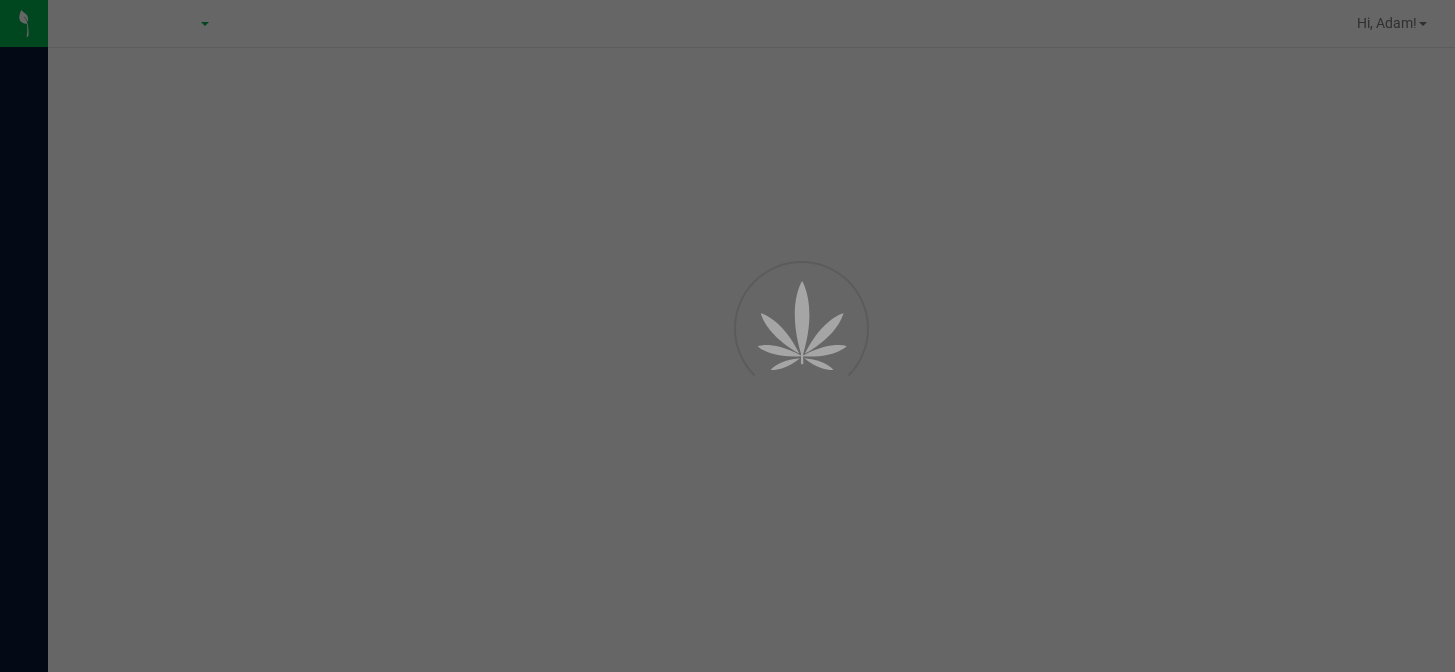 scroll, scrollTop: 0, scrollLeft: 0, axis: both 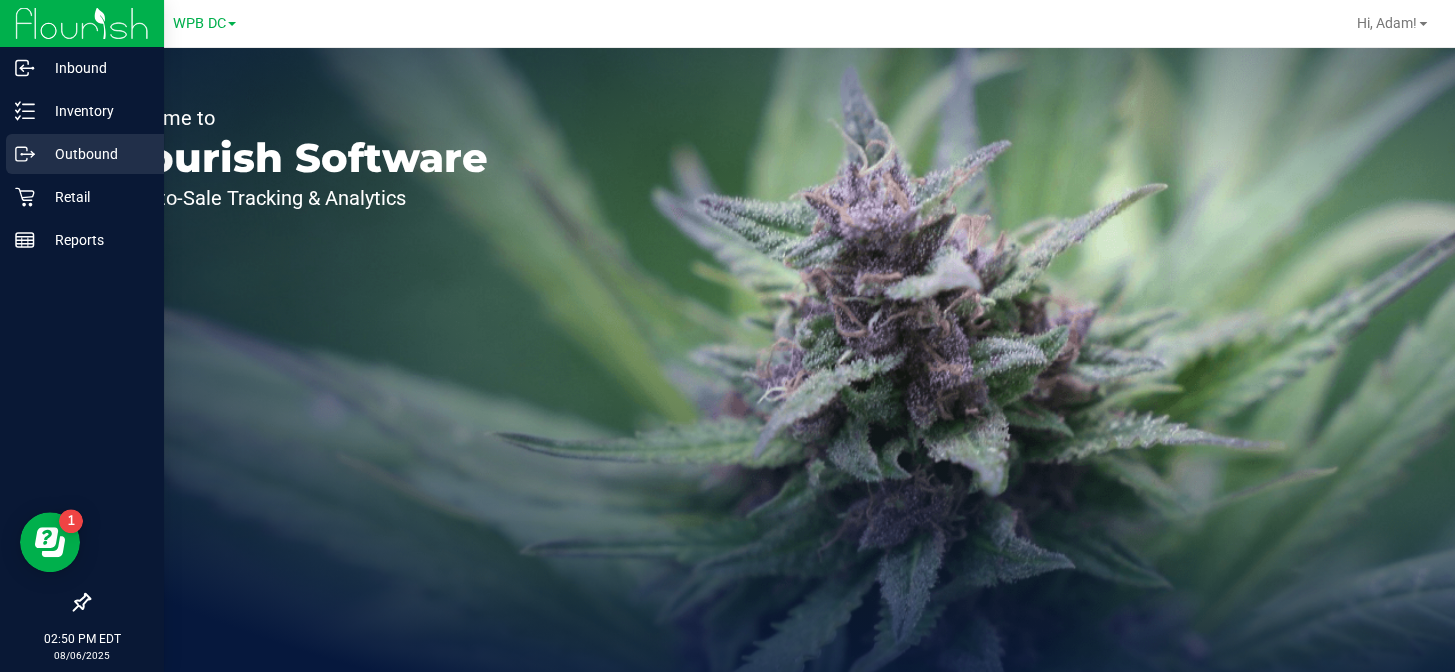 click on "Outbound" at bounding box center (95, 154) 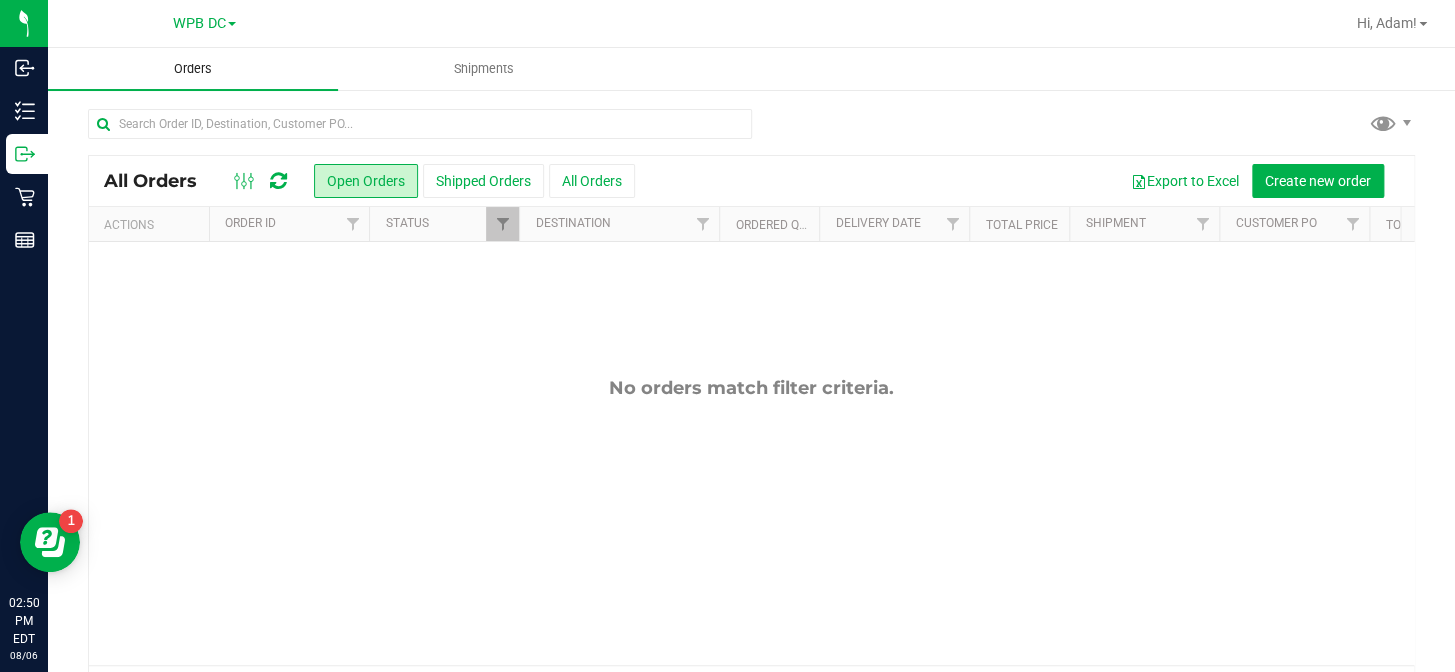 click on "Orders" at bounding box center (193, 69) 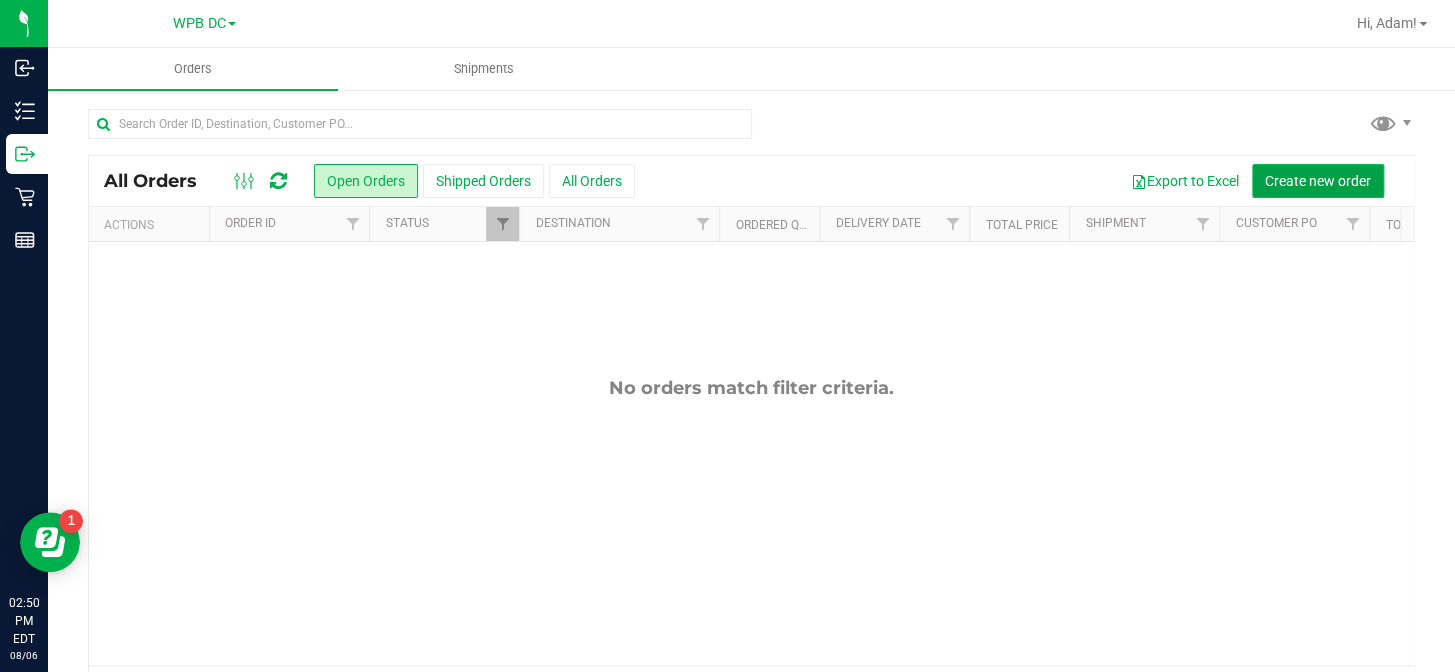 click on "Create new order" at bounding box center [1318, 181] 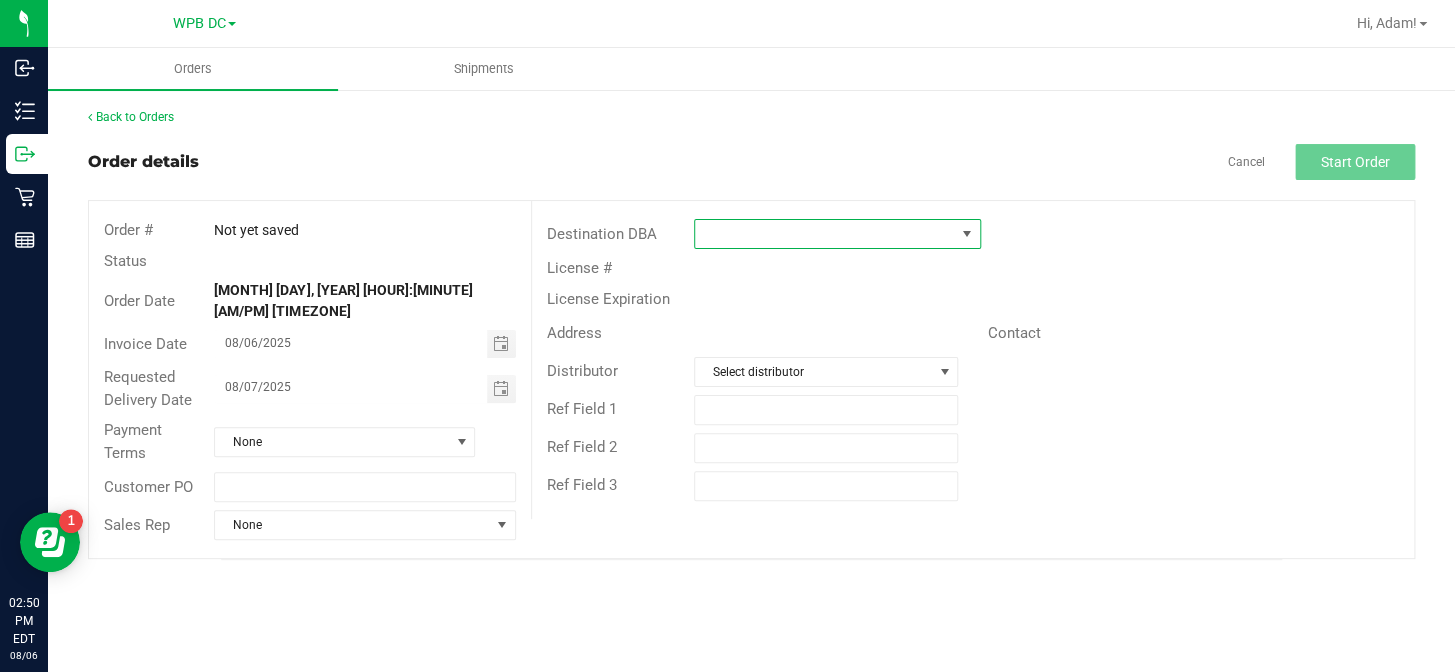 click at bounding box center (825, 234) 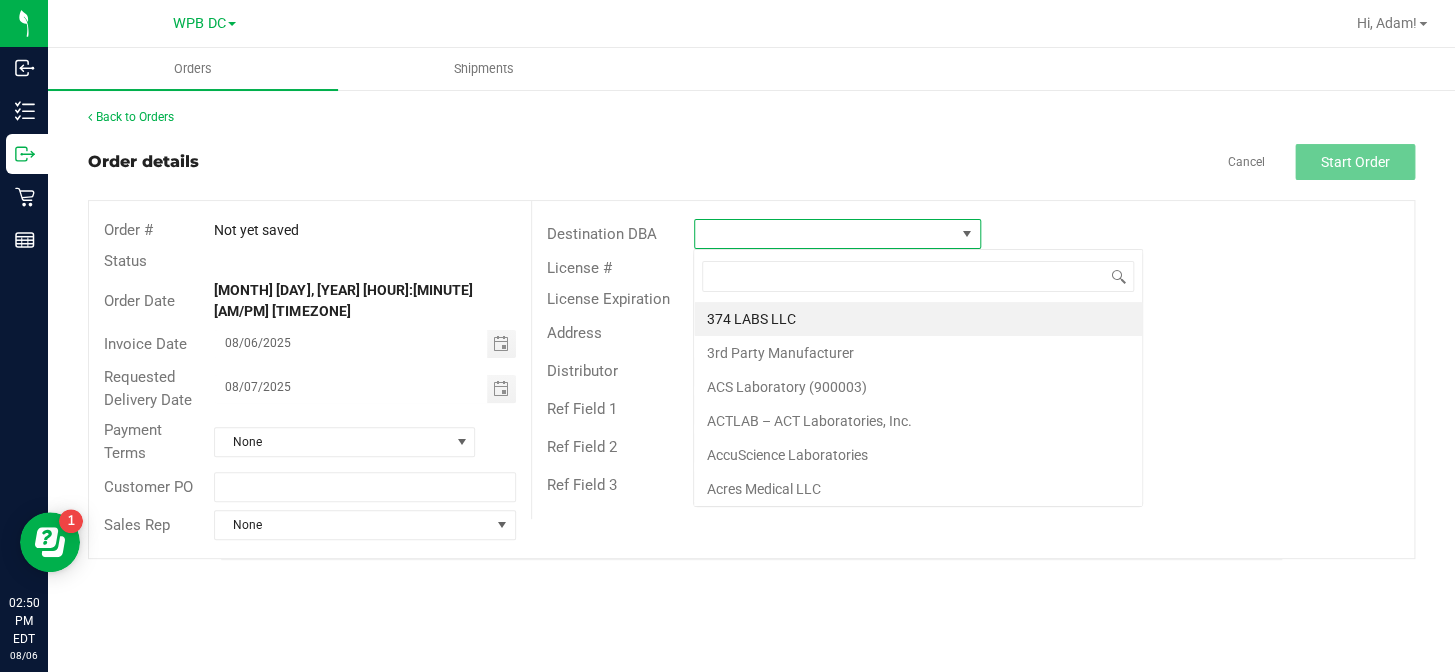 scroll, scrollTop: 99970, scrollLeft: 99712, axis: both 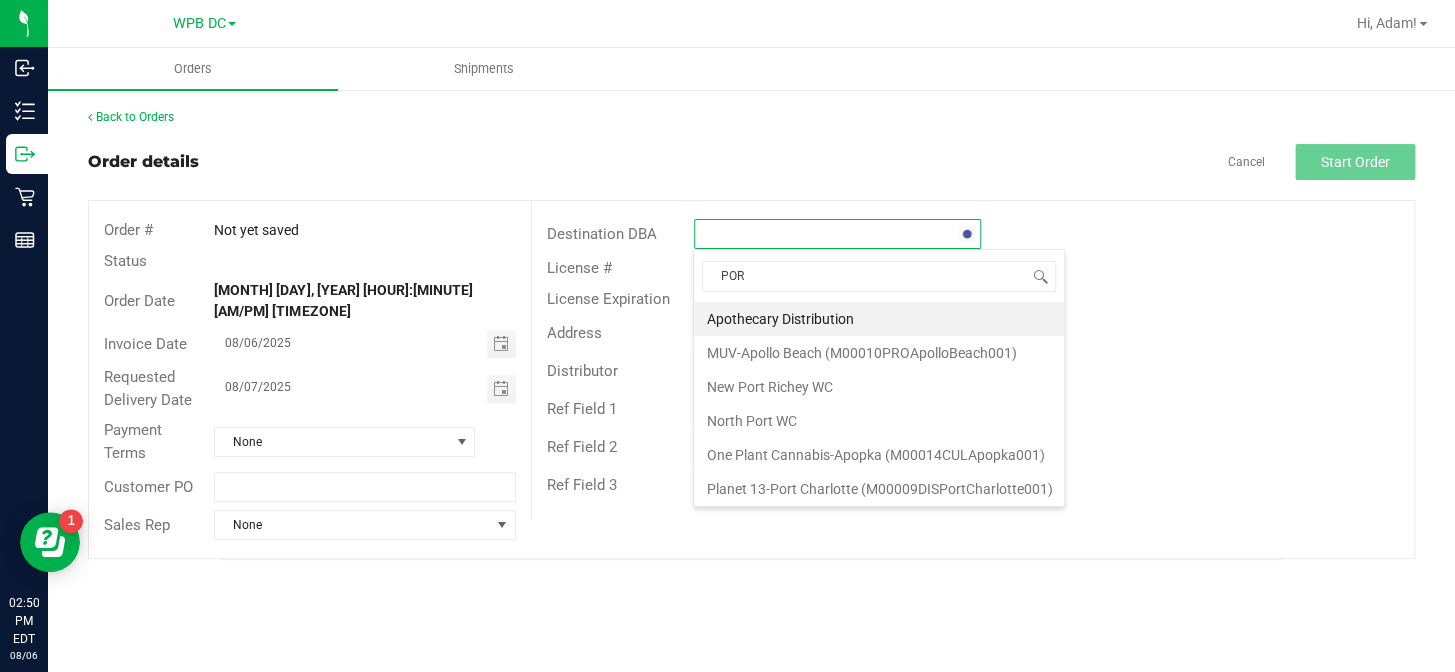 type on "PORT" 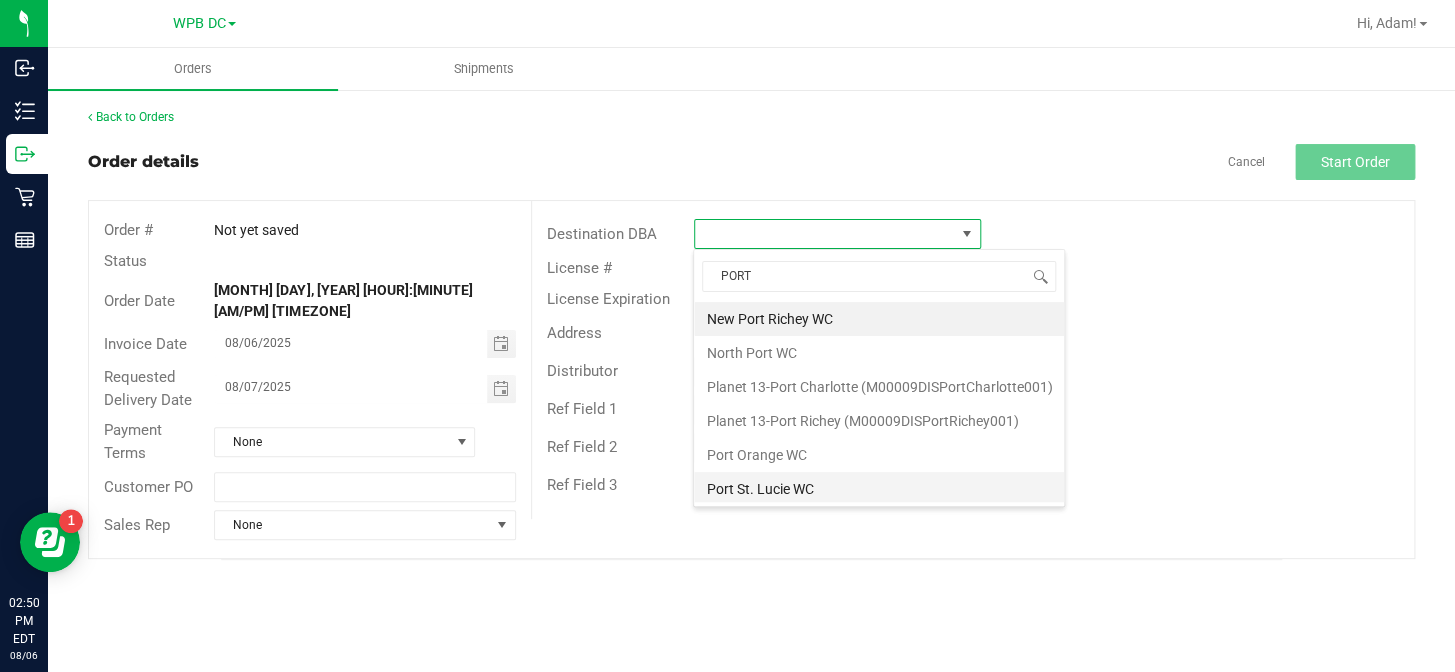 click on "Port St. Lucie WC" at bounding box center [879, 489] 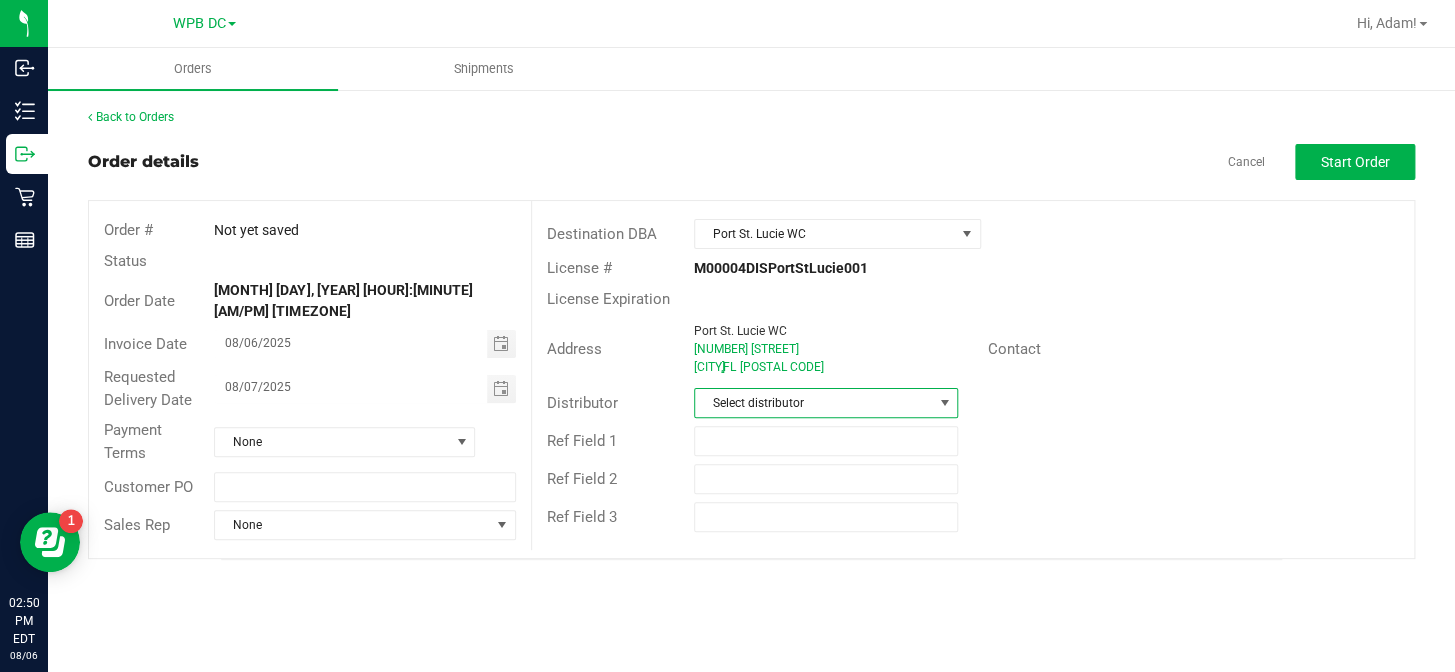 click at bounding box center [944, 403] 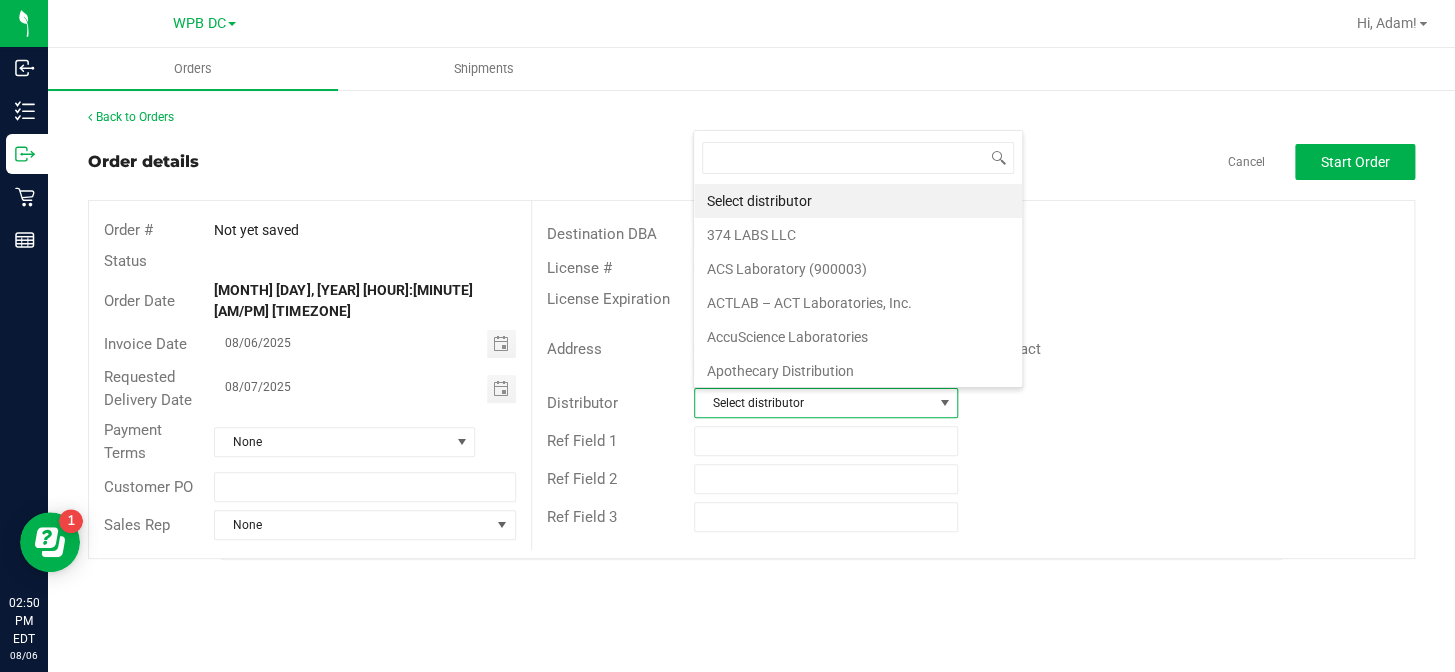 scroll, scrollTop: 99970, scrollLeft: 99736, axis: both 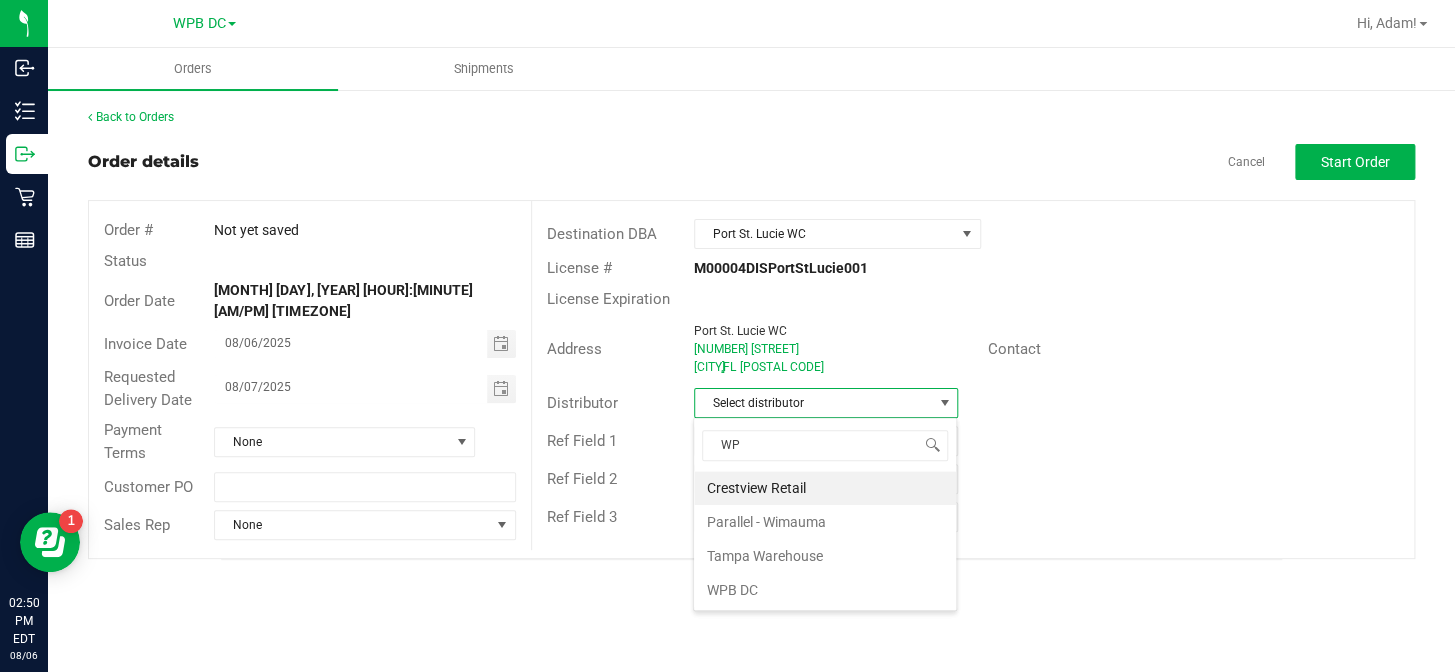 type on "WPB" 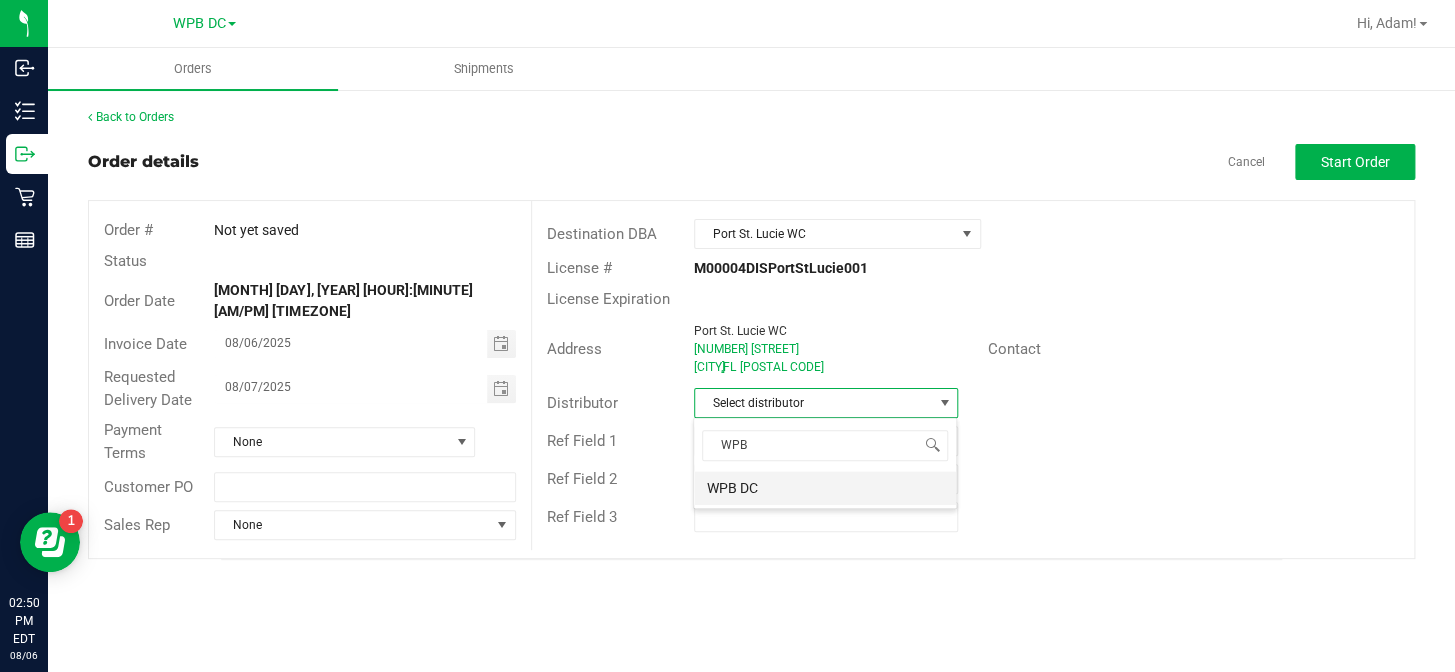 click on "WPB DC" at bounding box center (825, 488) 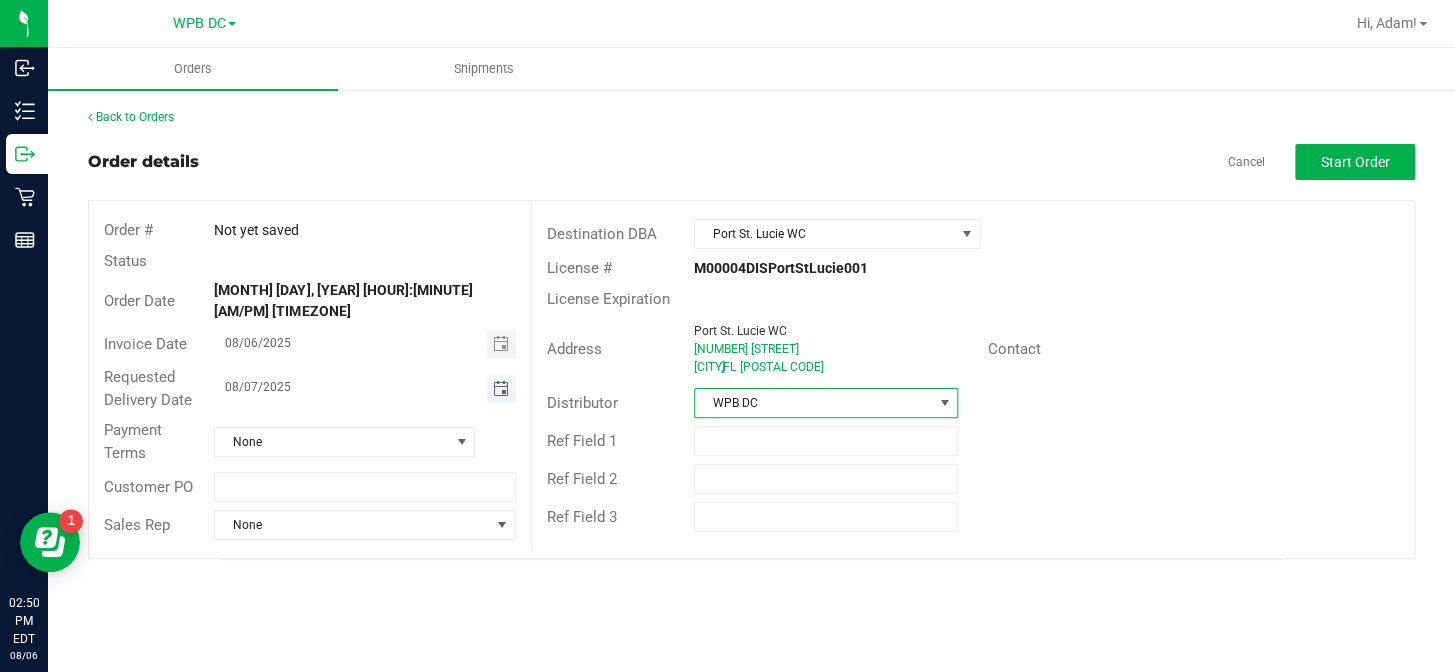 click at bounding box center [500, 389] 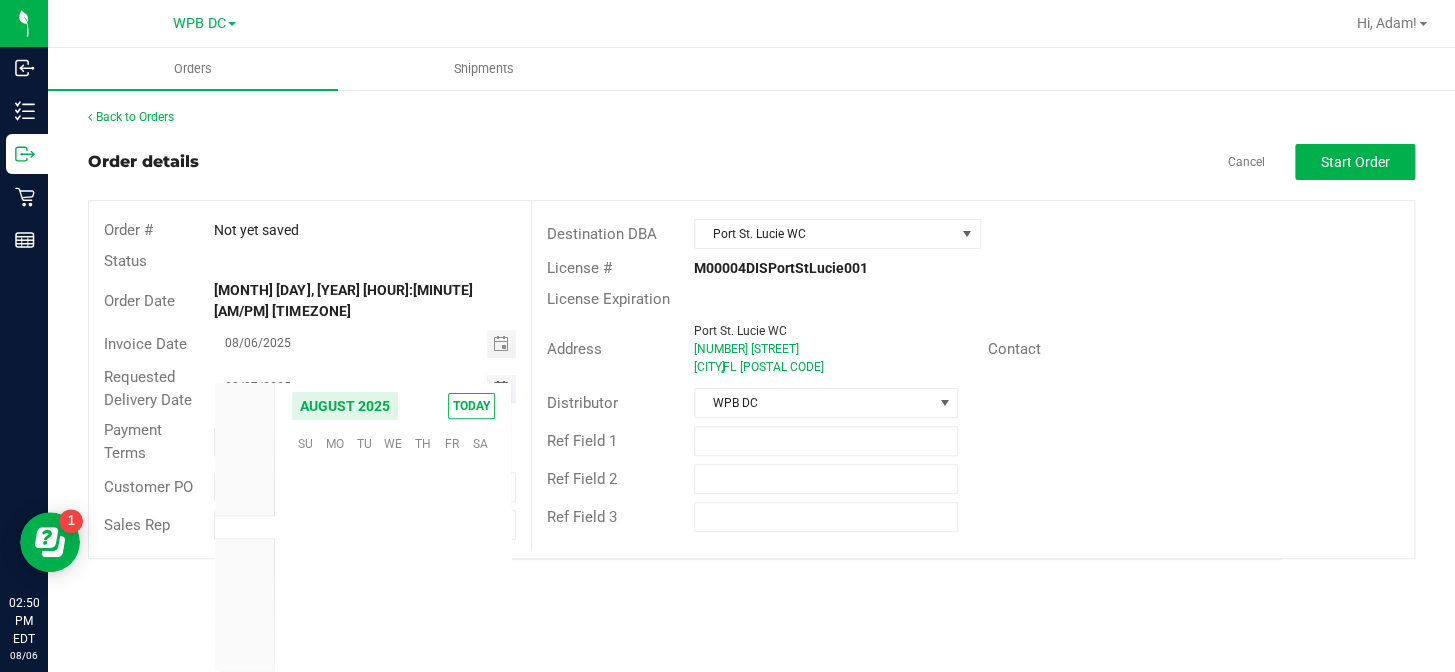 scroll, scrollTop: 36155, scrollLeft: 0, axis: vertical 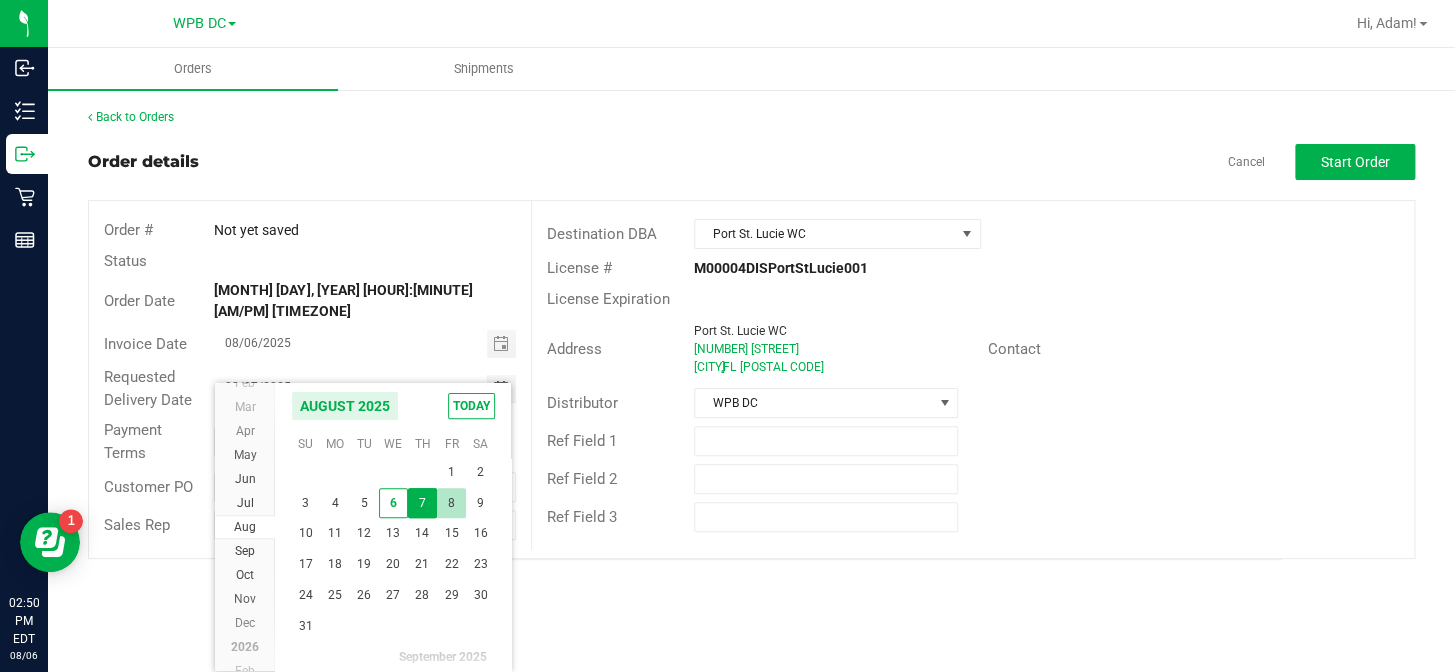 click on "8" at bounding box center [451, 503] 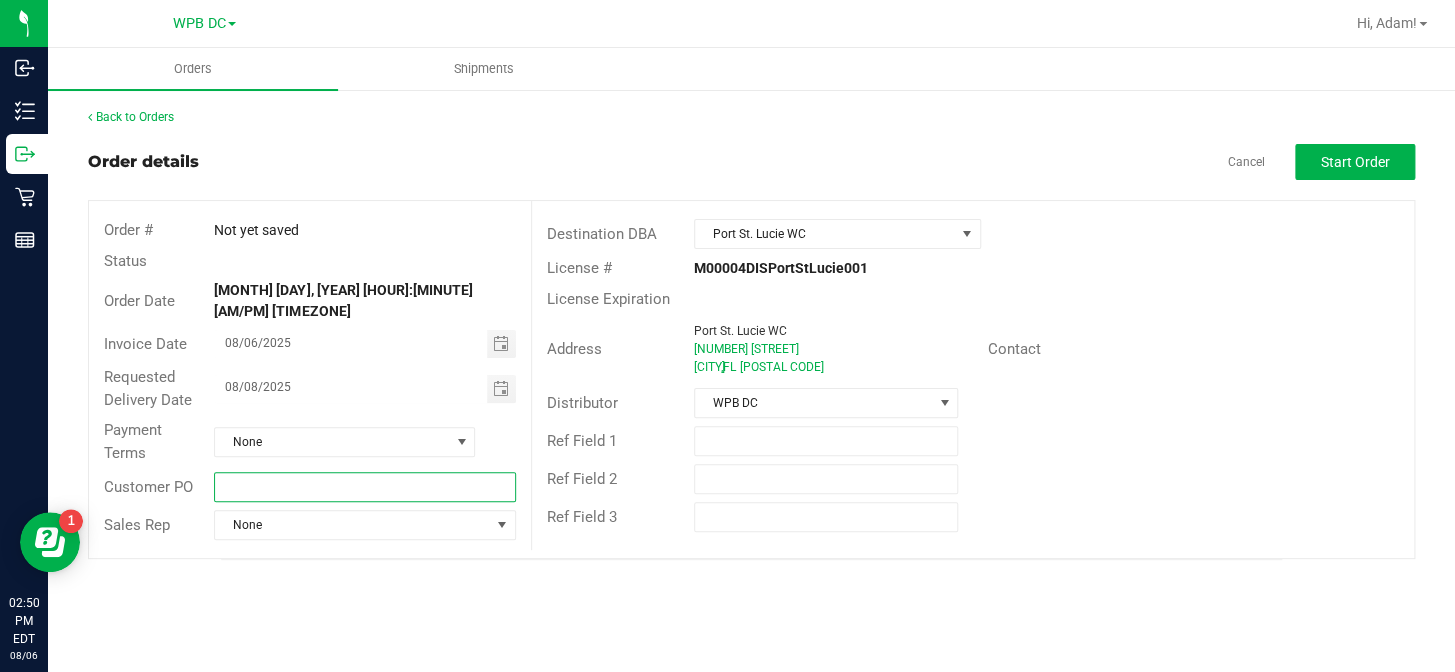 click at bounding box center (364, 487) 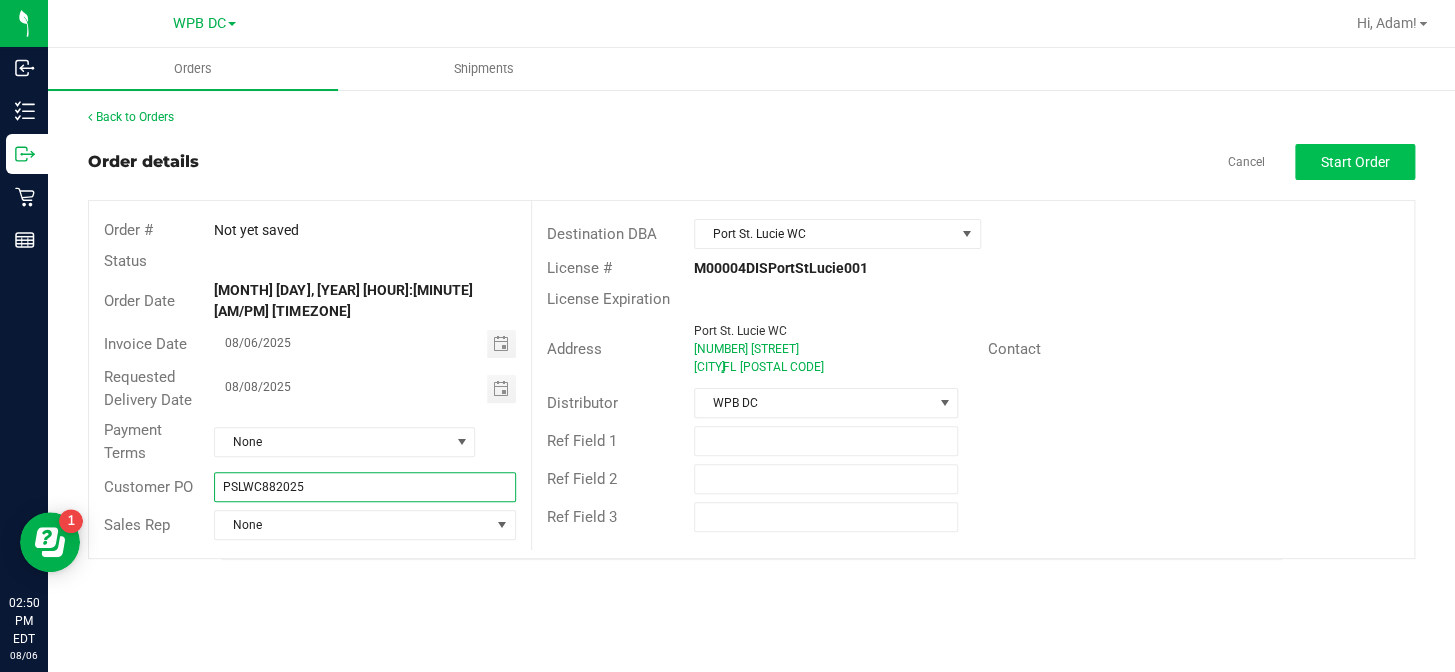 type on "PSLWC882025" 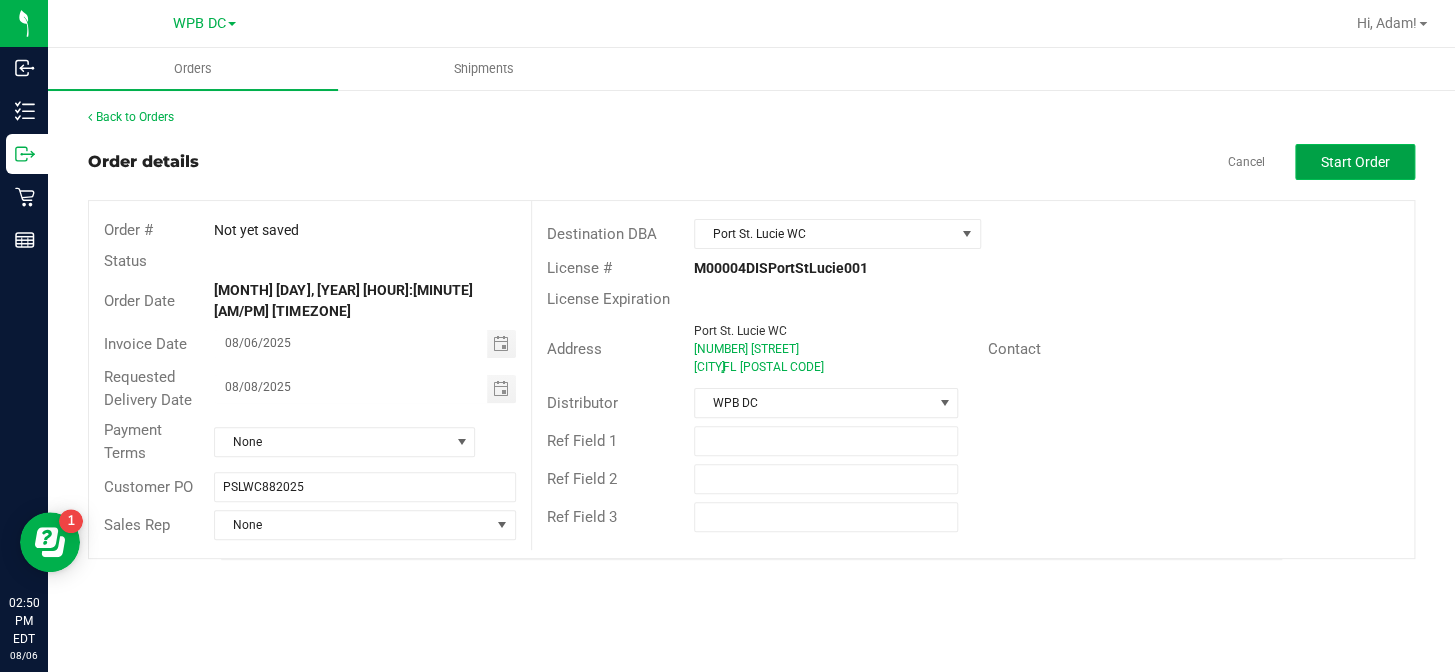 click on "Start Order" at bounding box center [1355, 162] 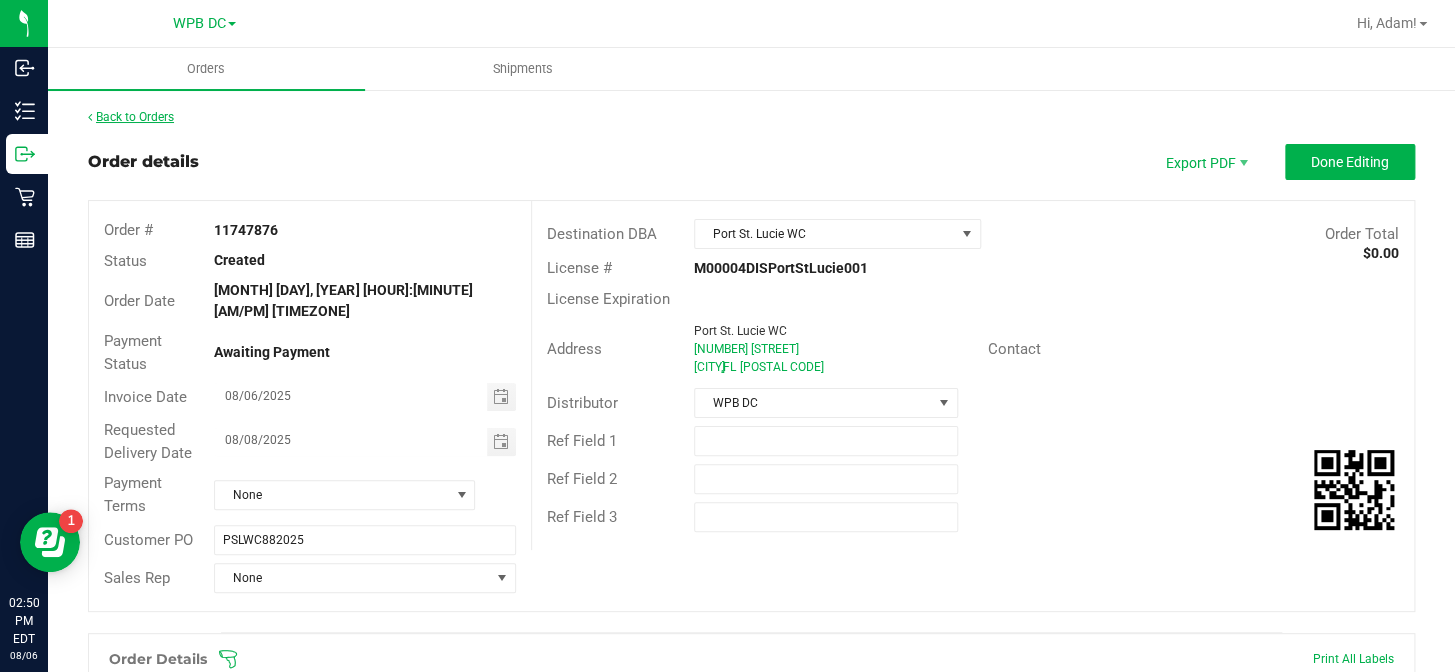 click on "Back to Orders" at bounding box center (131, 117) 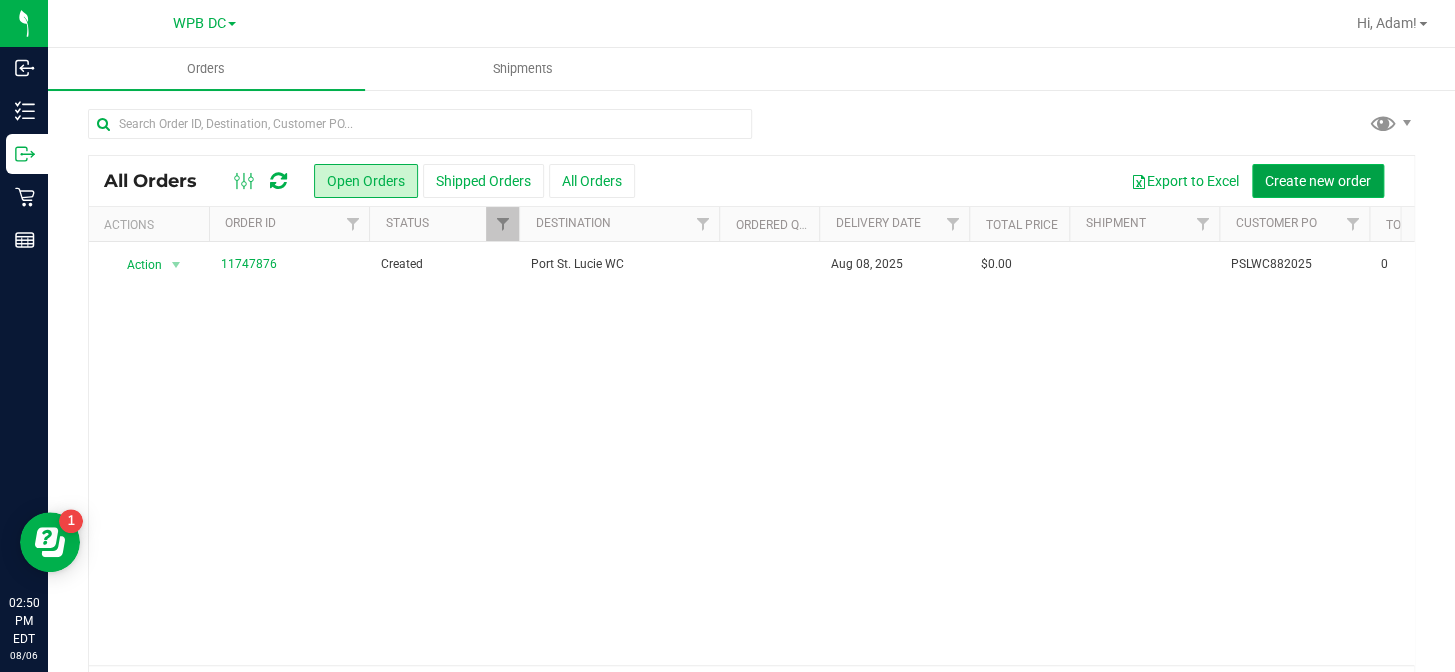 click on "Create new order" at bounding box center (1318, 181) 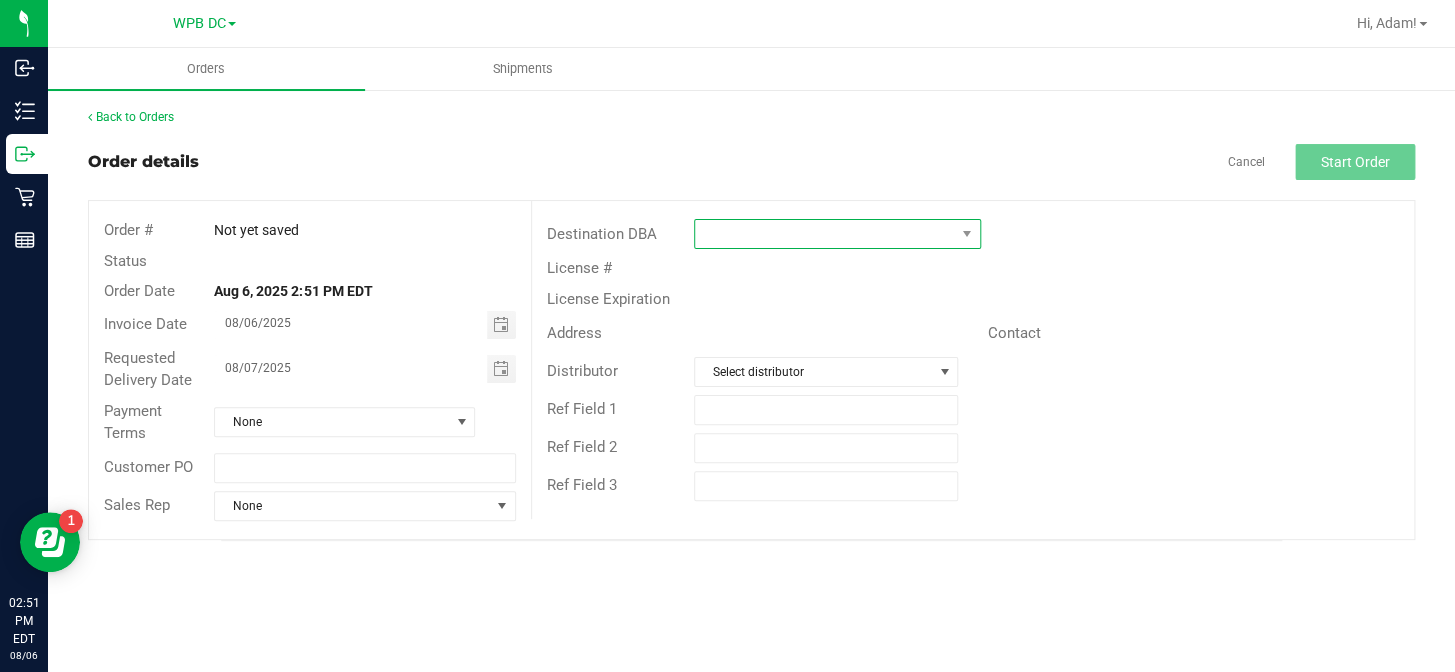 click at bounding box center (825, 234) 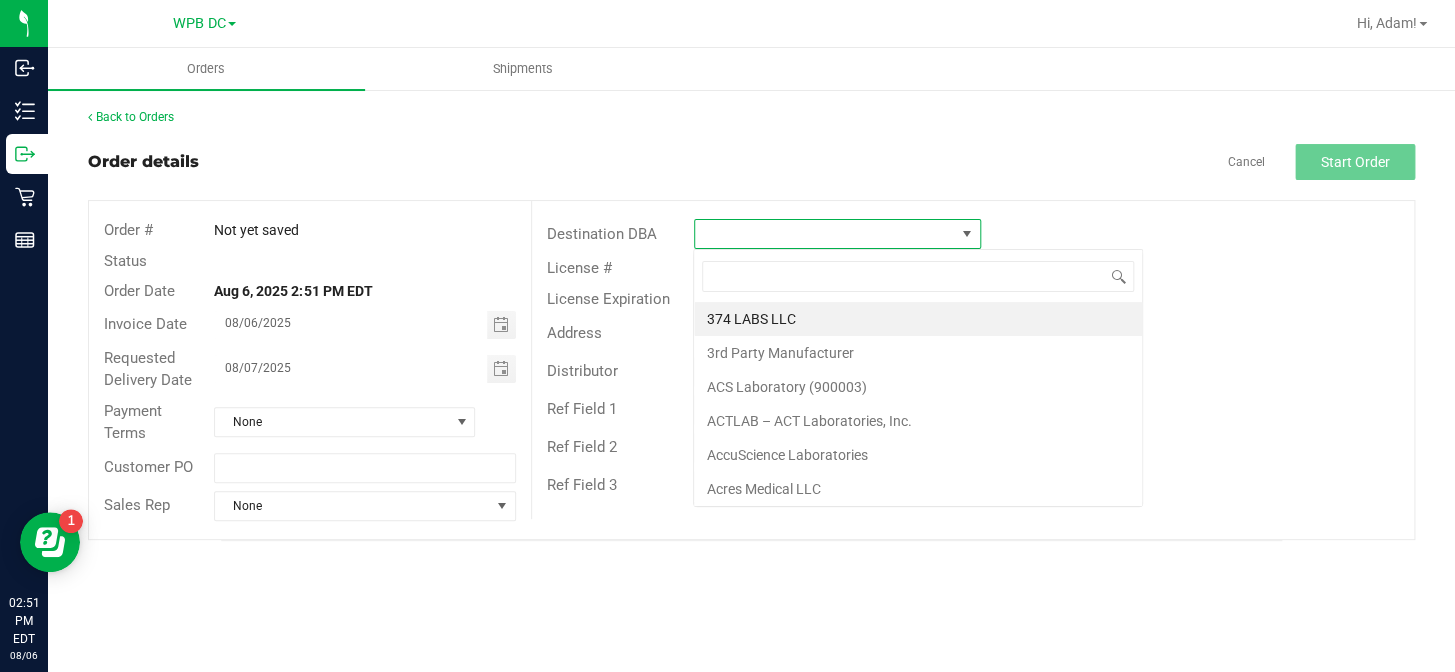scroll, scrollTop: 99970, scrollLeft: 99712, axis: both 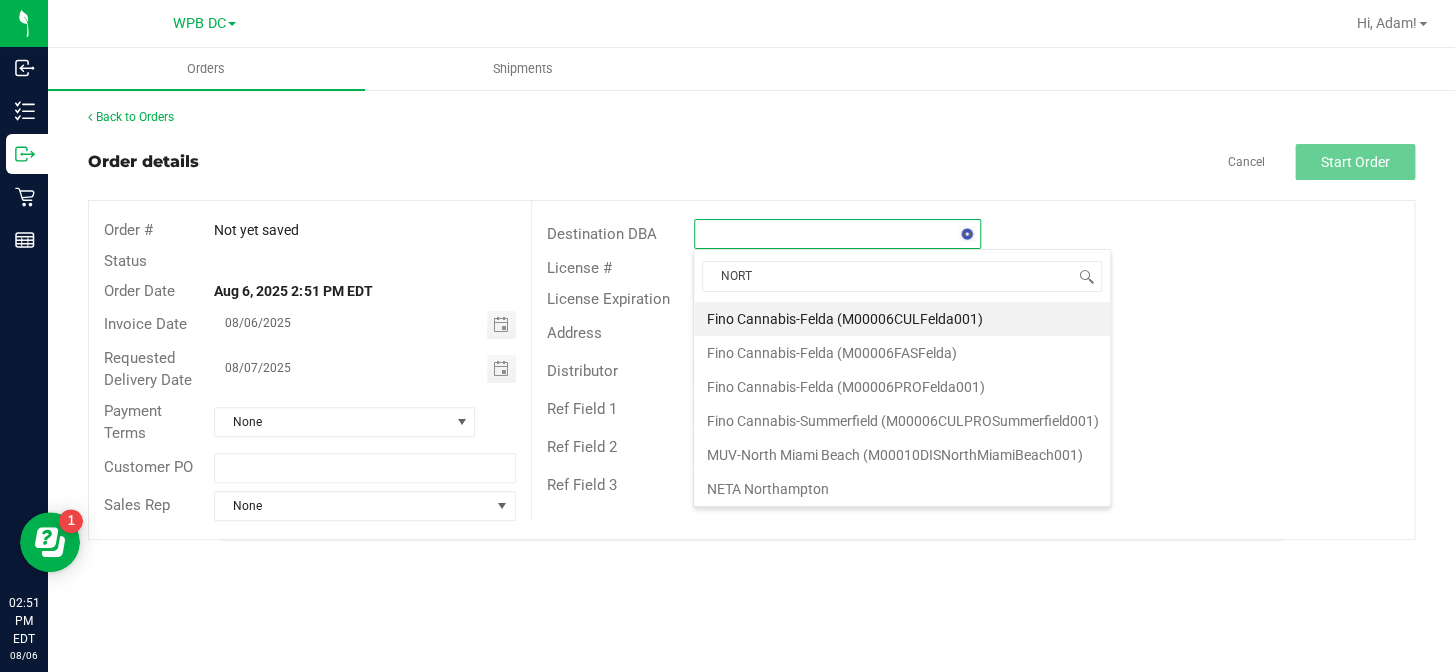 type on "NORTH" 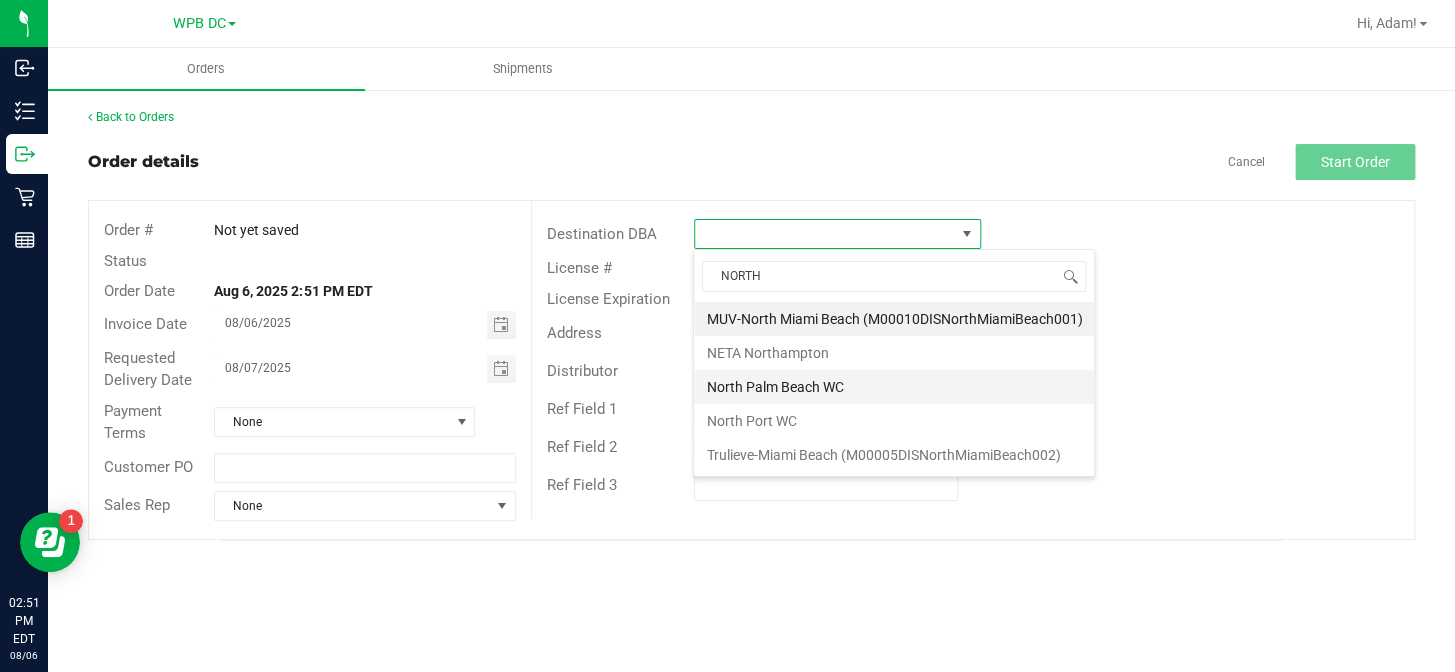 click on "North Palm Beach WC" at bounding box center (894, 387) 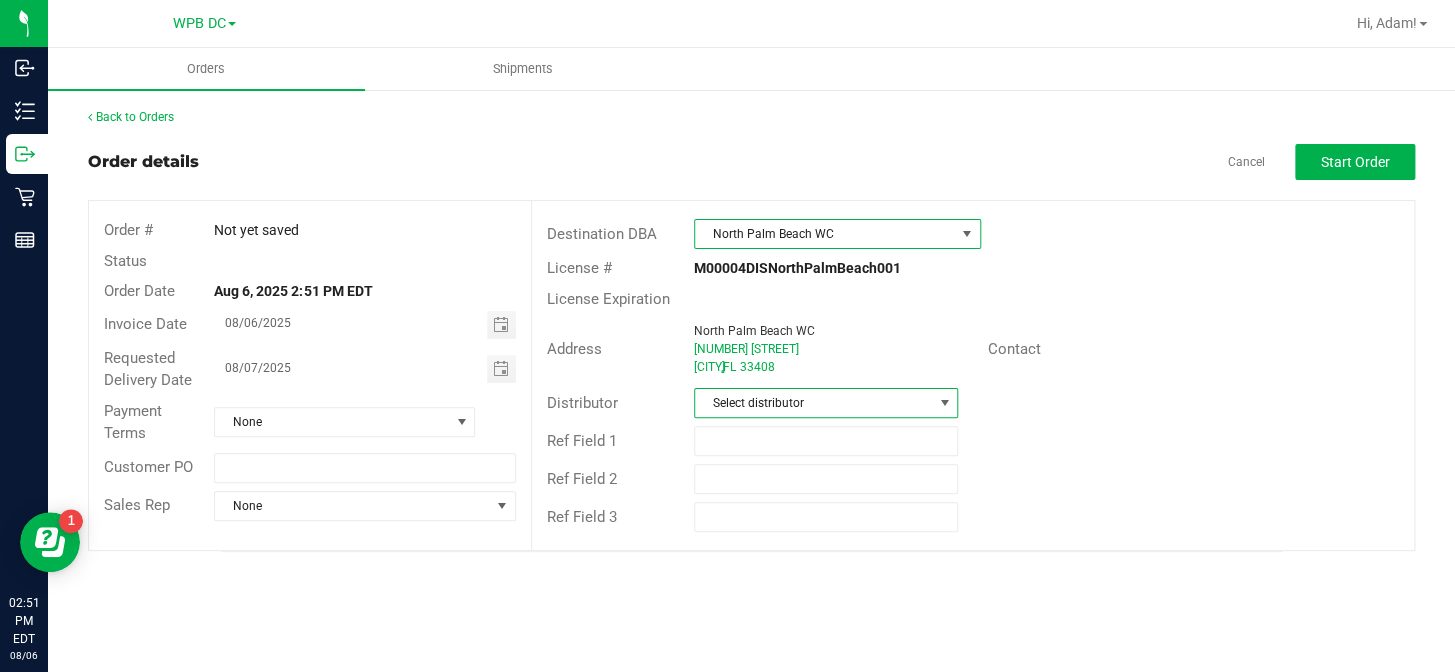 click at bounding box center (944, 403) 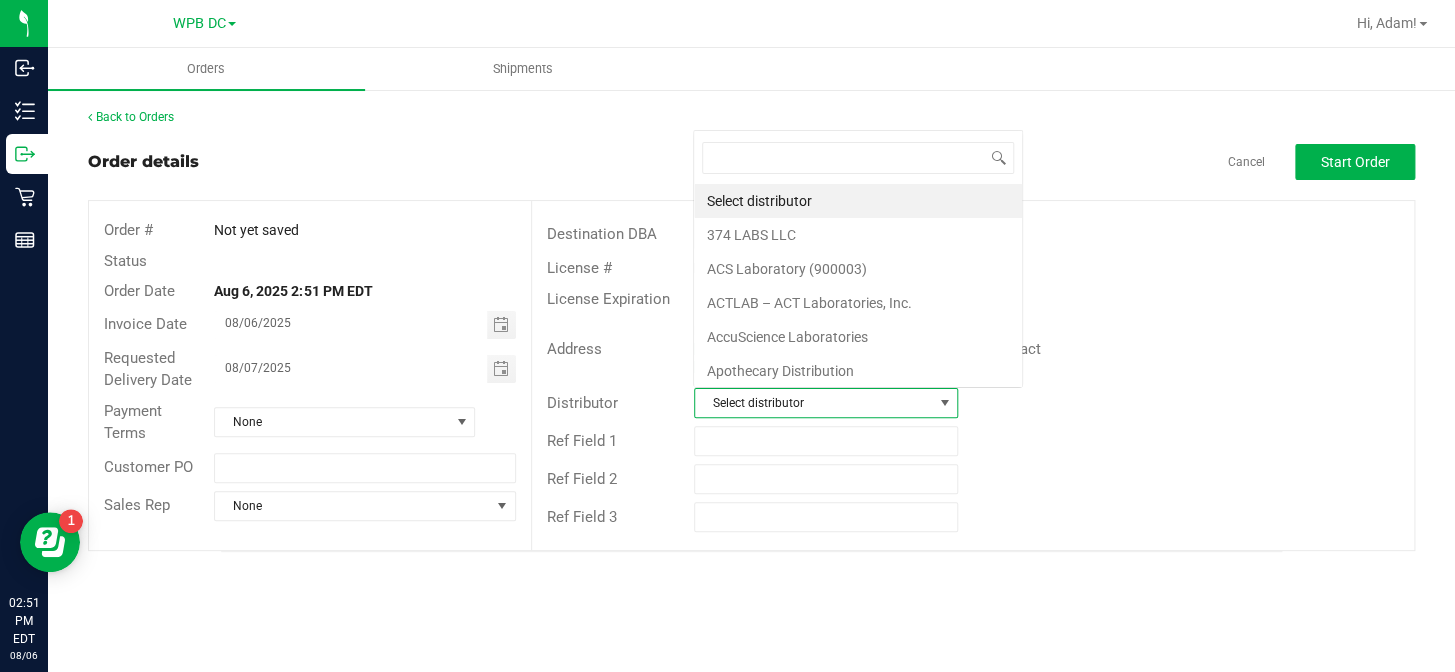 scroll, scrollTop: 0, scrollLeft: 0, axis: both 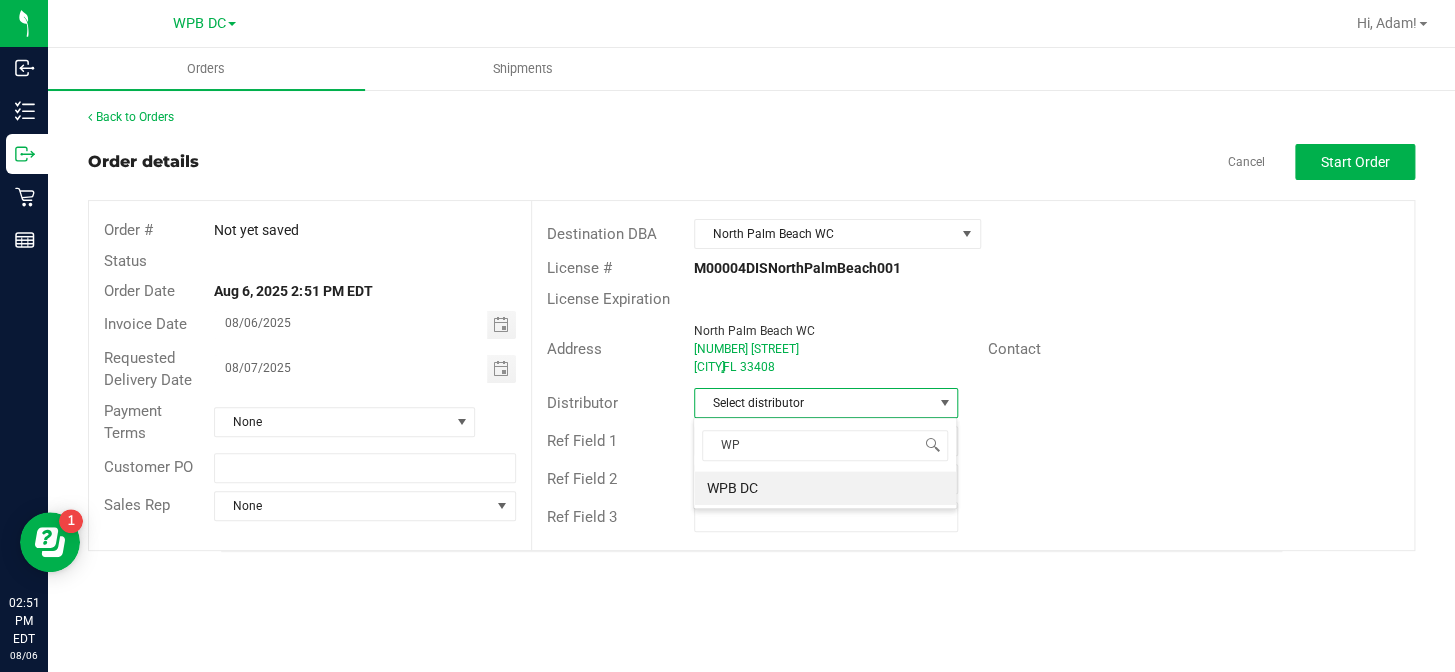 type on "WPB" 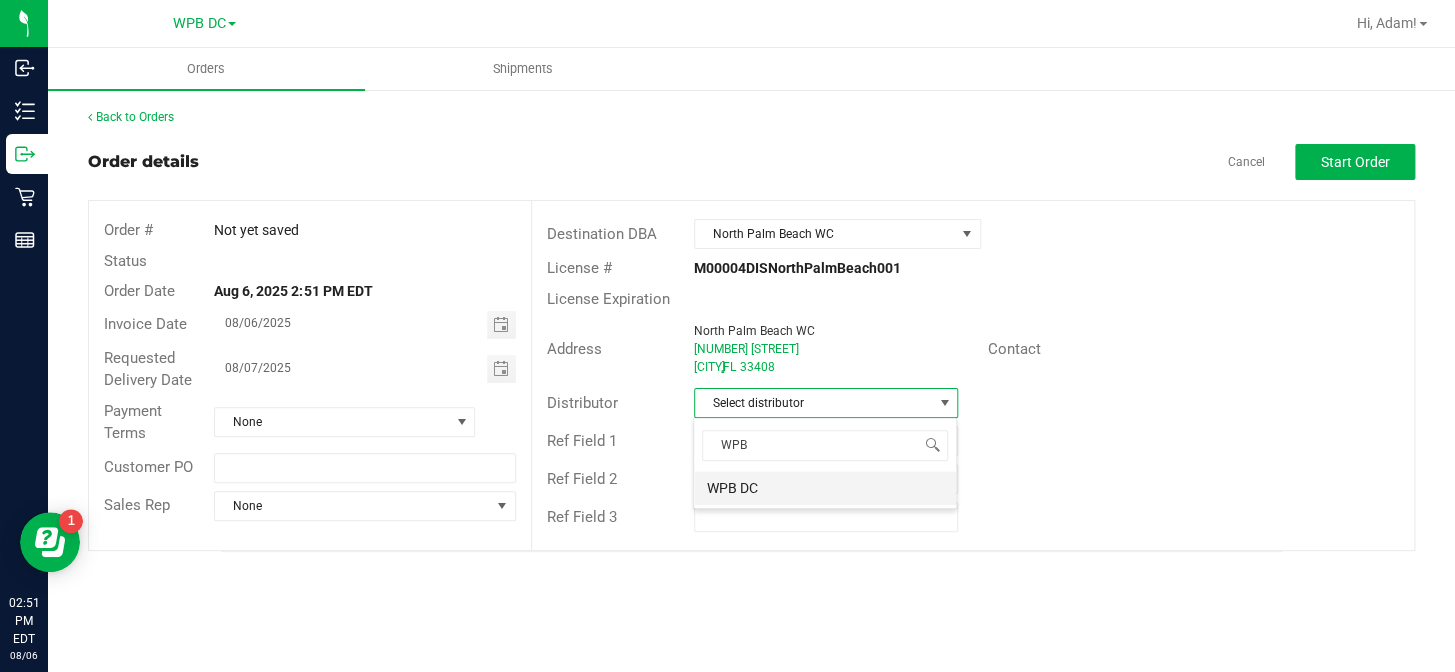 click on "WPB DC" at bounding box center [825, 488] 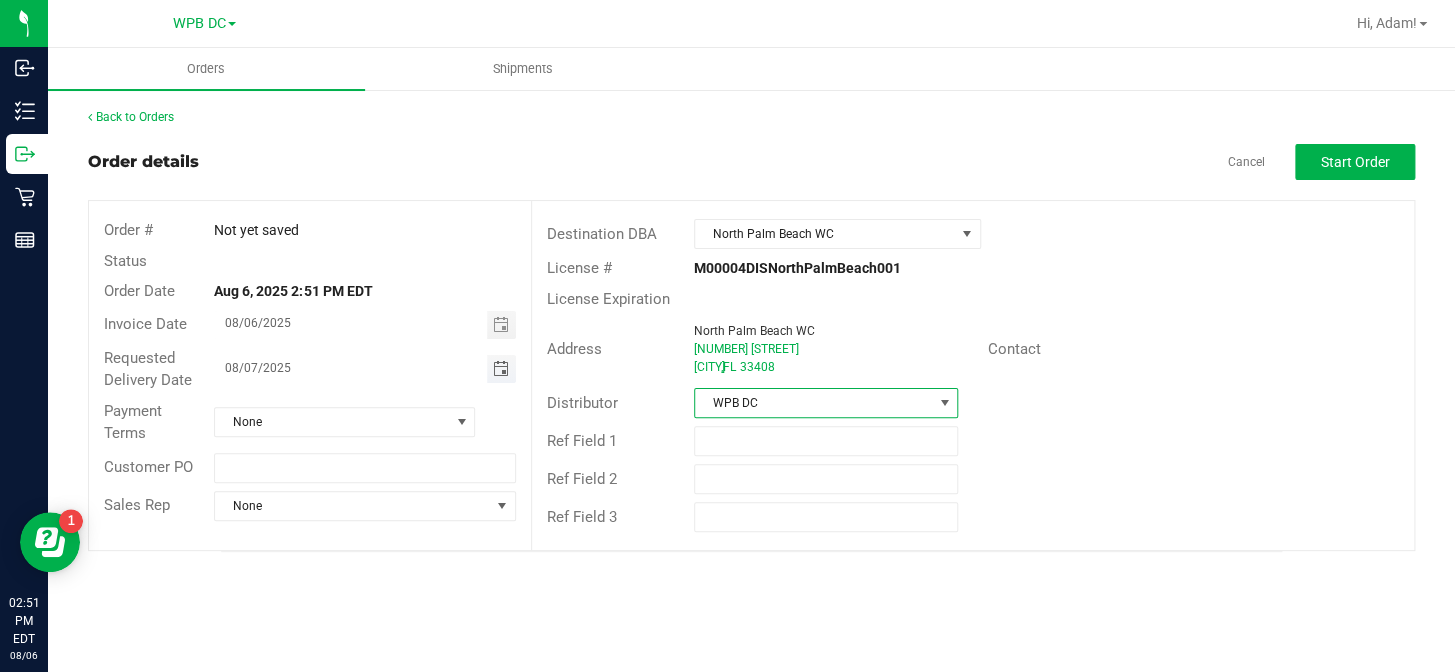 click at bounding box center (500, 369) 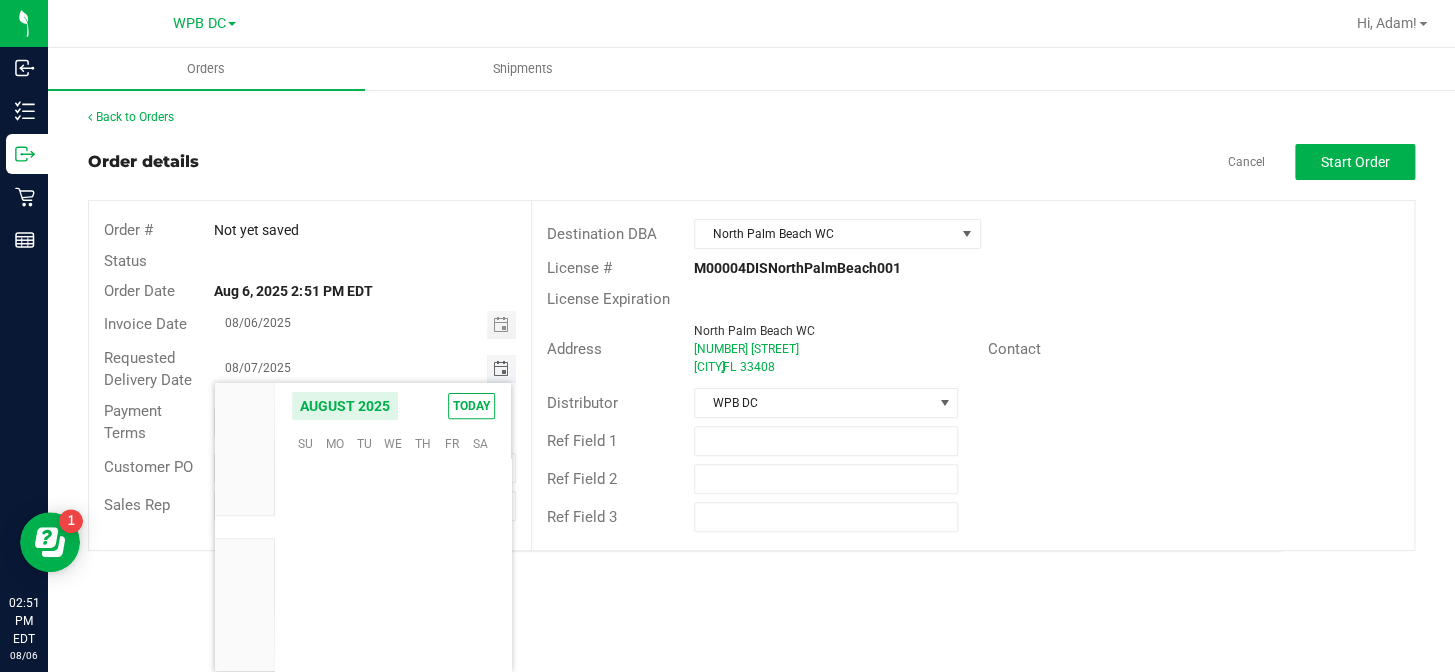 scroll, scrollTop: 36155, scrollLeft: 0, axis: vertical 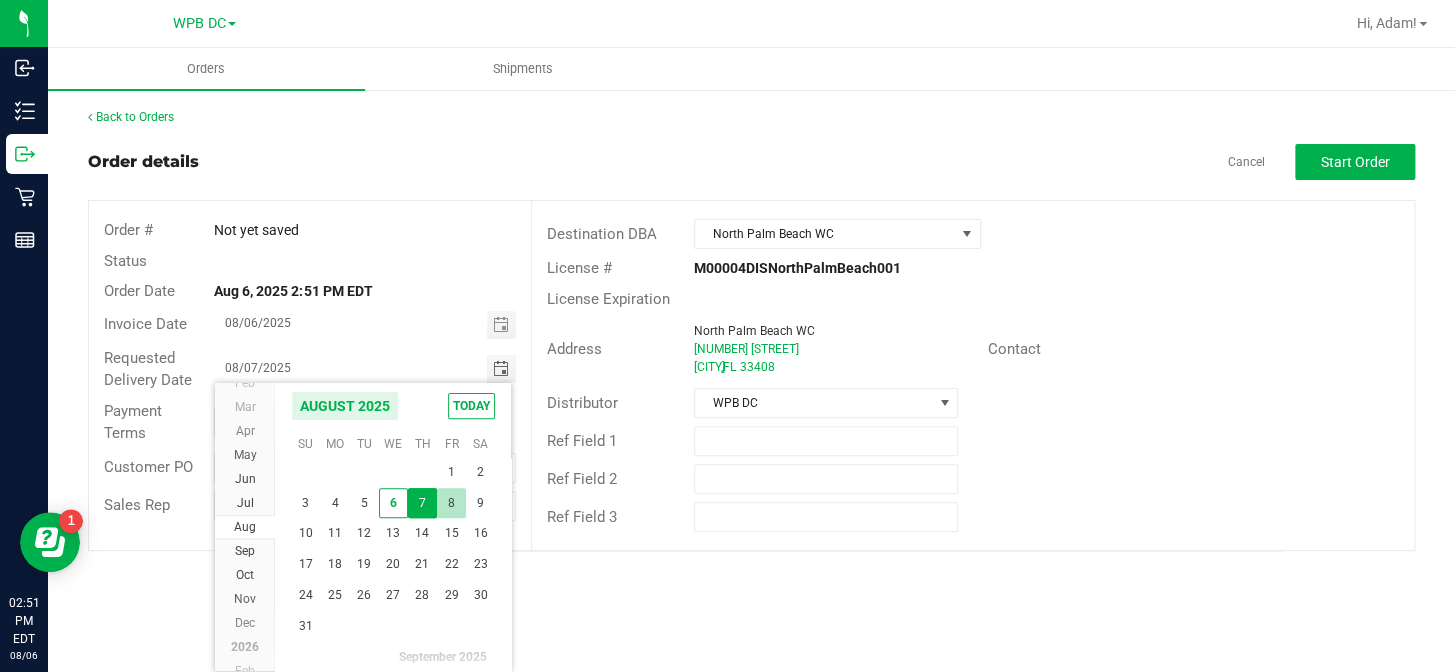 click on "8" at bounding box center [451, 503] 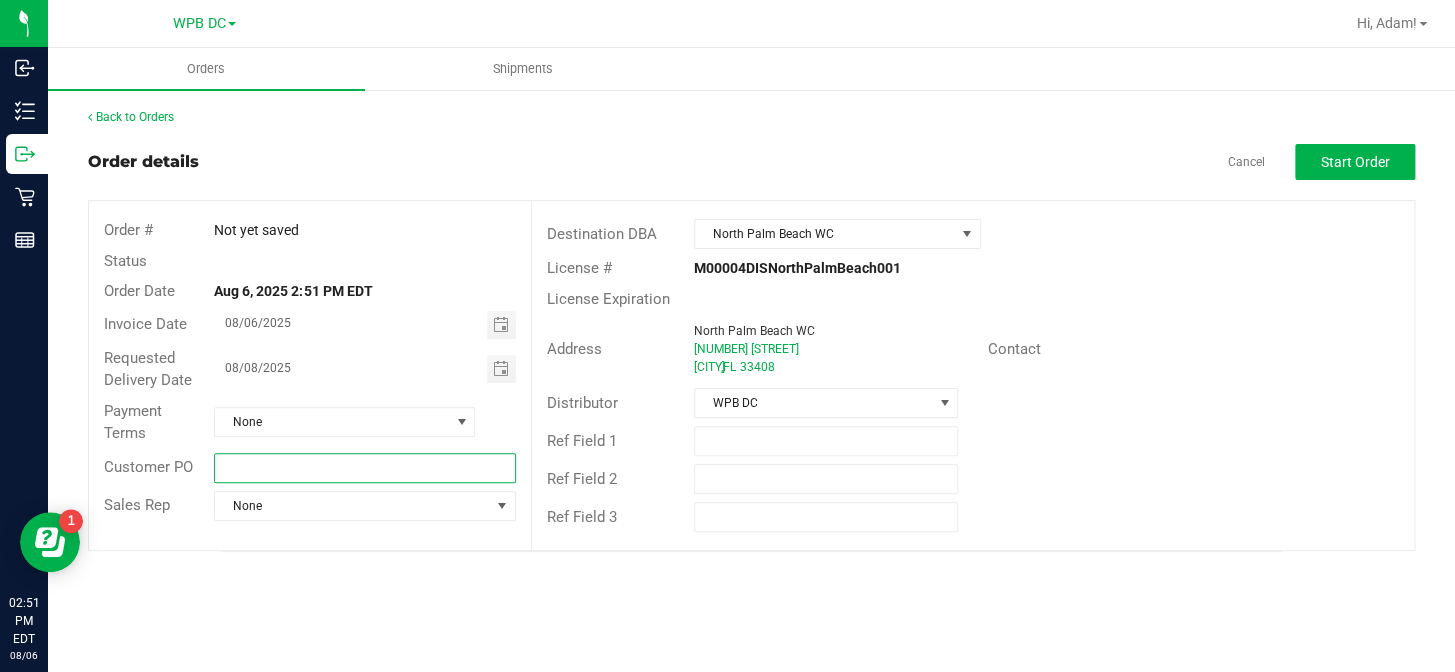 click at bounding box center [364, 468] 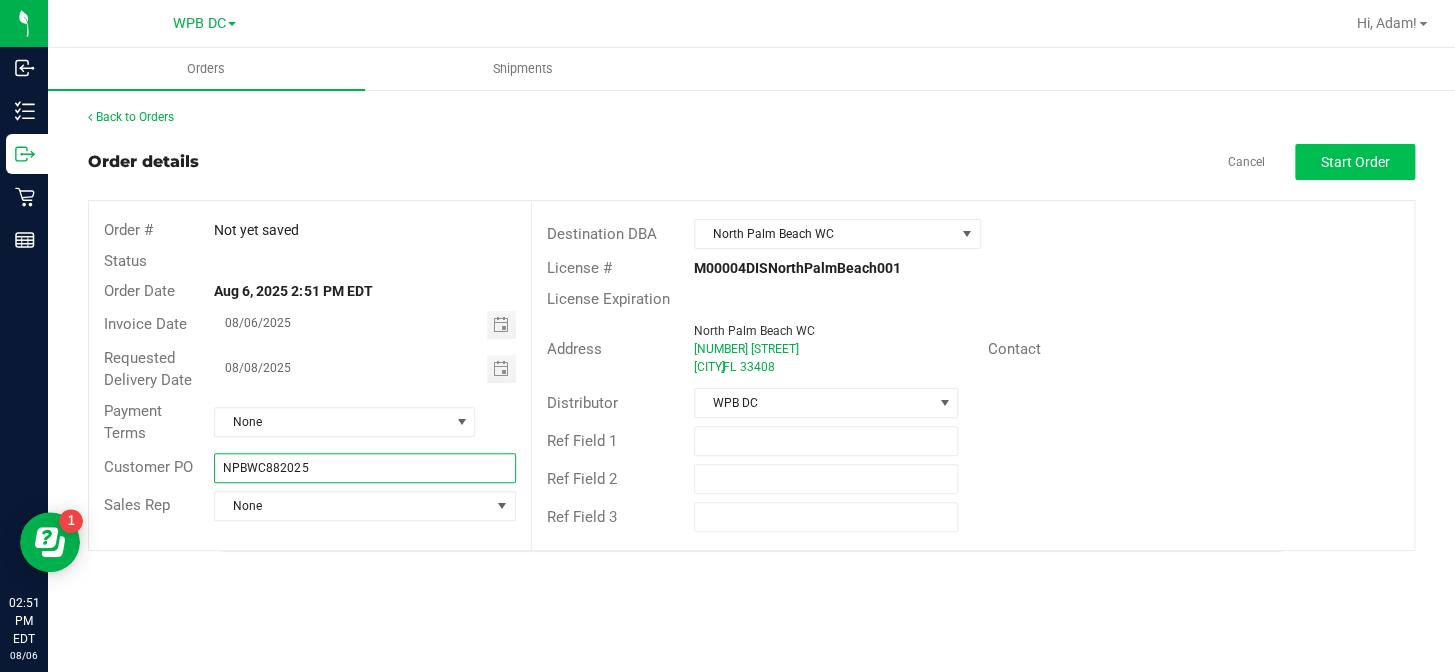 type on "NPBWC882025" 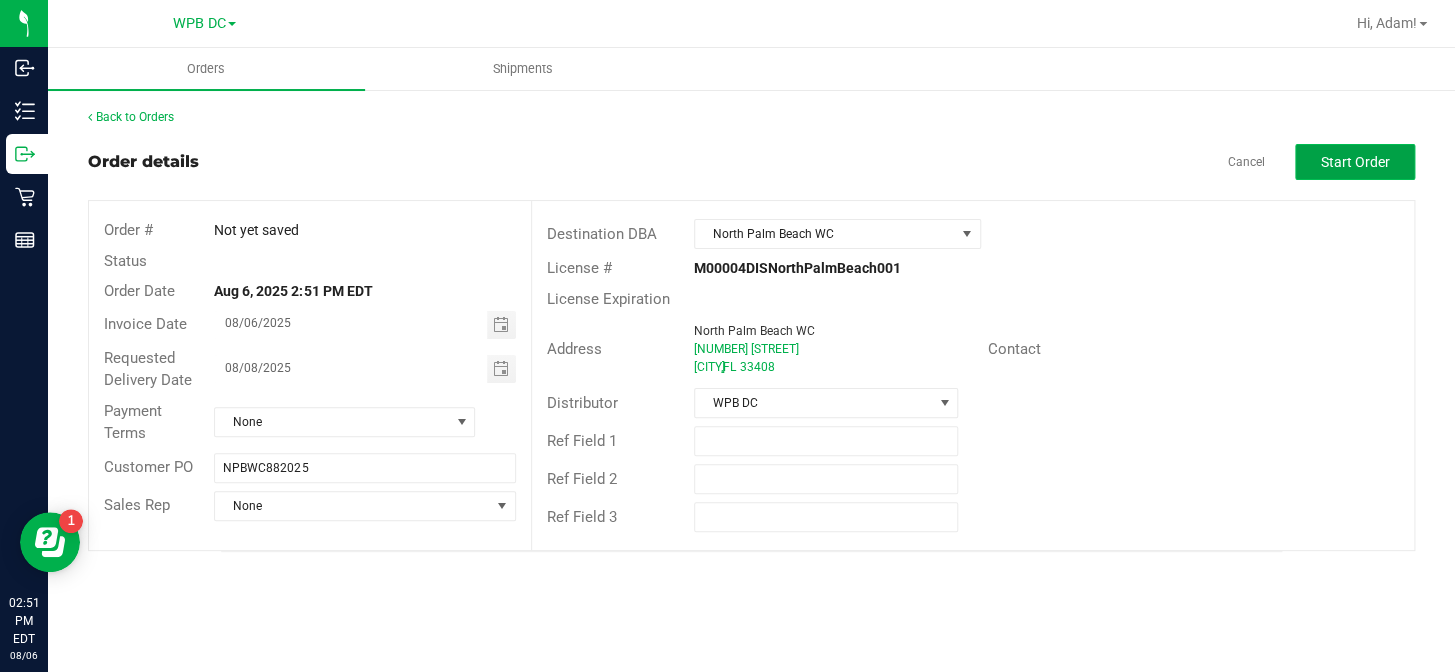 click on "Start Order" at bounding box center [1355, 162] 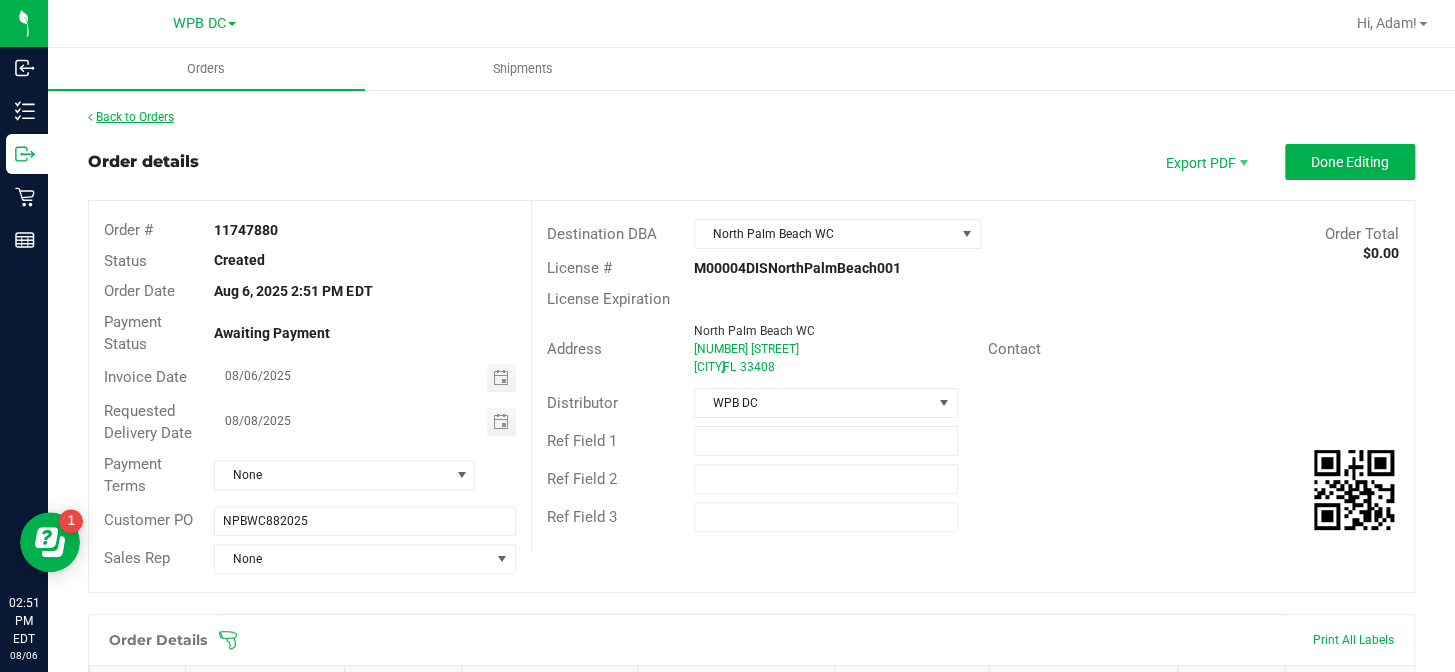click on "Back to Orders" at bounding box center (131, 117) 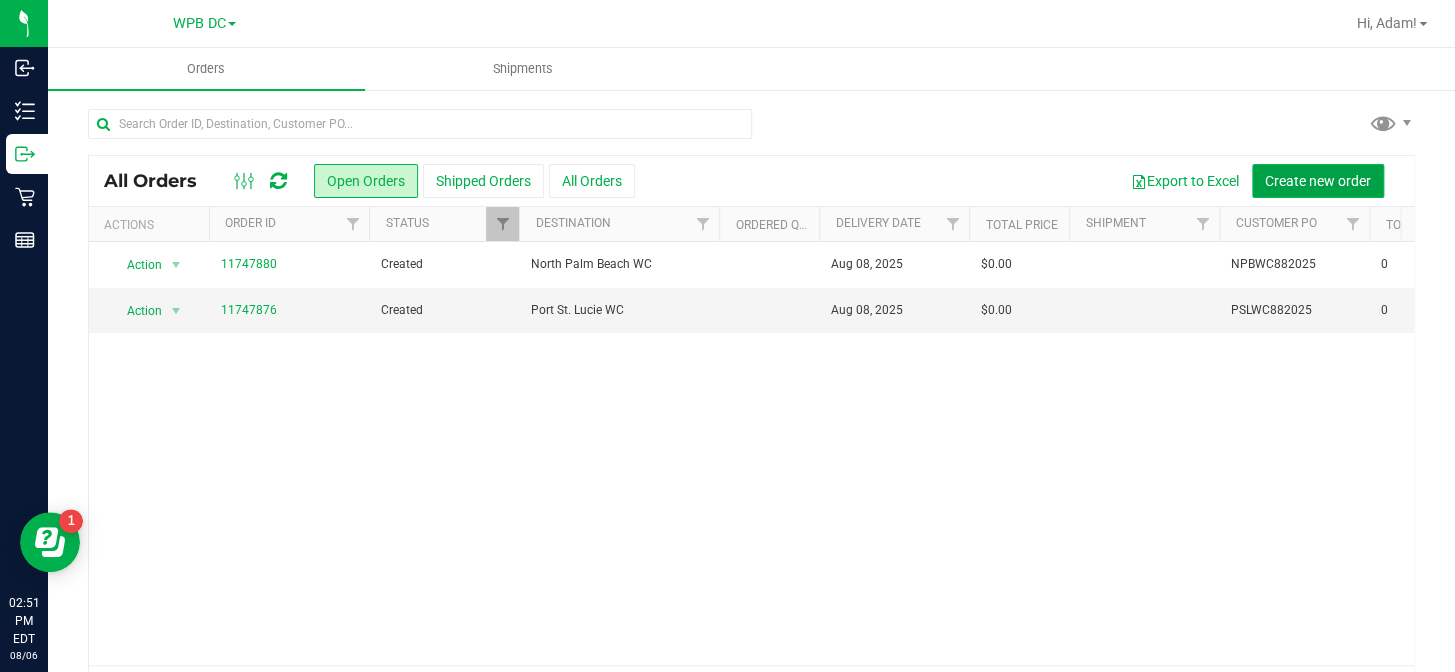 click on "Create new order" at bounding box center [1318, 181] 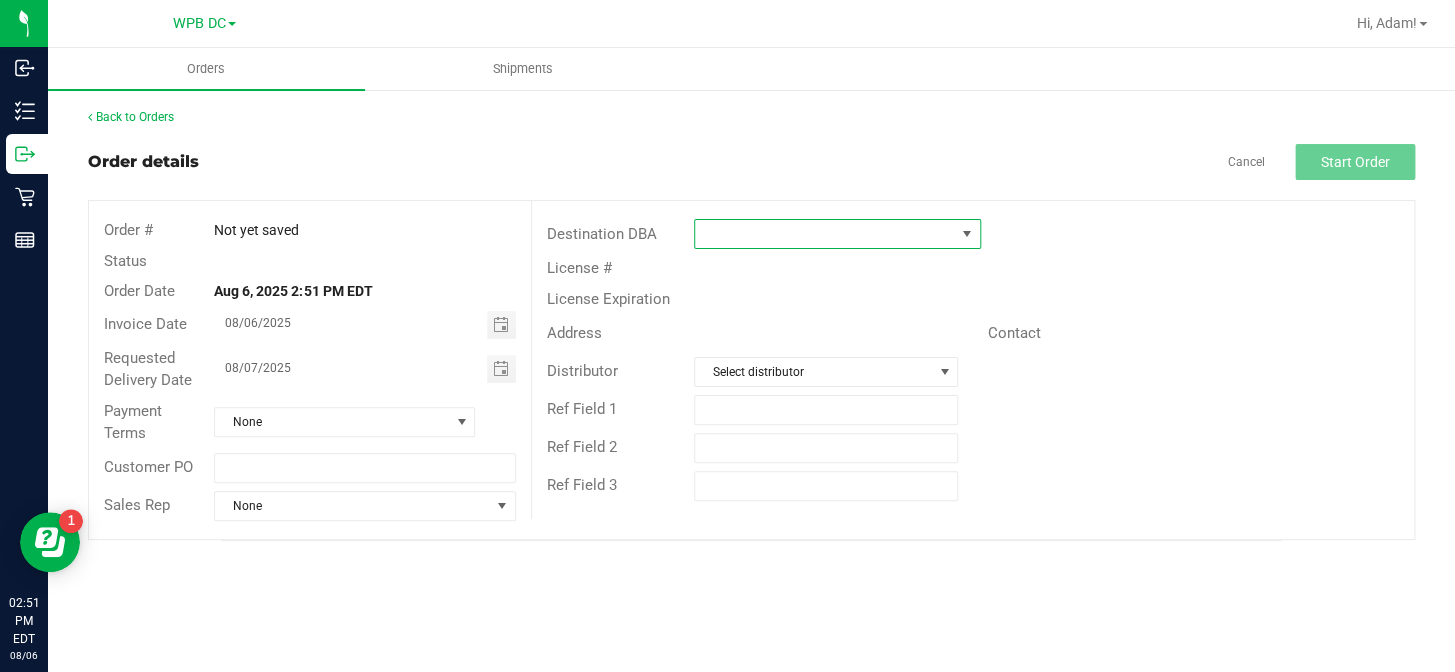 click at bounding box center (825, 234) 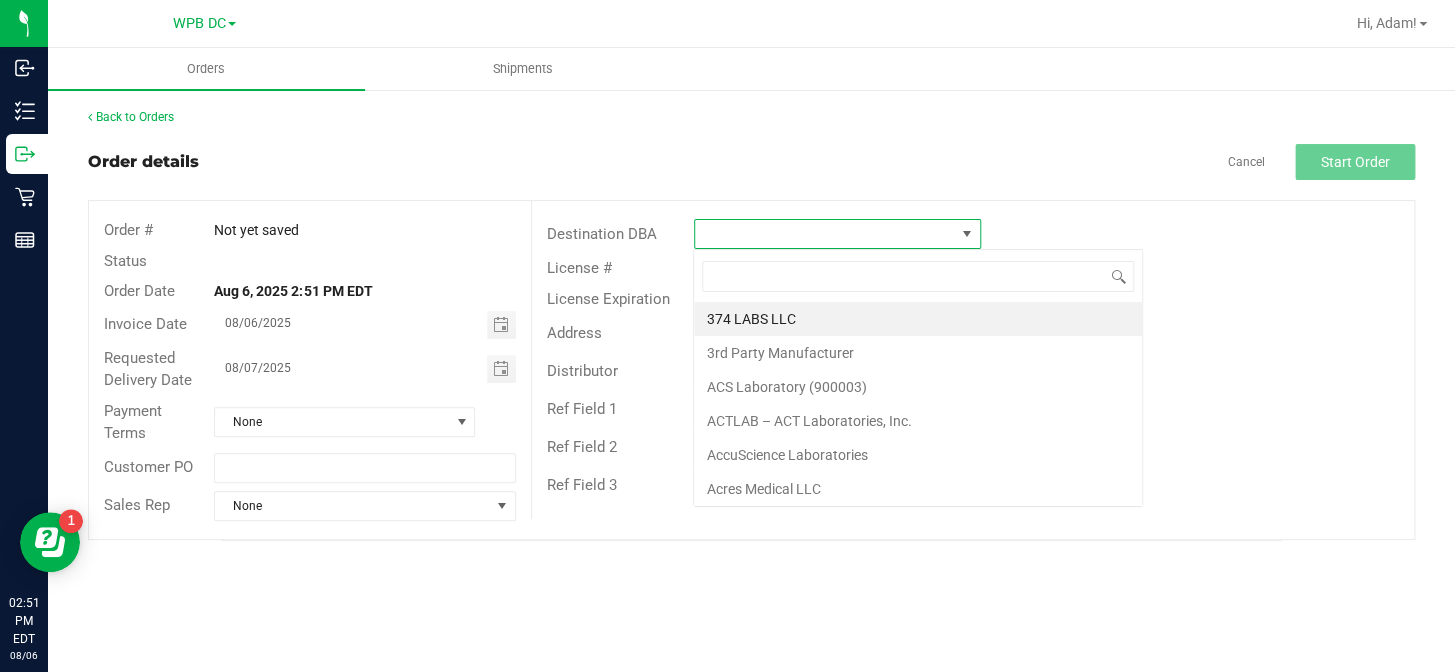 scroll, scrollTop: 99970, scrollLeft: 99712, axis: both 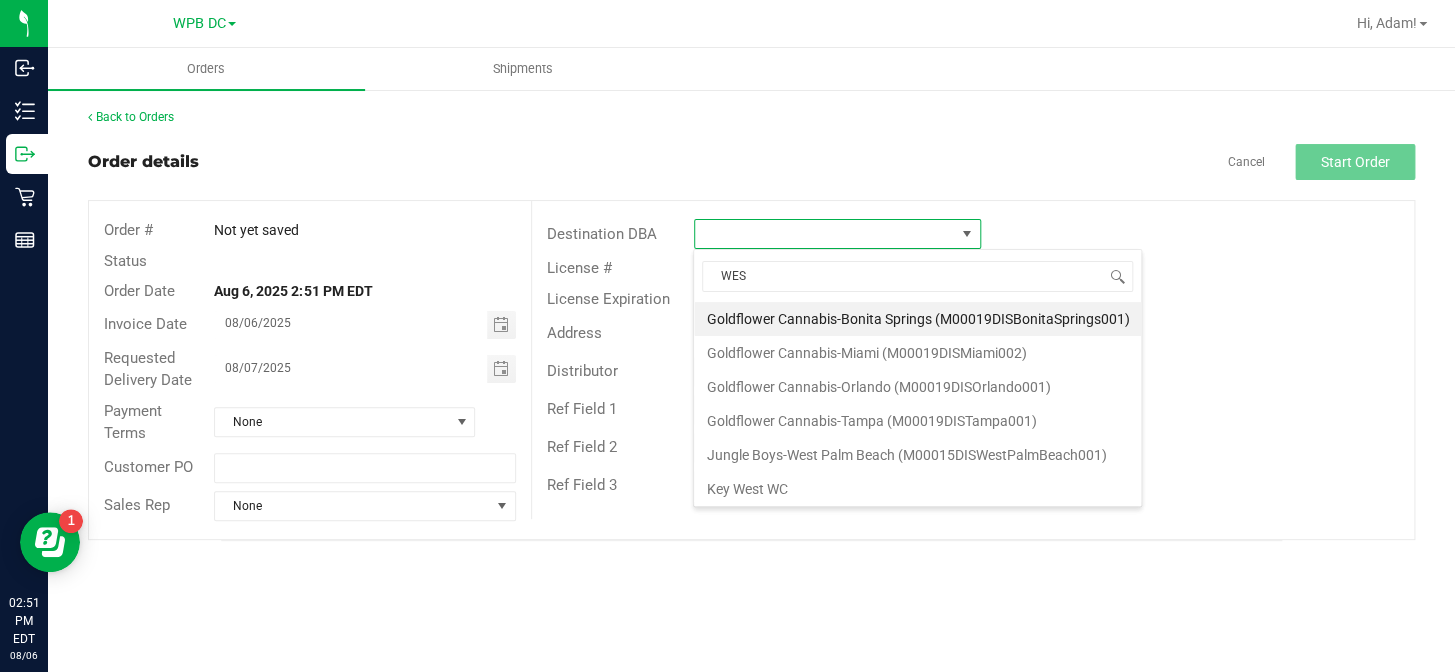 type on "WEST" 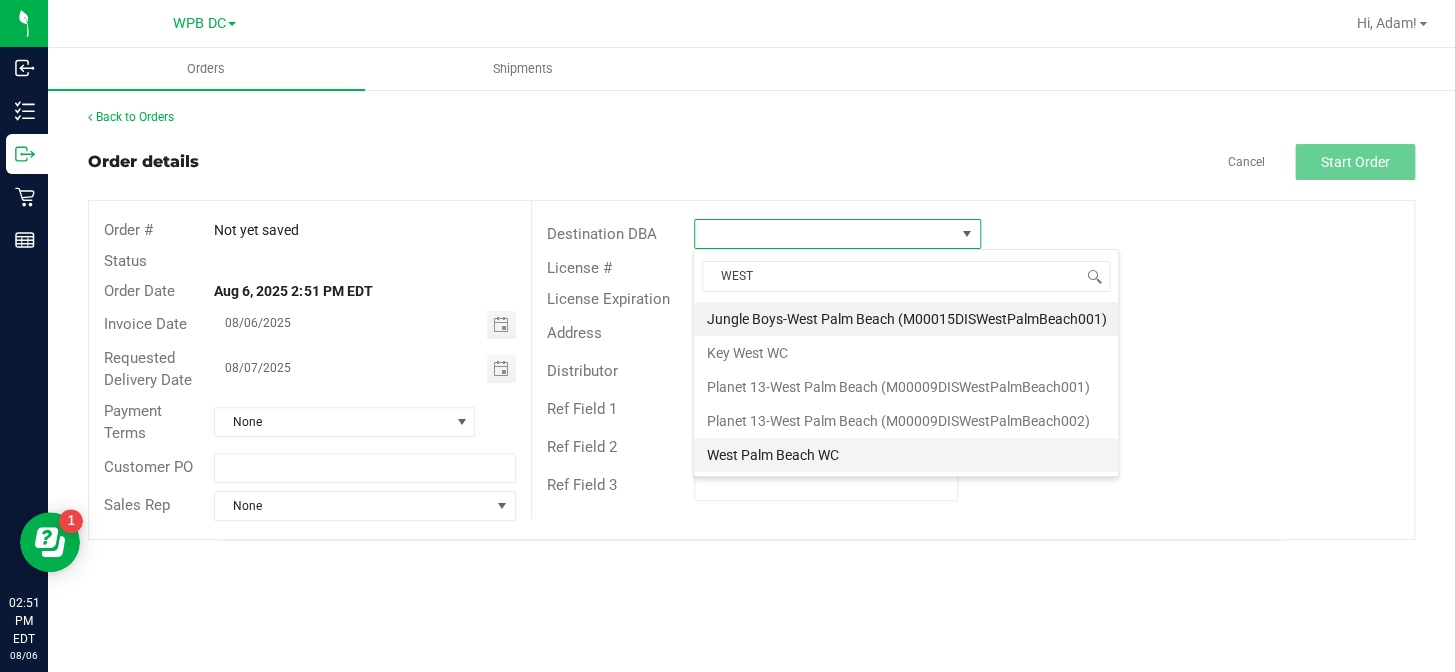click on "West Palm Beach WC" at bounding box center [906, 455] 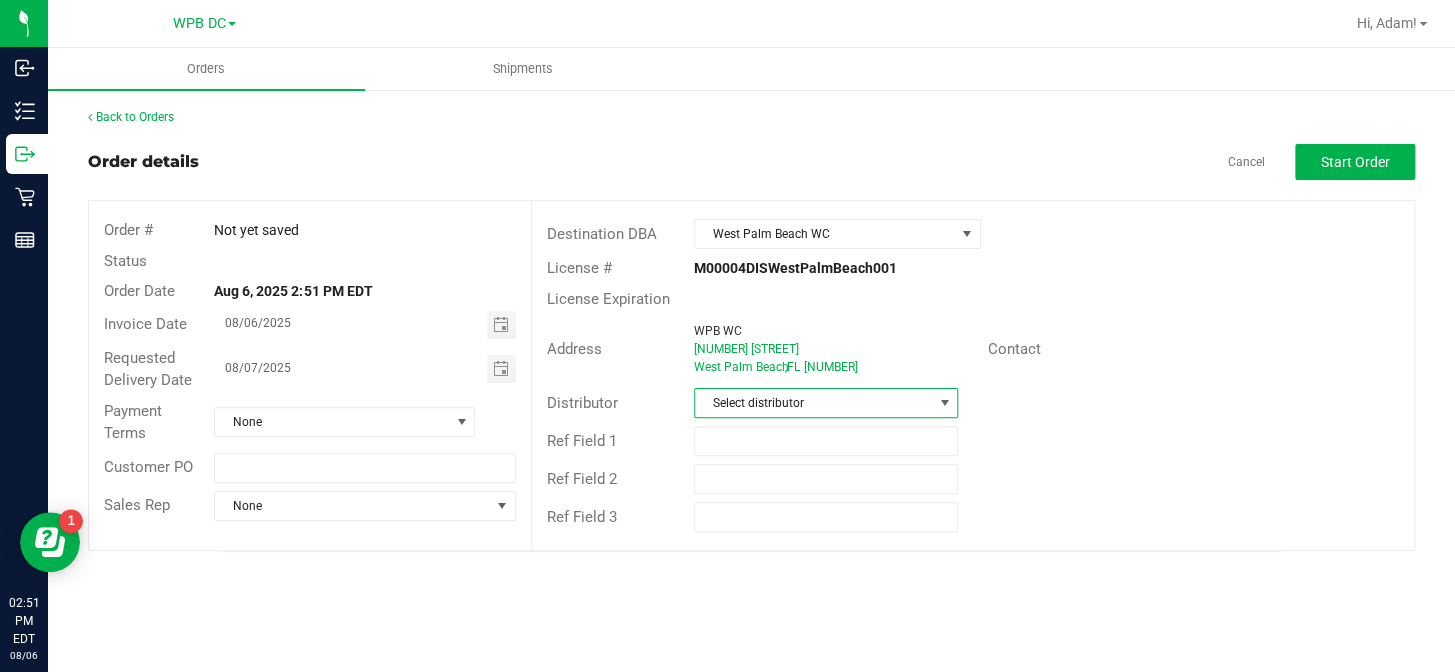 click at bounding box center [944, 403] 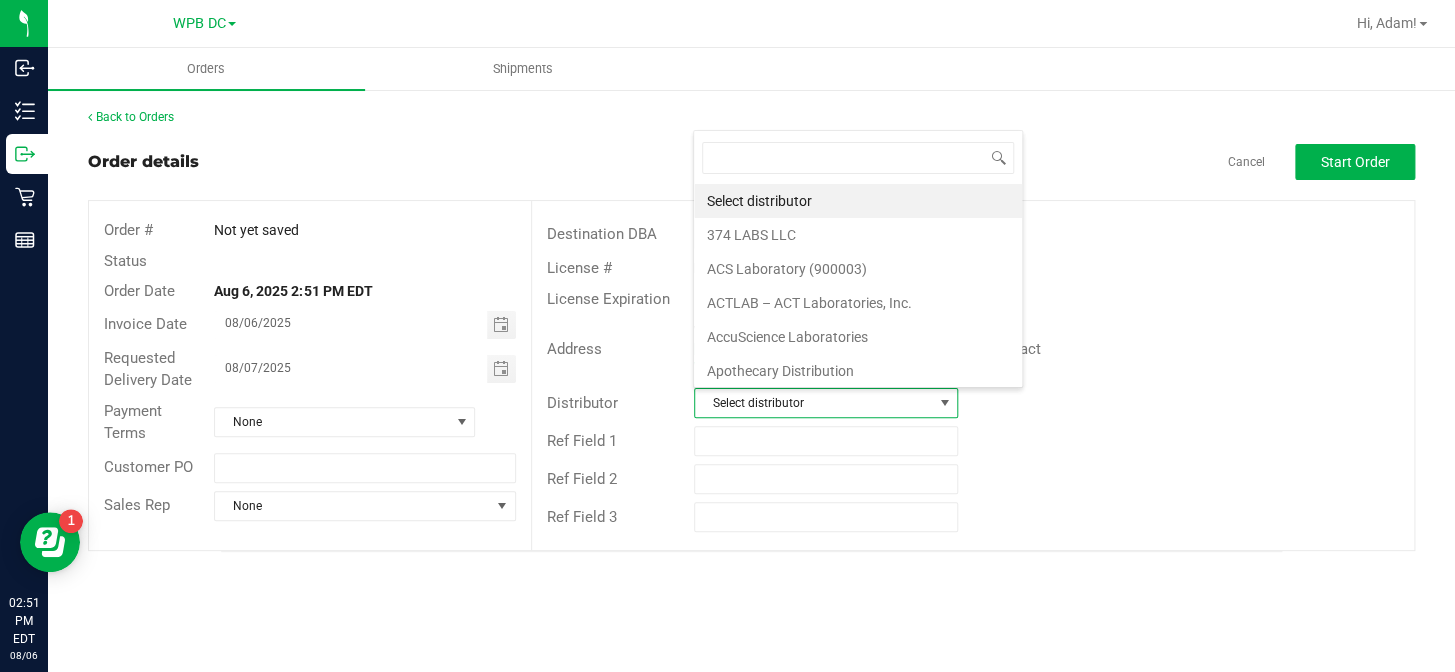 scroll, scrollTop: 99970, scrollLeft: 99736, axis: both 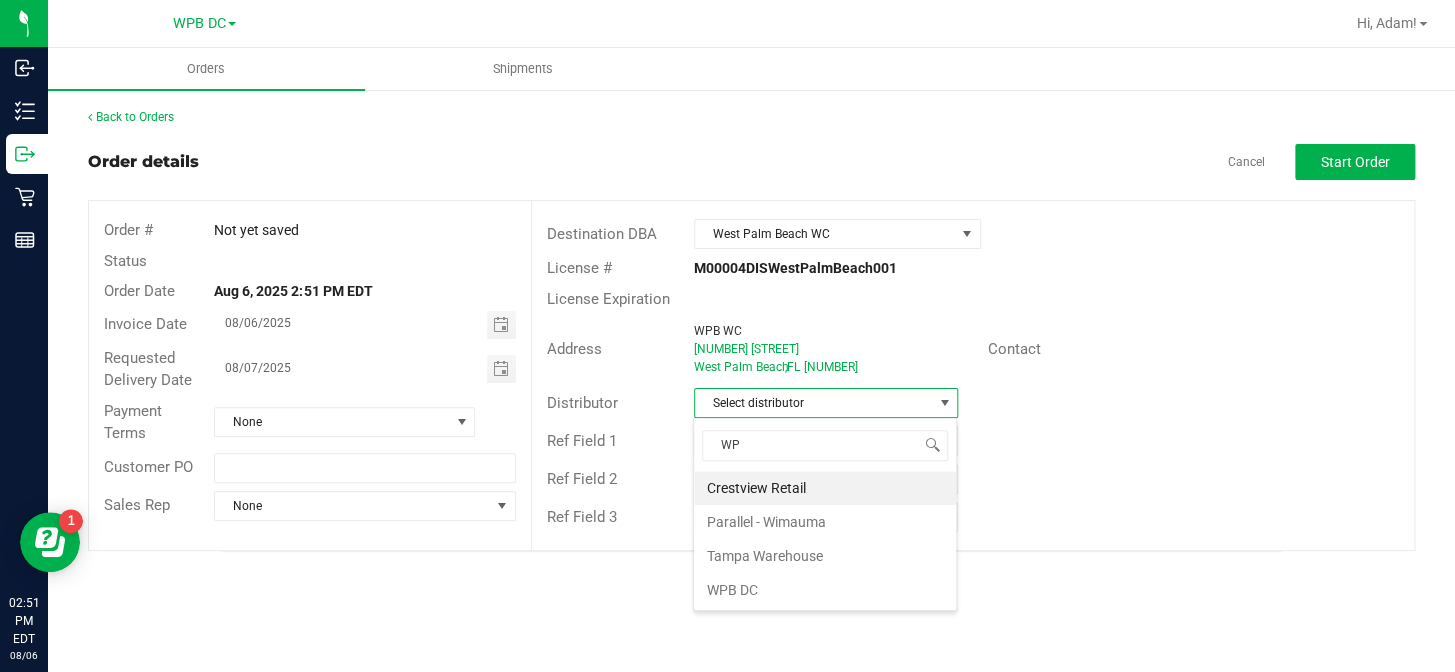 type on "WPB" 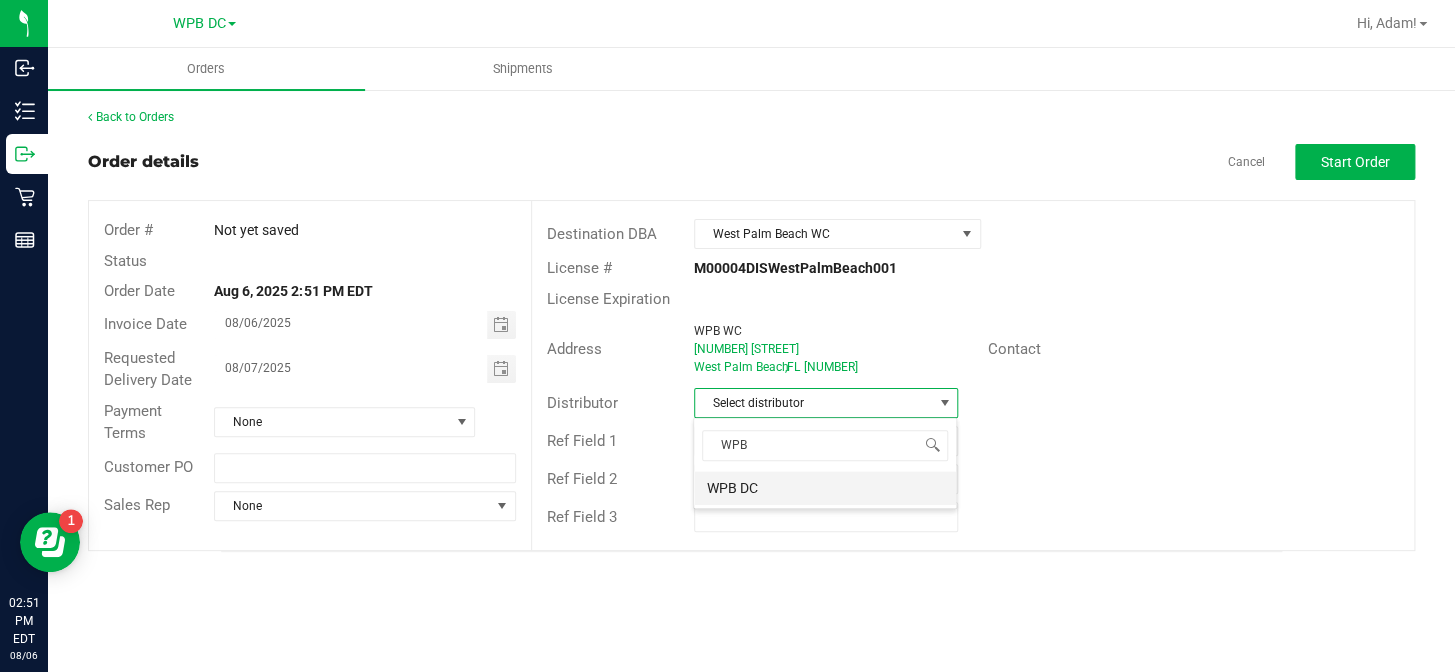 click on "WPB DC" at bounding box center [825, 488] 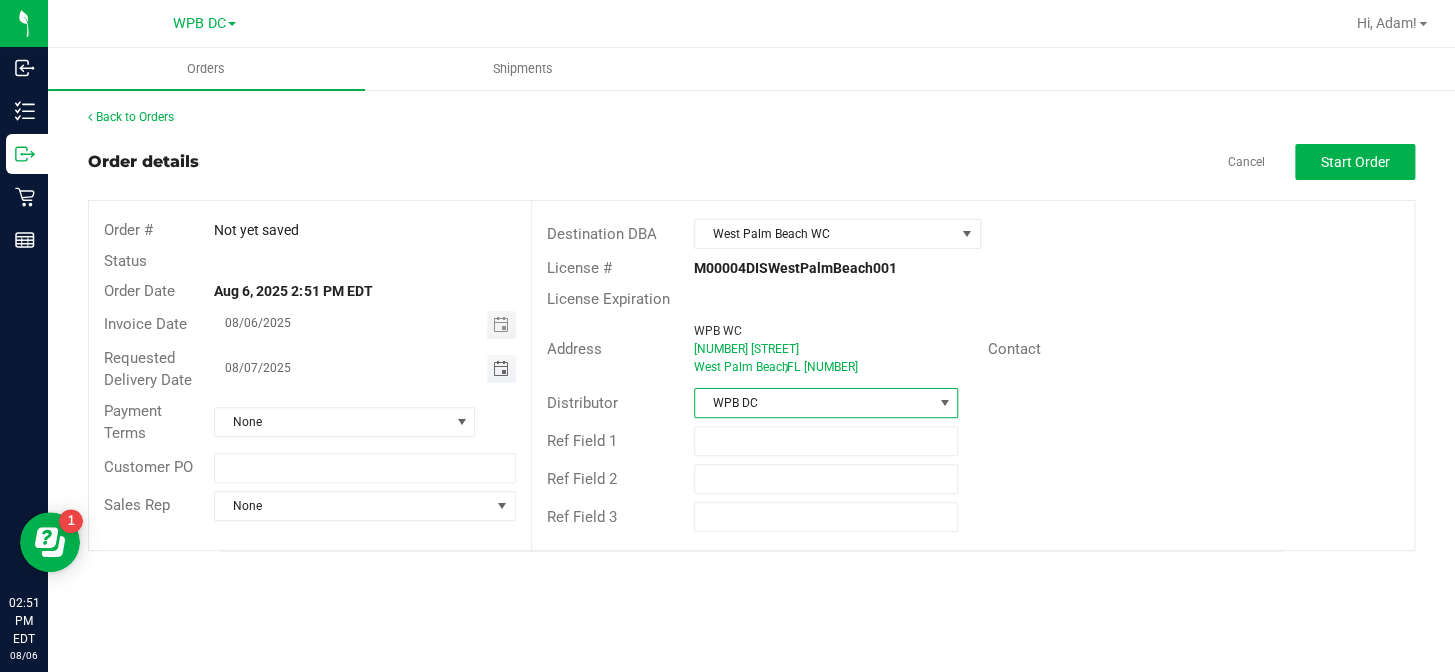 click at bounding box center [500, 369] 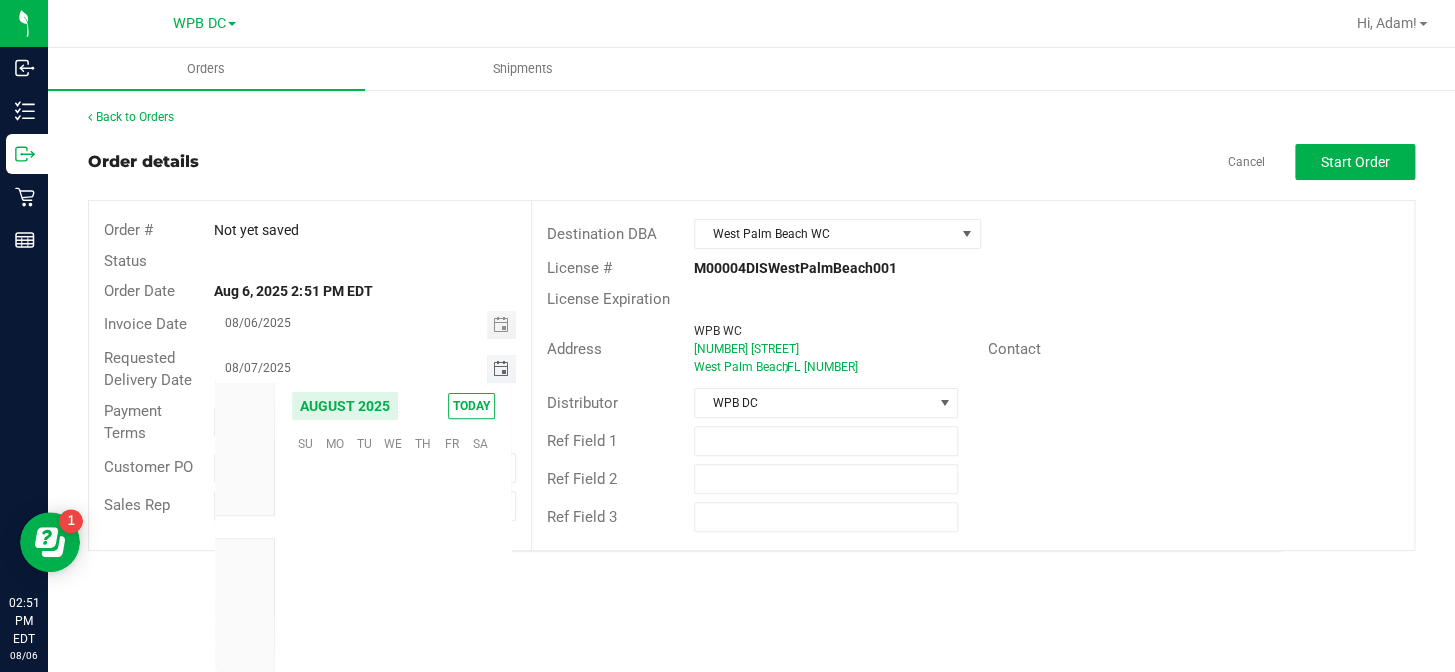 scroll, scrollTop: 36155, scrollLeft: 0, axis: vertical 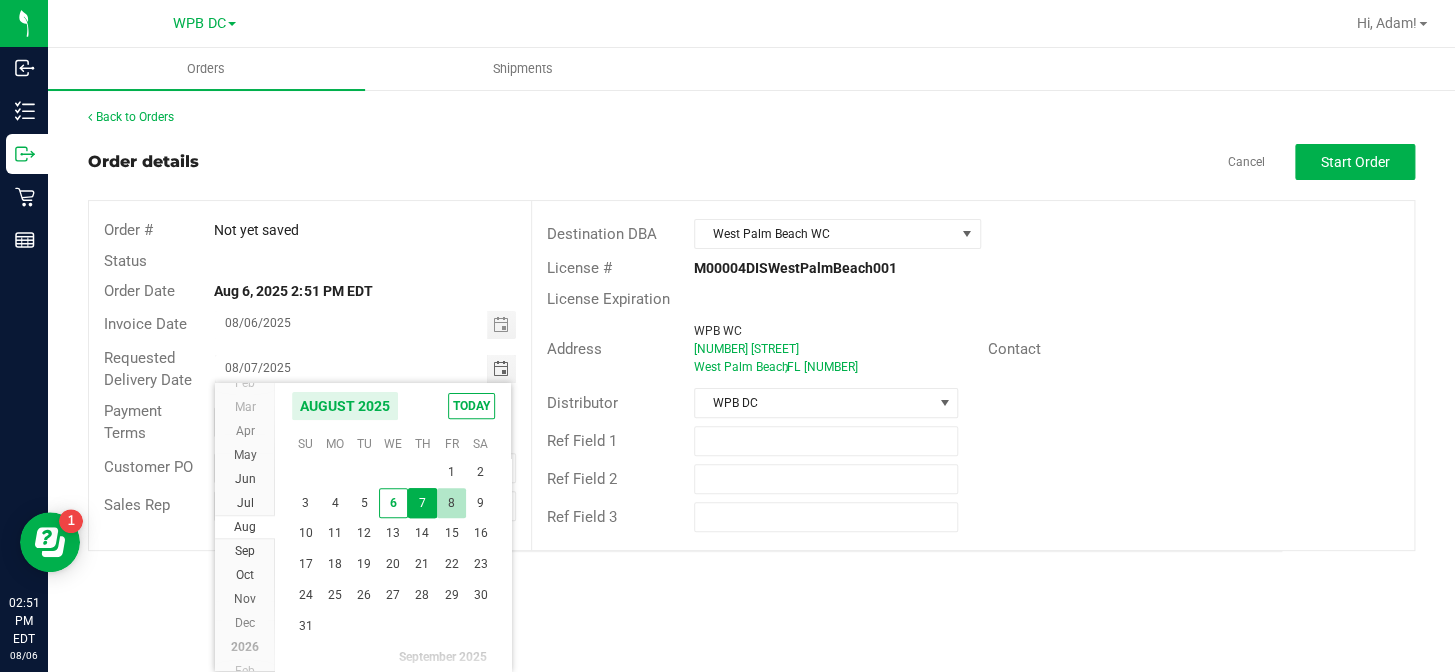 click on "8" at bounding box center [451, 503] 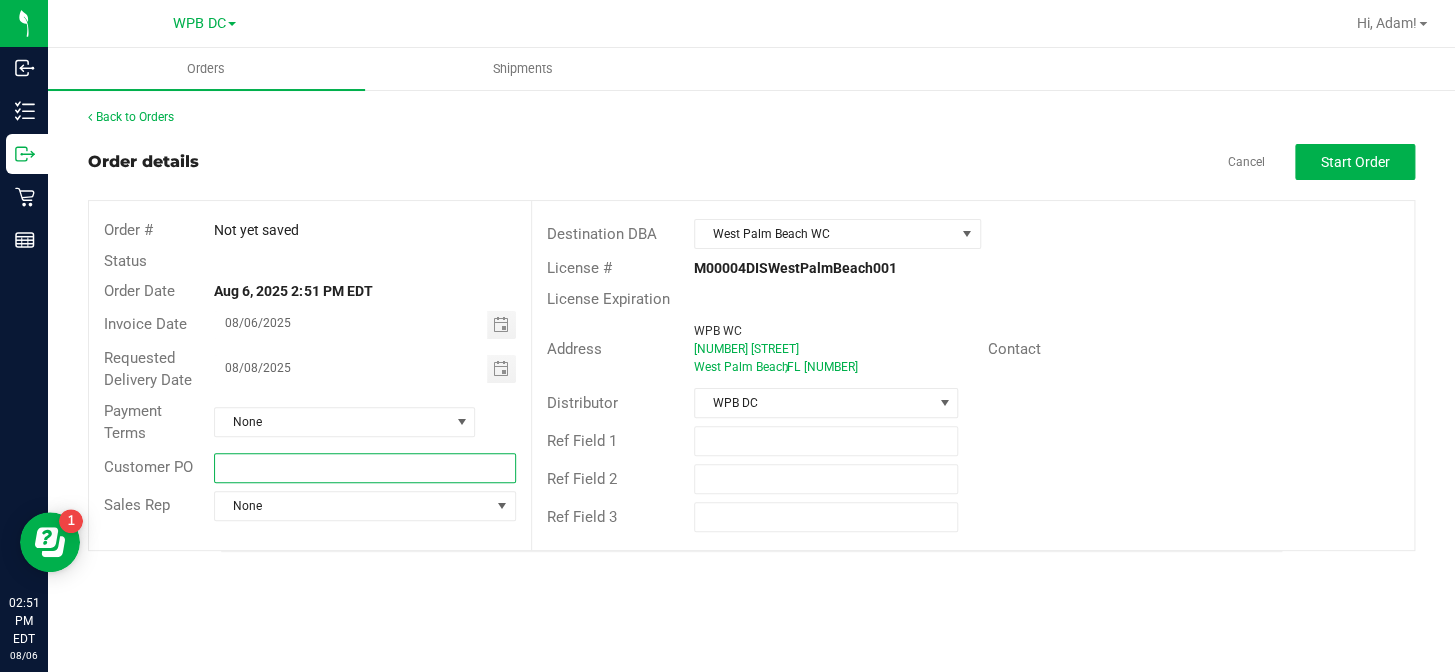 click at bounding box center (364, 468) 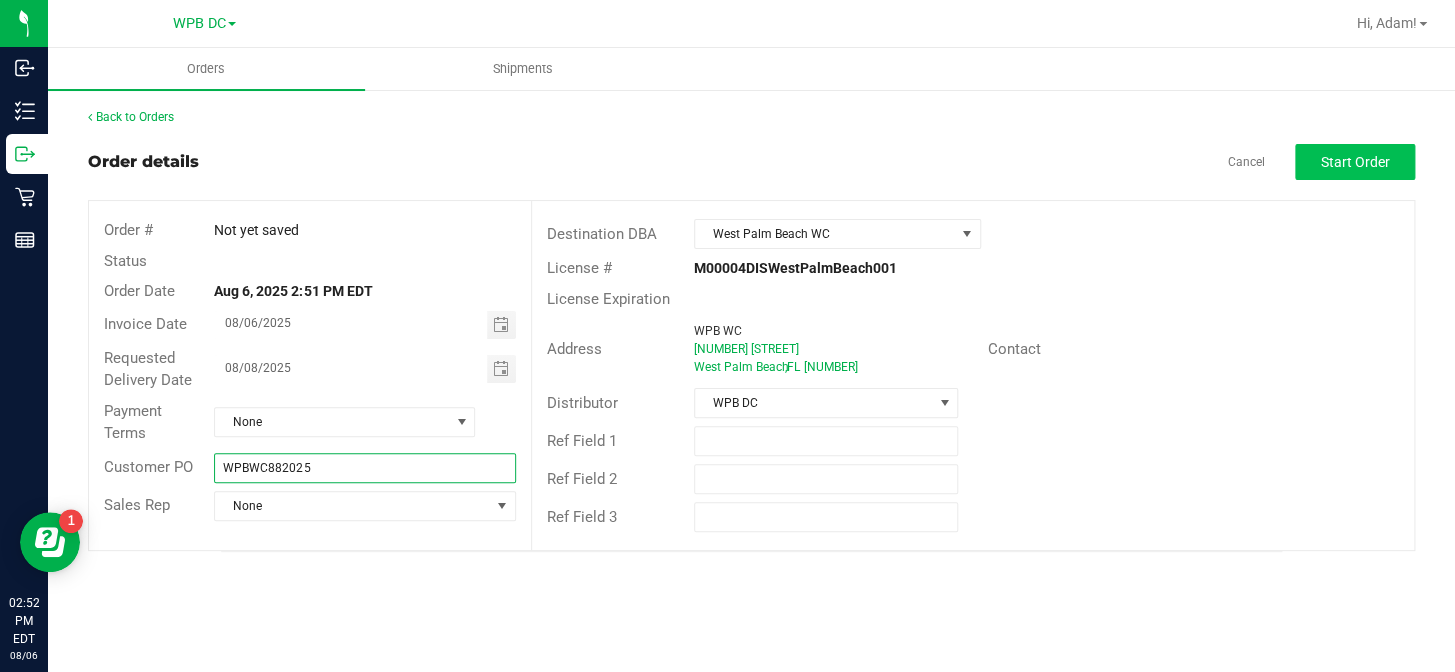 type on "WPBWC882025" 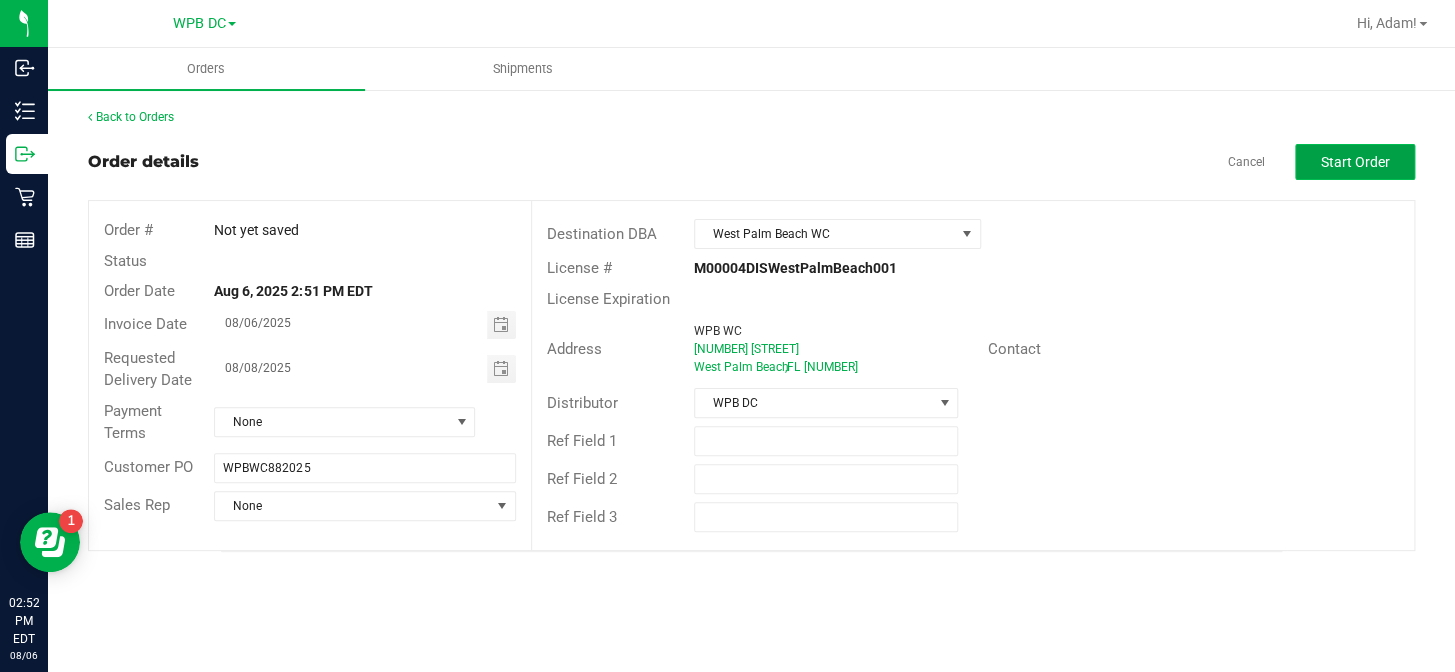 click on "Start Order" at bounding box center (1355, 162) 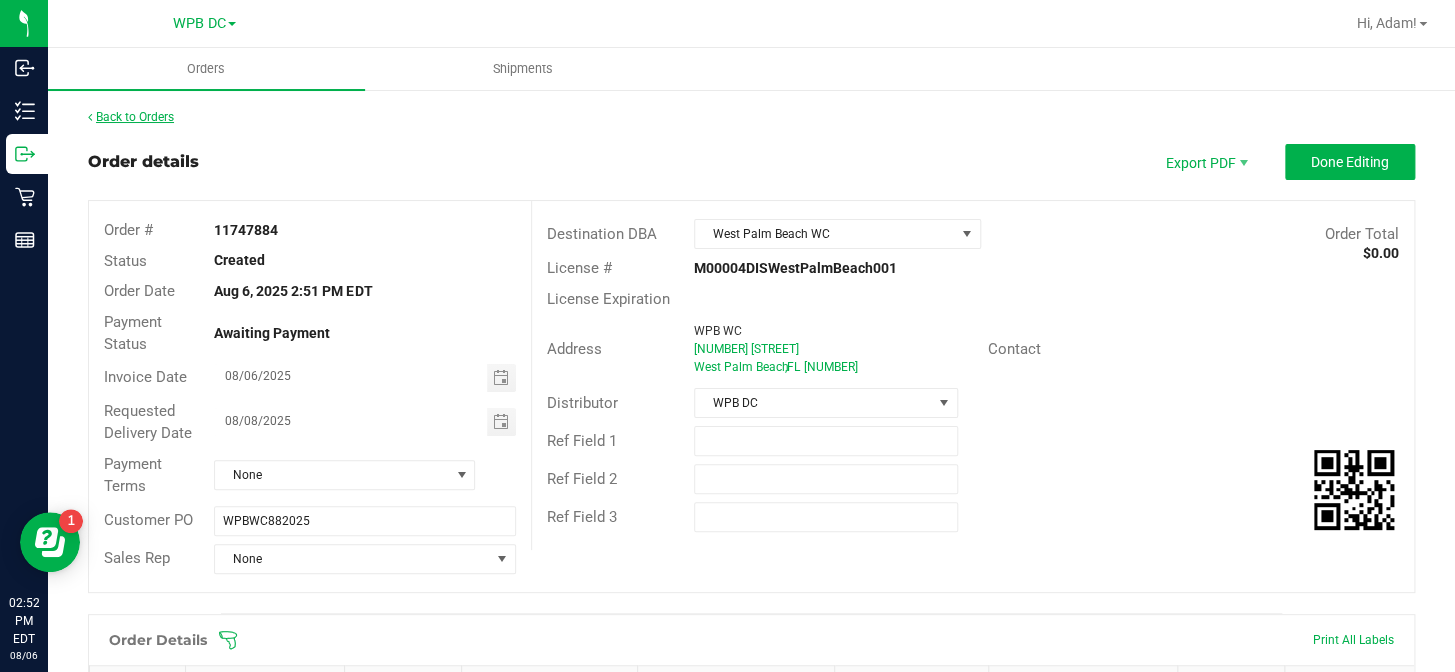 click on "Back to Orders" at bounding box center [131, 117] 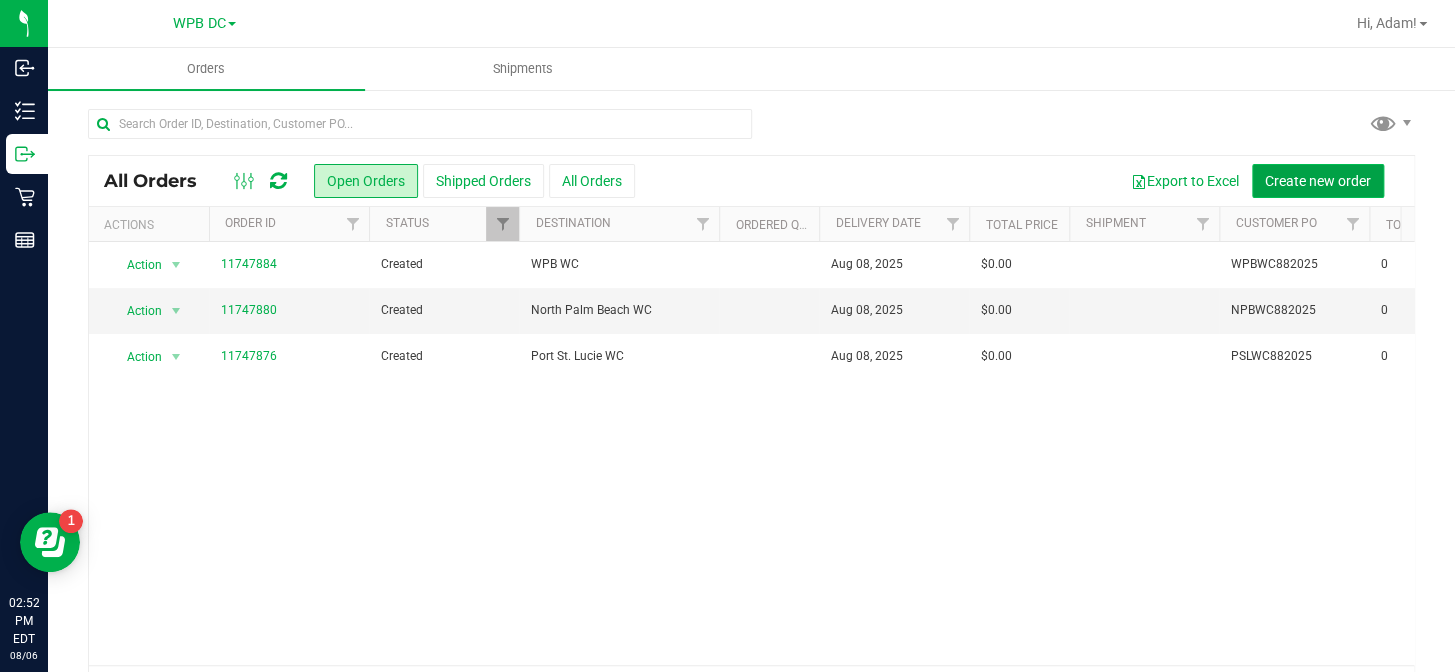 click on "Create new order" at bounding box center [1318, 181] 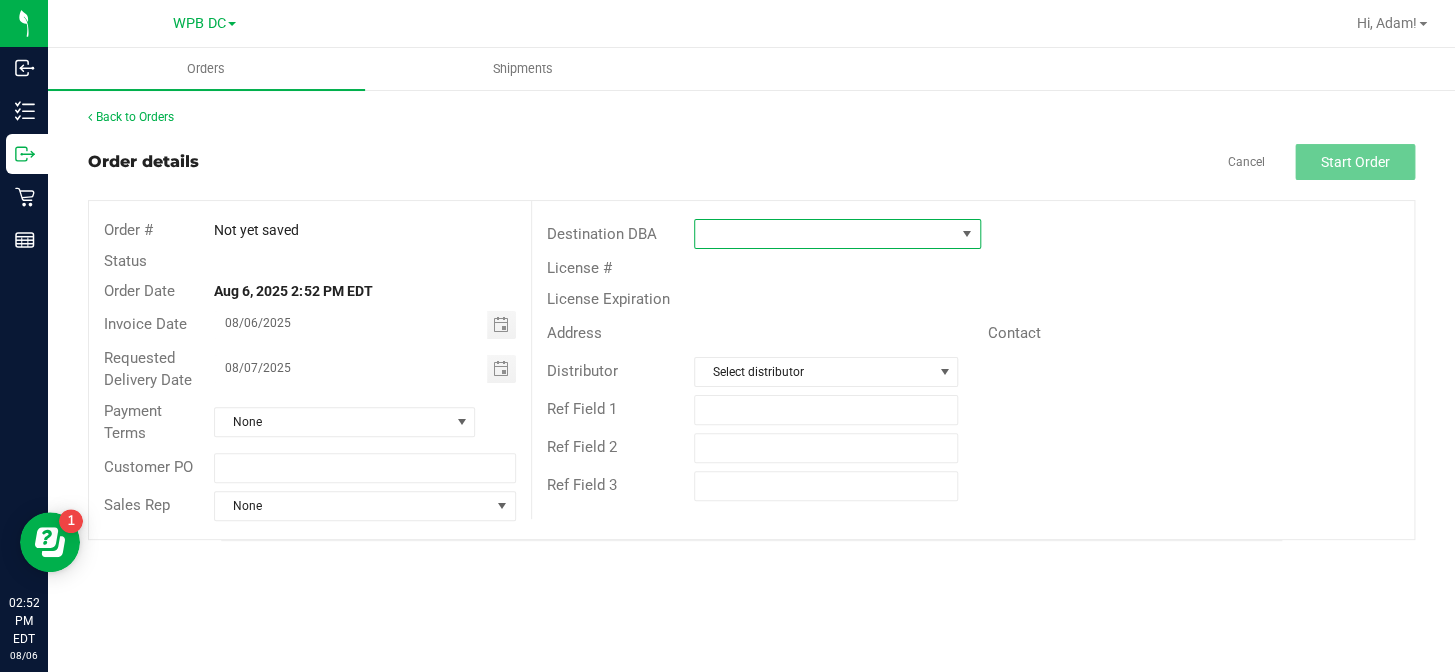 click at bounding box center (825, 234) 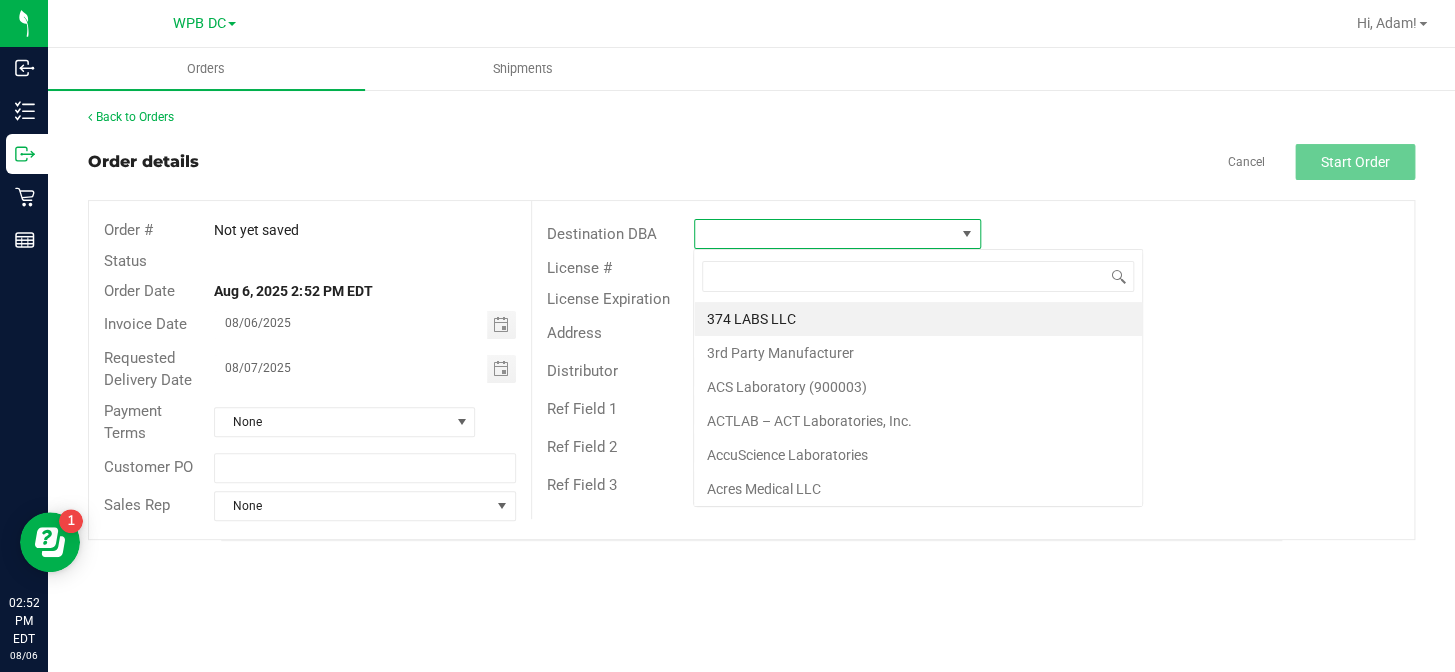 scroll, scrollTop: 99970, scrollLeft: 99712, axis: both 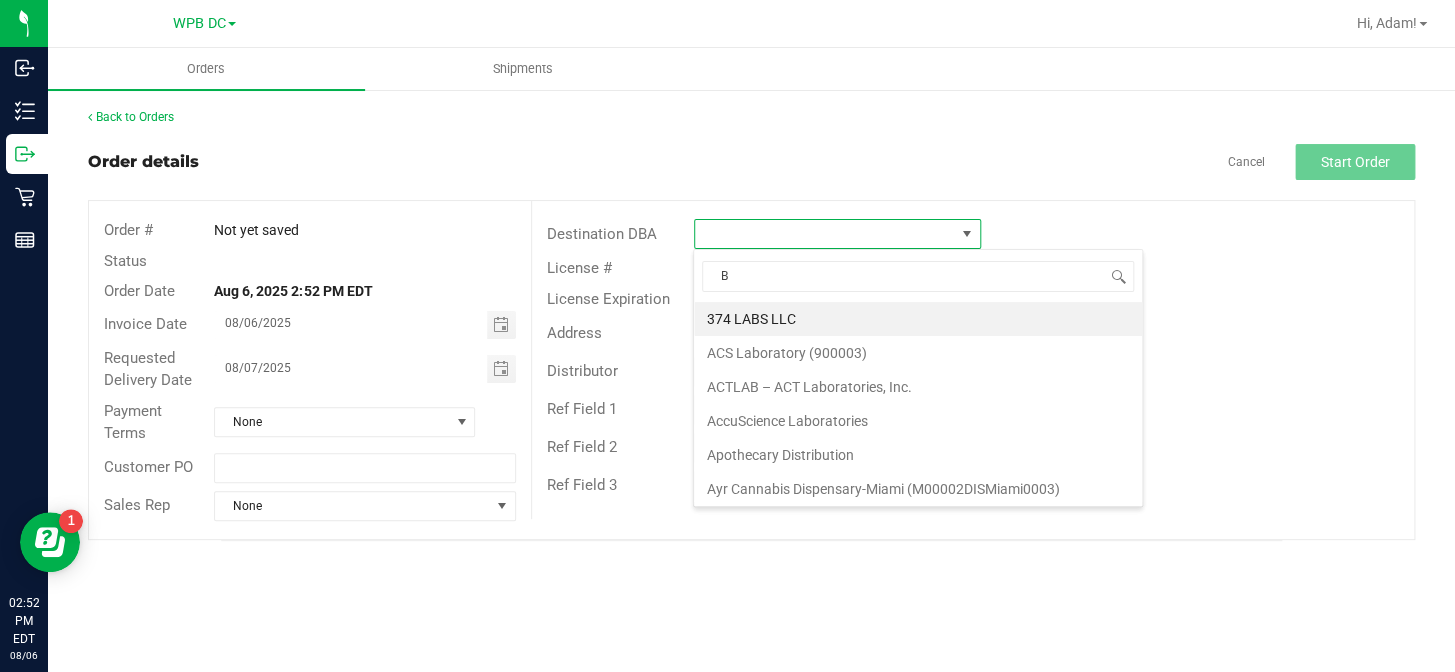 type on "BO" 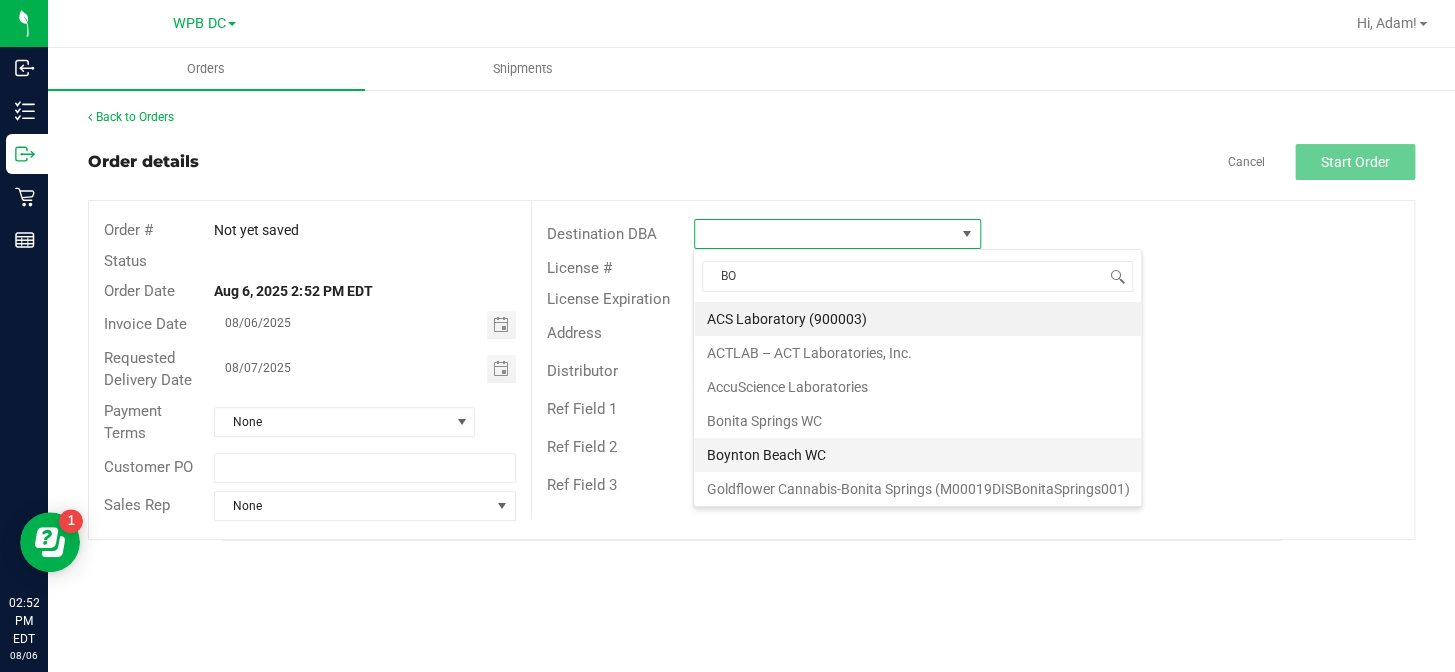 click on "Boynton Beach WC" at bounding box center (917, 455) 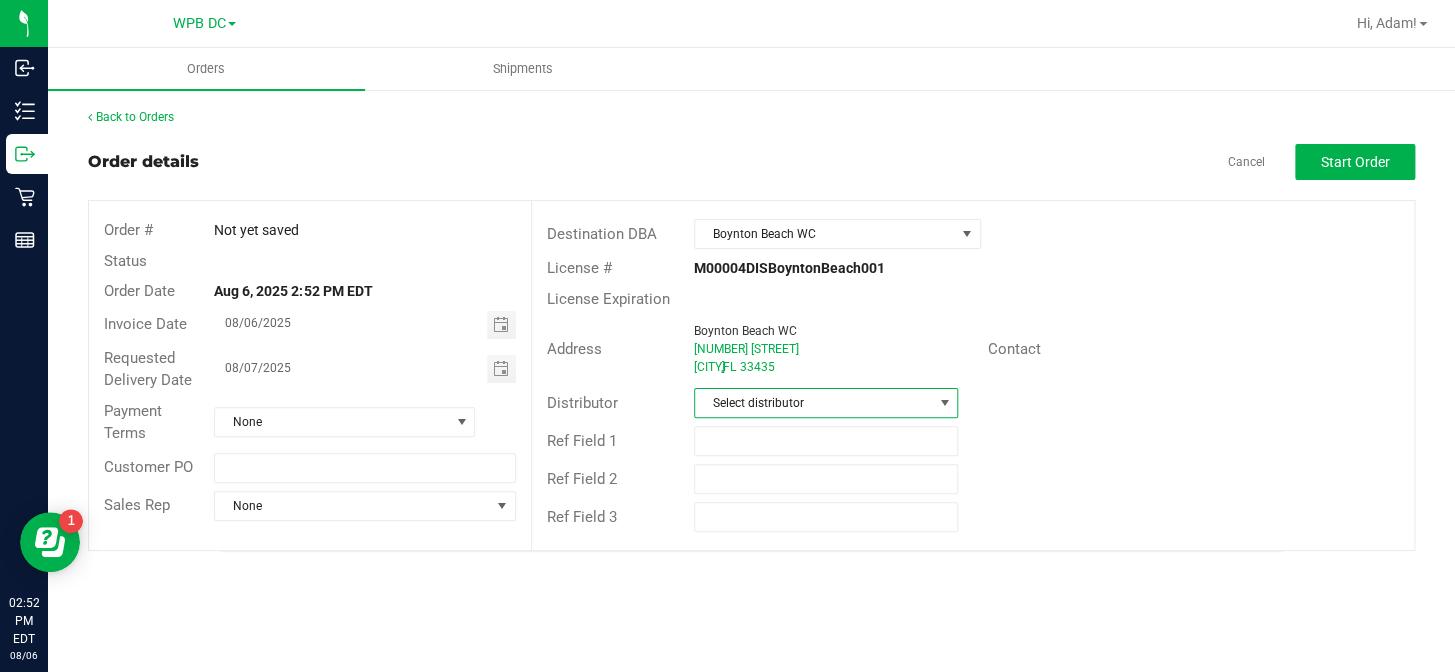 click at bounding box center [944, 403] 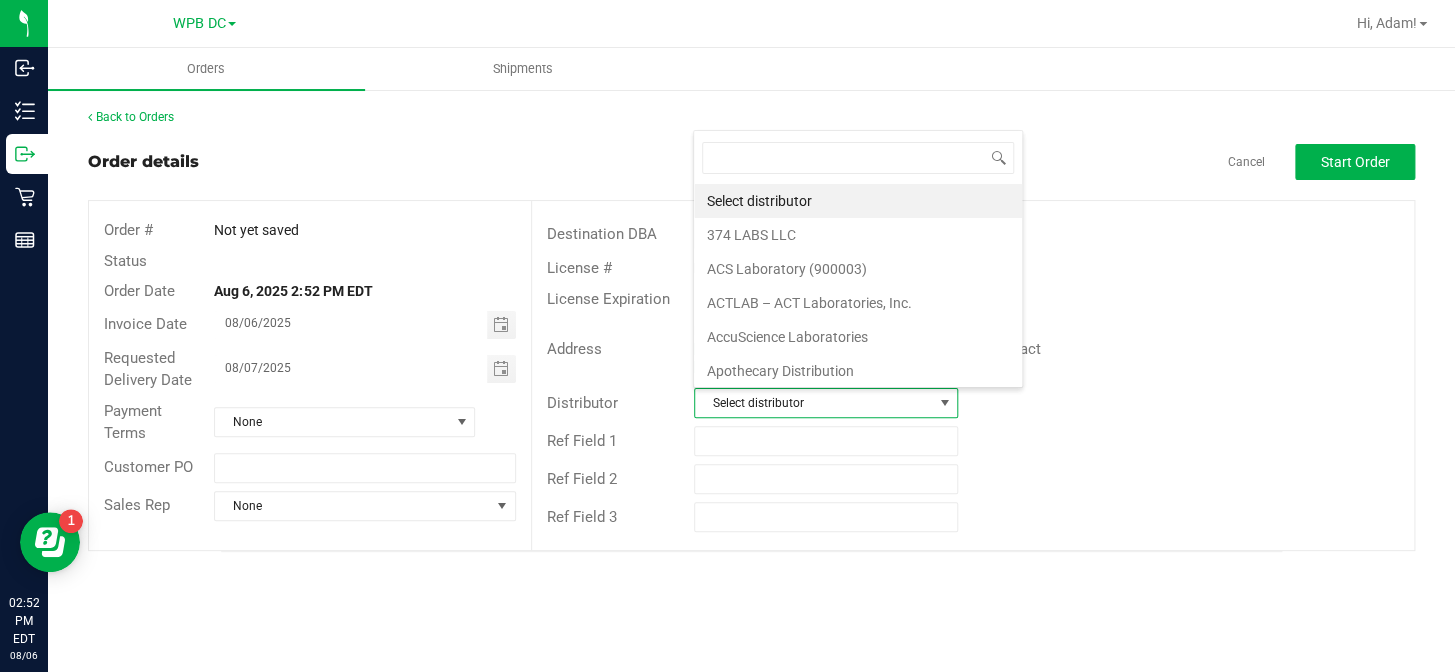 scroll, scrollTop: 99970, scrollLeft: 99736, axis: both 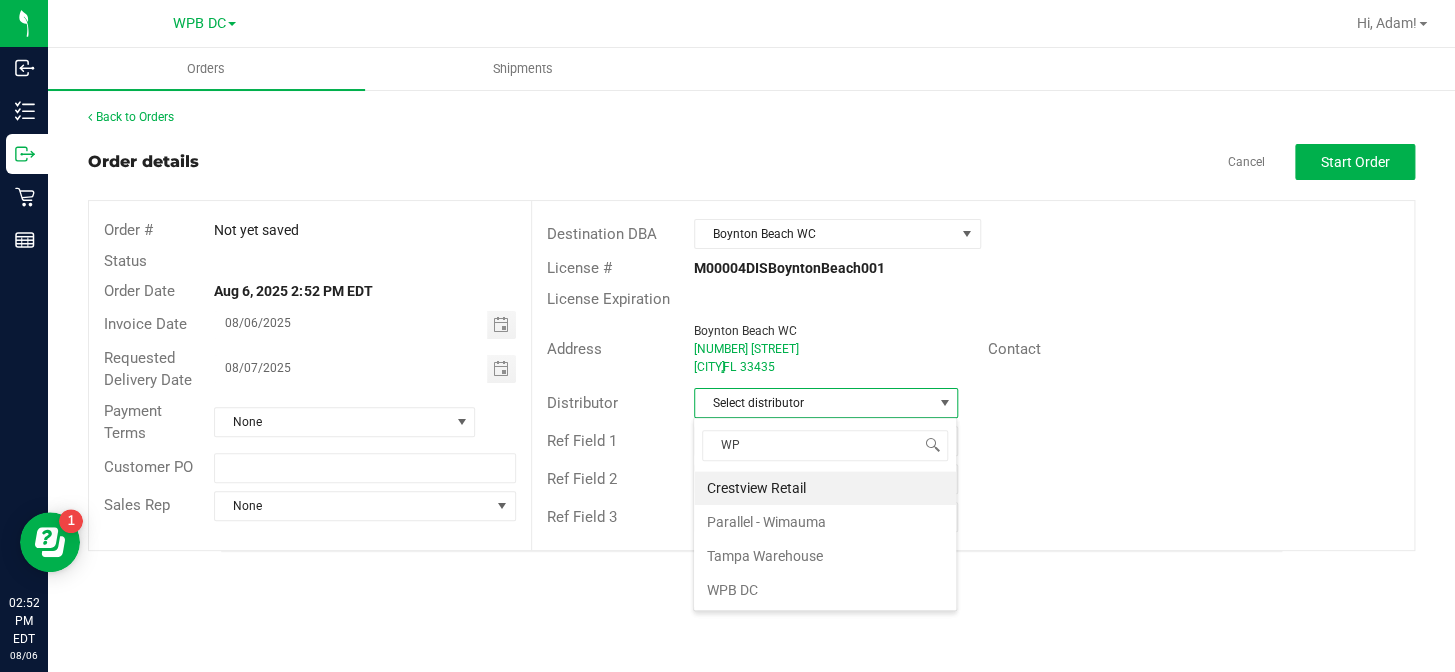 type on "WPB" 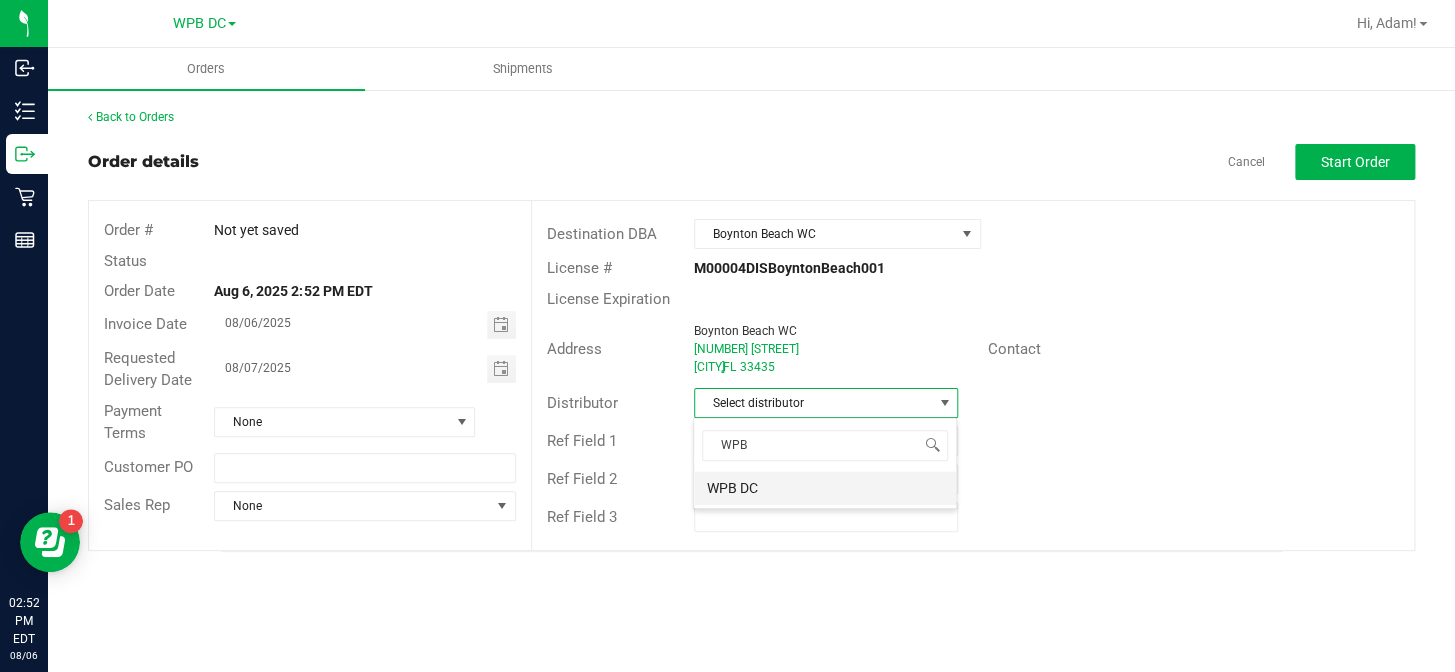 click on "WPB DC" at bounding box center (825, 488) 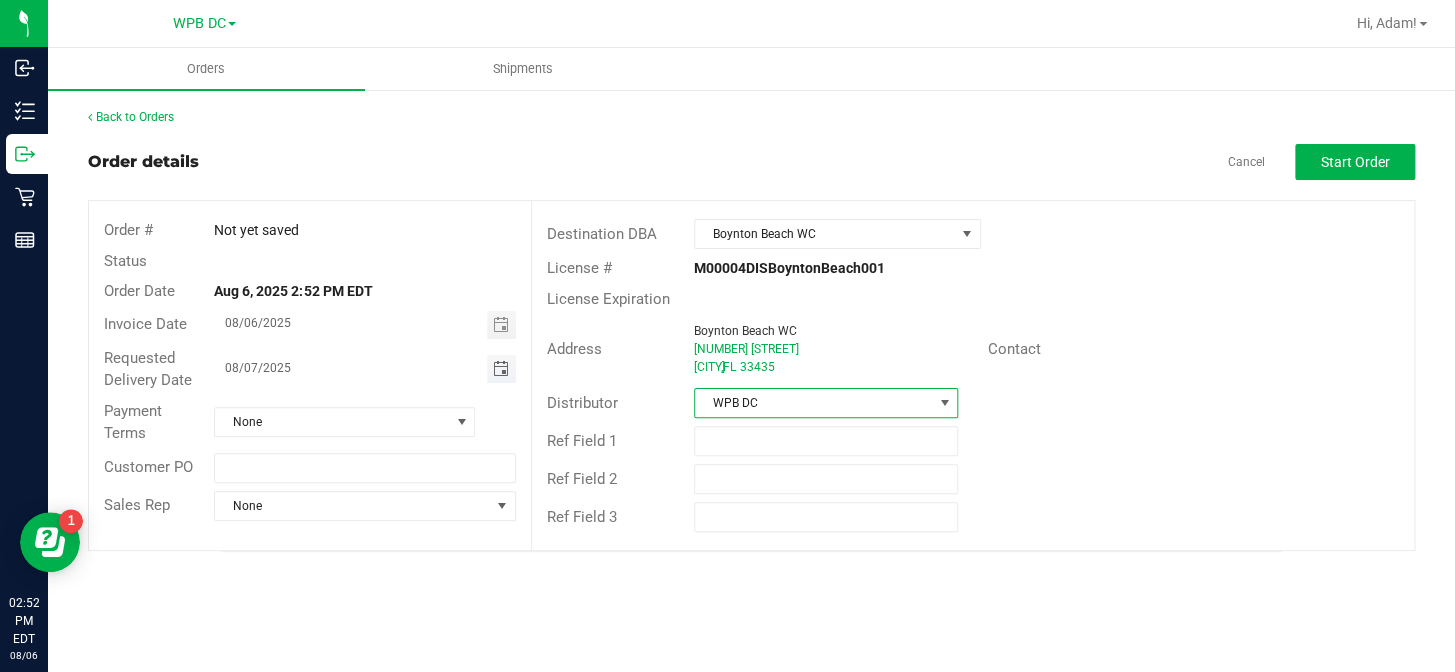 click at bounding box center [500, 369] 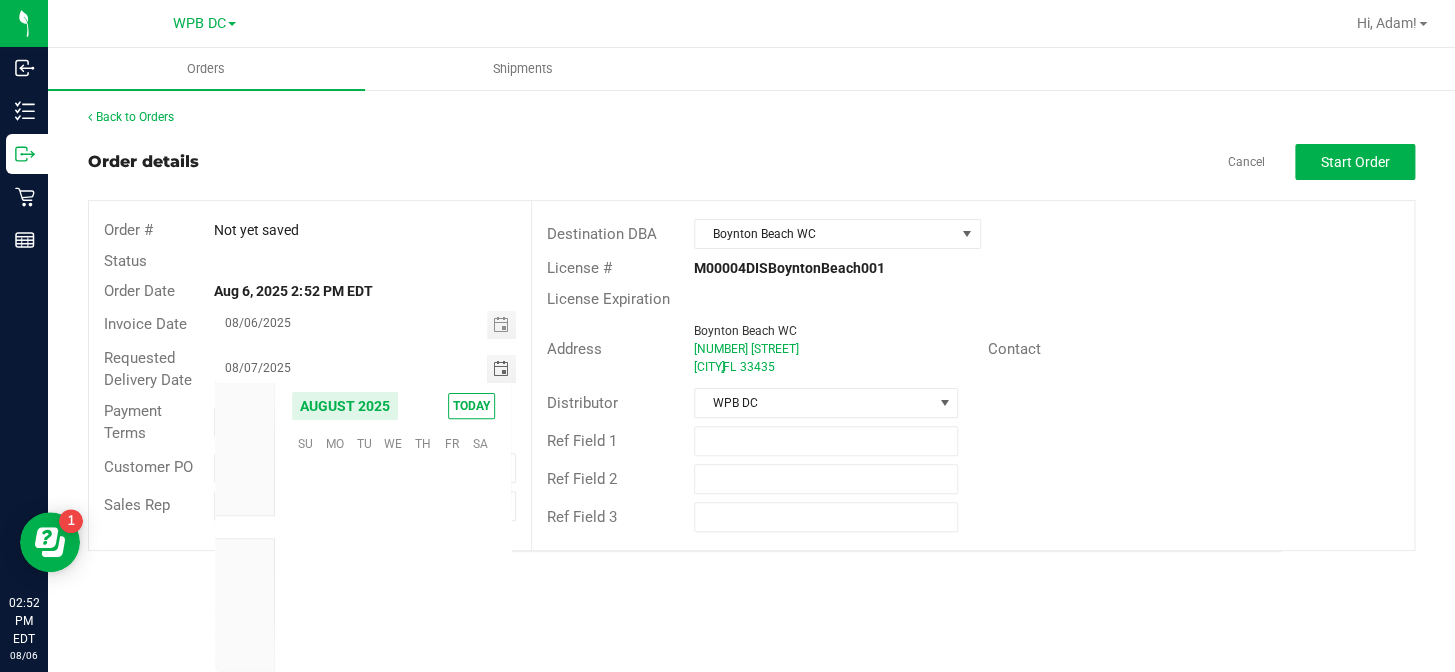 scroll, scrollTop: 36155, scrollLeft: 0, axis: vertical 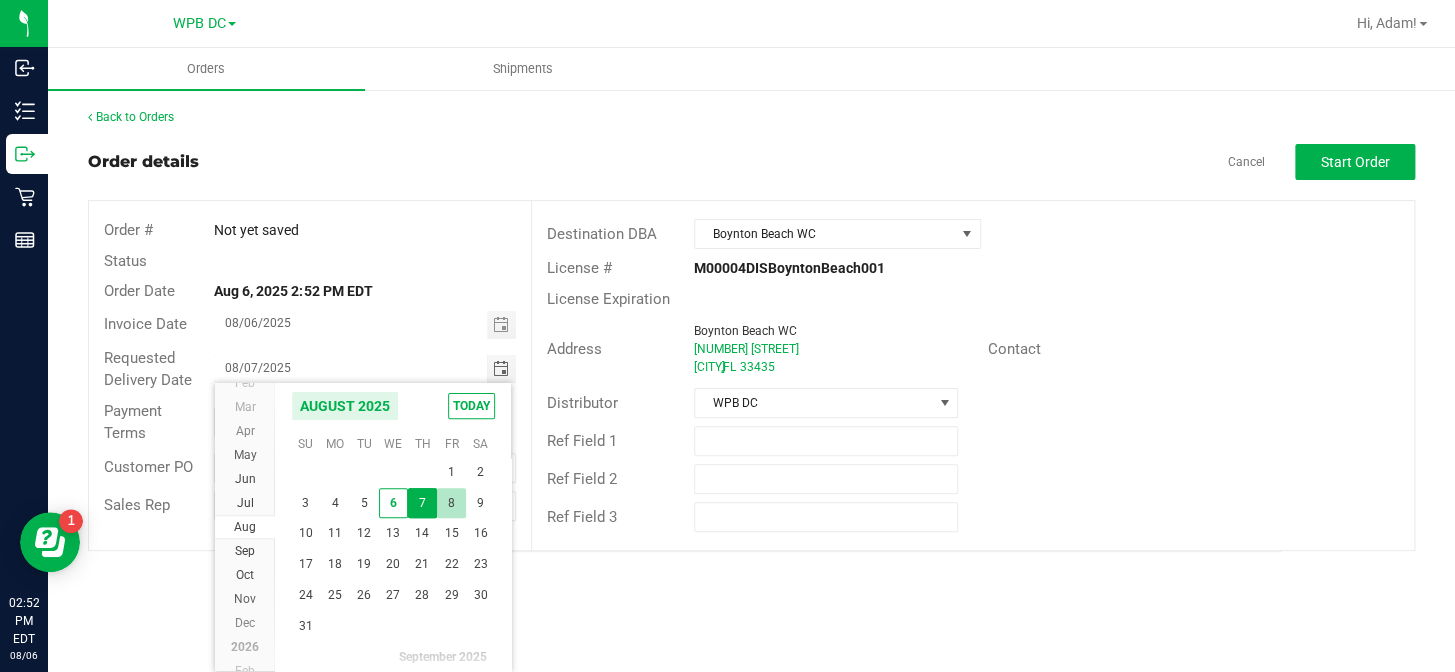 click on "8" at bounding box center [451, 503] 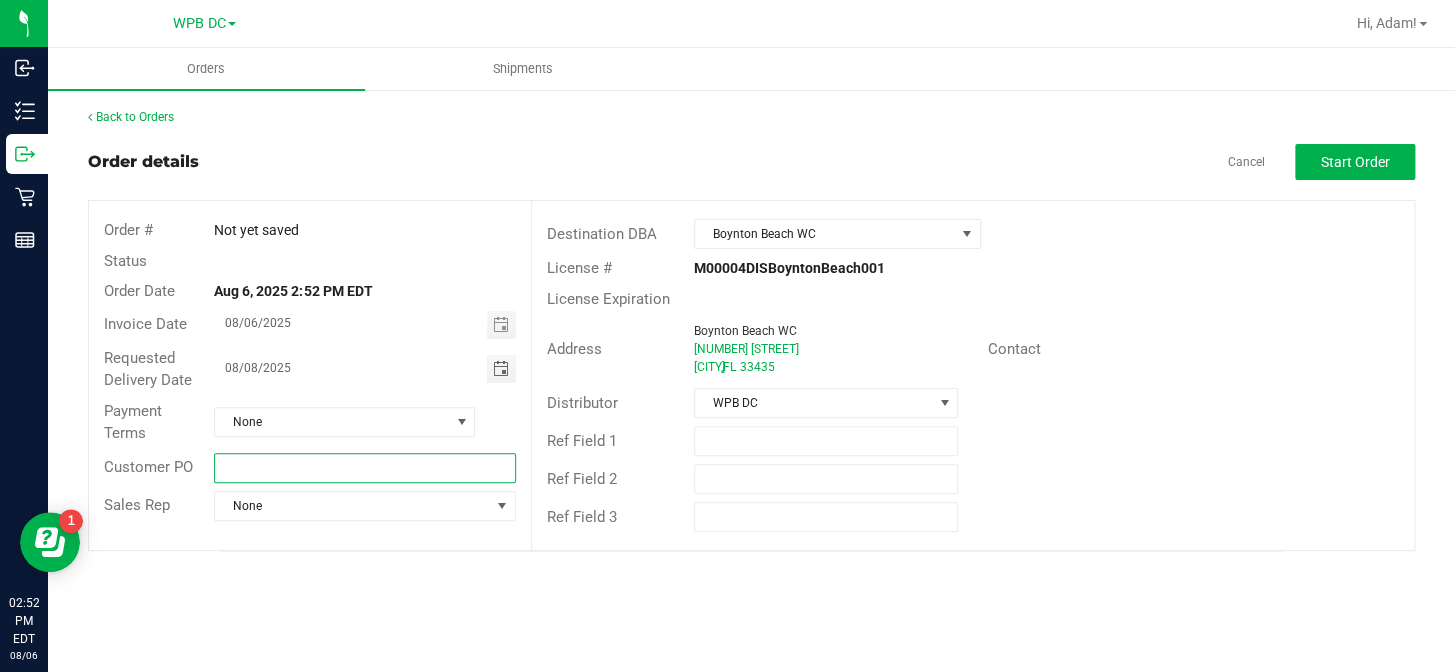 click at bounding box center [364, 468] 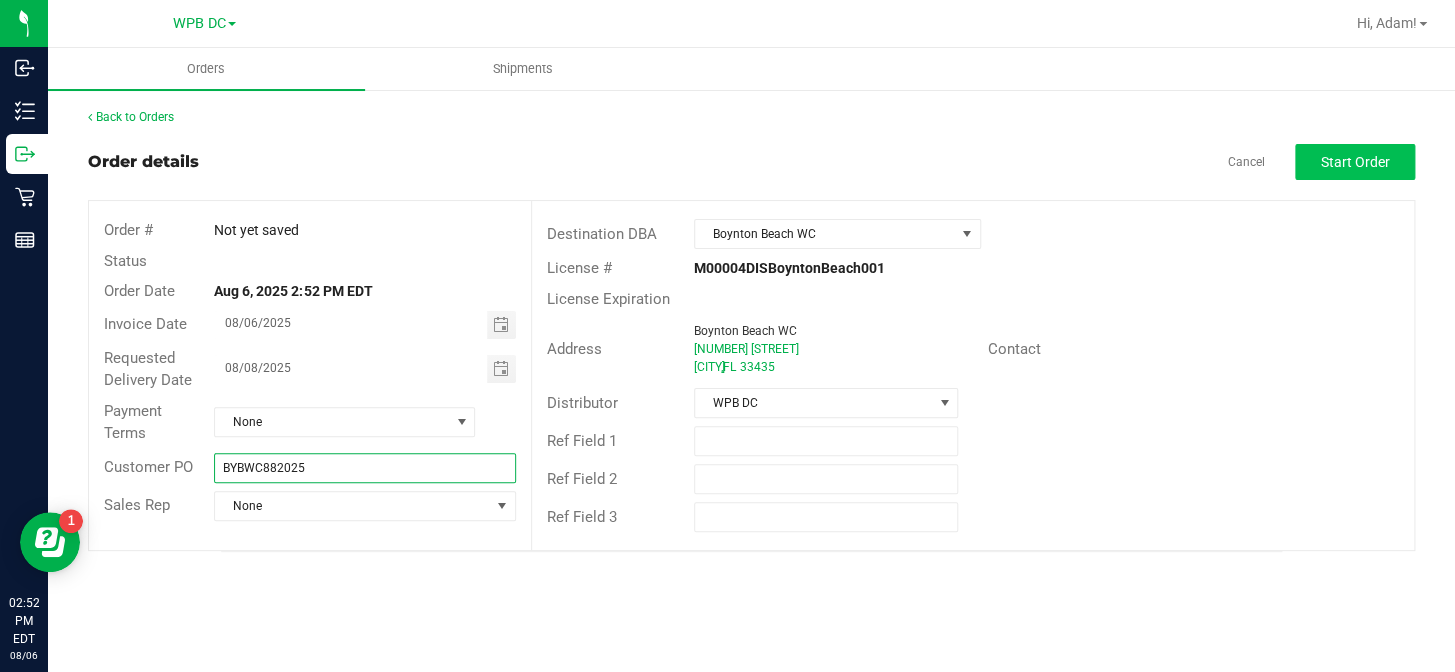 type on "BYBWC882025" 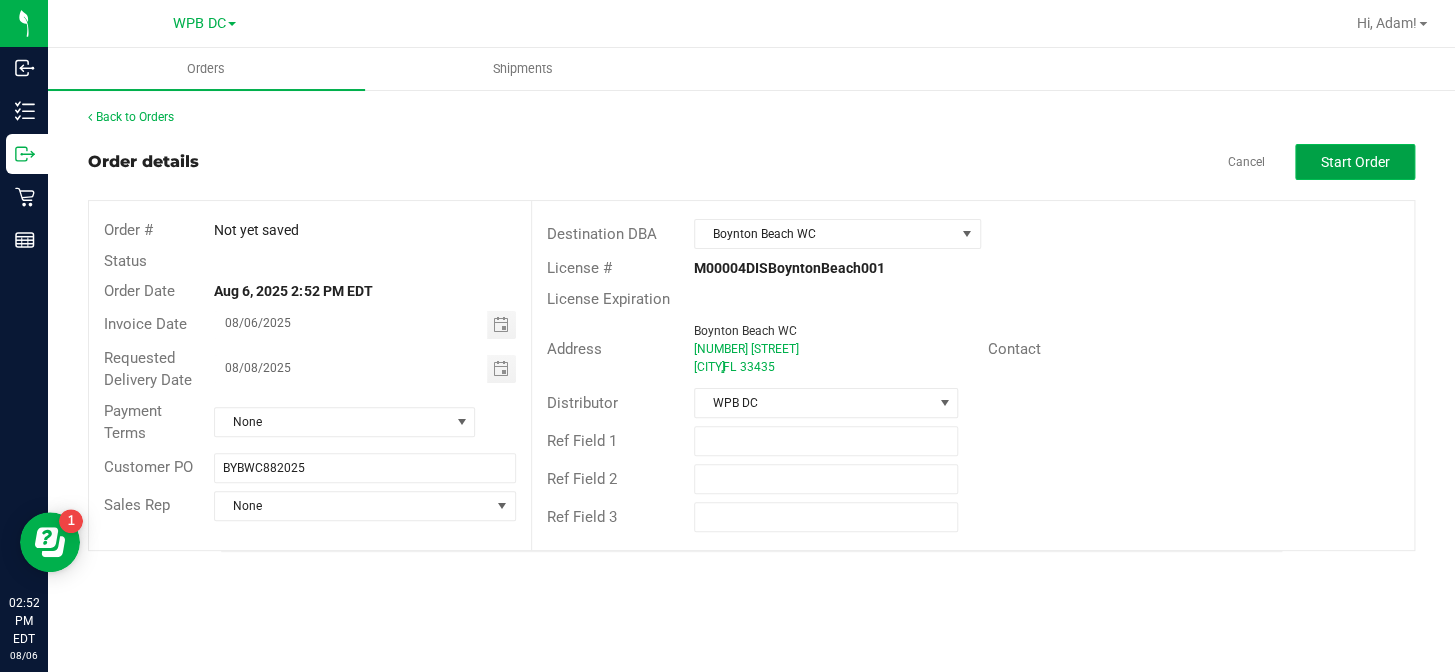 click on "Start Order" at bounding box center [1355, 162] 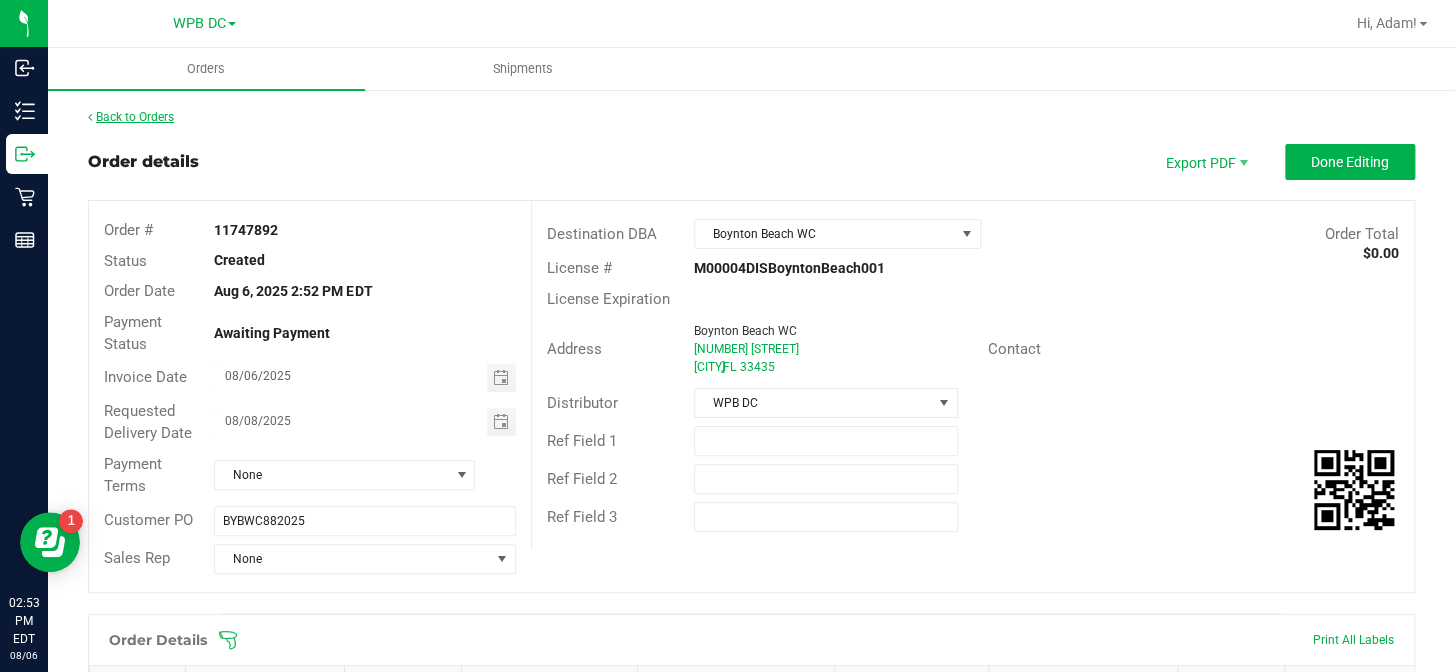 click on "Back to Orders" at bounding box center (131, 117) 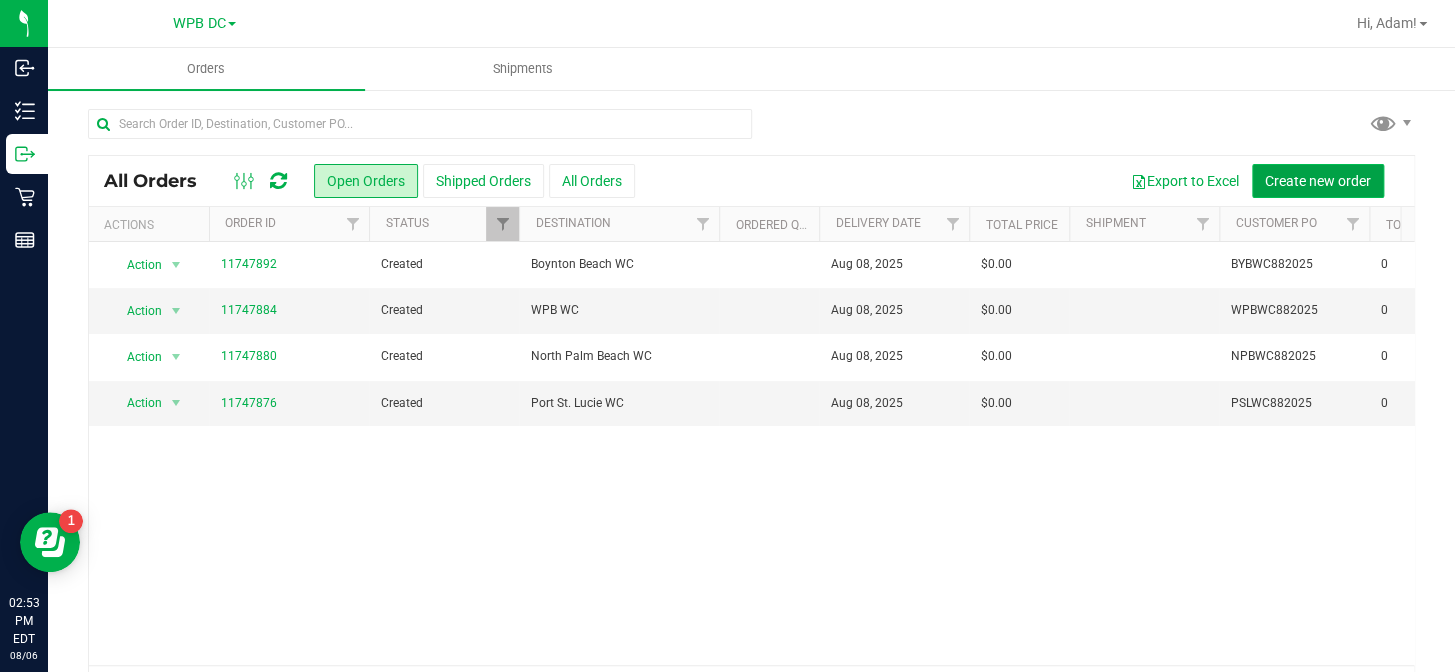 click on "Create new order" at bounding box center [1318, 181] 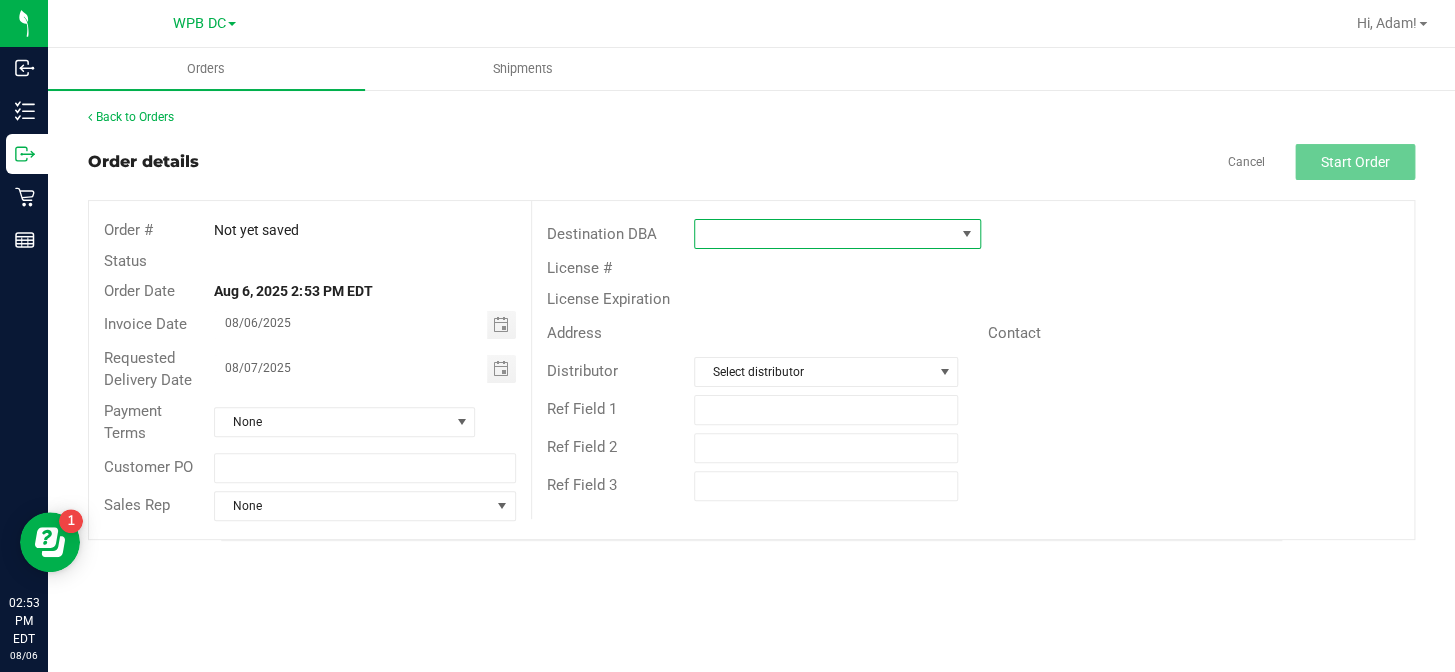 click at bounding box center (825, 234) 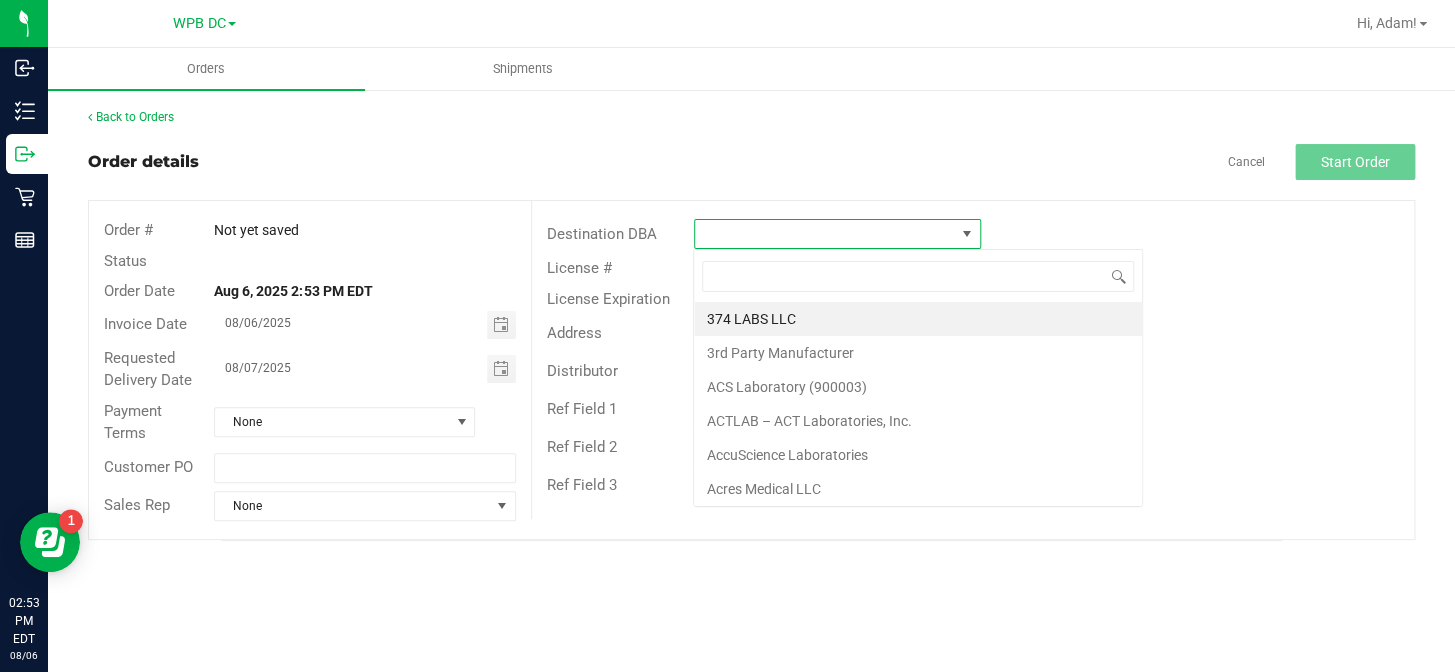 scroll, scrollTop: 99970, scrollLeft: 99712, axis: both 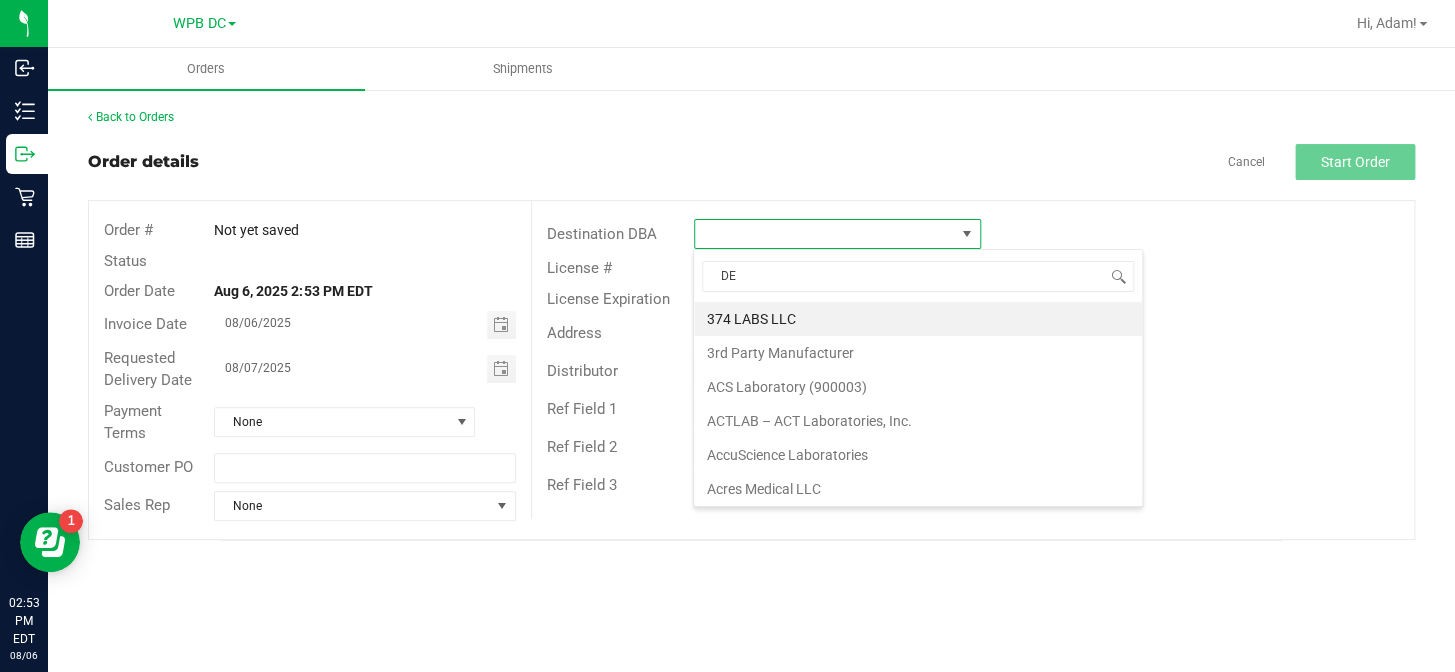 type on "DEL" 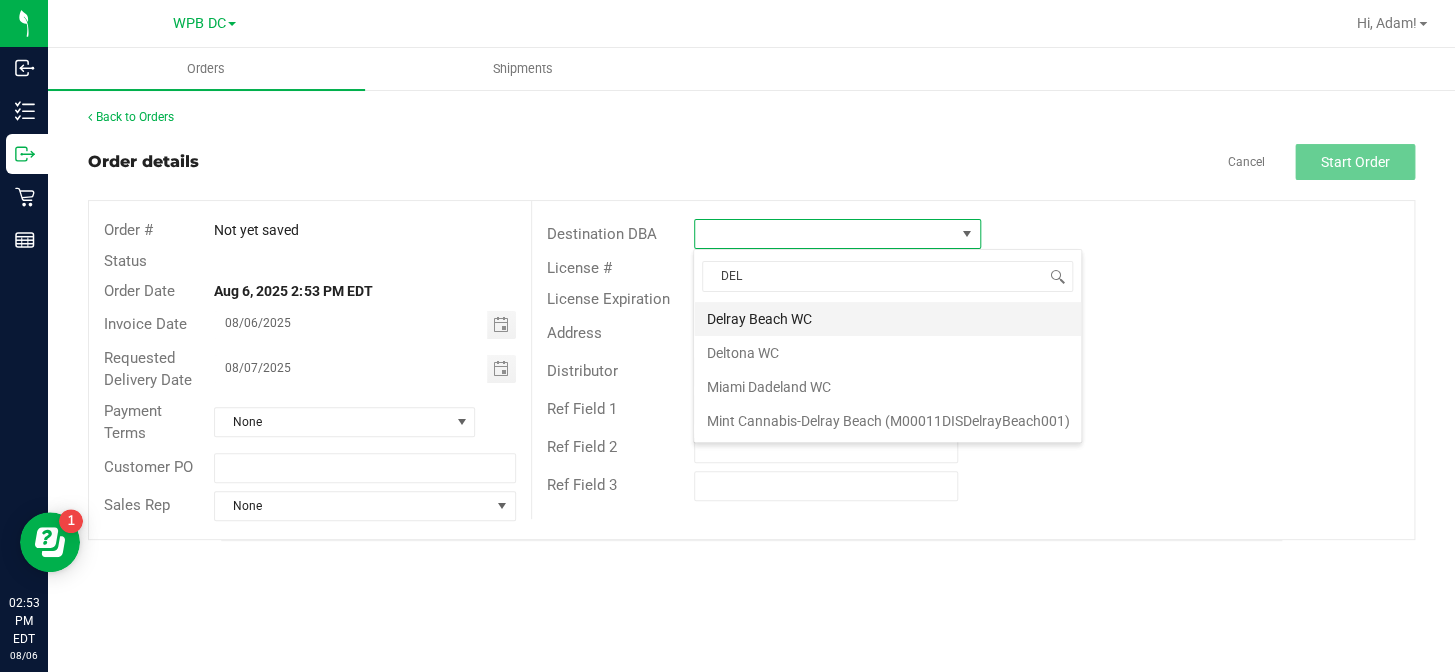 click on "Delray Beach WC" at bounding box center [887, 319] 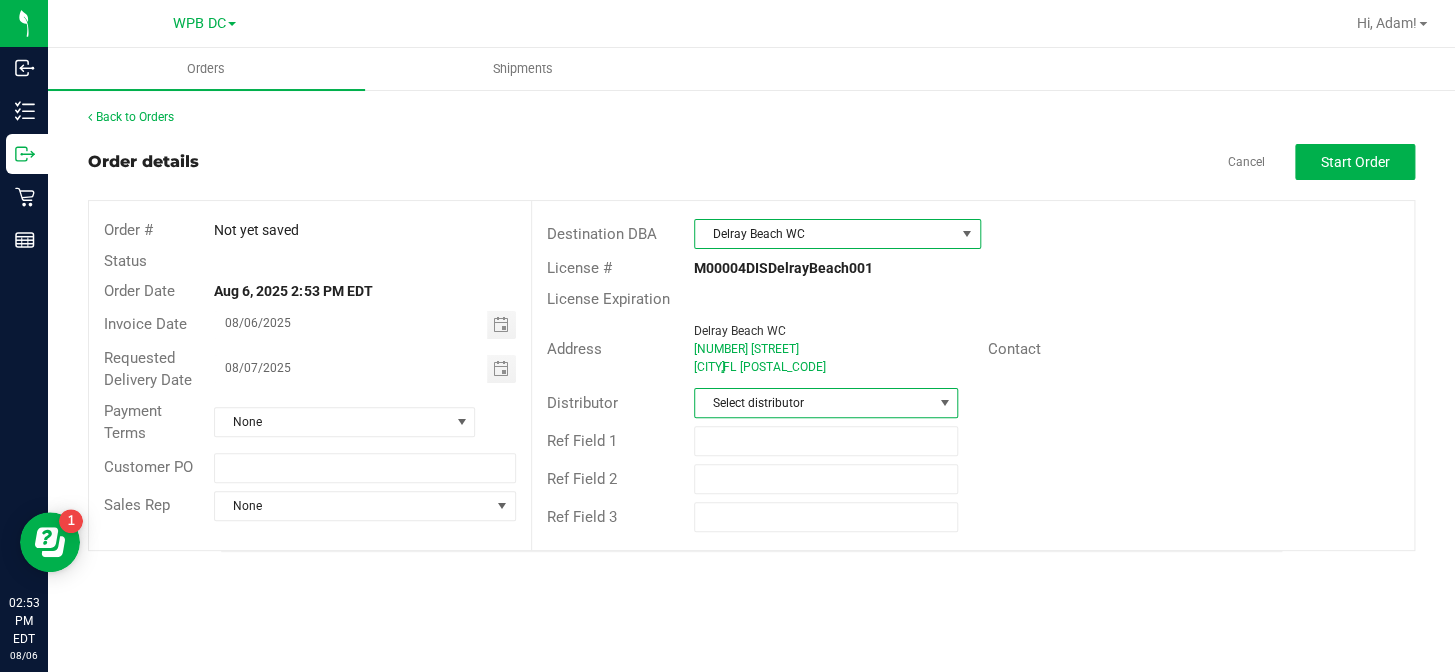 click at bounding box center [944, 403] 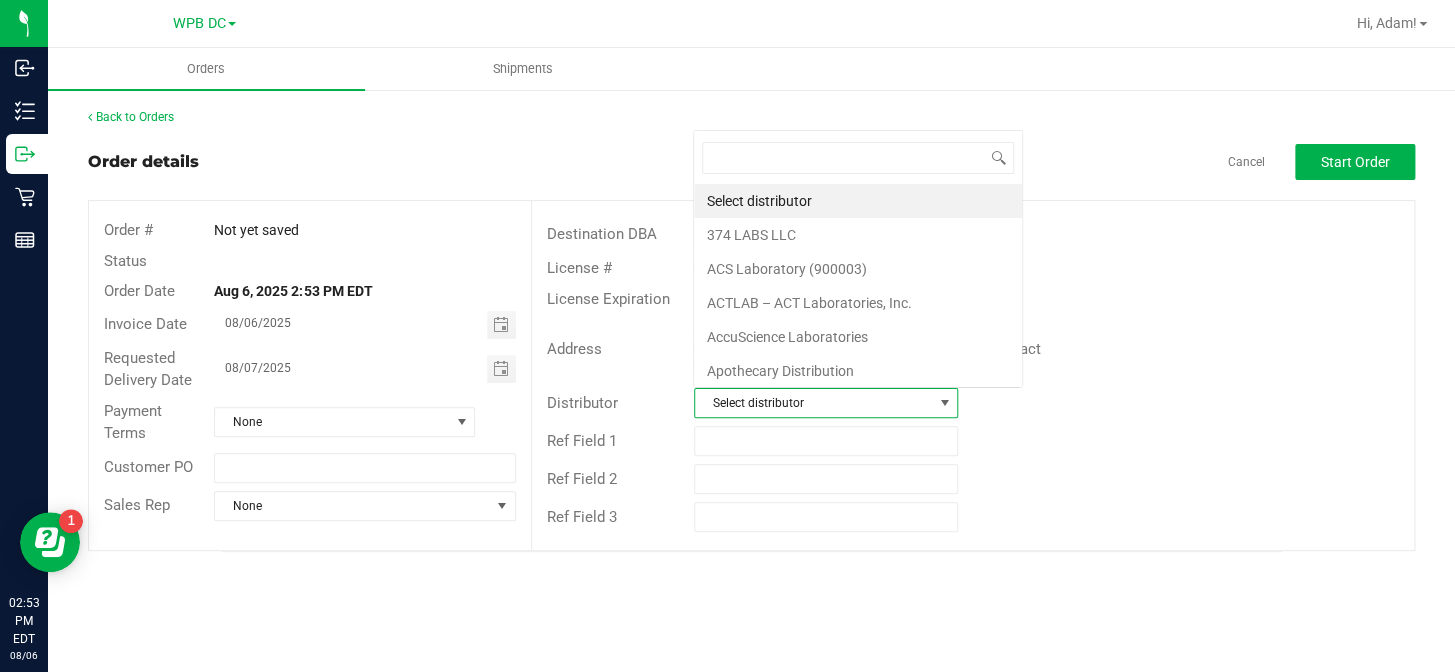 scroll, scrollTop: 0, scrollLeft: 0, axis: both 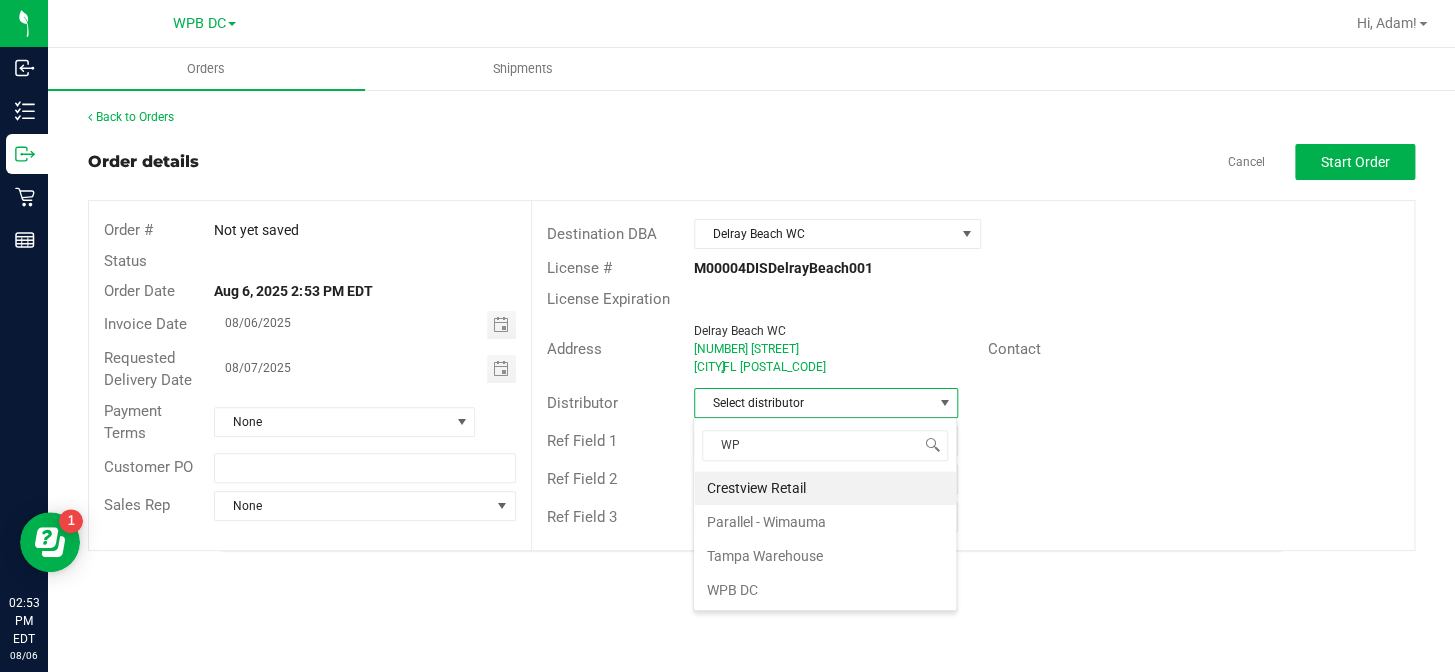 type on "WPB" 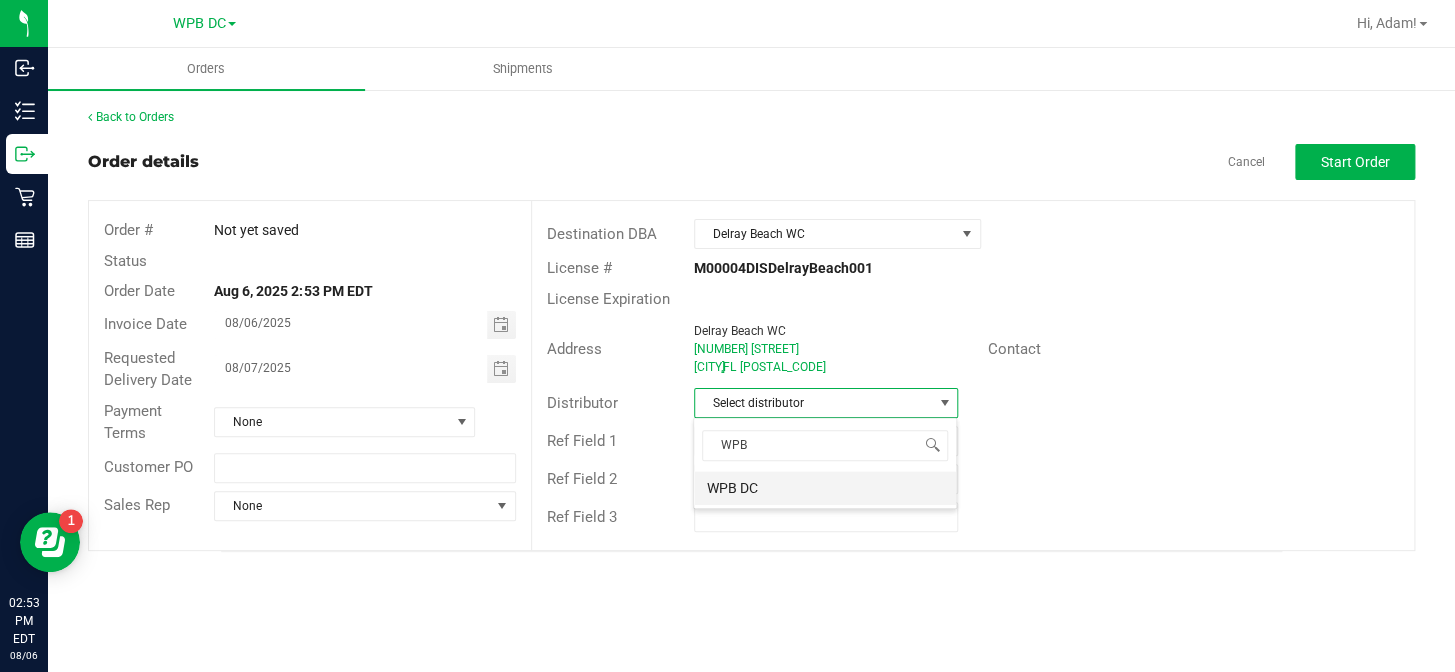 click on "WPB DC" at bounding box center (825, 488) 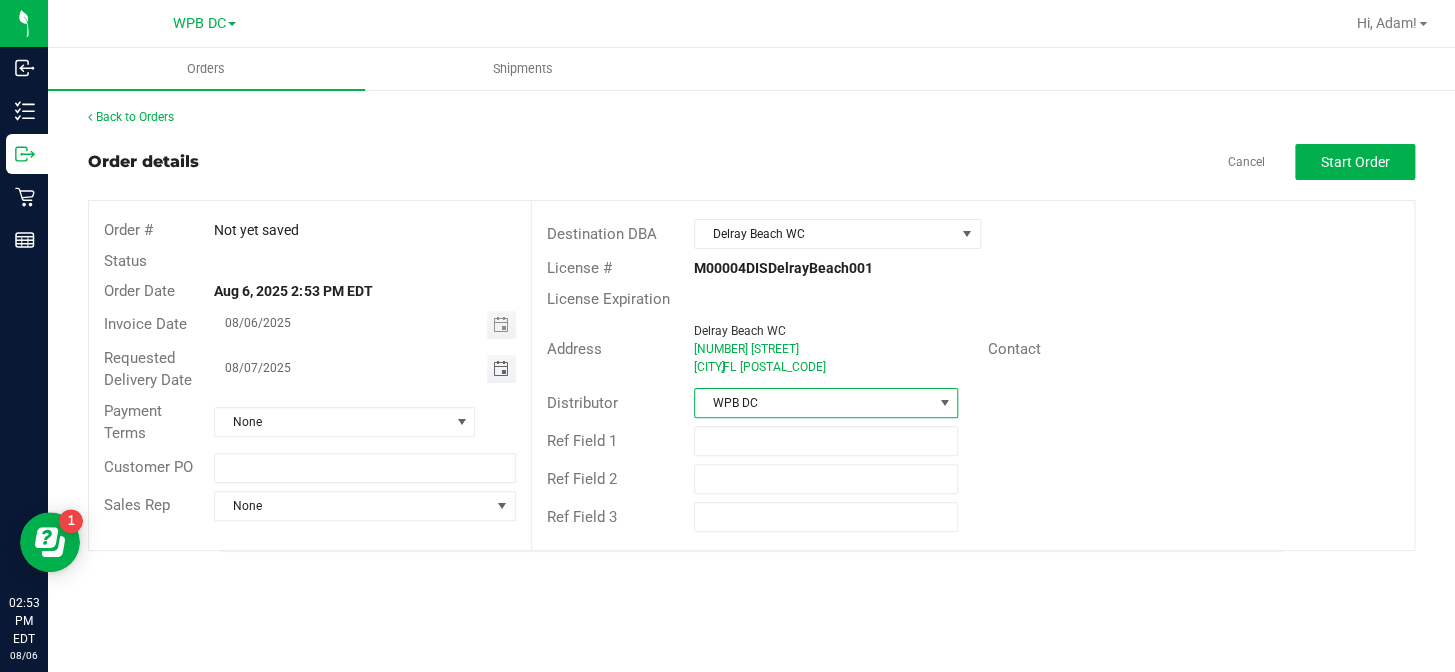click at bounding box center (500, 369) 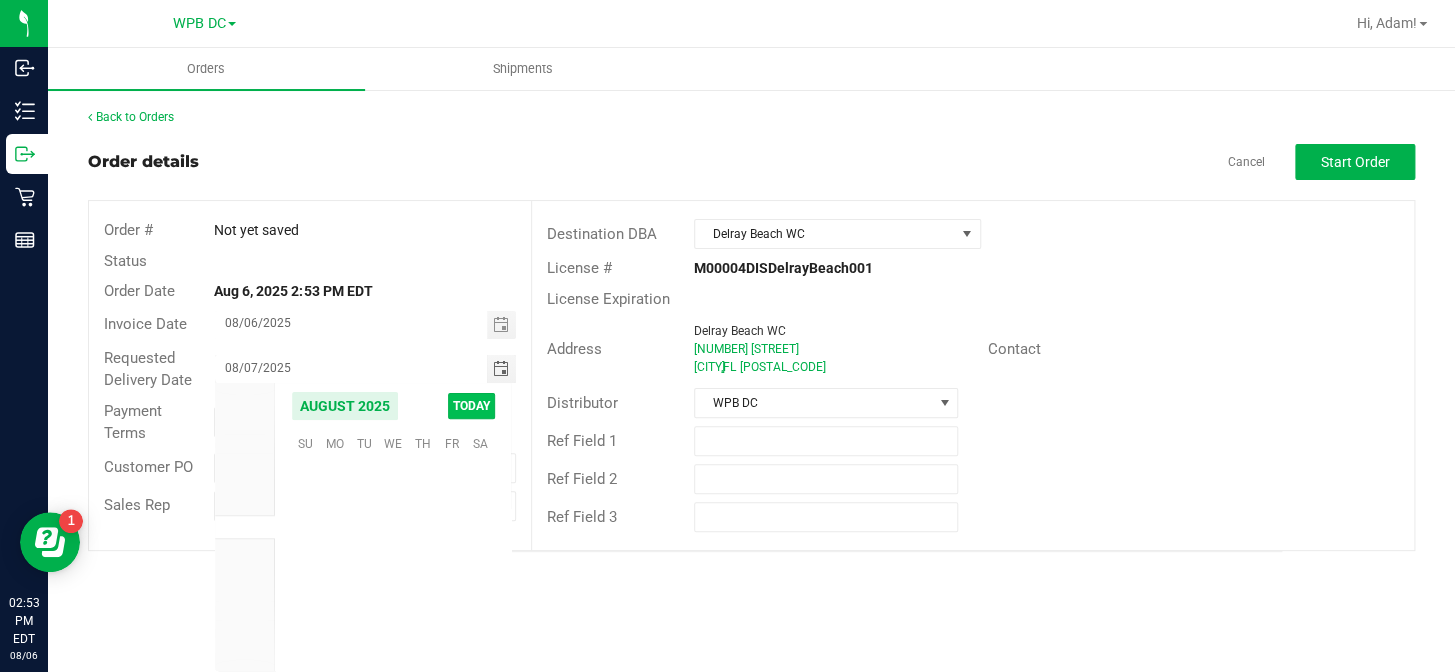 scroll, scrollTop: 36155, scrollLeft: 0, axis: vertical 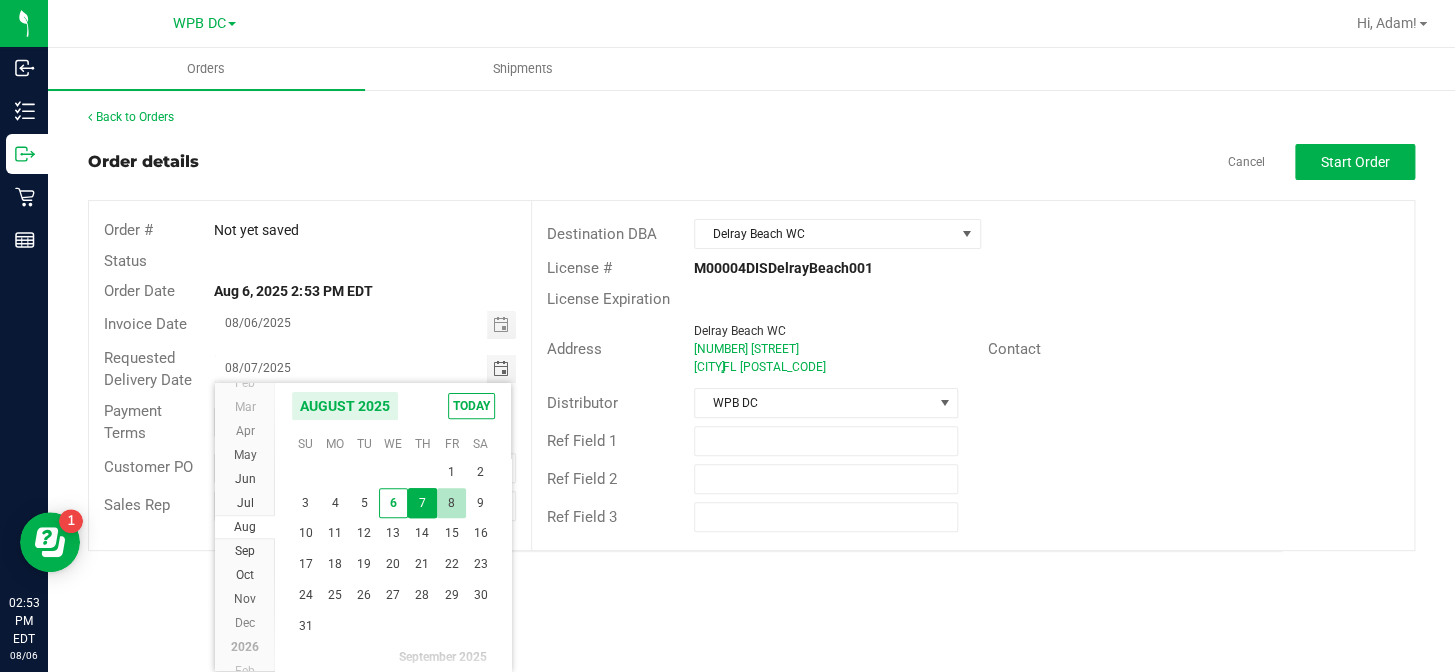 click on "8" at bounding box center [451, 503] 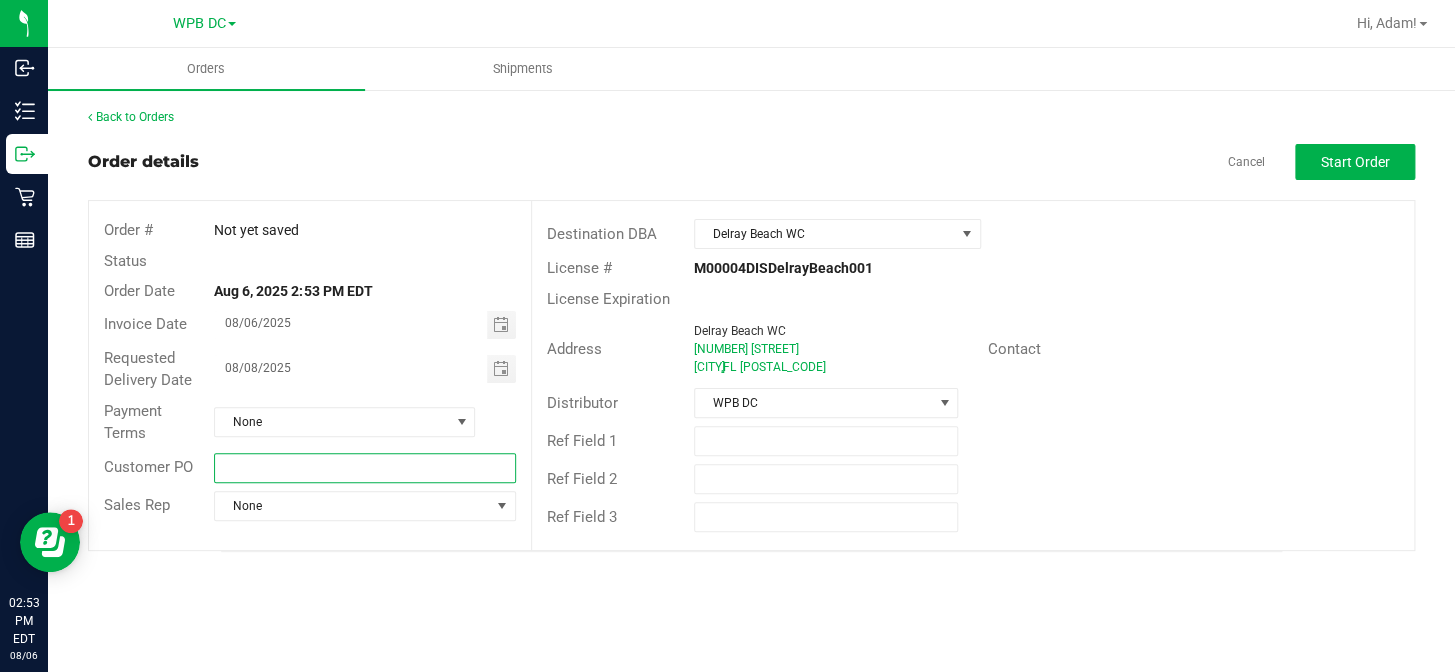 click at bounding box center [364, 468] 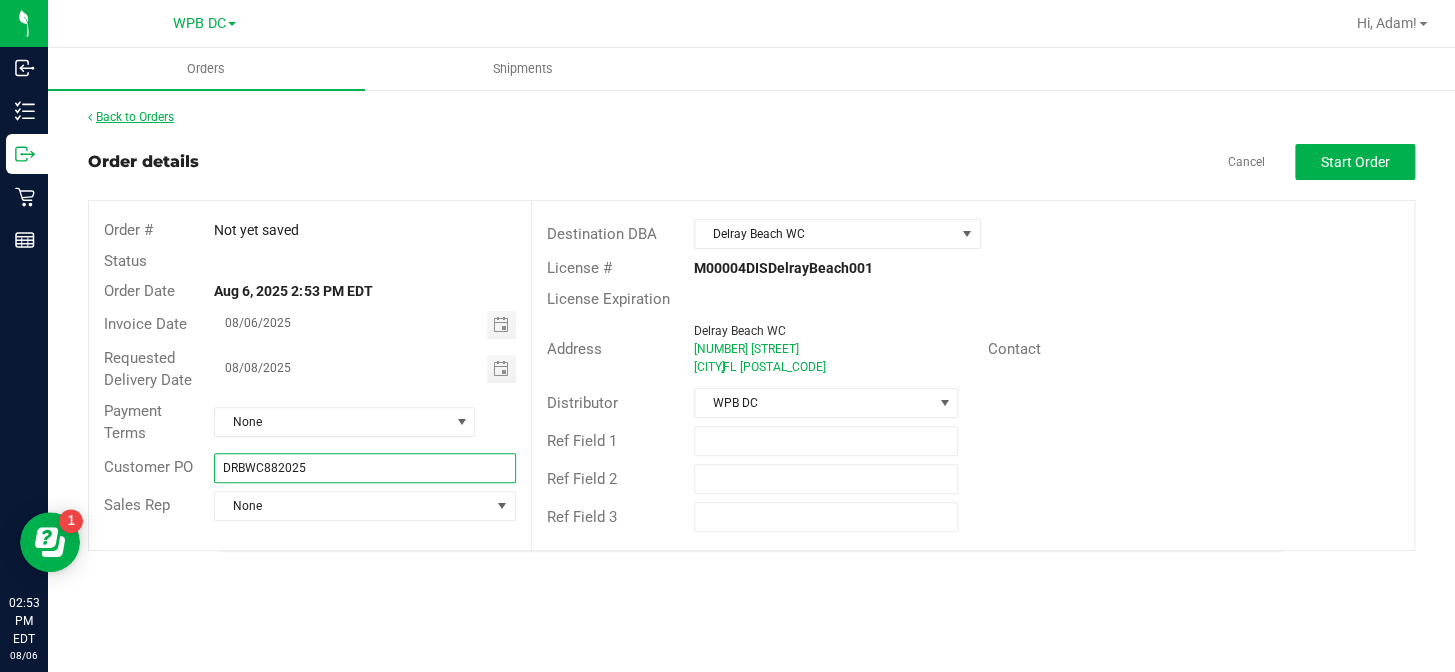 type on "DRBWC882025" 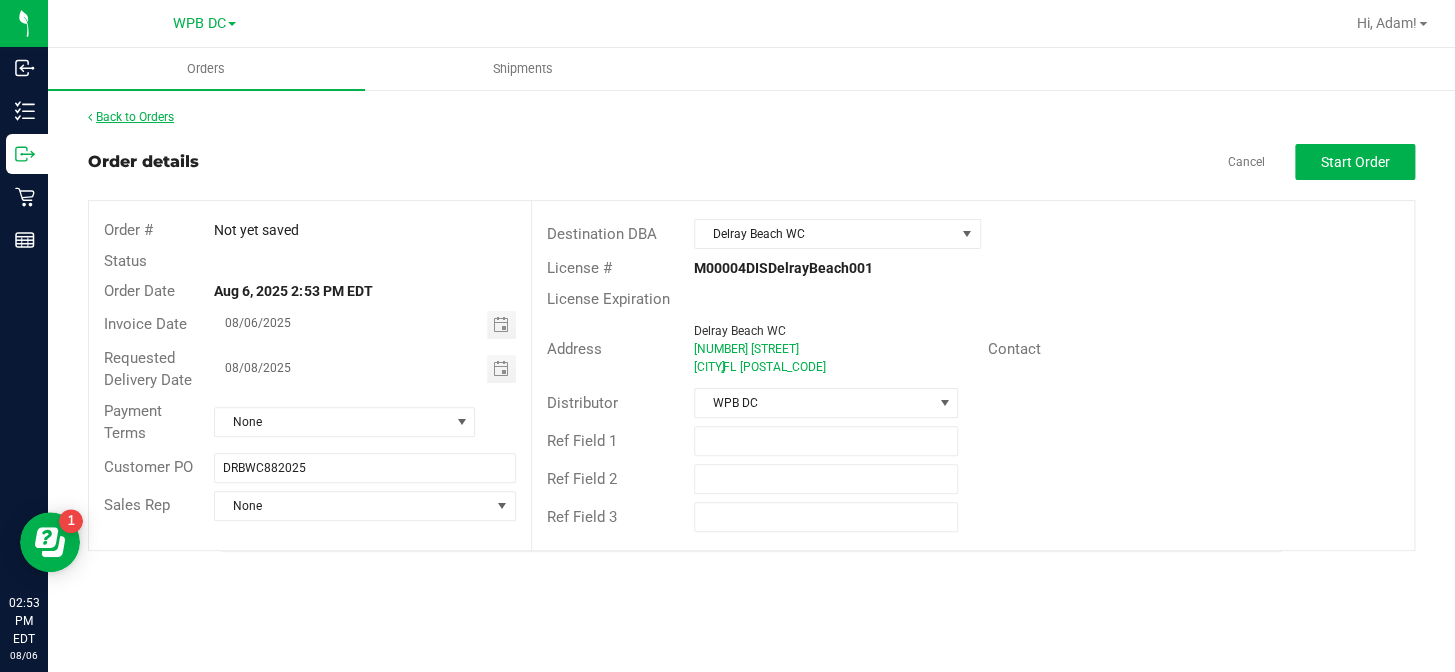 click on "Back to Orders" at bounding box center [131, 117] 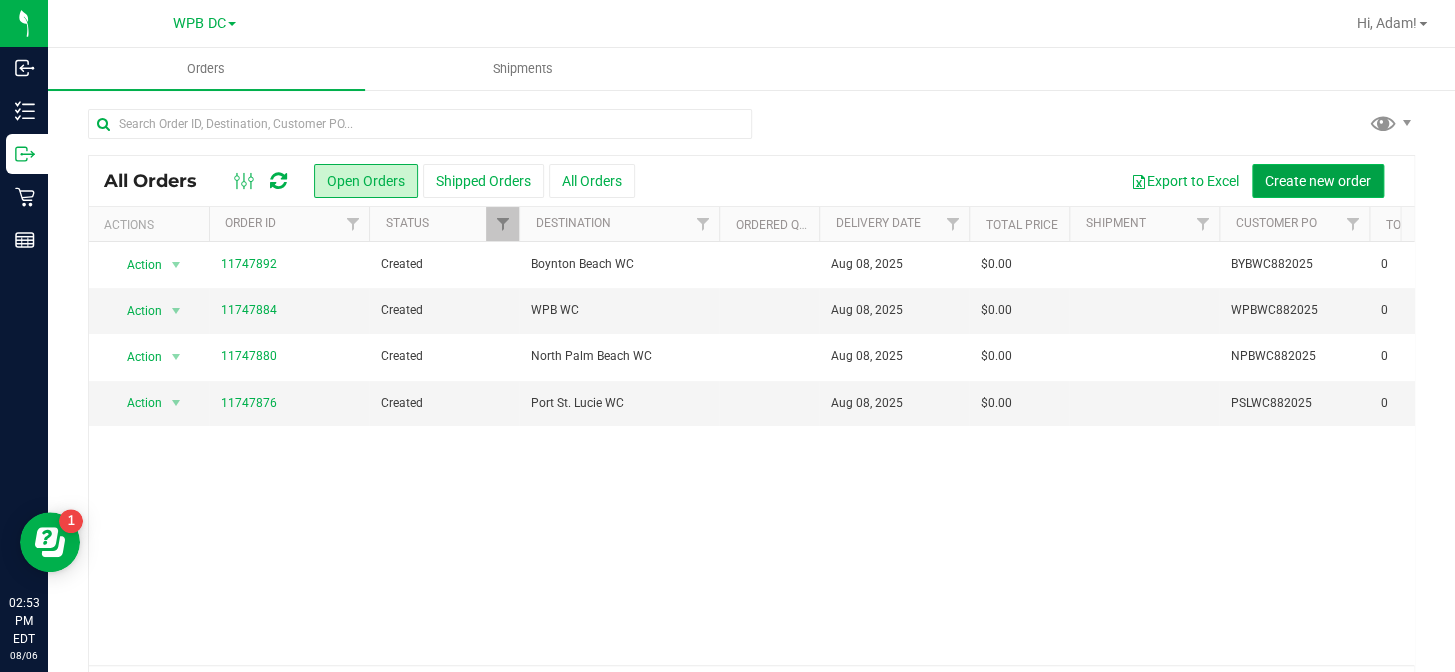 click on "Create new order" at bounding box center (1318, 181) 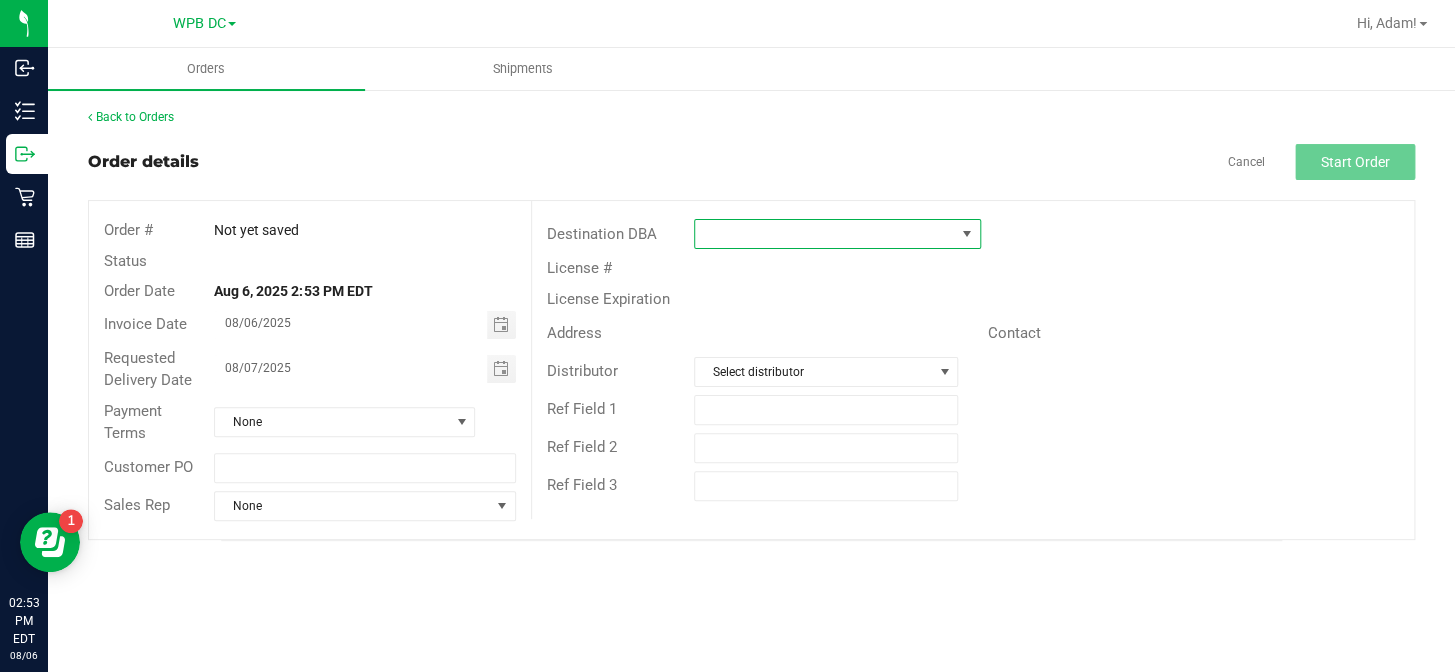 click at bounding box center (825, 234) 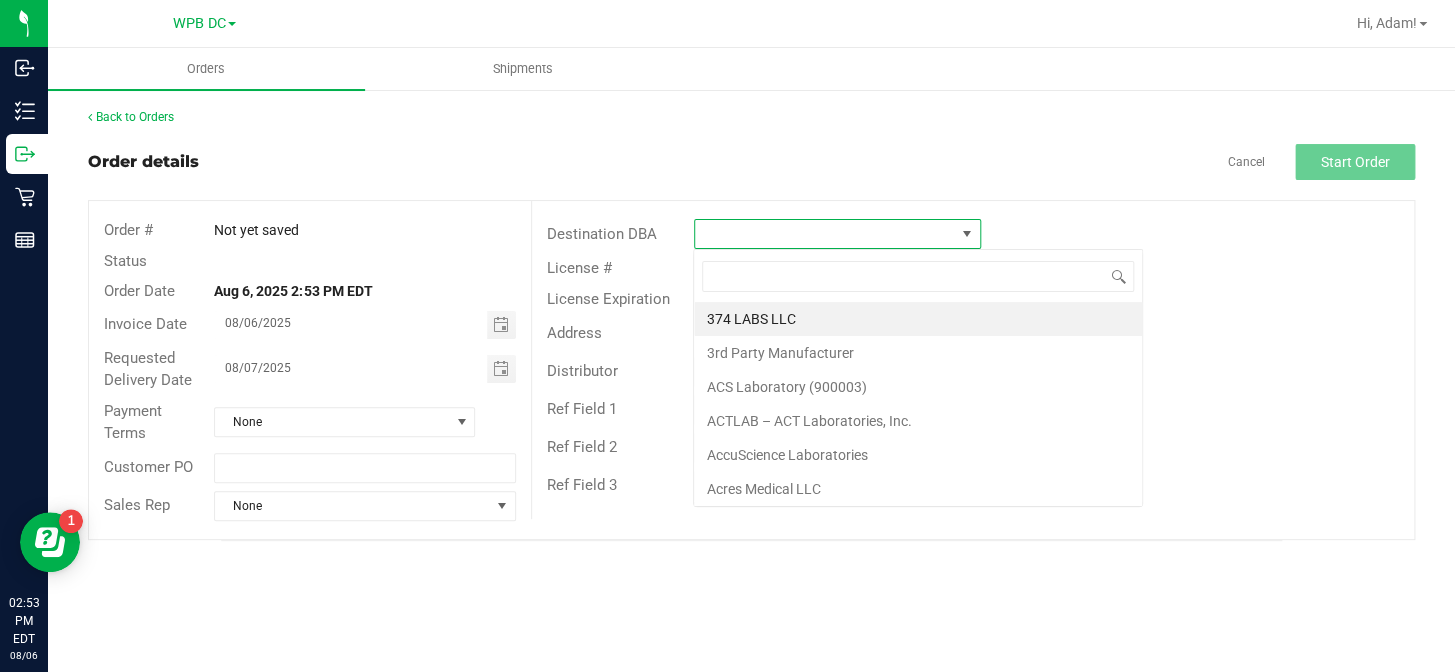 scroll, scrollTop: 99970, scrollLeft: 99712, axis: both 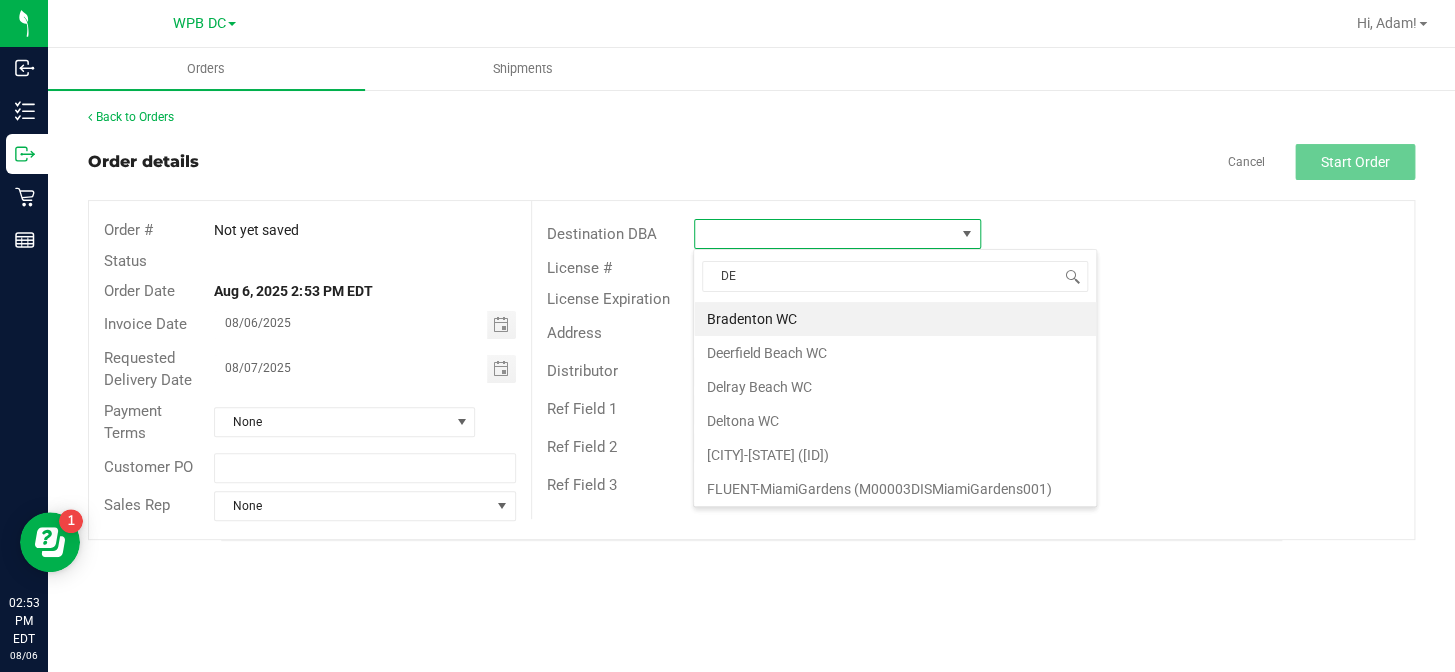 type on "DEL" 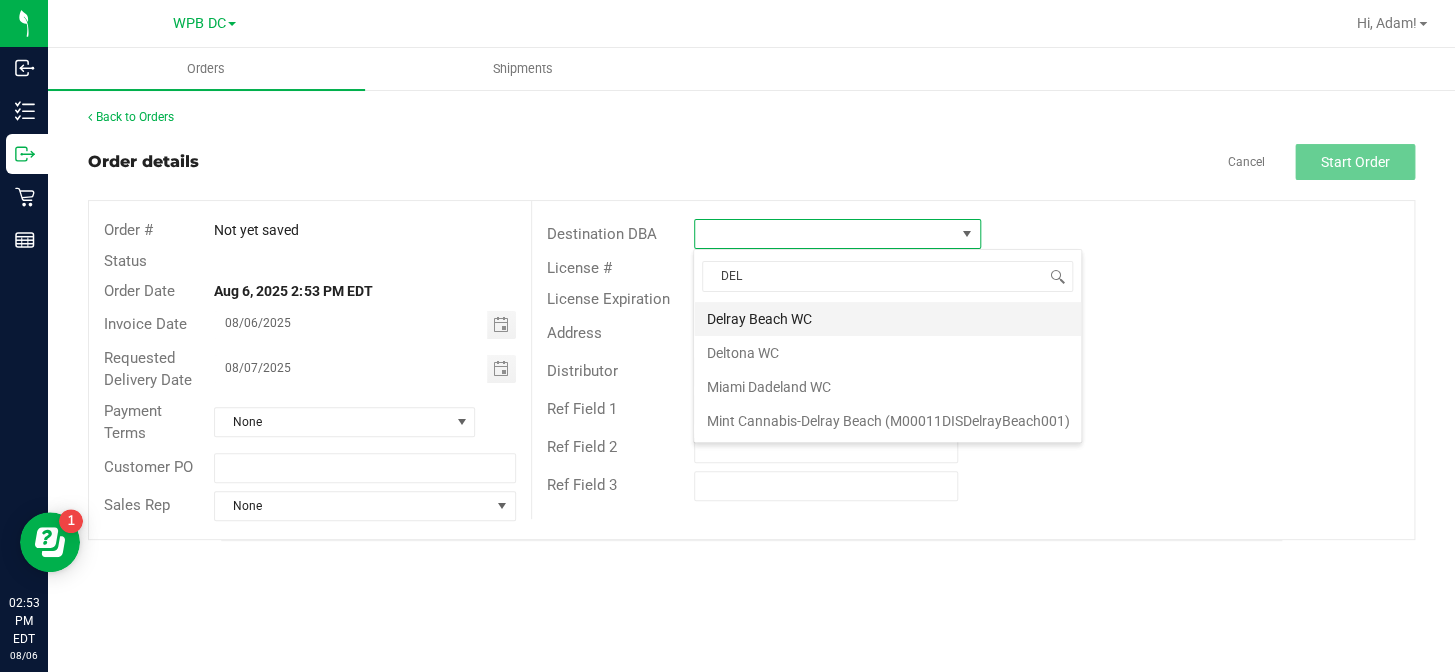 click on "Delray Beach WC" at bounding box center [887, 319] 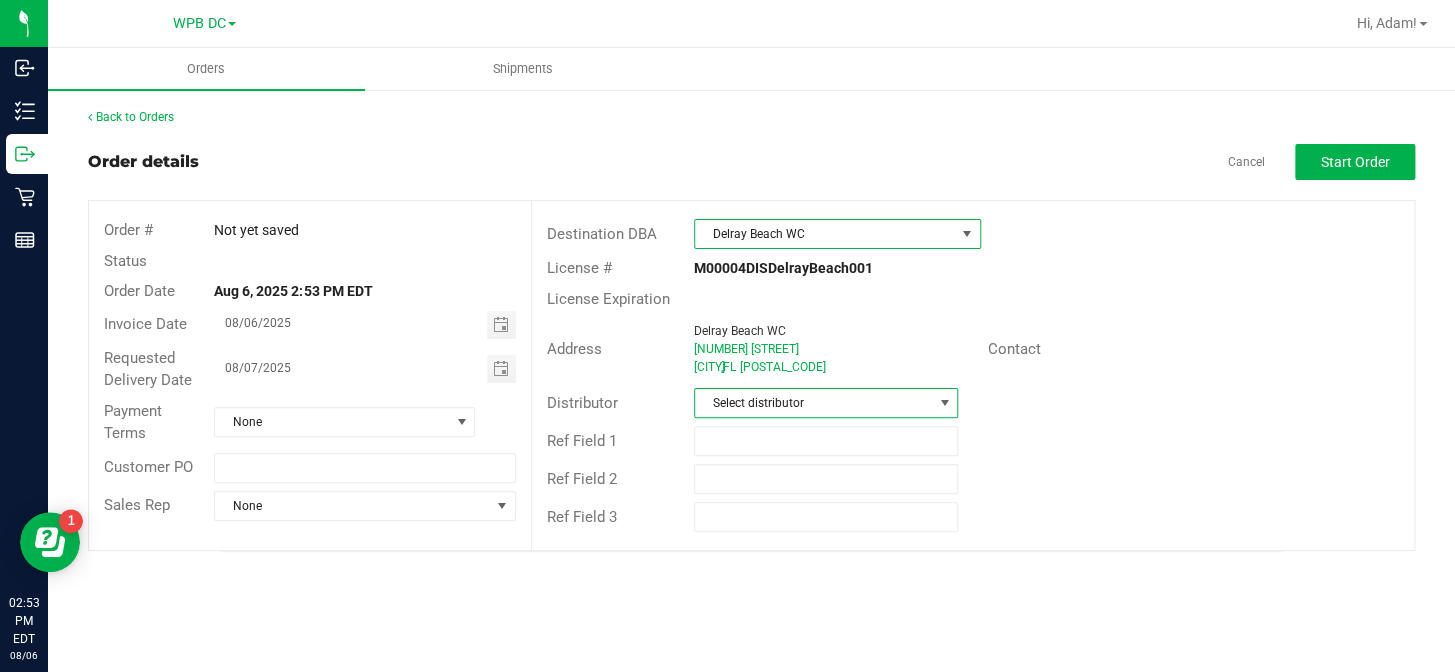 click at bounding box center (944, 403) 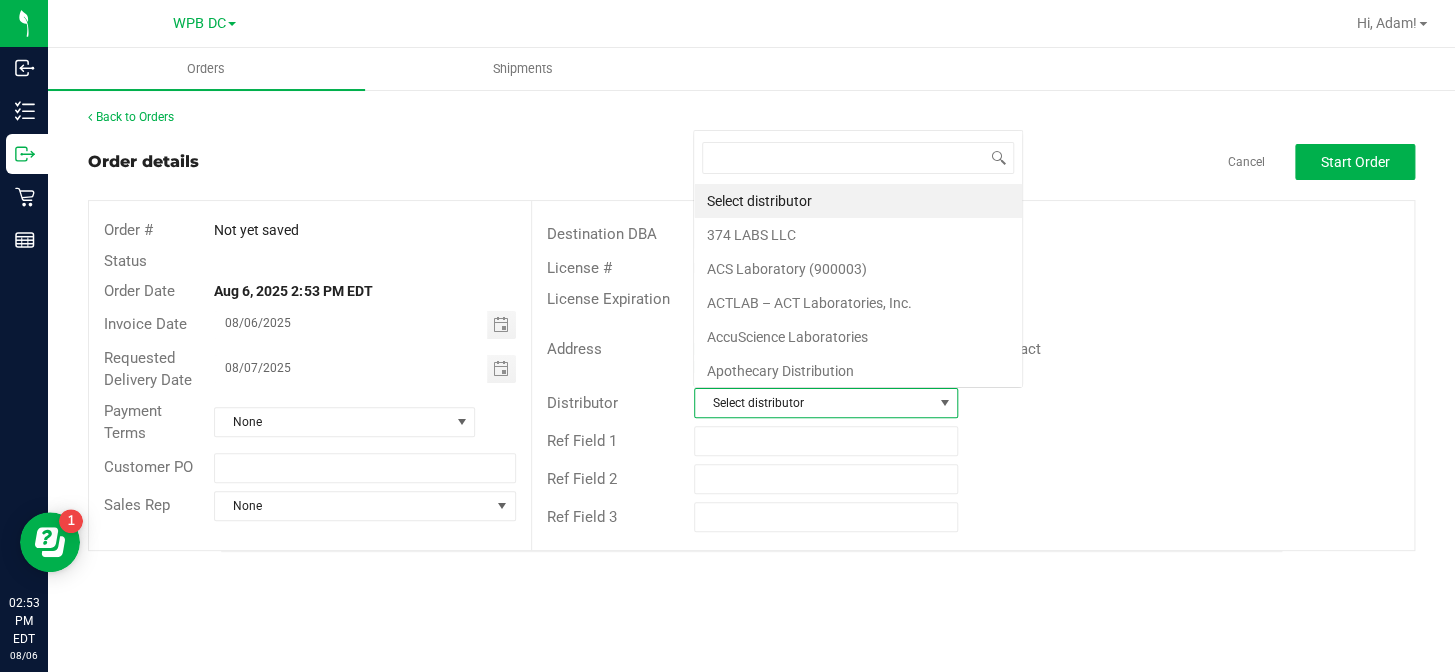 scroll, scrollTop: 0, scrollLeft: 0, axis: both 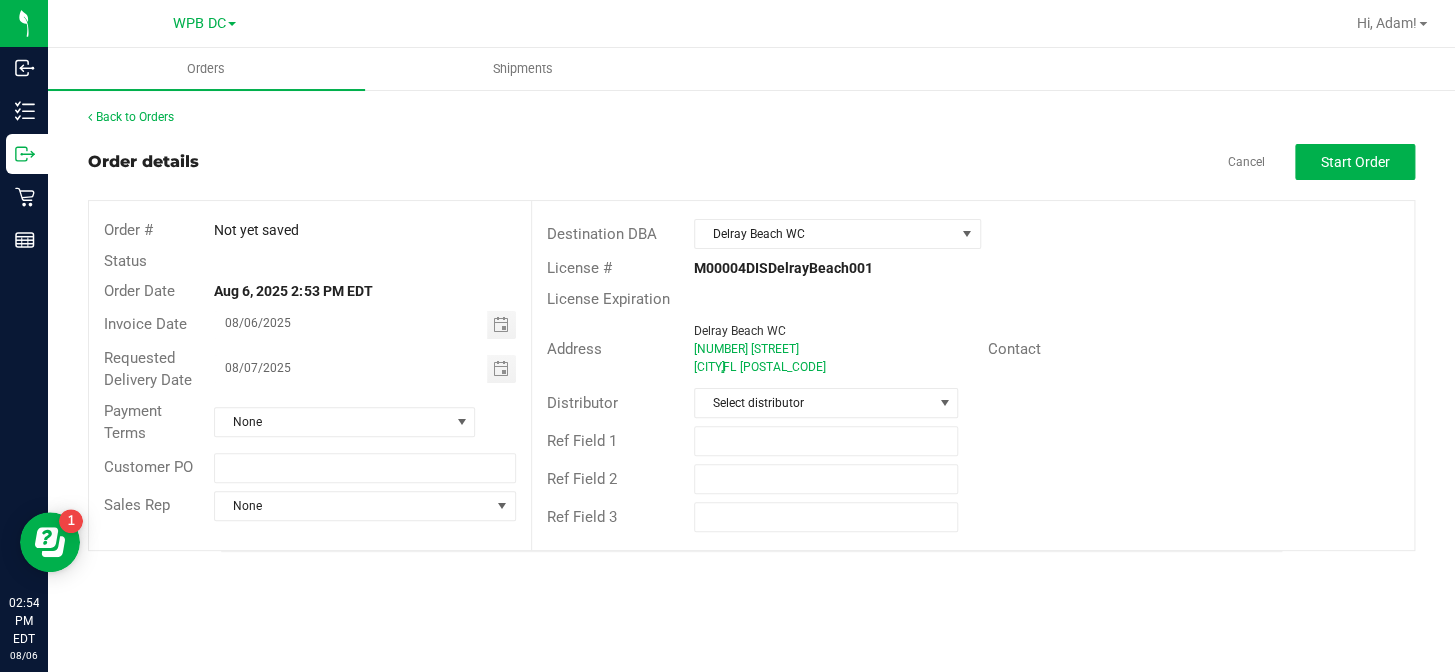 click on "Distributor  Select distributor" at bounding box center (973, 403) 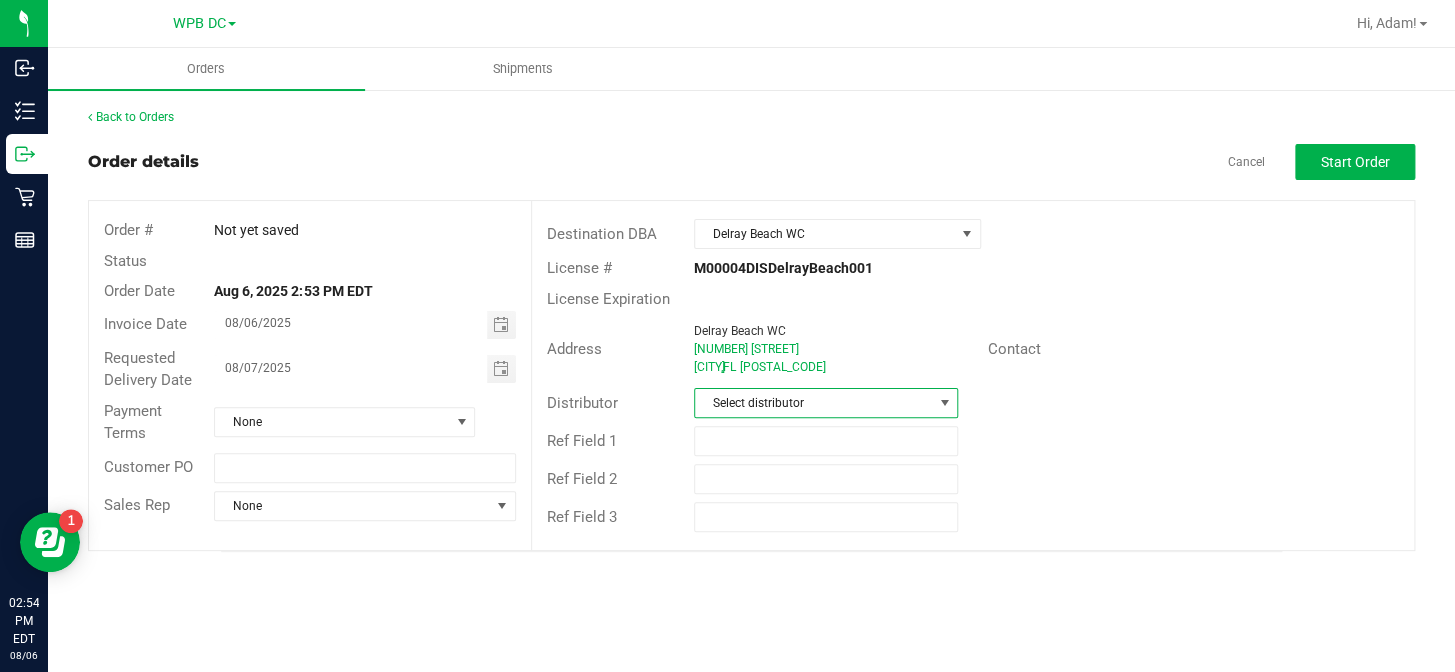 click at bounding box center [944, 403] 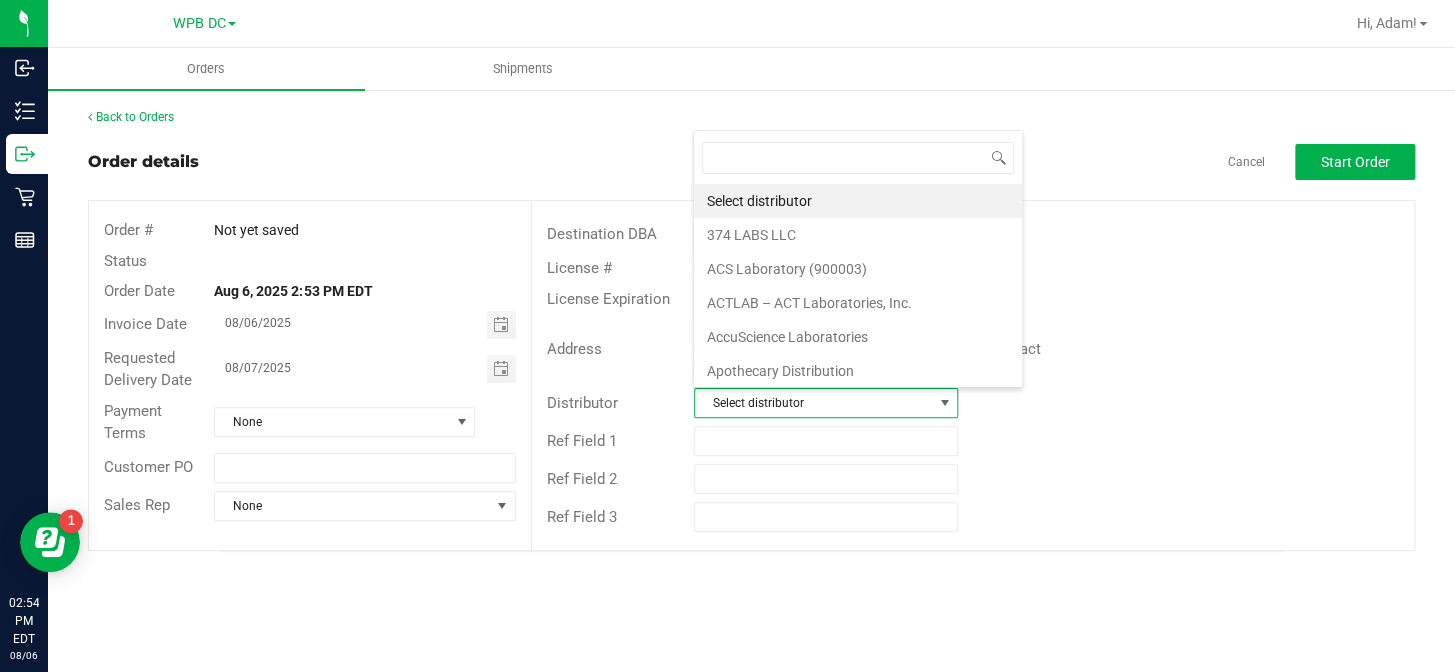scroll, scrollTop: 99970, scrollLeft: 99736, axis: both 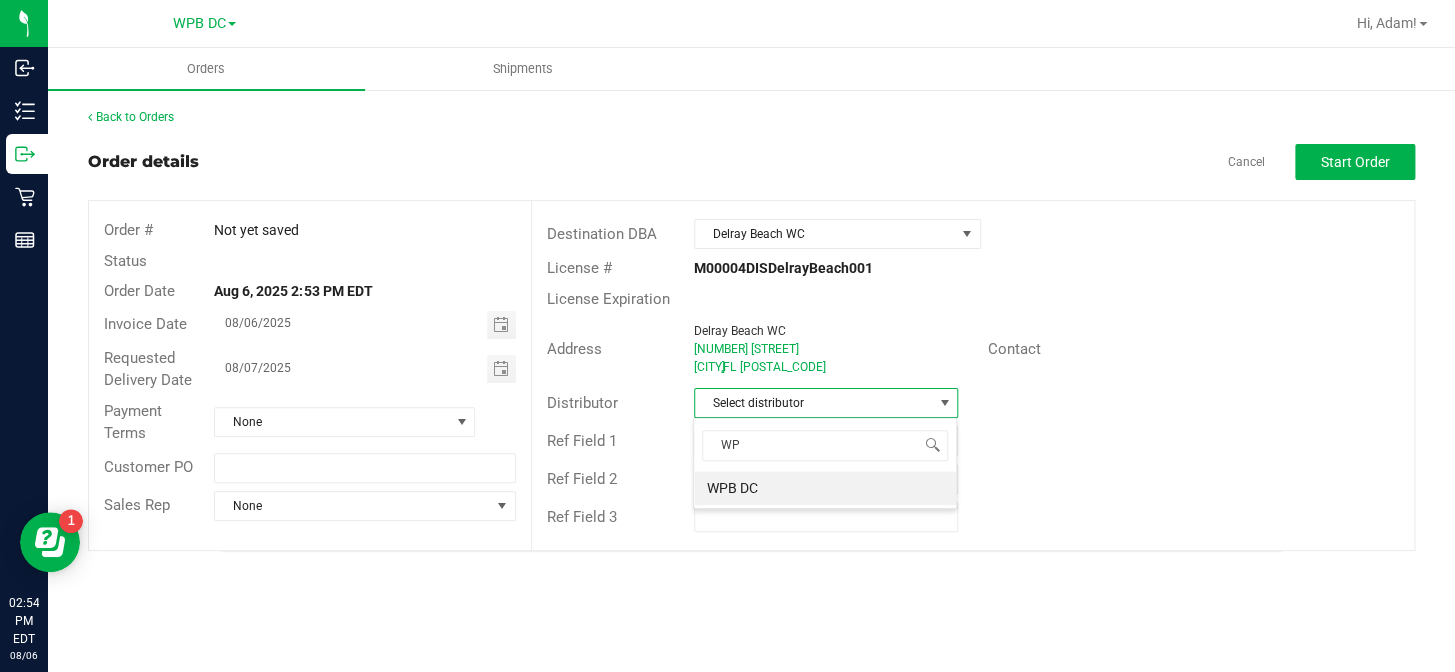 type on "WPB" 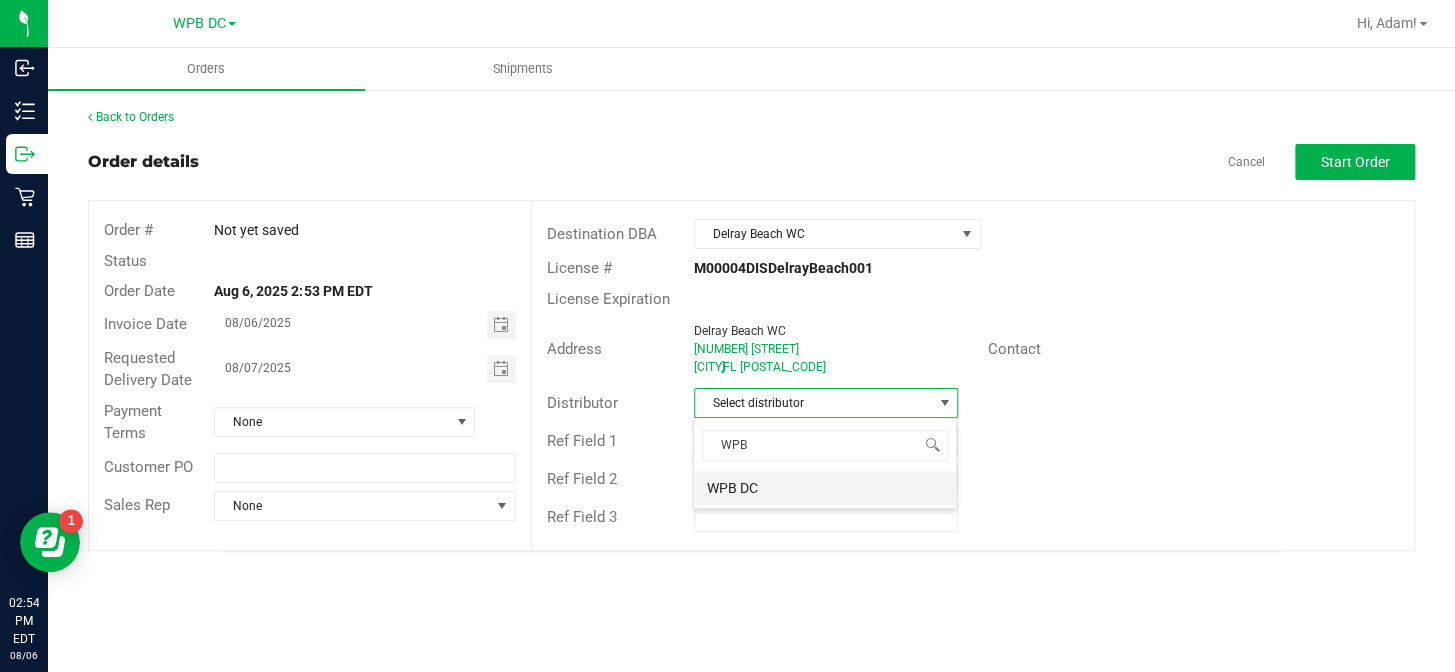 click on "WPB DC" at bounding box center [825, 488] 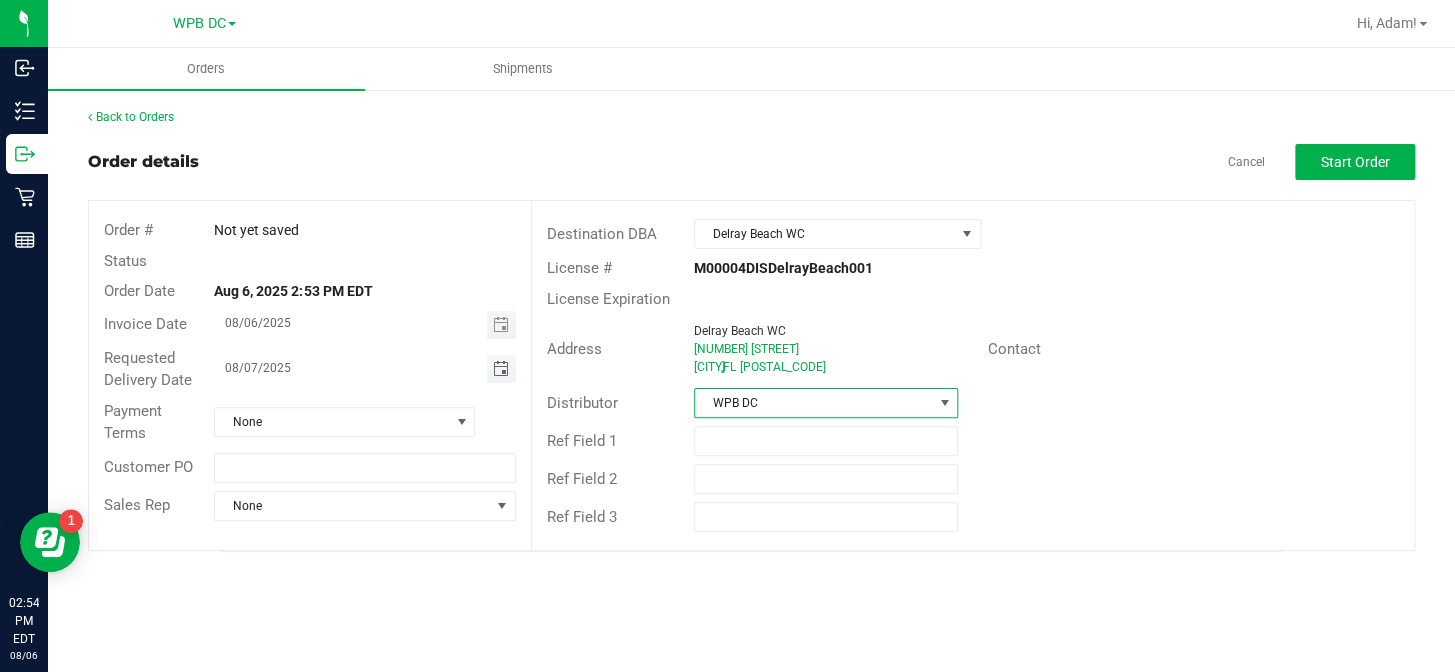 click at bounding box center [500, 369] 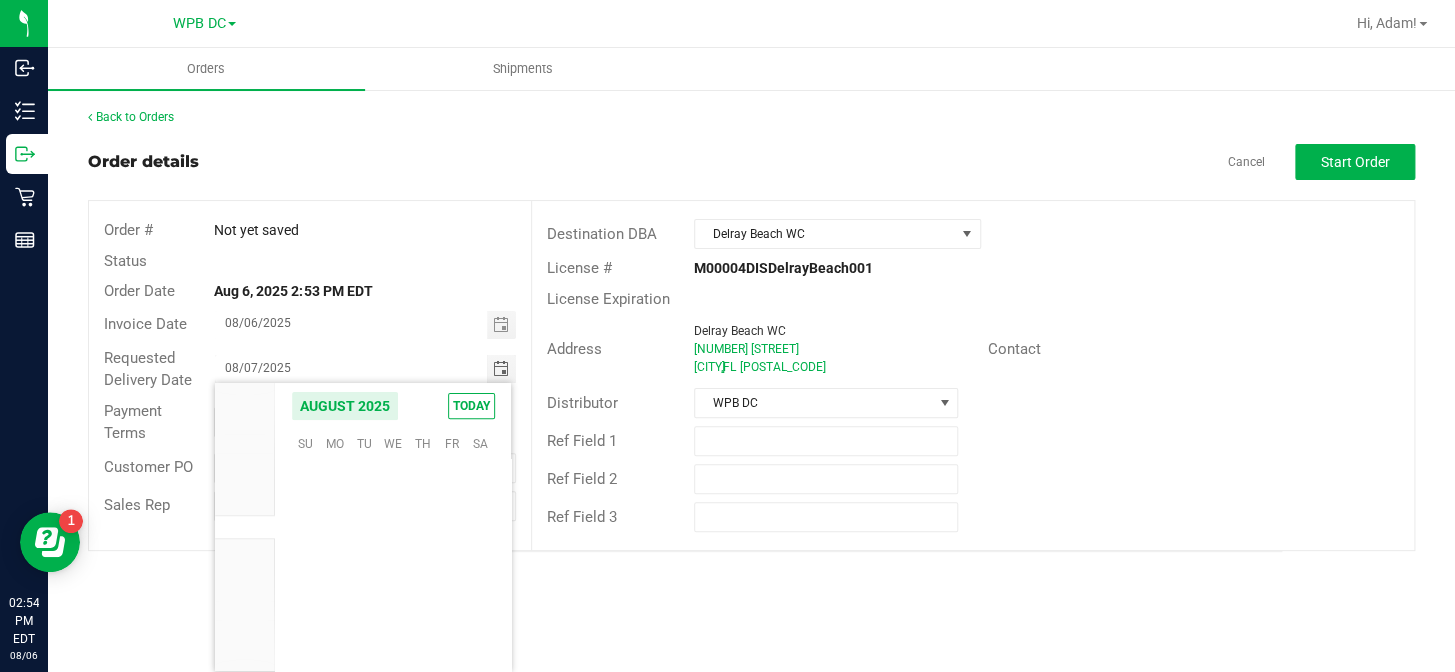 scroll, scrollTop: 36155, scrollLeft: 0, axis: vertical 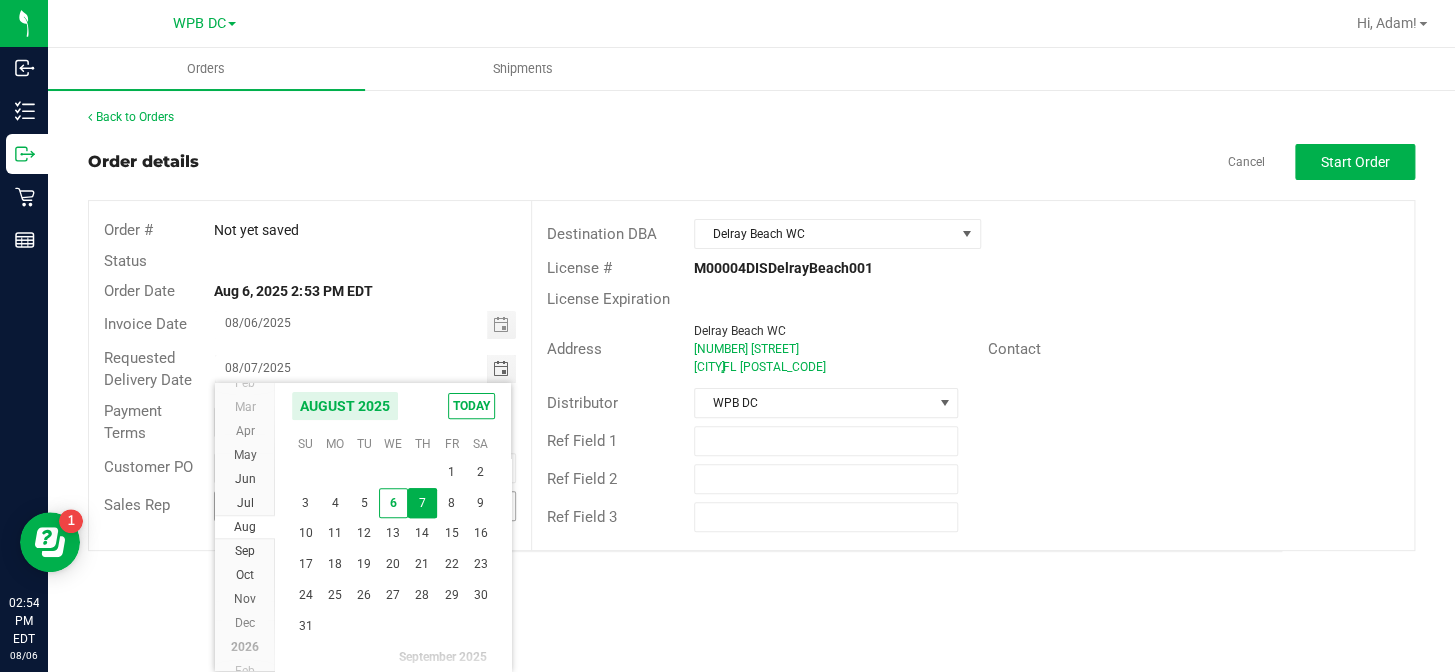 click on "8" at bounding box center (451, 503) 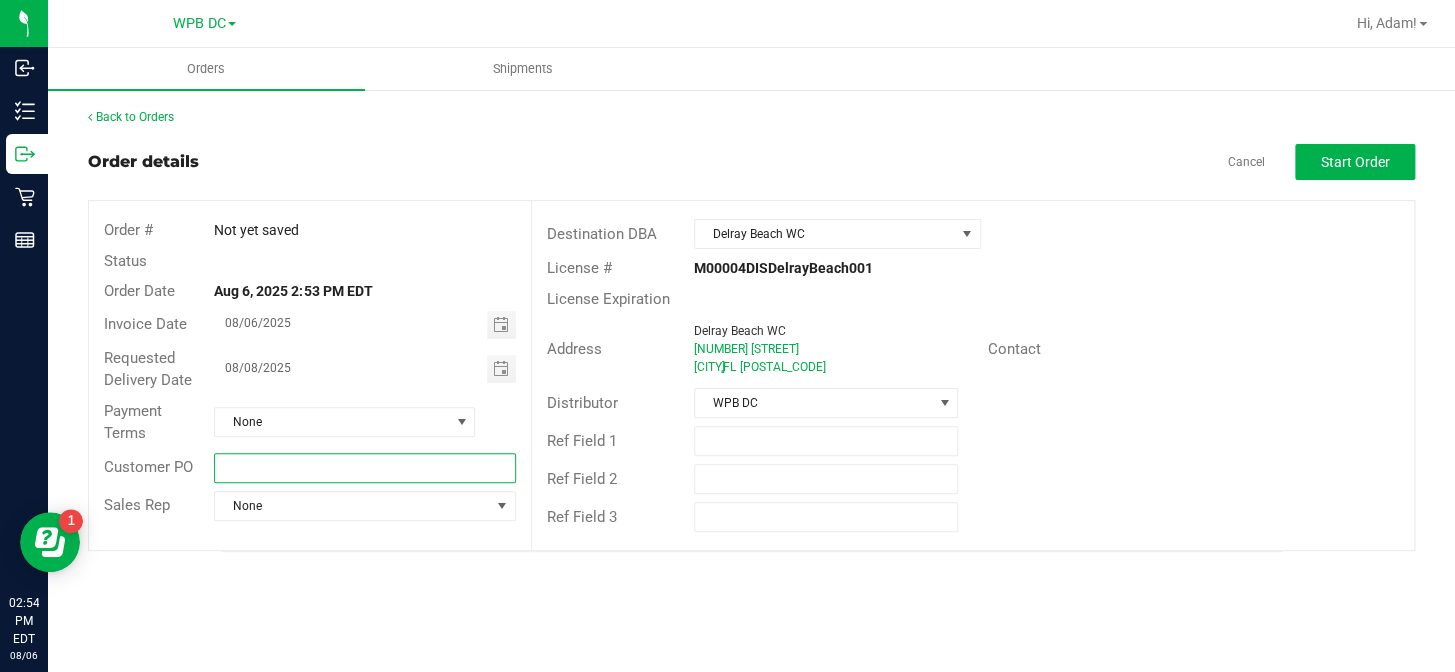 click at bounding box center [364, 468] 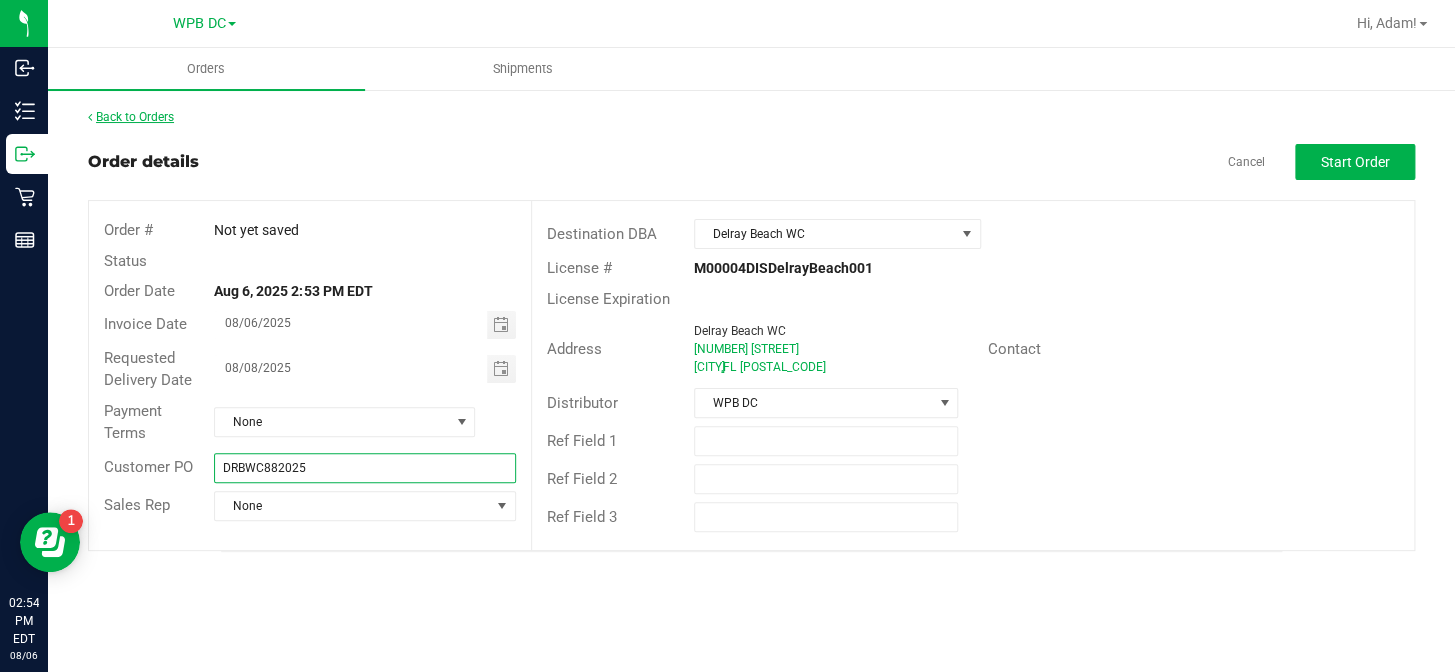 type on "DRBWC882025" 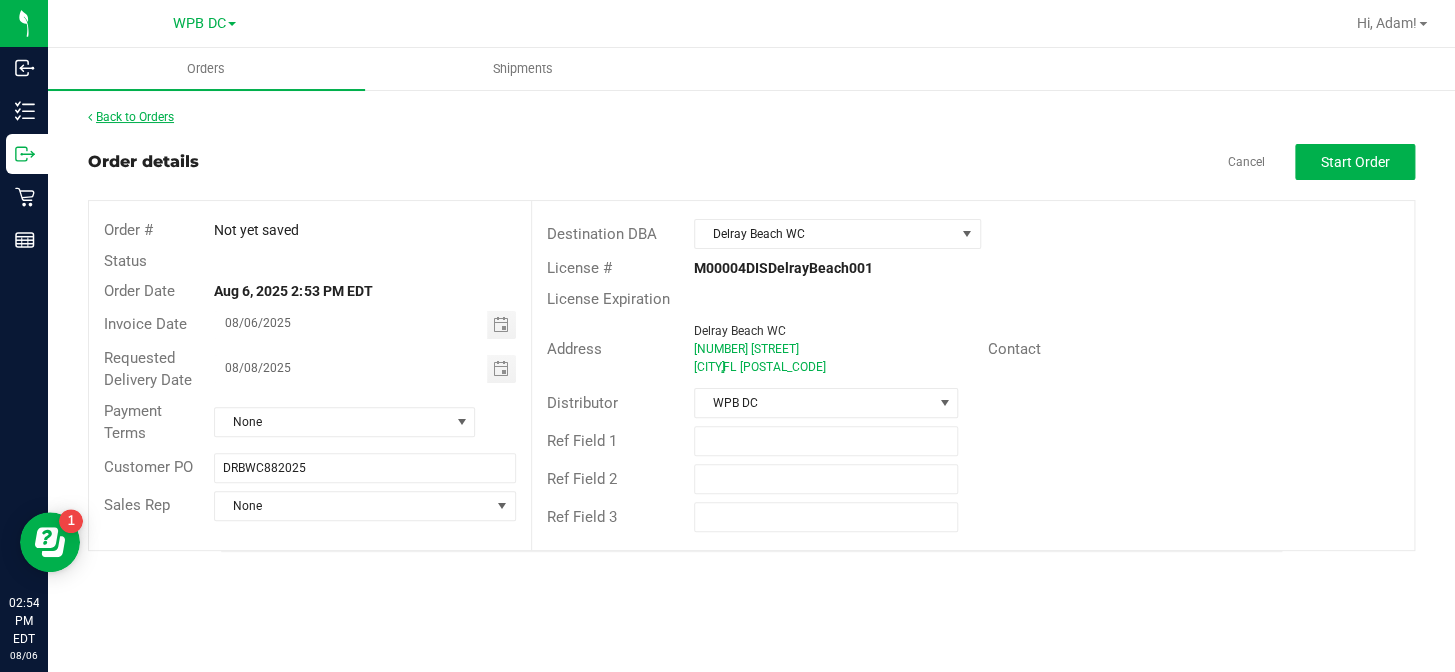 click on "Back to Orders" at bounding box center [131, 117] 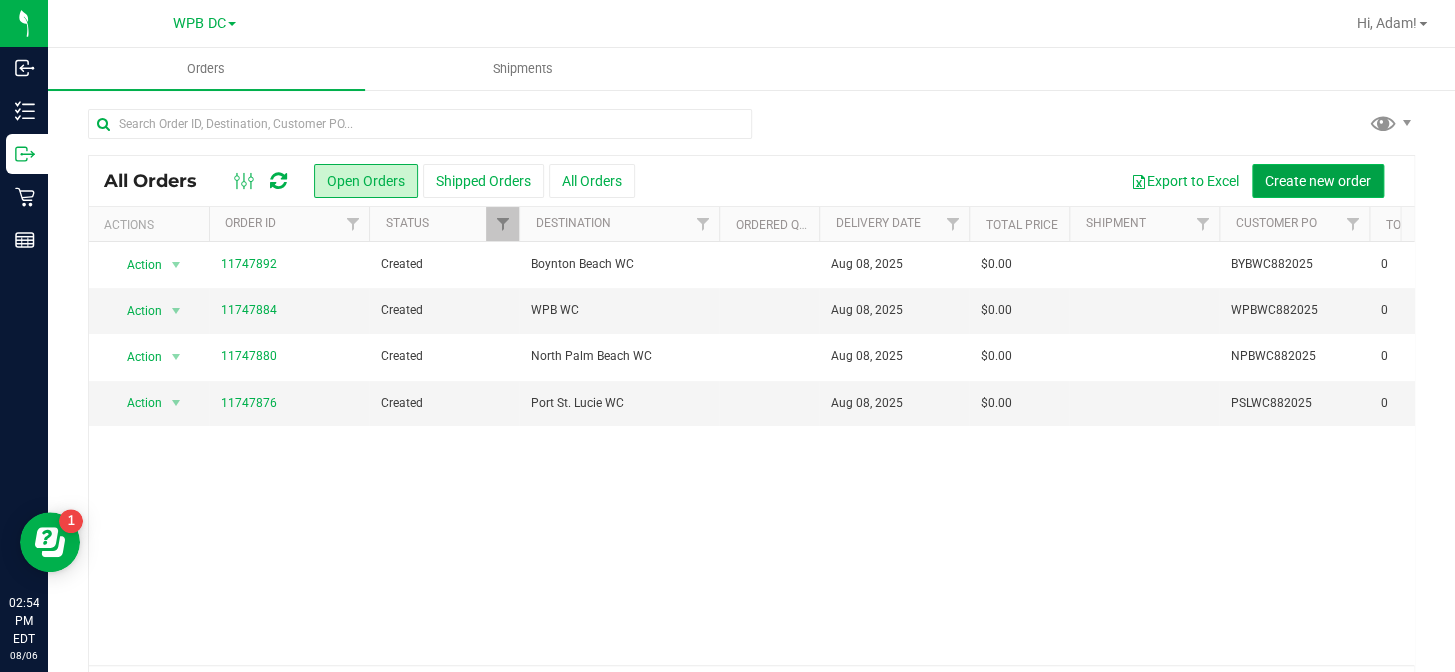 click on "Create new order" at bounding box center (1318, 181) 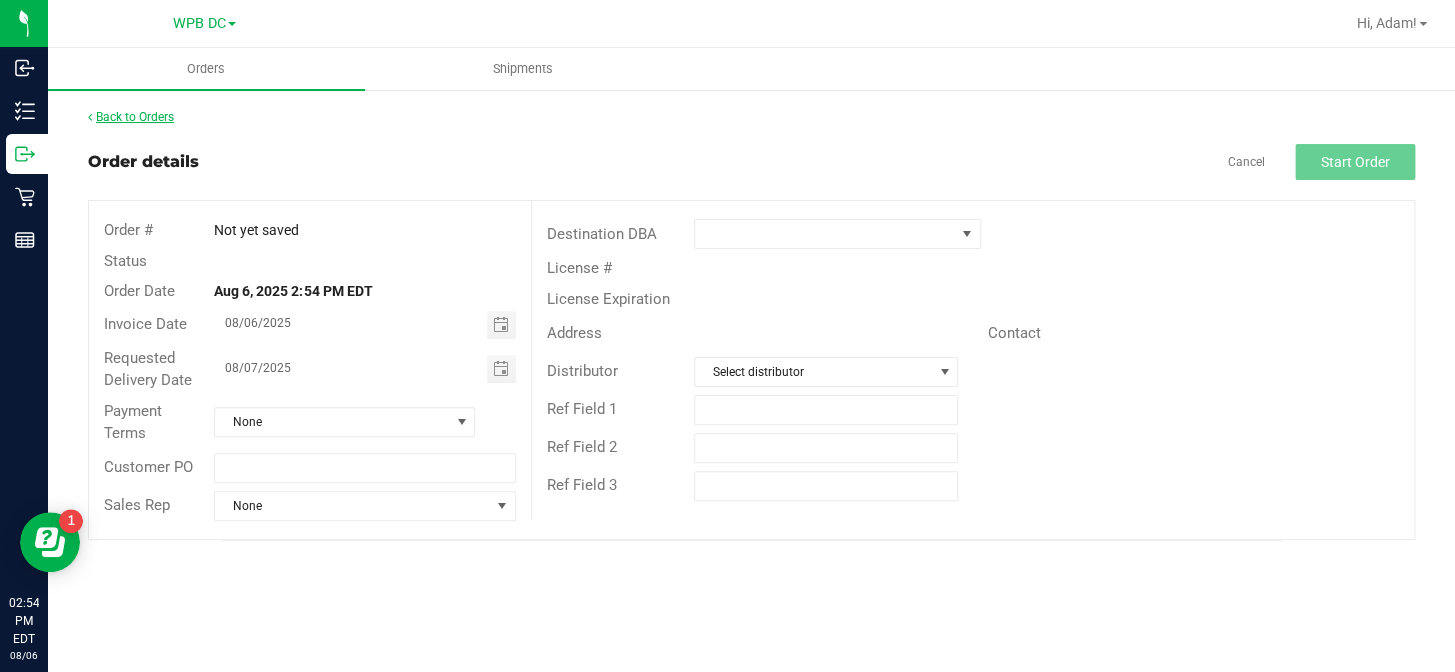 click on "Back to Orders" at bounding box center (131, 117) 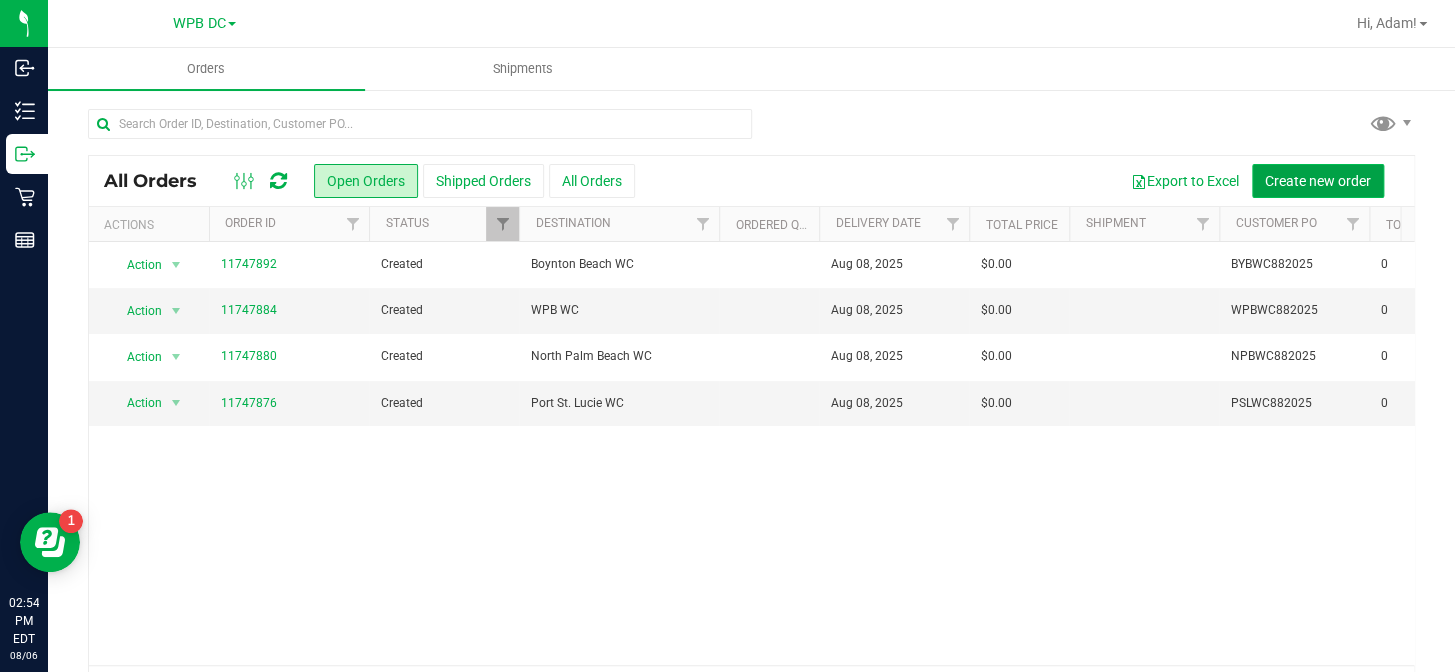 click on "Create new order" at bounding box center [1318, 181] 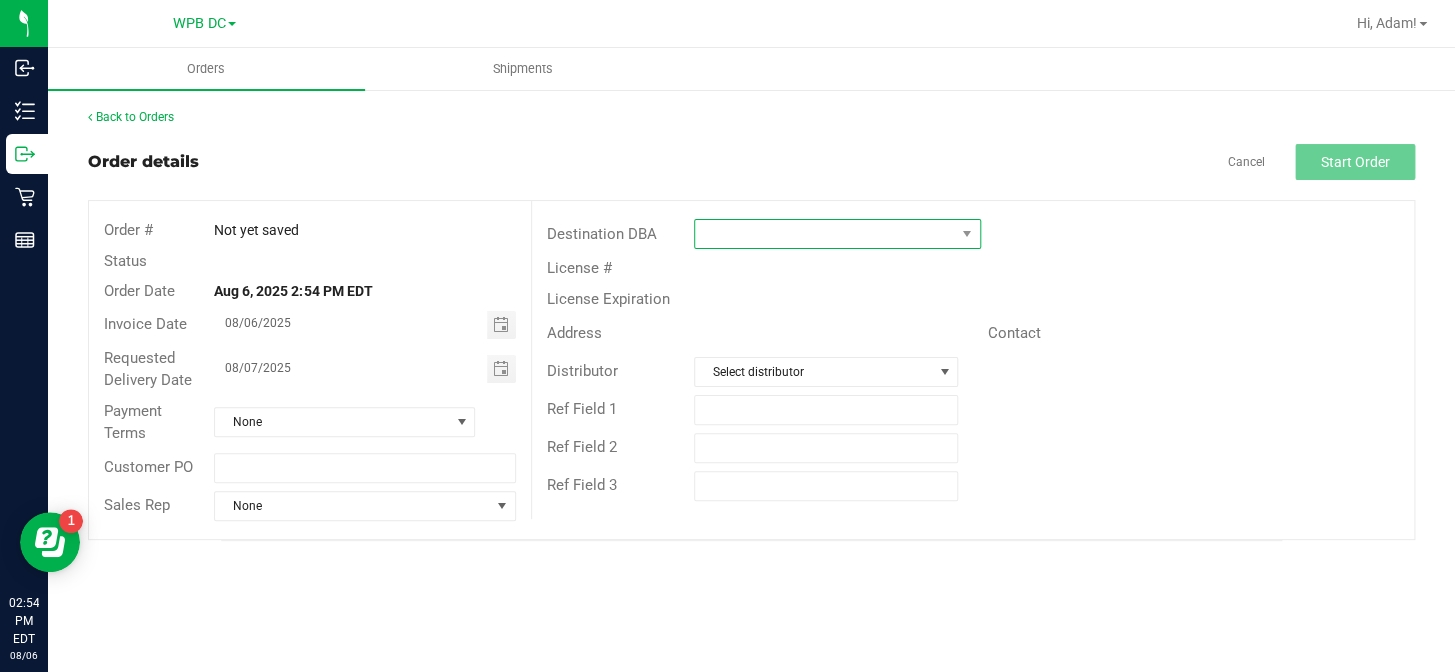 click at bounding box center (825, 234) 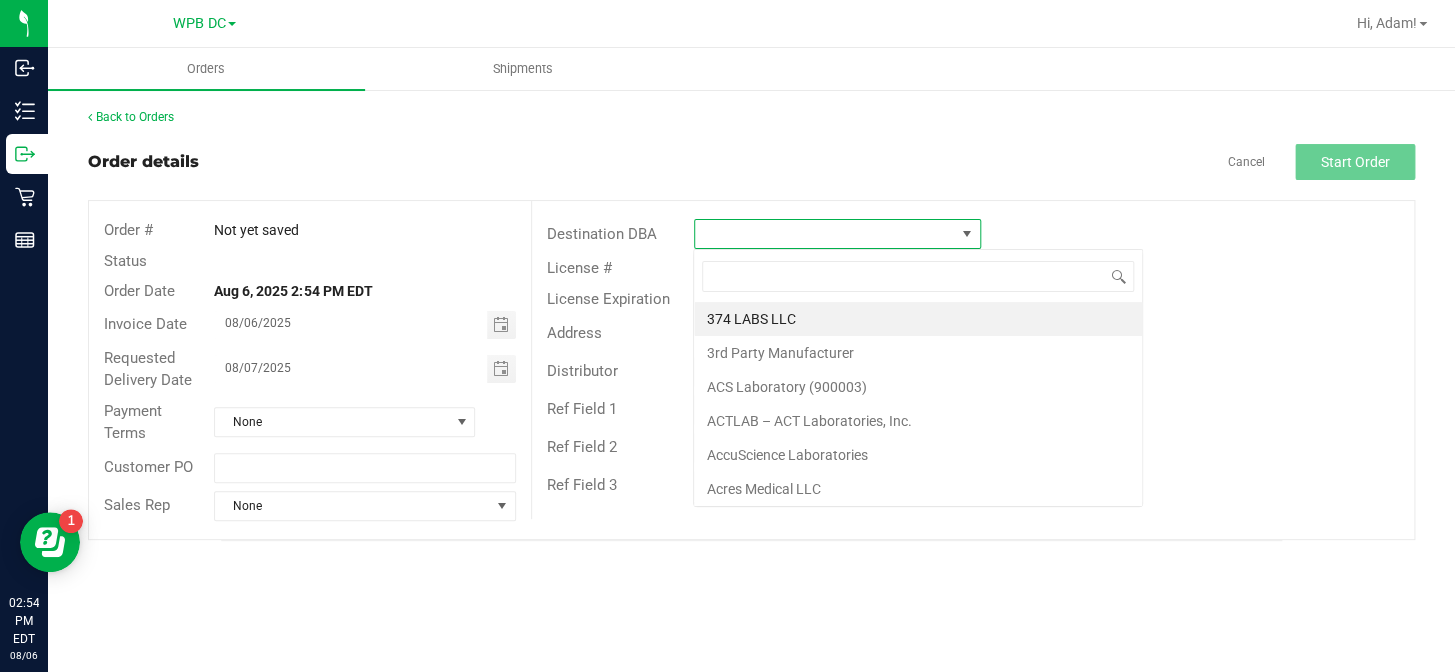 scroll, scrollTop: 99970, scrollLeft: 99712, axis: both 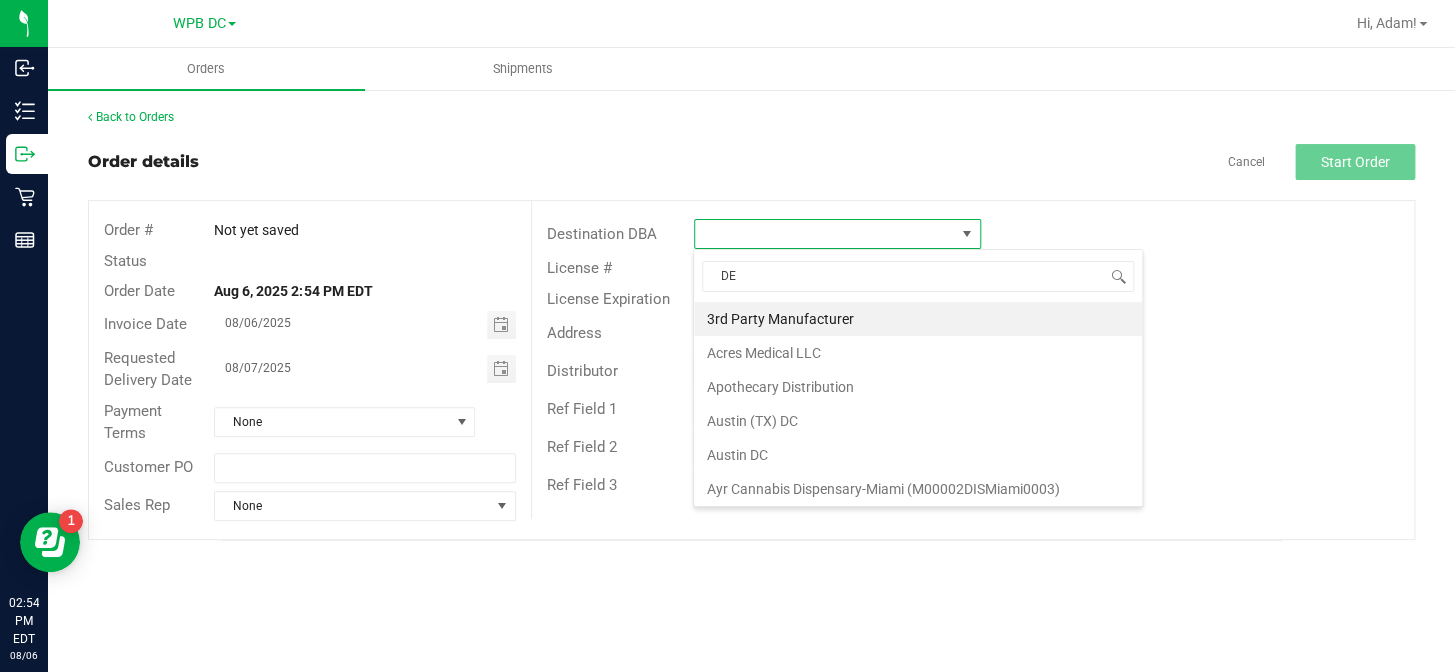 type on "DEL" 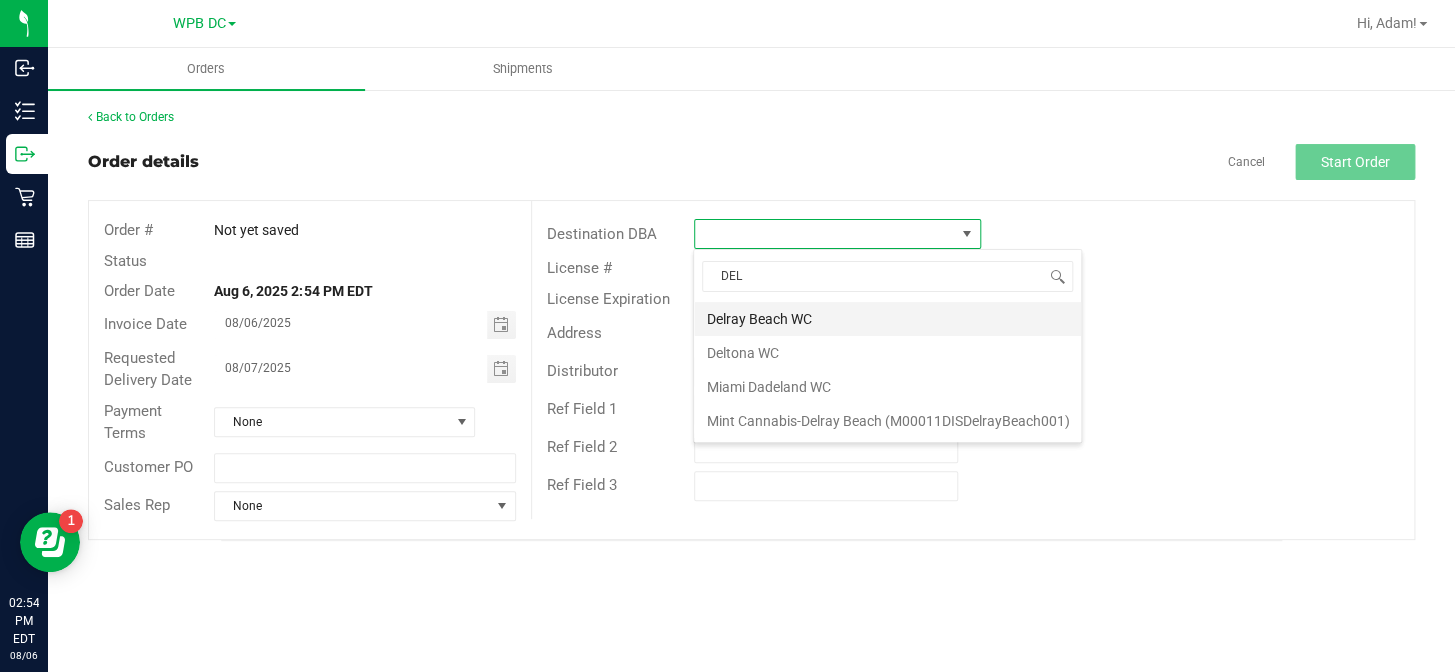 click on "Delray Beach WC" at bounding box center [887, 319] 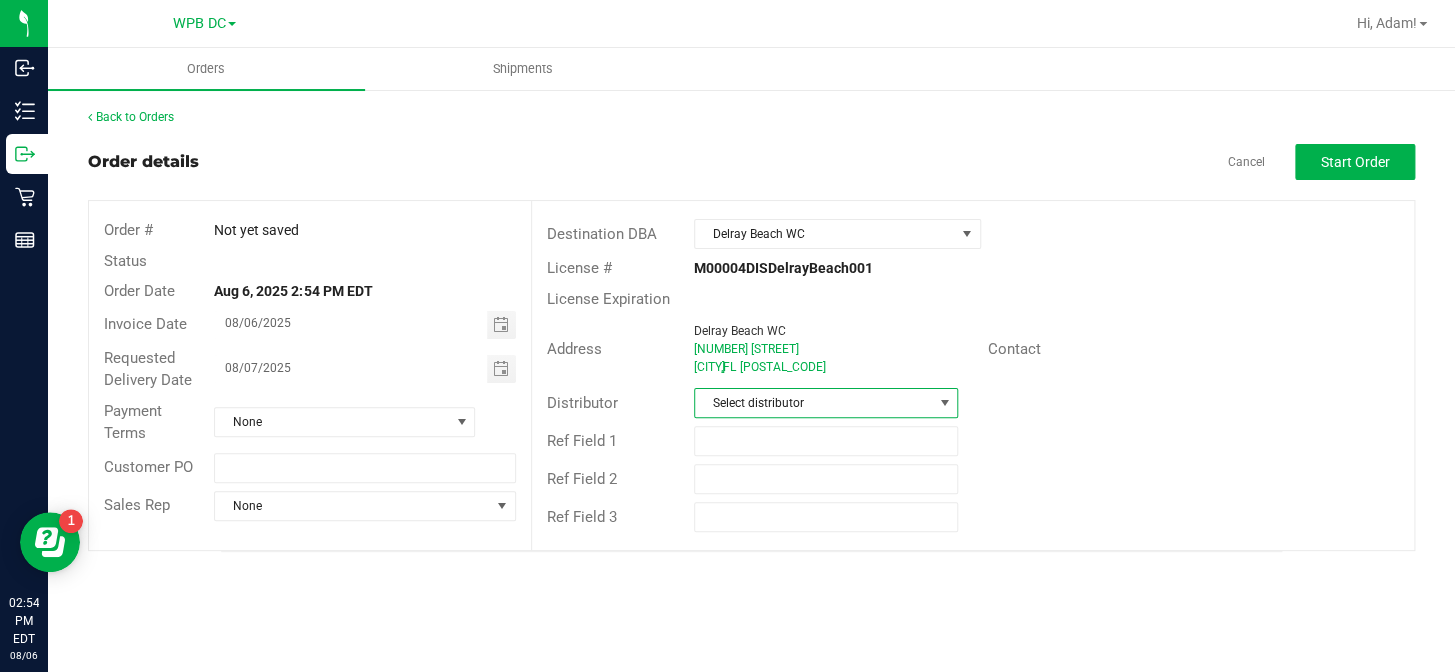 click at bounding box center (944, 403) 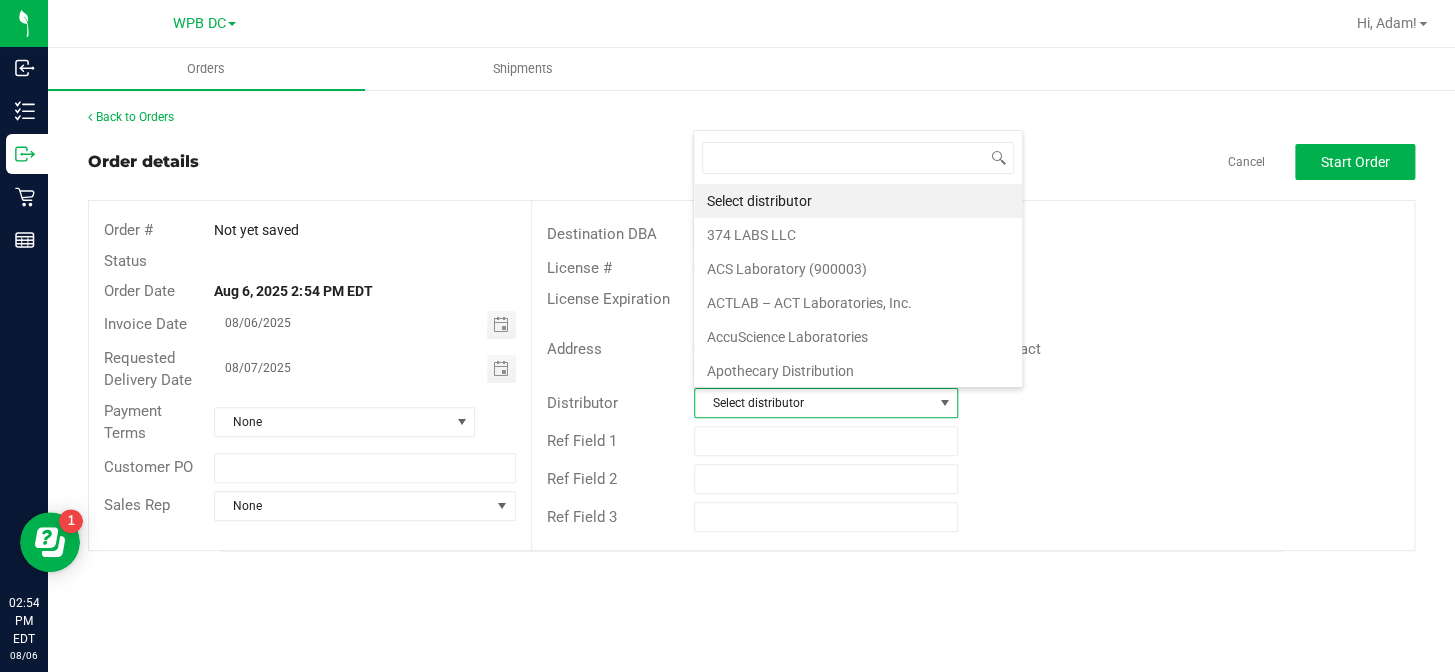 scroll, scrollTop: 99970, scrollLeft: 99736, axis: both 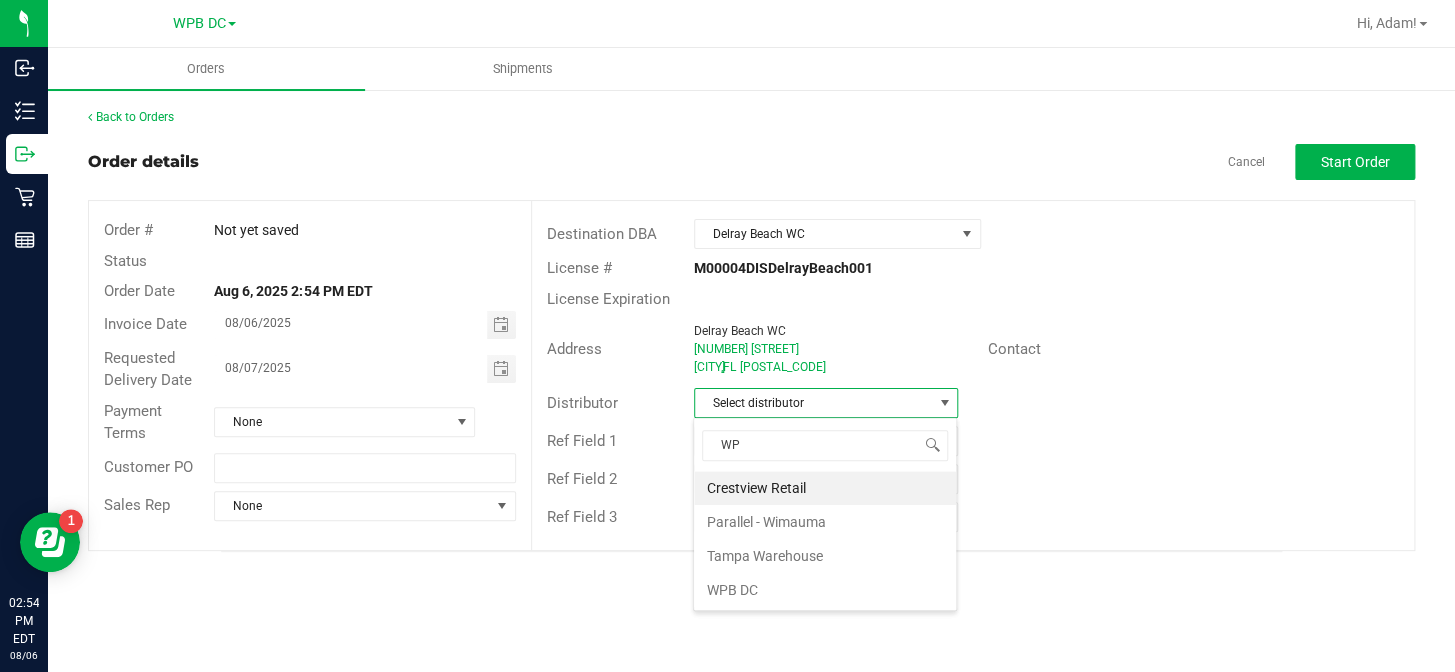 type on "WPB" 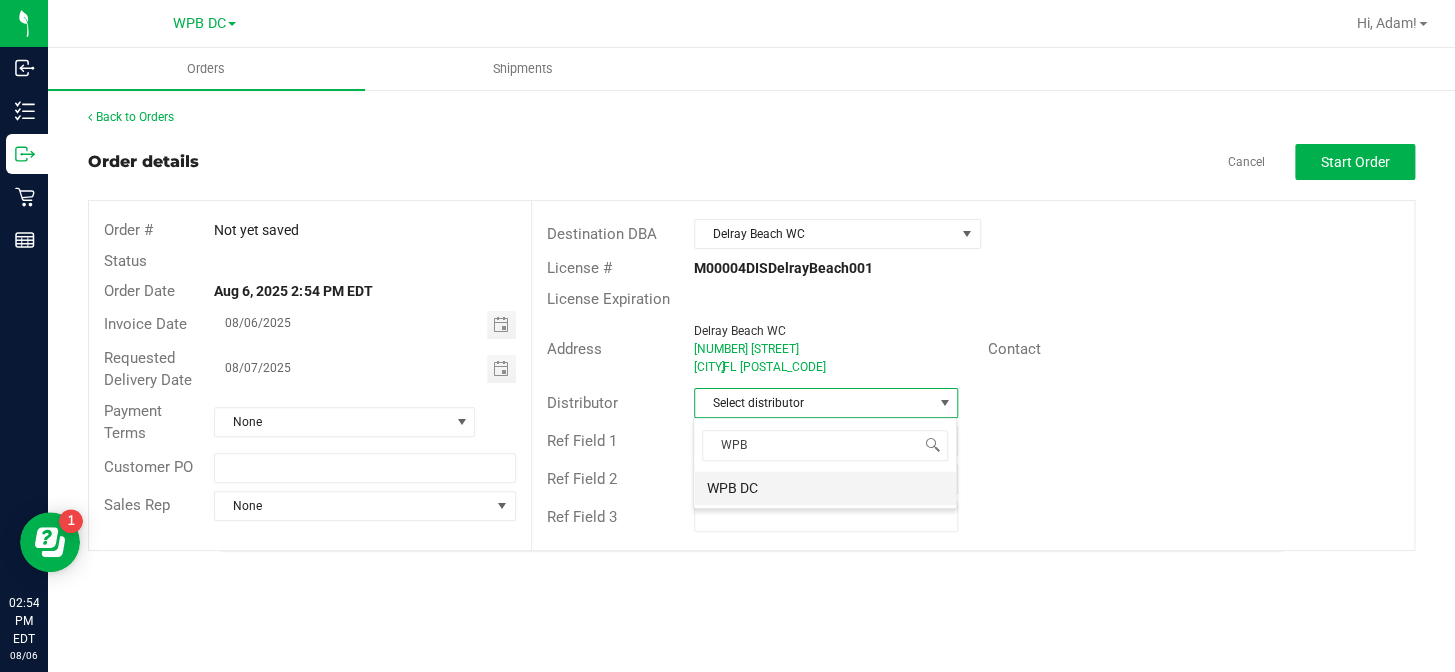 click on "WPB DC" at bounding box center [825, 488] 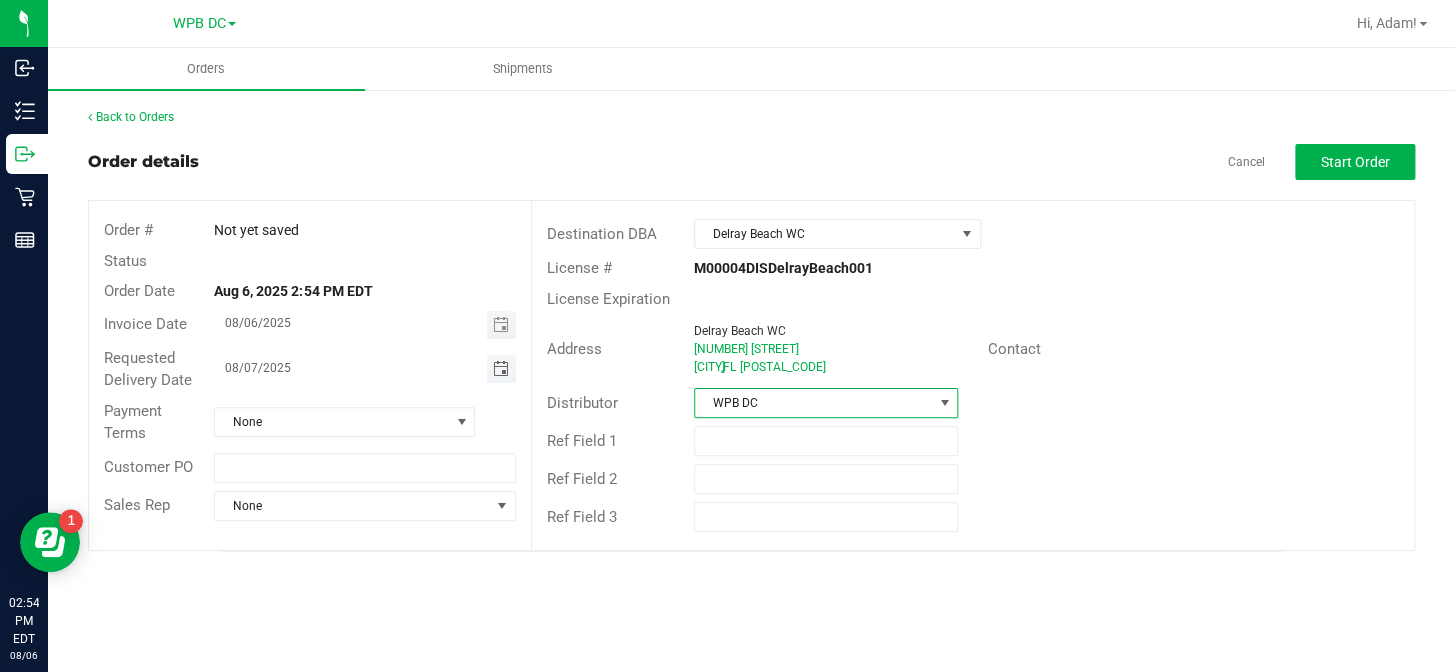 click at bounding box center [500, 369] 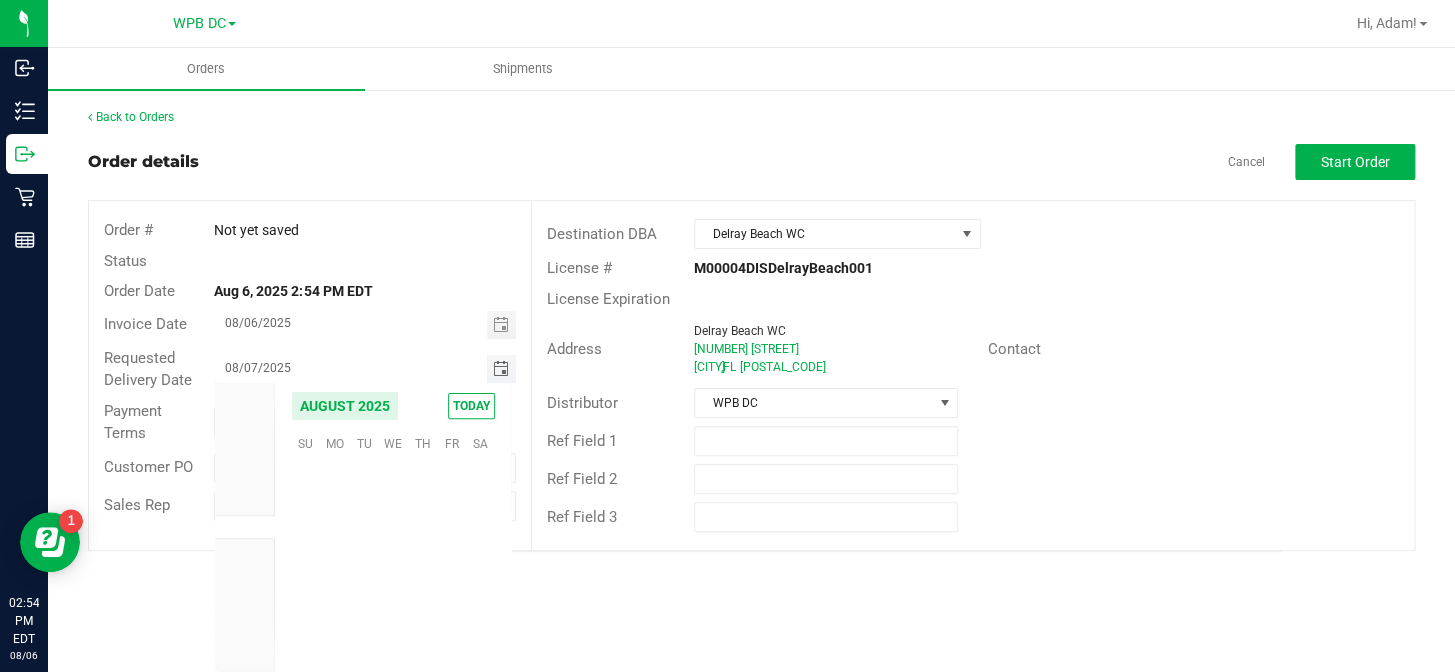 scroll, scrollTop: 36155, scrollLeft: 0, axis: vertical 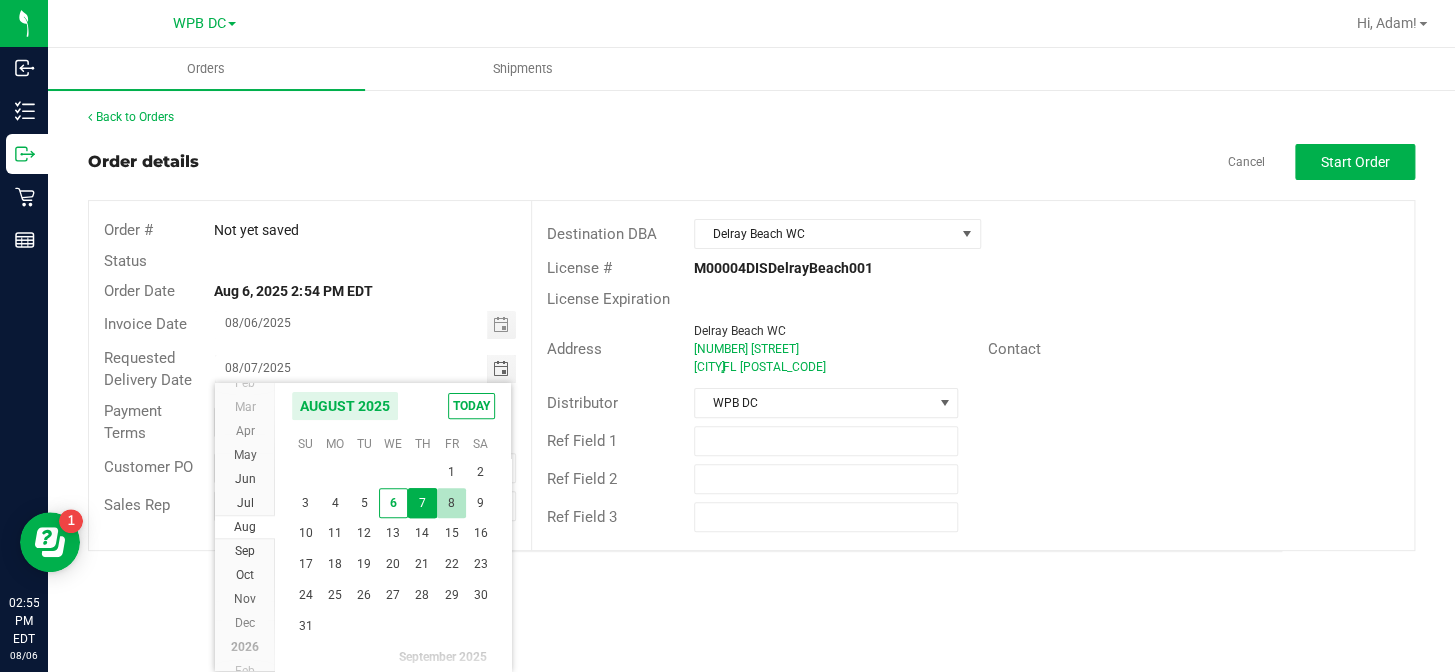 click on "8" at bounding box center (451, 503) 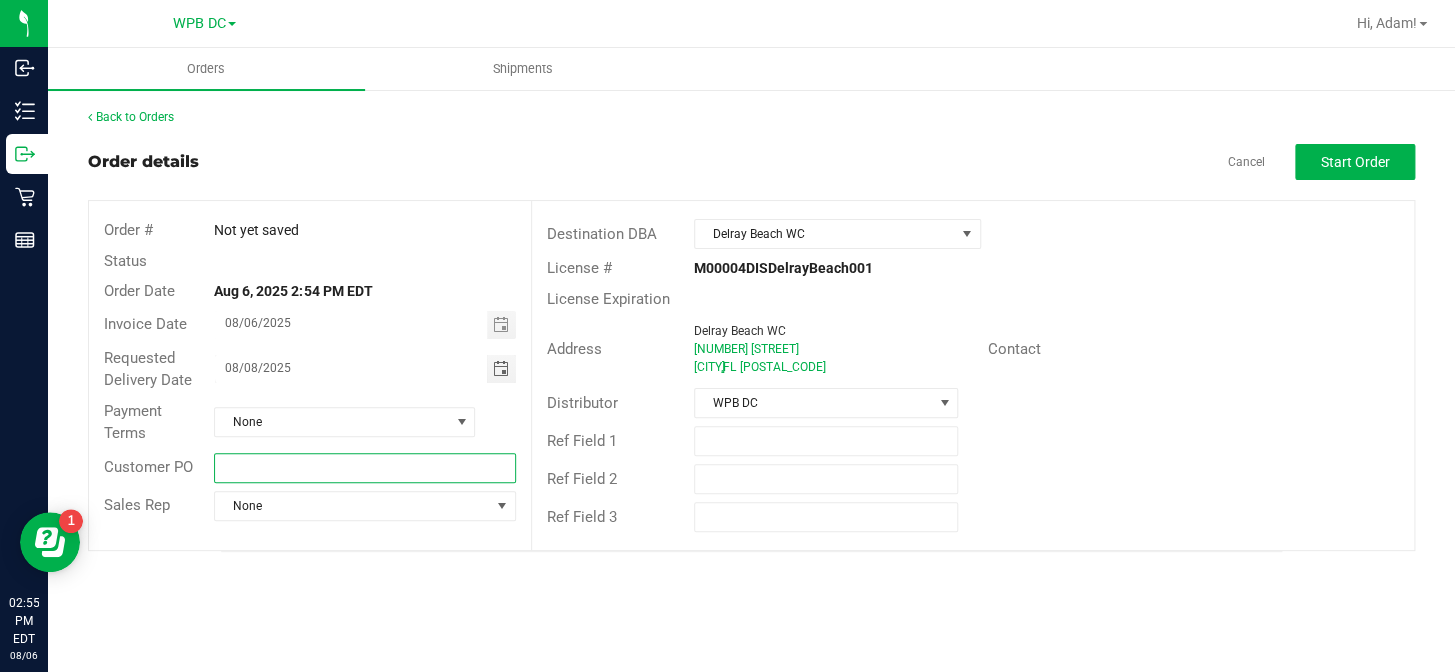 click at bounding box center (364, 468) 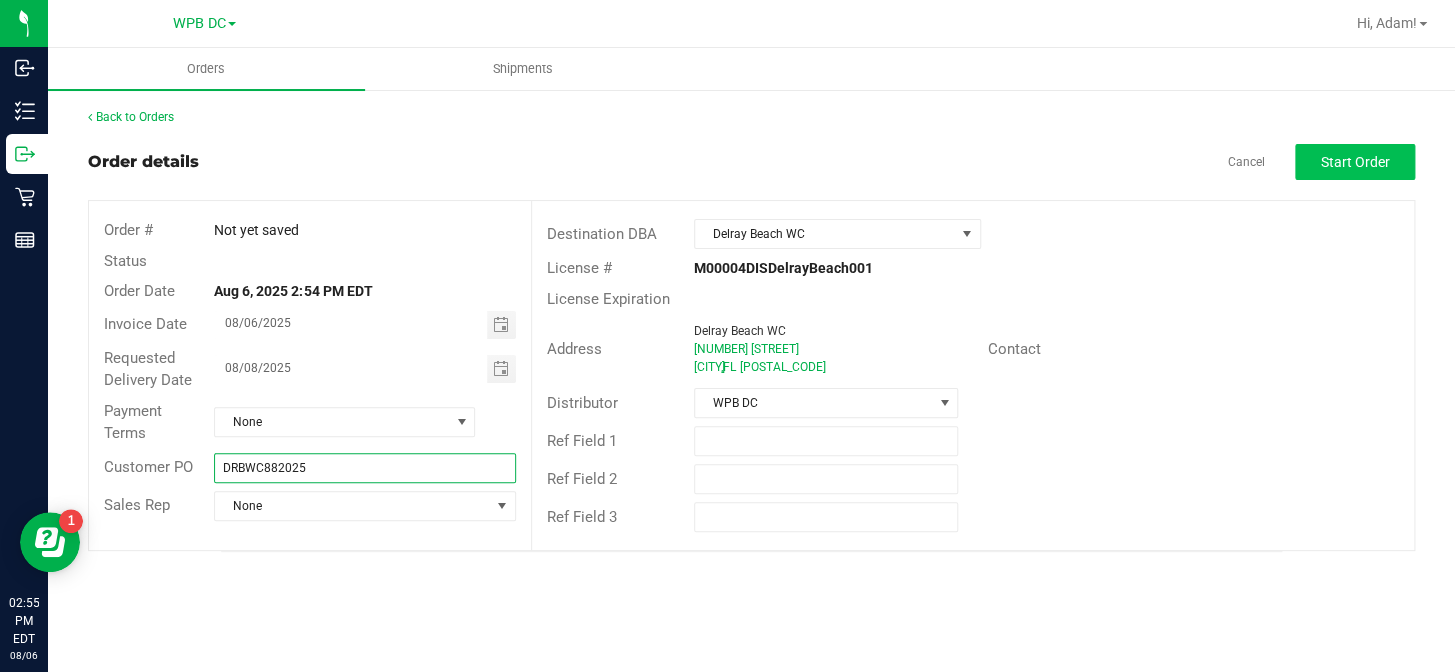 type on "DRBWC882025" 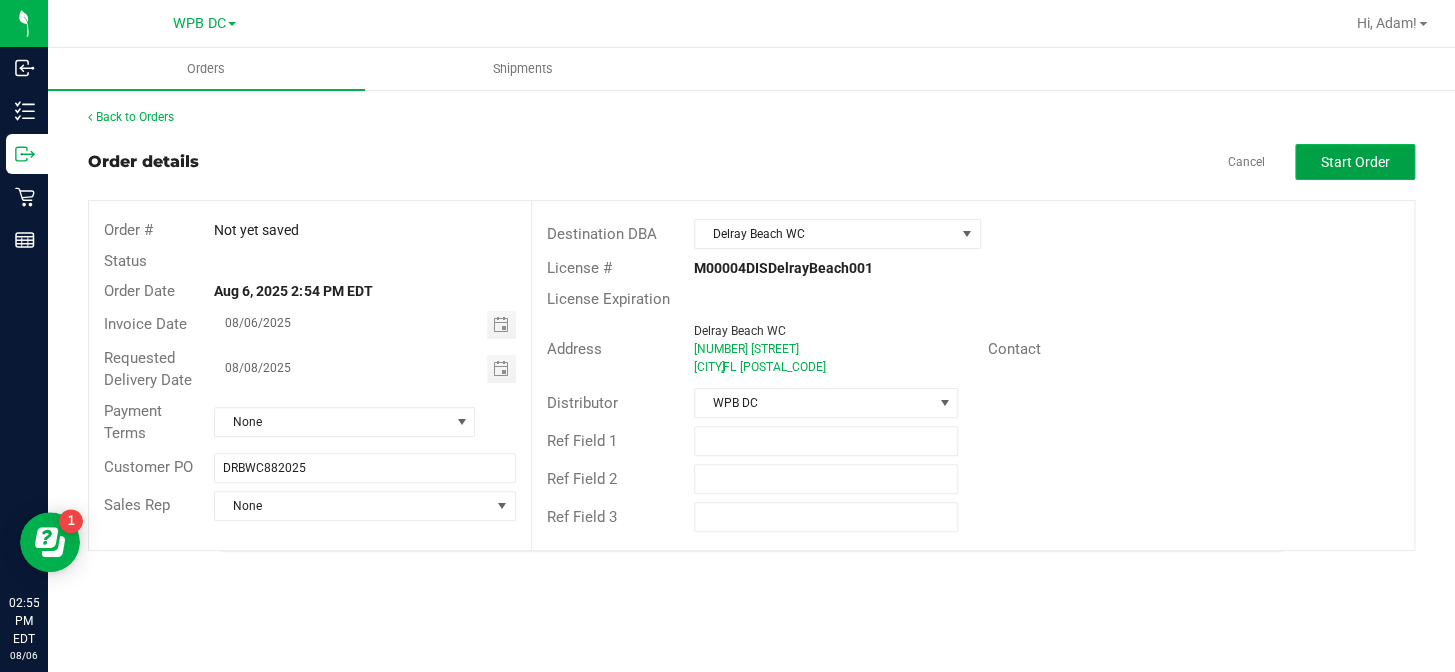 click on "Start Order" at bounding box center [1355, 162] 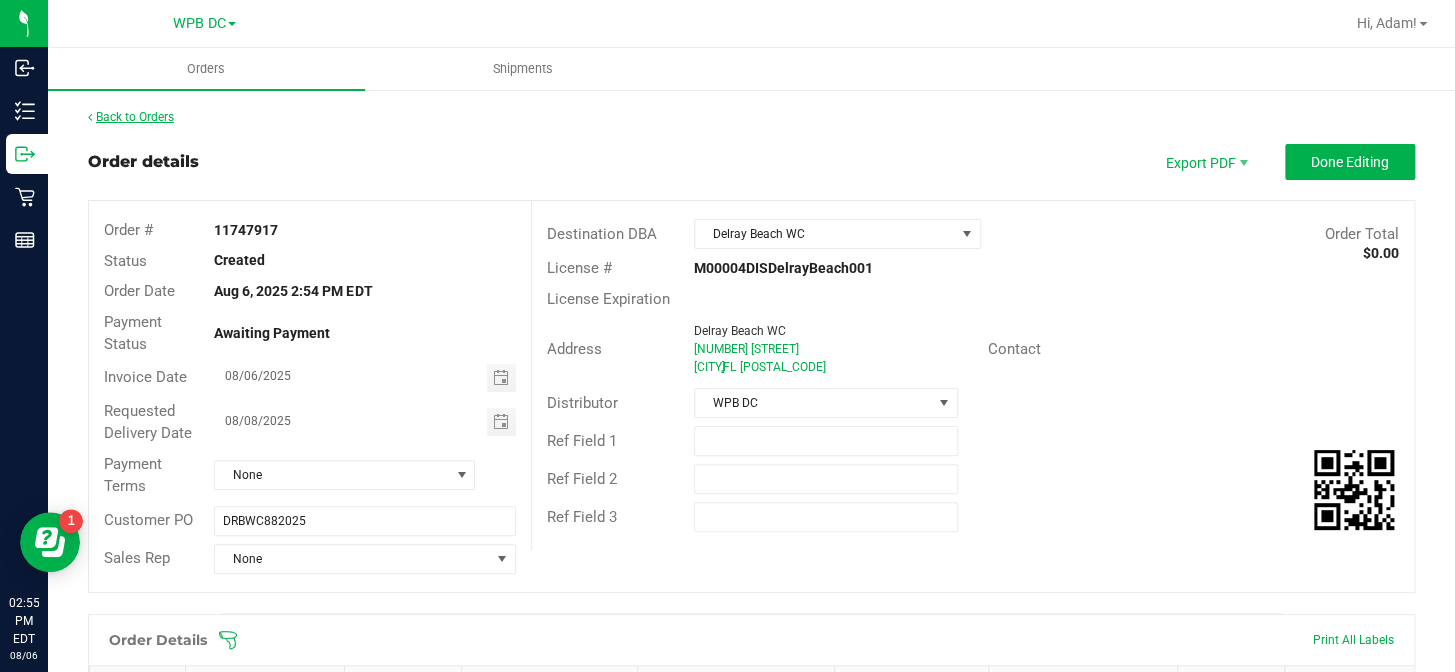 click on "Back to Orders" at bounding box center (131, 117) 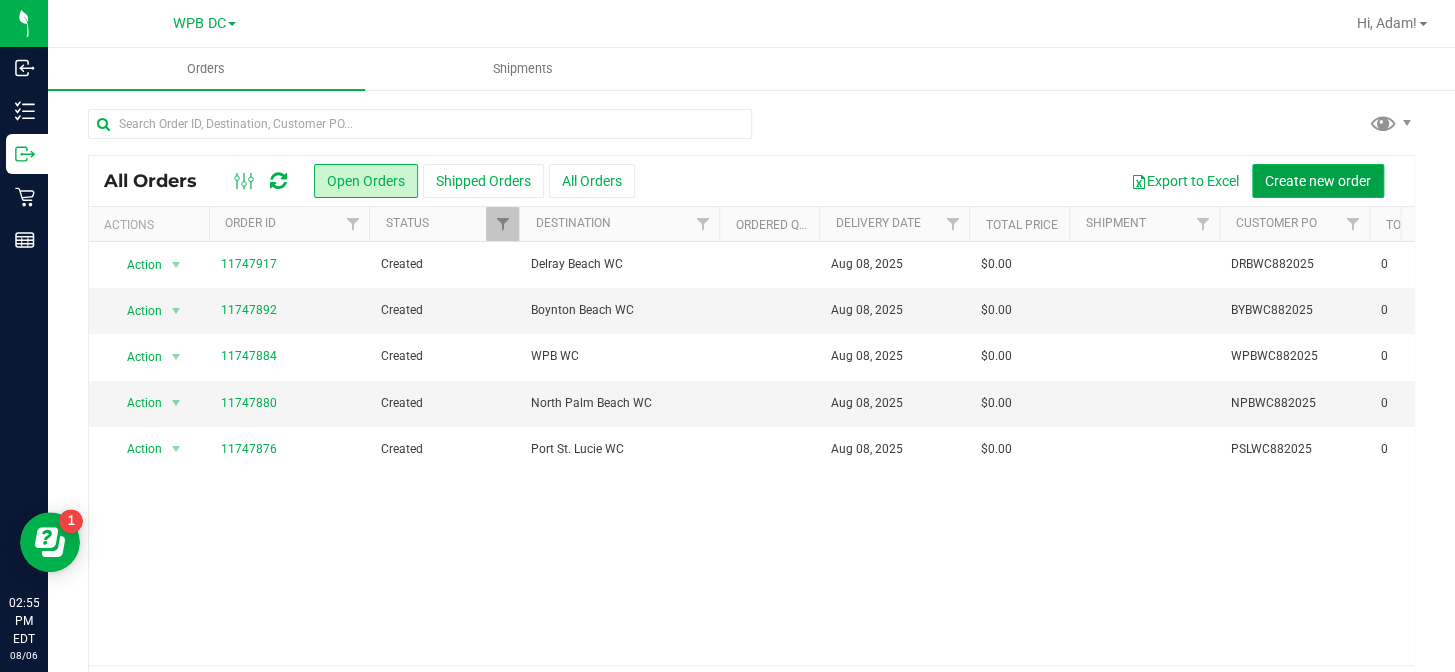 click on "Create new order" at bounding box center (1318, 181) 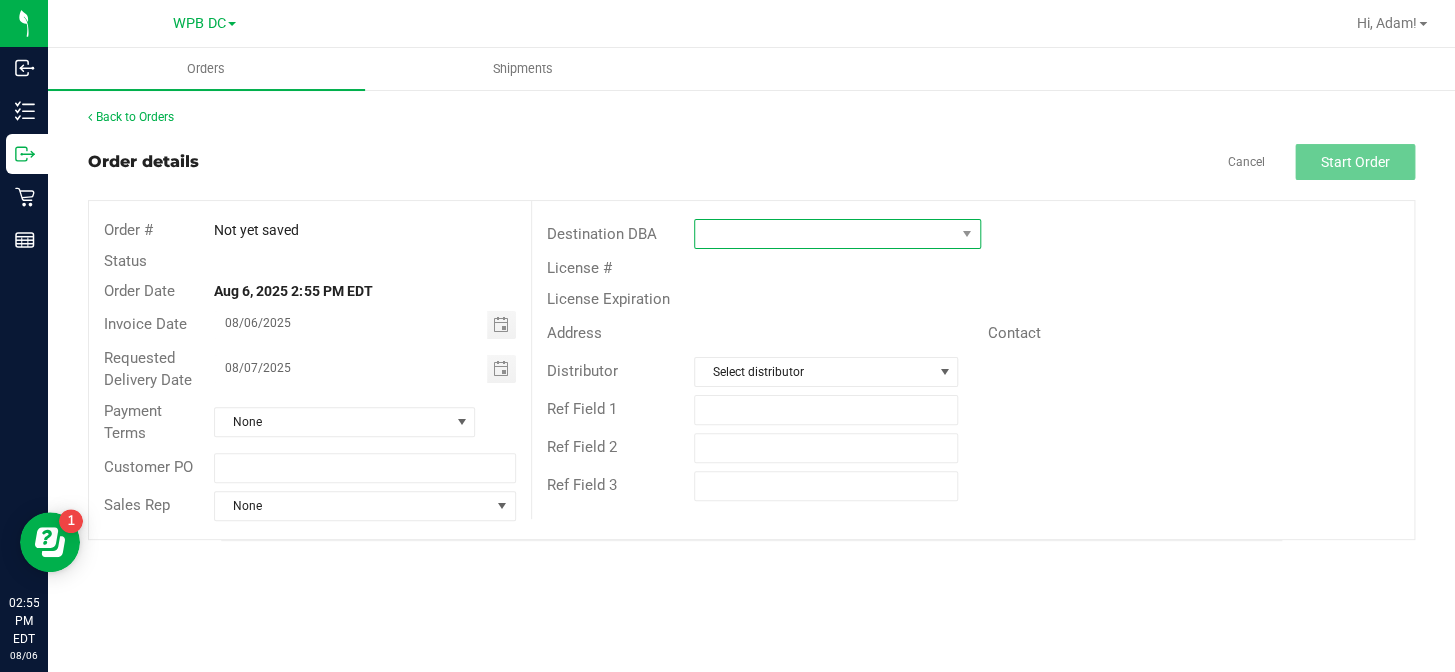 click at bounding box center (825, 234) 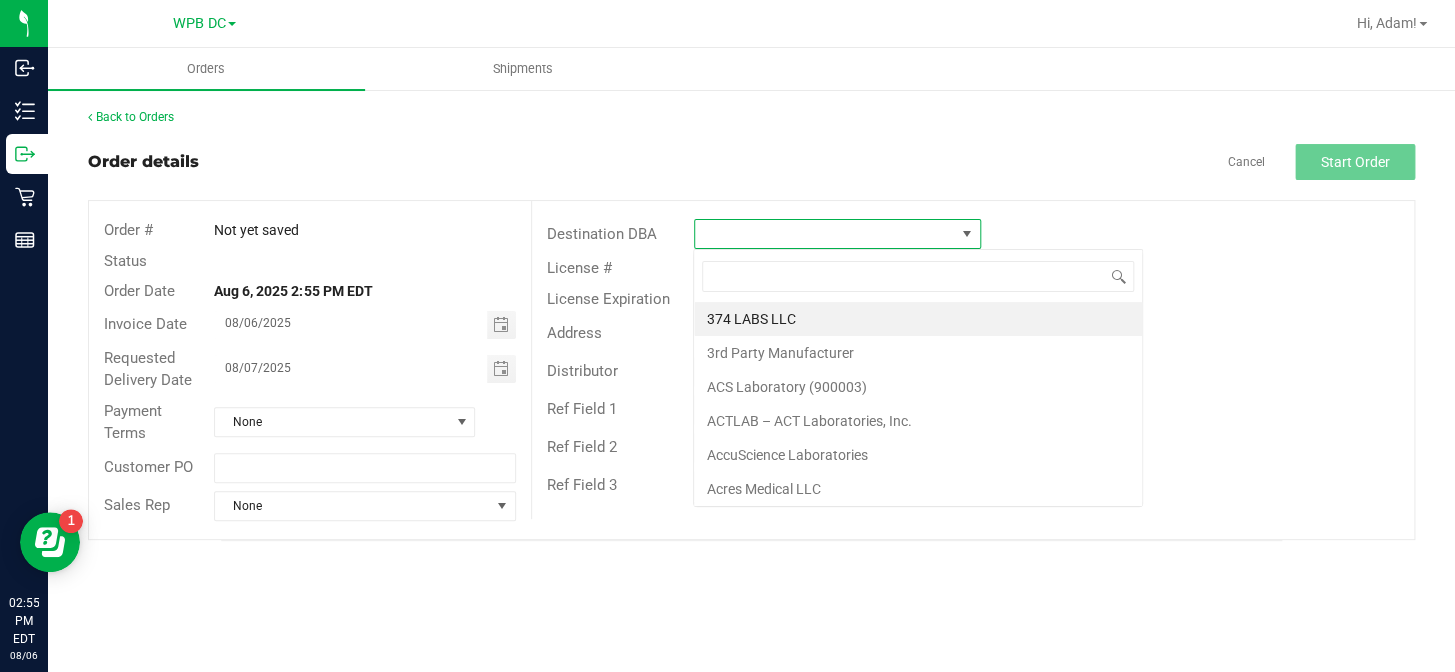 scroll, scrollTop: 99970, scrollLeft: 99712, axis: both 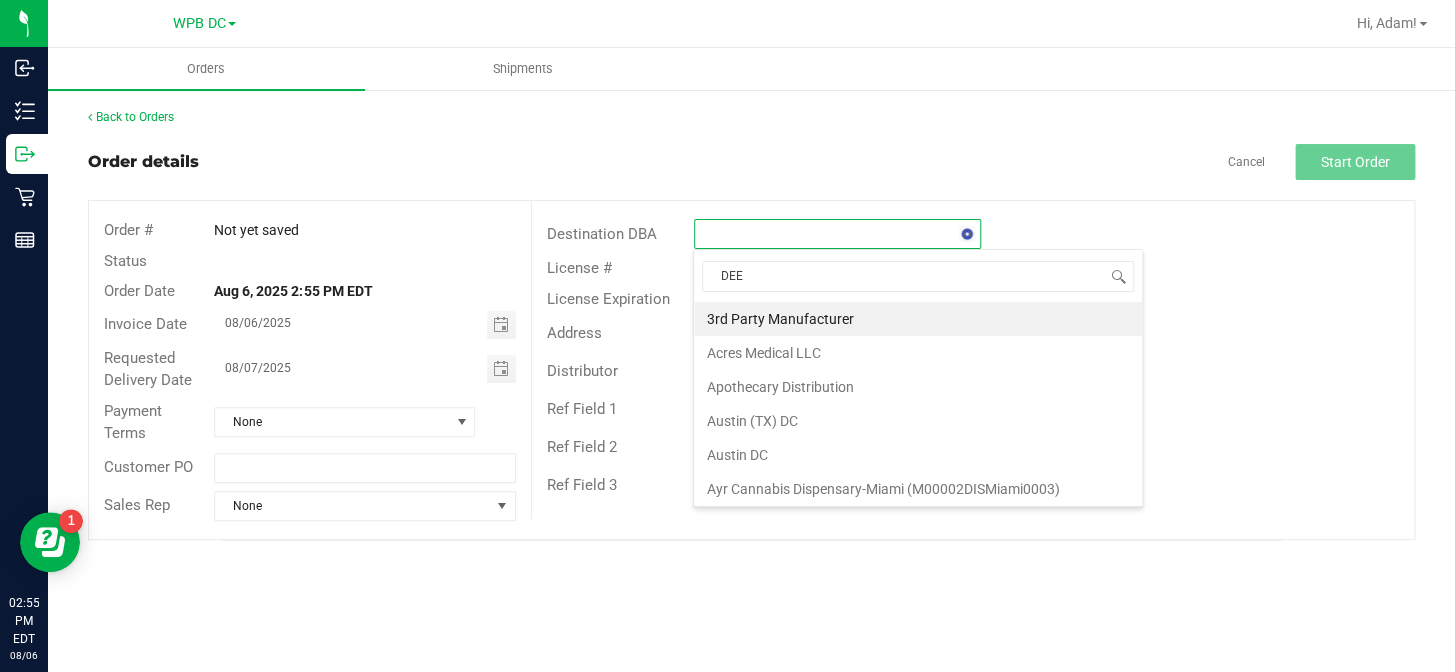 type on "DEER" 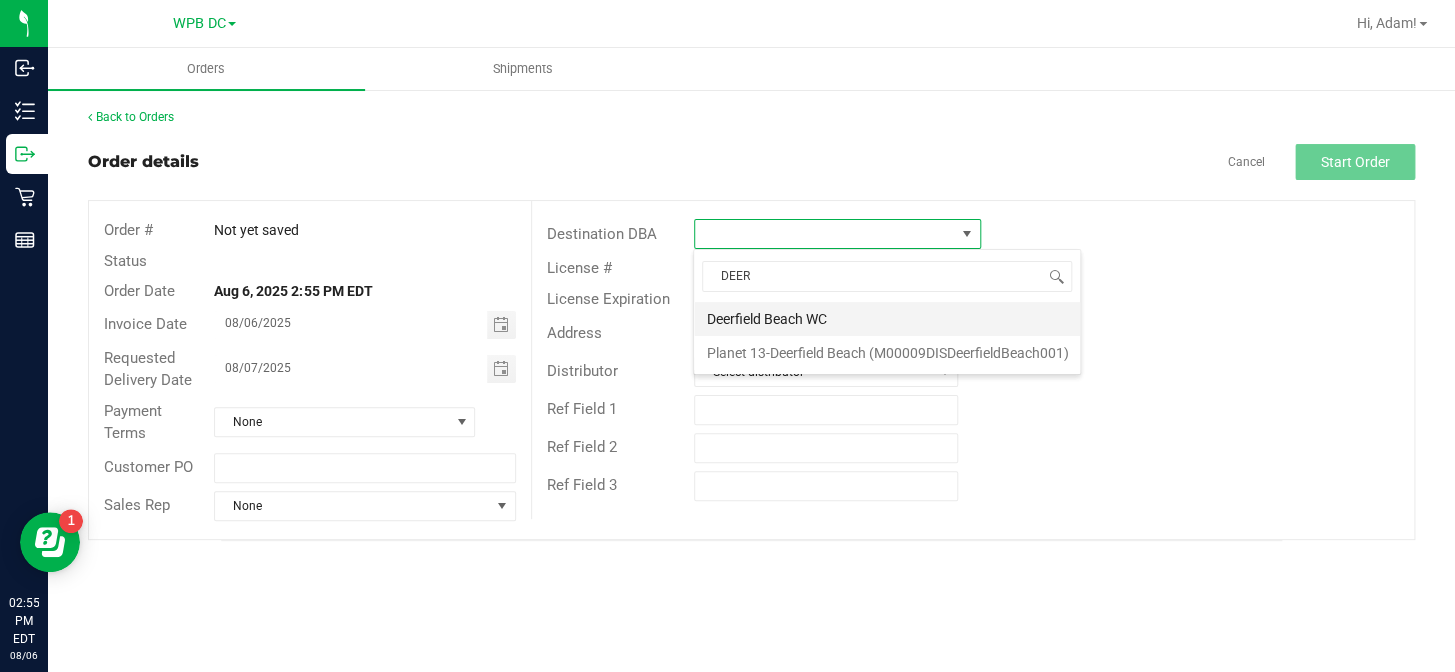 click on "Deerfield Beach WC" at bounding box center (887, 319) 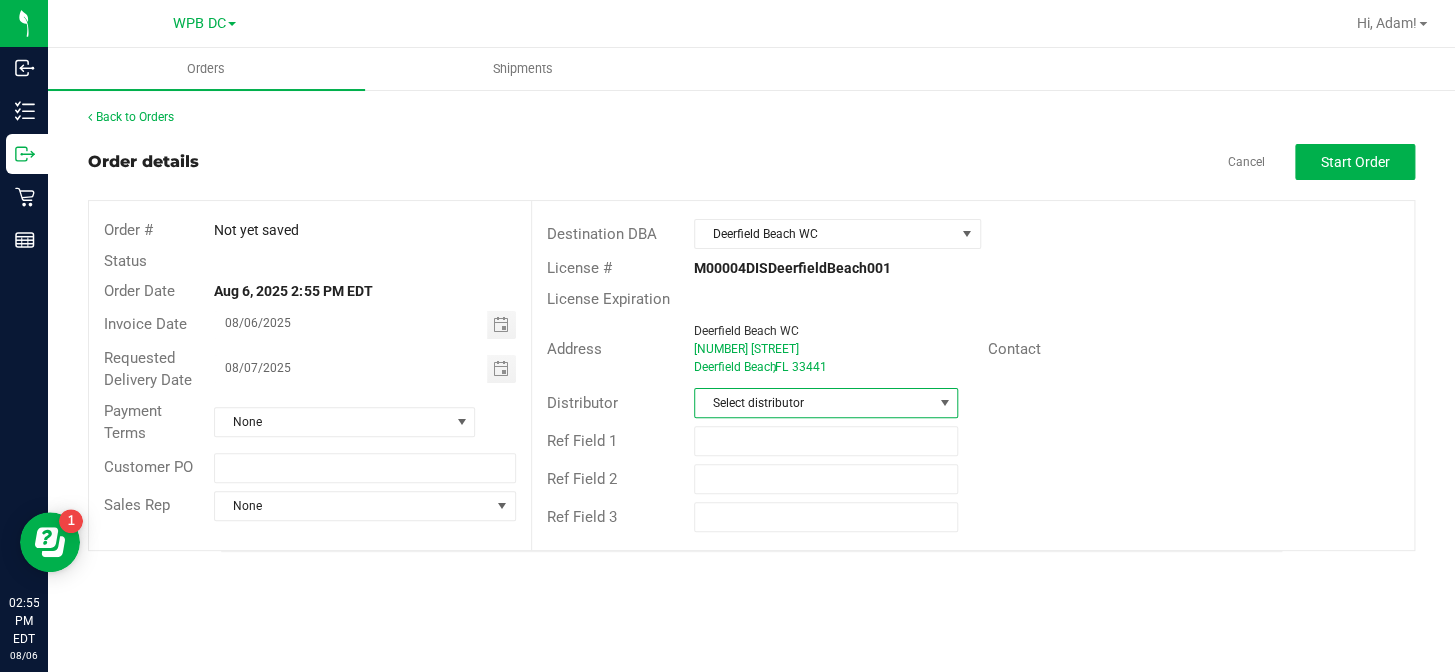 click at bounding box center (944, 403) 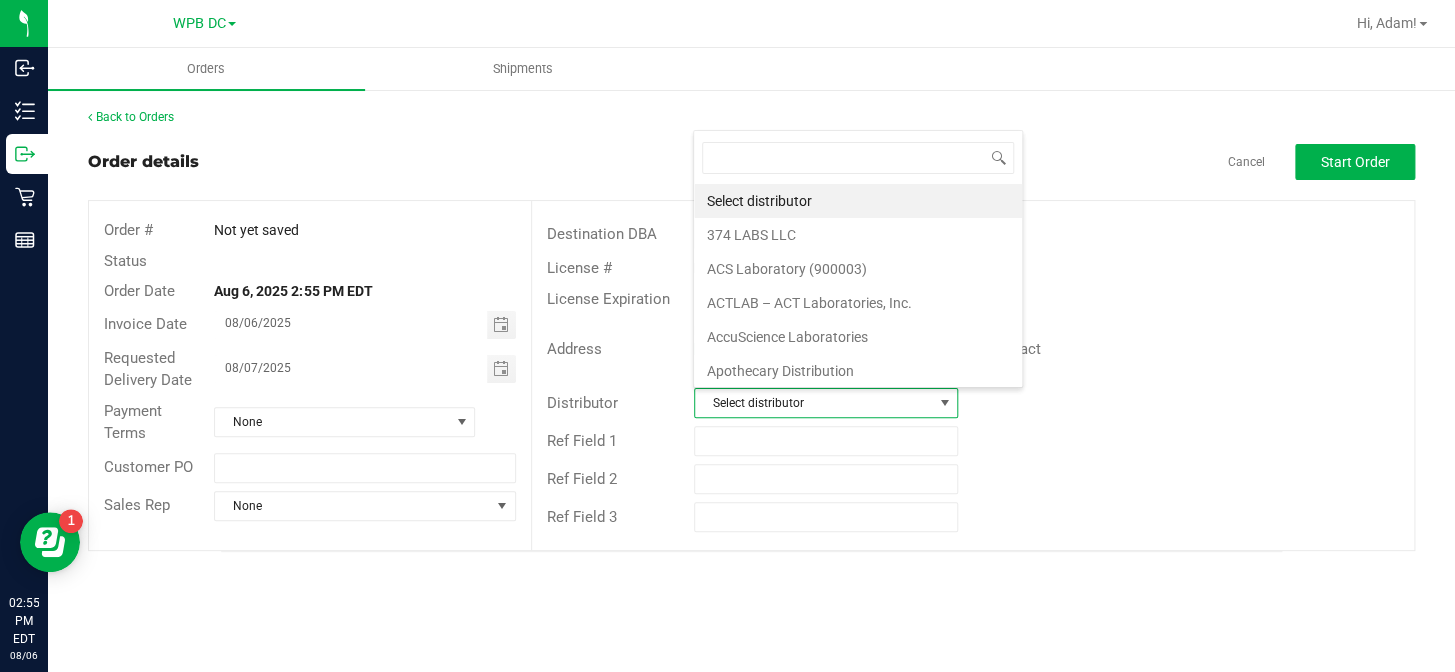 scroll, scrollTop: 99970, scrollLeft: 99736, axis: both 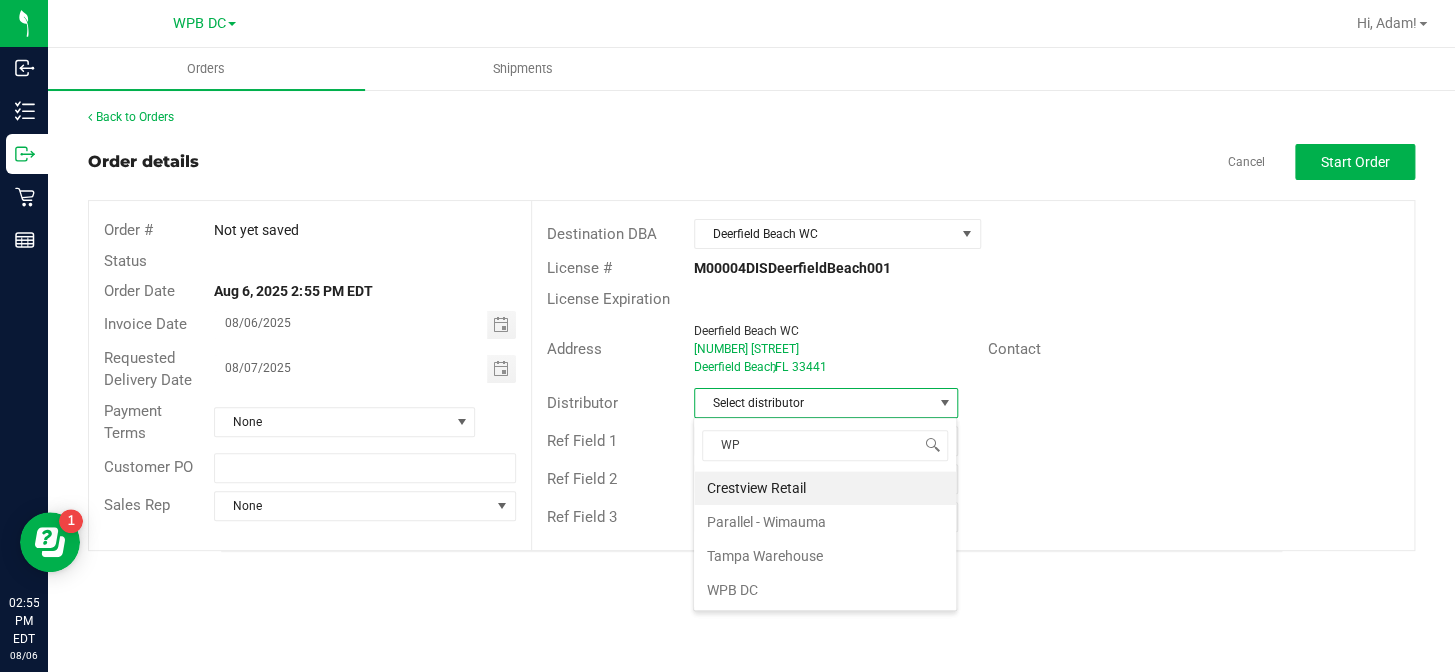 type on "WPB" 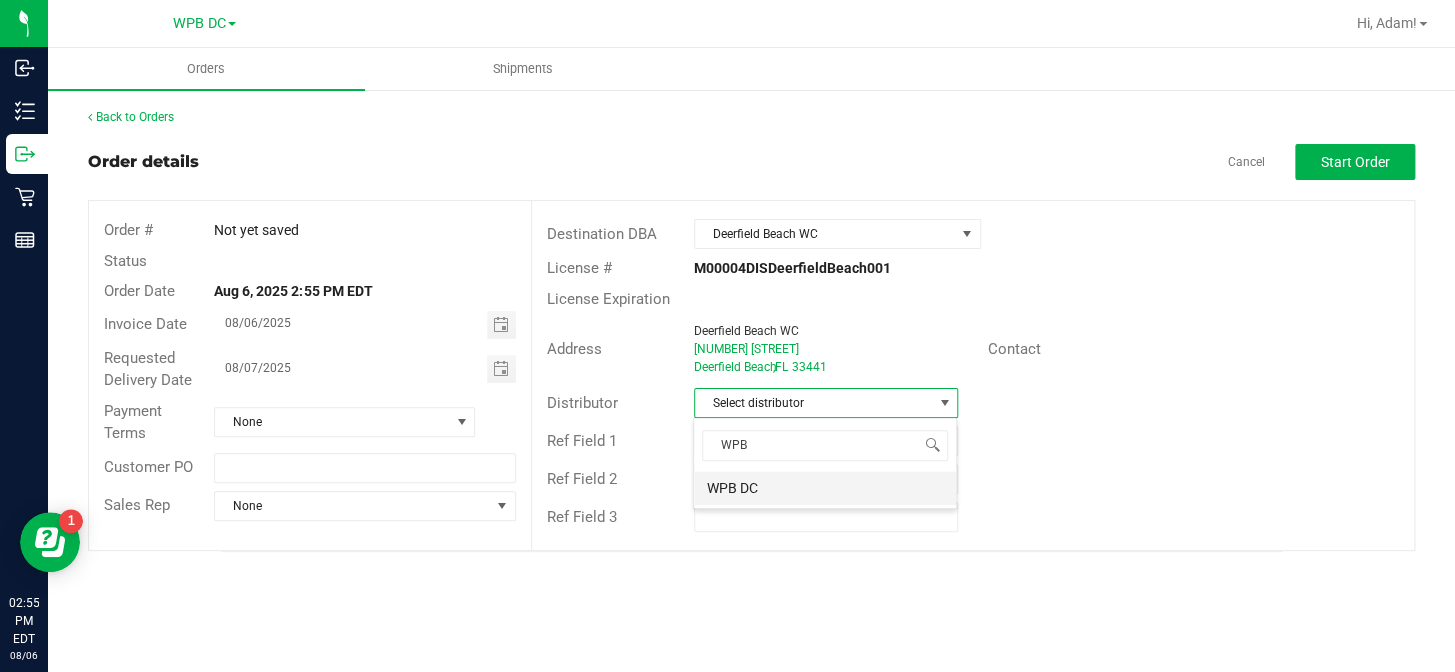 click on "WPB DC" at bounding box center (825, 488) 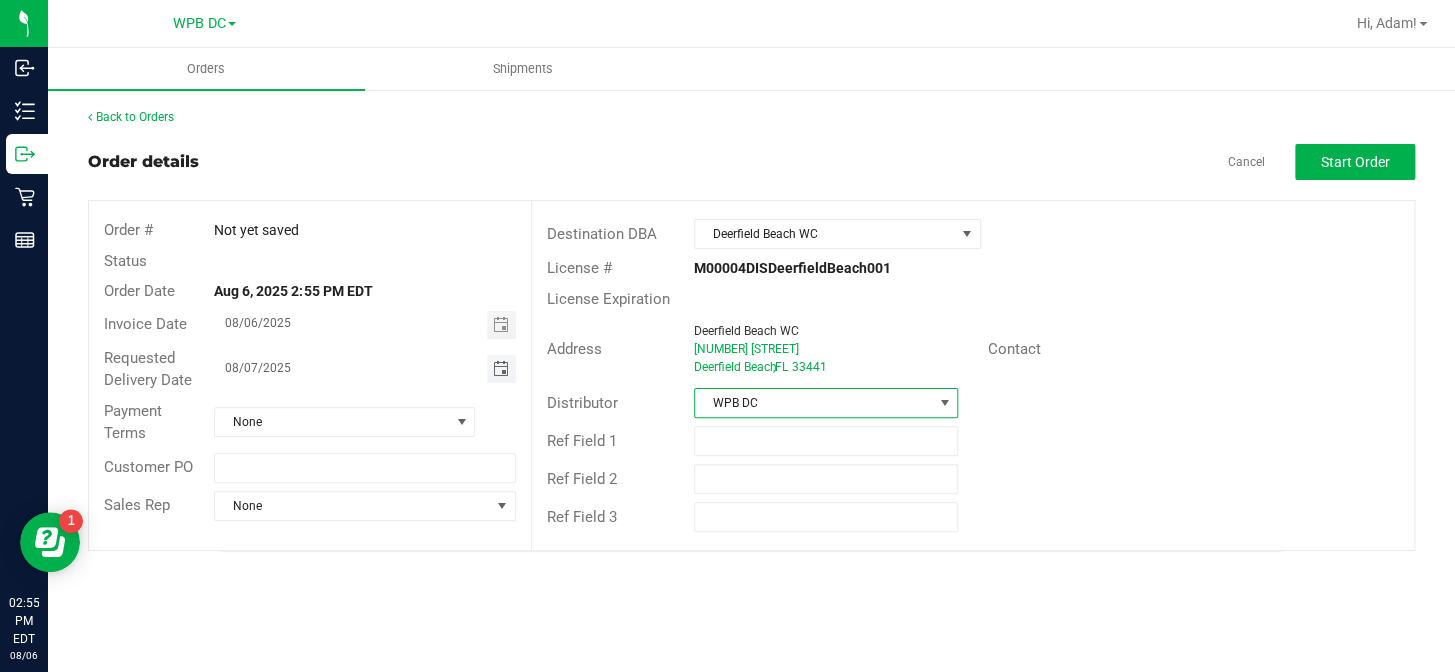 click at bounding box center (500, 369) 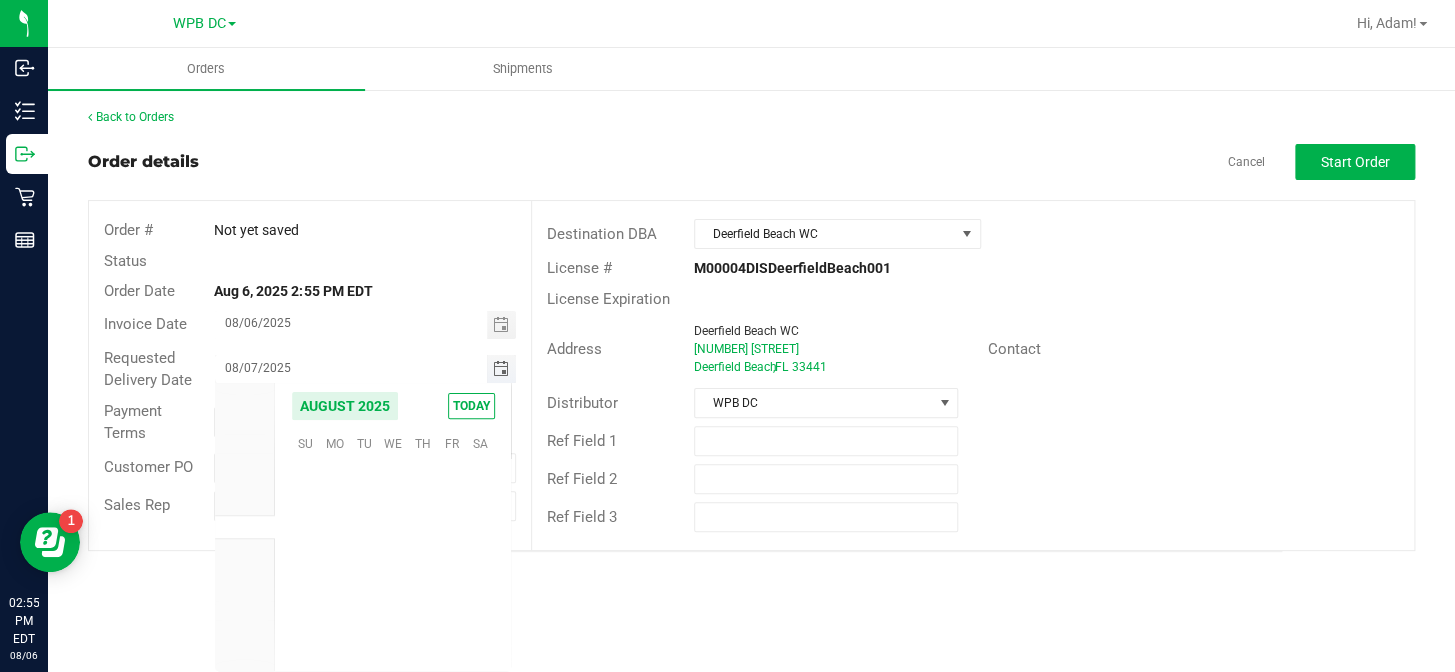 scroll, scrollTop: 36155, scrollLeft: 0, axis: vertical 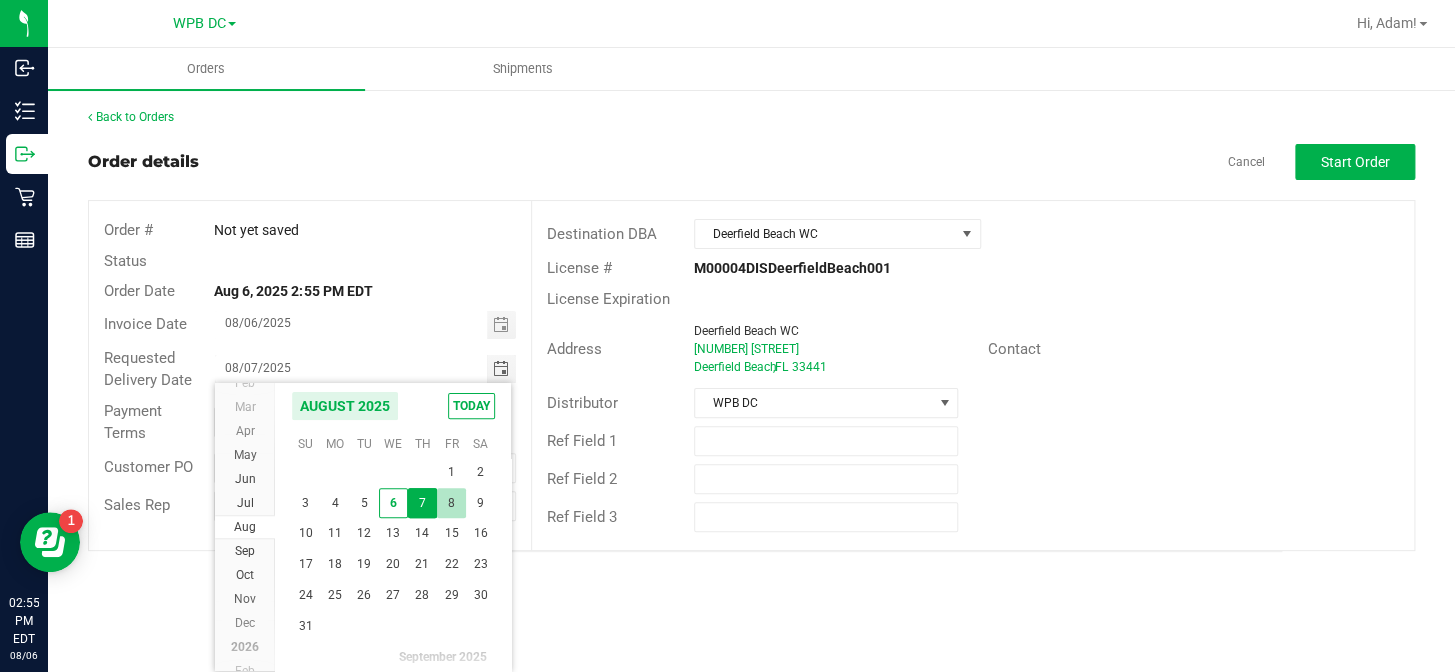 click on "8" at bounding box center (451, 503) 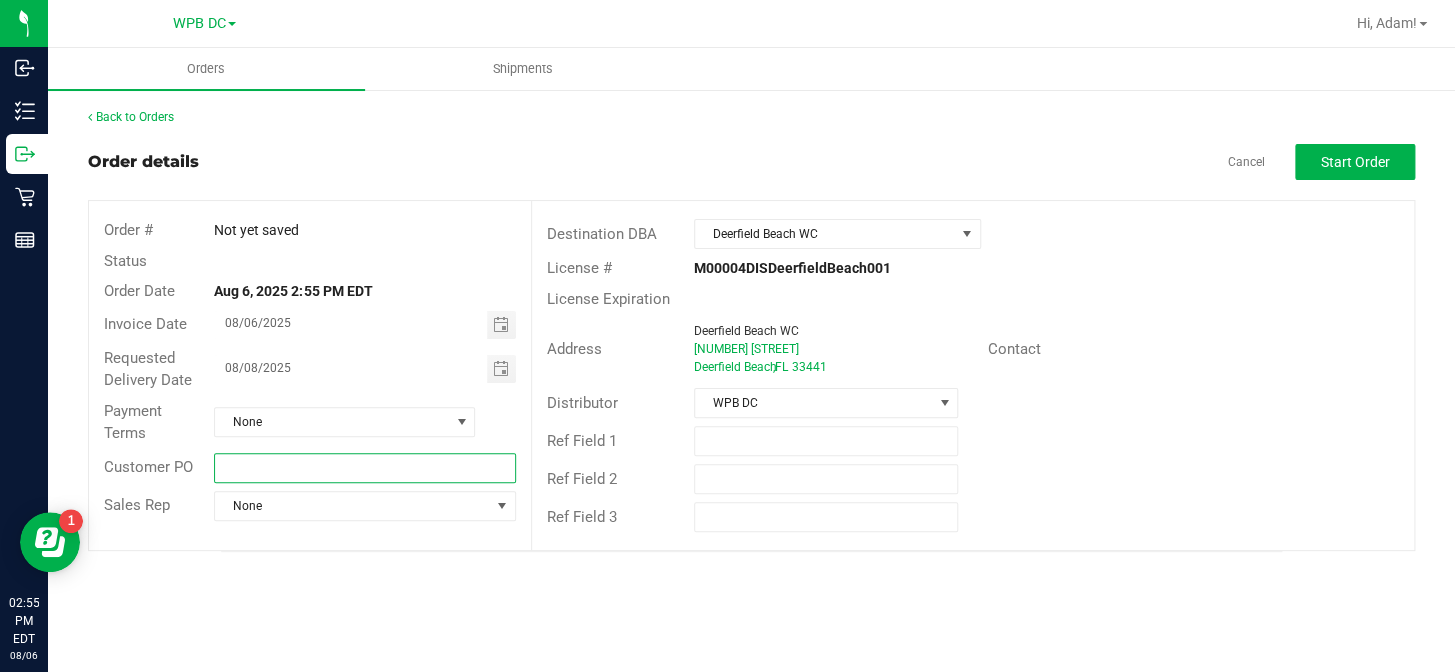 click at bounding box center (364, 468) 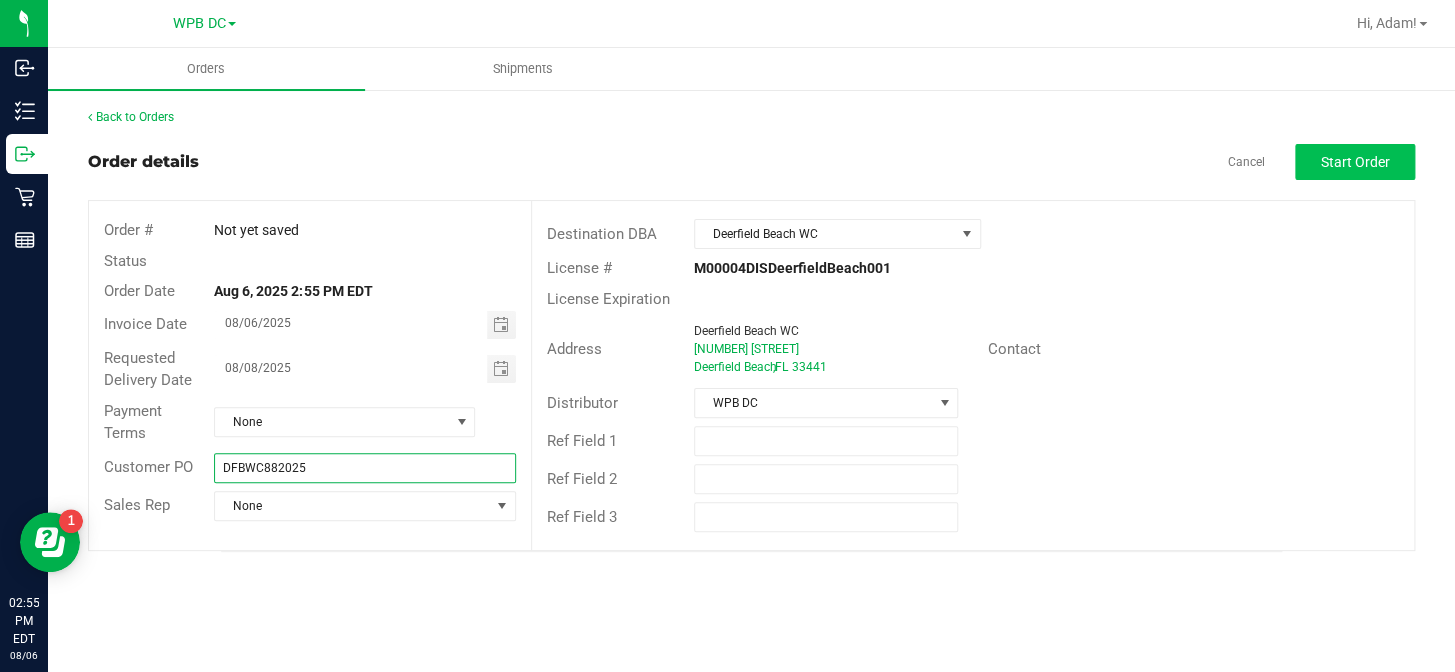 type on "DFBWC882025" 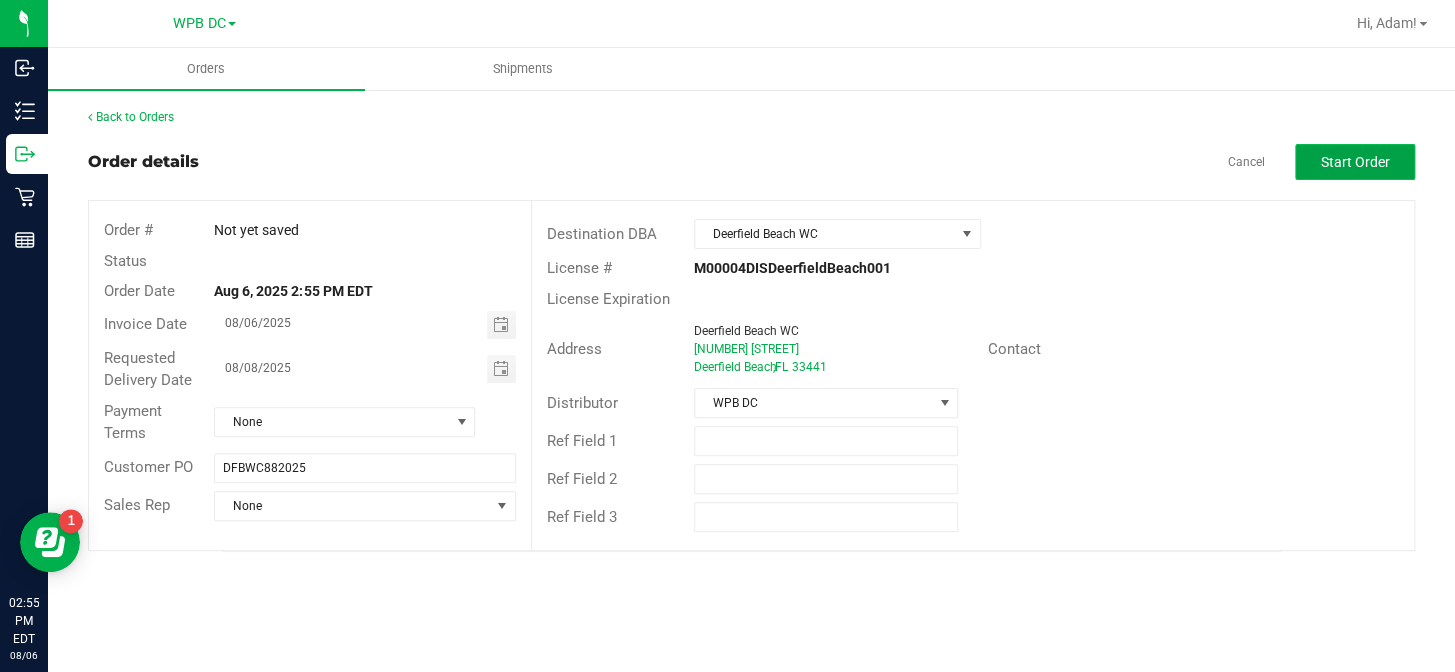 click on "Start Order" at bounding box center [1355, 162] 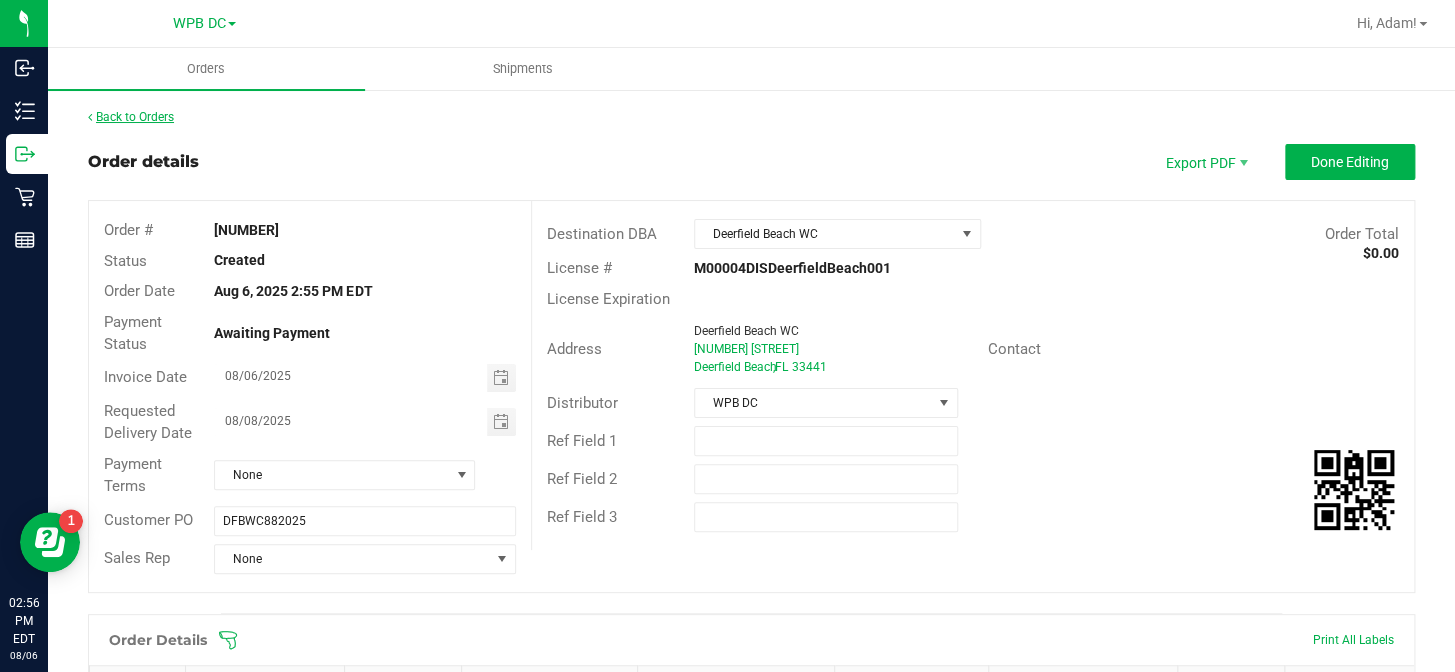 click on "Back to Orders" at bounding box center (131, 117) 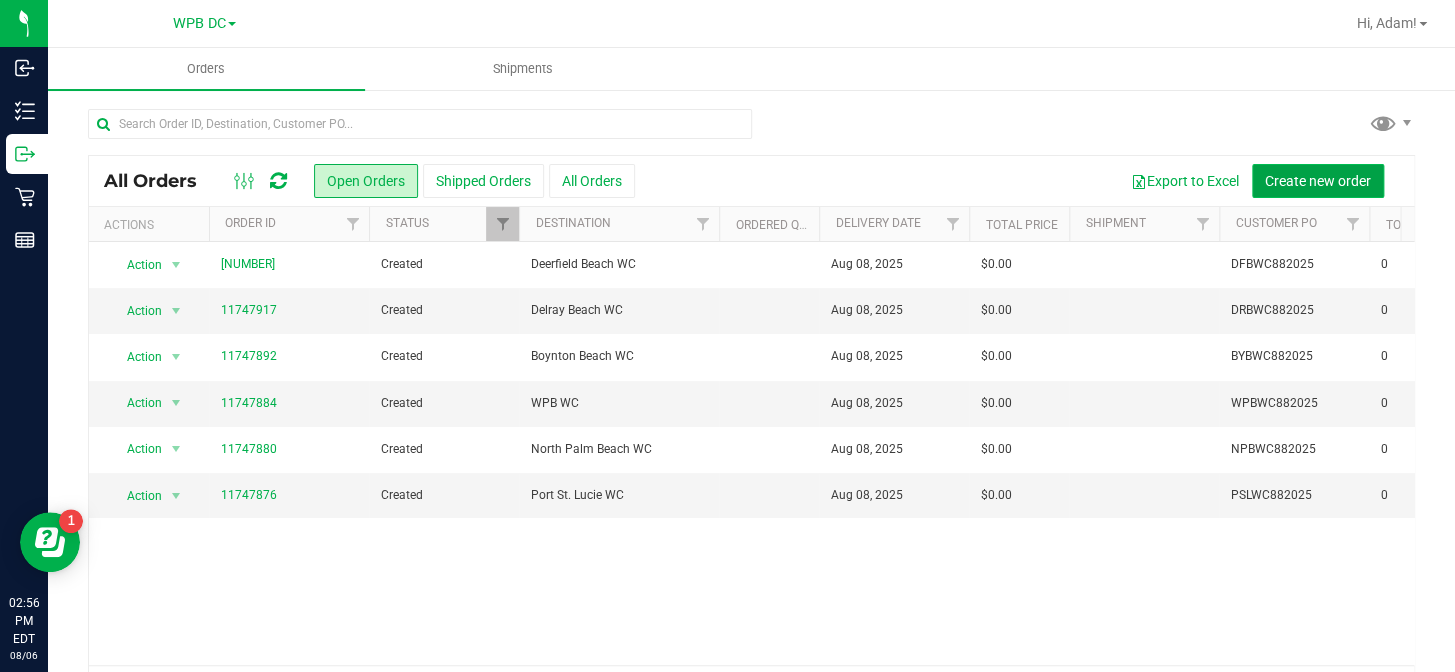 click on "Create new order" at bounding box center (1318, 181) 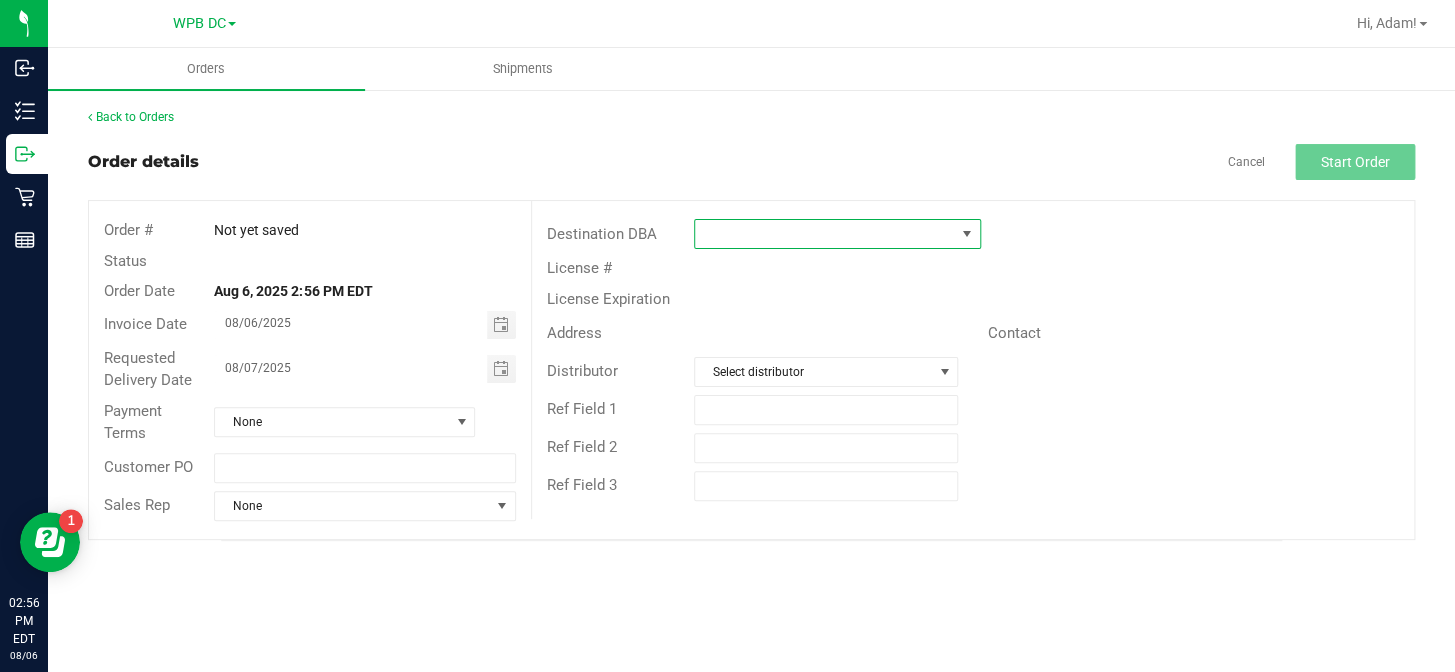 click at bounding box center (825, 234) 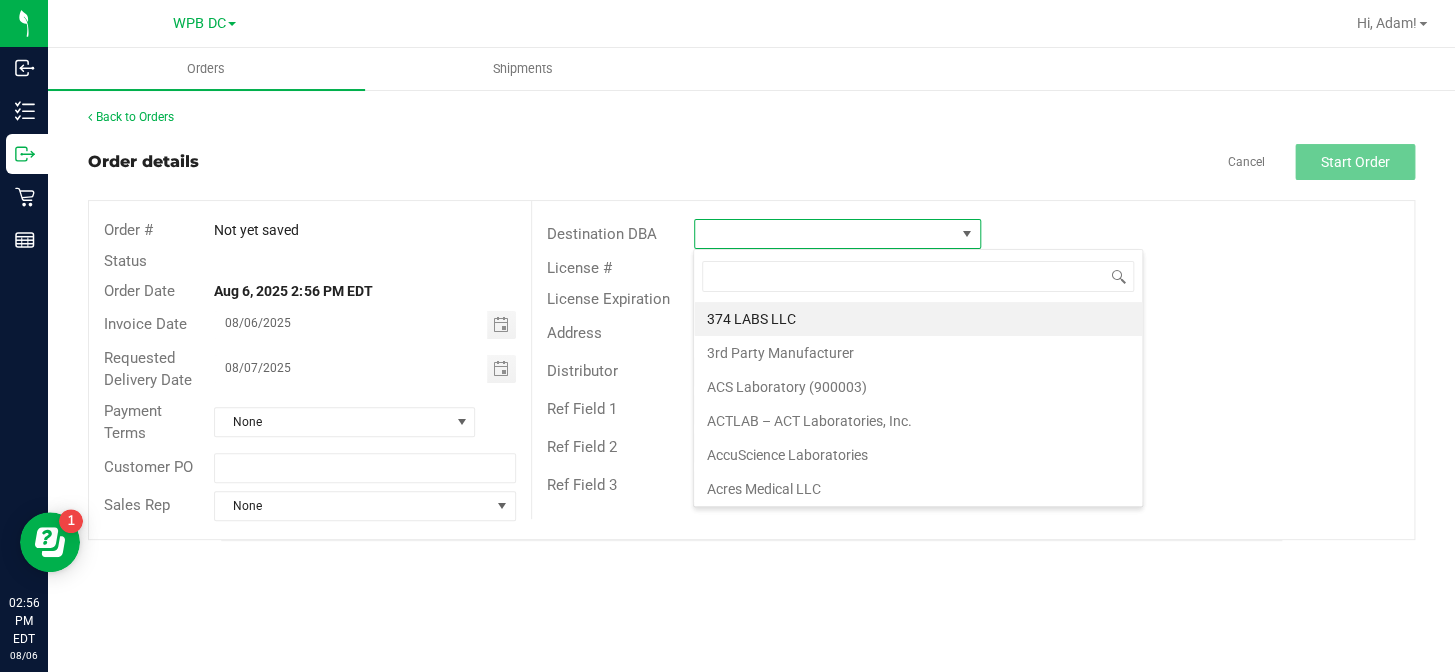 scroll, scrollTop: 99970, scrollLeft: 99712, axis: both 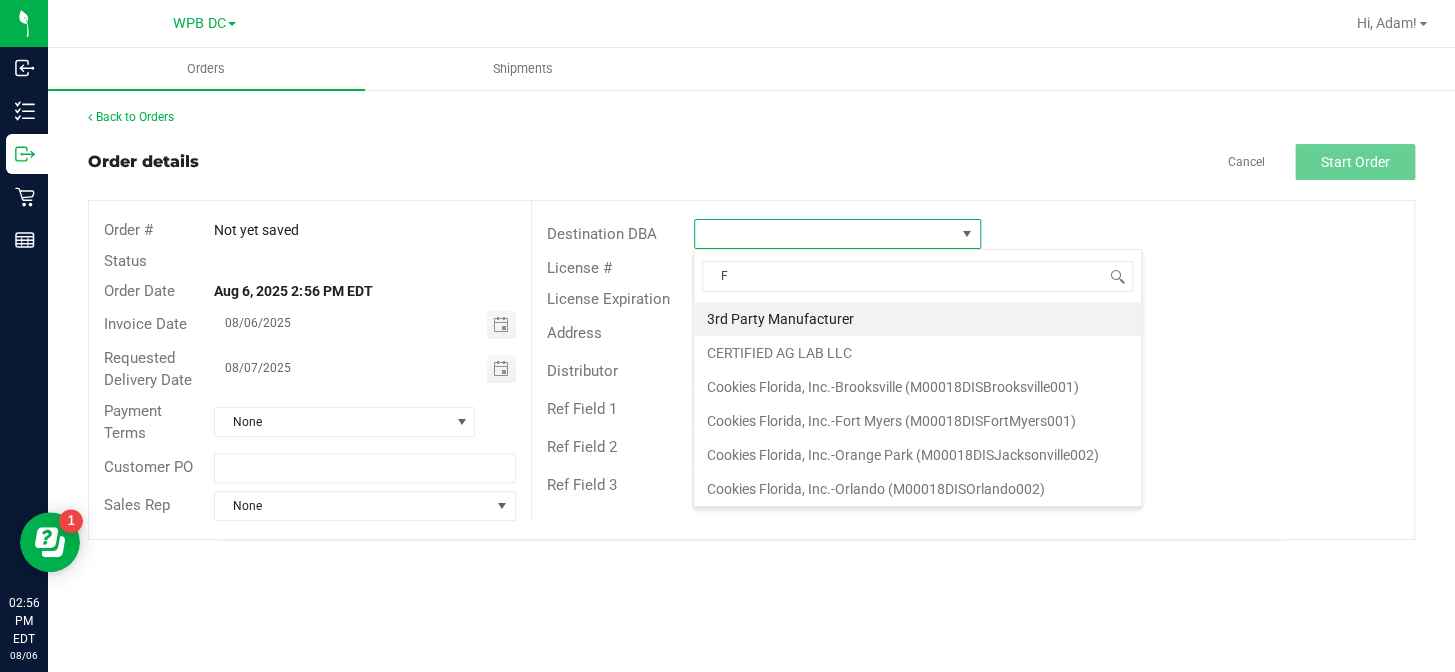 type on "FT" 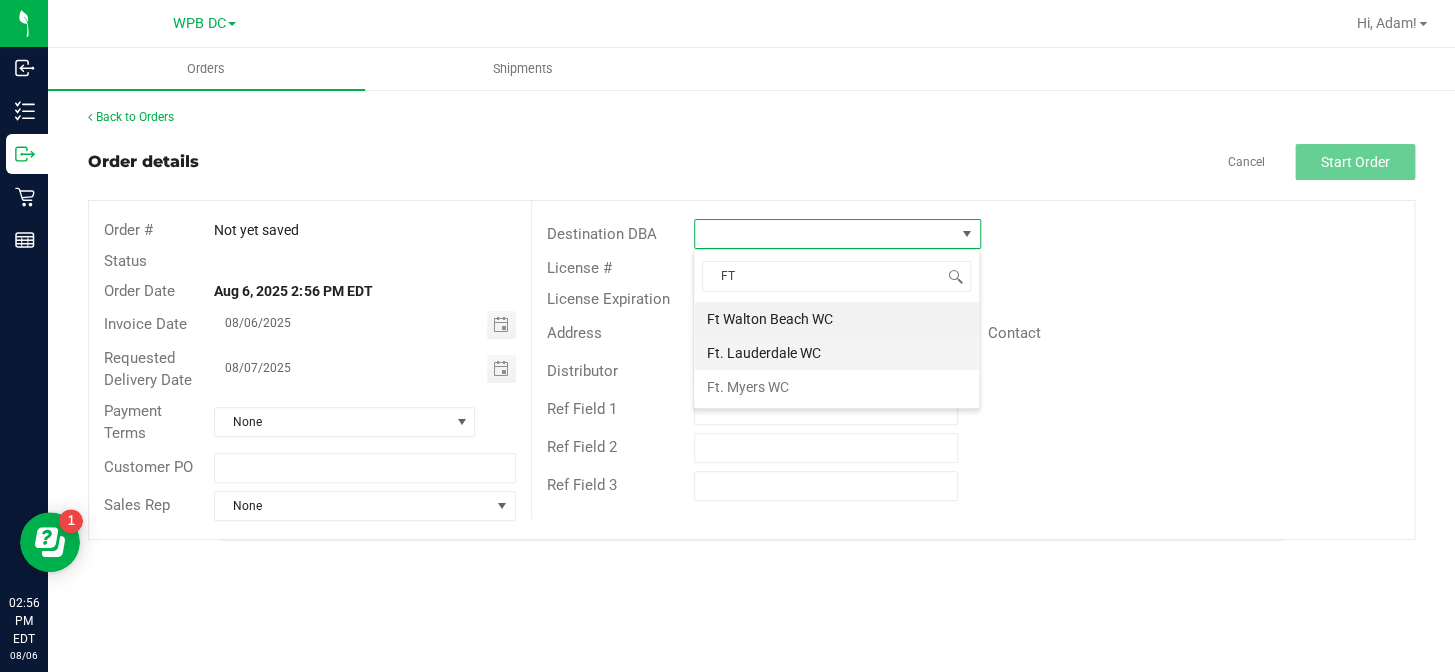 click on "Ft. Lauderdale WC" at bounding box center [836, 353] 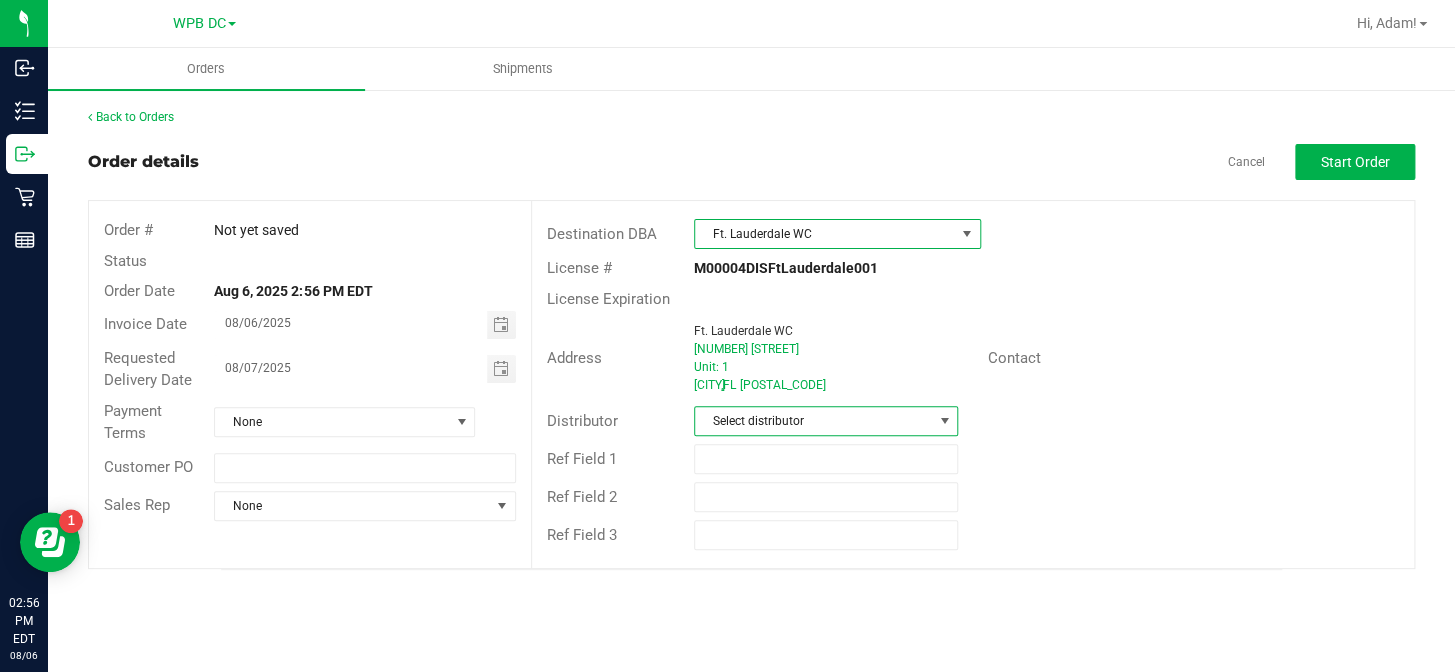 click at bounding box center (944, 421) 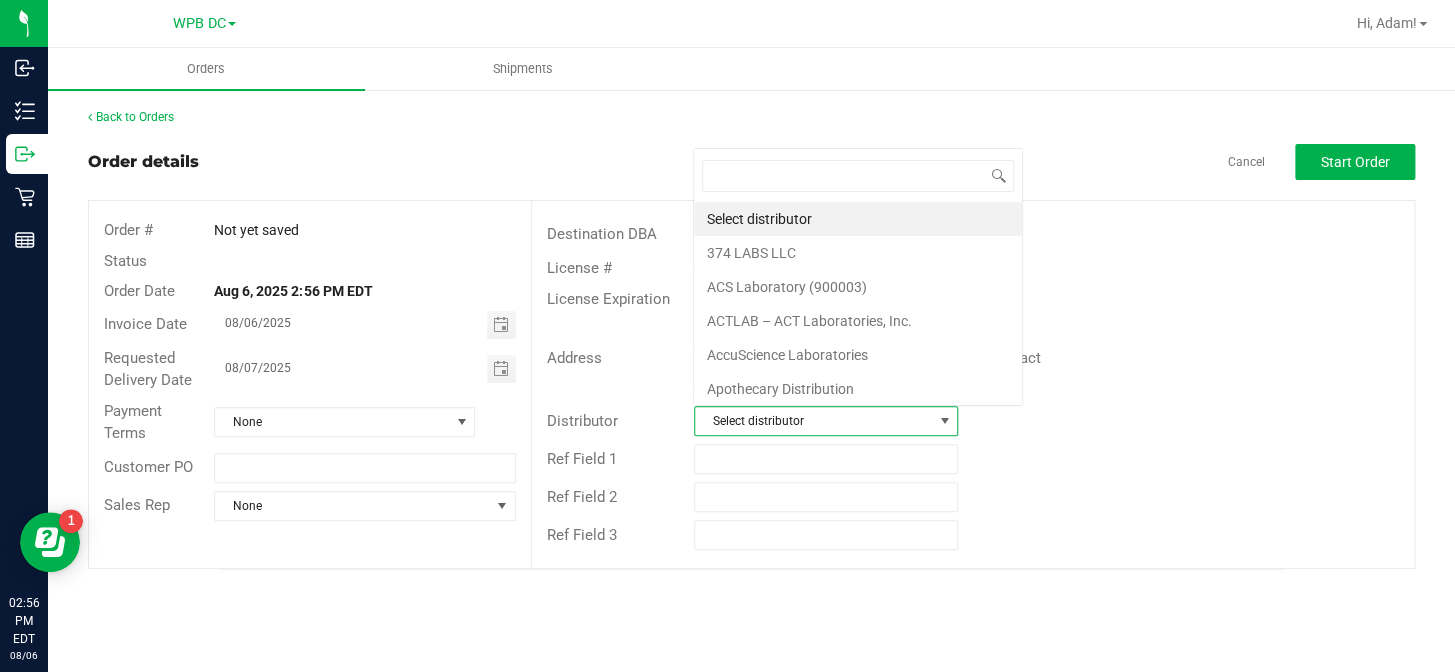 scroll, scrollTop: 0, scrollLeft: 0, axis: both 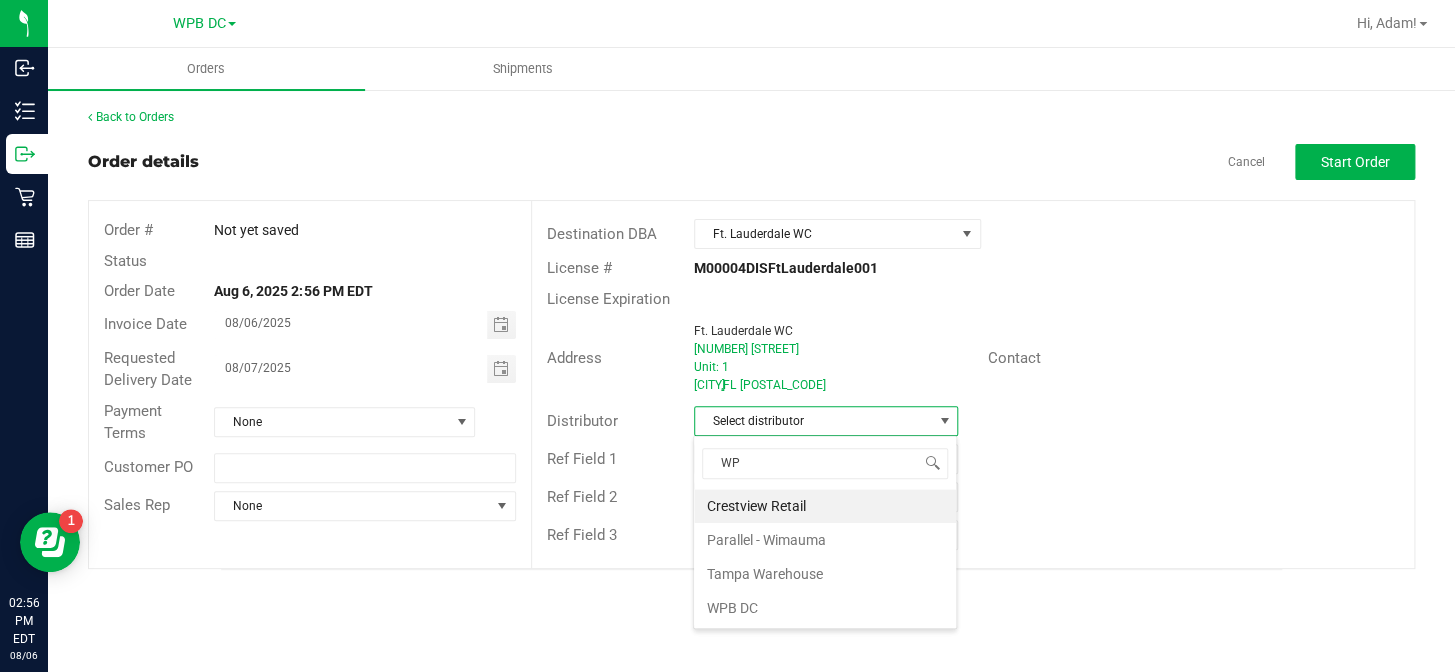 type on "WPB" 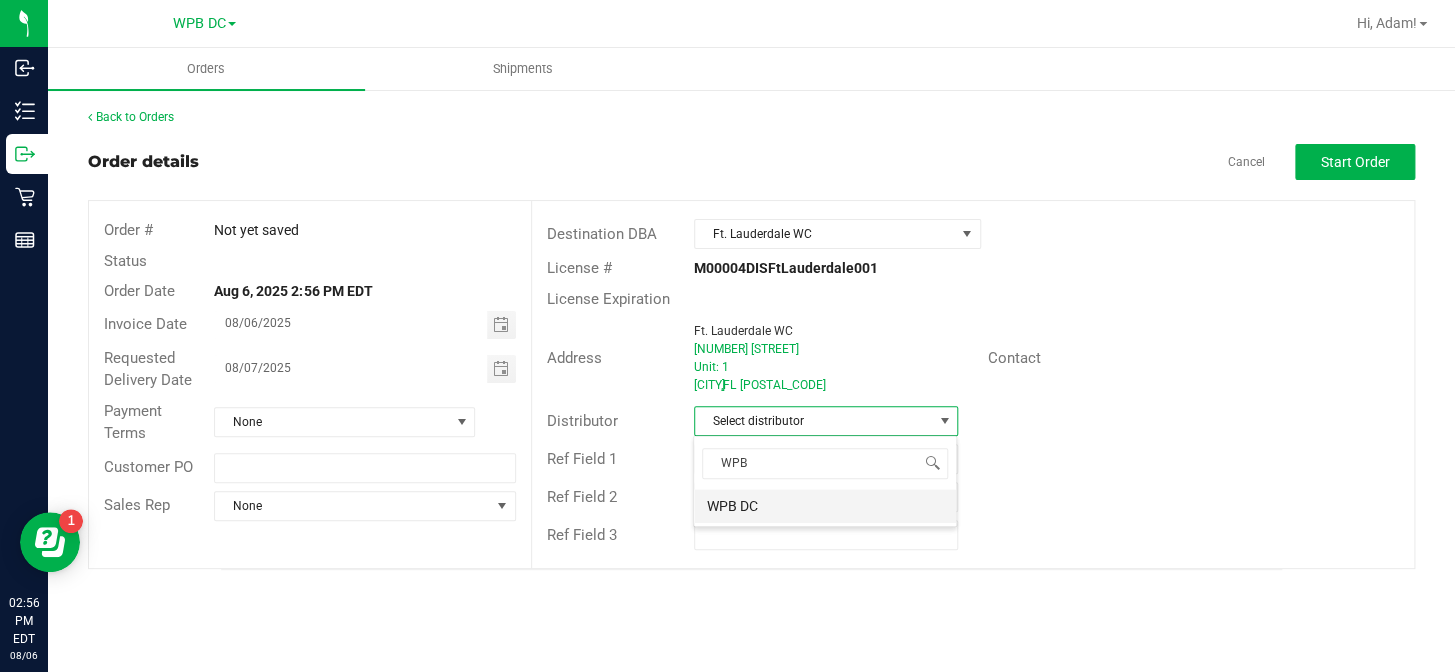 click on "WPB DC" at bounding box center [825, 506] 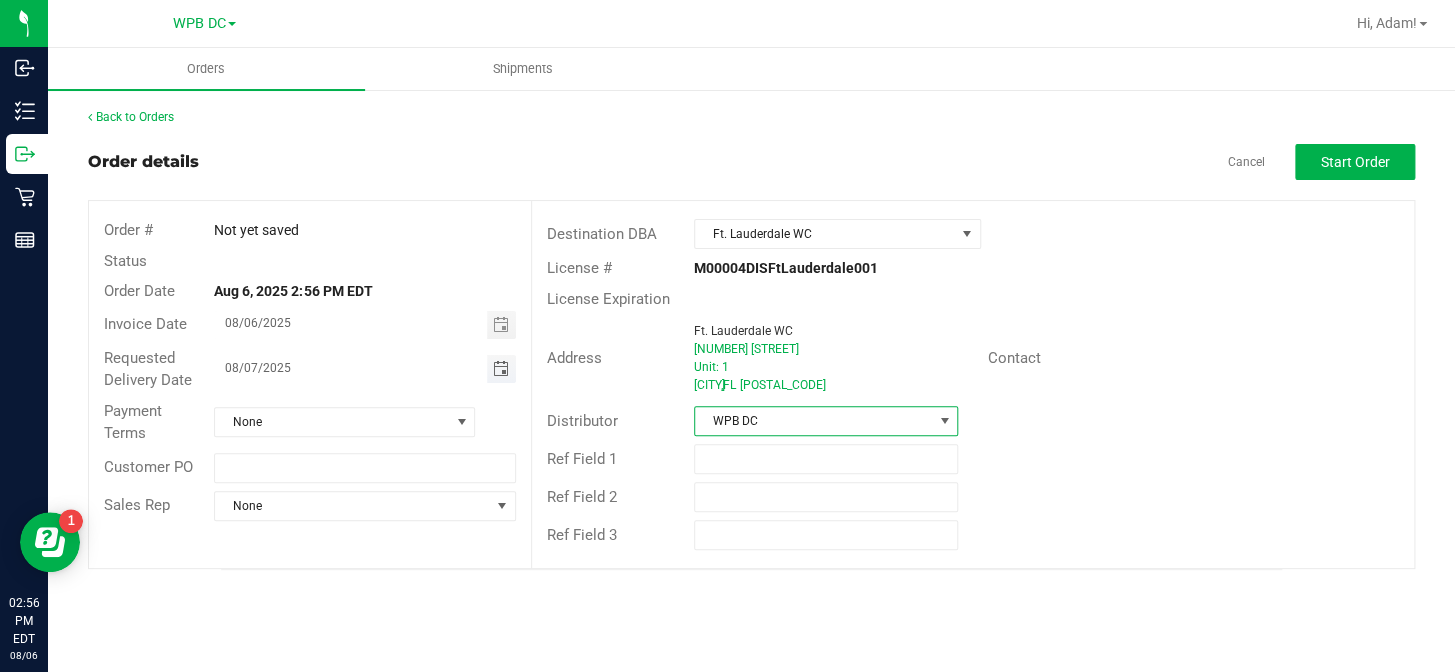 click at bounding box center (500, 369) 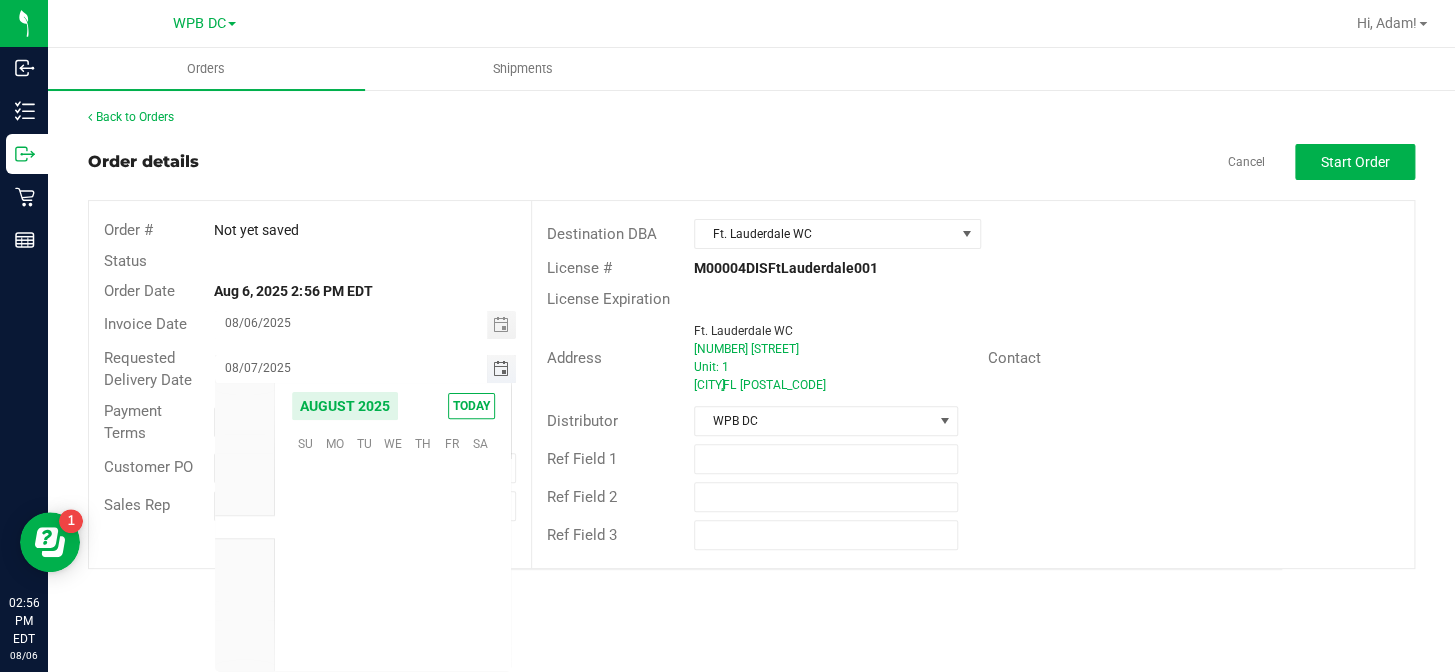 scroll, scrollTop: 36155, scrollLeft: 0, axis: vertical 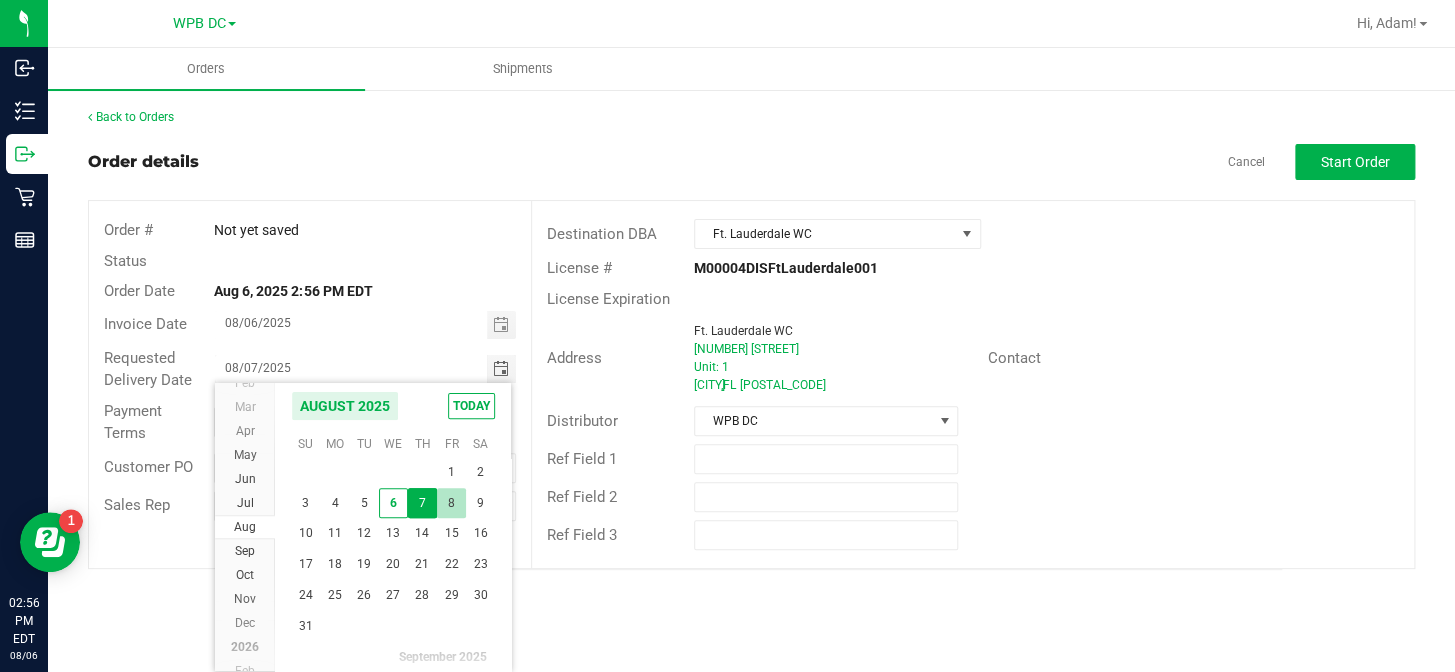 click on "8" at bounding box center [451, 503] 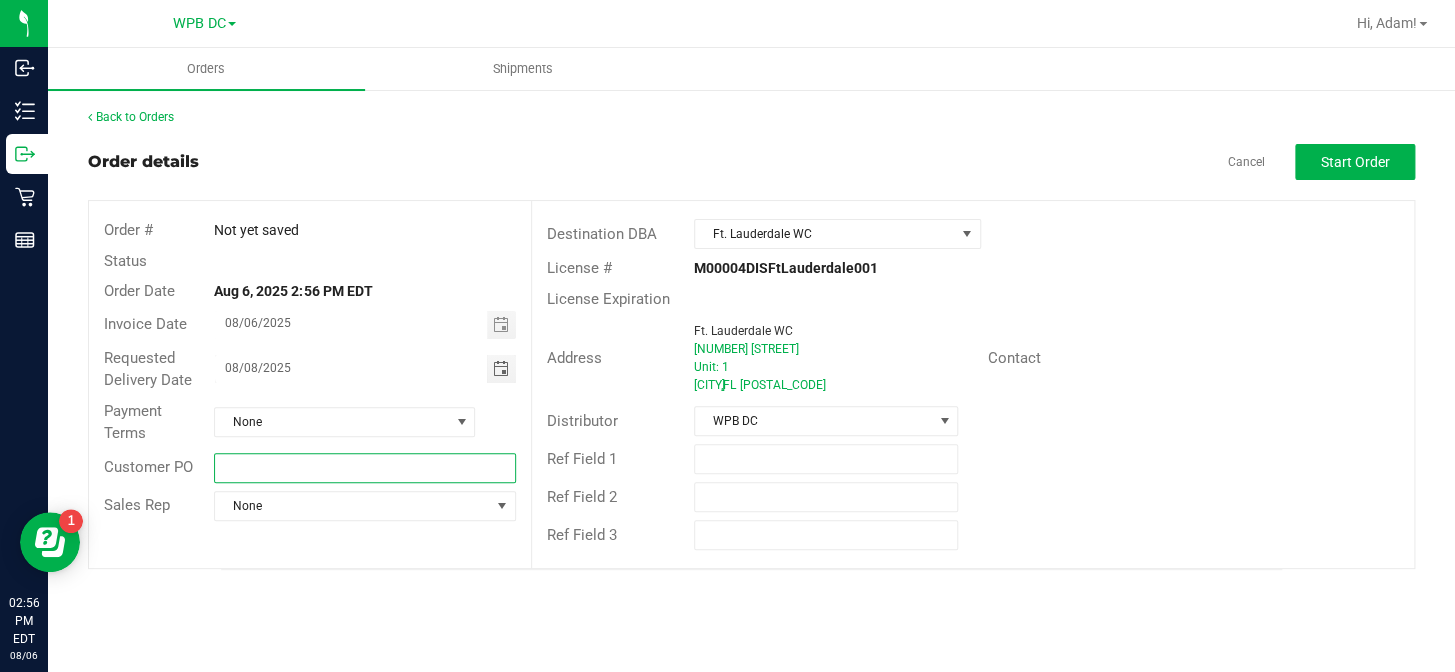 click at bounding box center (364, 468) 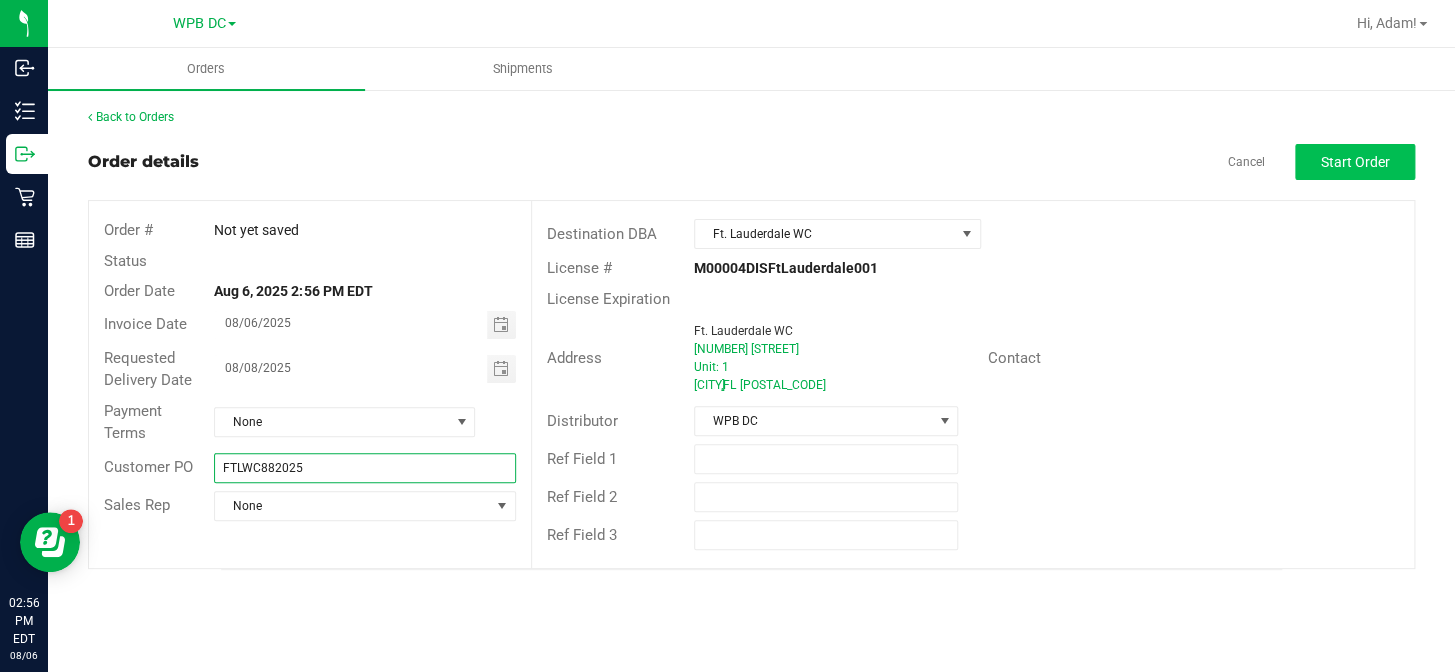 type on "FTLWC882025" 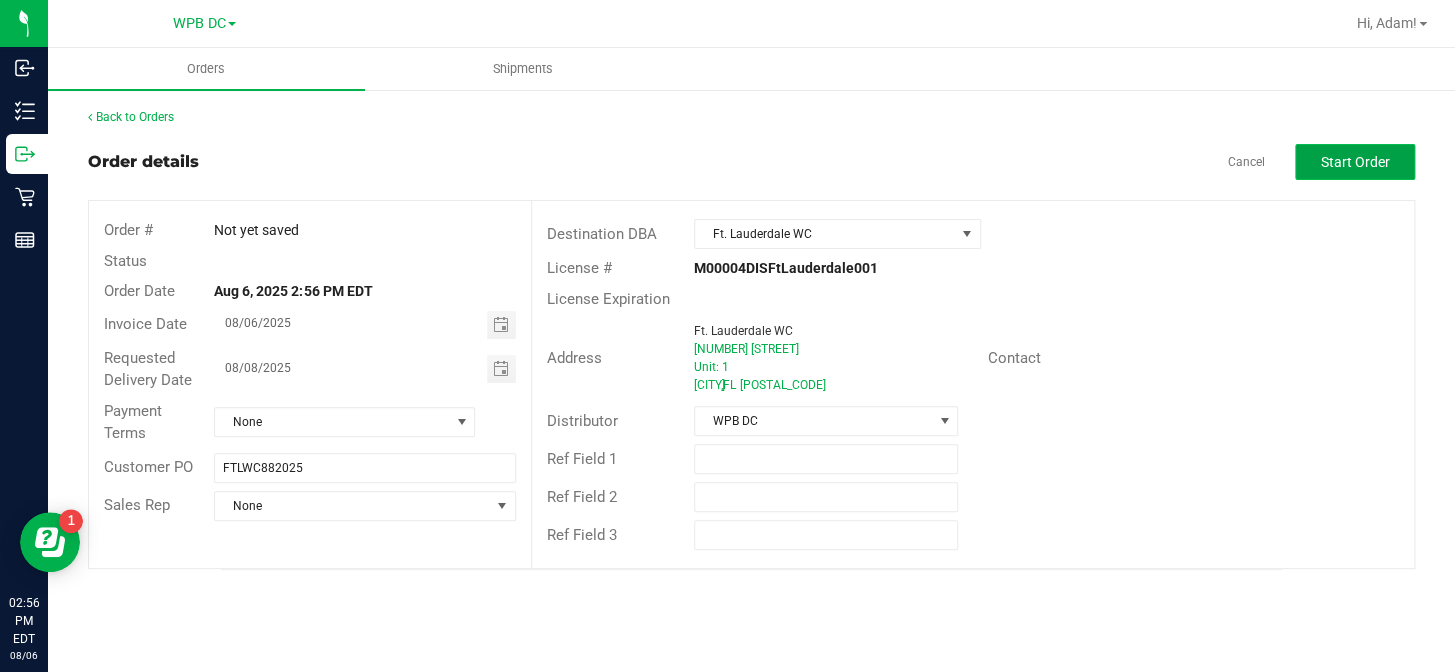click on "Start Order" at bounding box center (1355, 162) 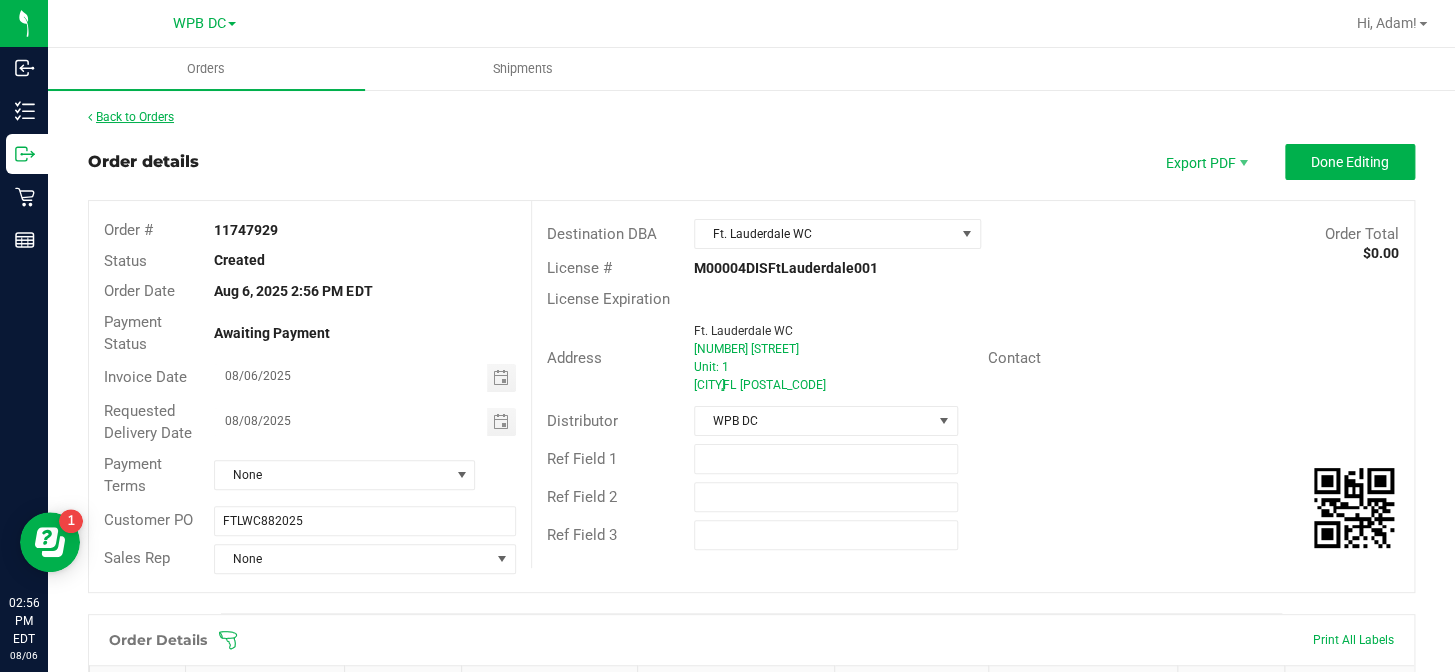 click on "Back to Orders" at bounding box center (131, 117) 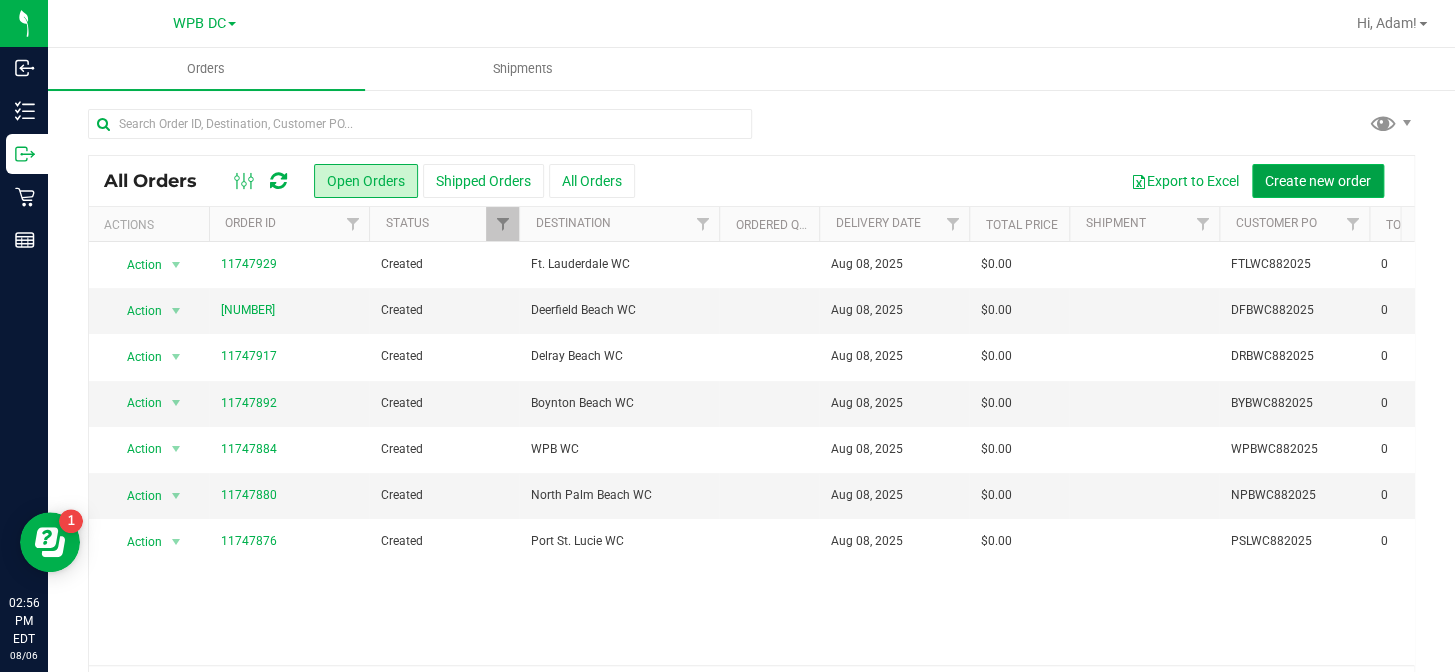 click on "Create new order" at bounding box center [1318, 181] 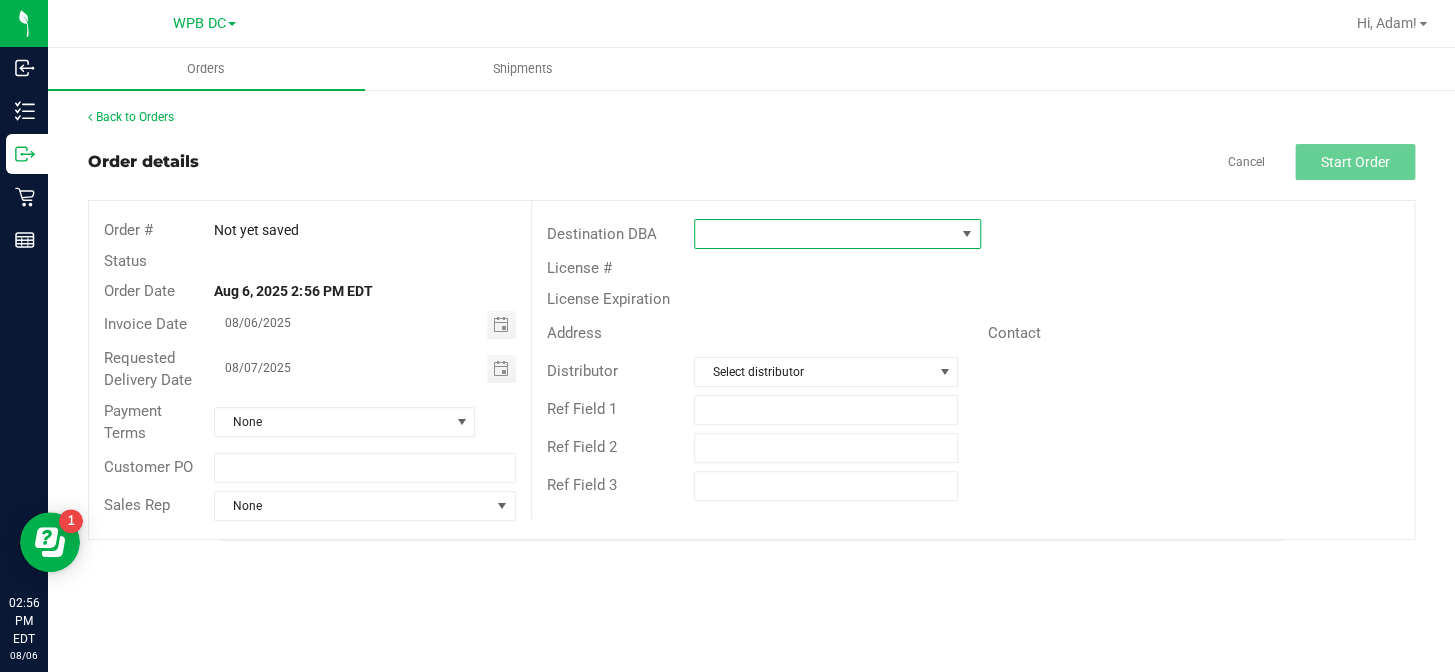 click at bounding box center (825, 234) 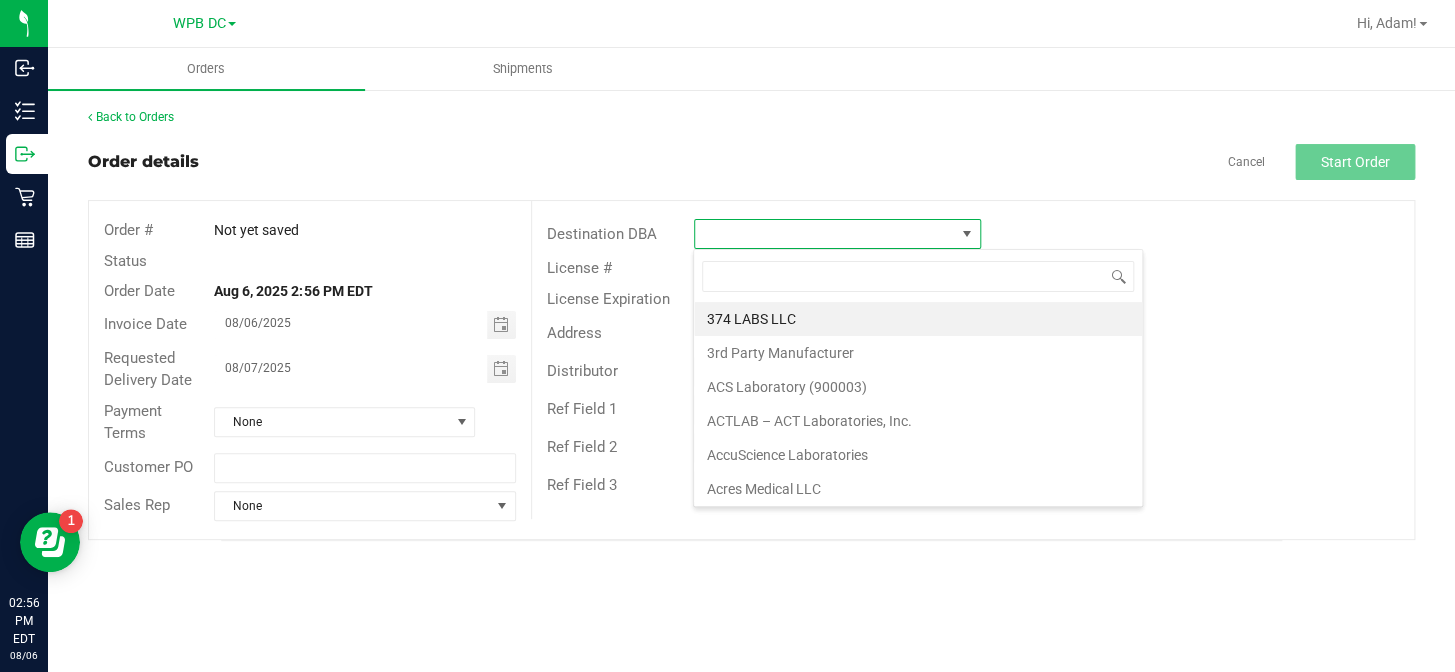 scroll, scrollTop: 99970, scrollLeft: 99712, axis: both 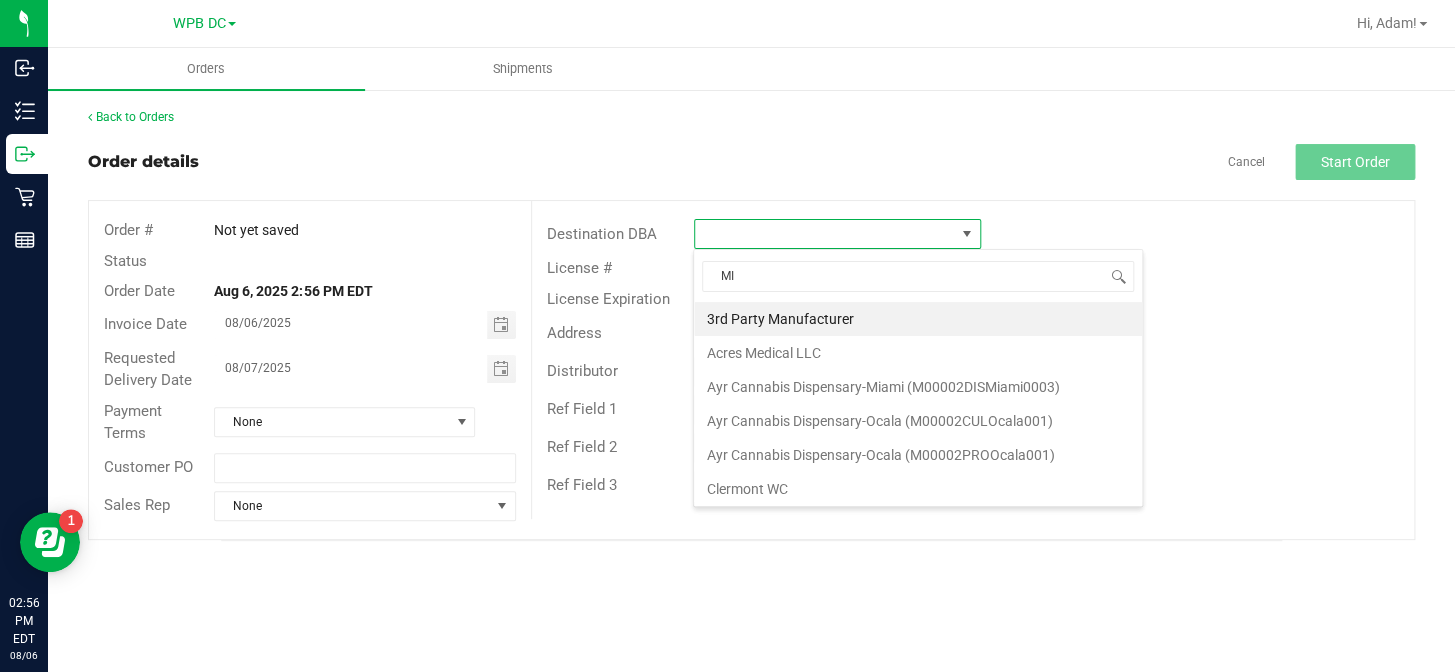type on "[CITY]" 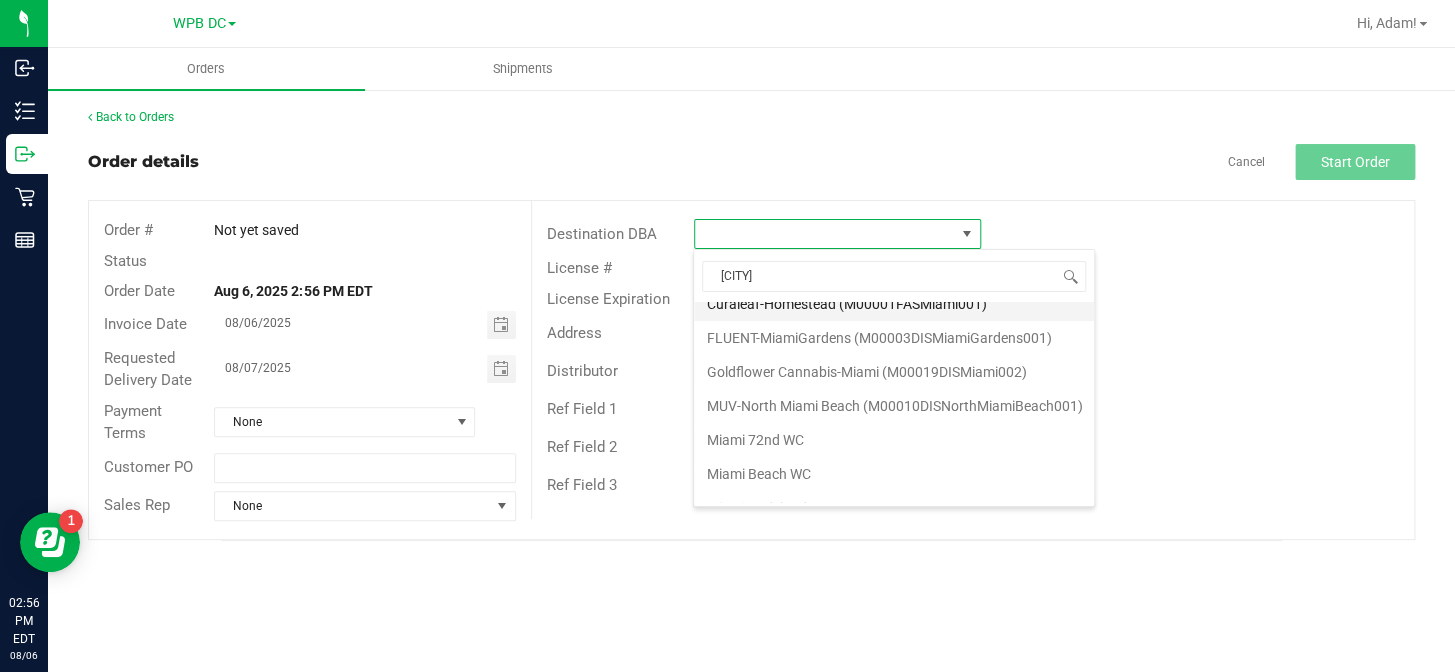 scroll, scrollTop: 90, scrollLeft: 0, axis: vertical 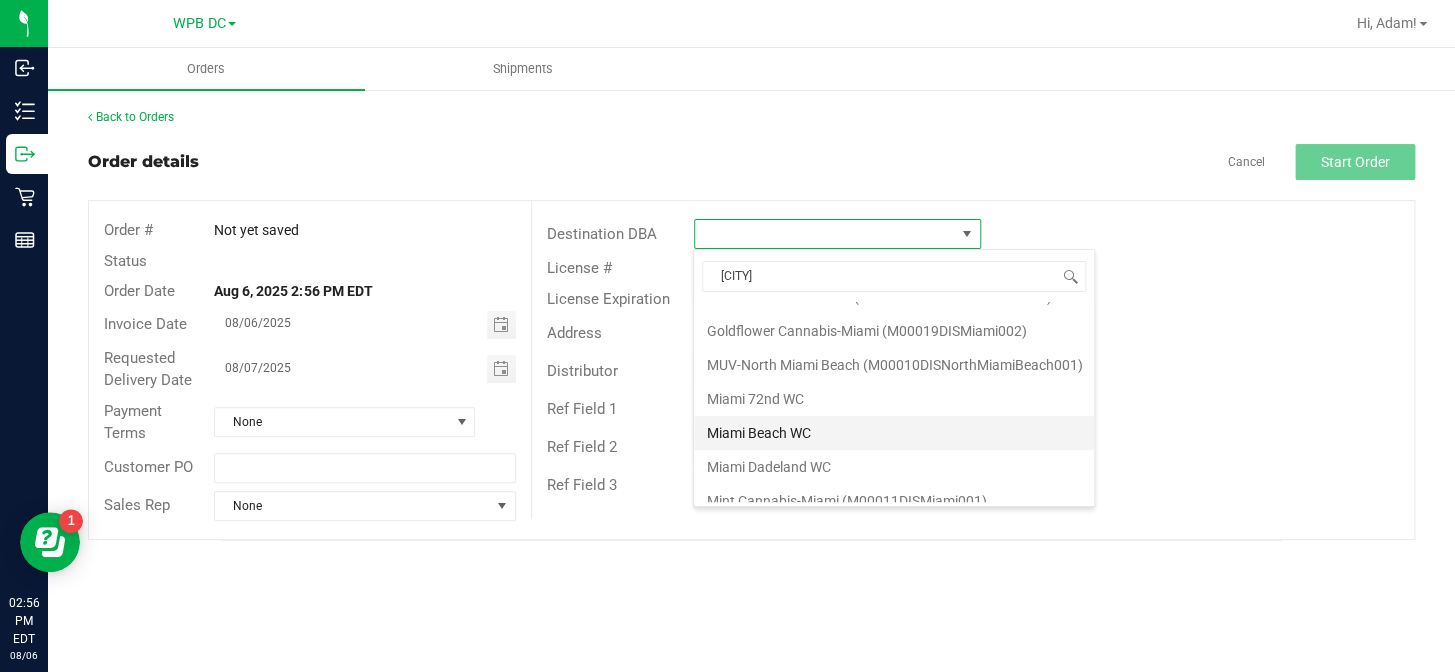 click on "Miami Beach WC" at bounding box center [894, 433] 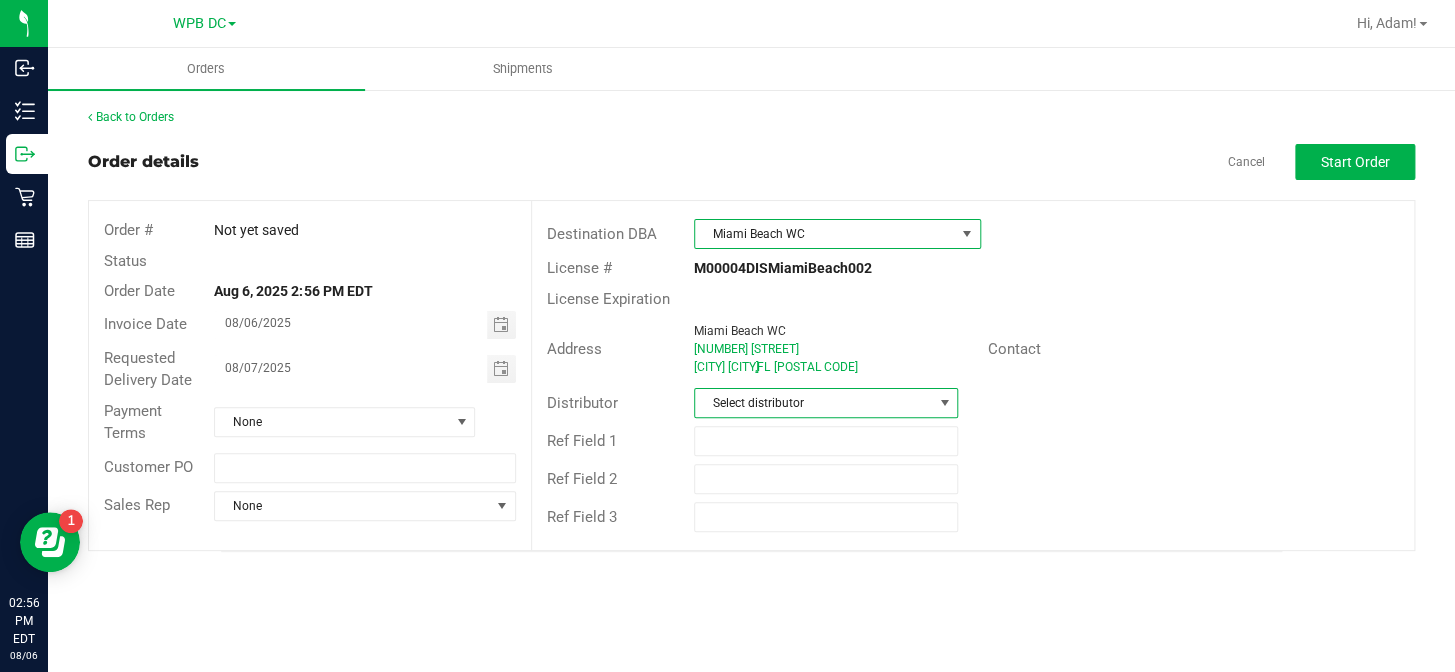 click at bounding box center [944, 403] 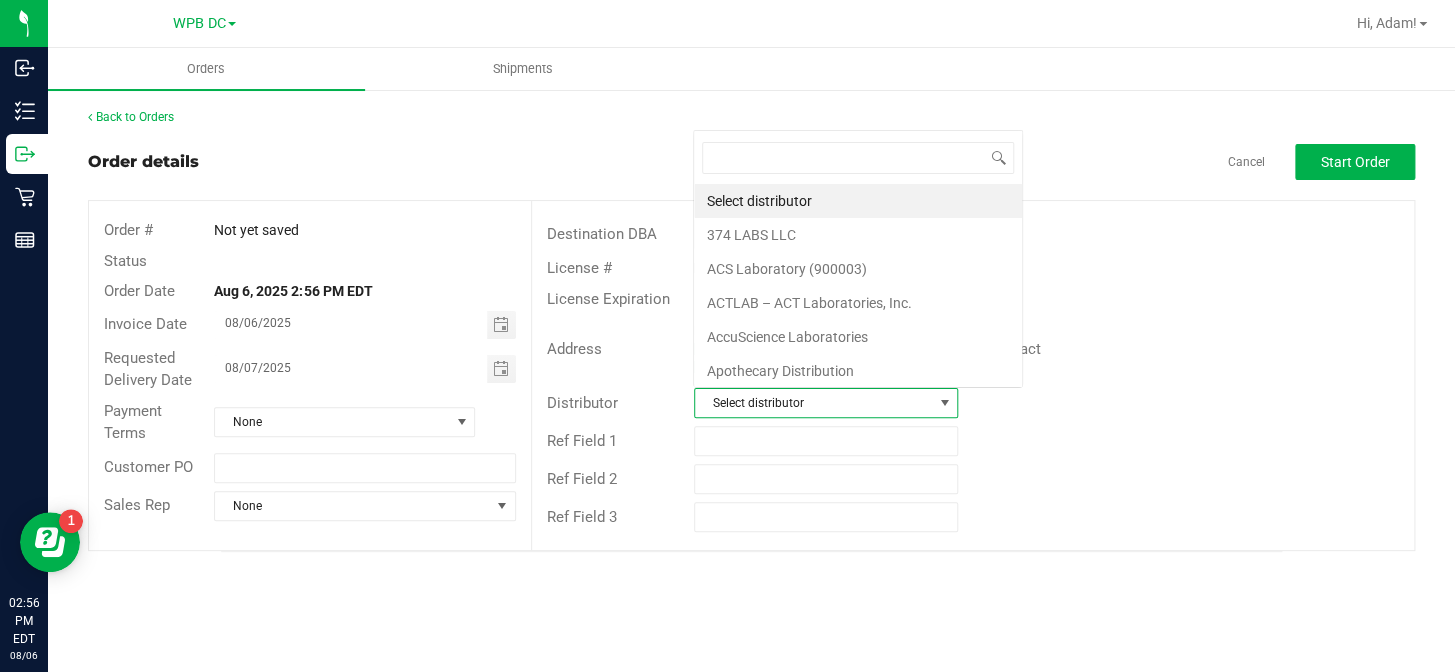 scroll, scrollTop: 0, scrollLeft: 0, axis: both 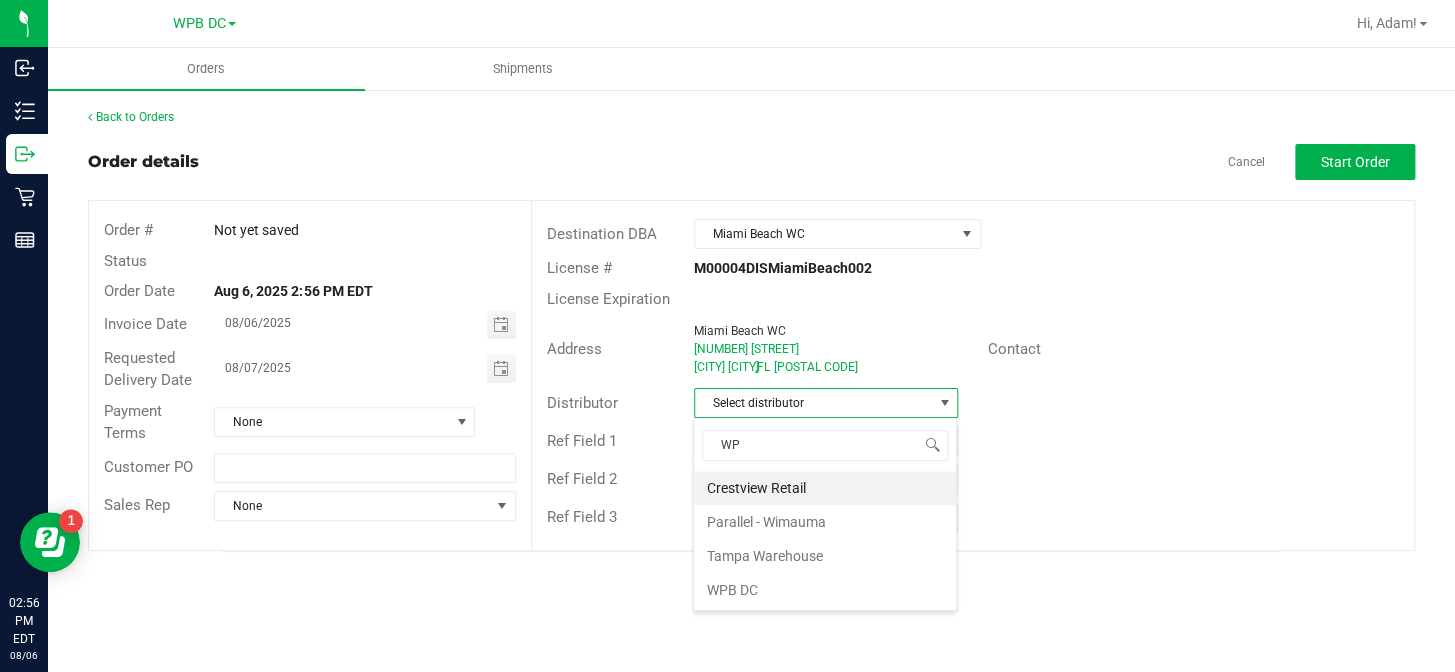 type on "WPB" 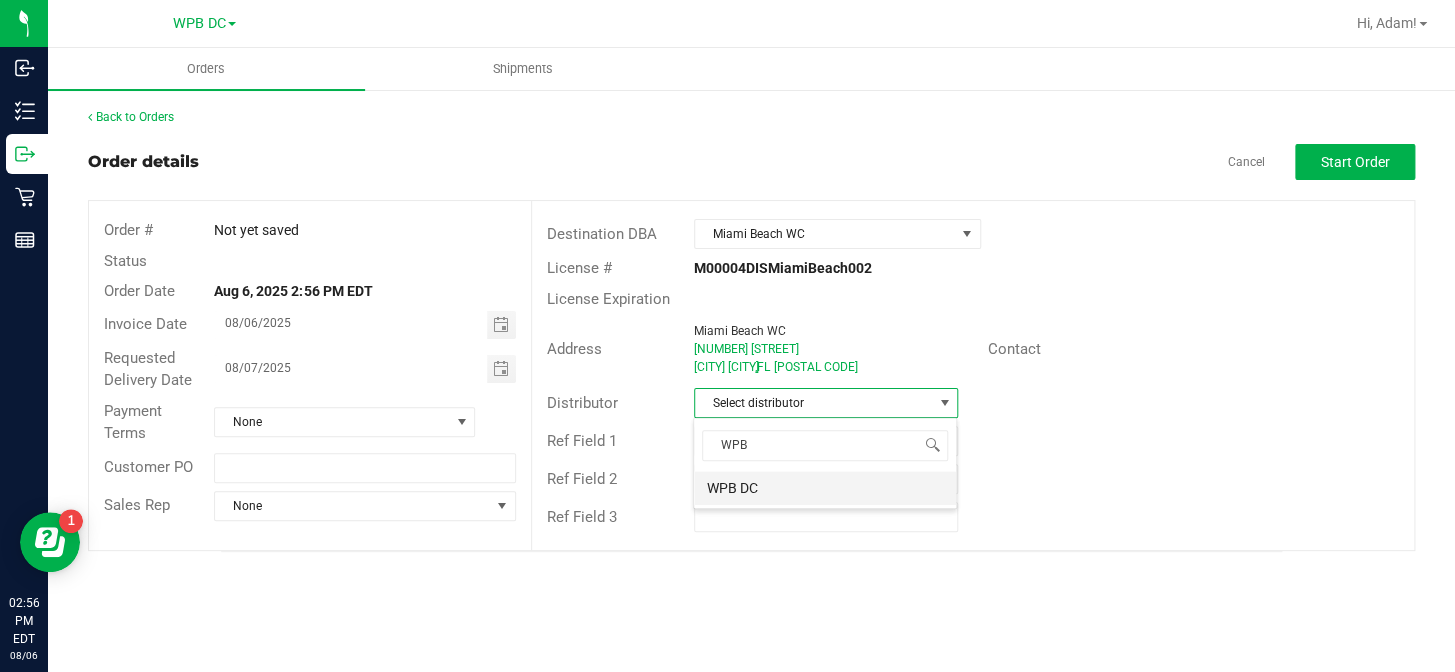 click on "WPB DC" at bounding box center (825, 488) 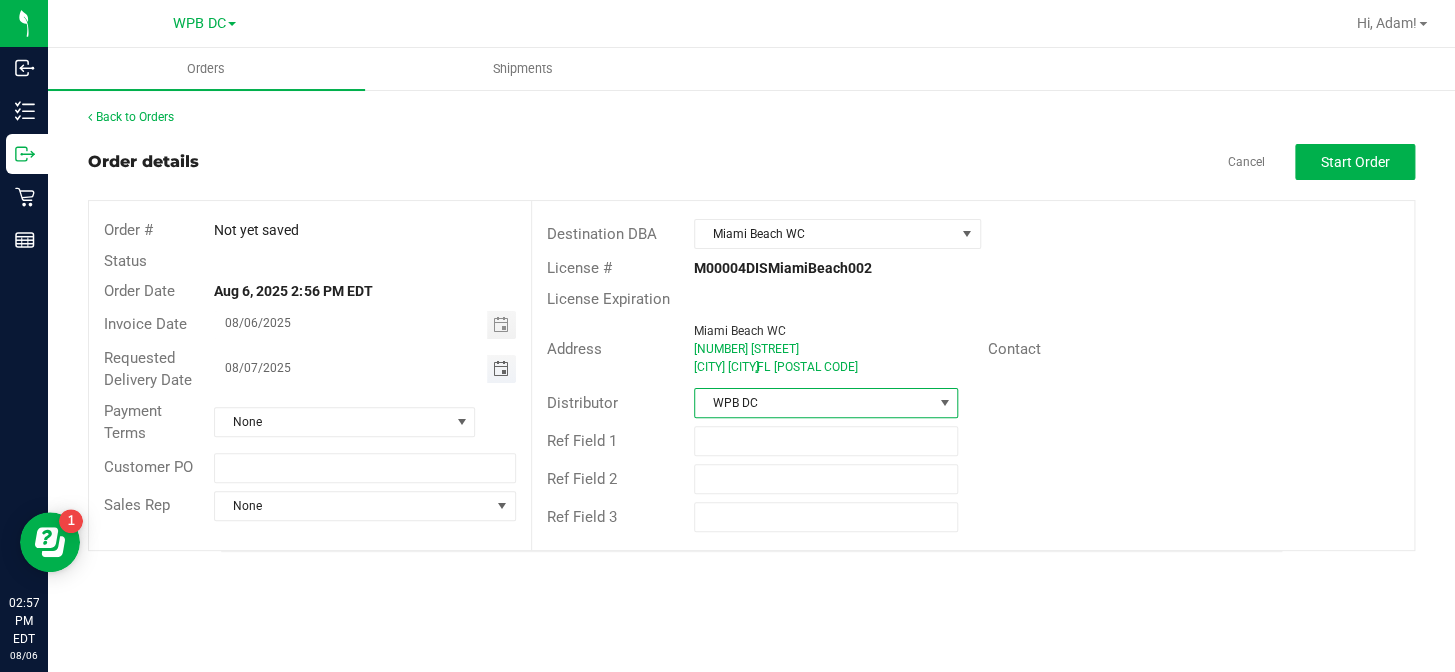 click at bounding box center (500, 369) 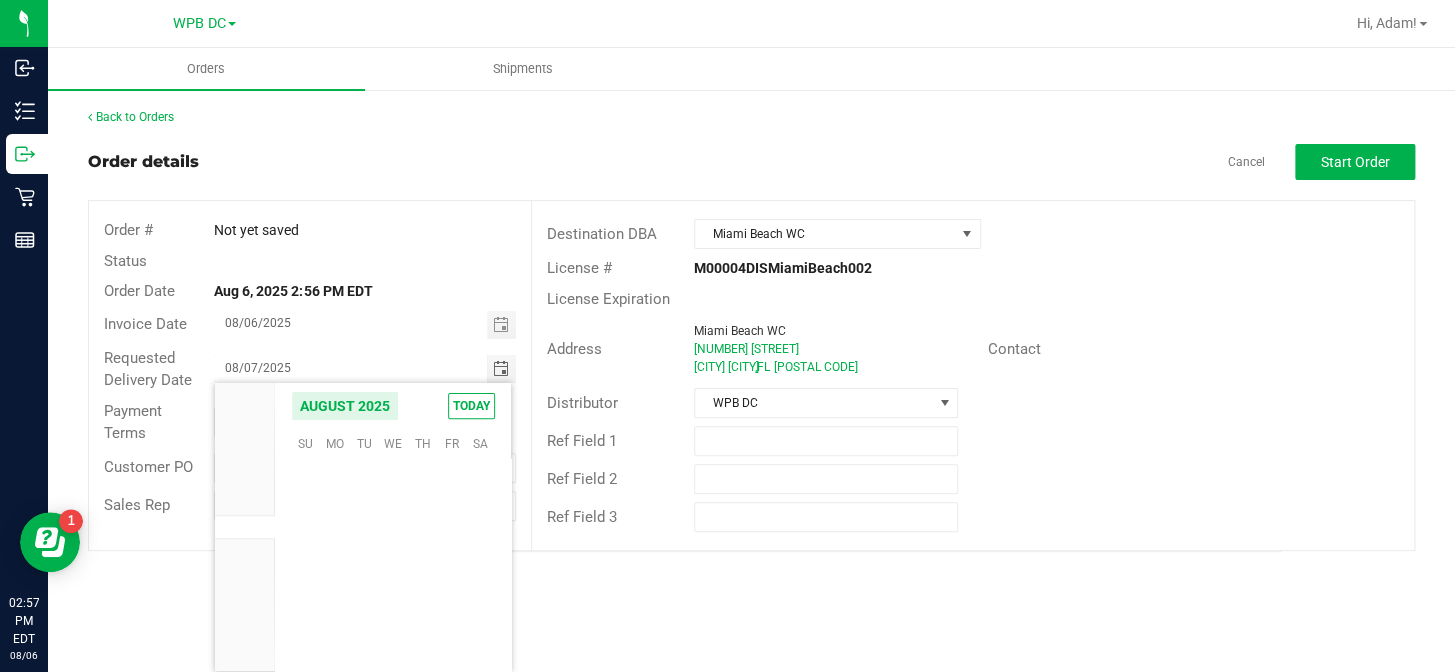 scroll, scrollTop: 36155, scrollLeft: 0, axis: vertical 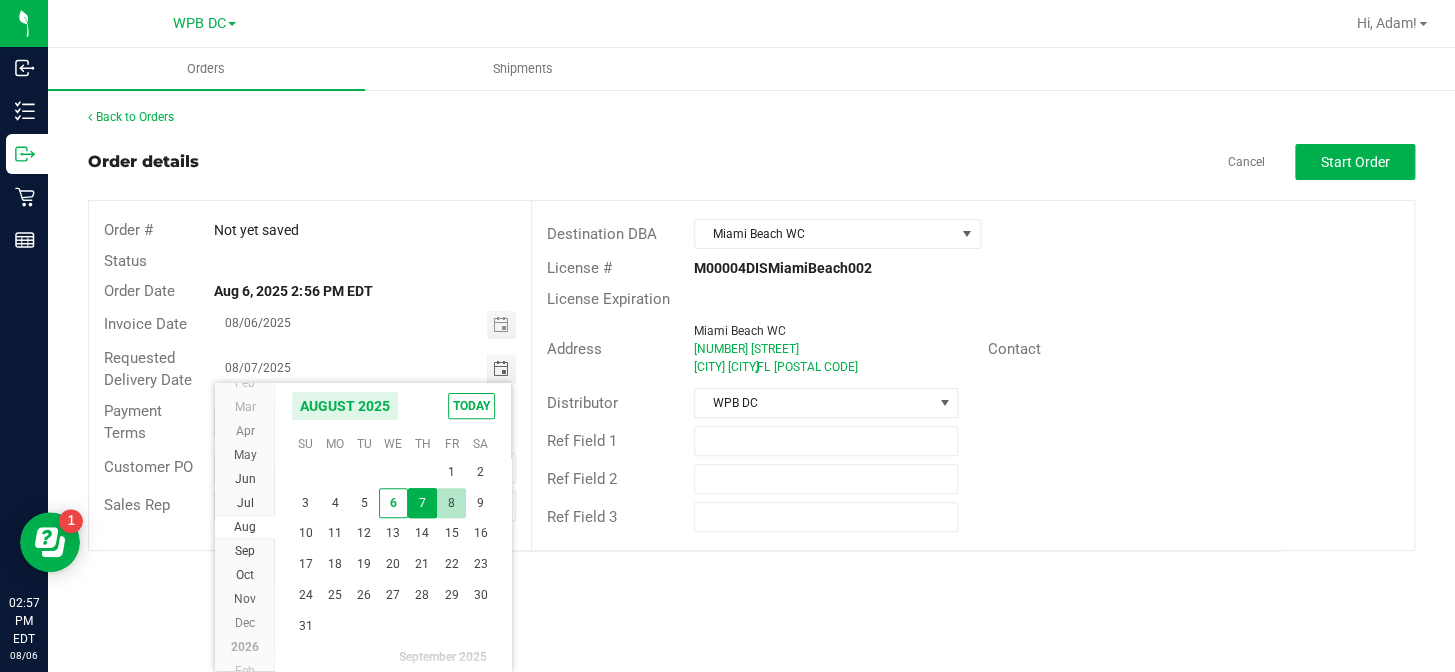 click on "8" at bounding box center [451, 503] 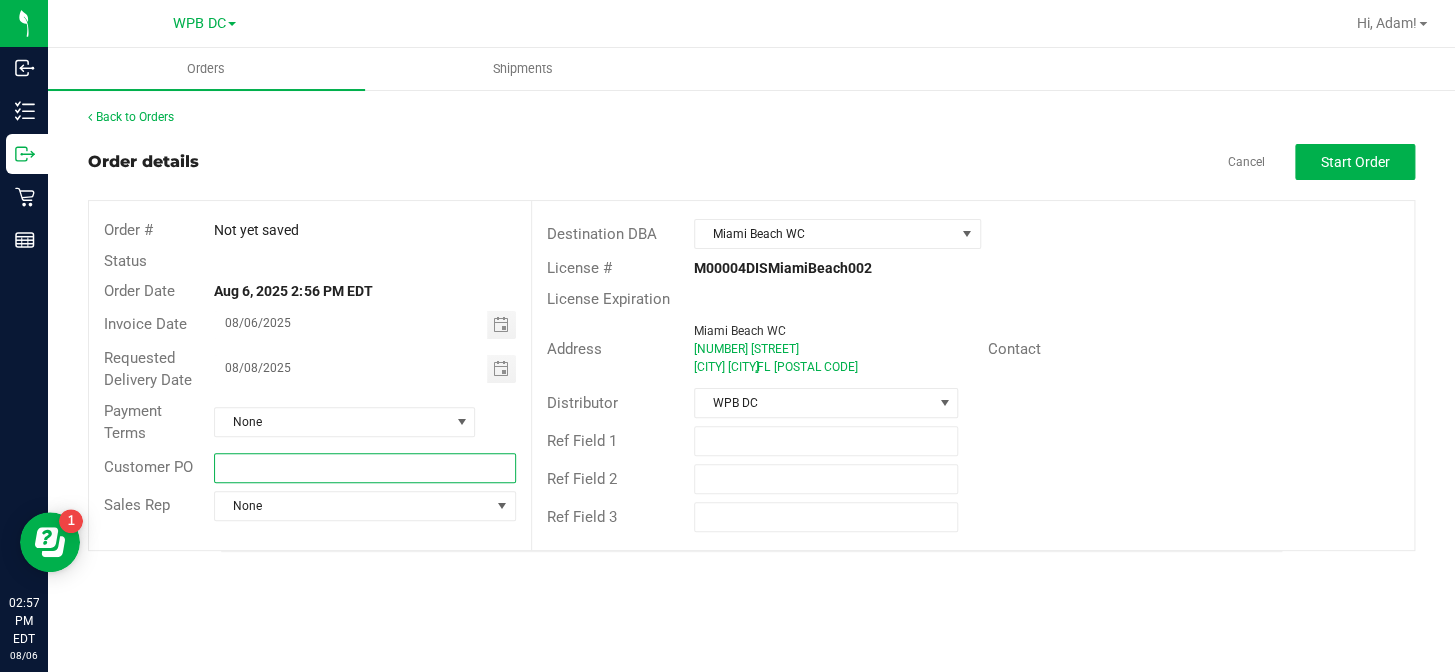 click at bounding box center (364, 468) 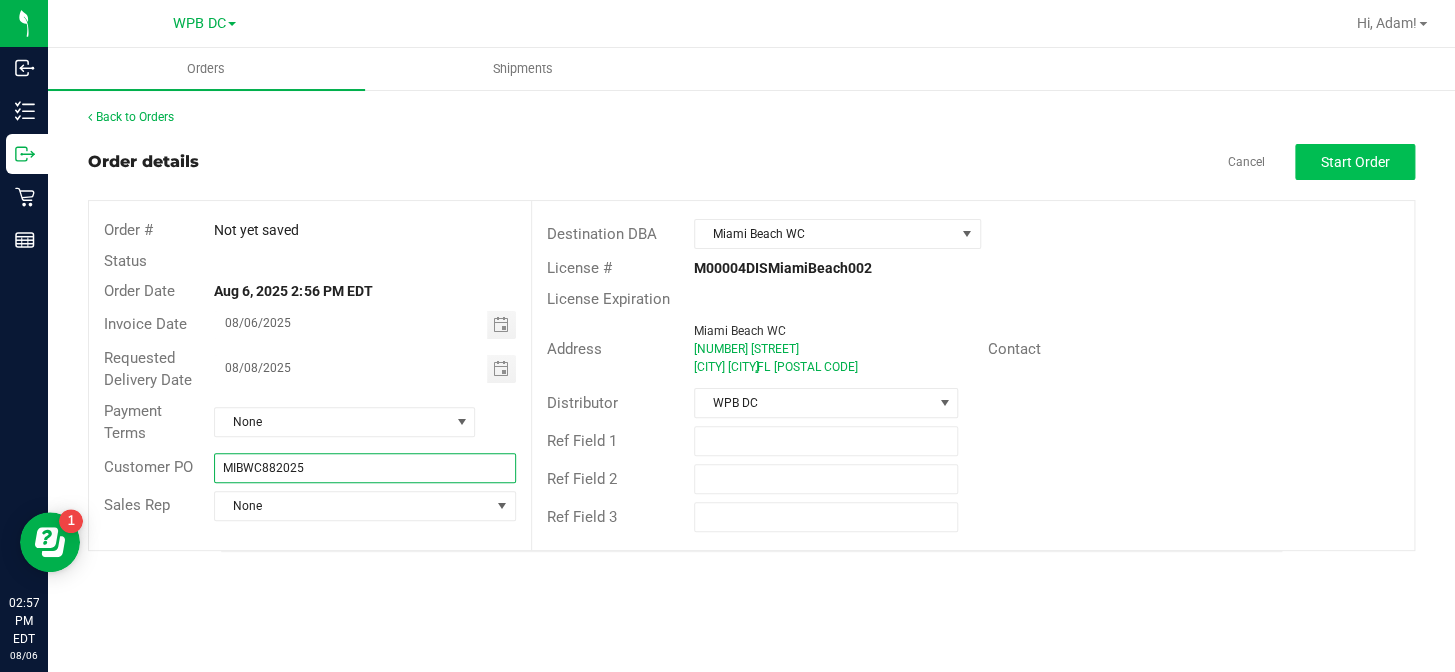 type on "MIBWC882025" 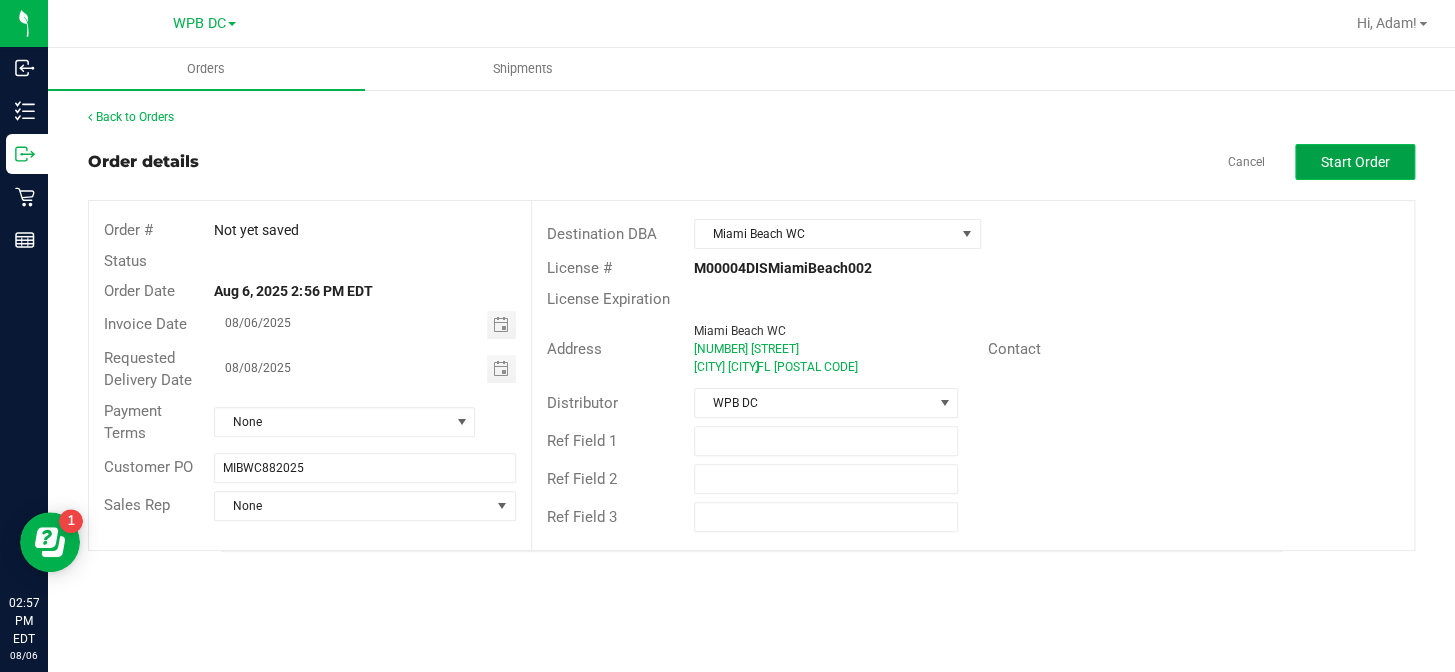 click on "Start Order" at bounding box center (1355, 162) 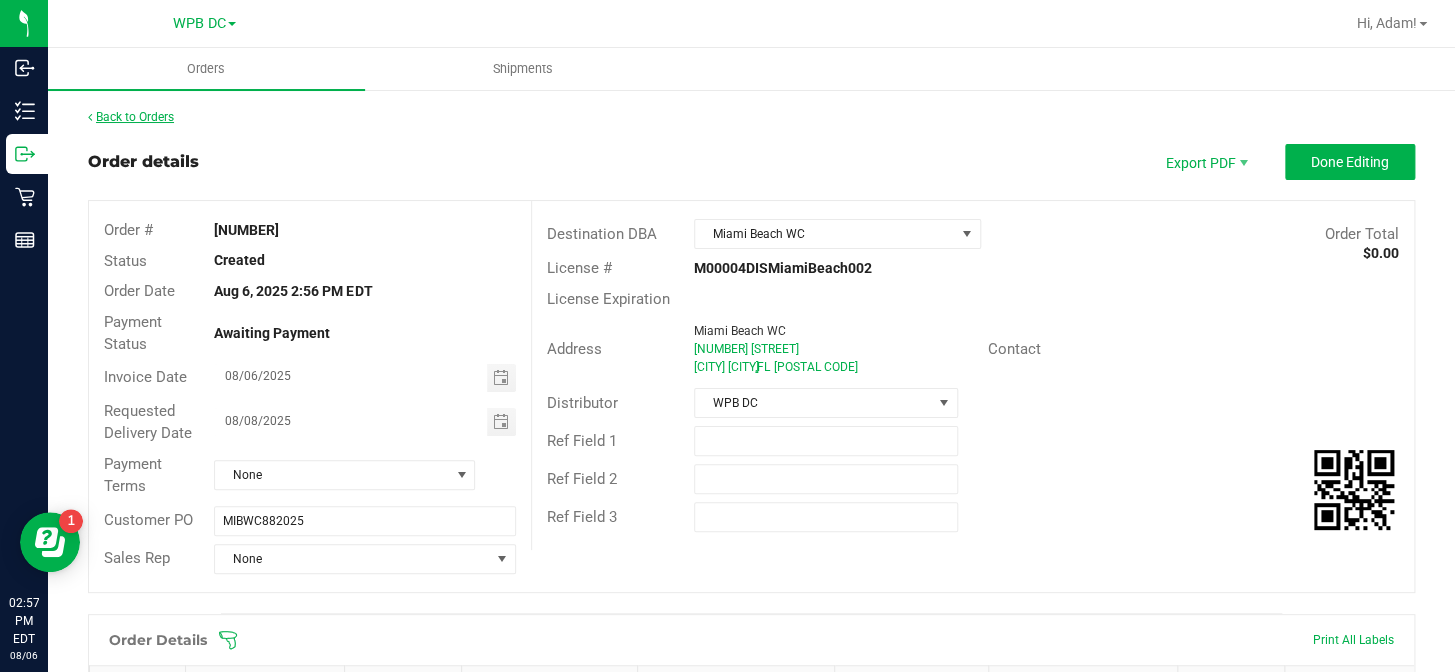 click on "Back to Orders" at bounding box center (131, 117) 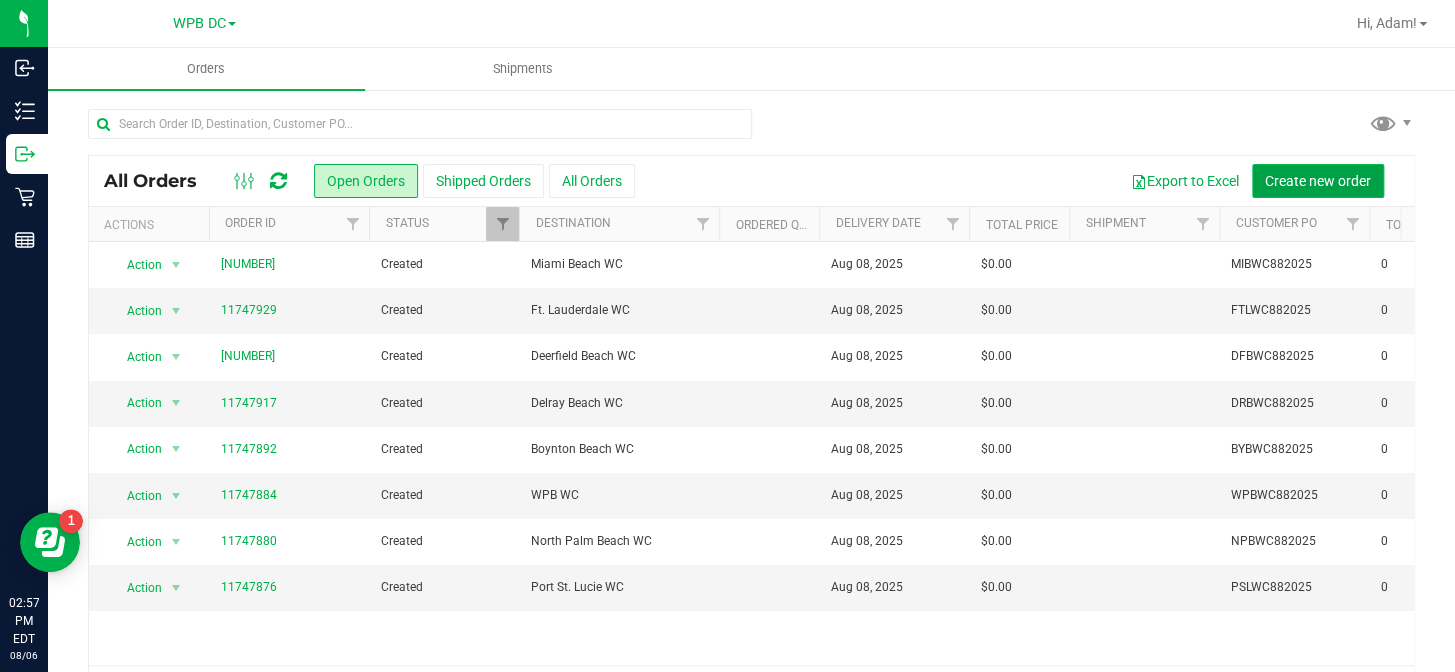 click on "Create new order" at bounding box center (1318, 181) 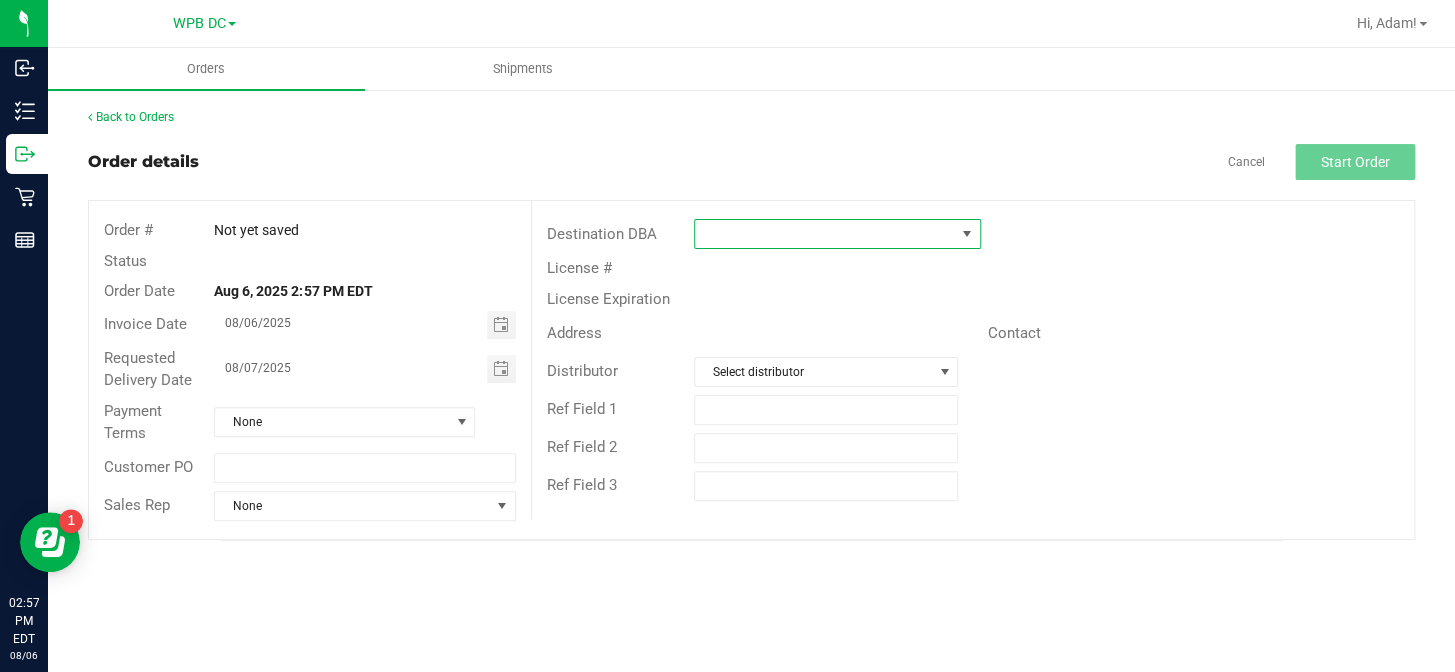 click at bounding box center (825, 234) 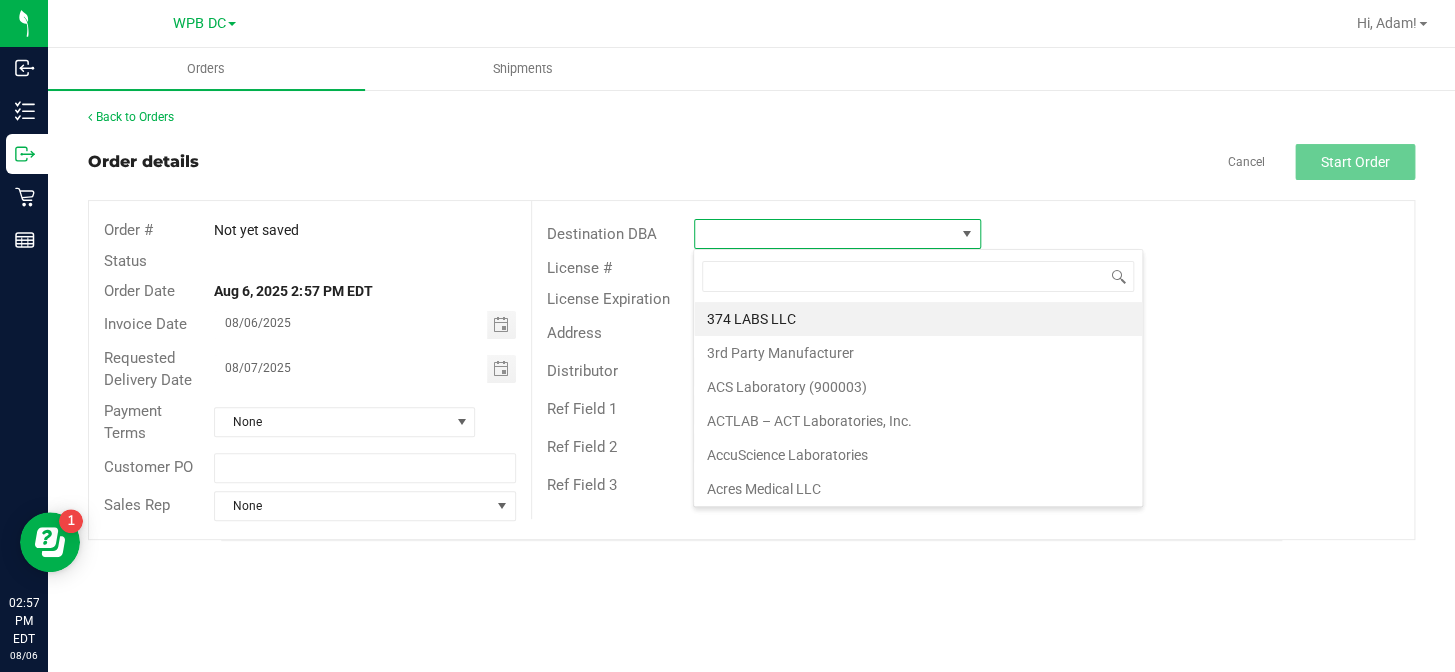 scroll, scrollTop: 99970, scrollLeft: 99712, axis: both 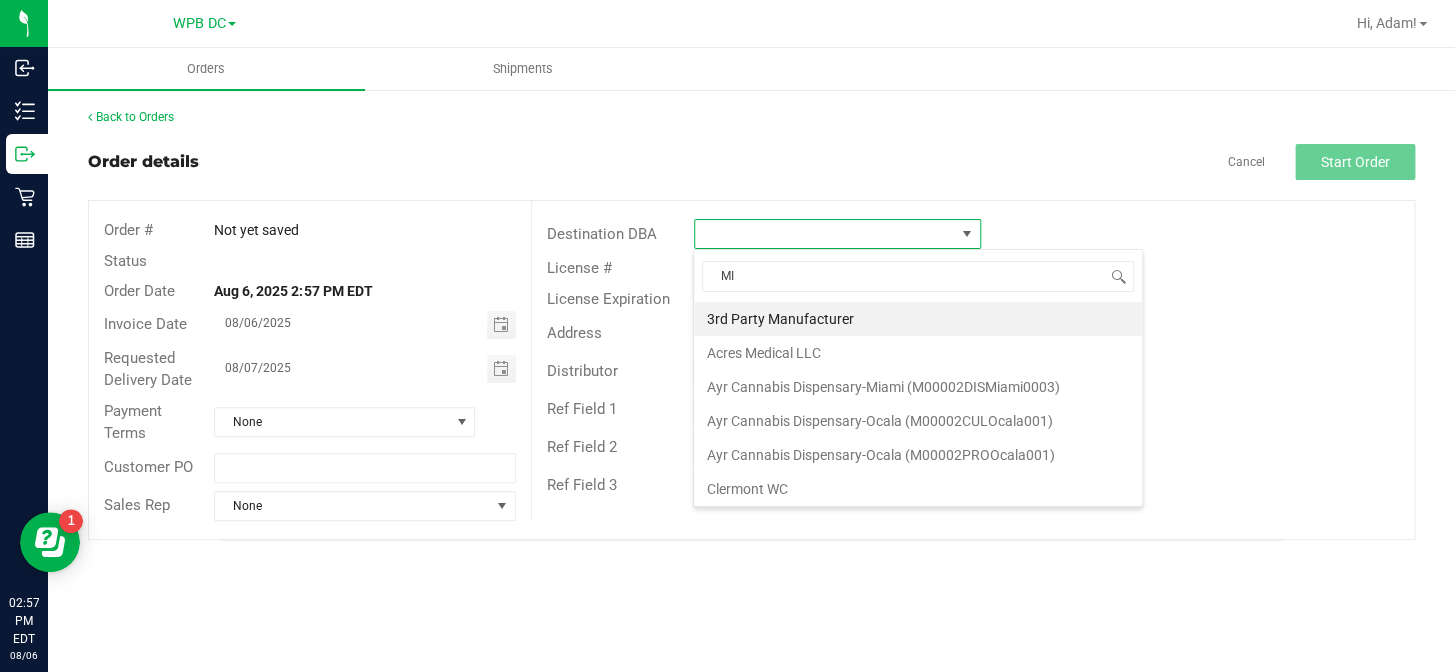 type on "[CITY]" 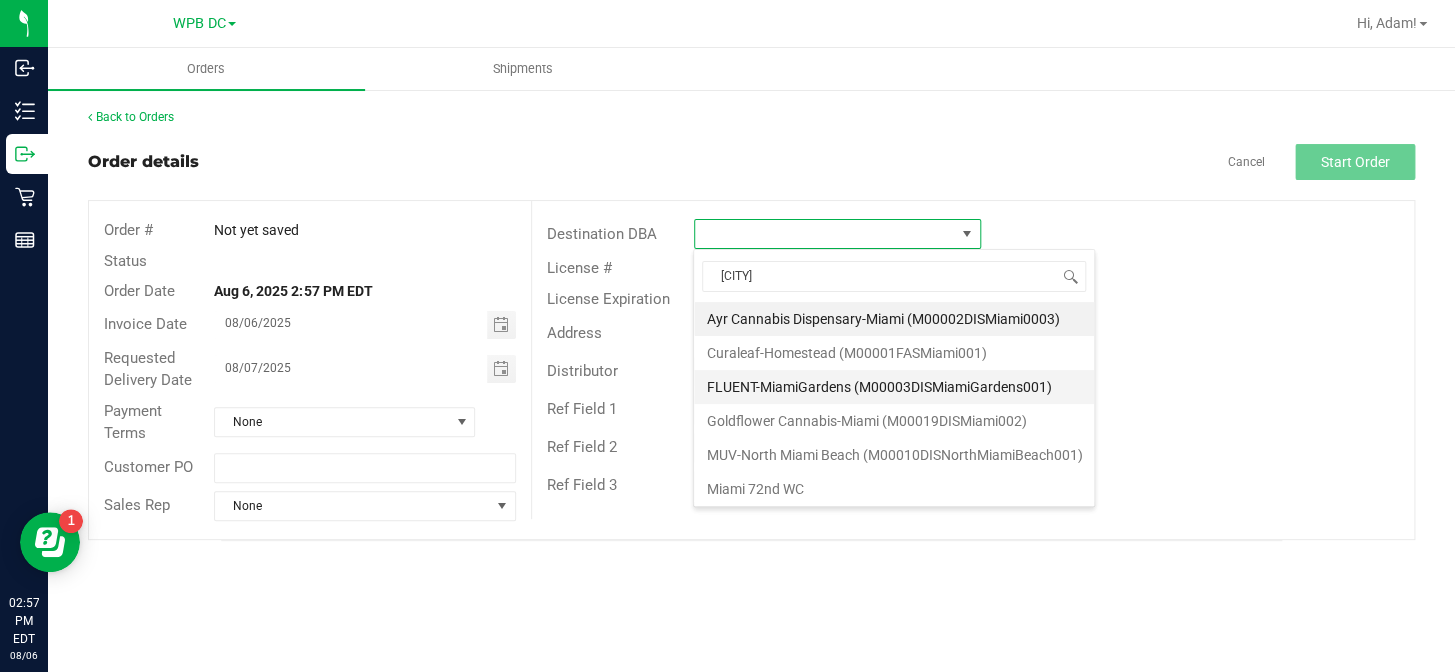 scroll, scrollTop: 90, scrollLeft: 0, axis: vertical 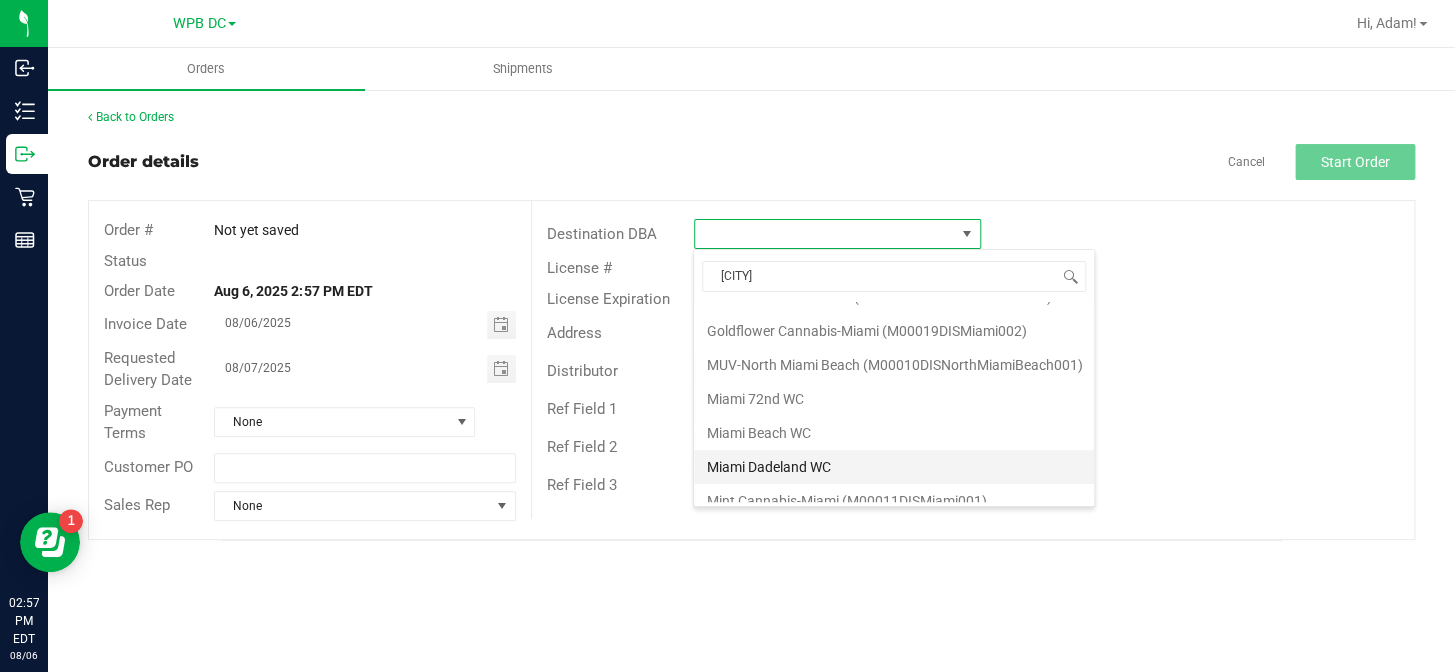 click on "Miami Dadeland WC" at bounding box center [894, 467] 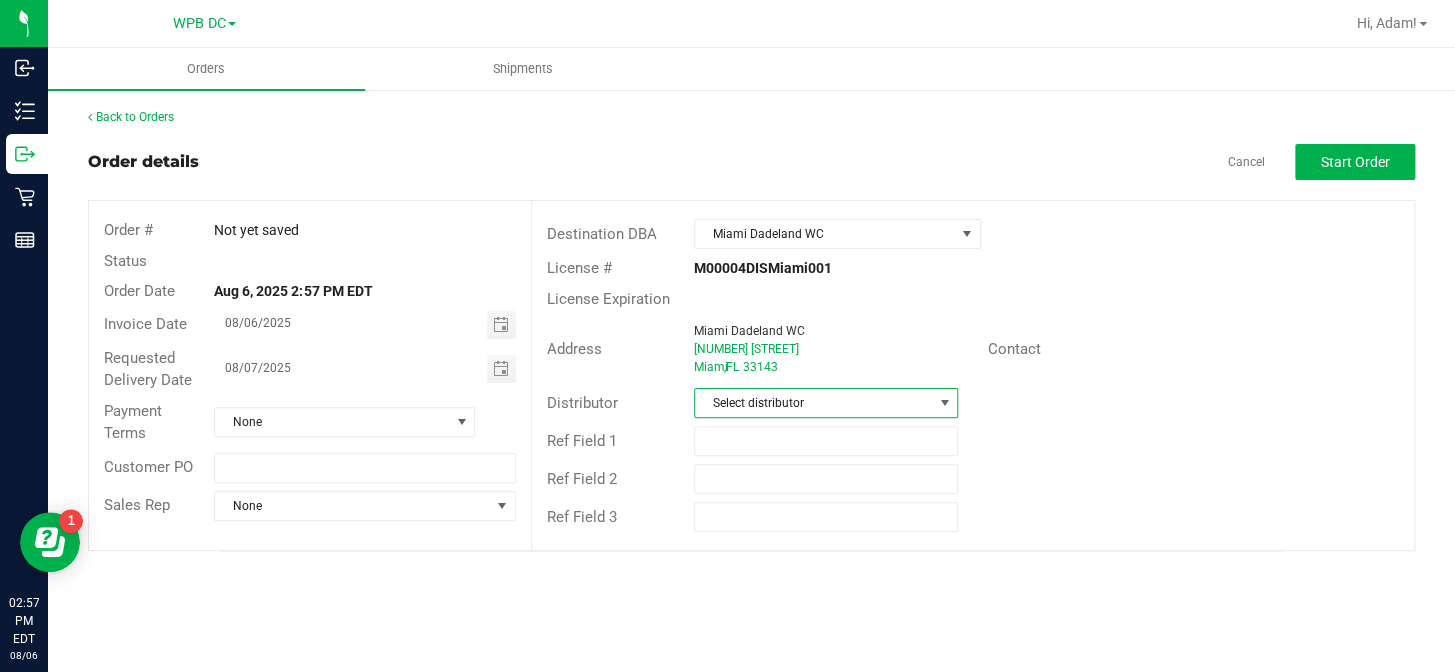 click at bounding box center [944, 403] 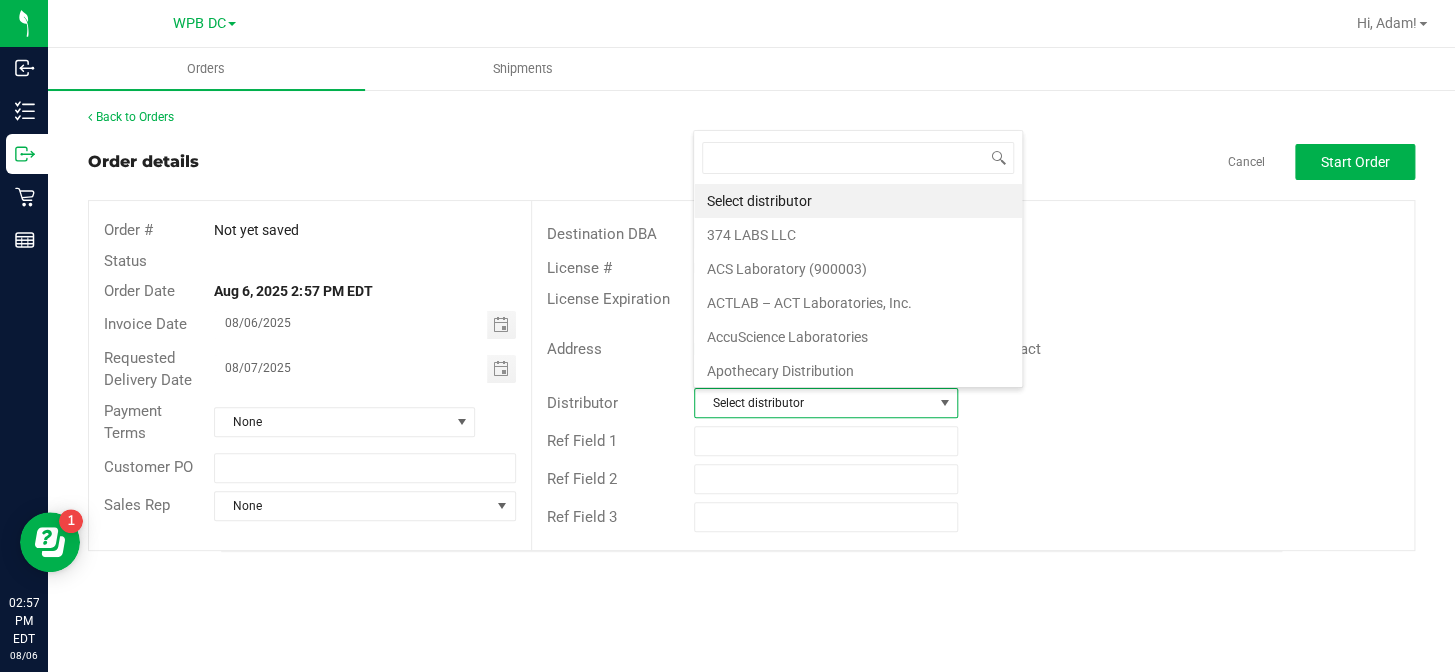 scroll, scrollTop: 99970, scrollLeft: 99736, axis: both 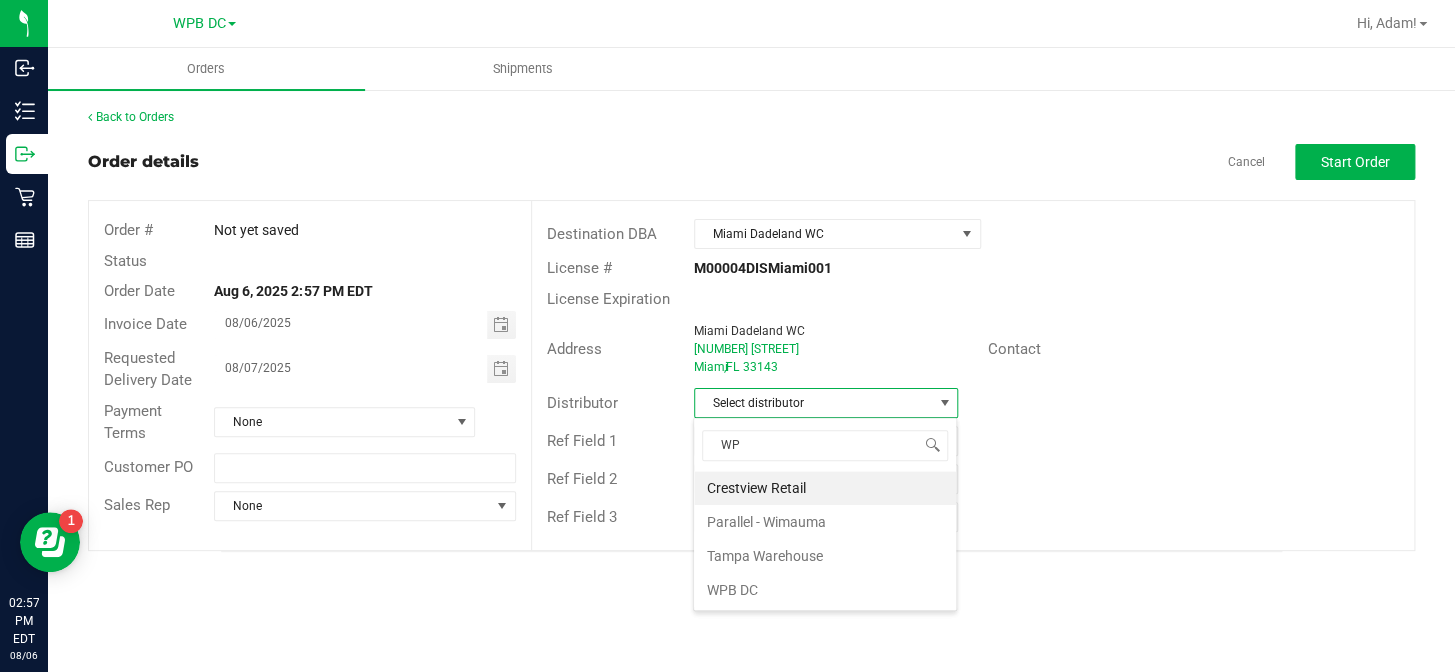 type on "WPB" 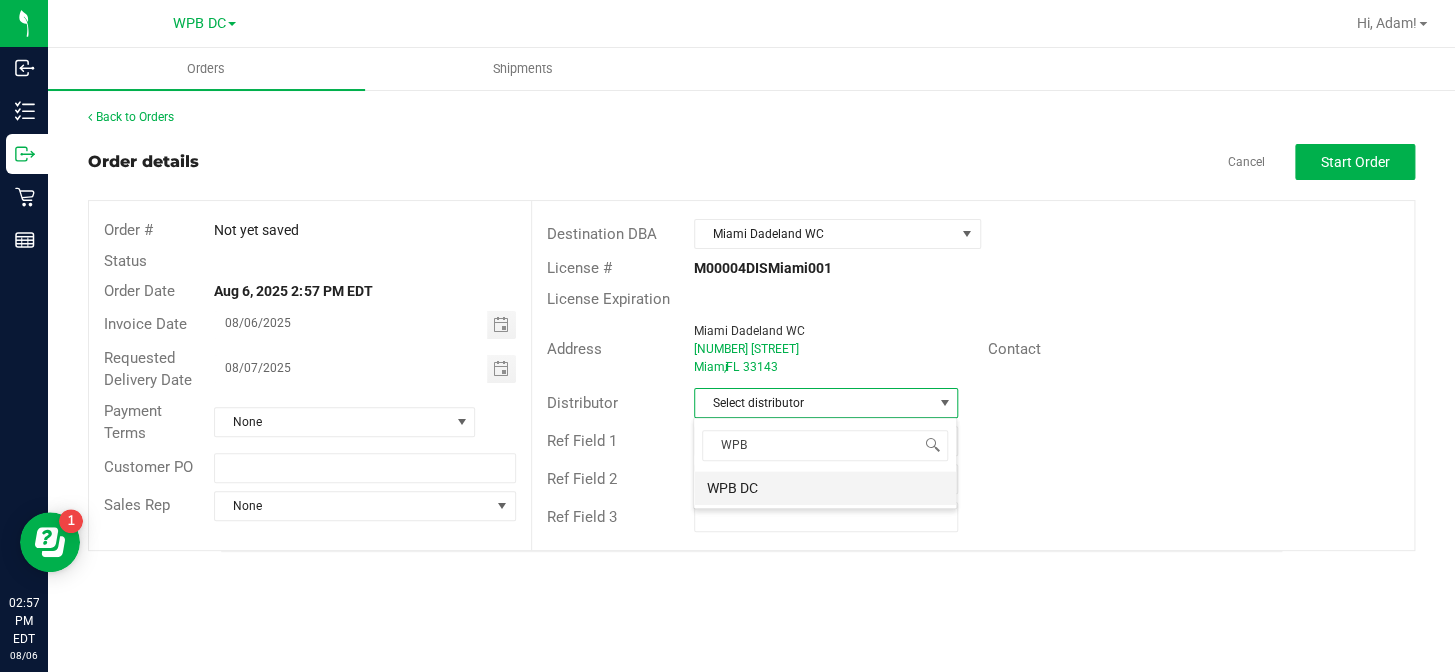click on "WPB DC" at bounding box center [825, 488] 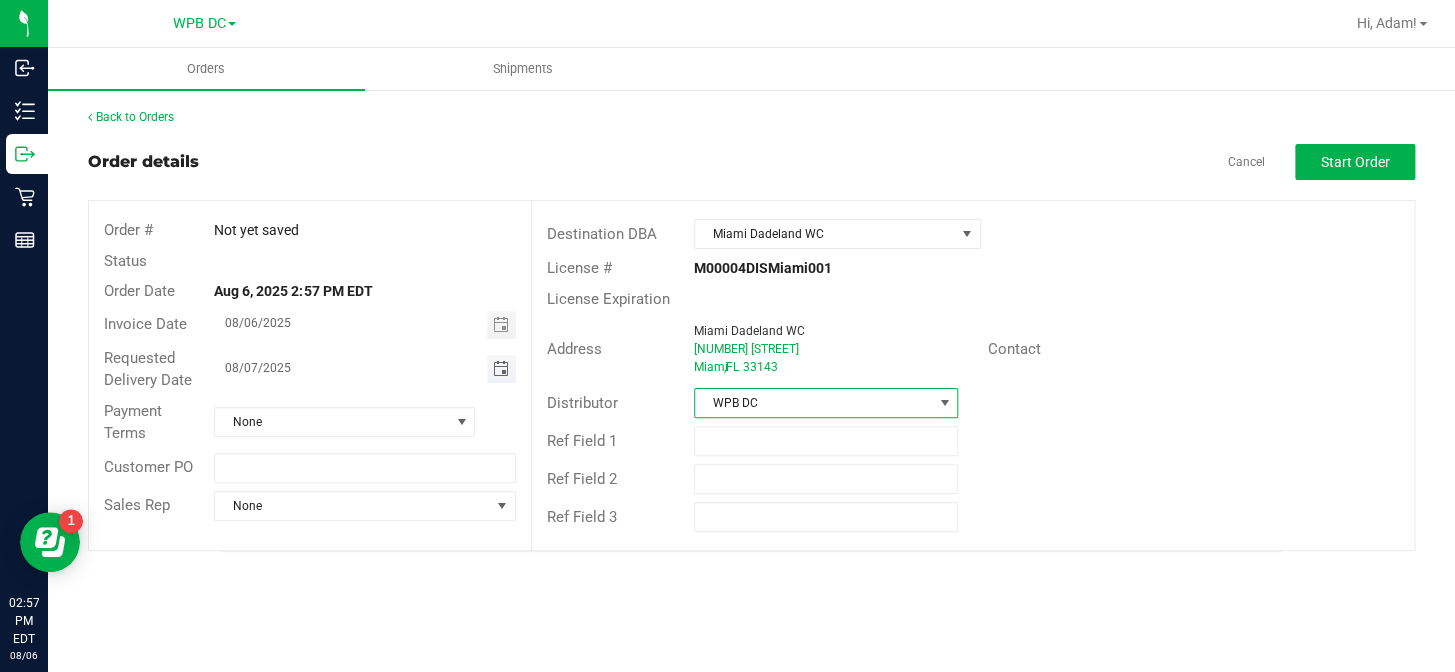click at bounding box center [500, 369] 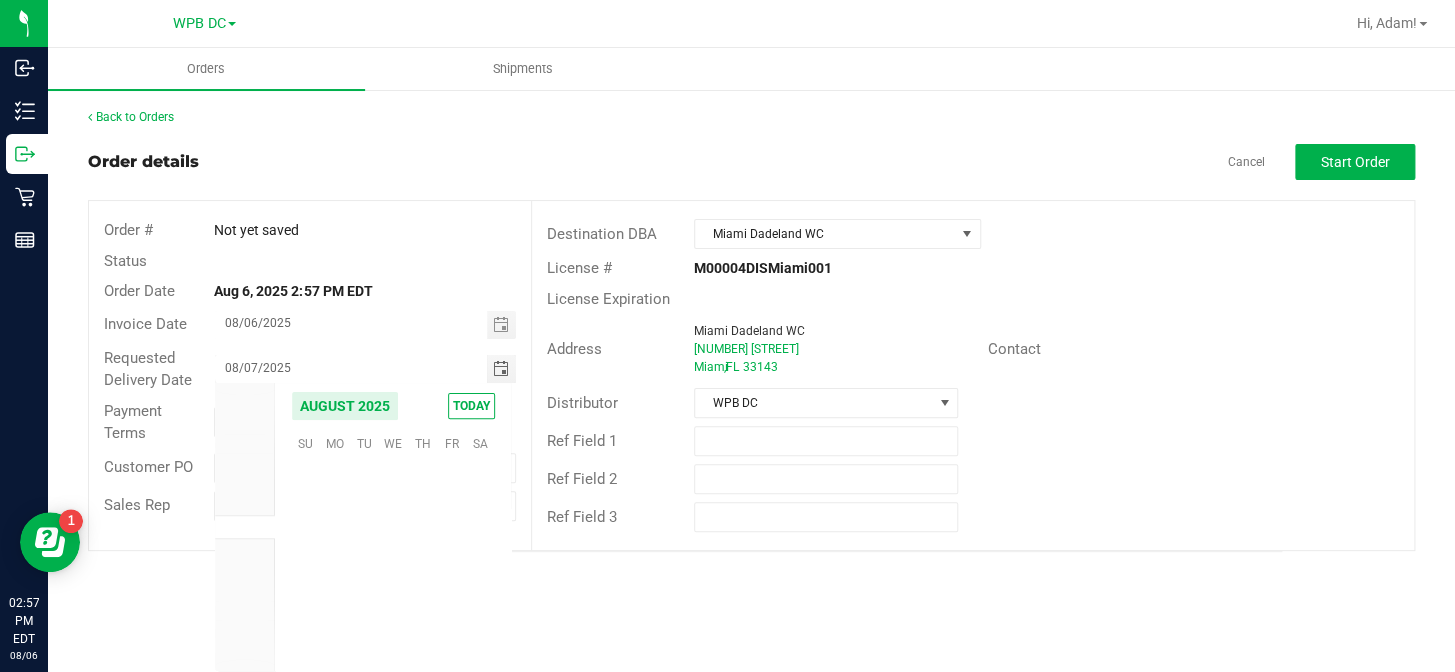scroll, scrollTop: 36155, scrollLeft: 0, axis: vertical 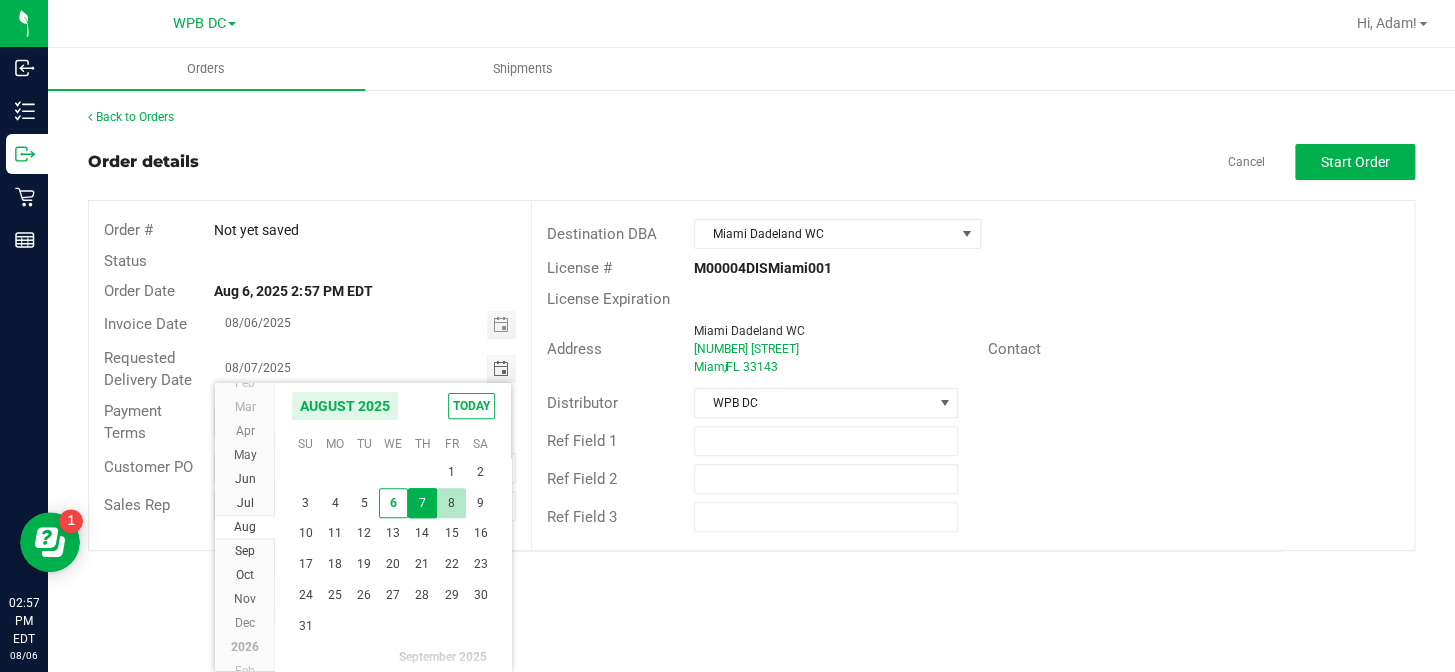 click on "8" at bounding box center [451, 503] 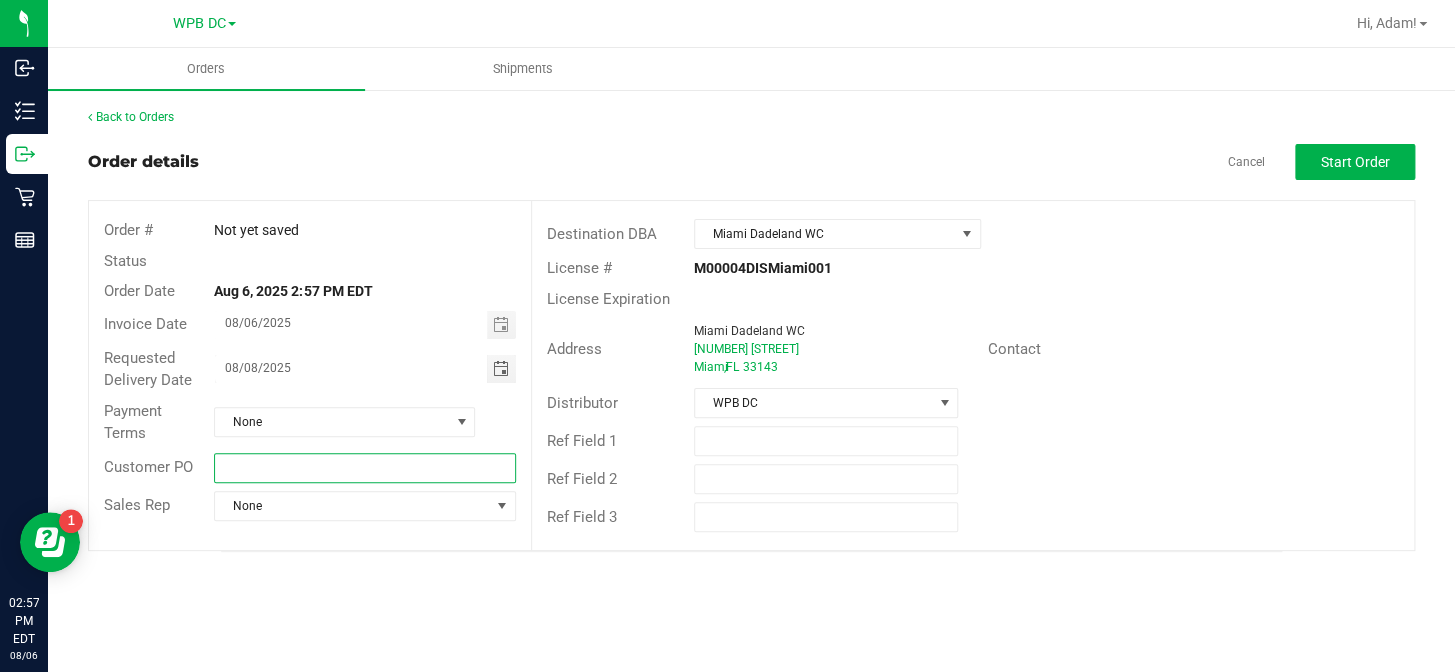 click at bounding box center [364, 468] 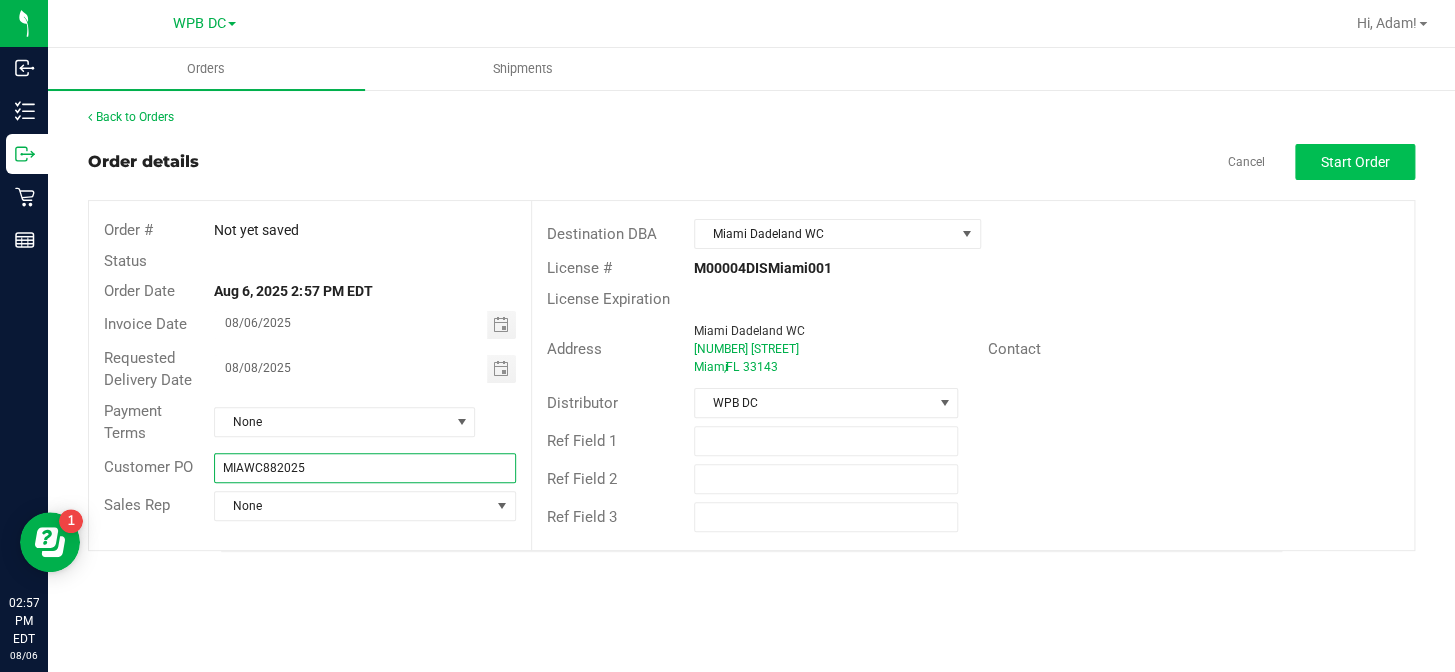 type on "MIAWC882025" 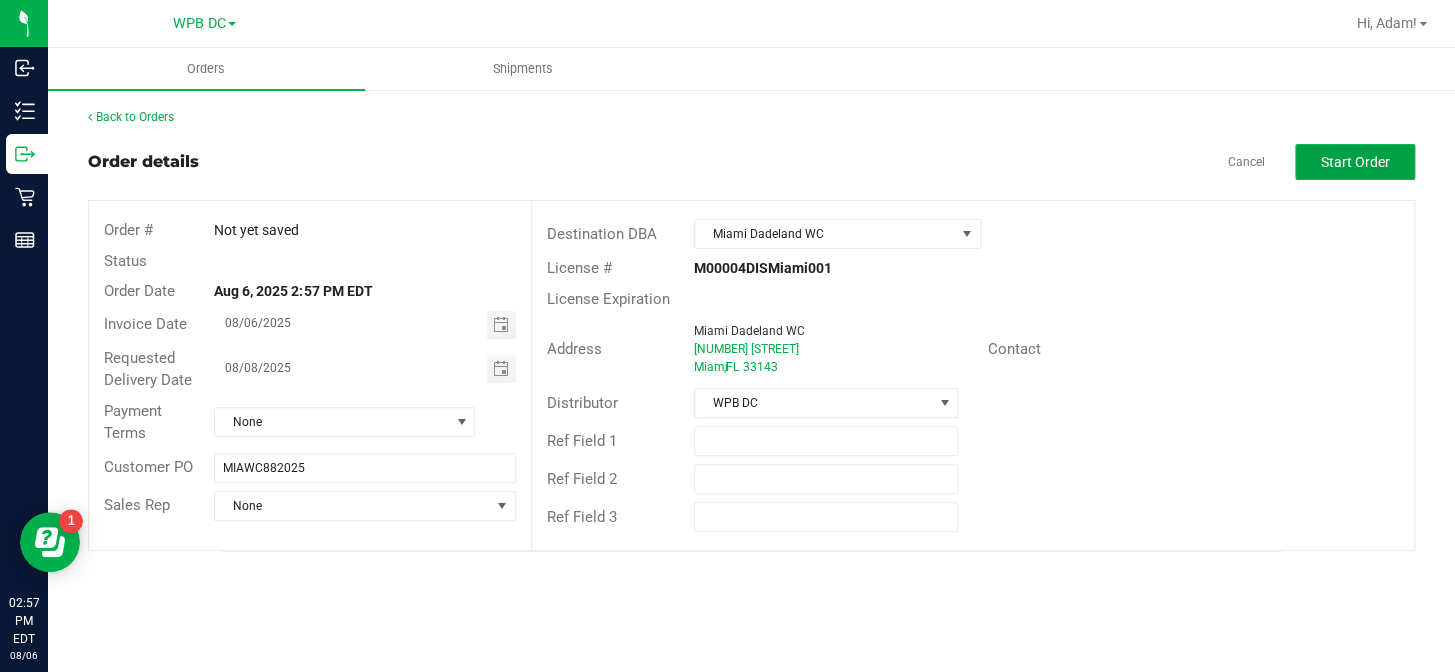click on "Start Order" at bounding box center [1355, 162] 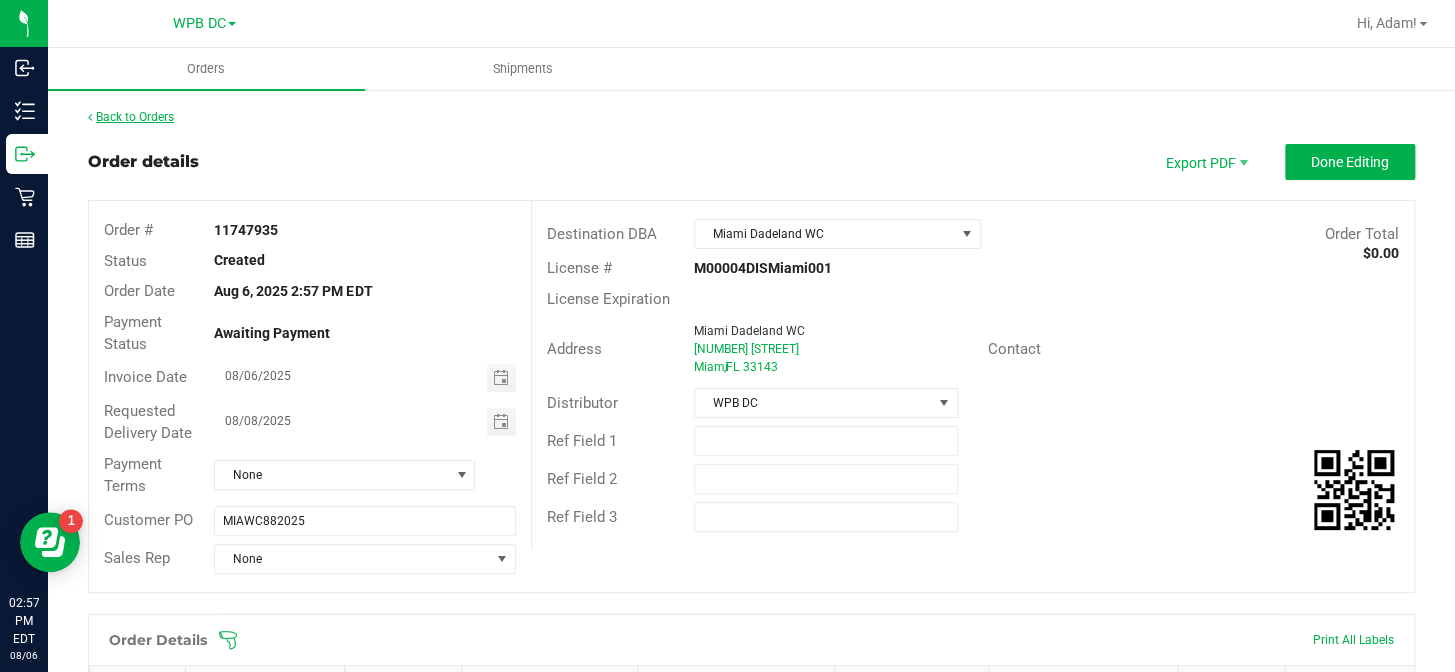 click on "Back to Orders" at bounding box center [131, 117] 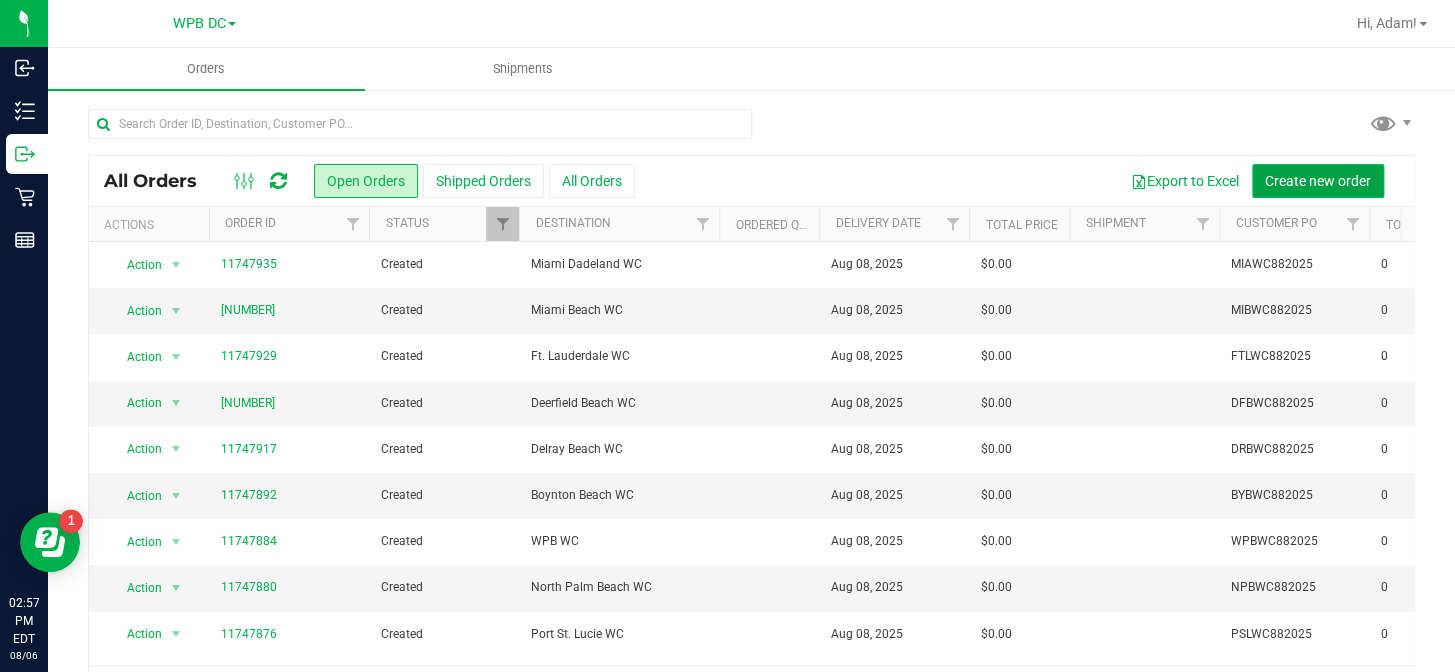 click on "Create new order" at bounding box center [1318, 181] 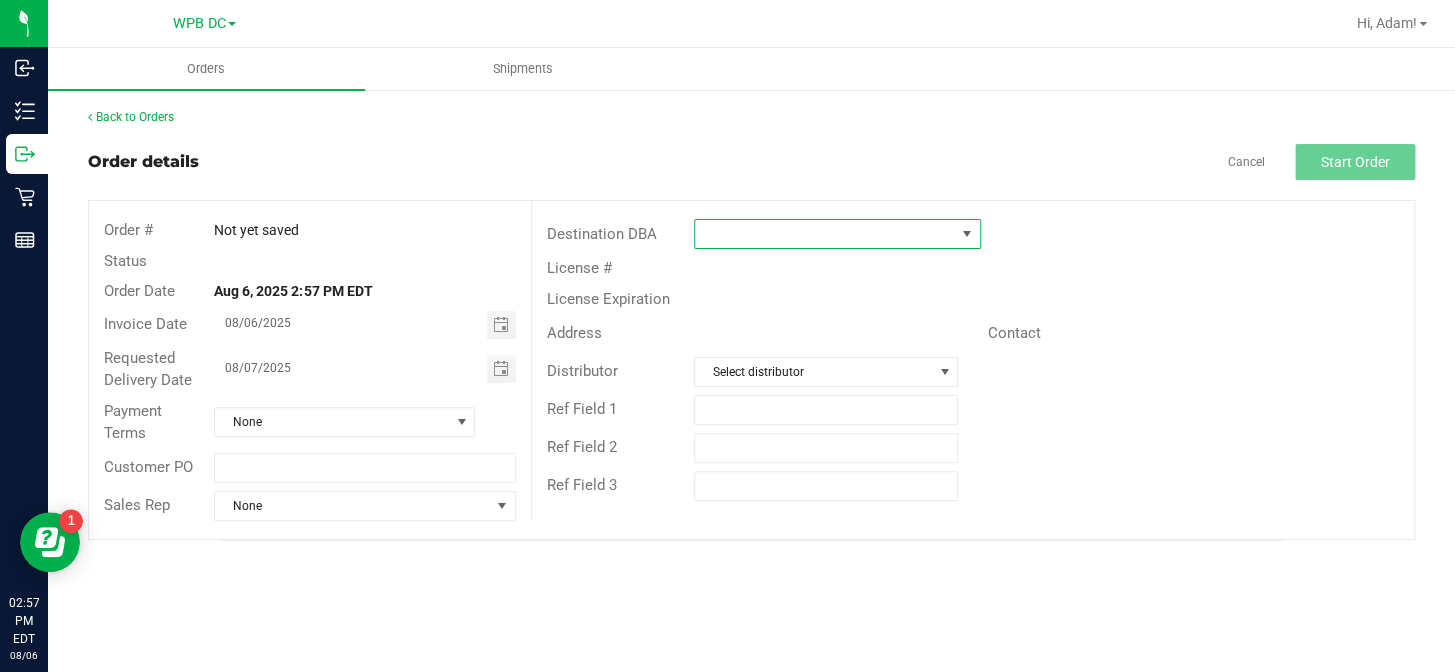 click at bounding box center (825, 234) 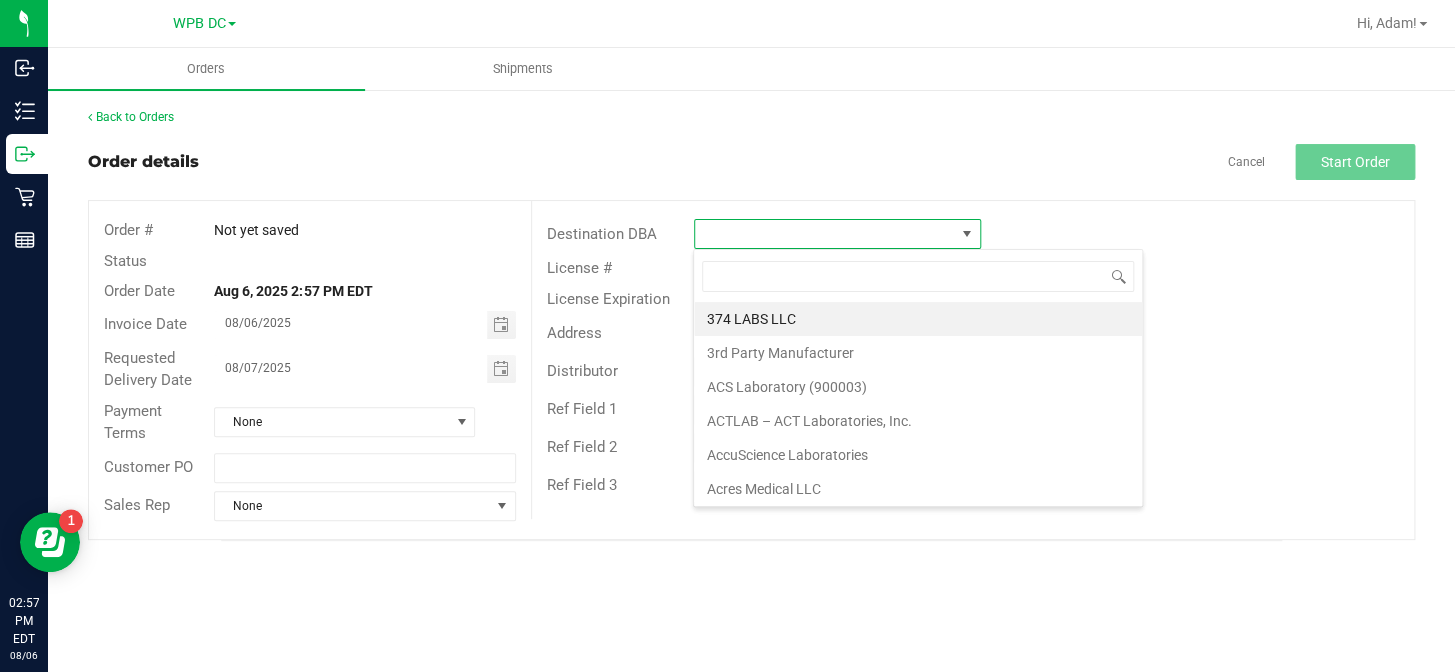 scroll, scrollTop: 99970, scrollLeft: 99712, axis: both 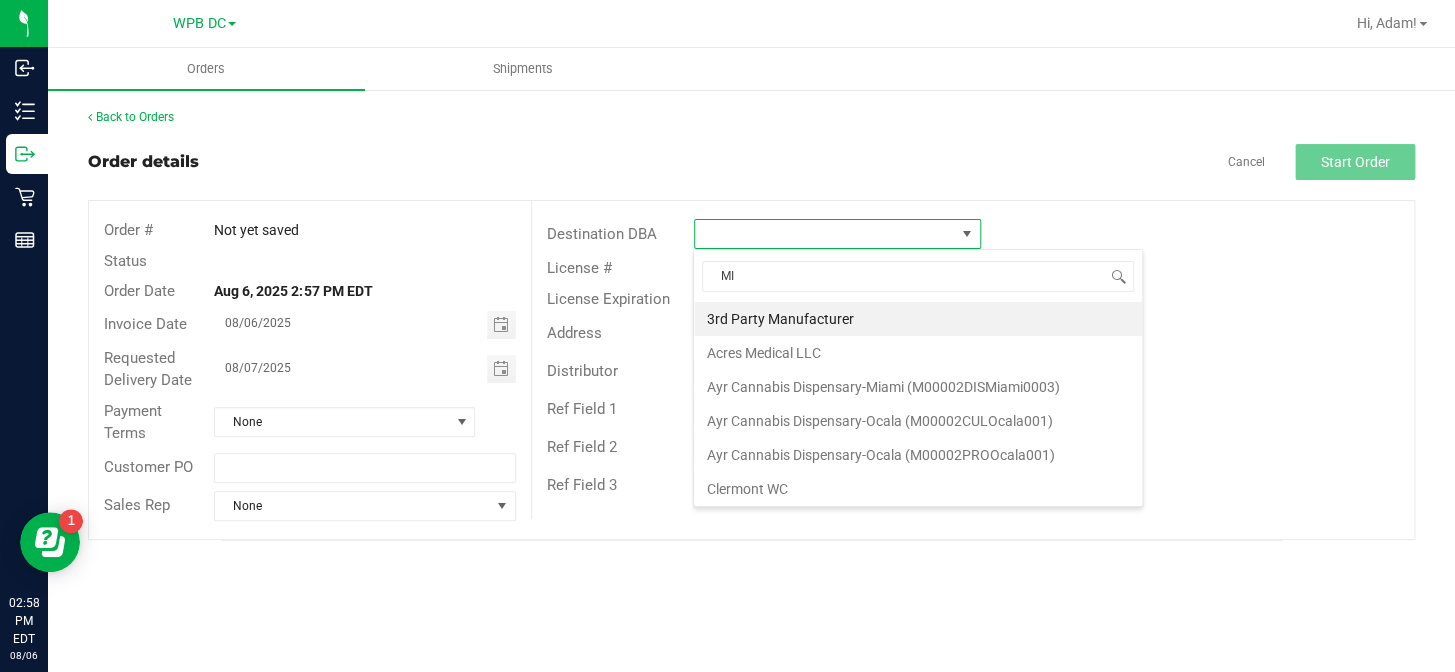 type on "[CITY]" 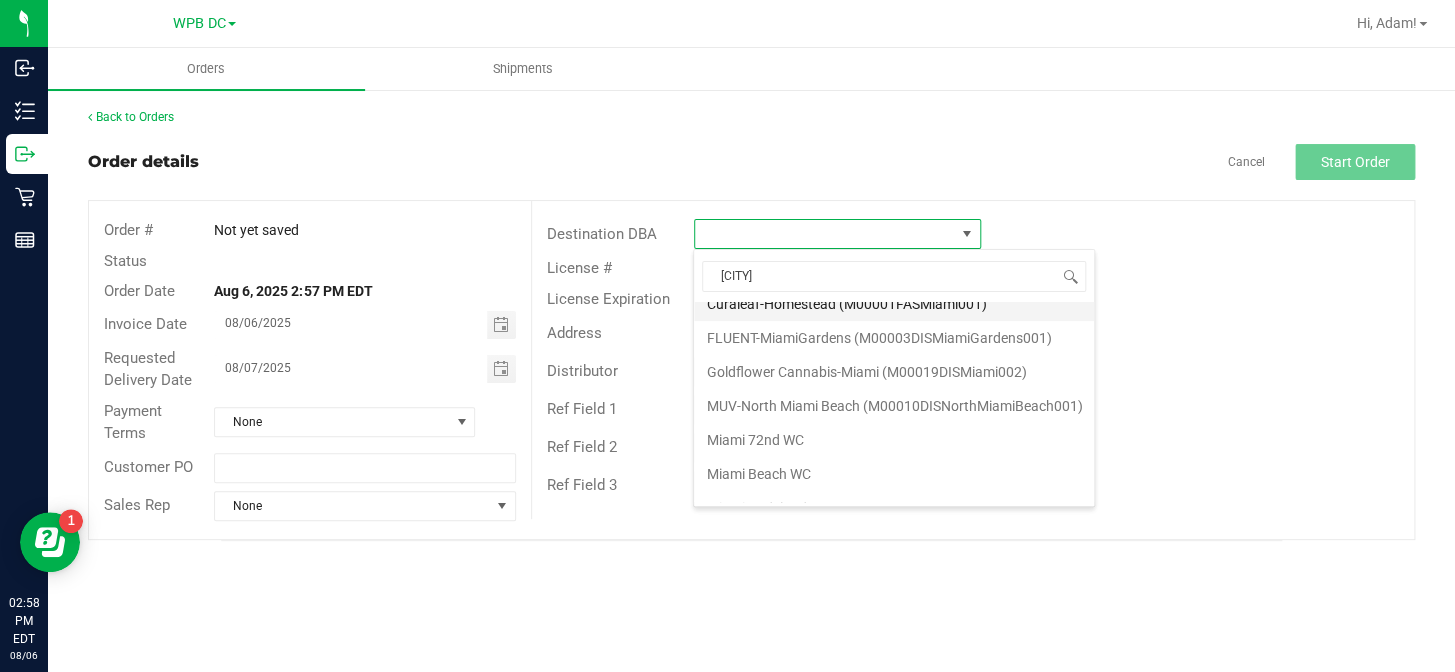 scroll, scrollTop: 90, scrollLeft: 0, axis: vertical 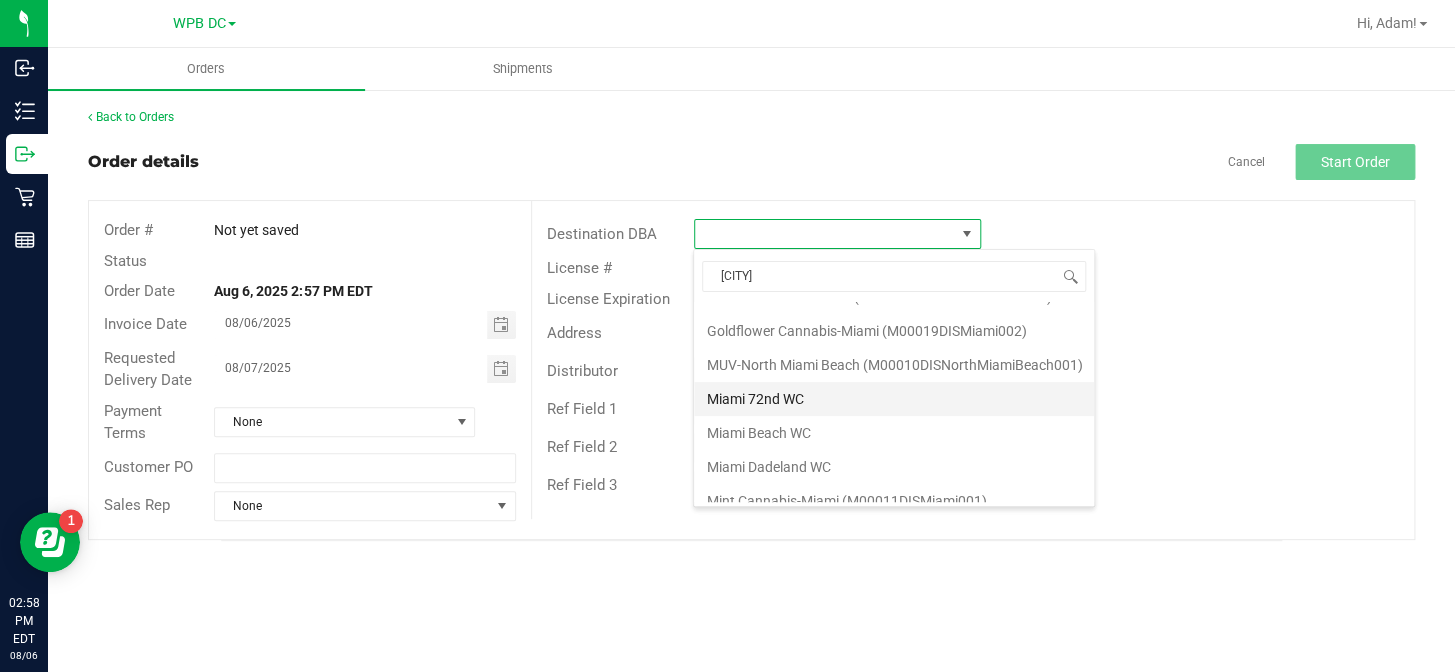 click on "Miami 72nd WC" at bounding box center [894, 399] 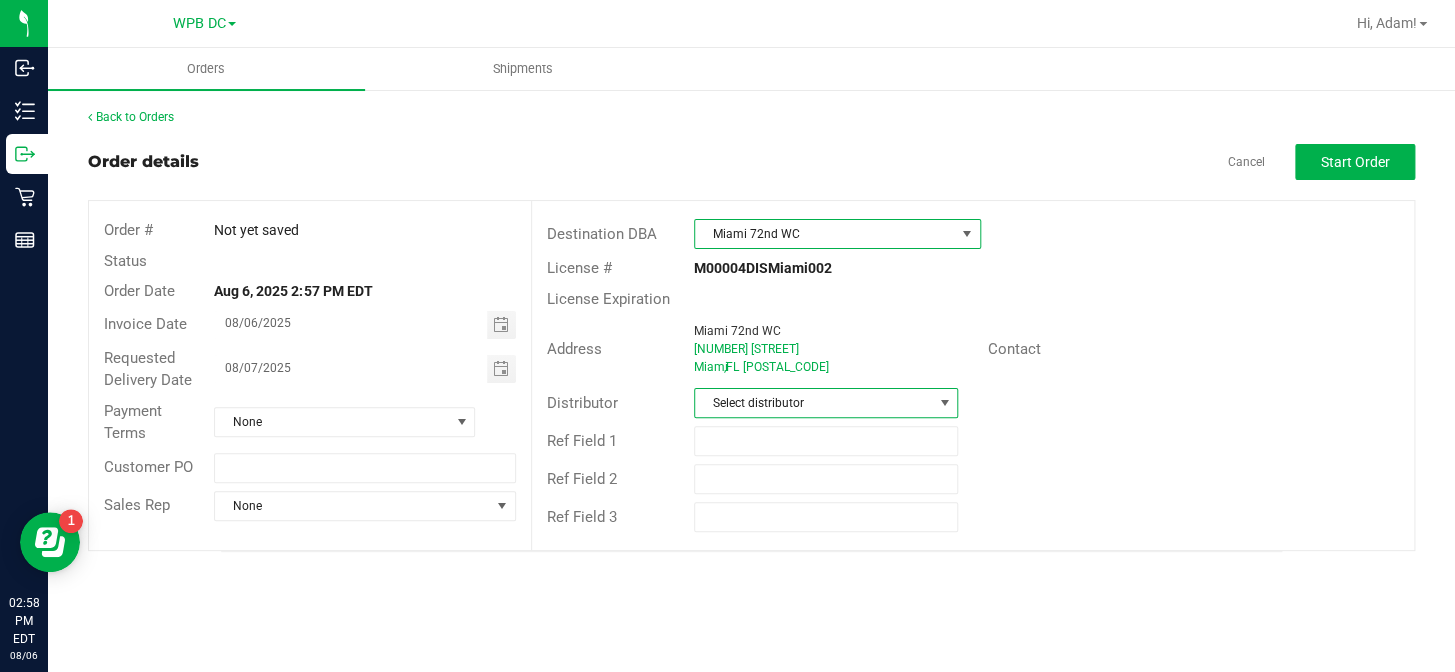 click at bounding box center (944, 403) 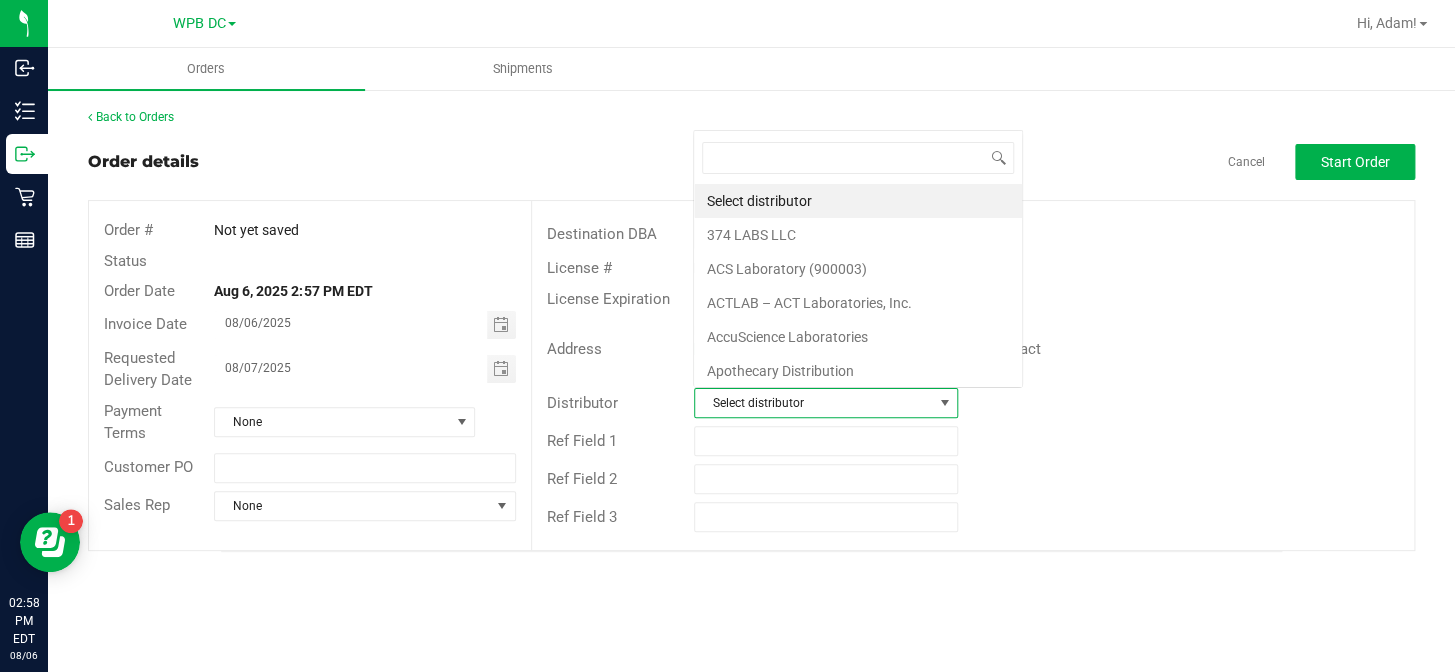 scroll, scrollTop: 0, scrollLeft: 0, axis: both 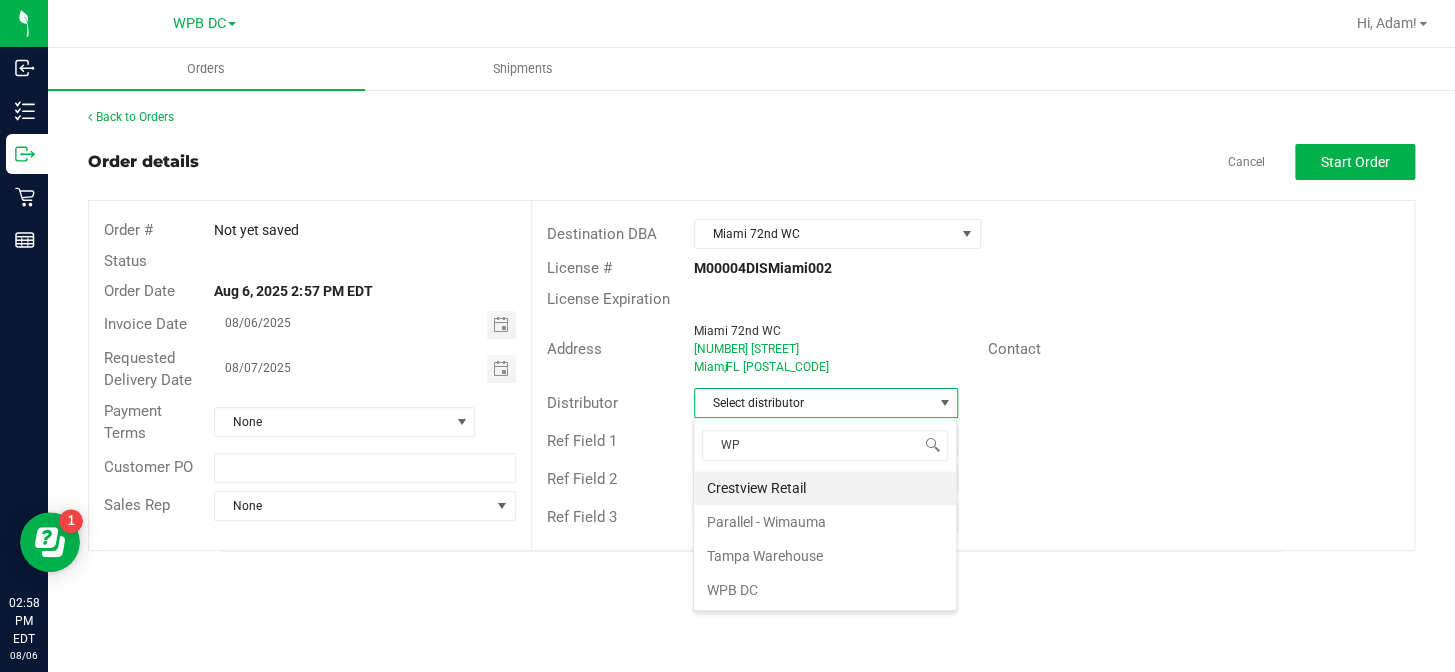 type on "WPB" 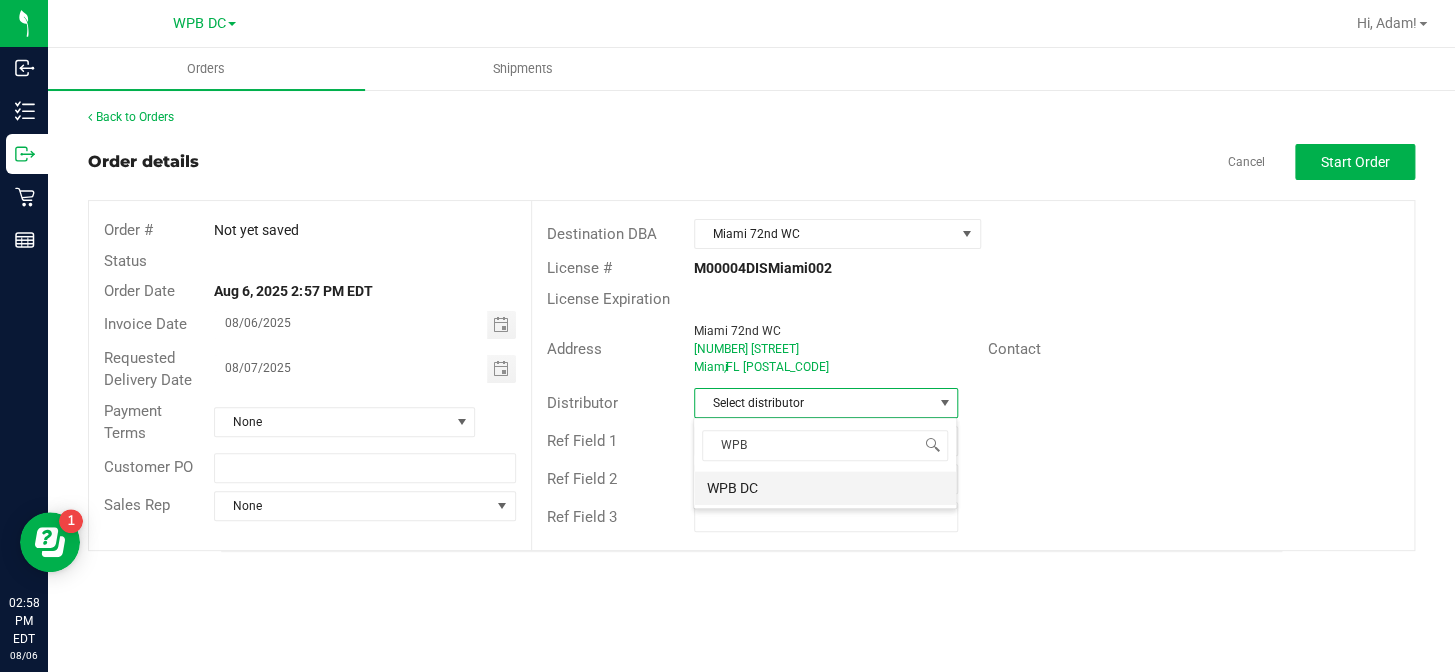 click on "WPB DC" at bounding box center [825, 488] 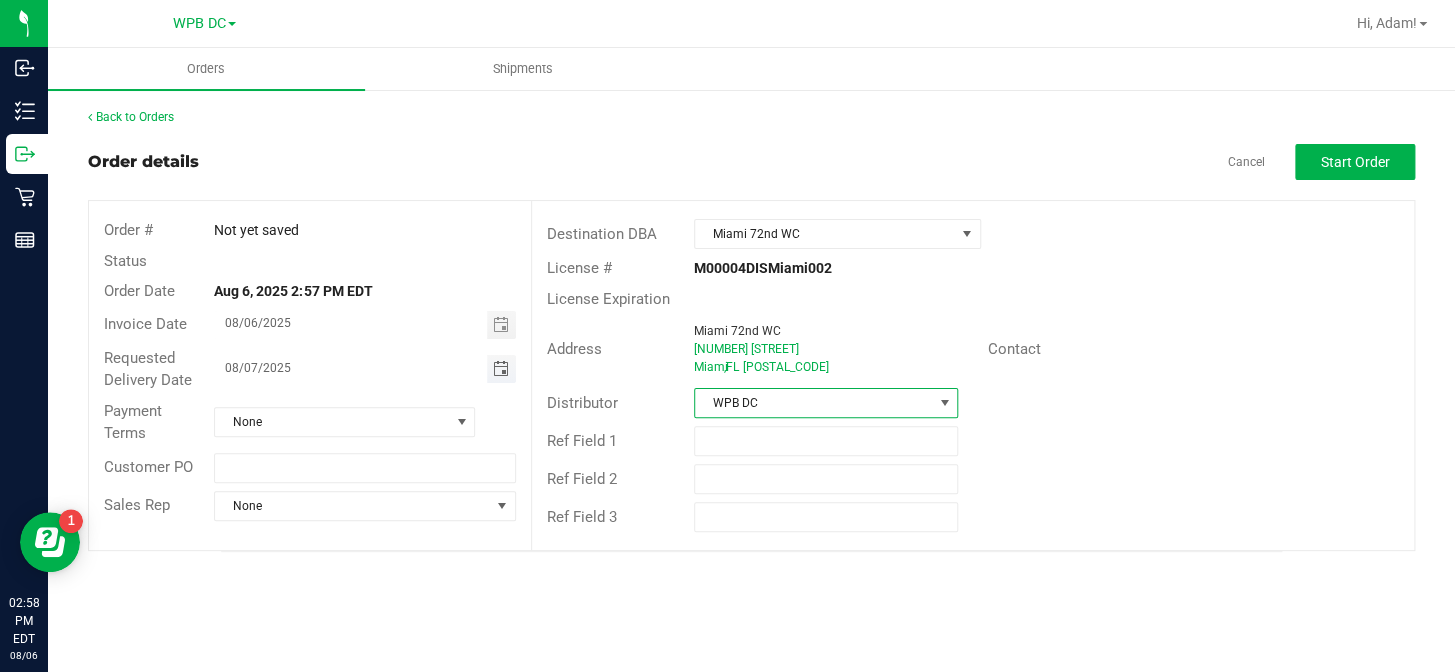 click at bounding box center (500, 369) 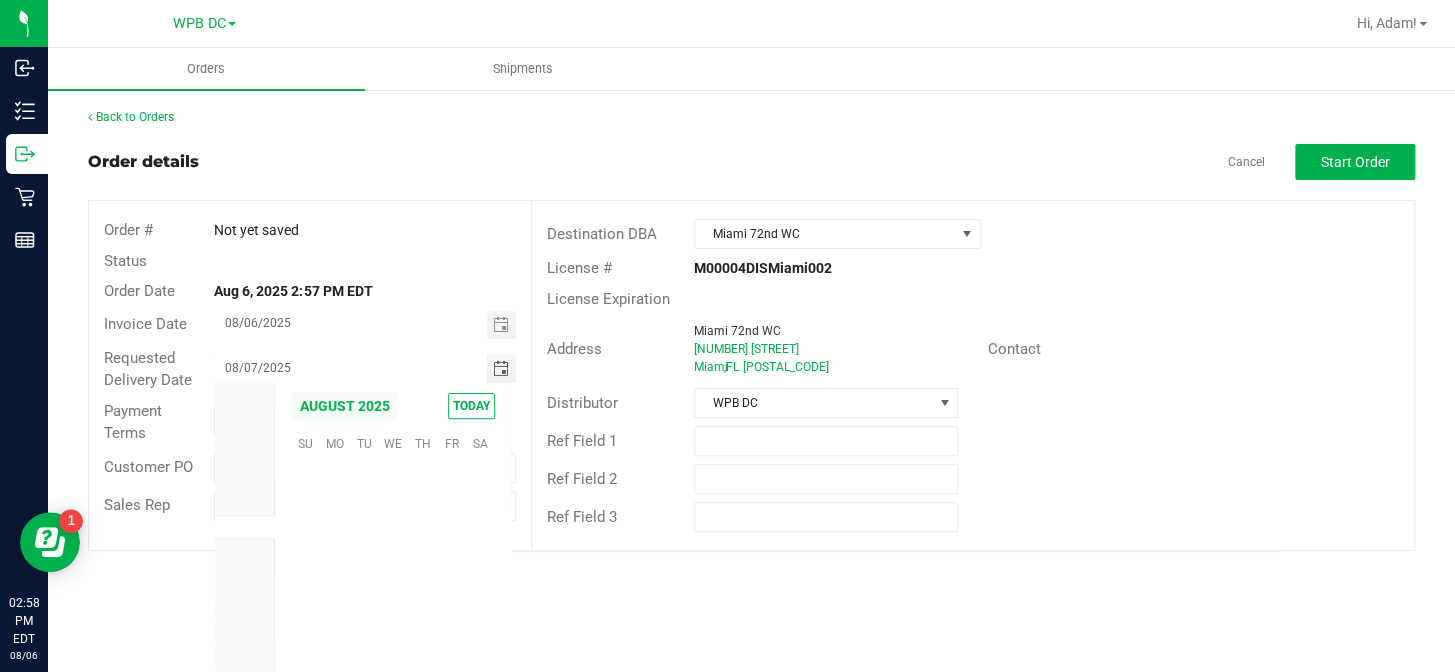 scroll, scrollTop: 36155, scrollLeft: 0, axis: vertical 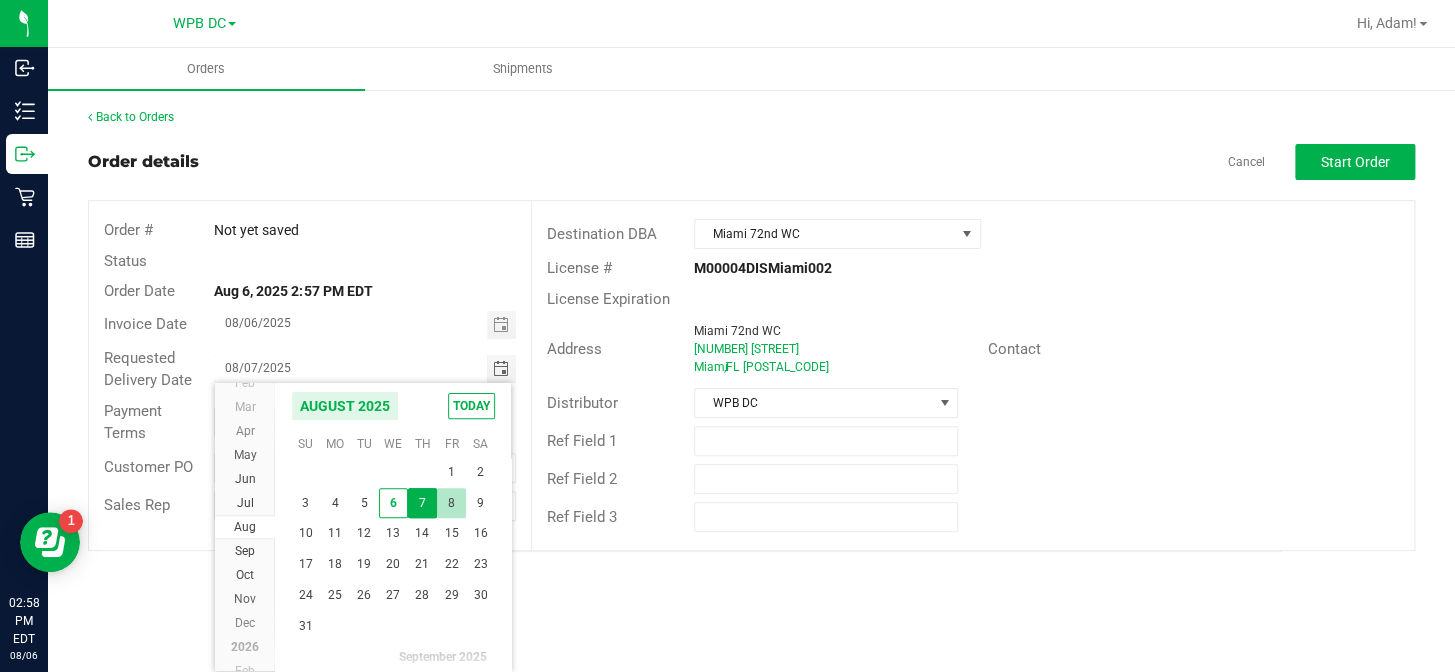 click on "8" at bounding box center [451, 503] 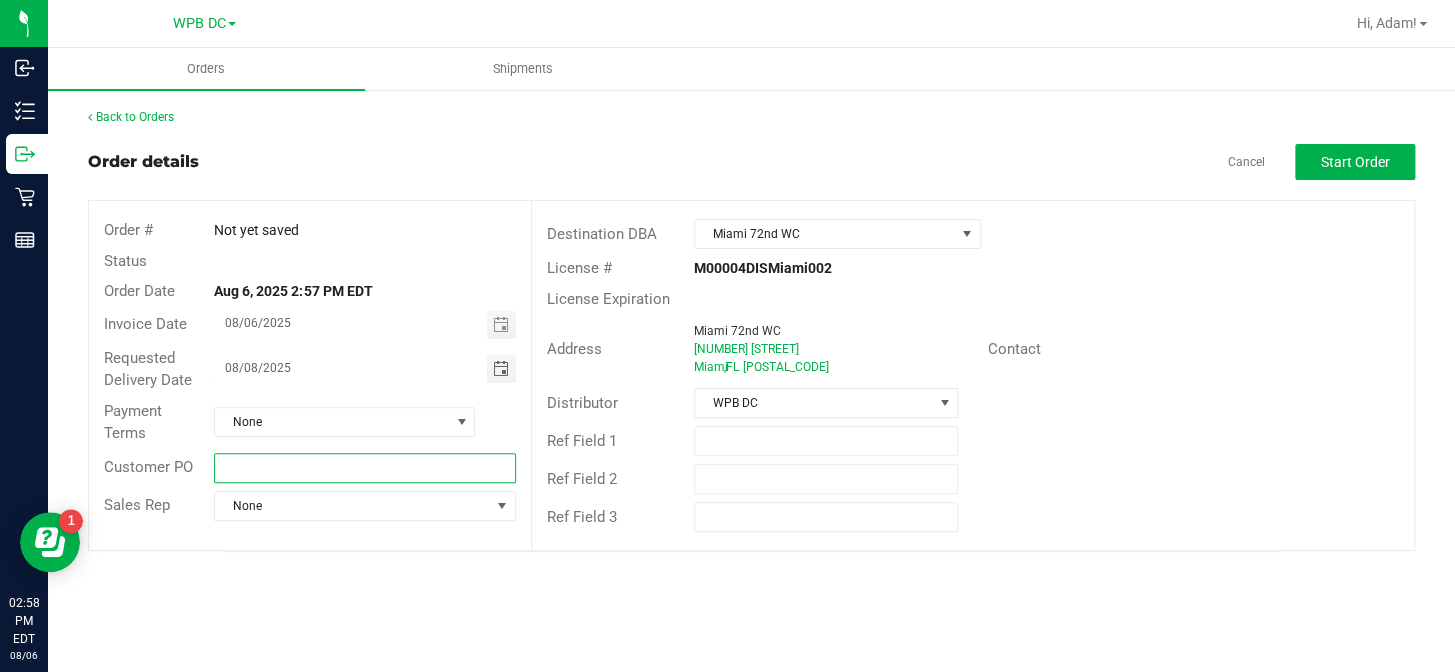 click at bounding box center [364, 468] 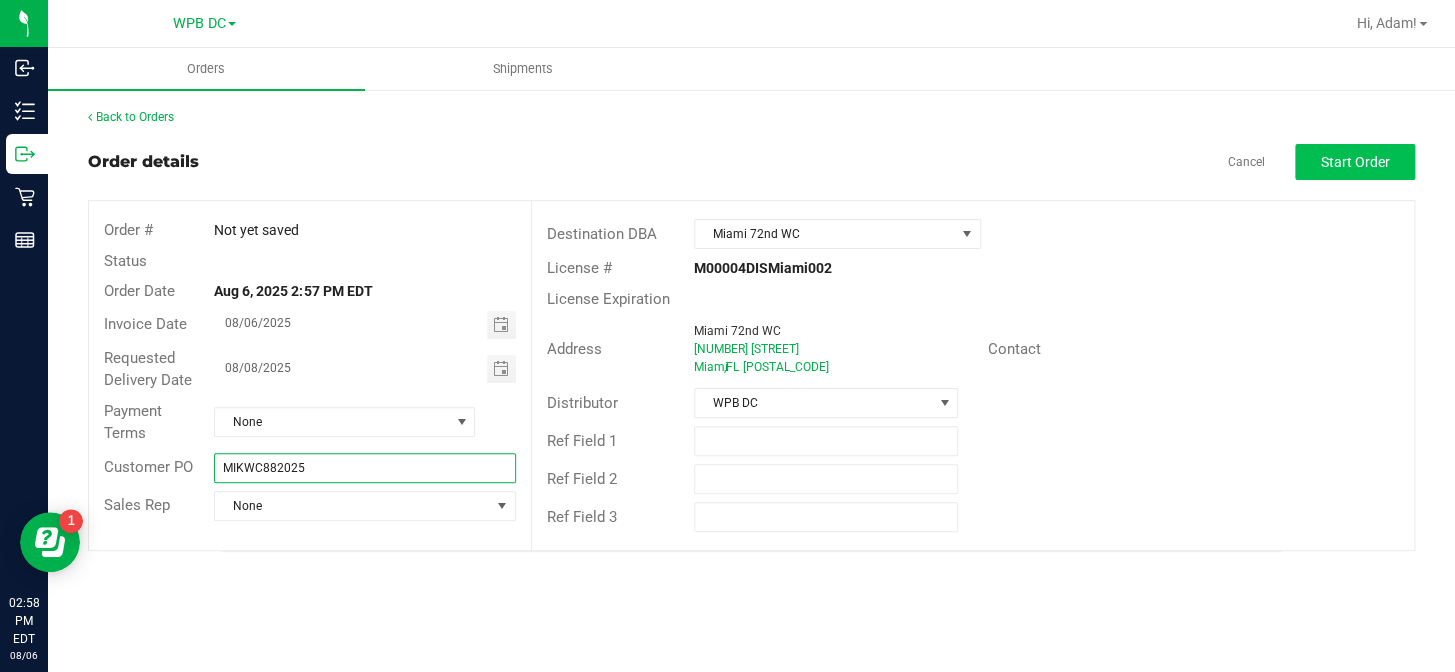 type on "MIKWC882025" 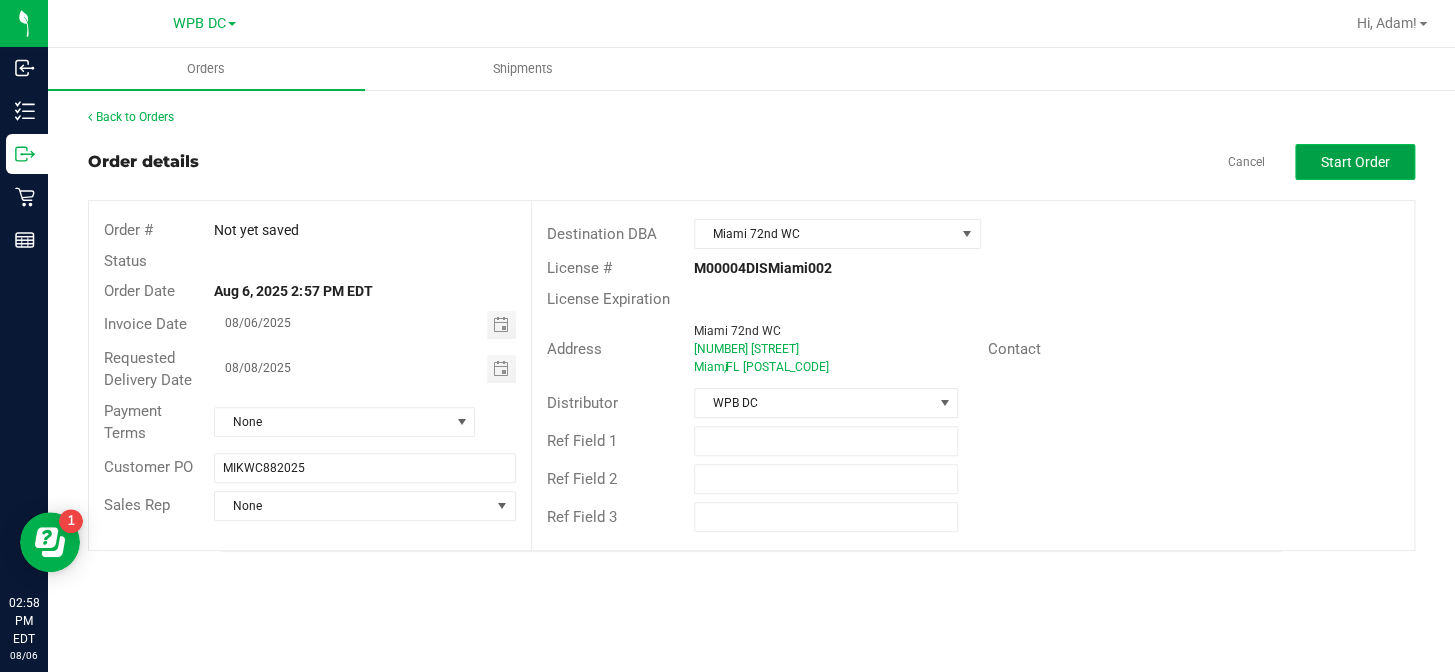 click on "Start Order" at bounding box center [1355, 162] 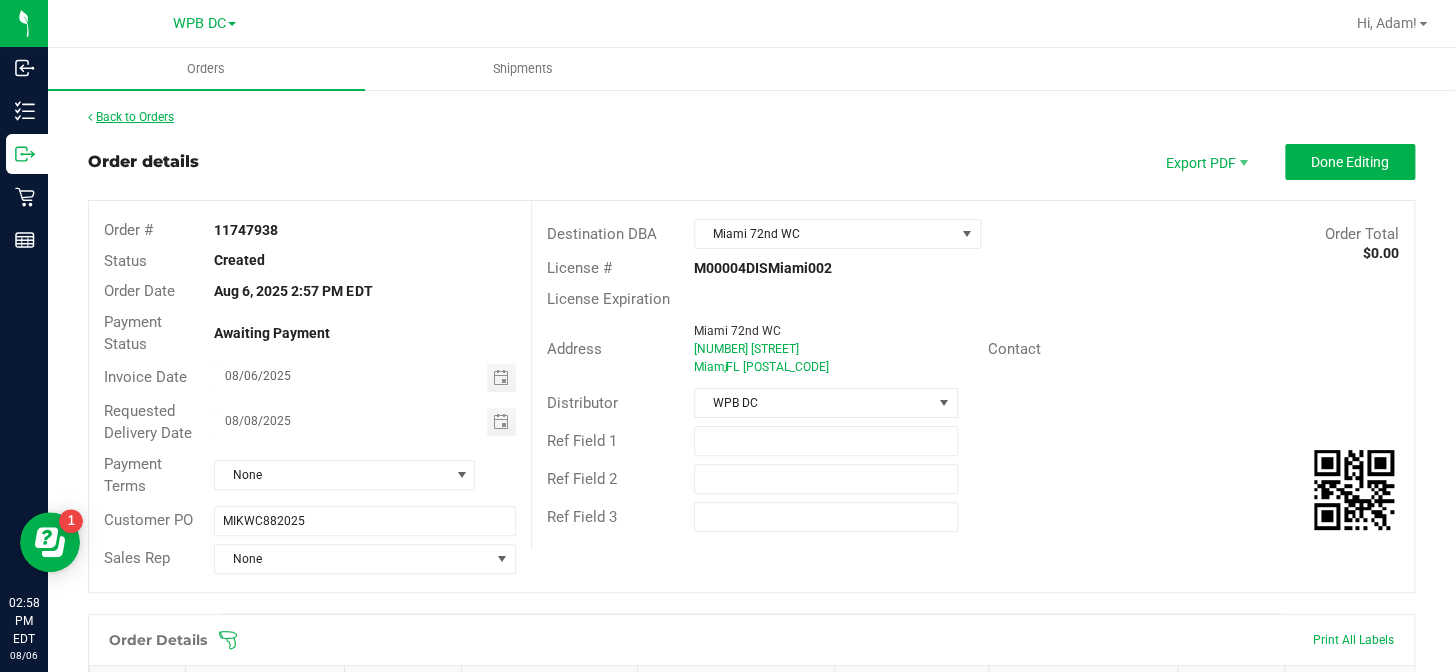 click on "Back to Orders" at bounding box center [131, 117] 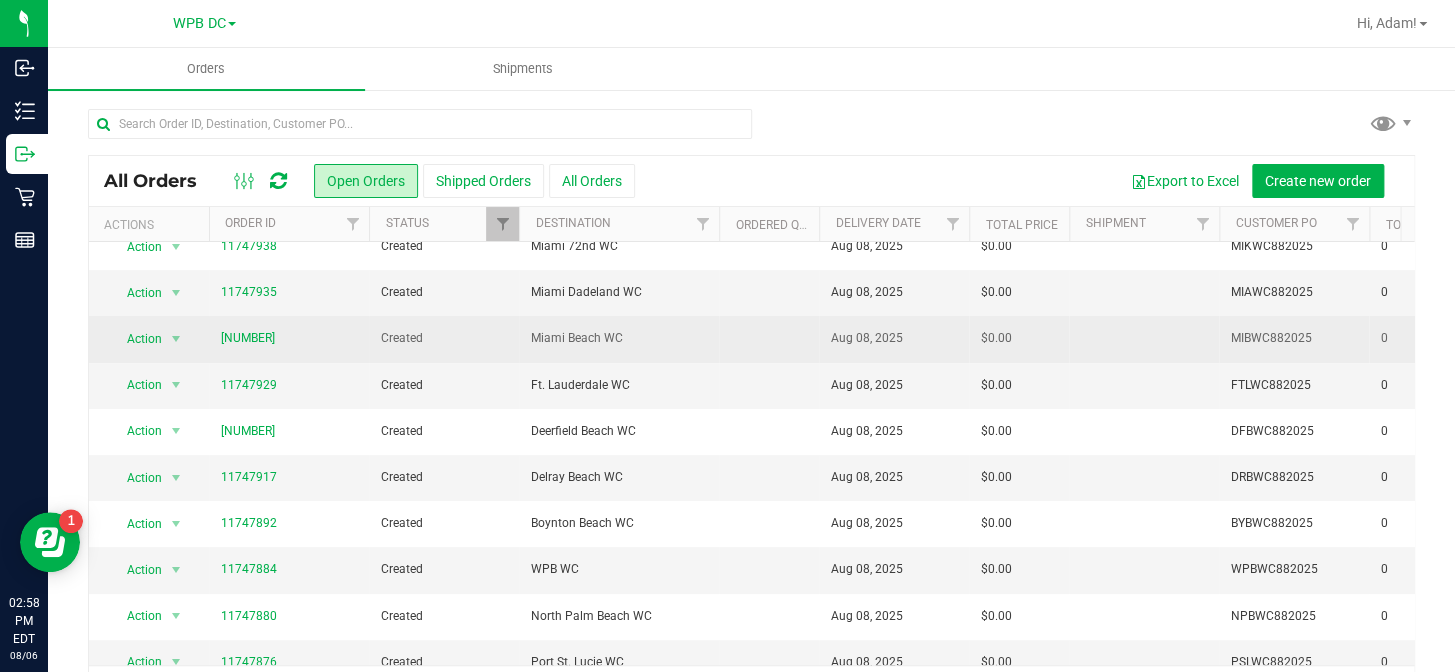 scroll, scrollTop: 0, scrollLeft: 0, axis: both 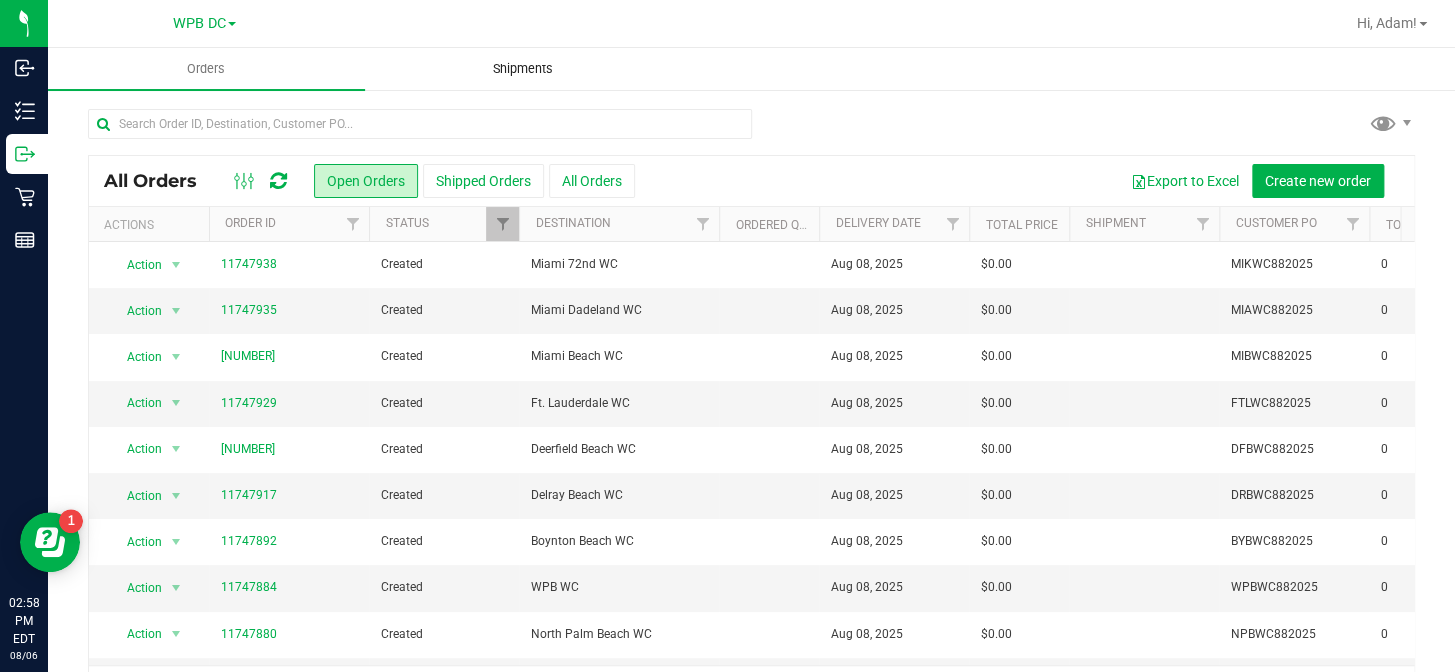 click on "Shipments" at bounding box center (523, 69) 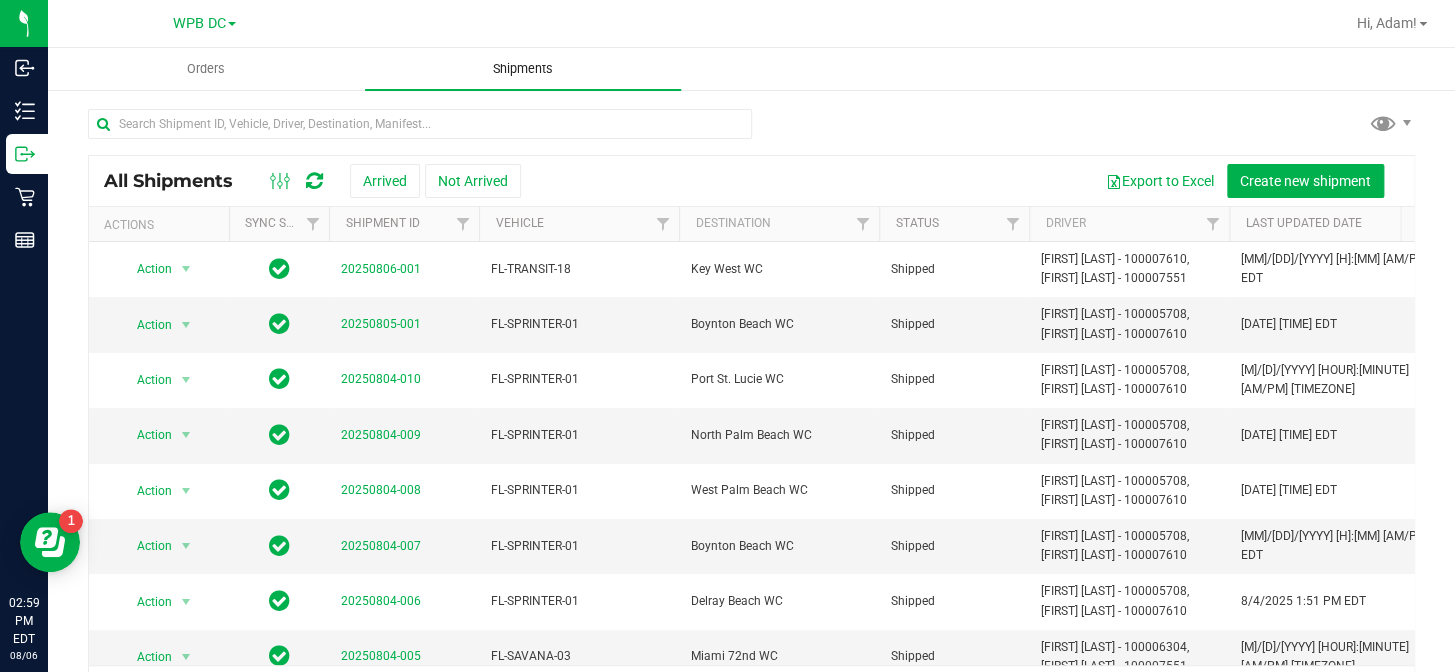 click on "Shipments" at bounding box center [523, 69] 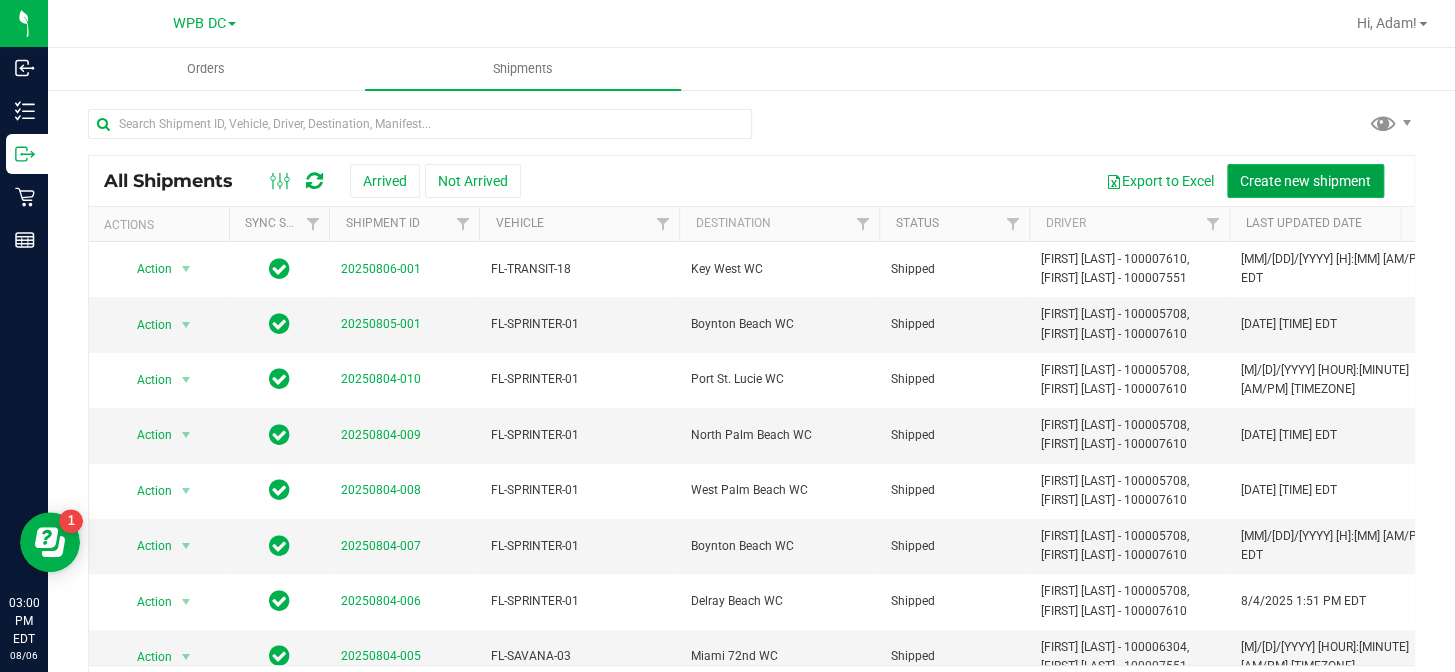 click on "Create new shipment" at bounding box center [1305, 181] 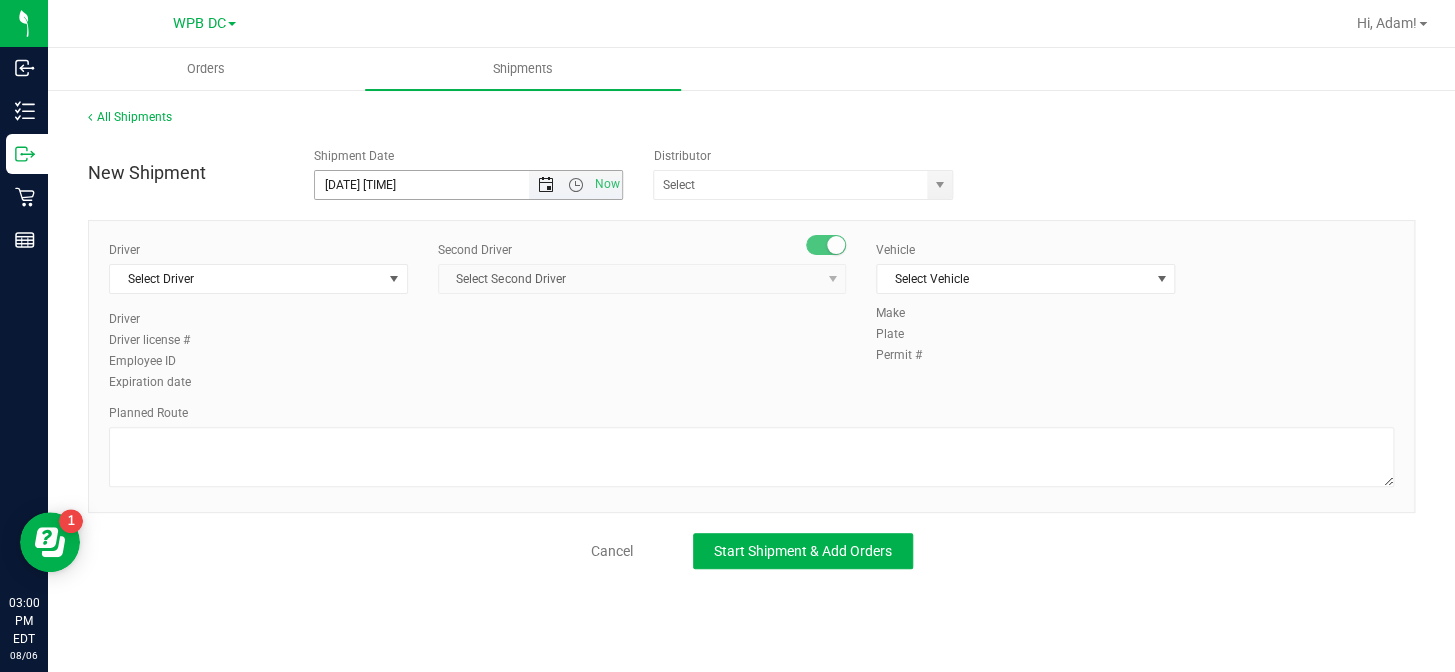 click at bounding box center (546, 185) 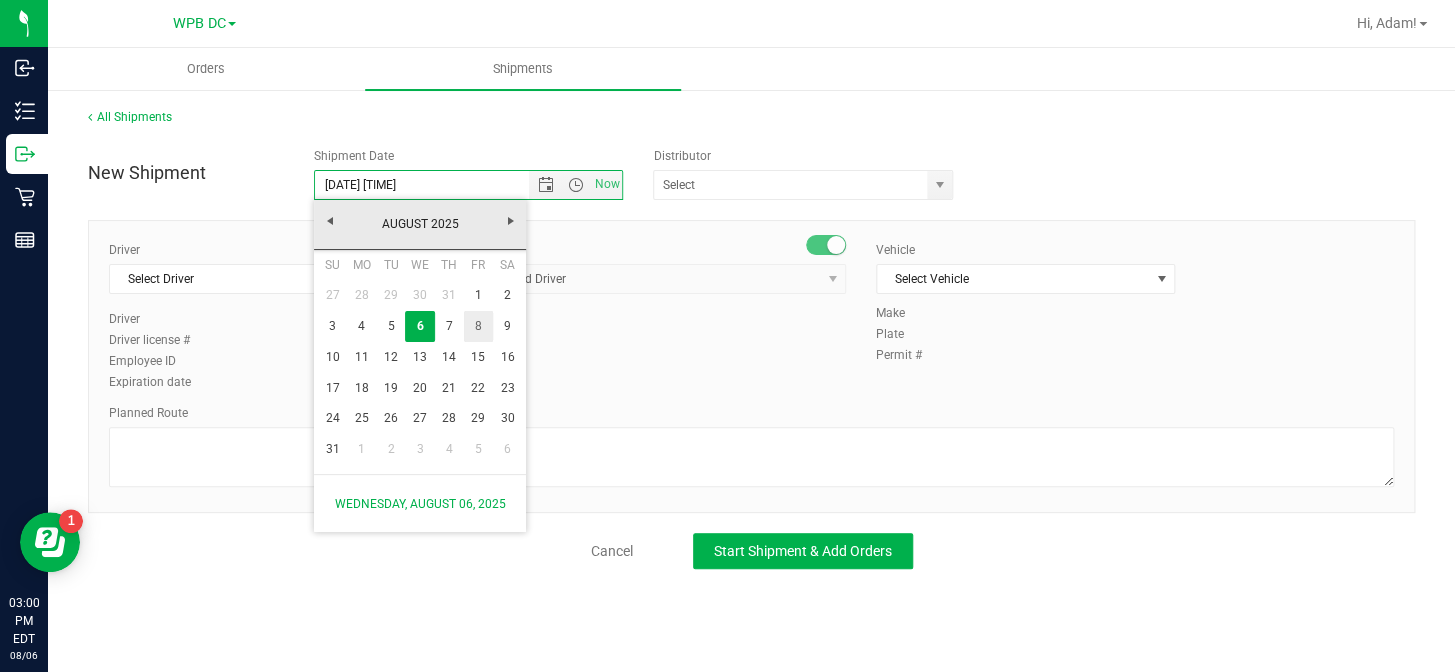 click on "8" at bounding box center (478, 326) 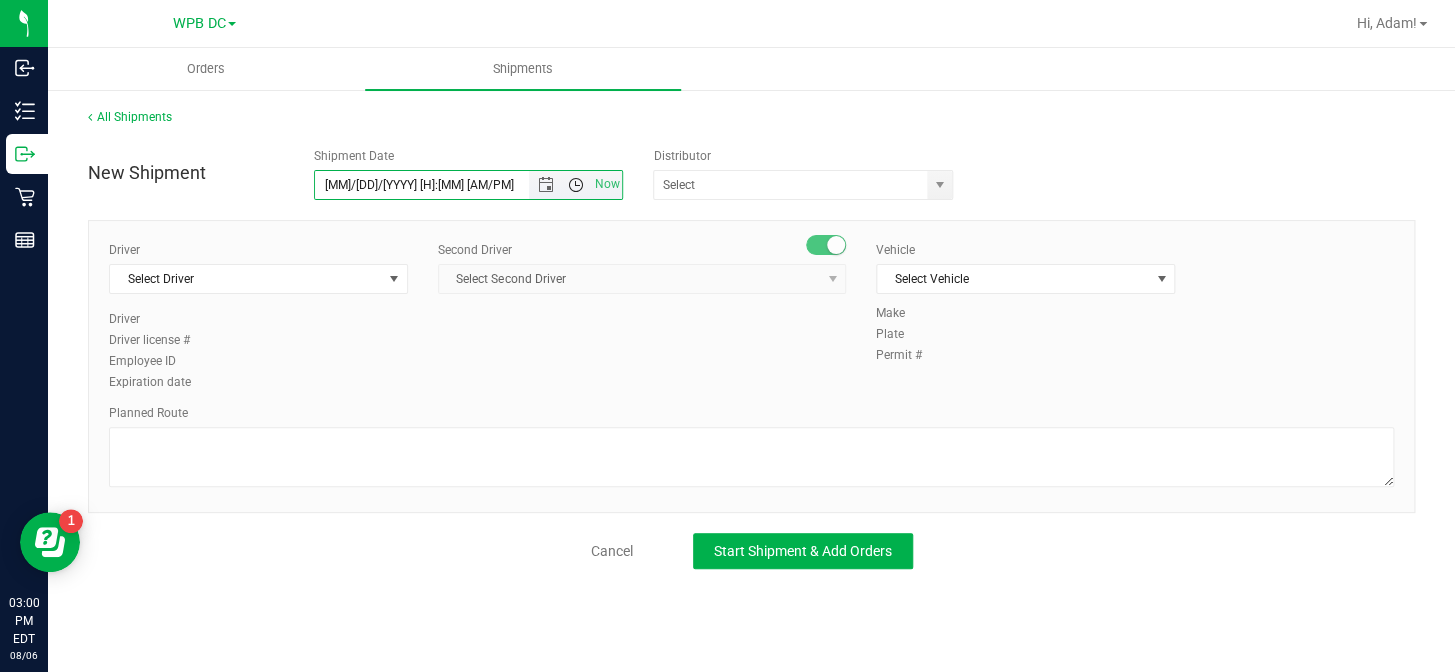 click at bounding box center (575, 185) 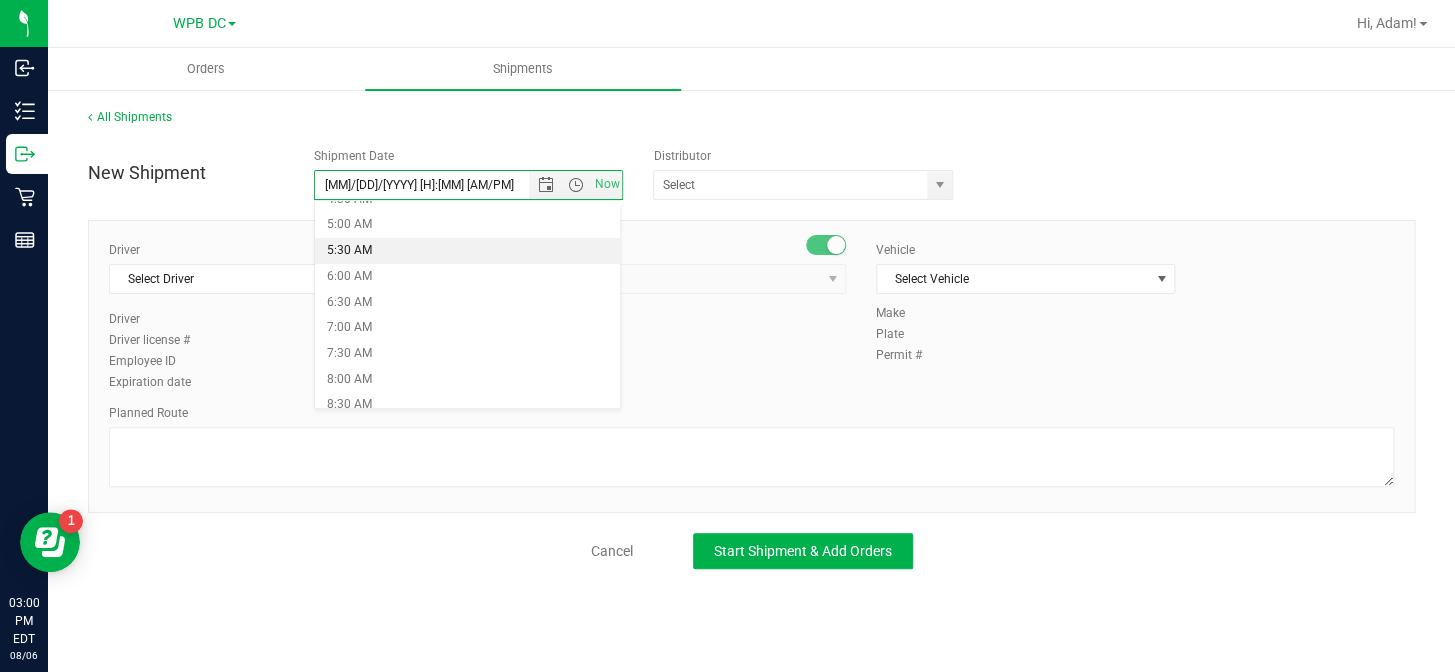 scroll, scrollTop: 278, scrollLeft: 0, axis: vertical 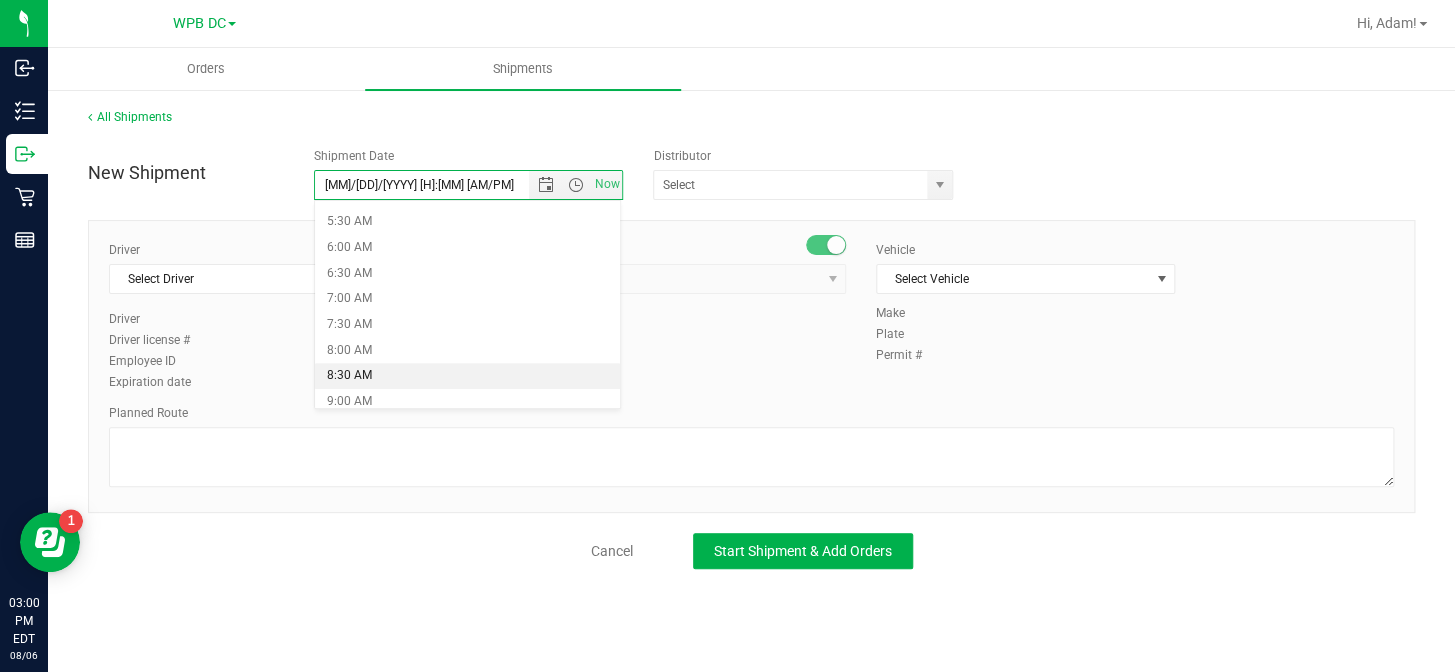 click on "8:30 AM" at bounding box center (467, 376) 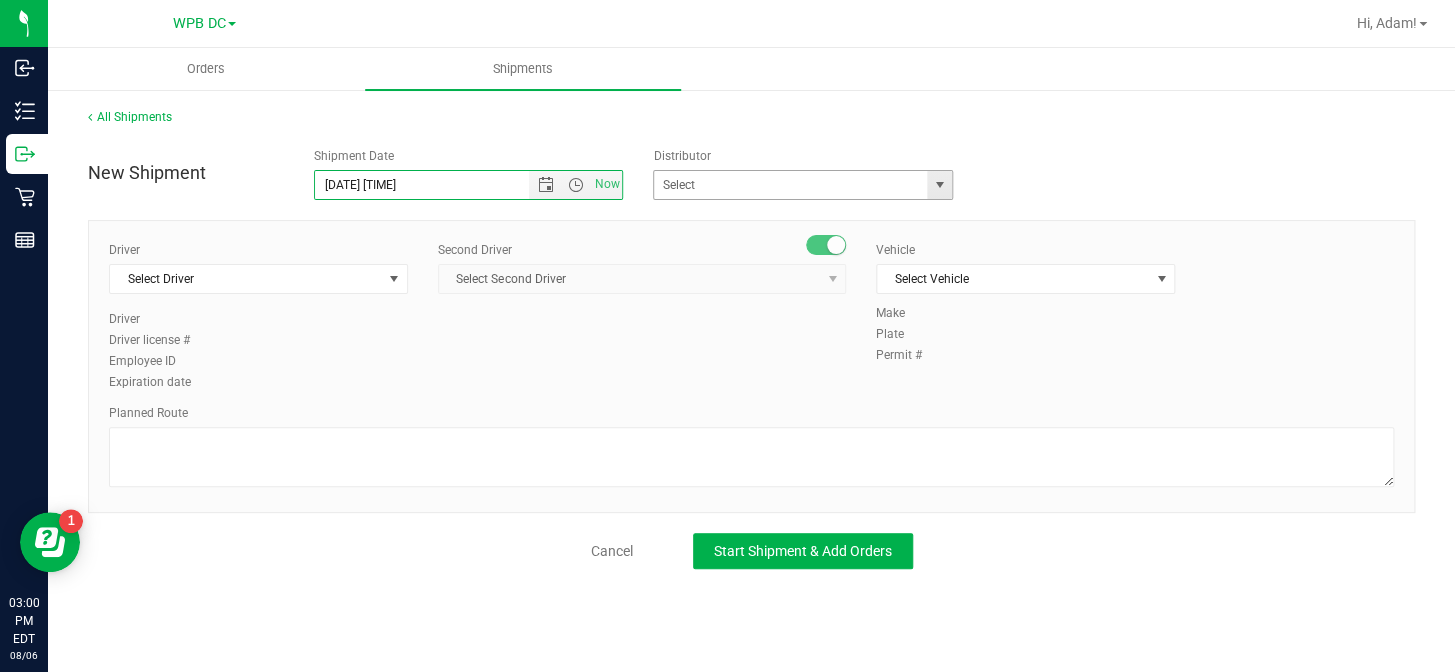 click at bounding box center (940, 185) 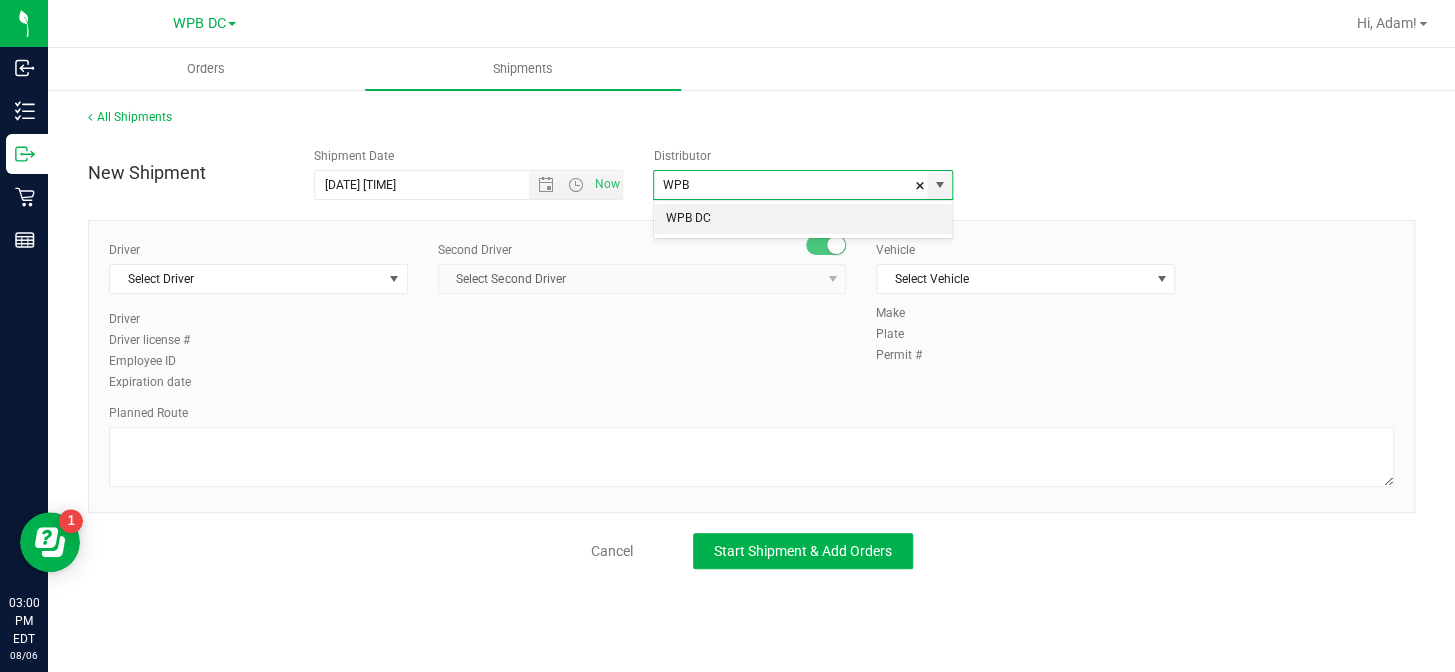 click on "WPB DC" at bounding box center [803, 219] 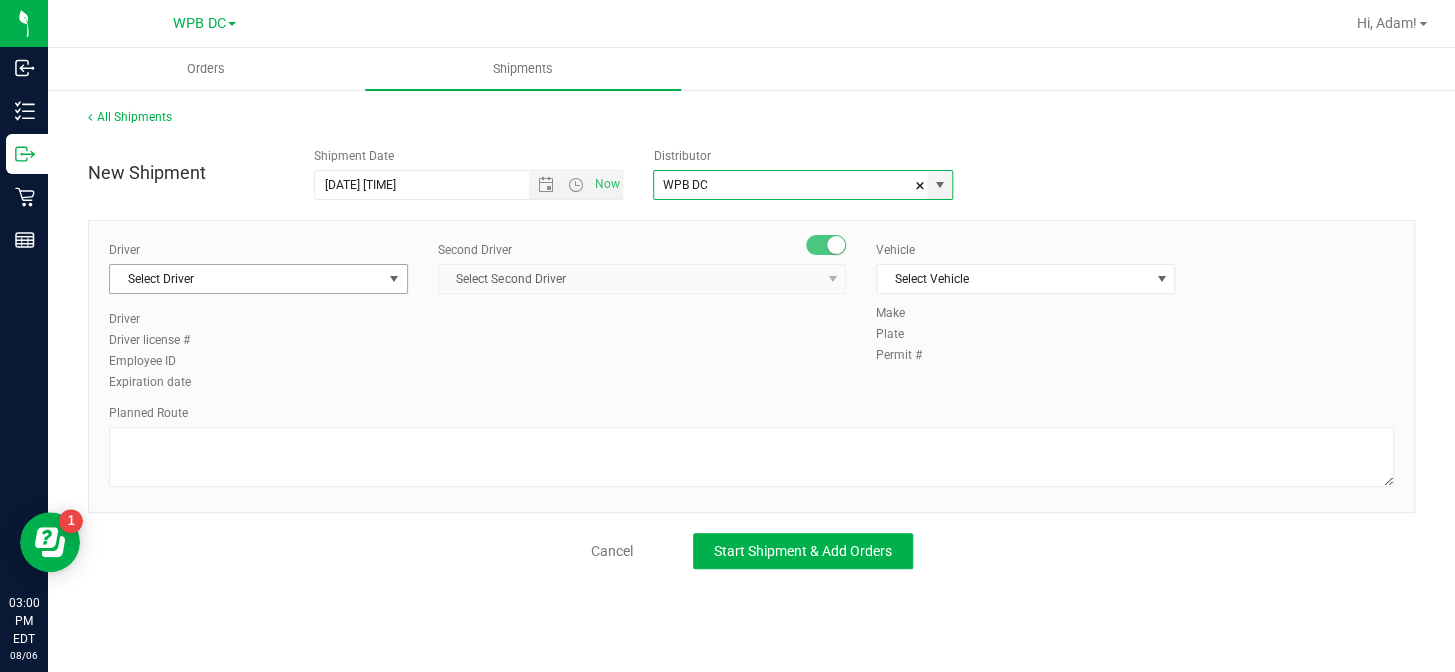 type on "WPB DC" 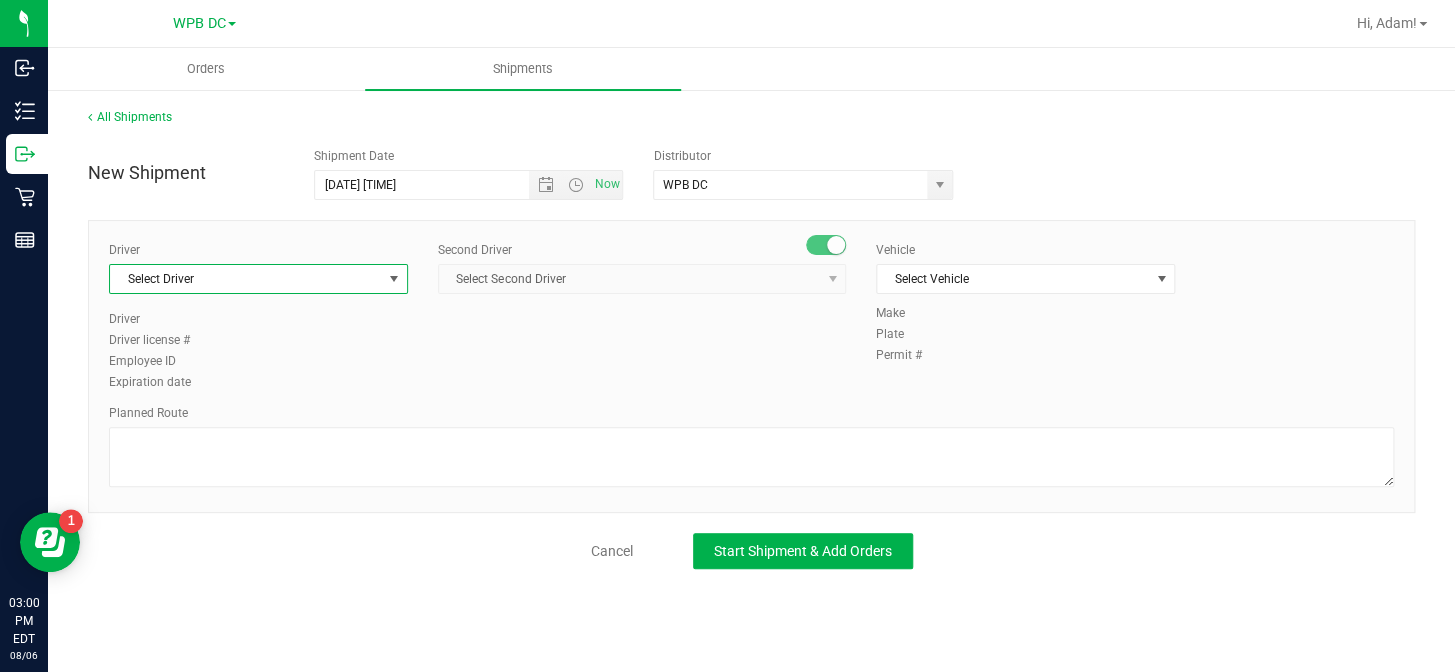 click at bounding box center (394, 279) 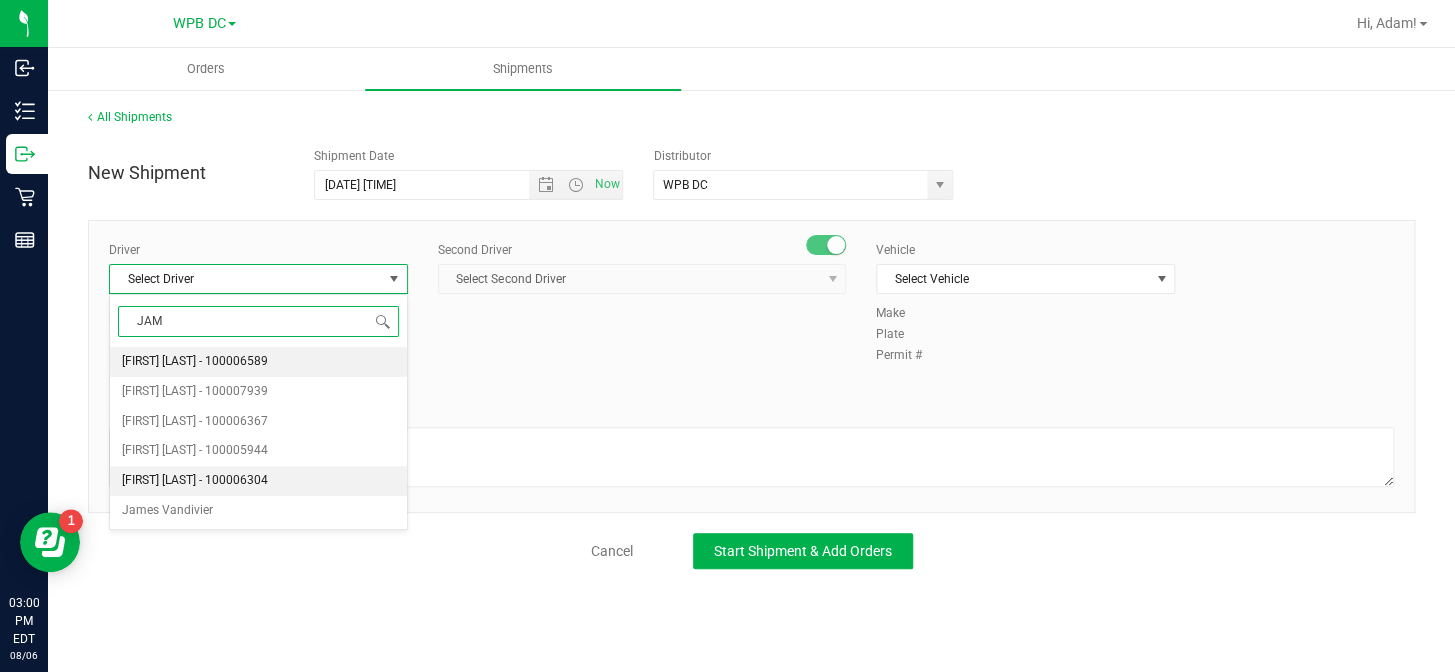 click on "[FIRST] [LAST] - 100006304" at bounding box center (195, 481) 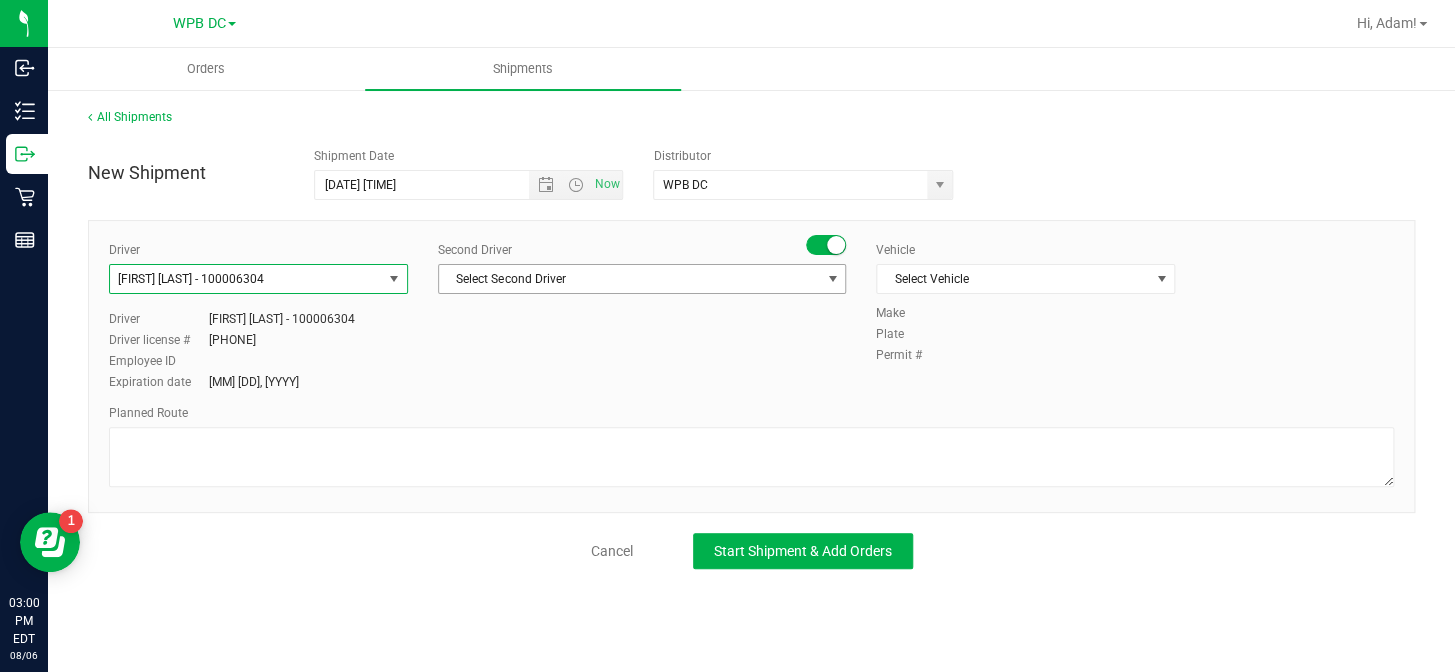 click at bounding box center [833, 279] 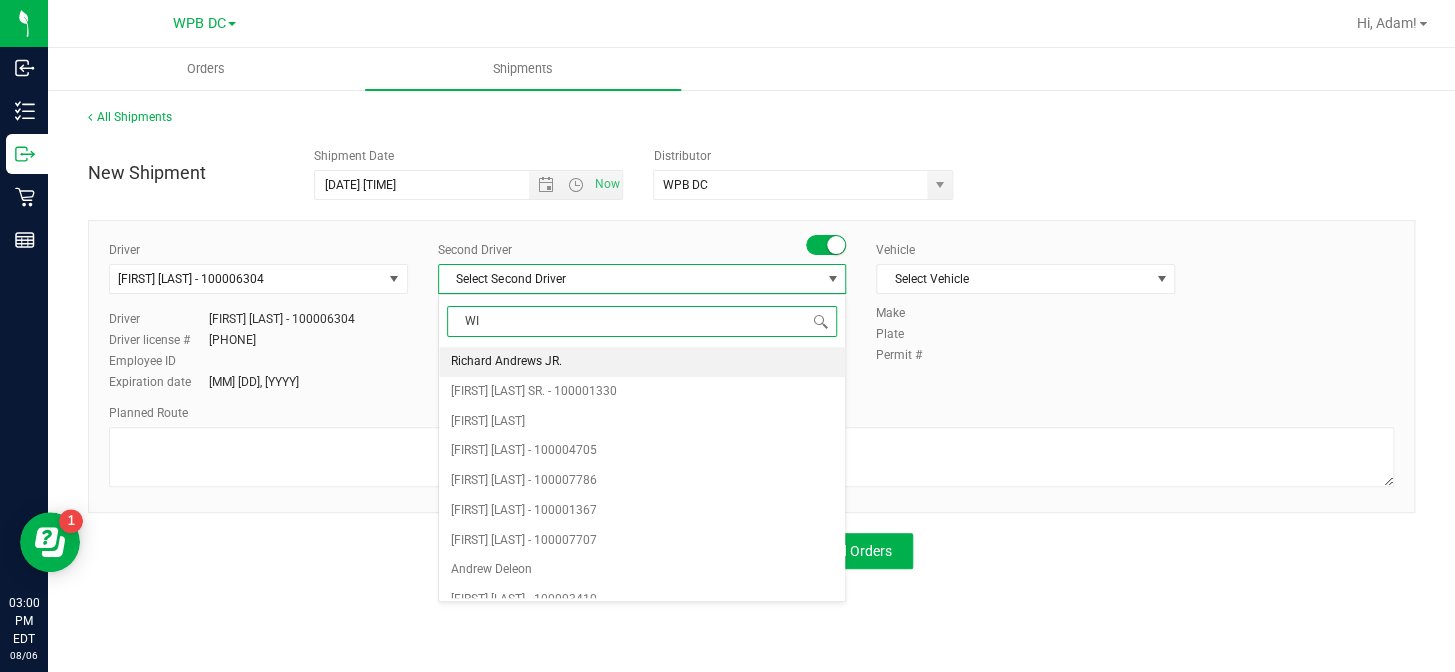 type on "WIL" 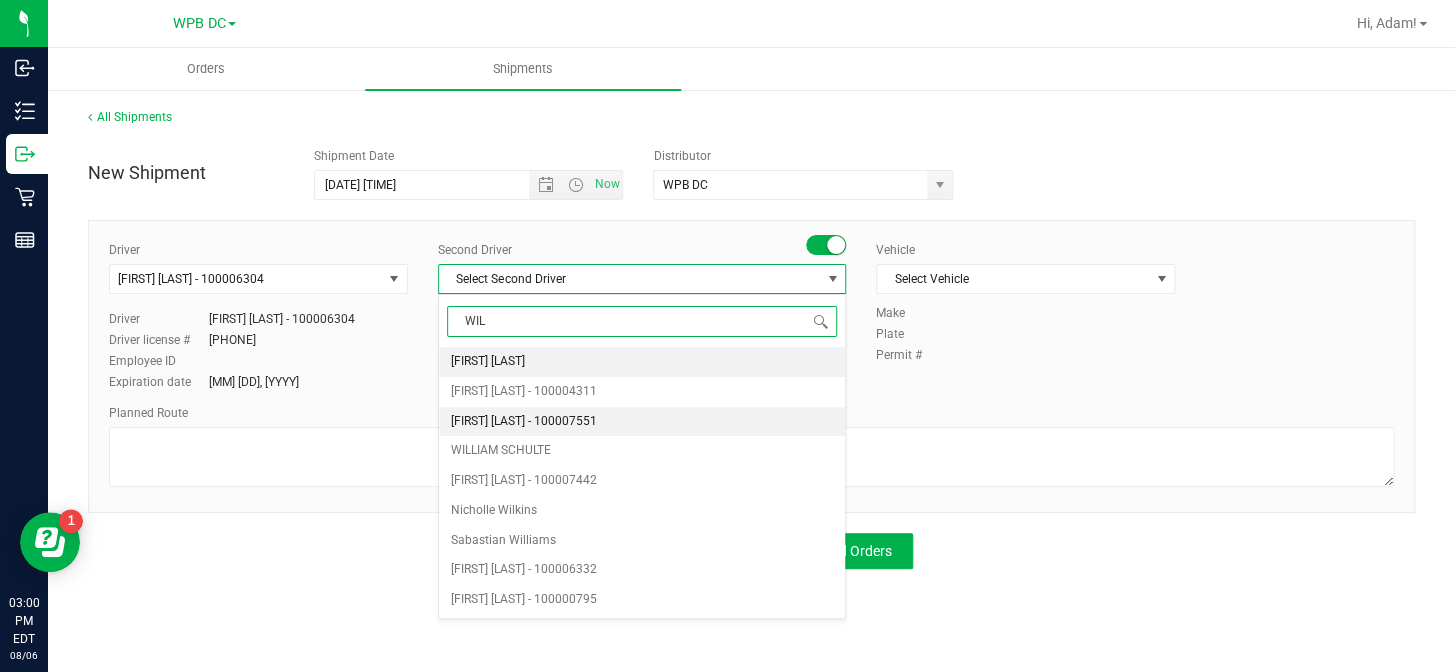 click on "[FIRST] [LAST] - 100007551" at bounding box center (524, 422) 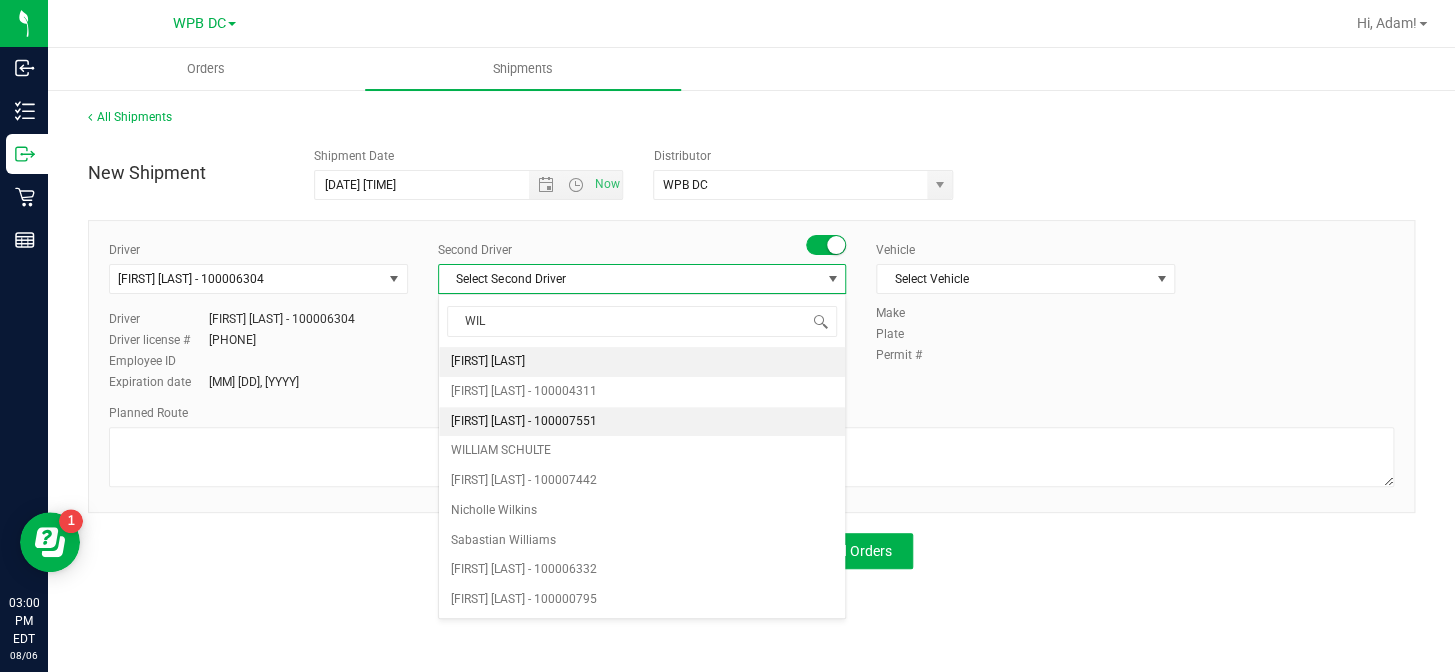 type 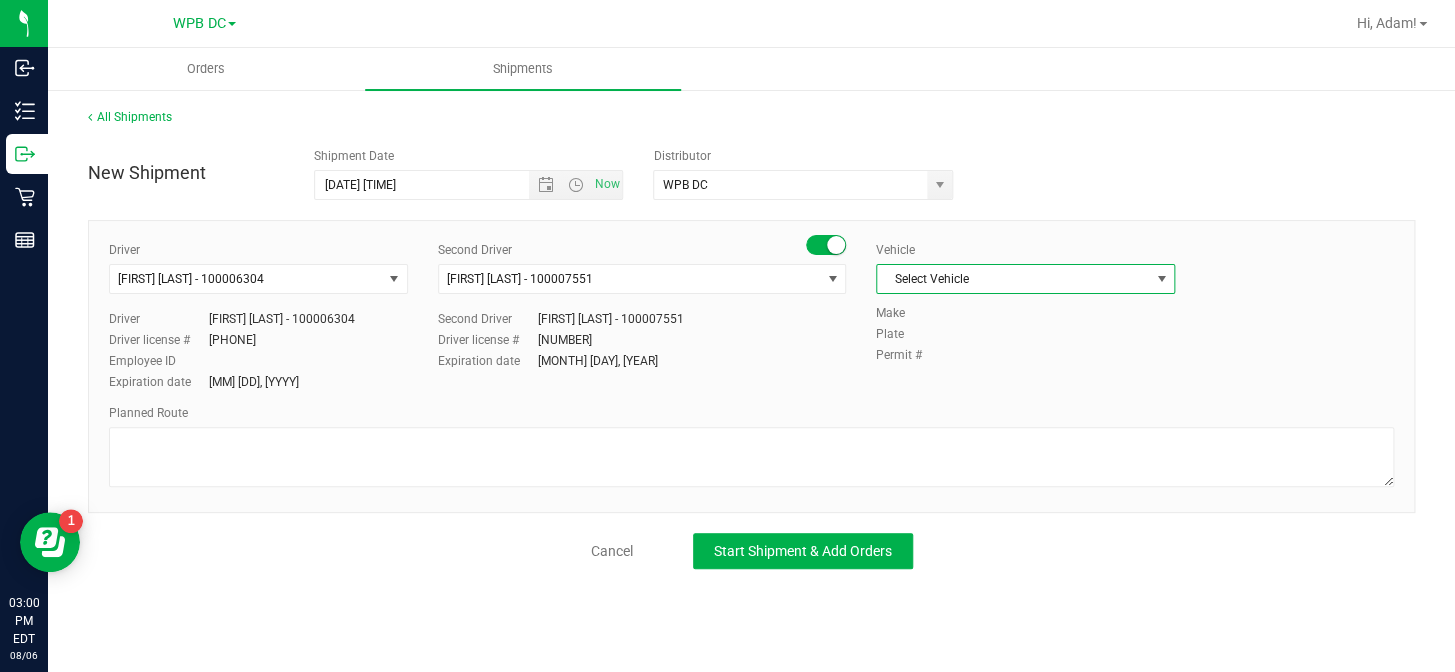 click at bounding box center [1161, 279] 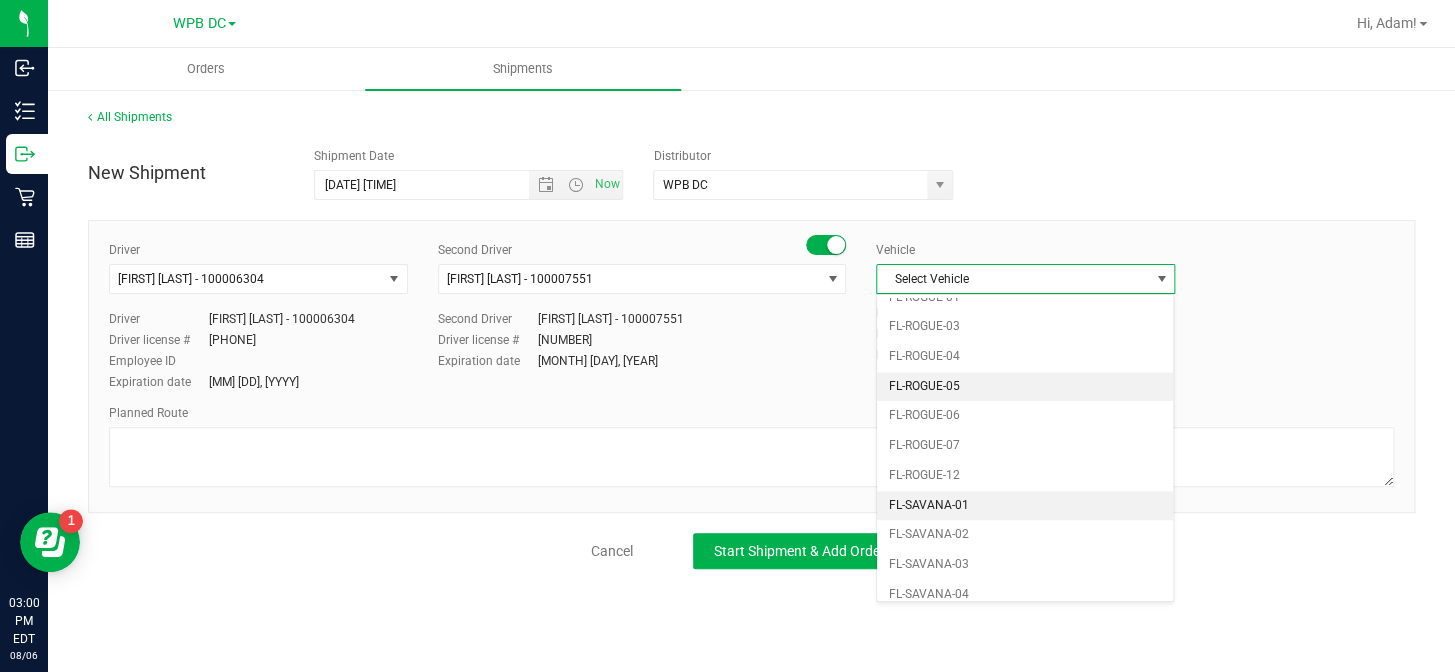 scroll, scrollTop: 927, scrollLeft: 0, axis: vertical 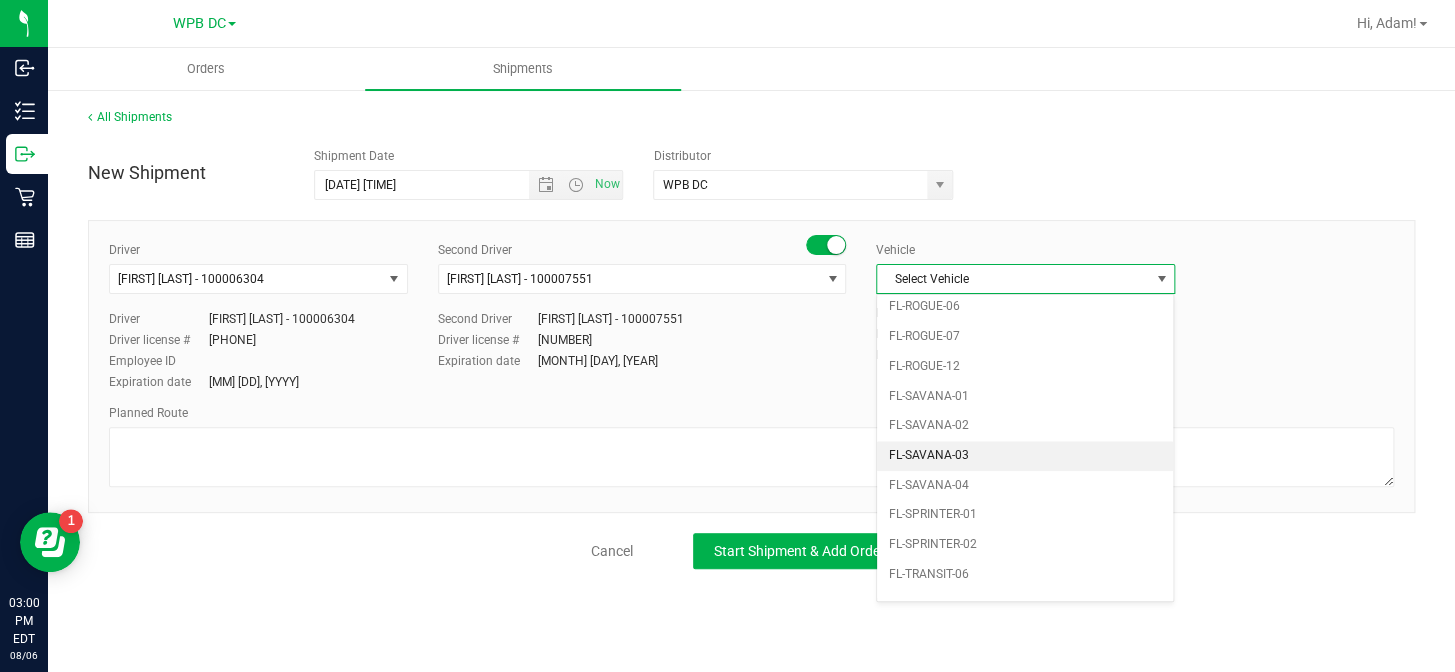 click on "FL-SAVANA-03" at bounding box center [1025, 456] 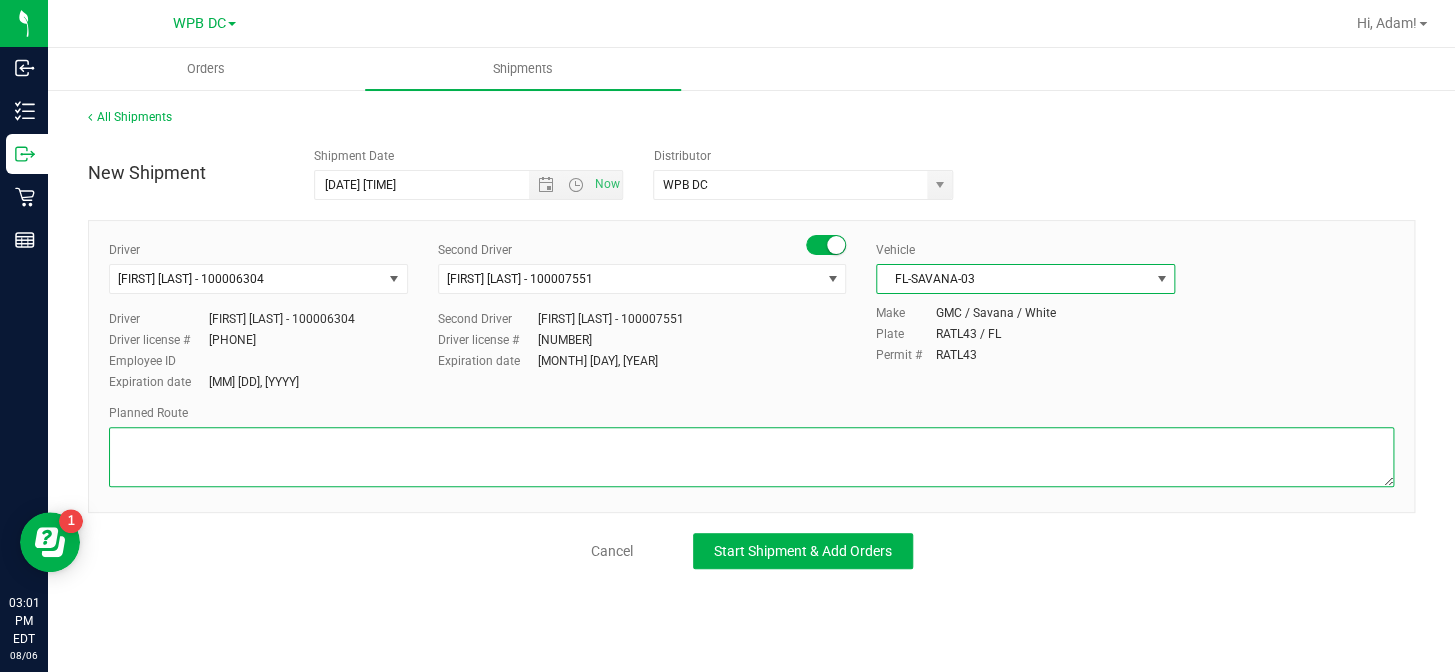 click at bounding box center (751, 457) 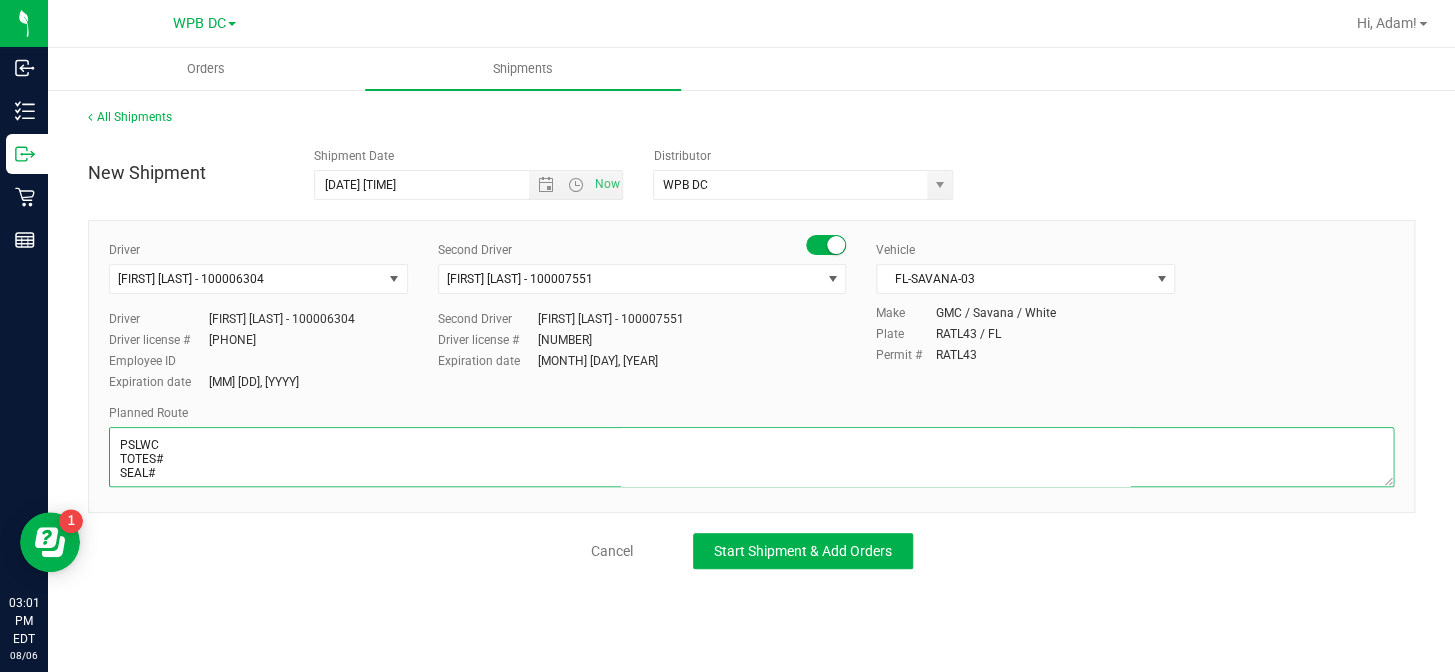 scroll, scrollTop: 10, scrollLeft: 0, axis: vertical 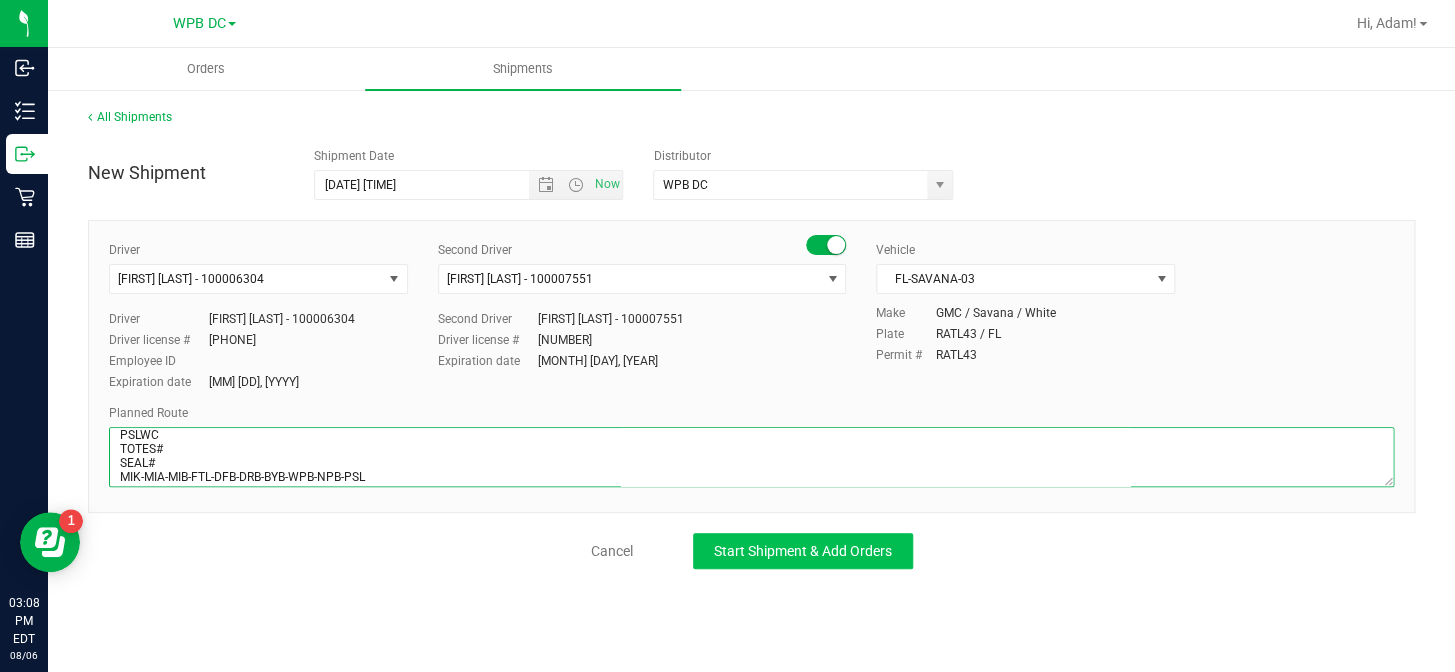 type on "PSLWC
TOTES#
SEAL#
MIK-MIA-MIB-FTL-DFB-DRB-BYB-WPB-NPB-PSL" 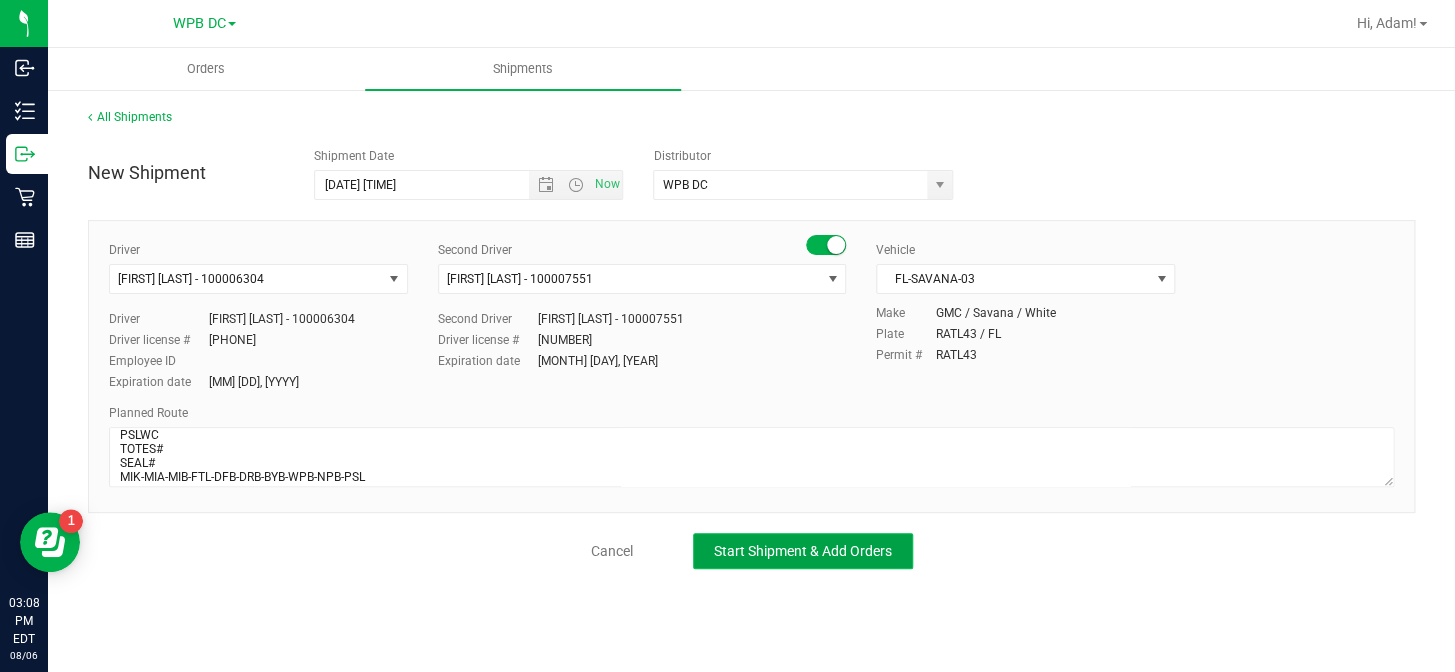 click on "Start Shipment & Add Orders" 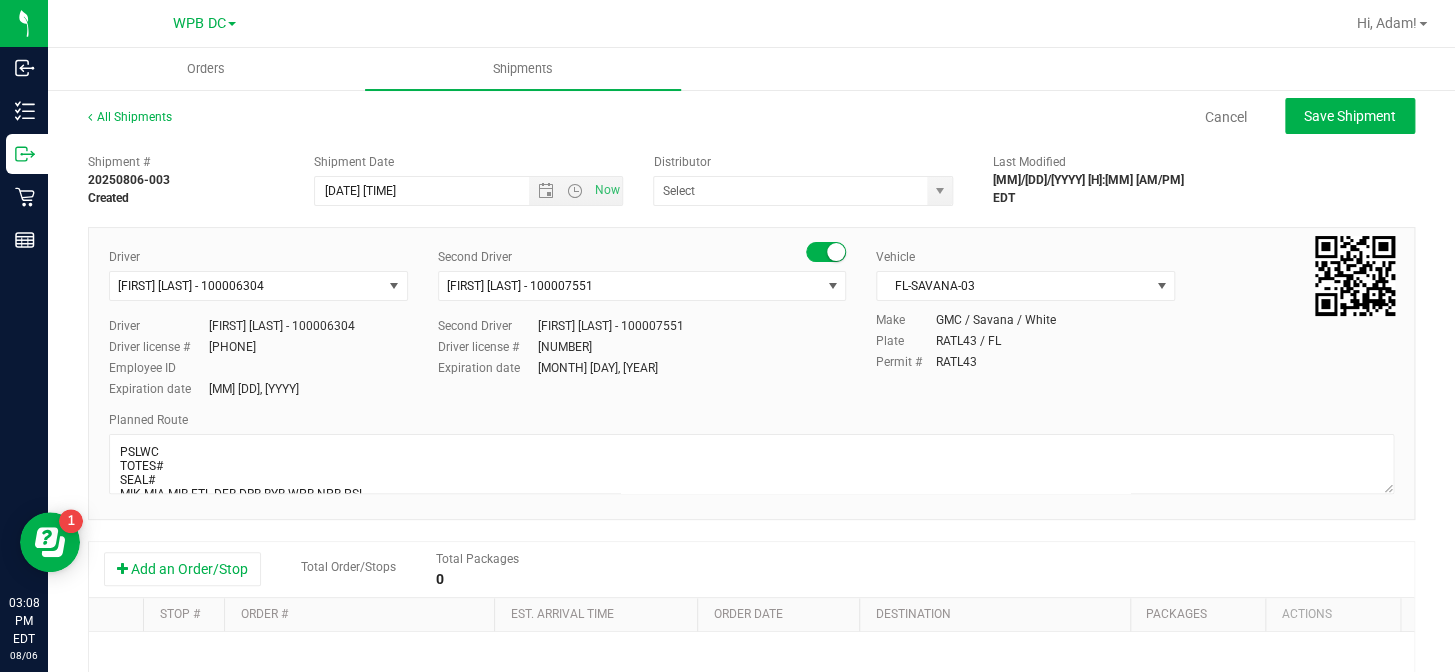 type on "WPB DC" 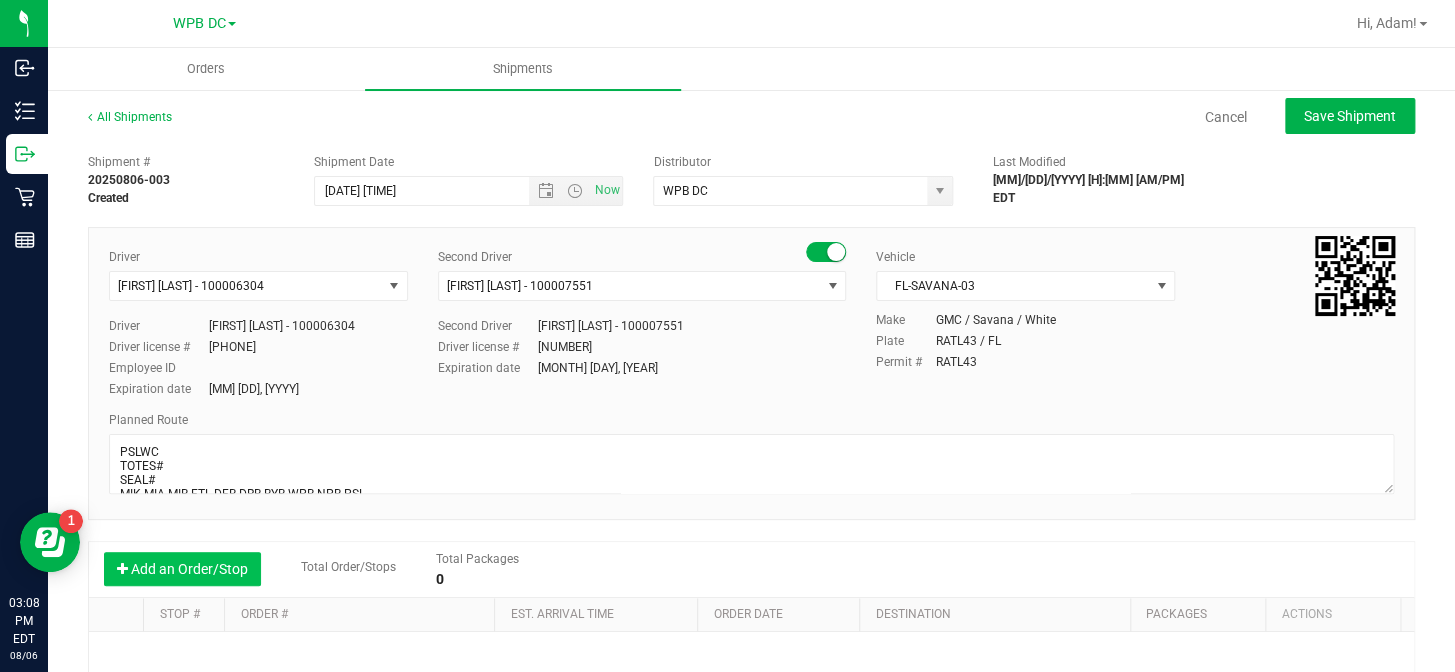 click on "Add an Order/Stop" at bounding box center [182, 569] 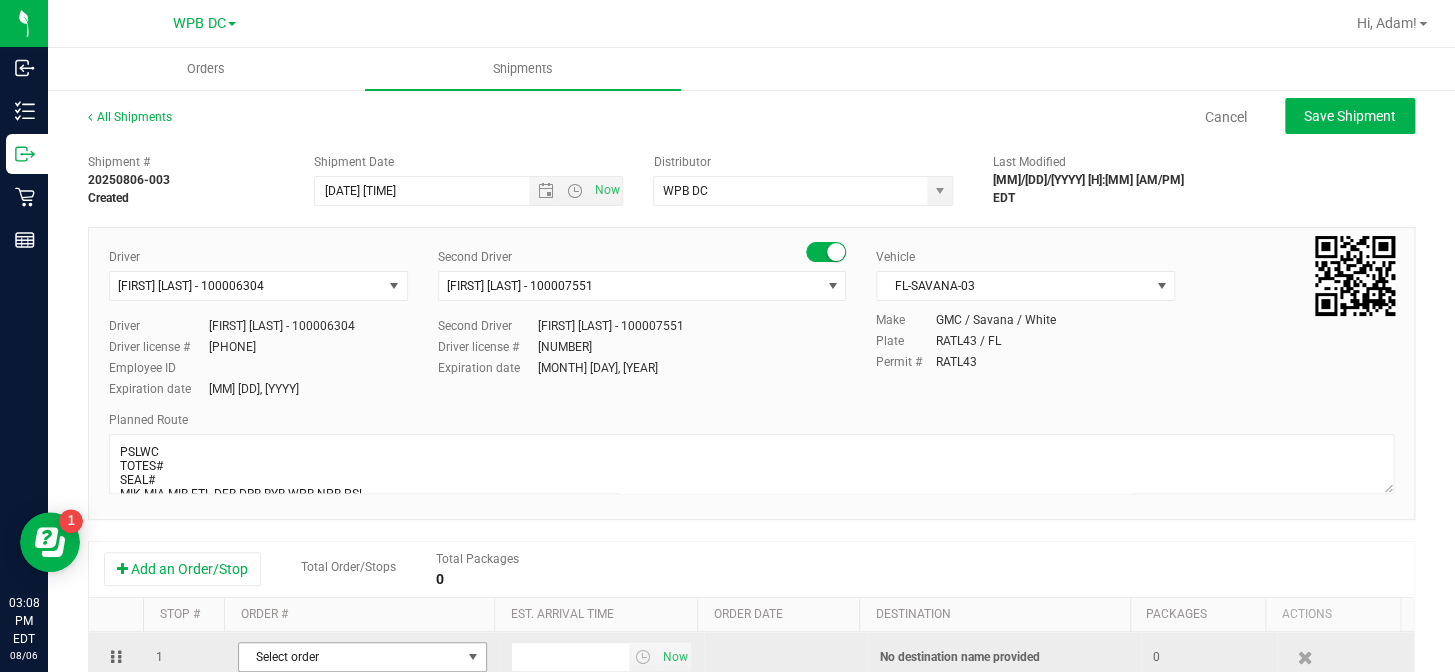 click at bounding box center [473, 657] 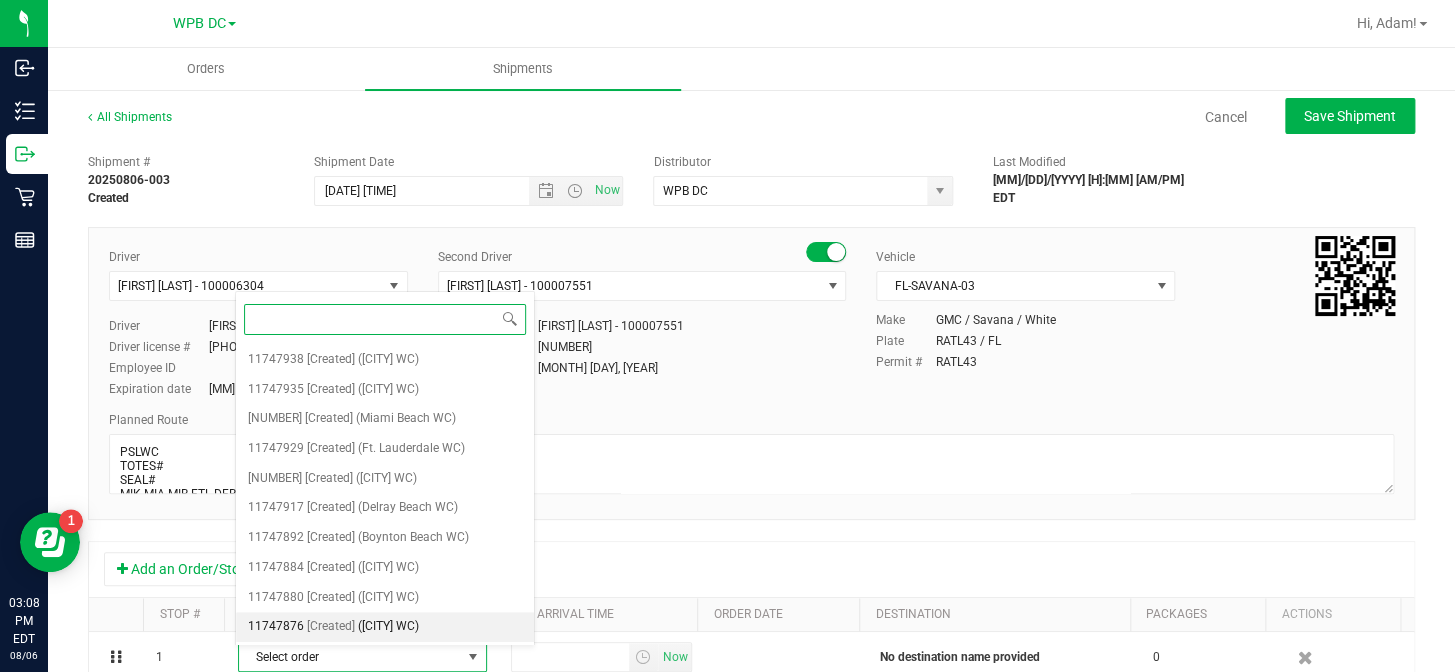 click on "([CITY] WC)" at bounding box center (388, 627) 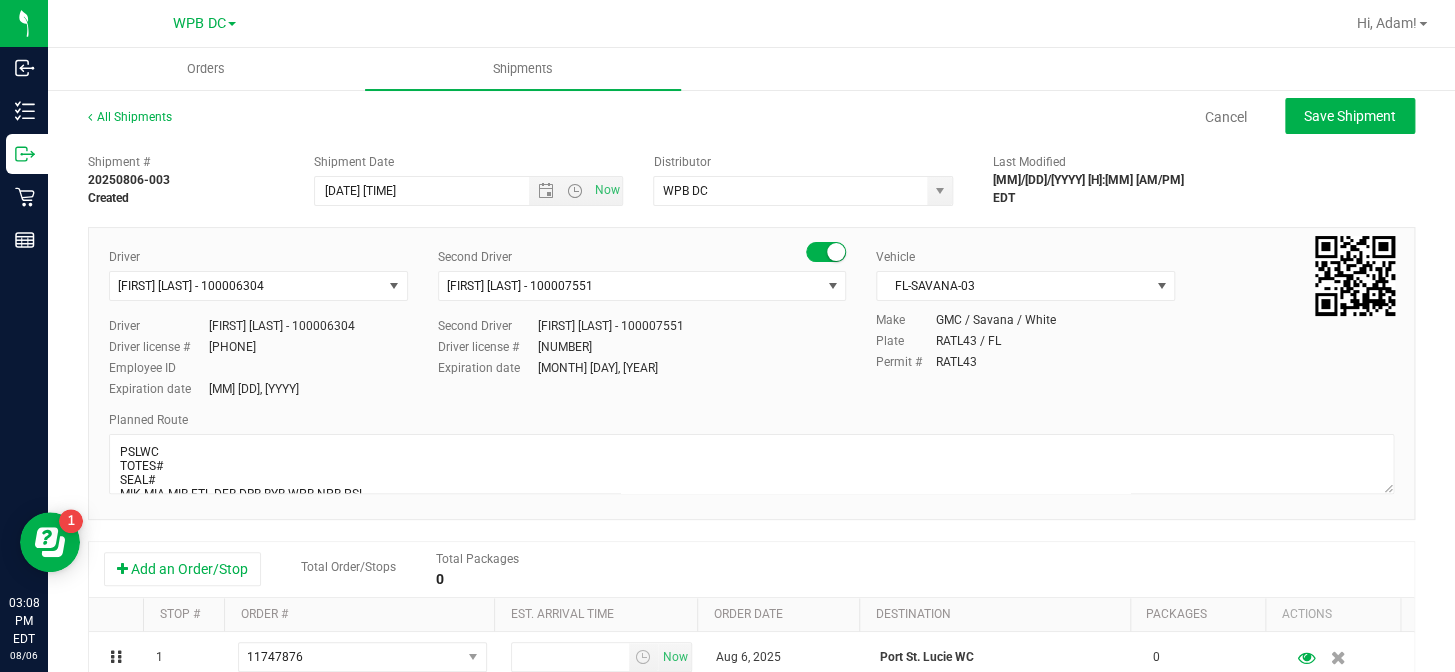 scroll, scrollTop: 2, scrollLeft: 0, axis: vertical 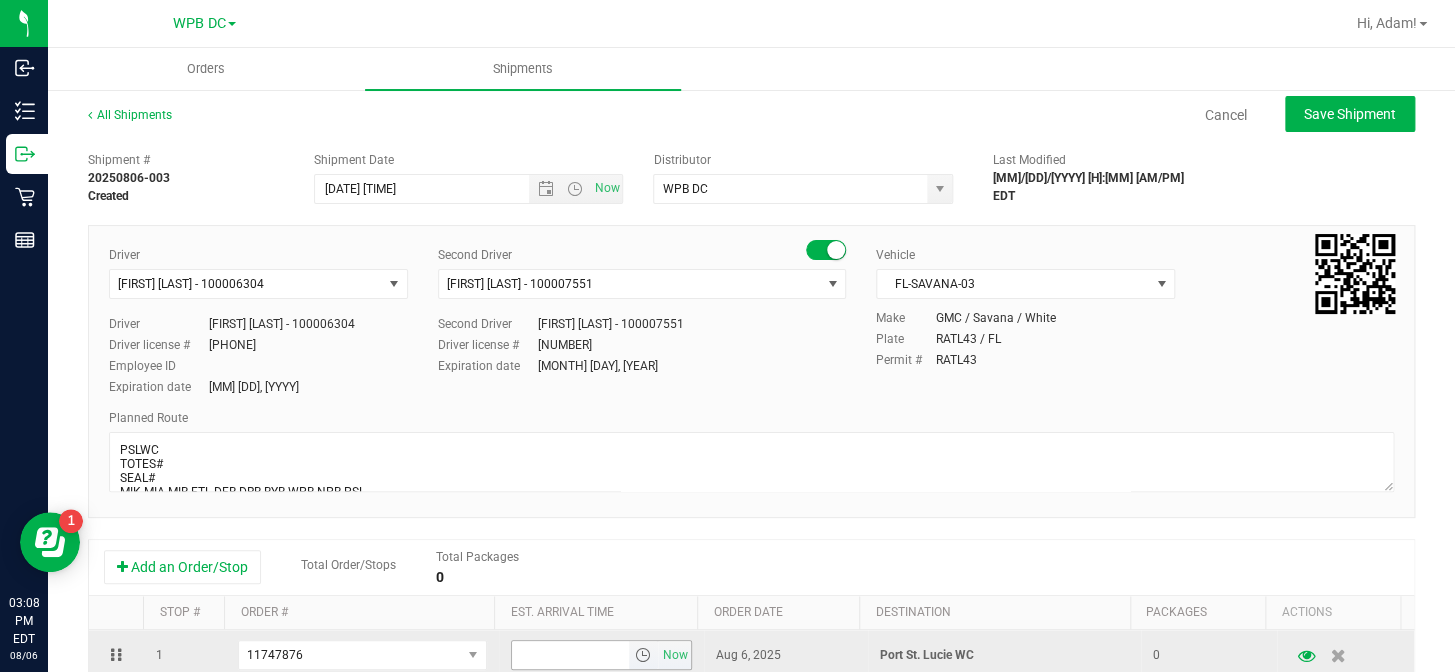 click at bounding box center [643, 655] 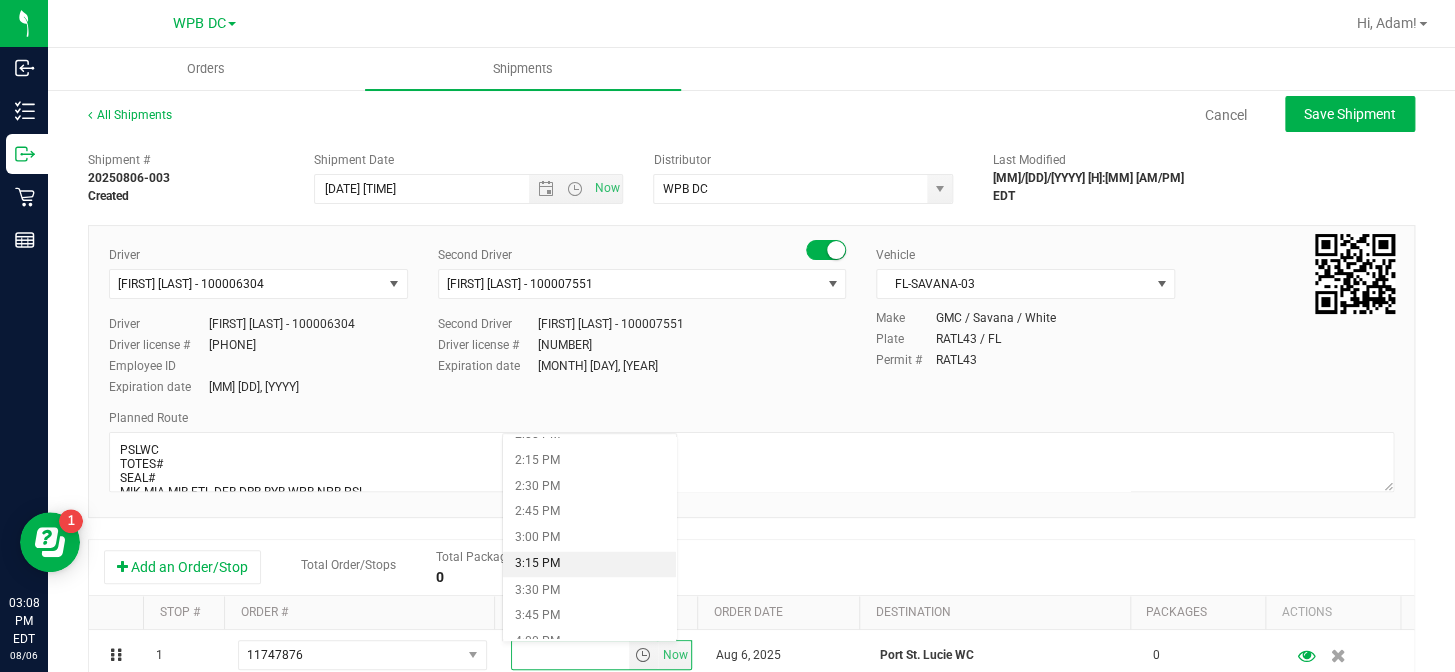 scroll, scrollTop: 1545, scrollLeft: 0, axis: vertical 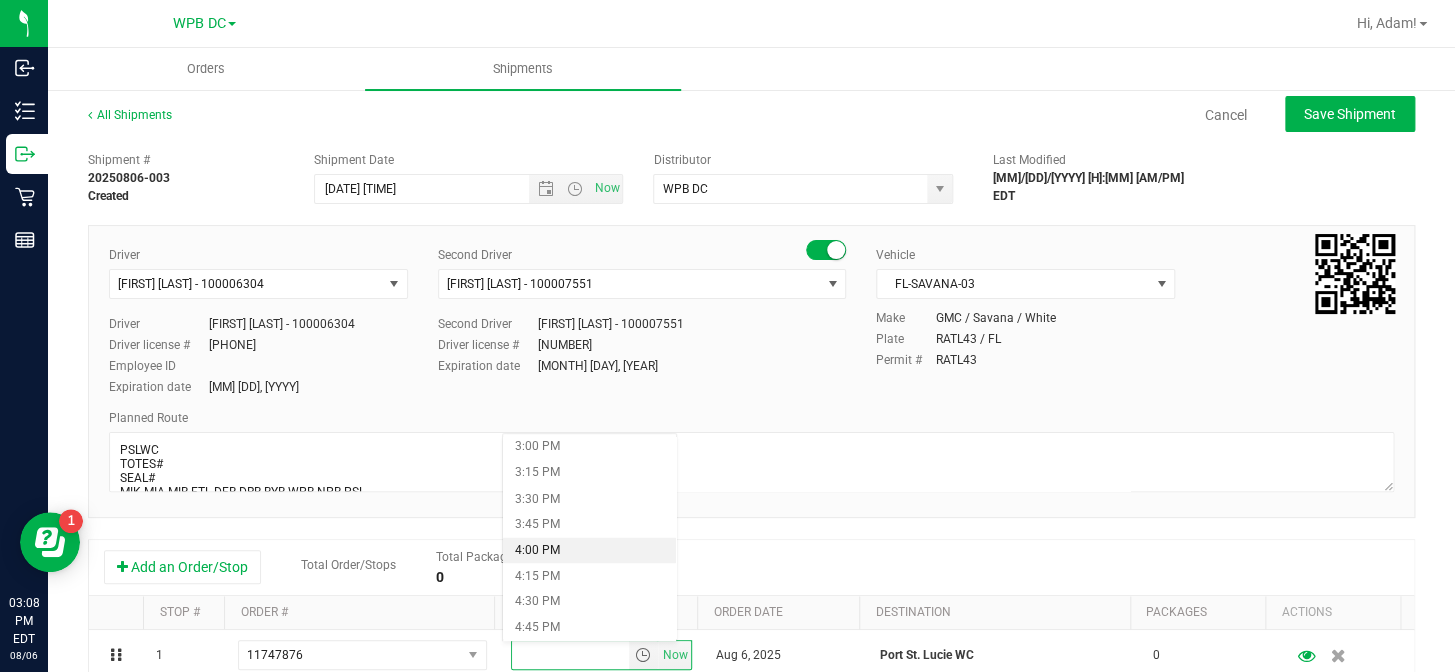 click on "4:00 PM" at bounding box center (589, 550) 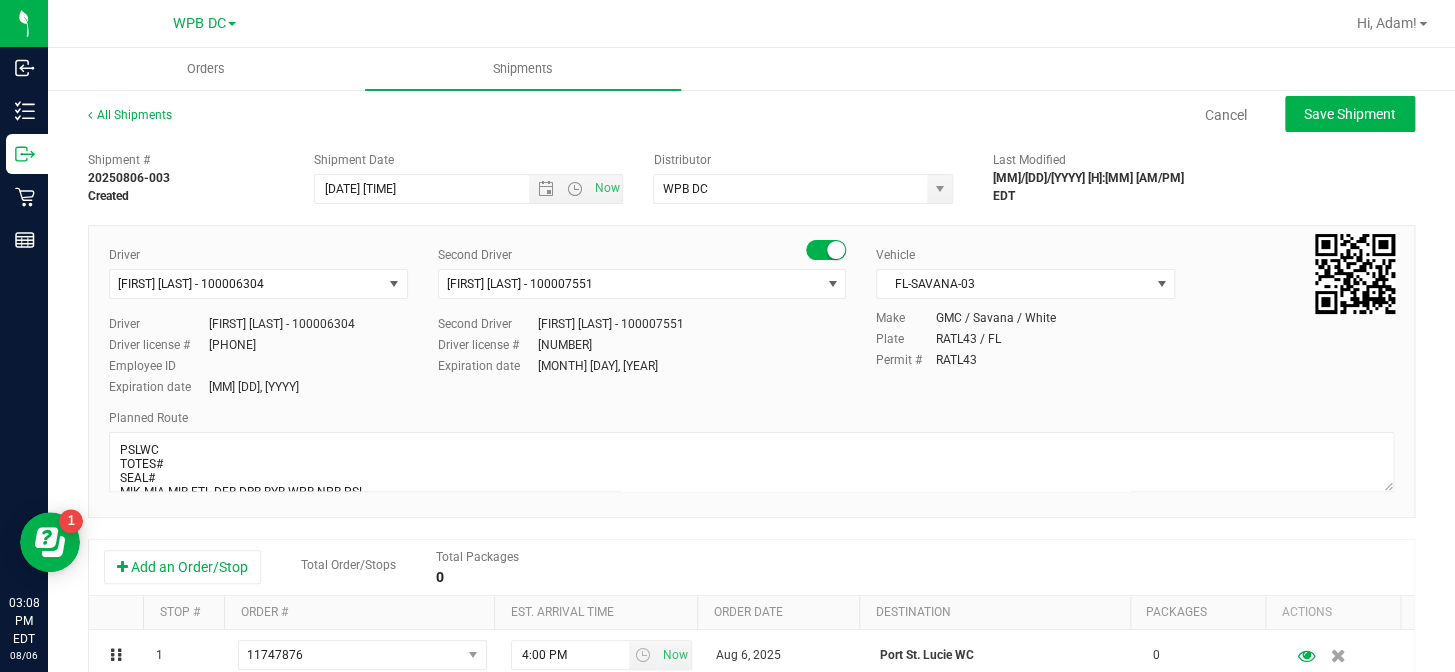 scroll, scrollTop: 0, scrollLeft: 0, axis: both 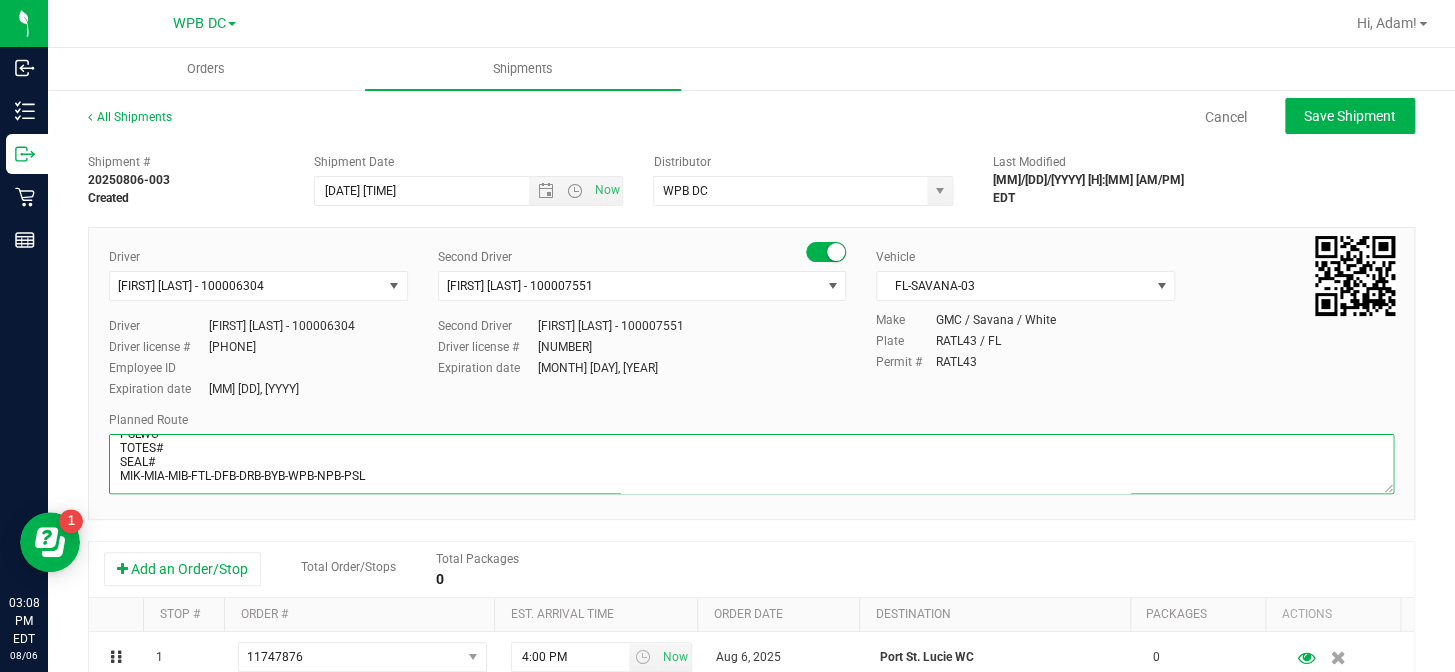 drag, startPoint x: 371, startPoint y: 476, endPoint x: 101, endPoint y: 472, distance: 270.02963 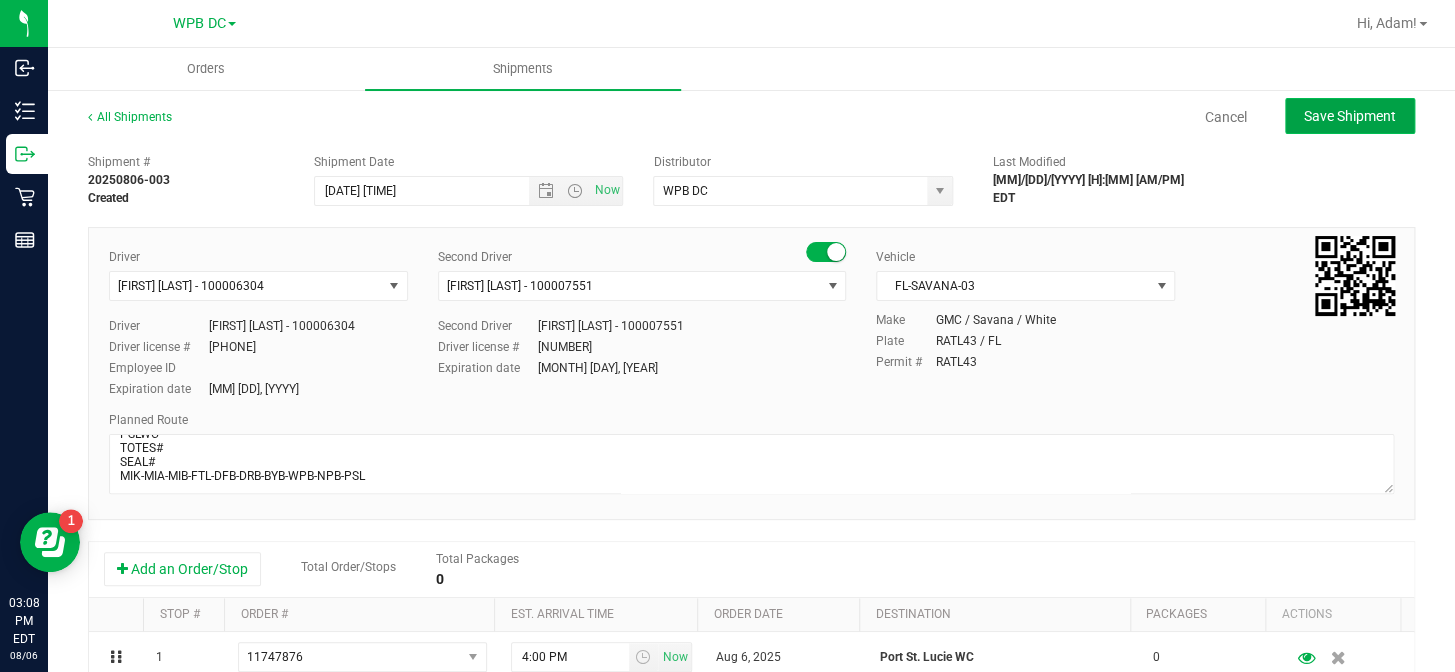 click on "Save Shipment" 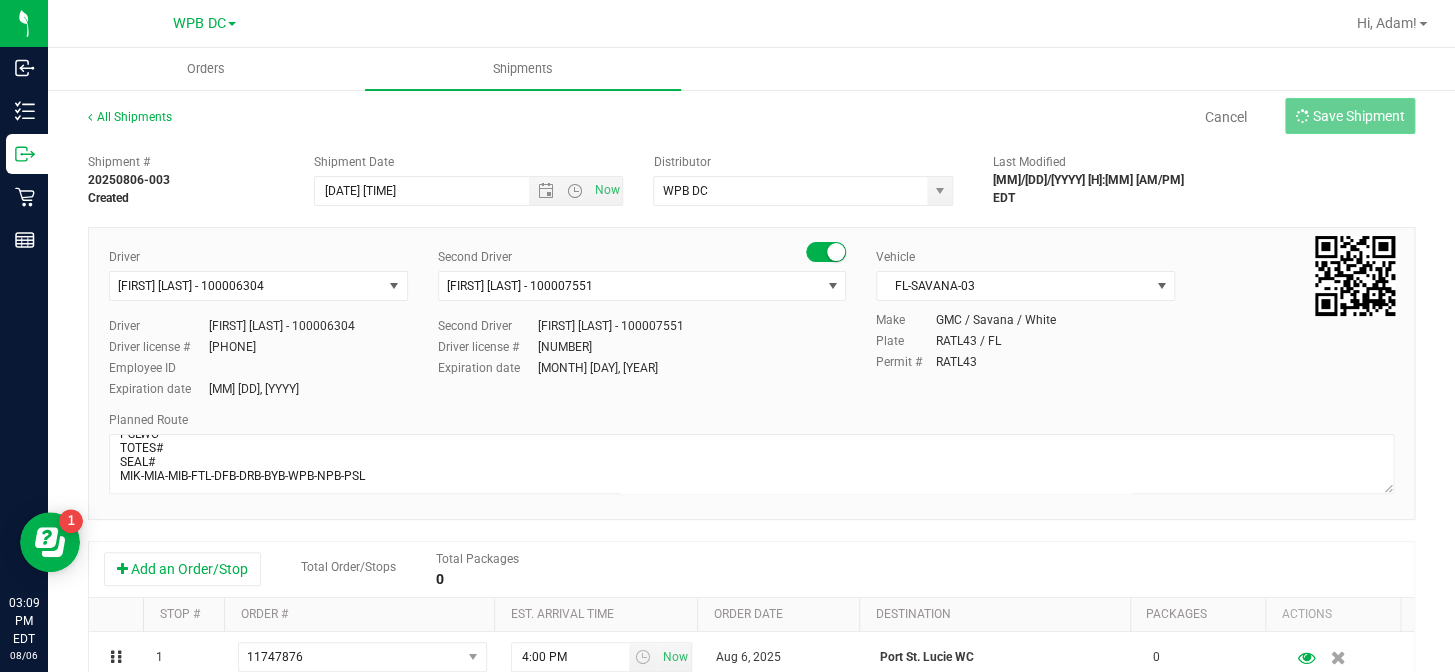 type on "[MM]/[DD]/[YYYY] [H]:[MM] [AM/PM]" 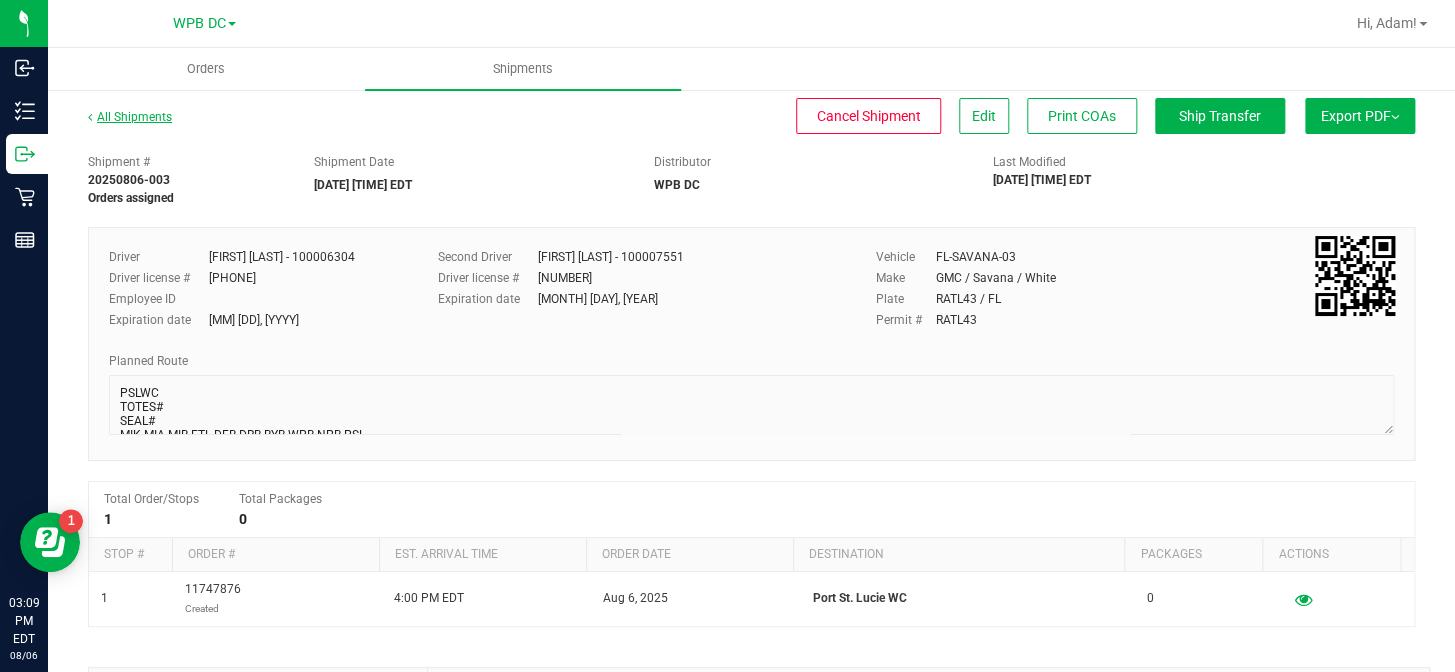 click on "All Shipments" at bounding box center [130, 117] 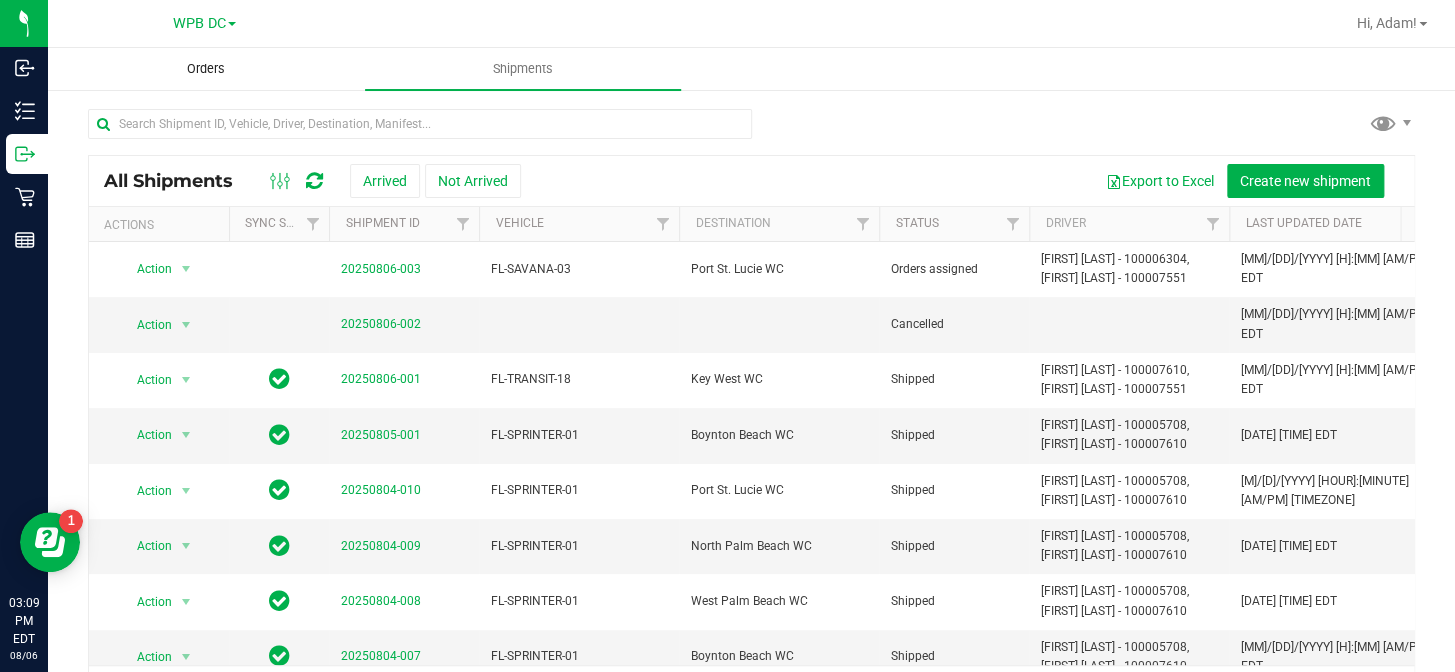 click on "Orders" at bounding box center (206, 69) 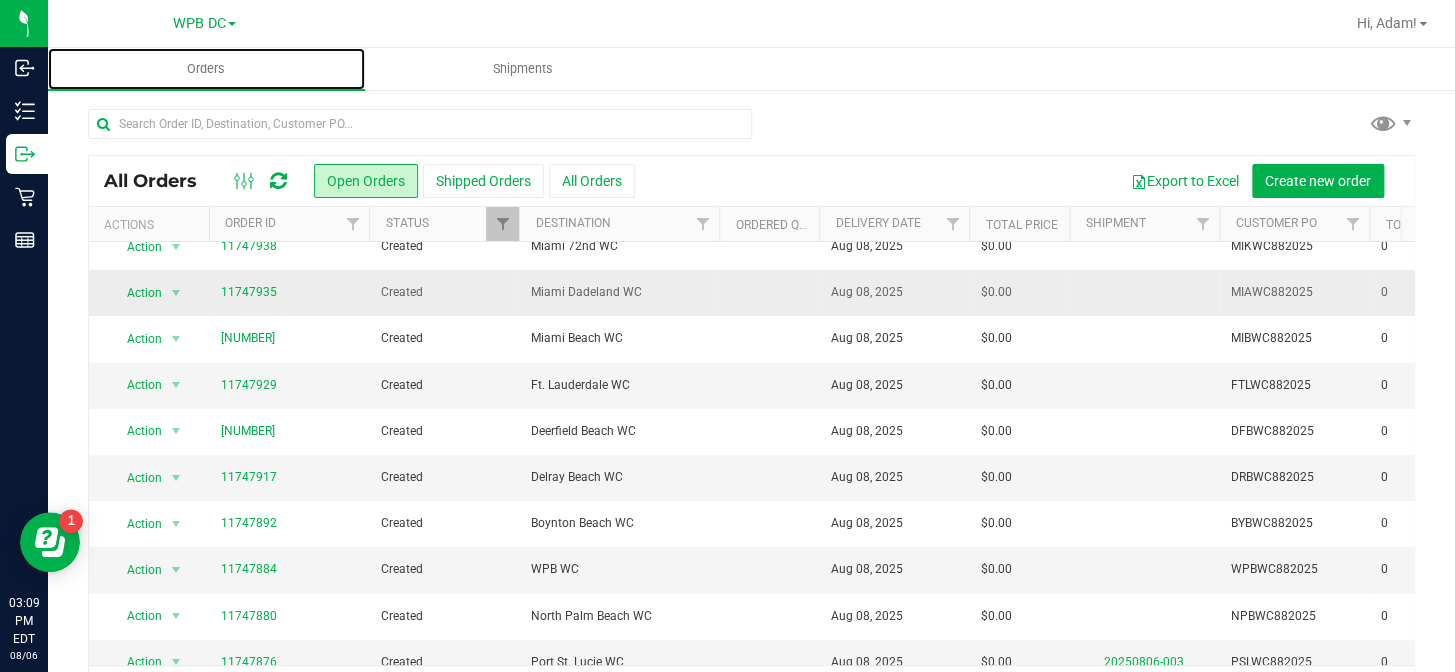 scroll, scrollTop: 0, scrollLeft: 0, axis: both 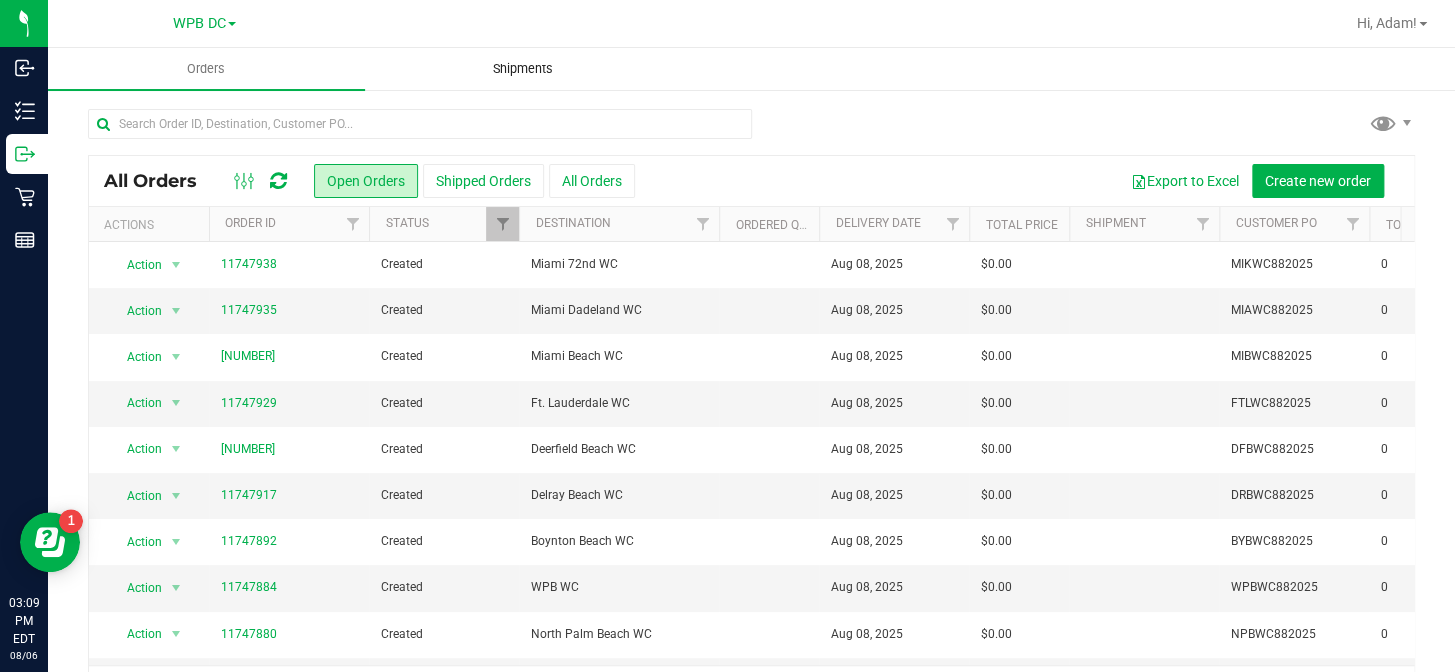 click on "Shipments" at bounding box center [523, 69] 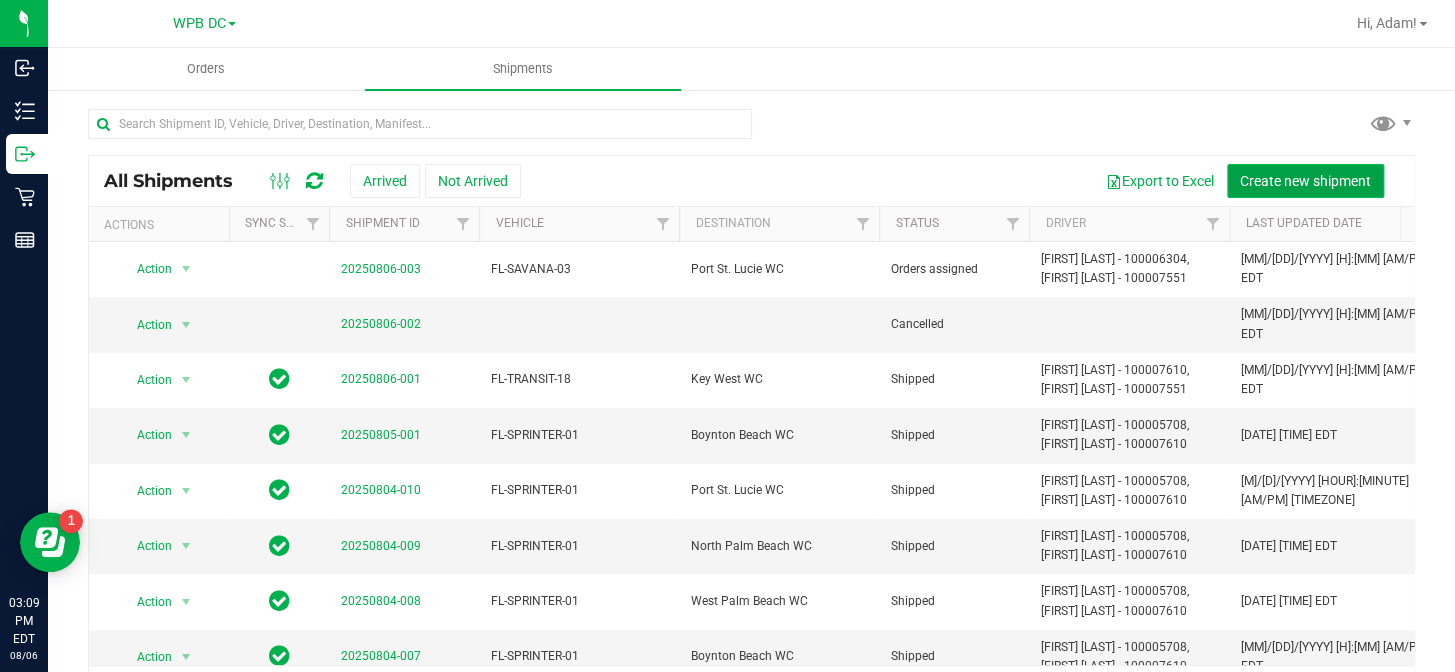 click on "Create new shipment" at bounding box center [1305, 181] 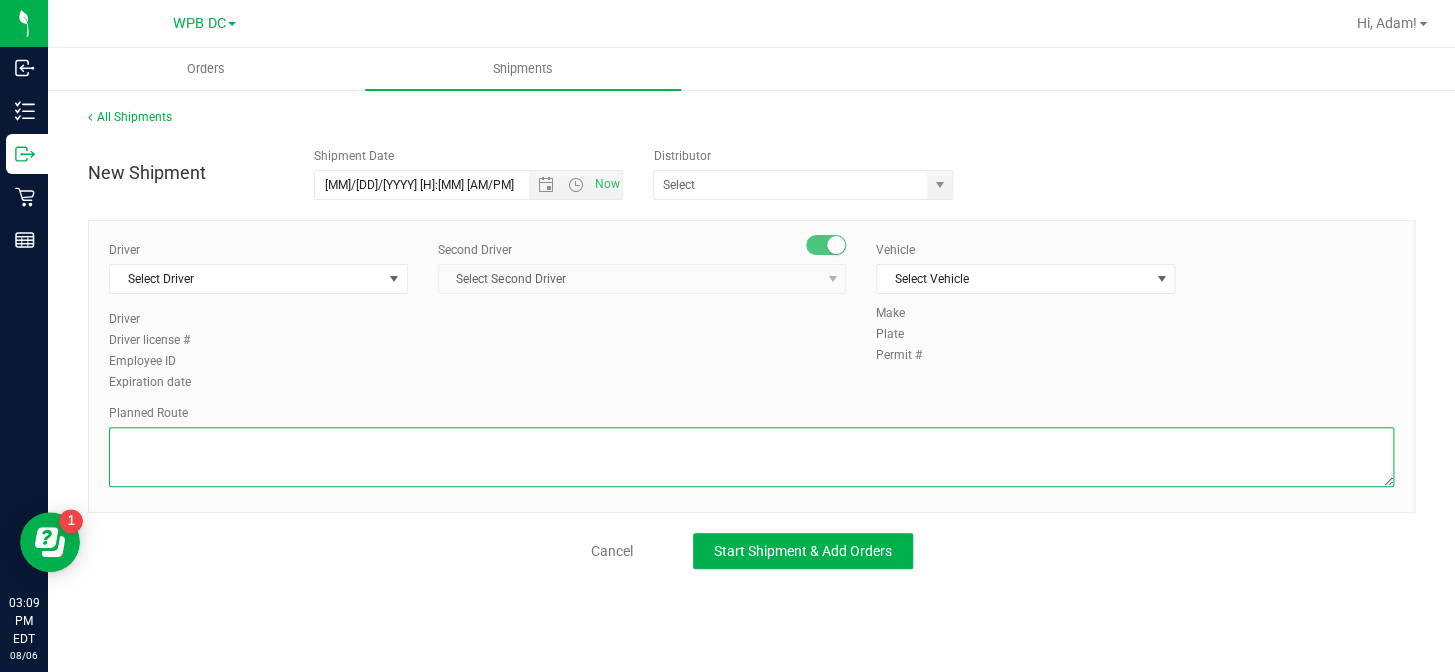 click at bounding box center (751, 457) 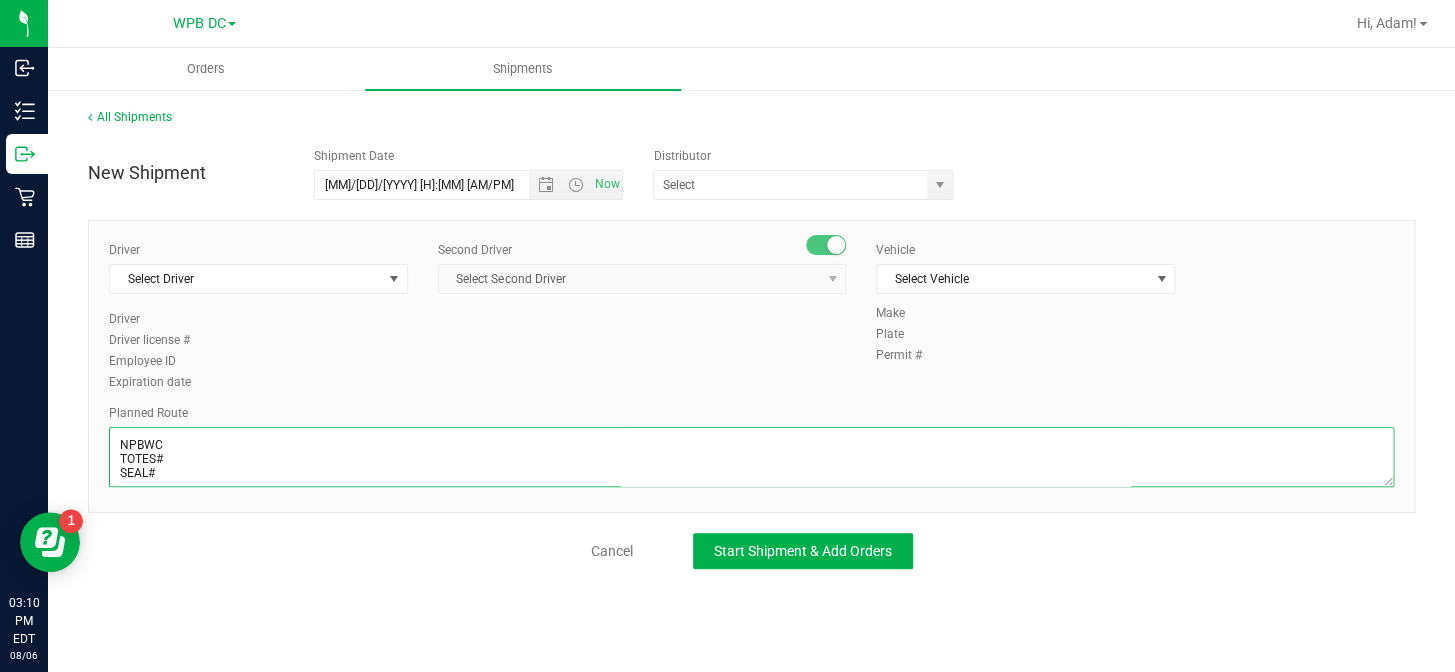 scroll, scrollTop: 10, scrollLeft: 0, axis: vertical 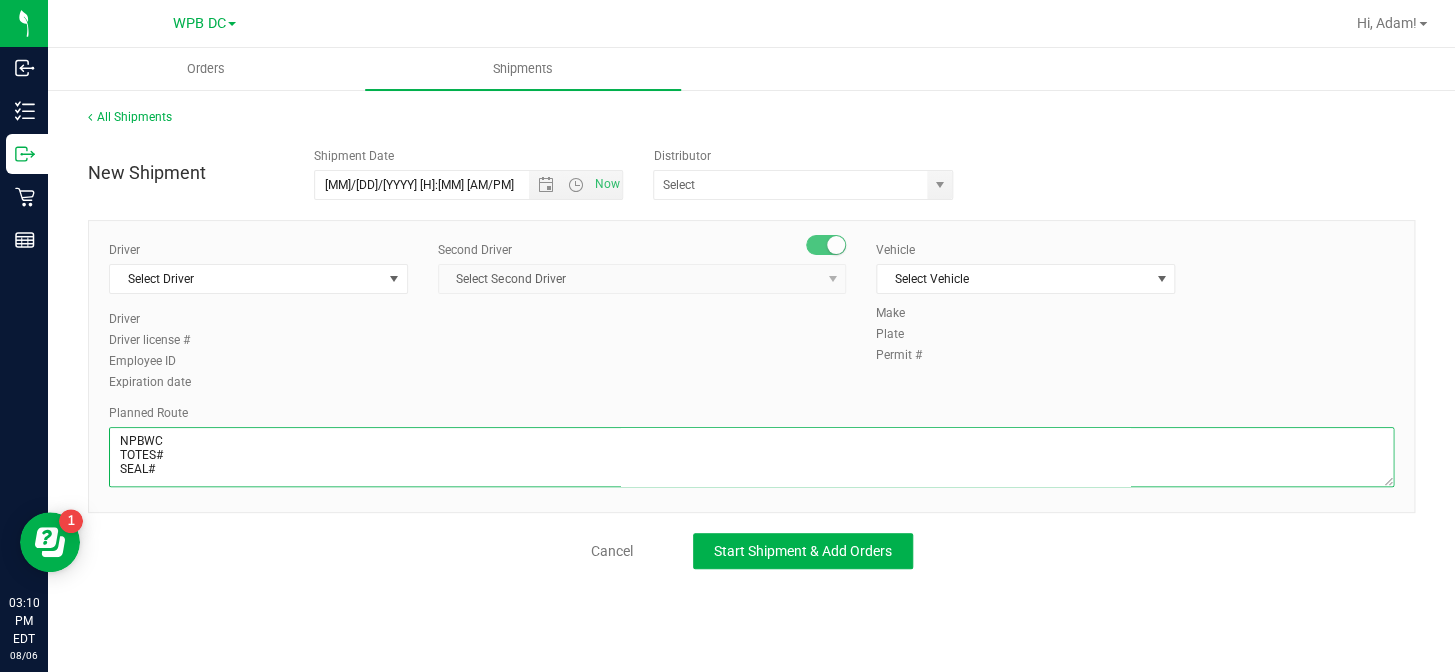 click at bounding box center [751, 457] 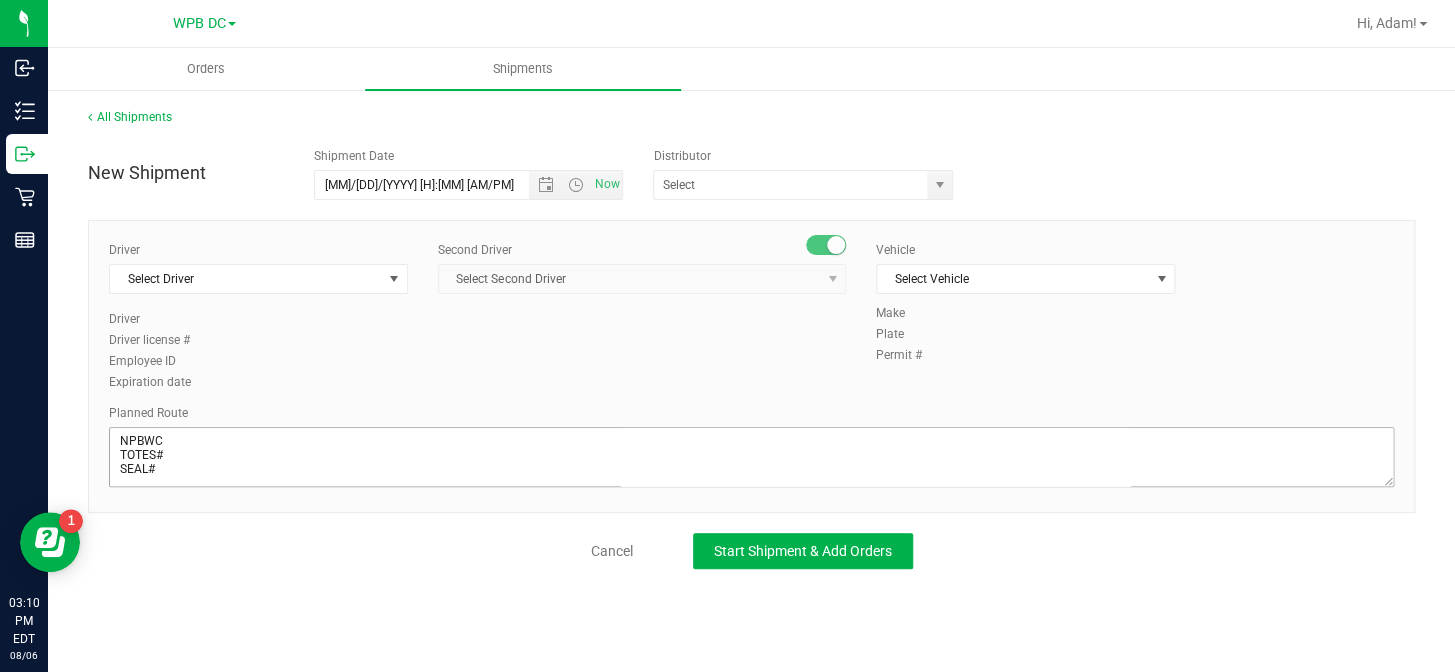 scroll, scrollTop: 10, scrollLeft: 0, axis: vertical 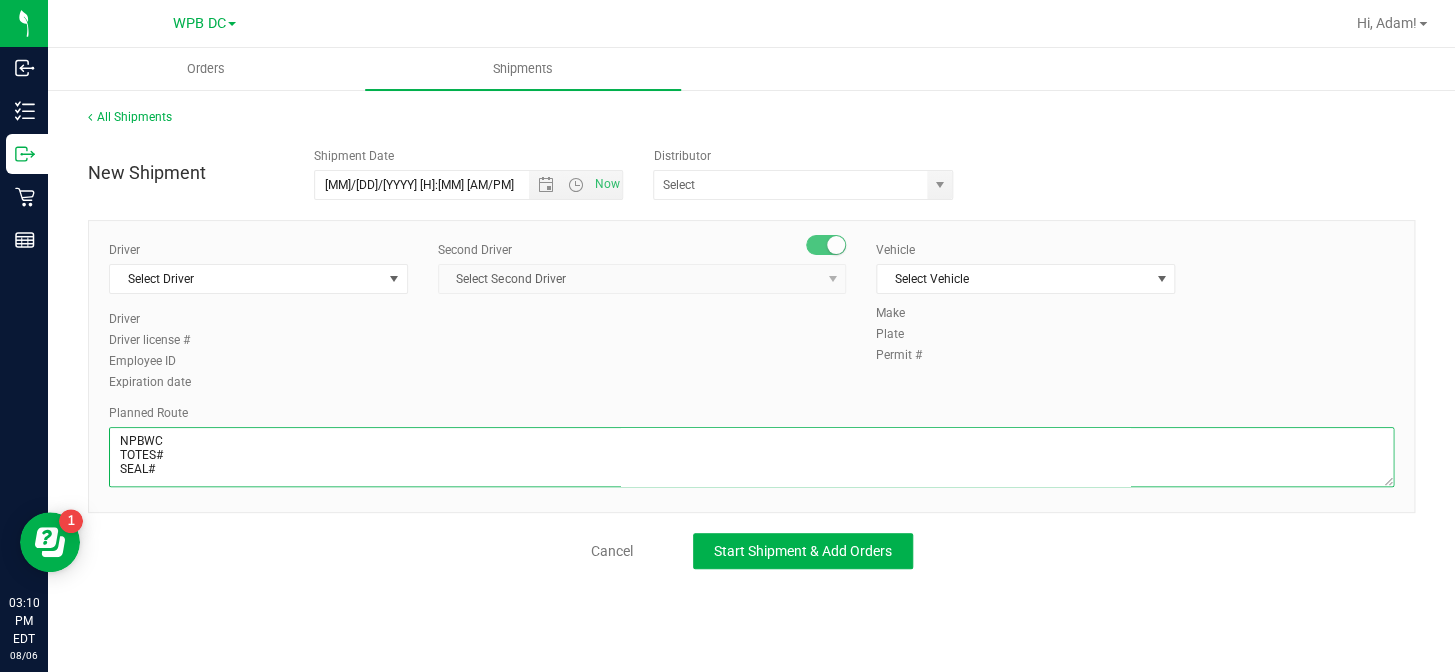 paste on "MIK-MIA-MIB-FTL-DFB-DRB-BYB-WPB-NPB-PSL" 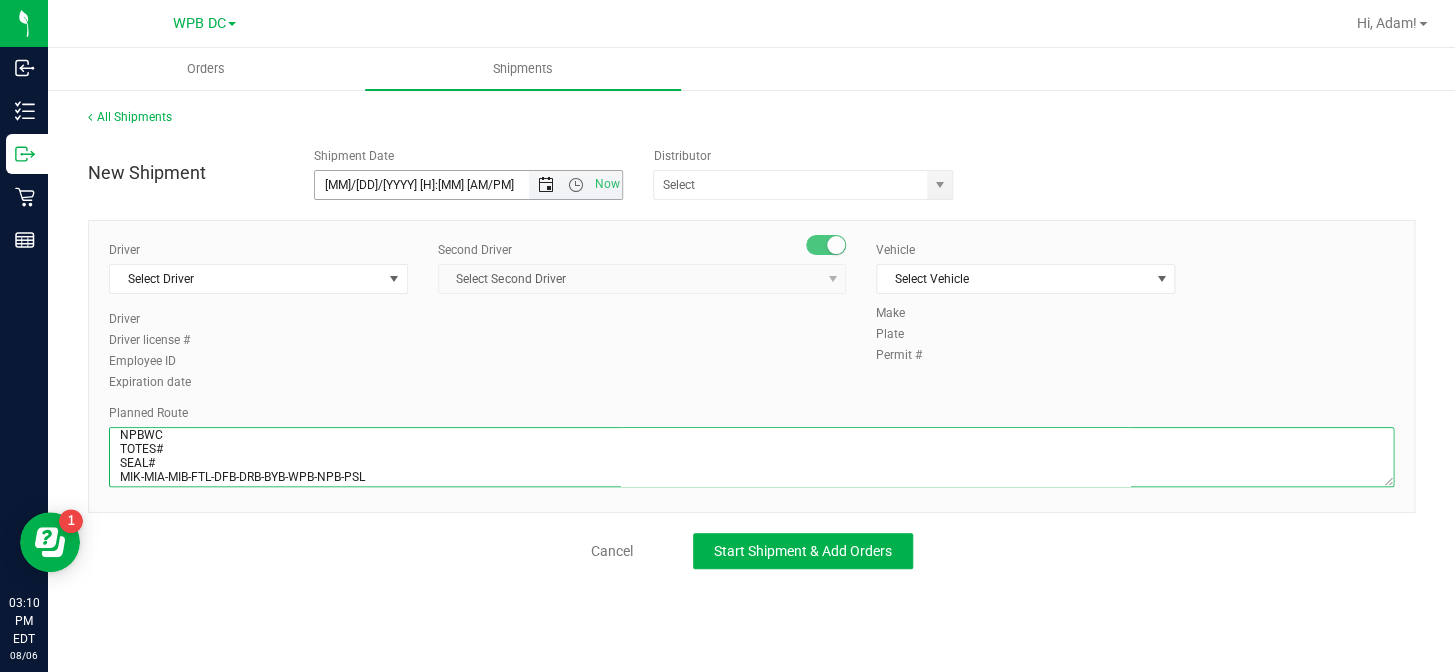 click at bounding box center [546, 185] 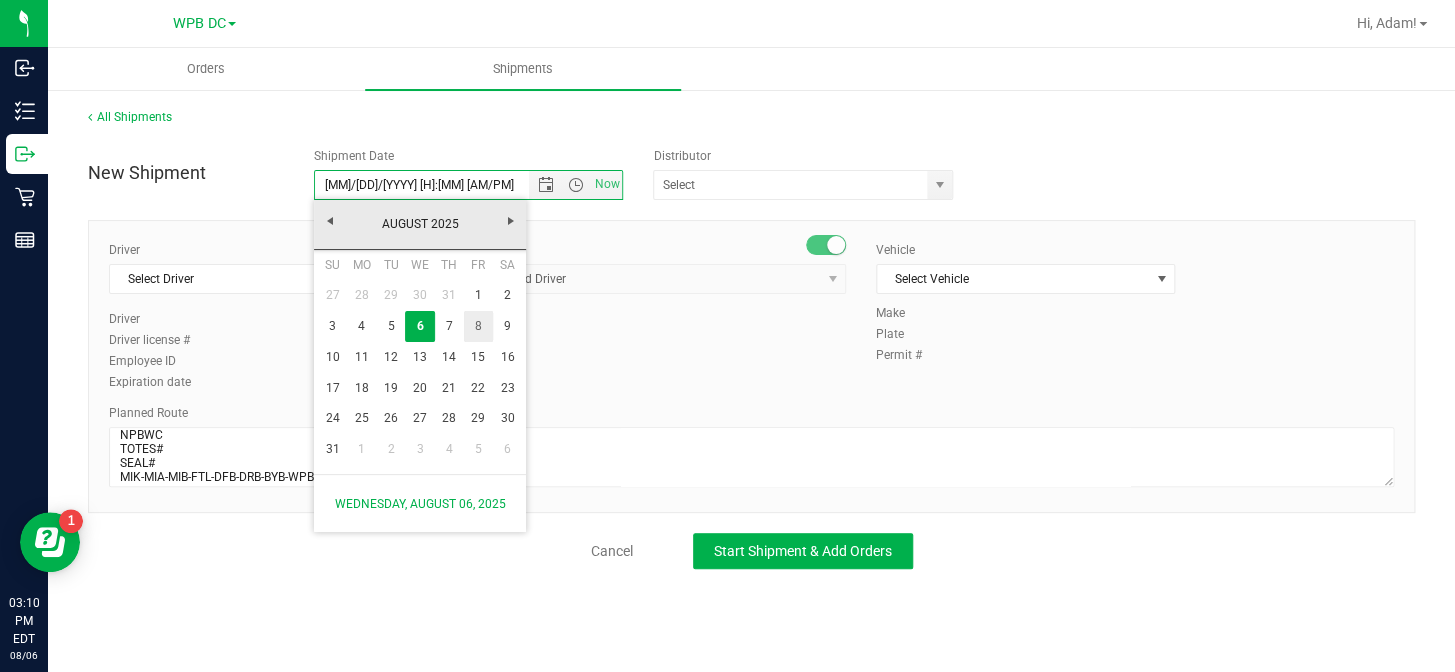 click on "8" at bounding box center (478, 326) 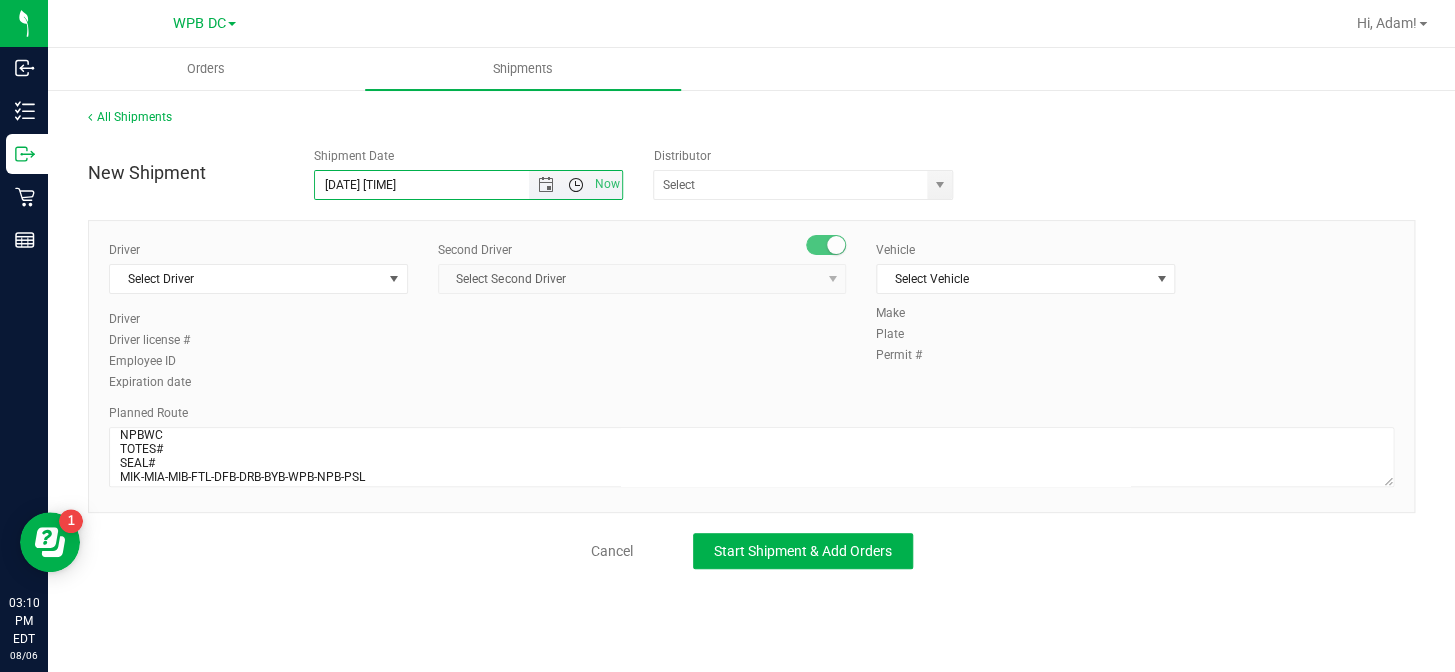 click at bounding box center (575, 185) 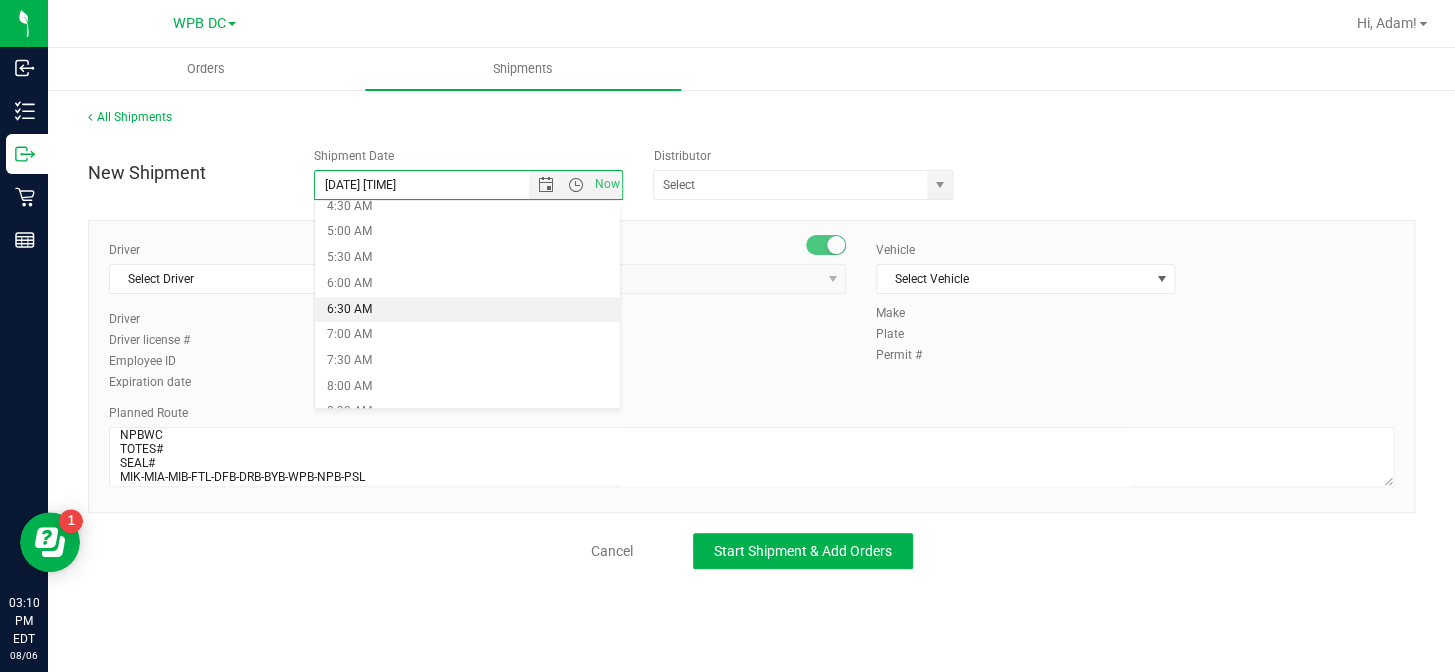 scroll, scrollTop: 272, scrollLeft: 0, axis: vertical 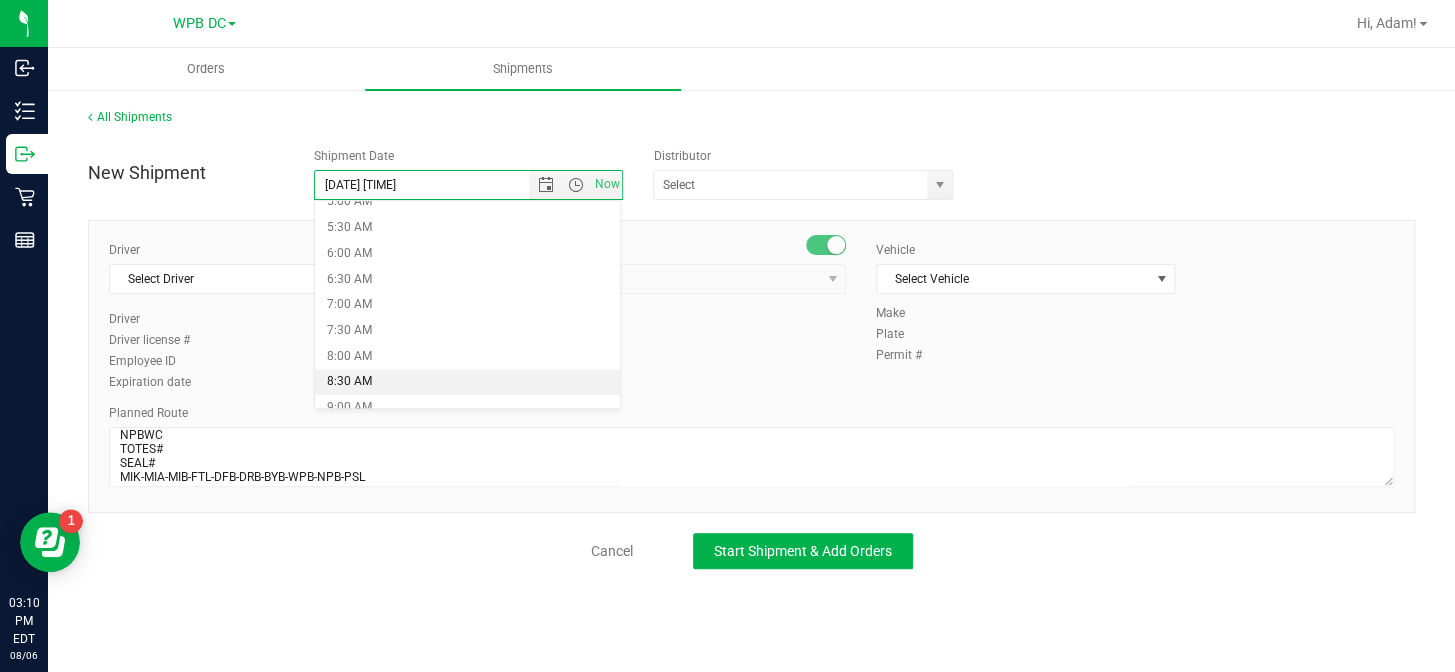 click on "8:30 AM" at bounding box center [467, 382] 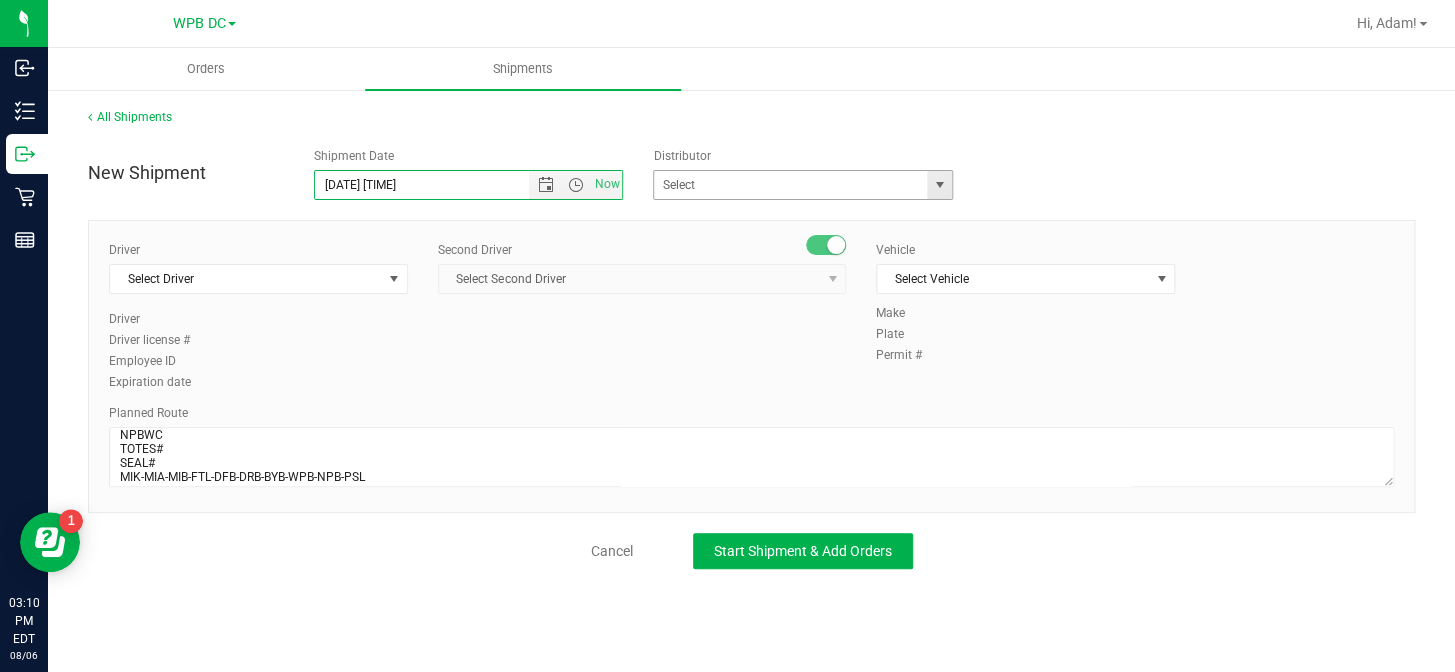 click at bounding box center (940, 185) 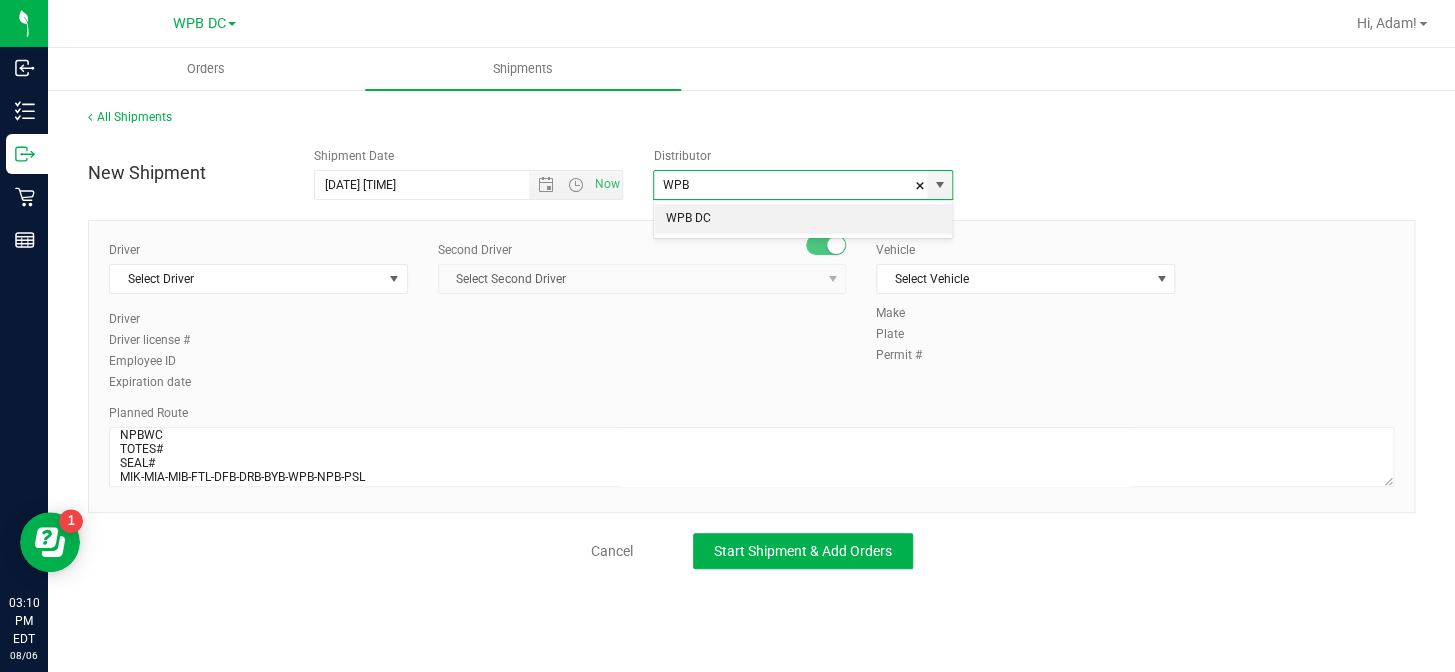 click on "WPB DC" at bounding box center (803, 219) 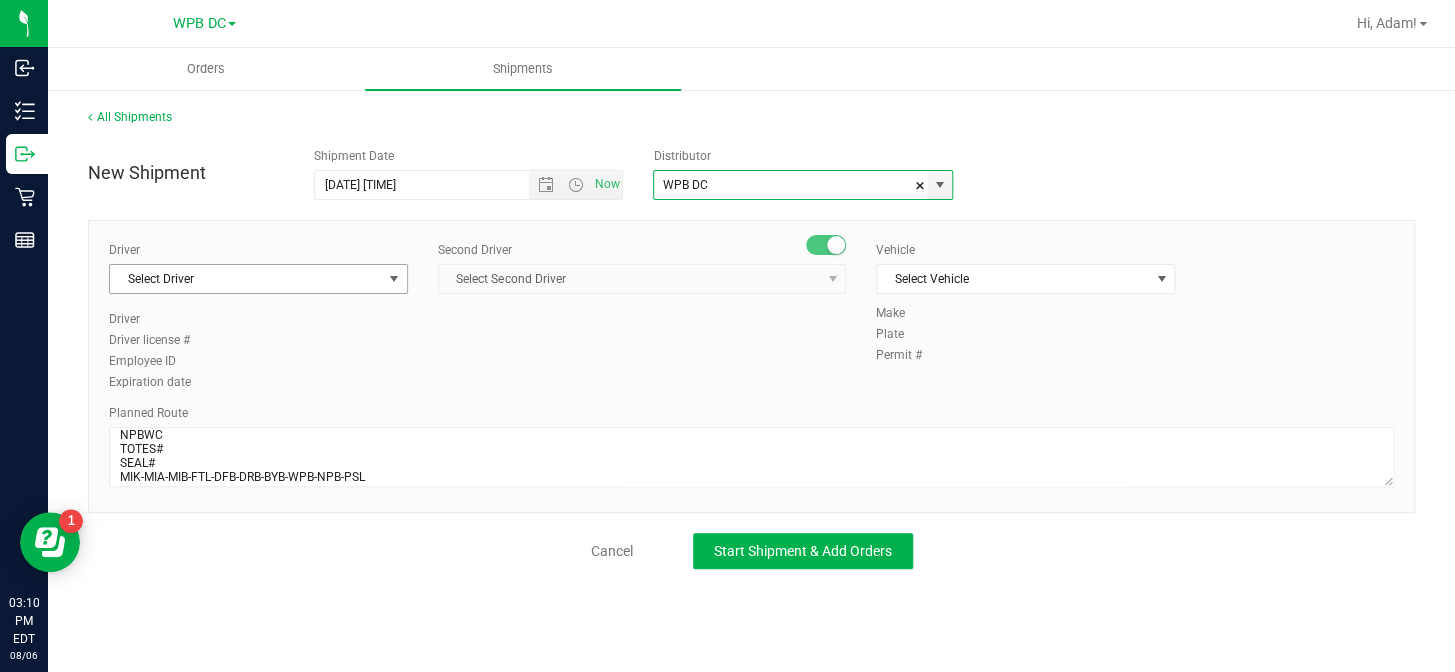 type on "WPB DC" 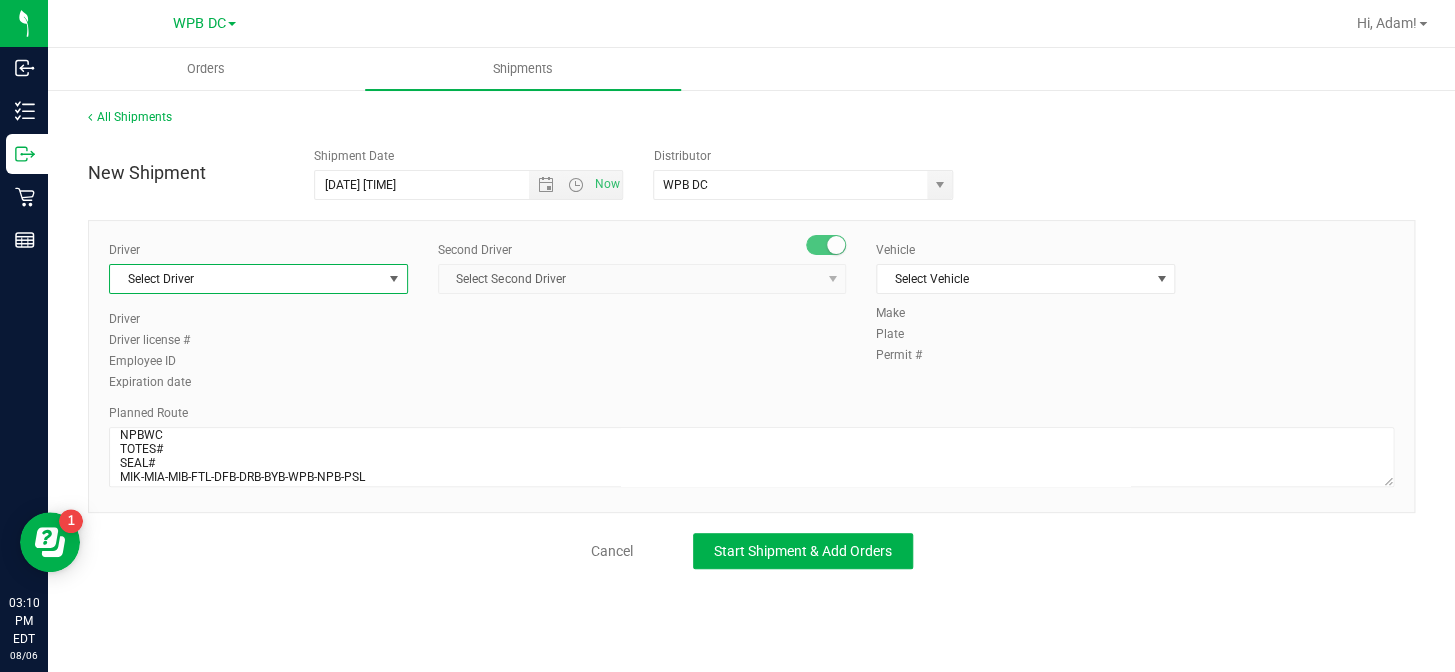 click at bounding box center (394, 279) 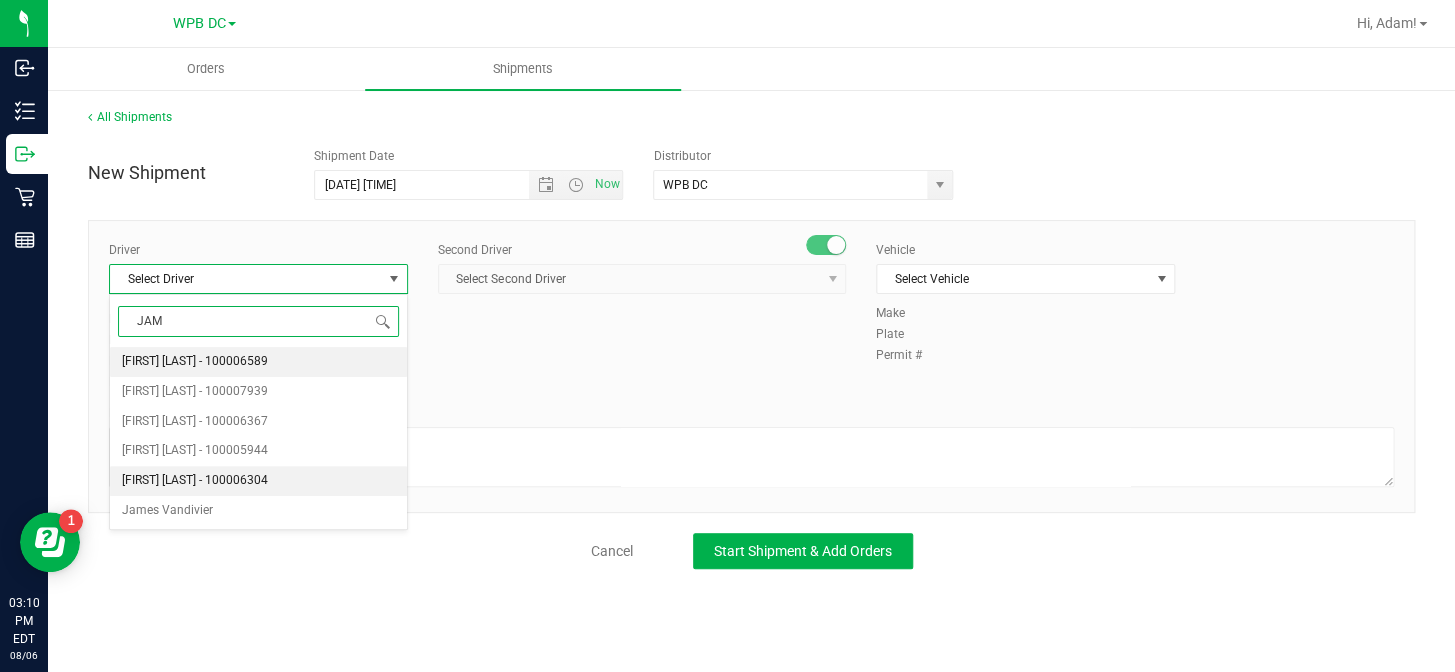 click on "[FIRST] [LAST] - 100006304" at bounding box center (195, 481) 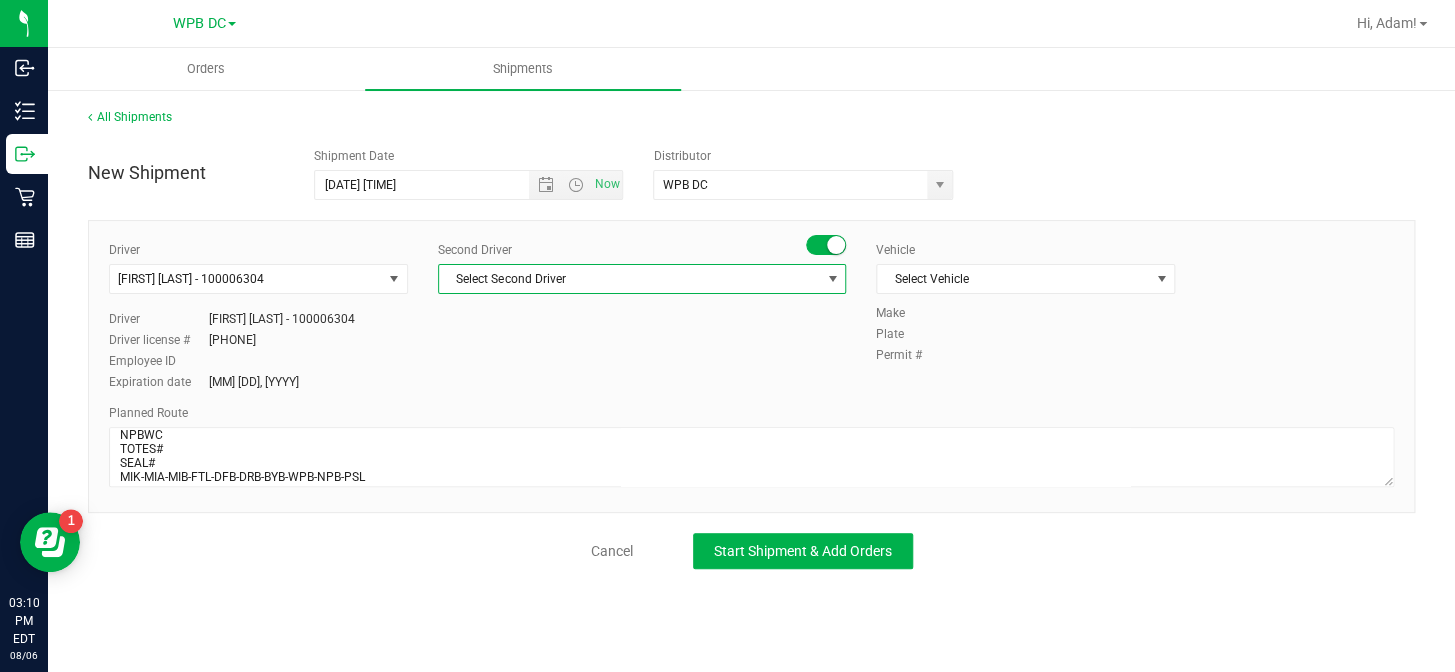 click at bounding box center (833, 279) 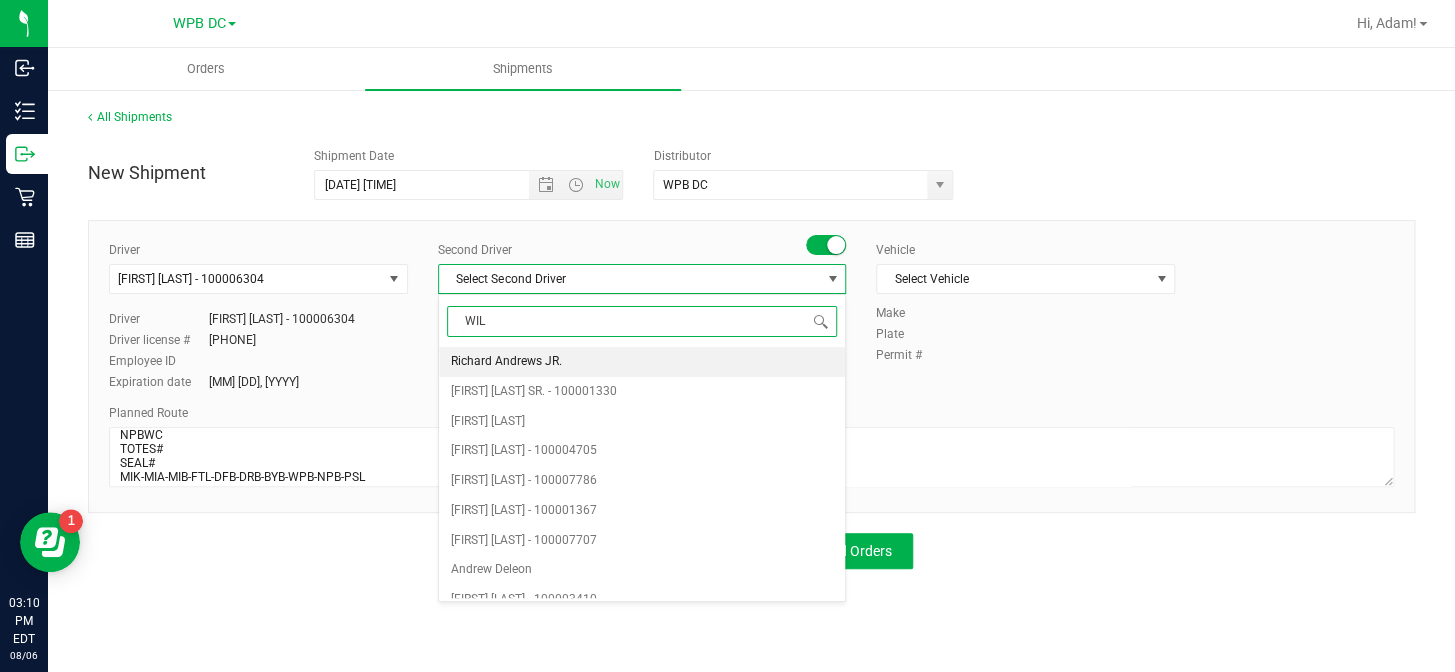 type on "WILL" 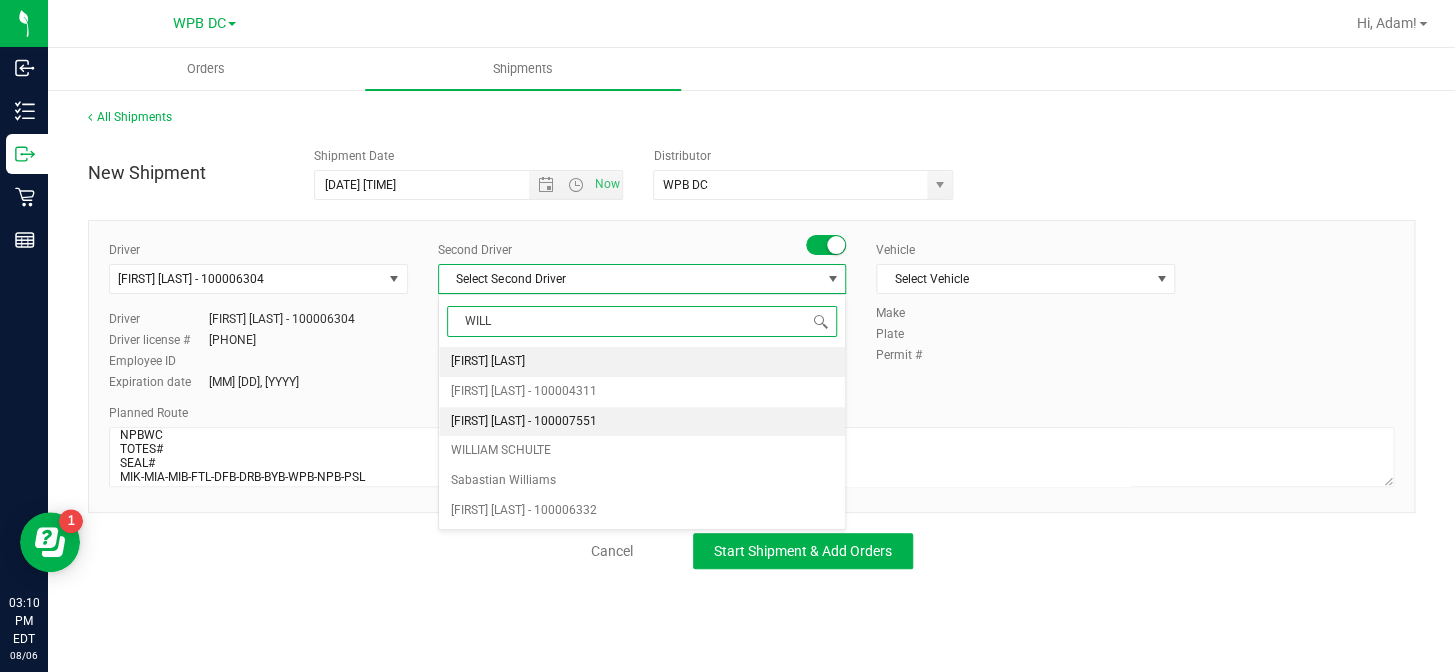 click on "[FIRST] [LAST] - 100007551" at bounding box center [524, 422] 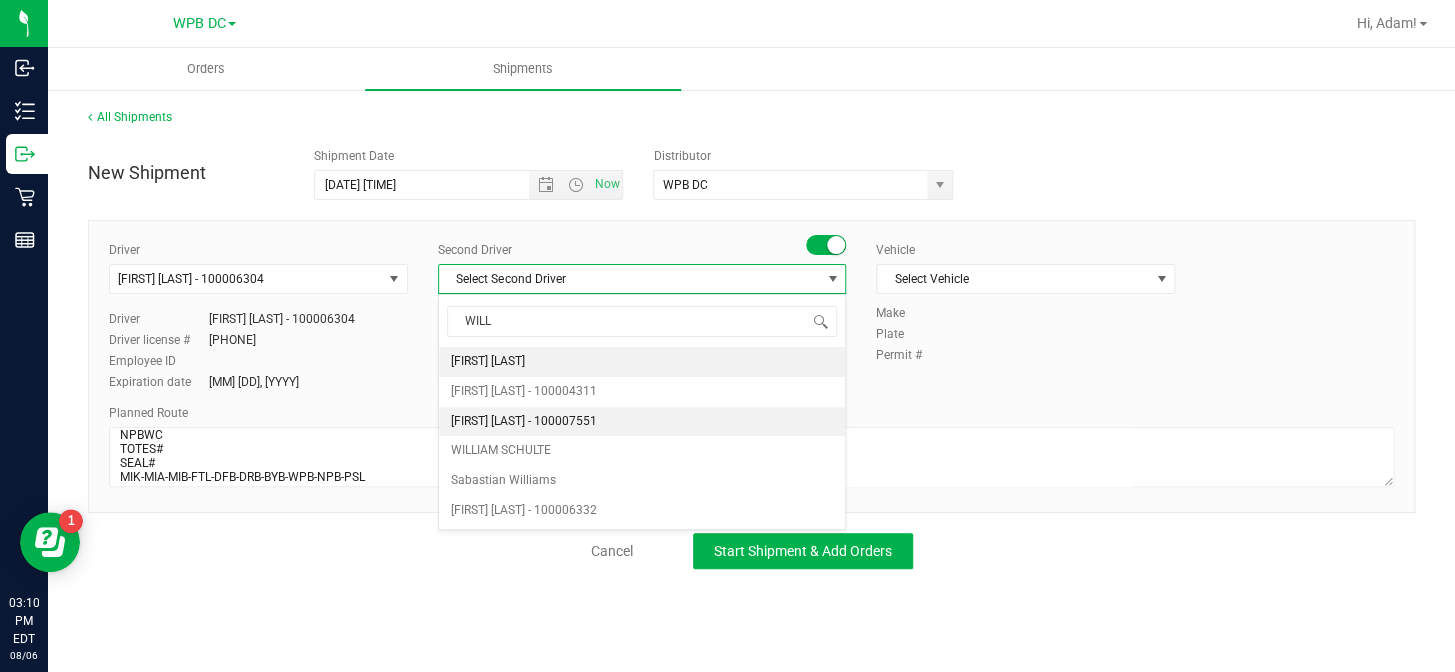 type 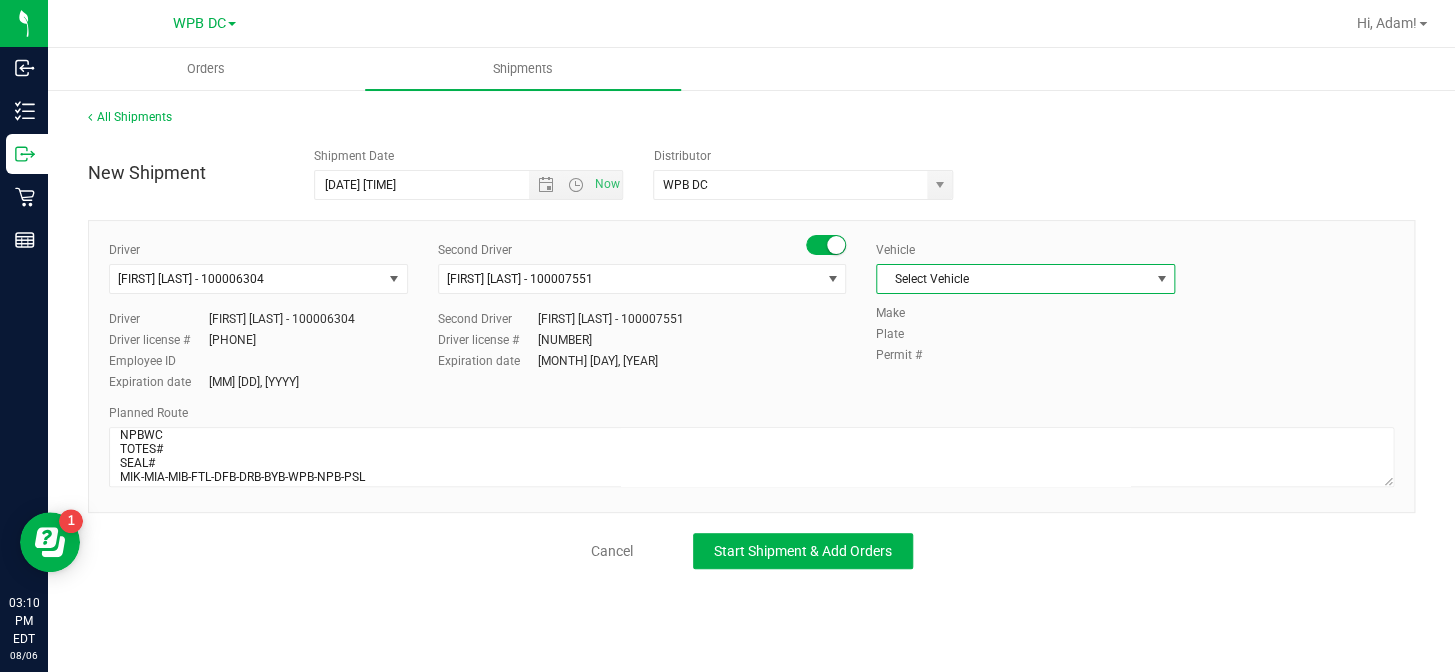 click at bounding box center (1161, 279) 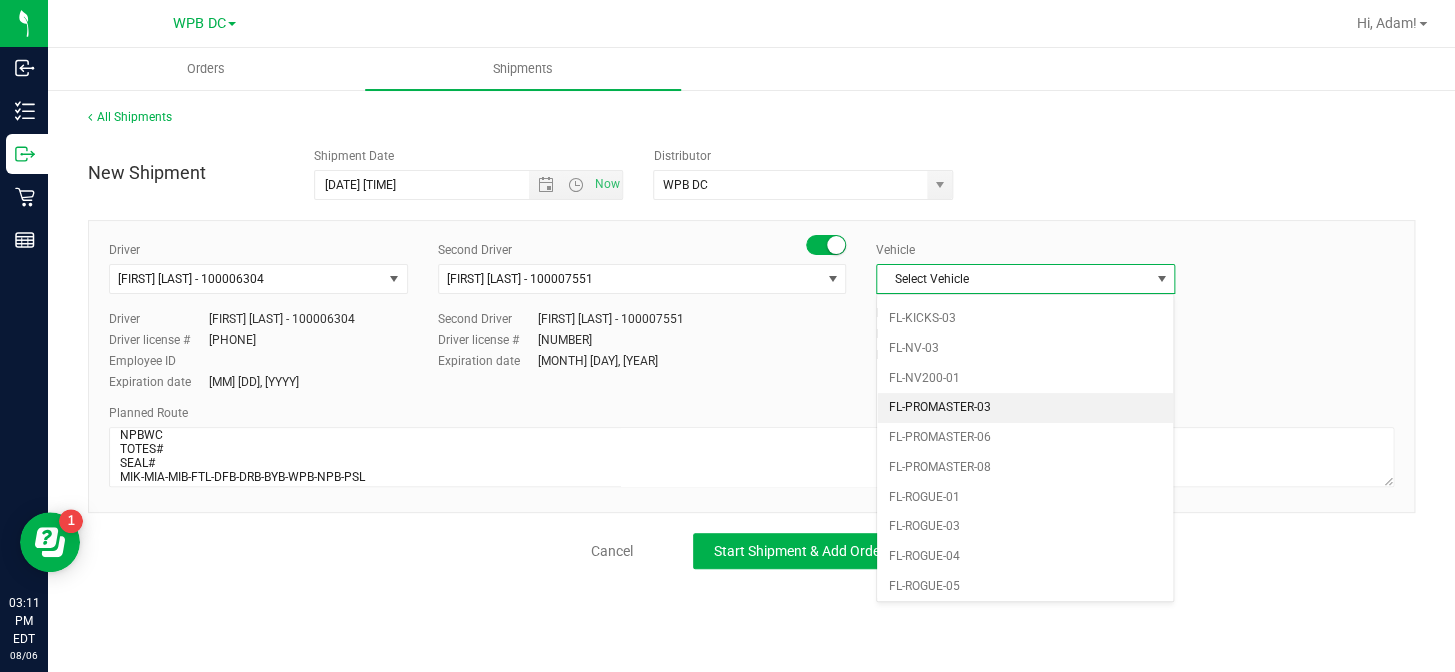 scroll, scrollTop: 836, scrollLeft: 0, axis: vertical 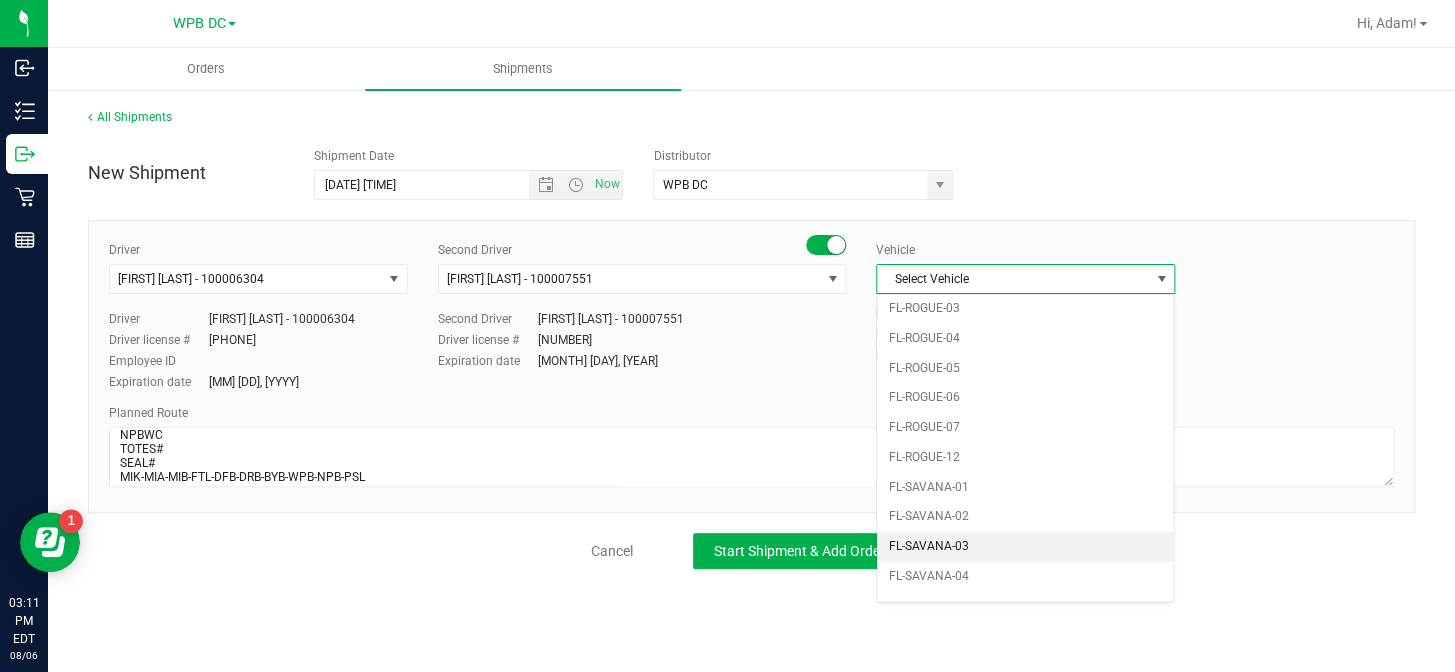 click on "FL-SAVANA-03" at bounding box center (1025, 547) 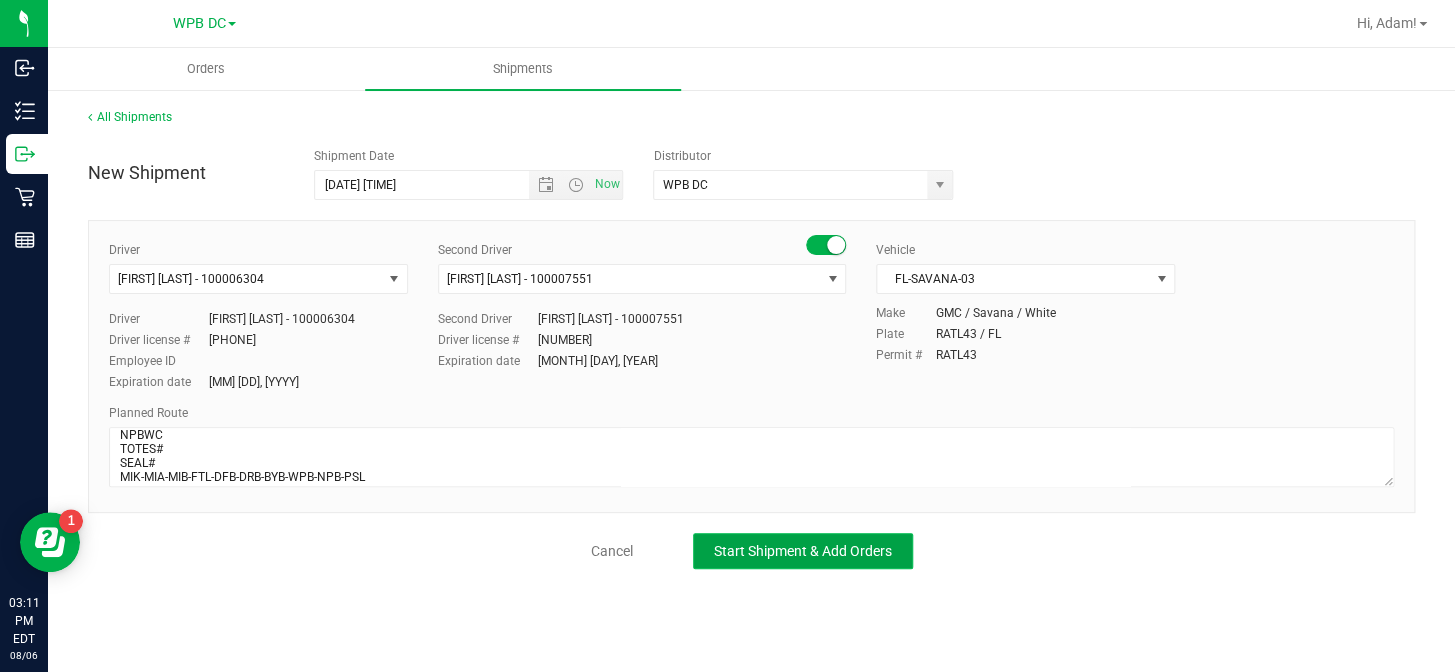 click on "Start Shipment & Add Orders" 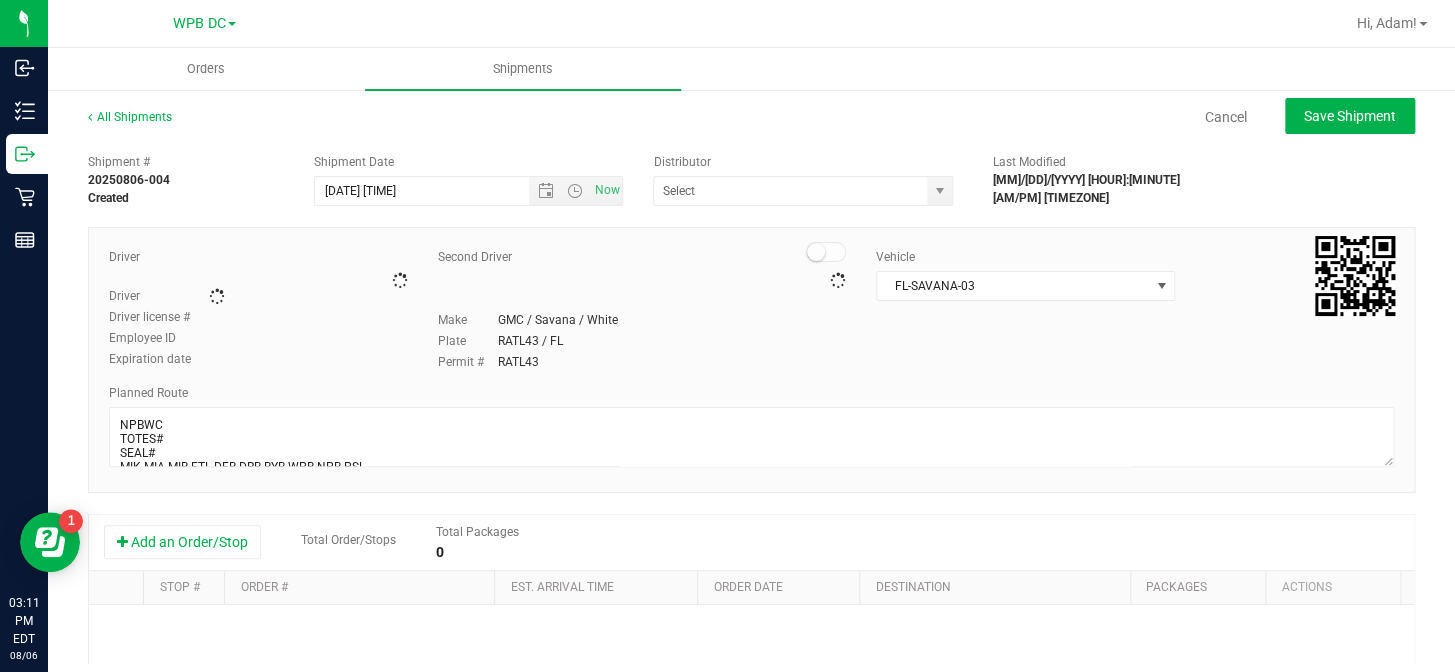 type on "WPB DC" 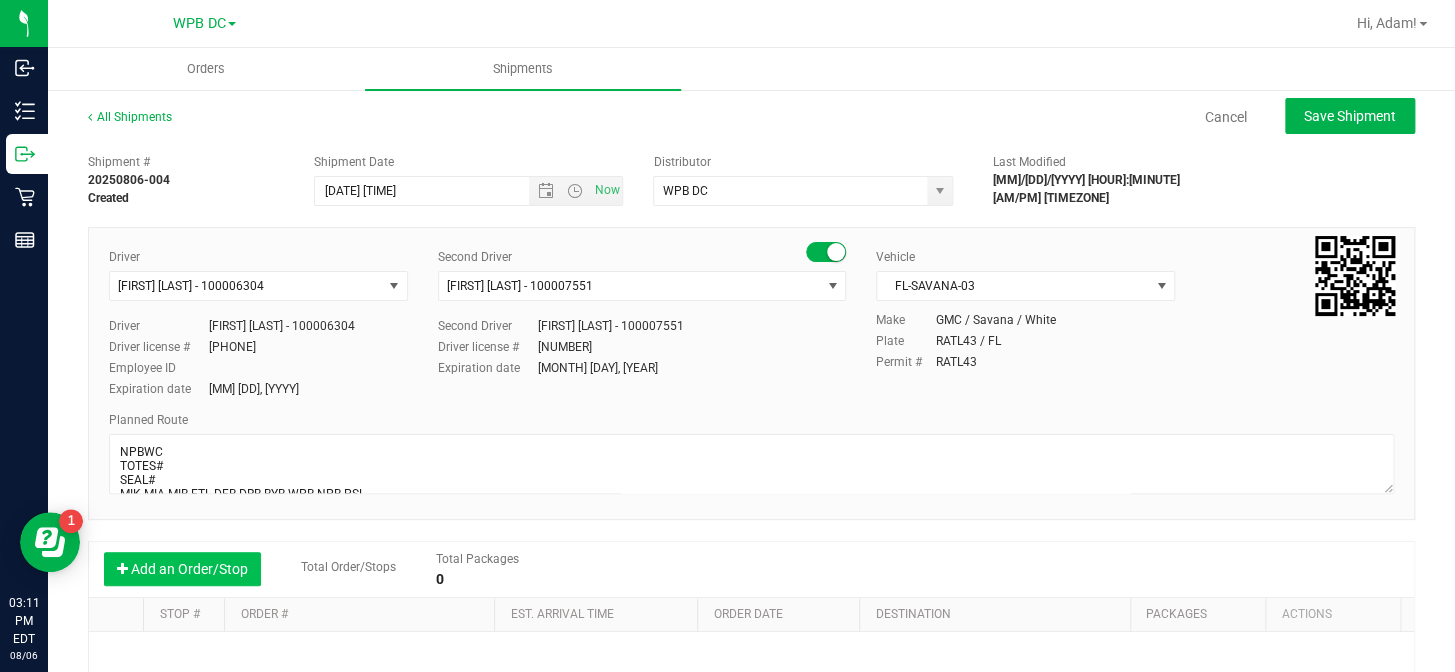 click on "Add an Order/Stop" at bounding box center [182, 569] 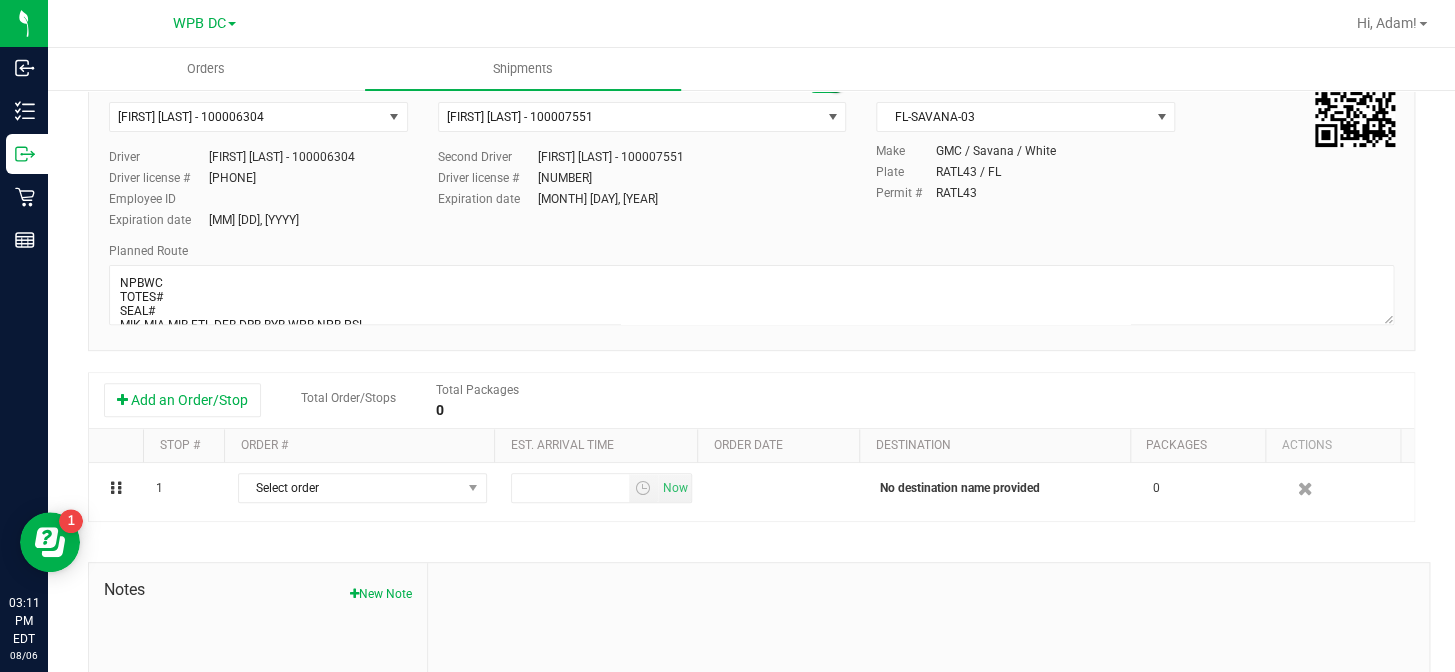scroll, scrollTop: 181, scrollLeft: 0, axis: vertical 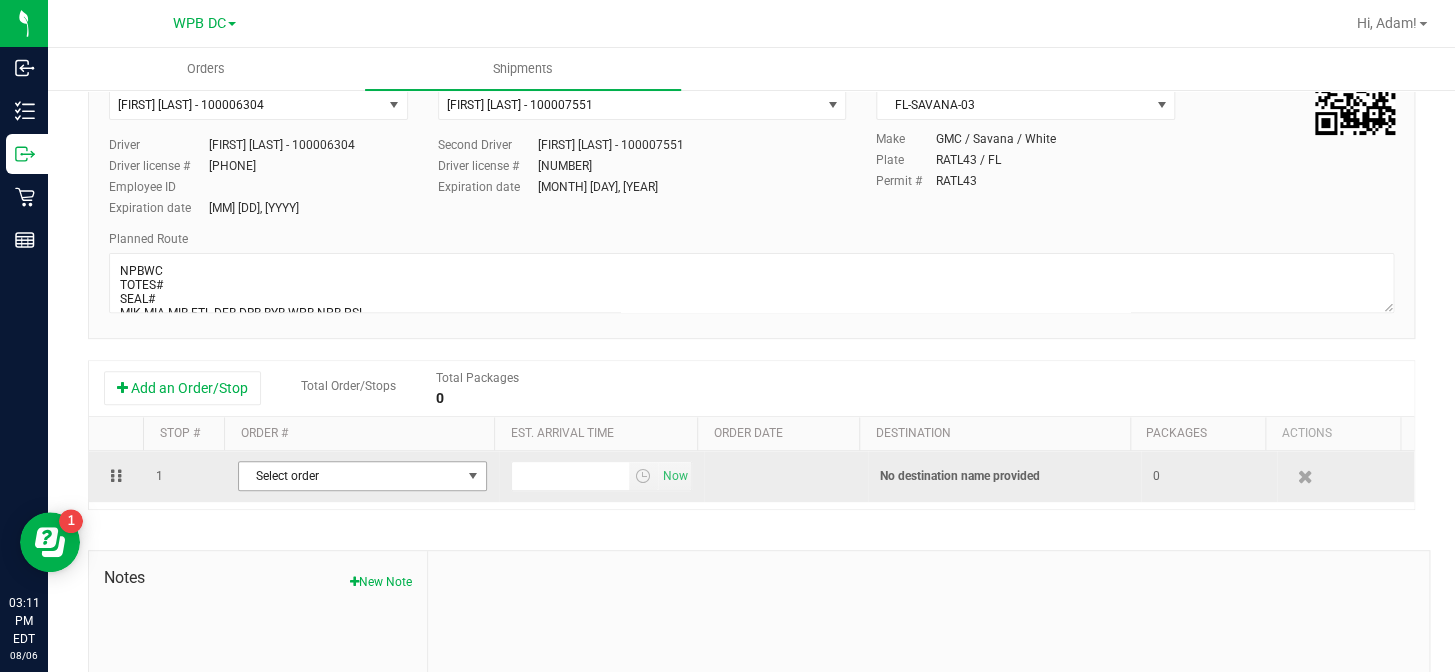 click at bounding box center (473, 476) 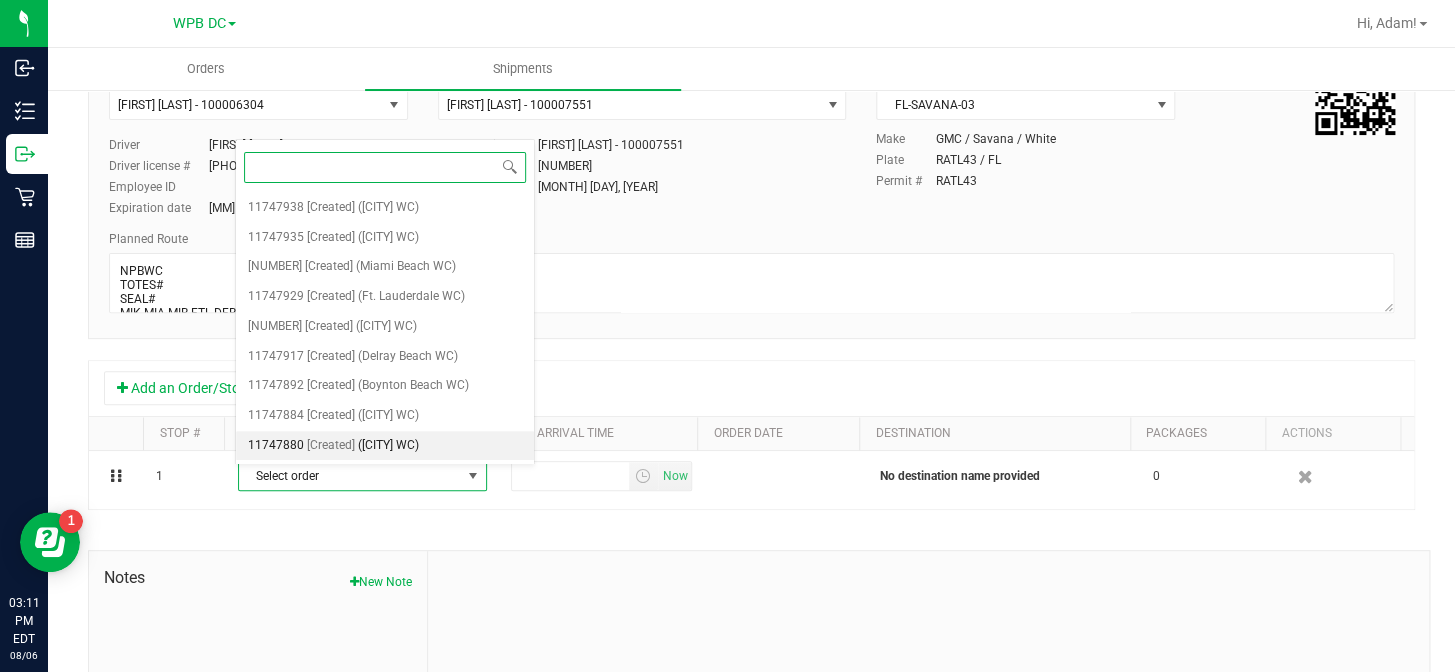 click on "([CITY] WC)" at bounding box center (388, 446) 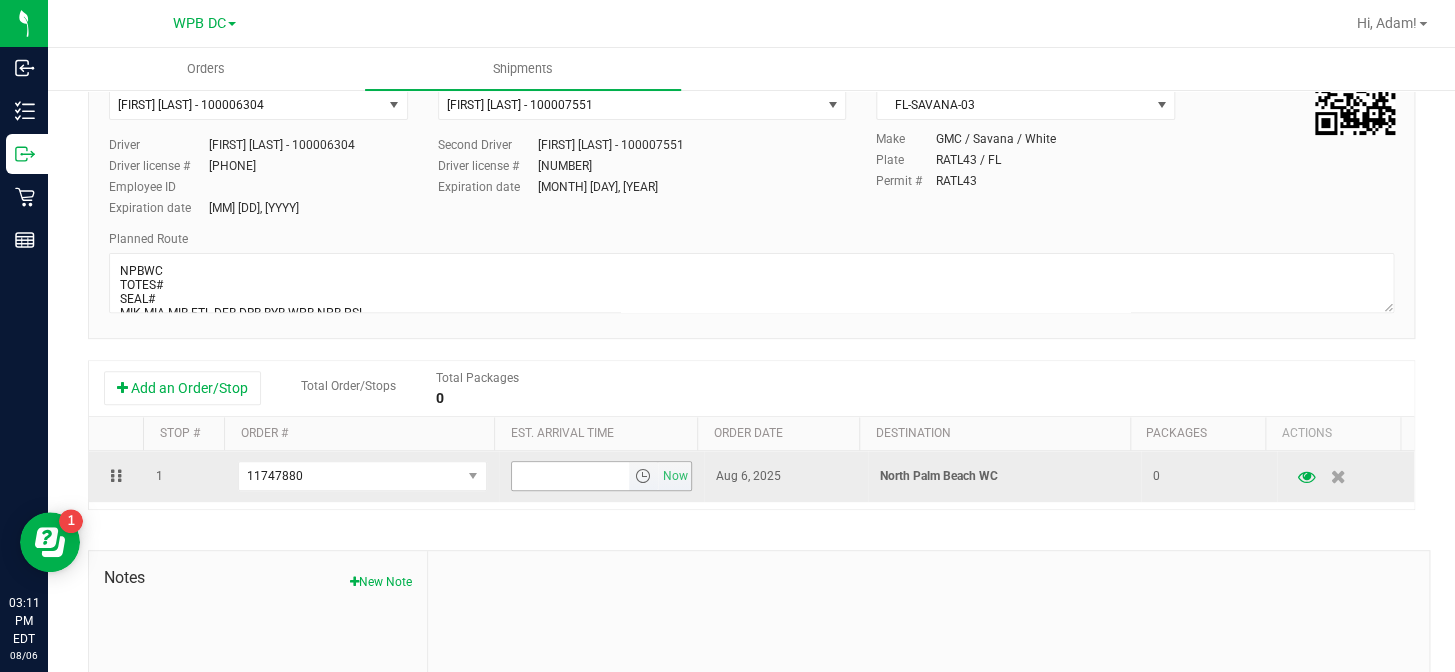 click at bounding box center (643, 476) 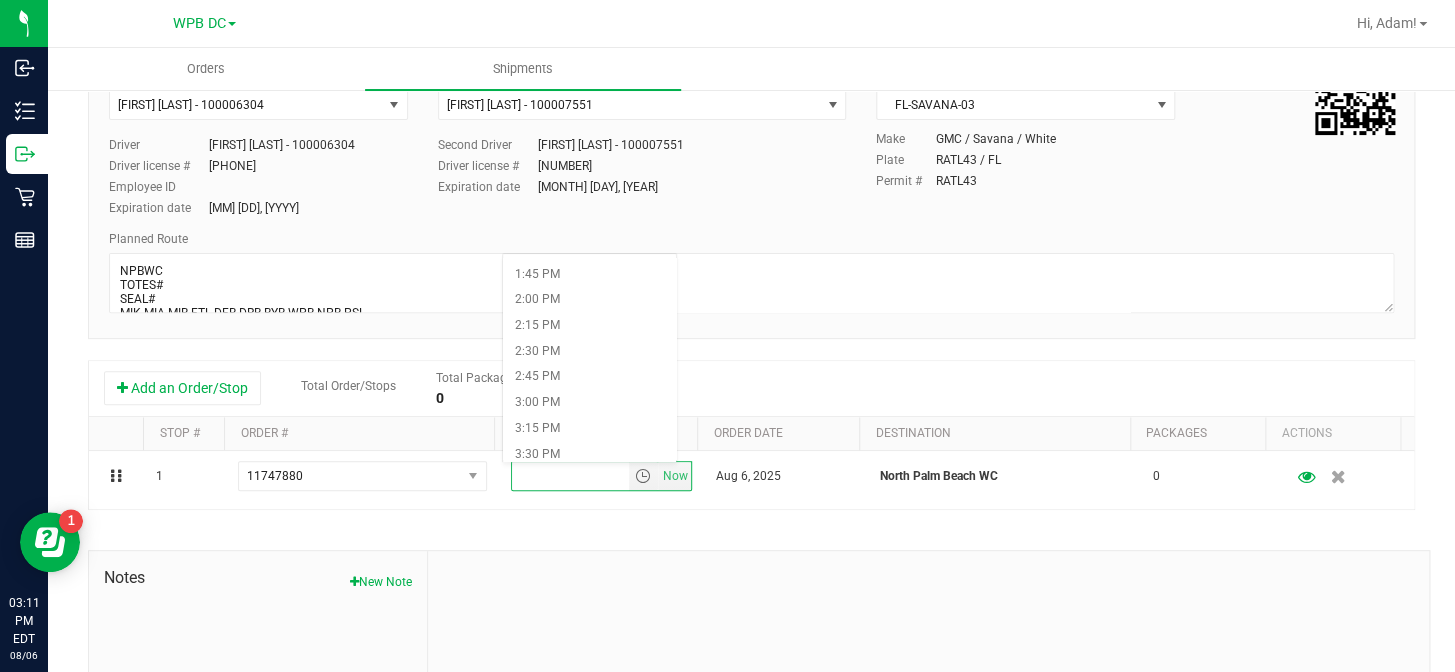 scroll, scrollTop: 1454, scrollLeft: 0, axis: vertical 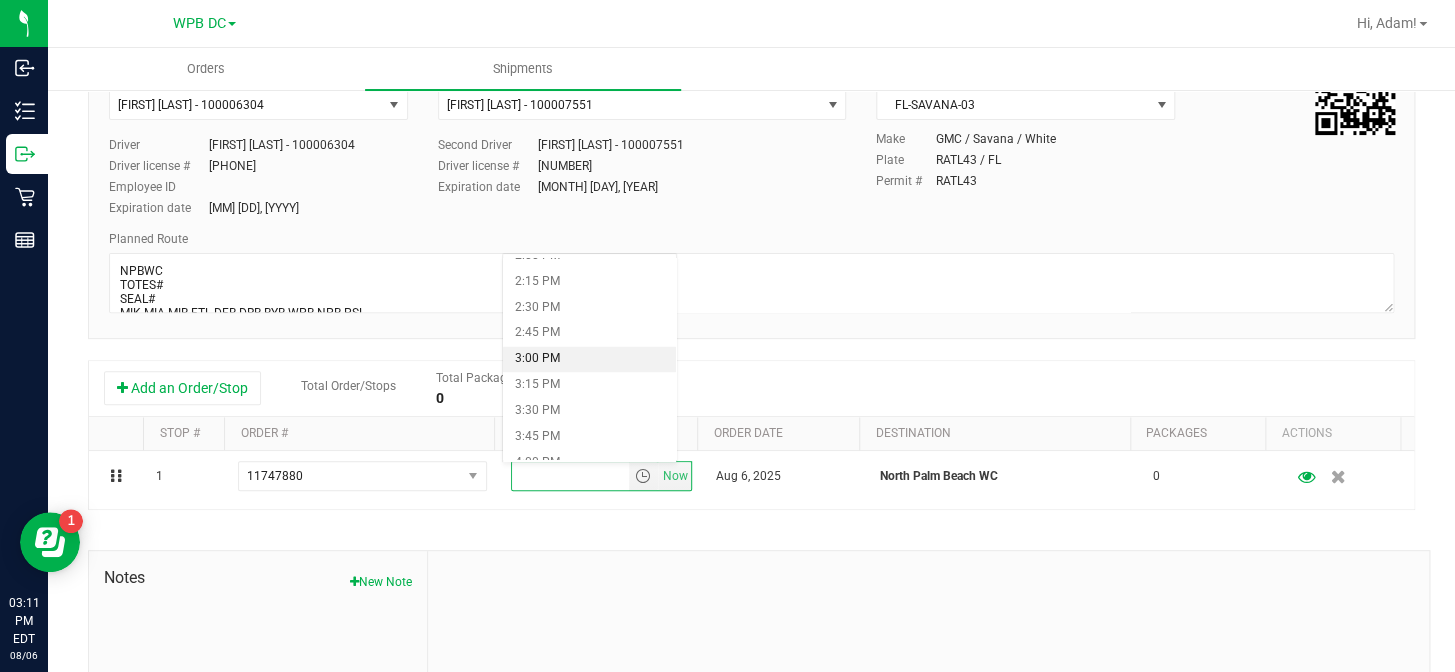 click on "3:00 PM" at bounding box center (589, 359) 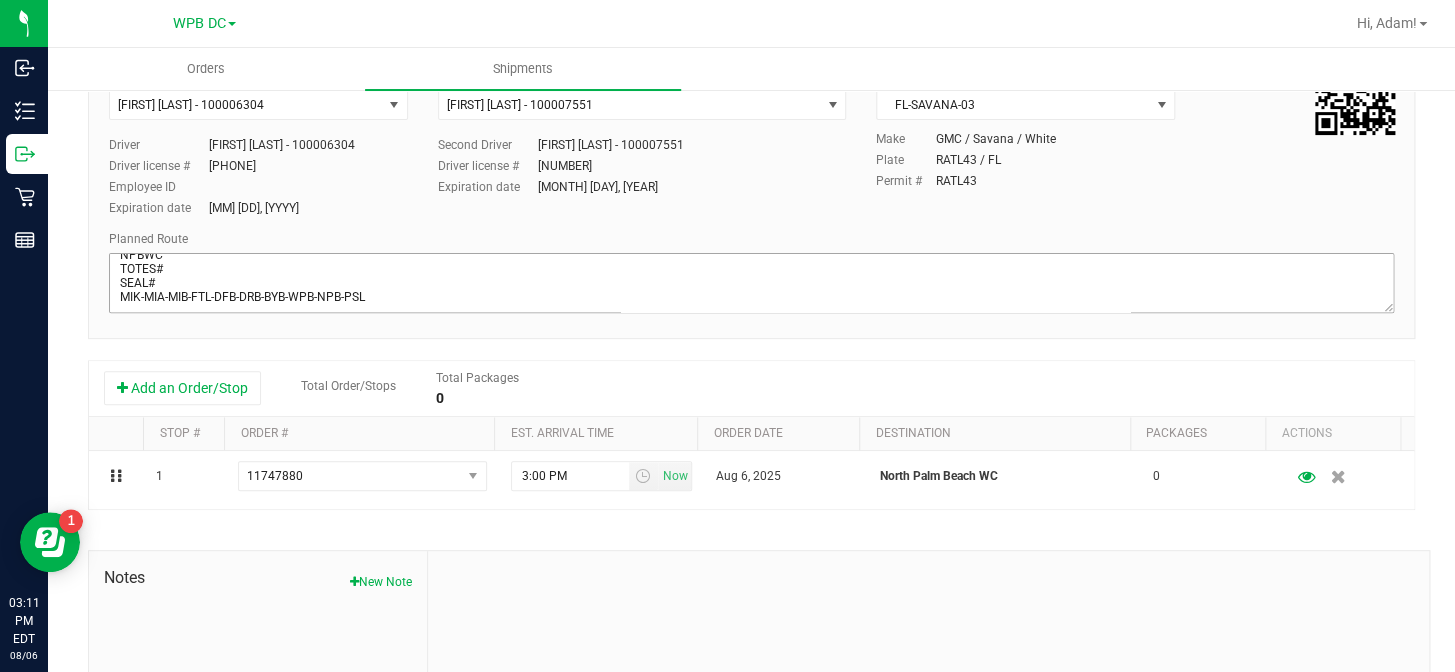 scroll, scrollTop: 20, scrollLeft: 0, axis: vertical 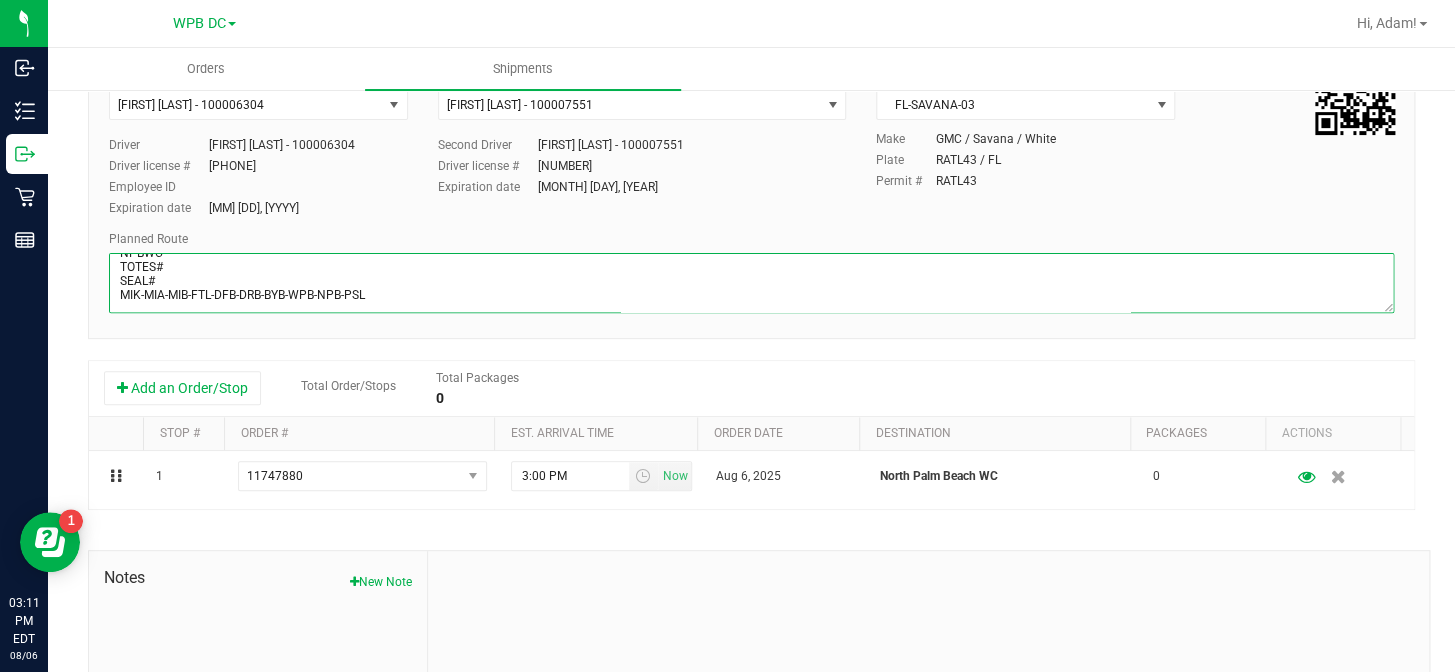 drag, startPoint x: 374, startPoint y: 290, endPoint x: 216, endPoint y: 280, distance: 158.31615 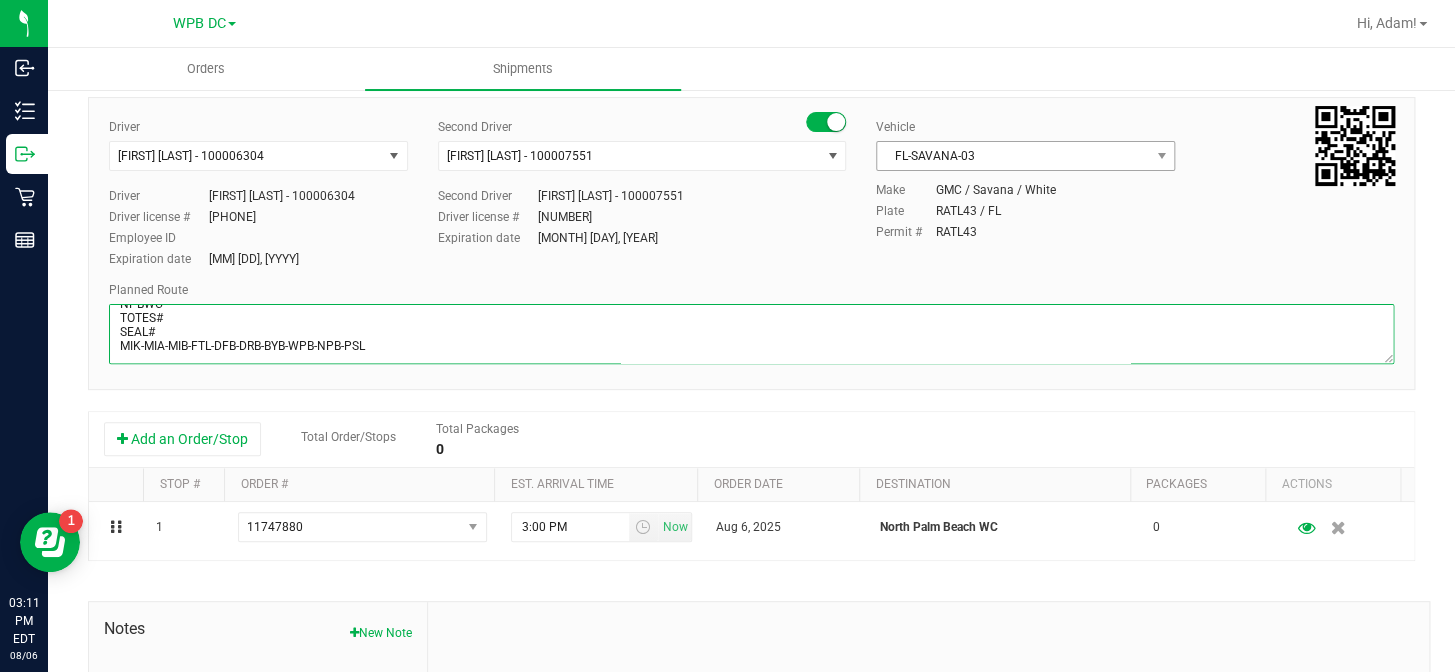 scroll, scrollTop: 0, scrollLeft: 0, axis: both 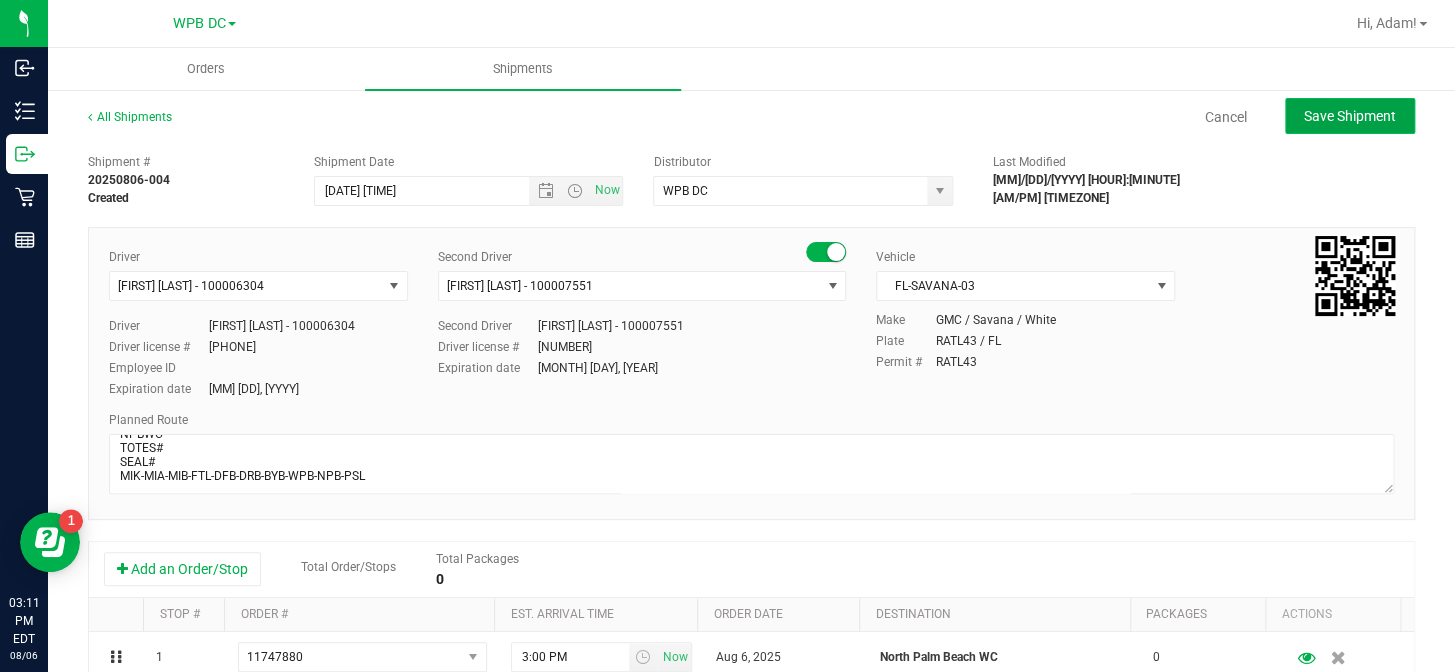click on "Save Shipment" 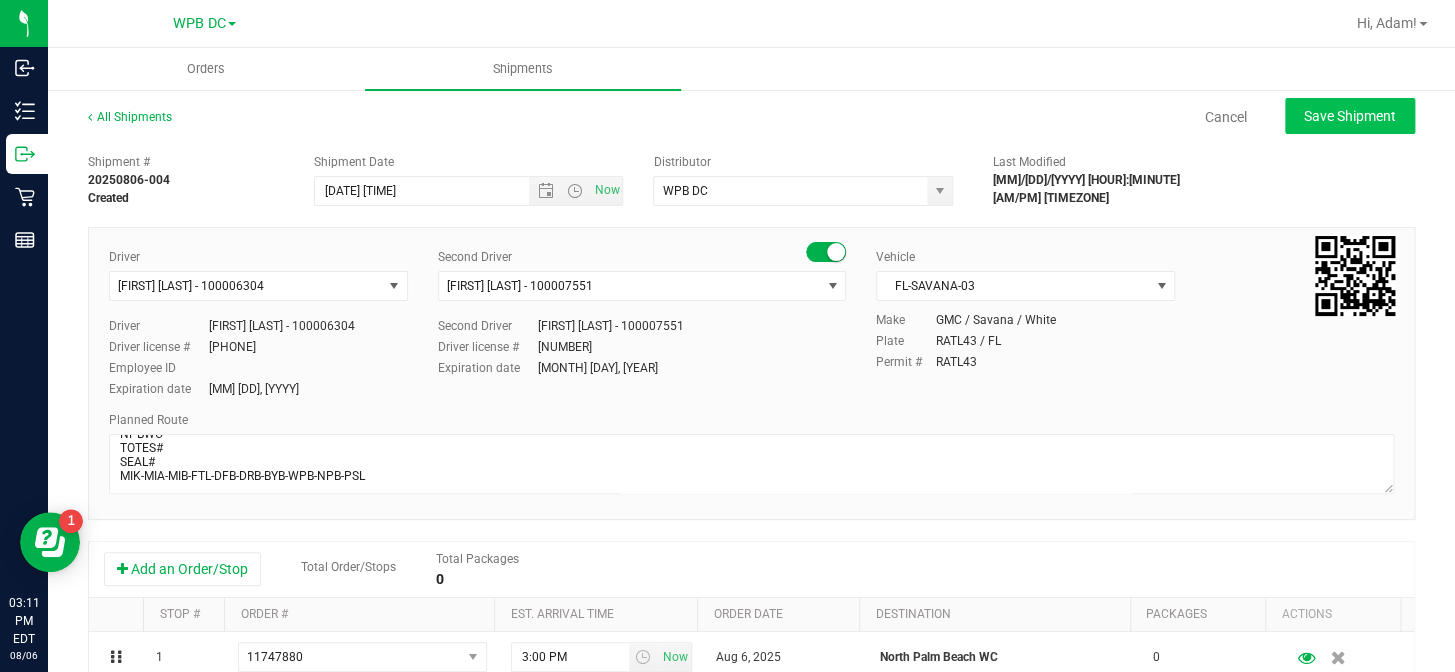 type on "[MM]/[DD]/[YYYY] [H]:[MM] [AM/PM]" 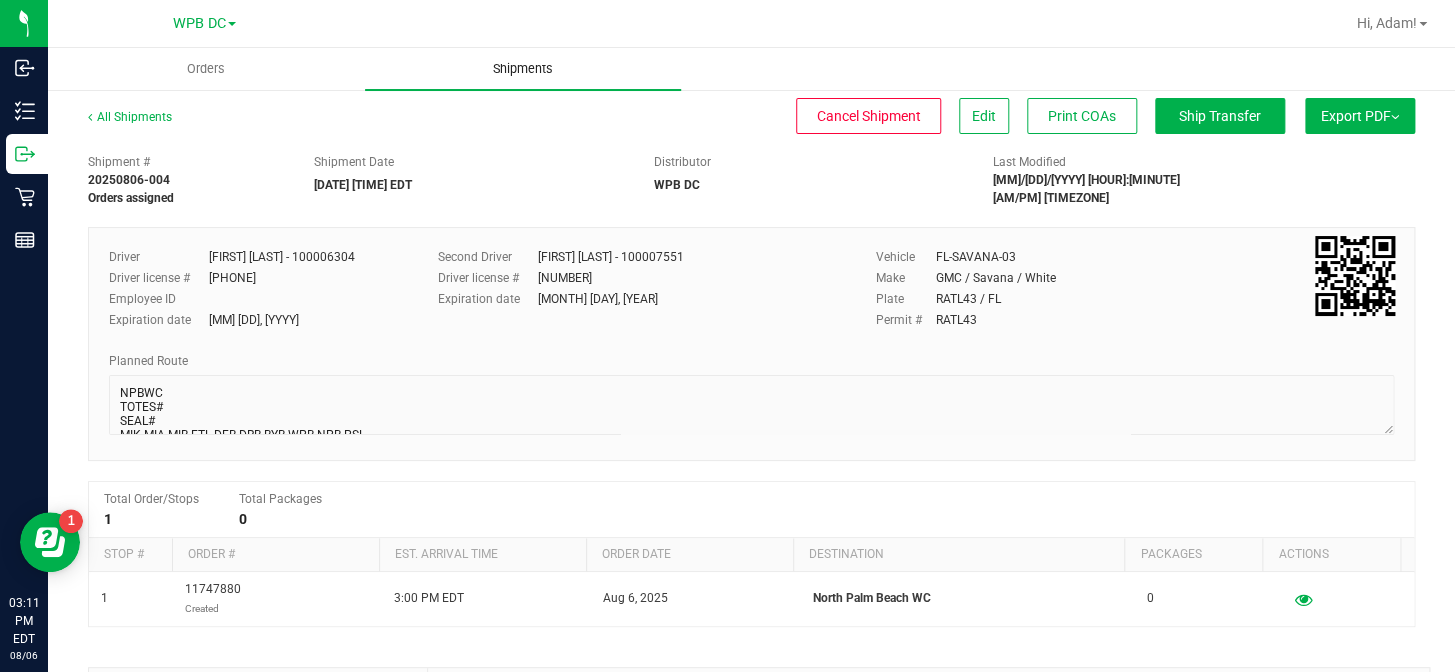 click on "Shipments" at bounding box center (523, 69) 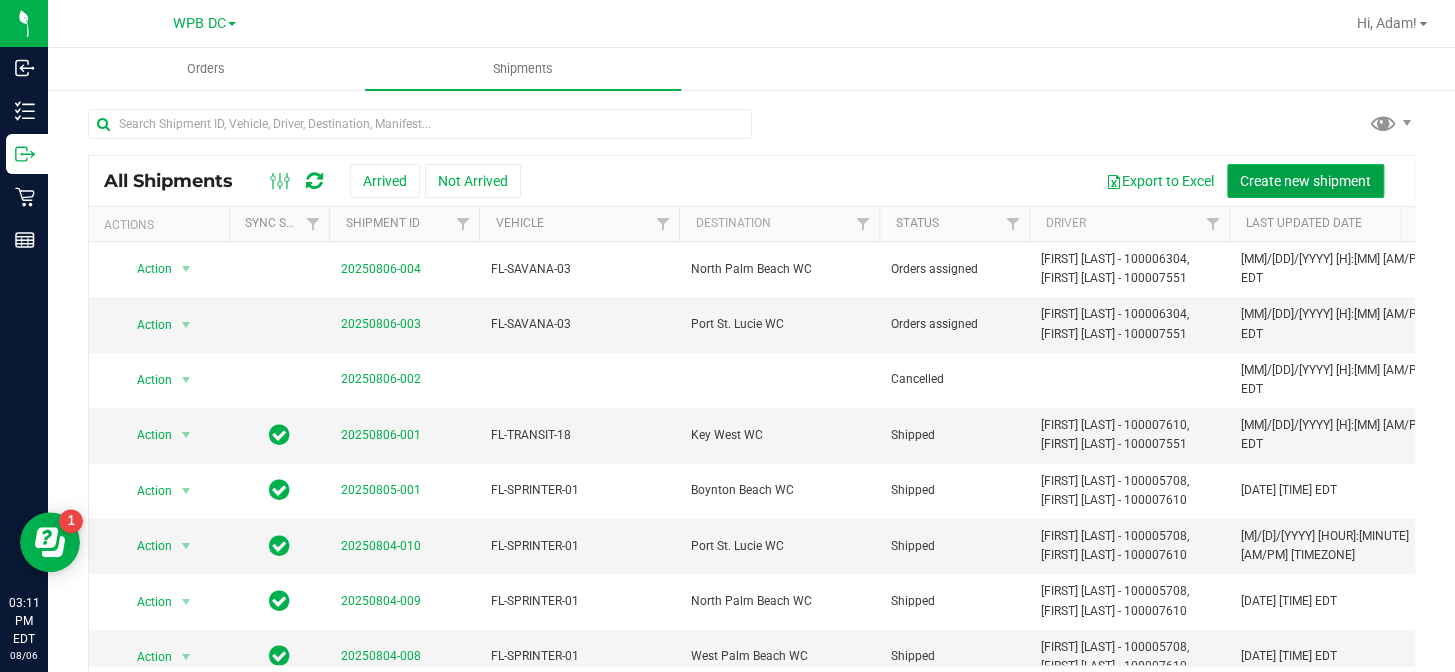 click on "Create new shipment" at bounding box center (1305, 181) 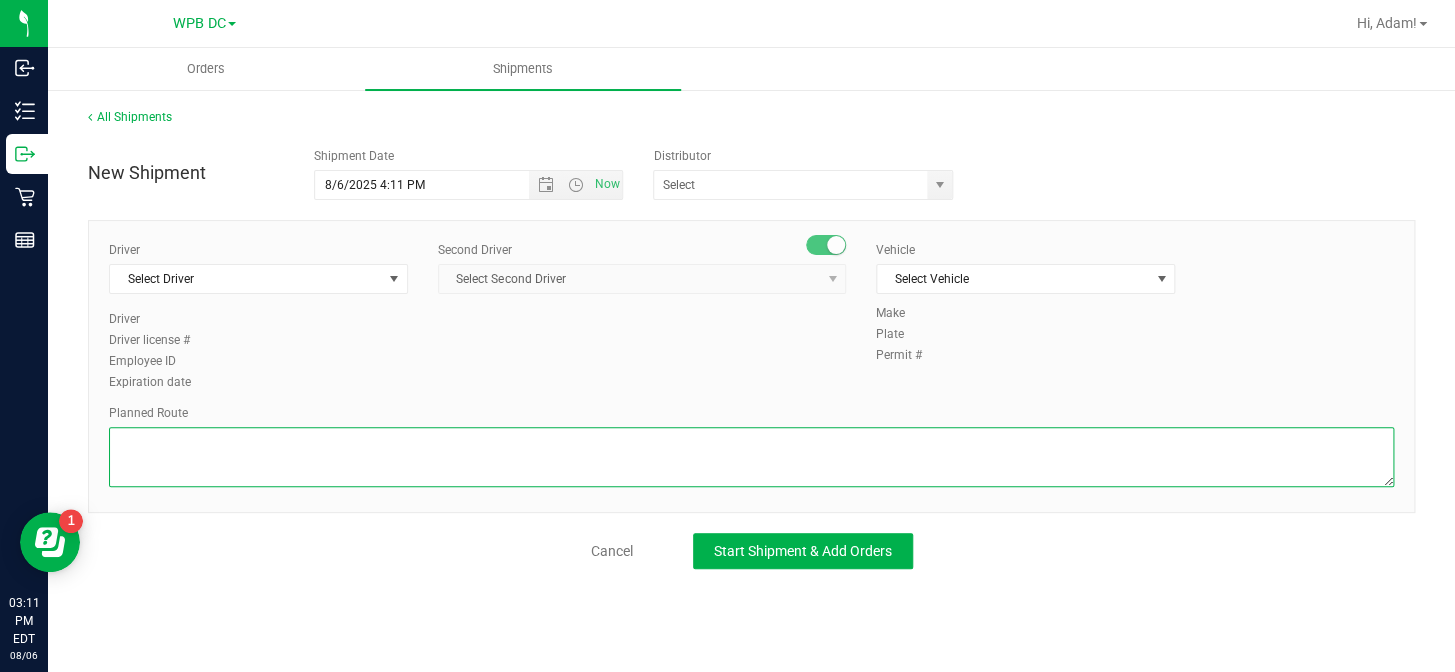 click at bounding box center (751, 457) 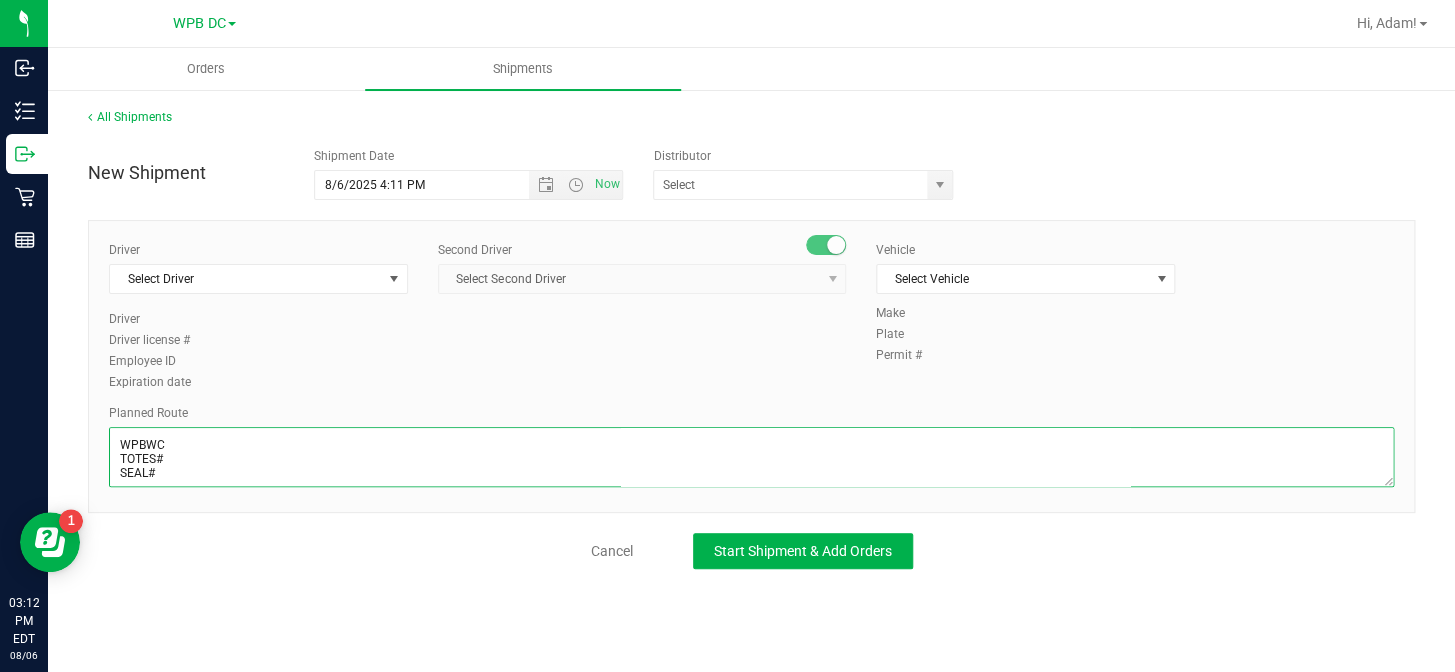scroll, scrollTop: 10, scrollLeft: 0, axis: vertical 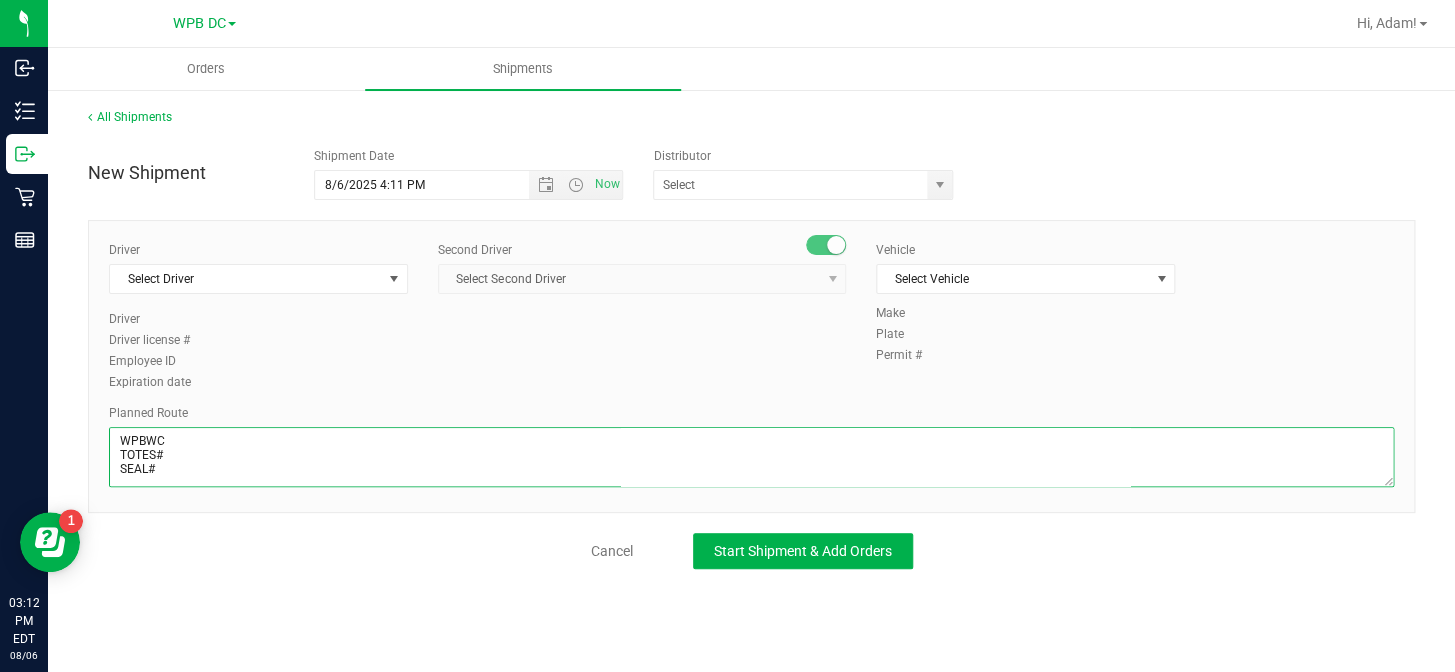 paste on "MIK-MIA-MIB-FTL-DFB-DRB-BYB-WPB-NPB-PSL" 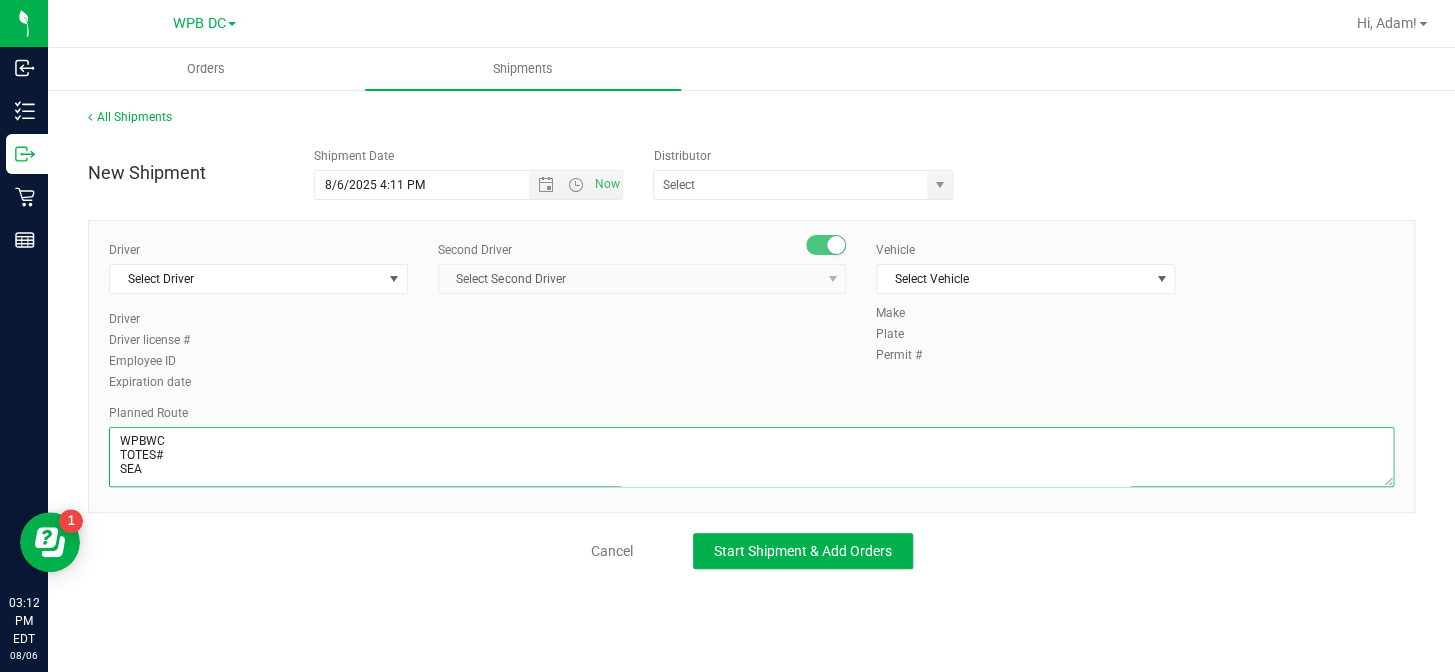 scroll, scrollTop: 5, scrollLeft: 0, axis: vertical 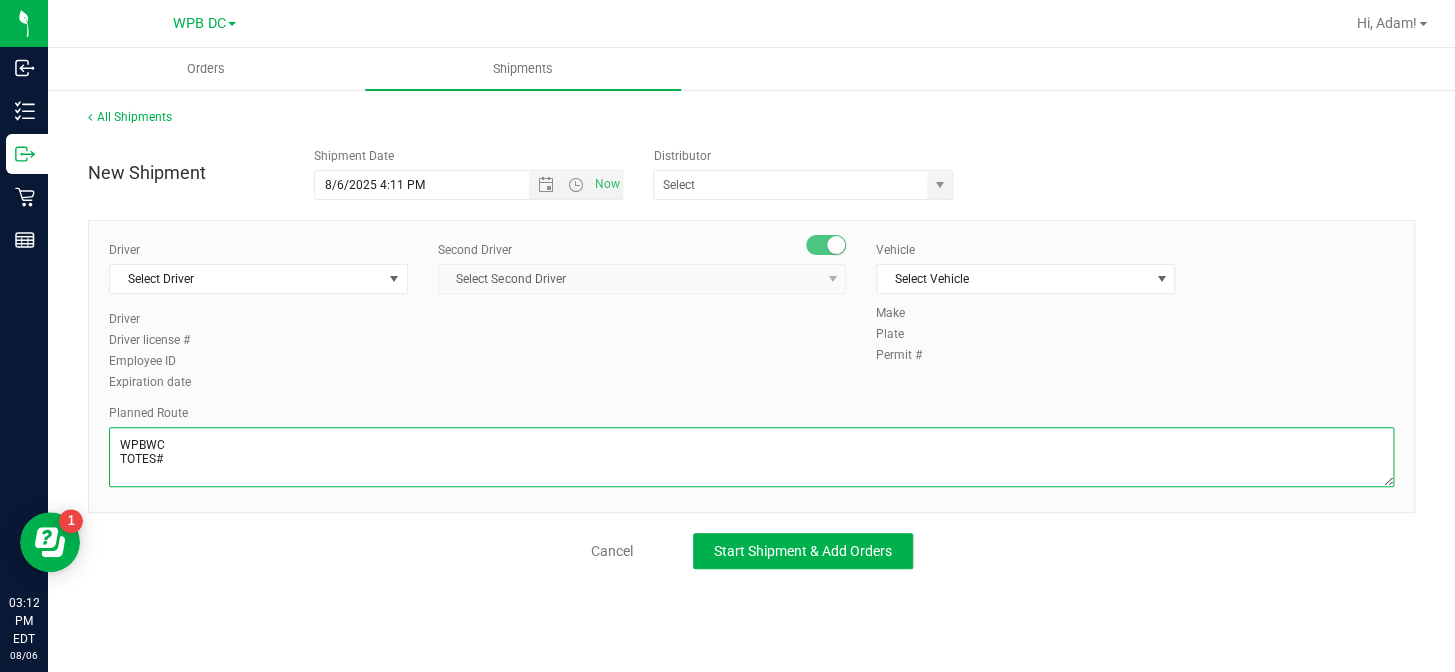 paste on "MIK-MIA-MIB-FTL-DFB-DRB-BYB-WPB-NPB-PSL" 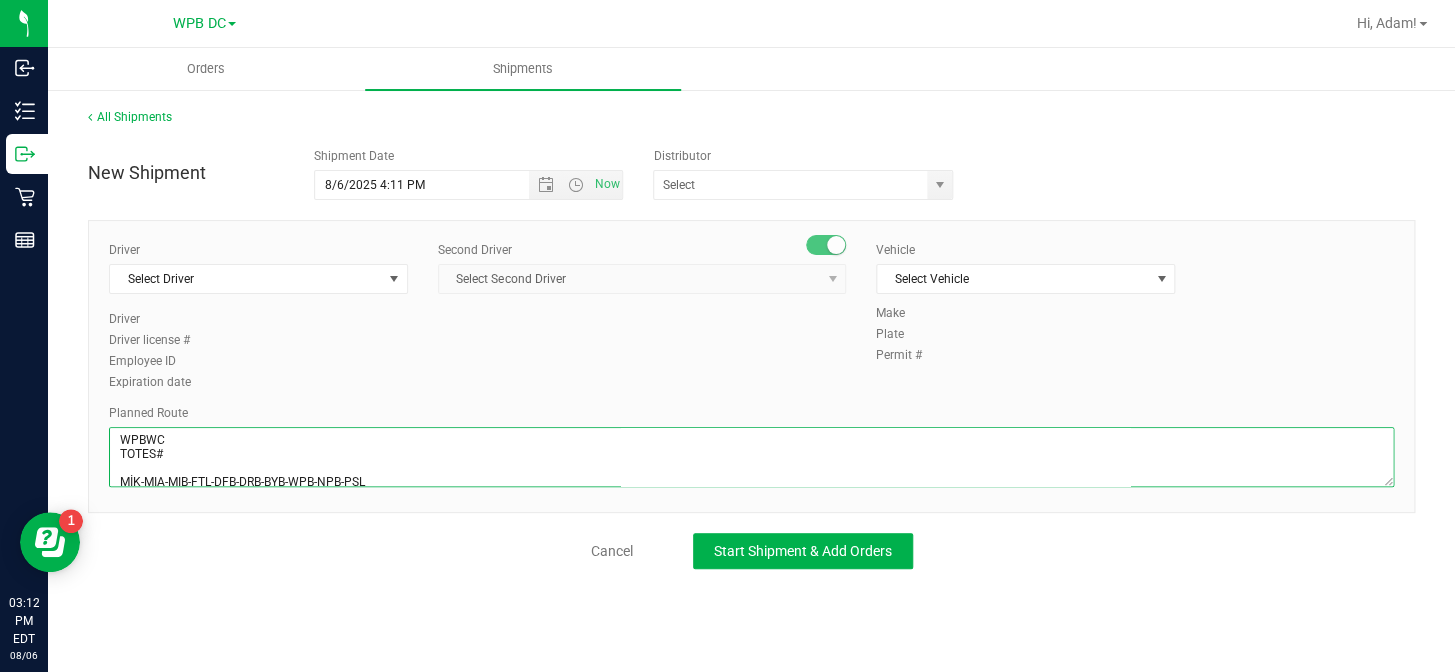 scroll, scrollTop: 20, scrollLeft: 0, axis: vertical 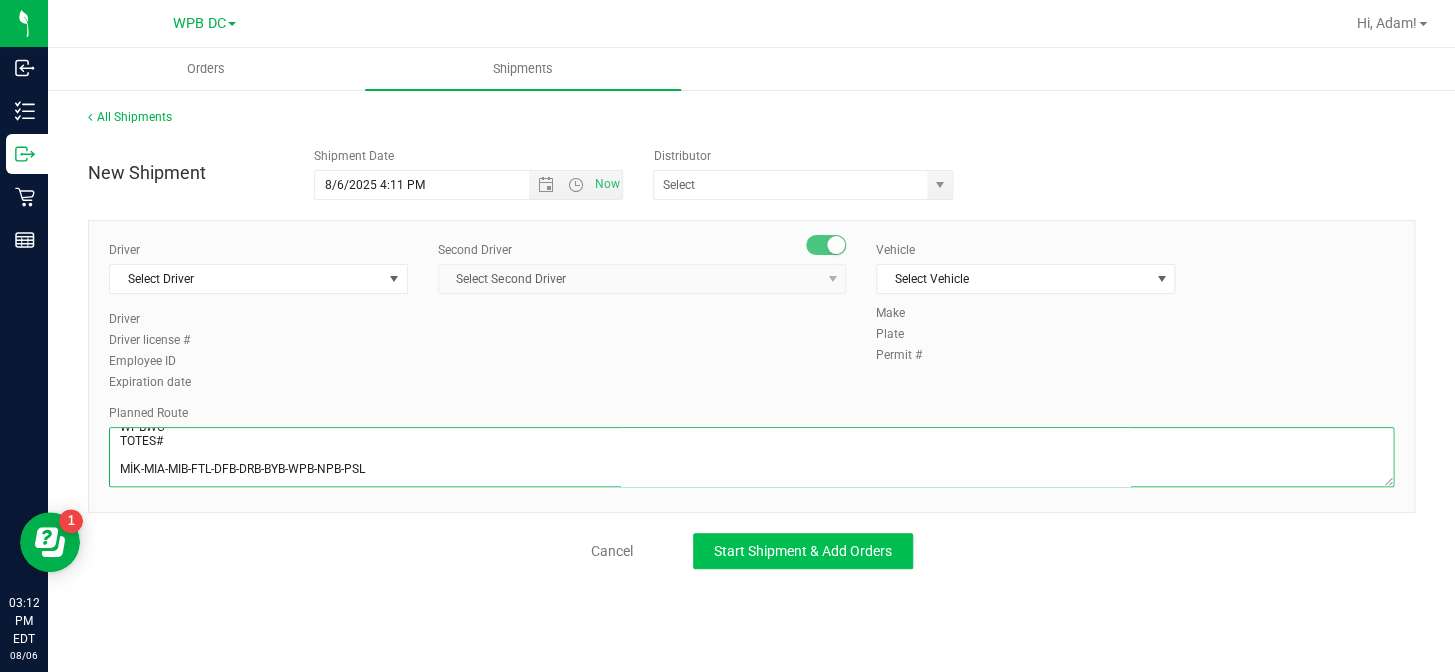 type on "WPBWC
TOTES#
MİK-MIA-MIB-FTL-DFB-DRB-BYB-WPB-NPB-PSL" 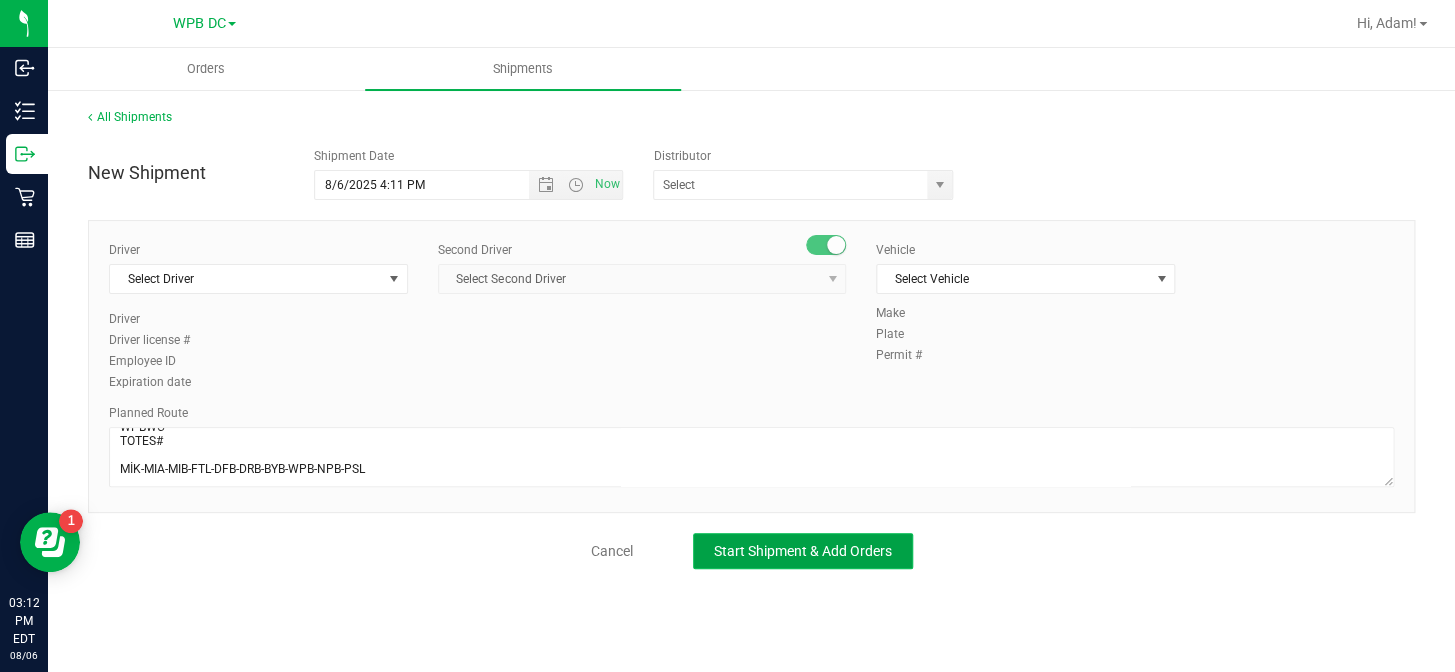 click on "Start Shipment & Add Orders" 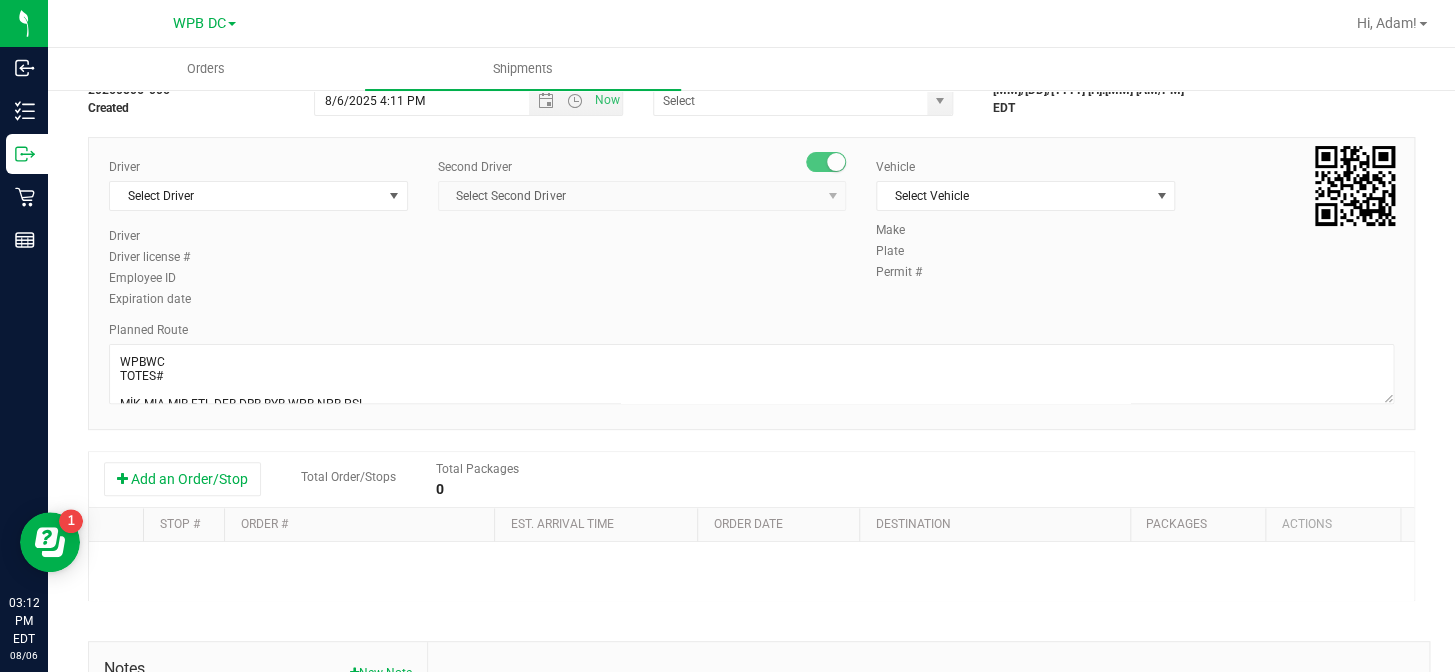 scroll, scrollTop: 0, scrollLeft: 0, axis: both 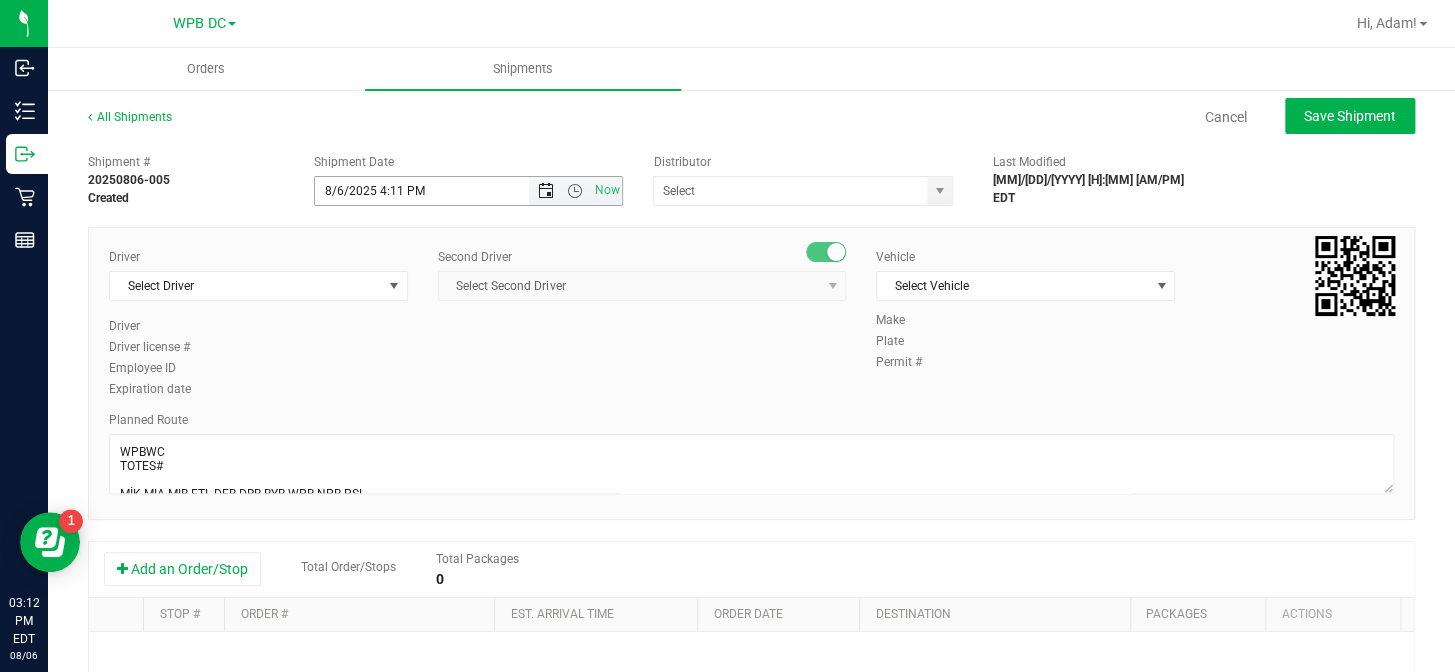 click at bounding box center (546, 191) 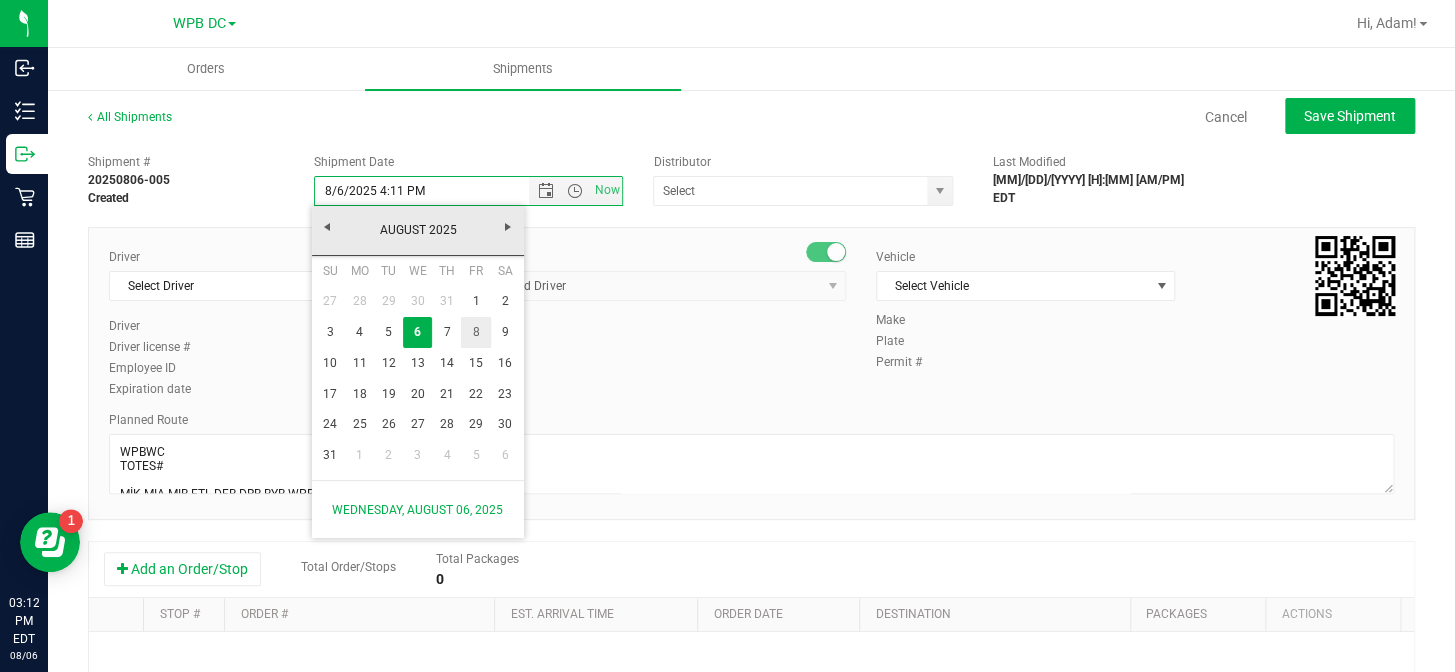 click on "8" at bounding box center [475, 332] 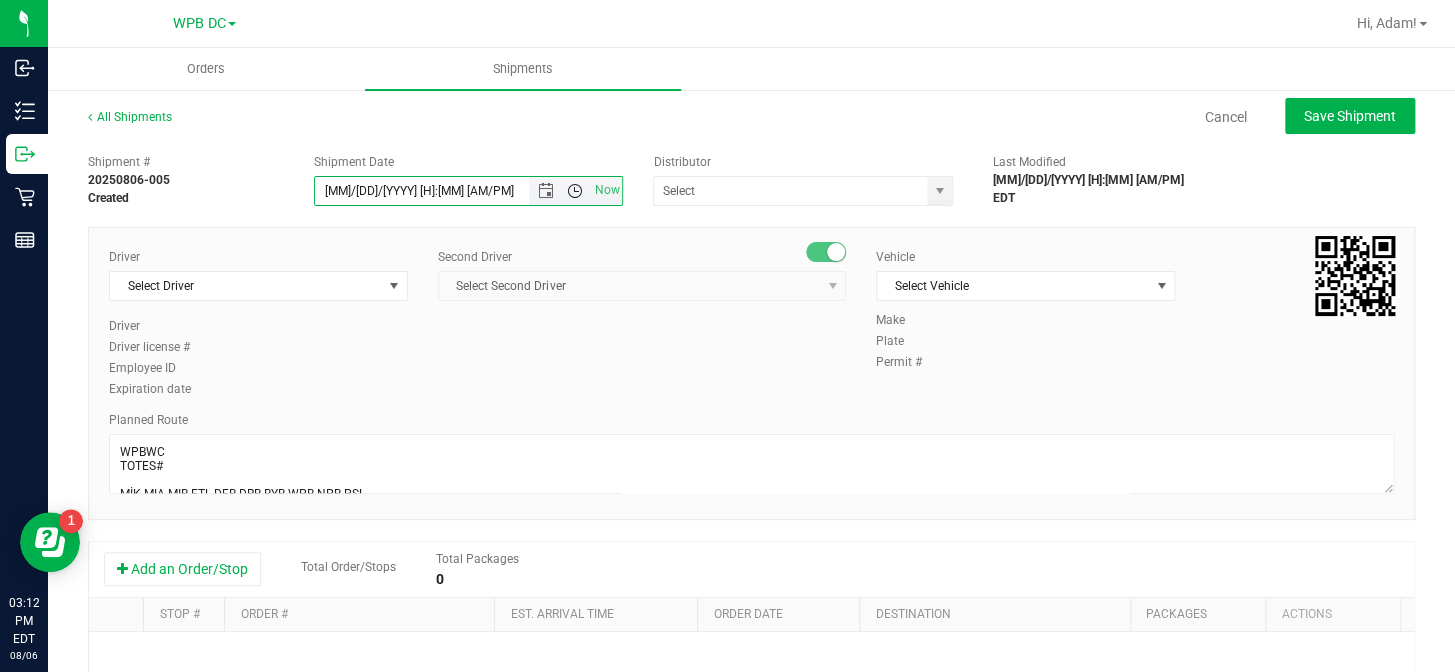 click at bounding box center (575, 191) 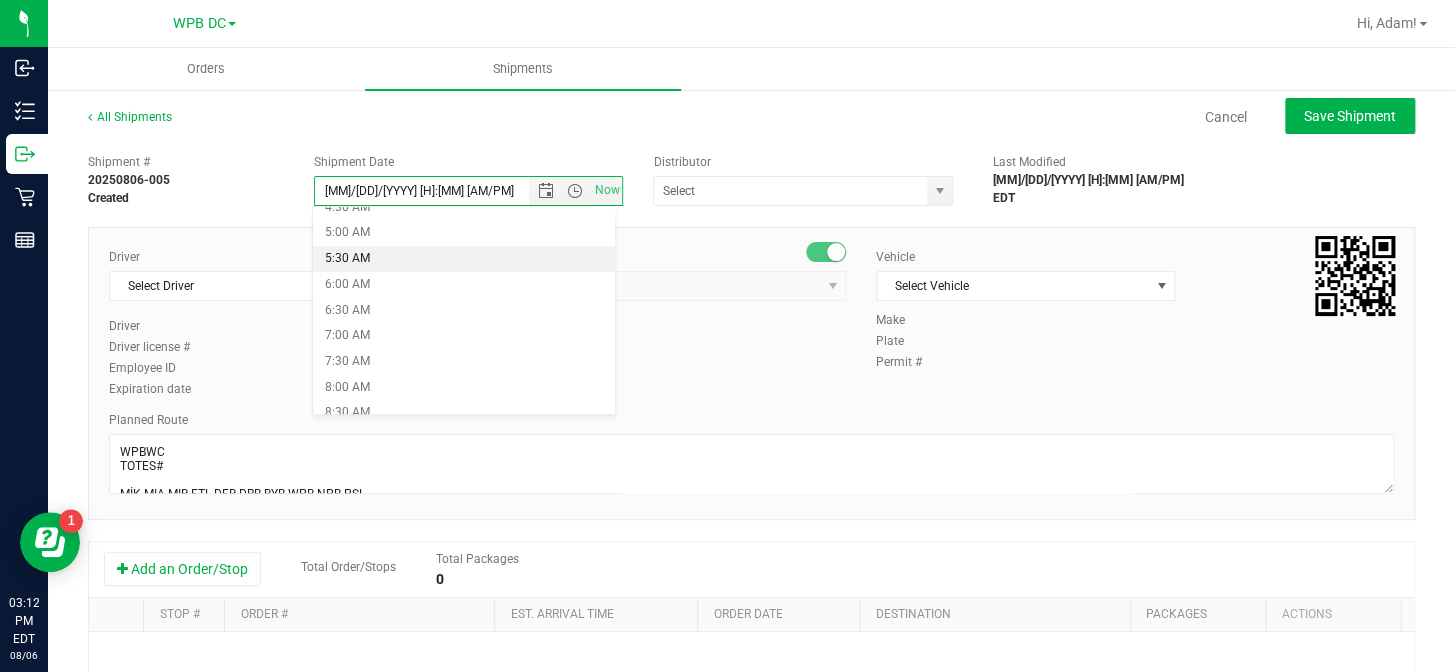 scroll, scrollTop: 272, scrollLeft: 0, axis: vertical 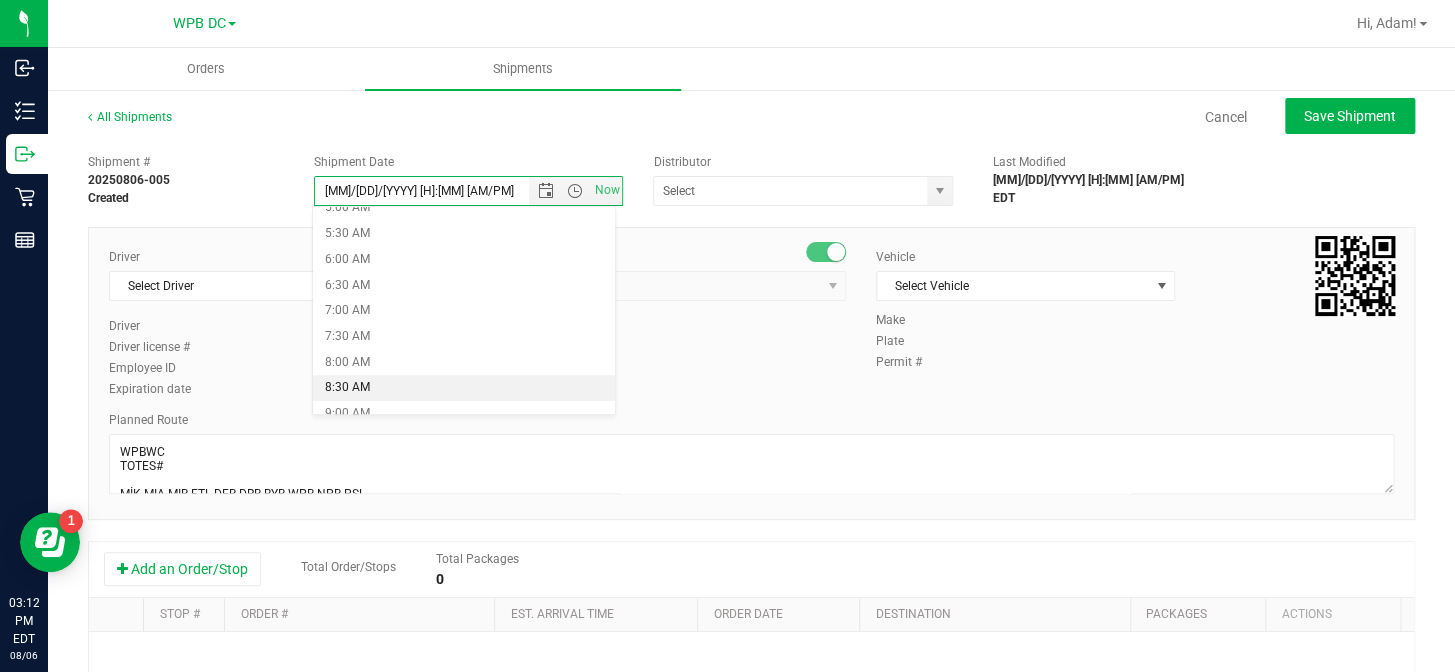 click on "8:30 AM" at bounding box center (464, 388) 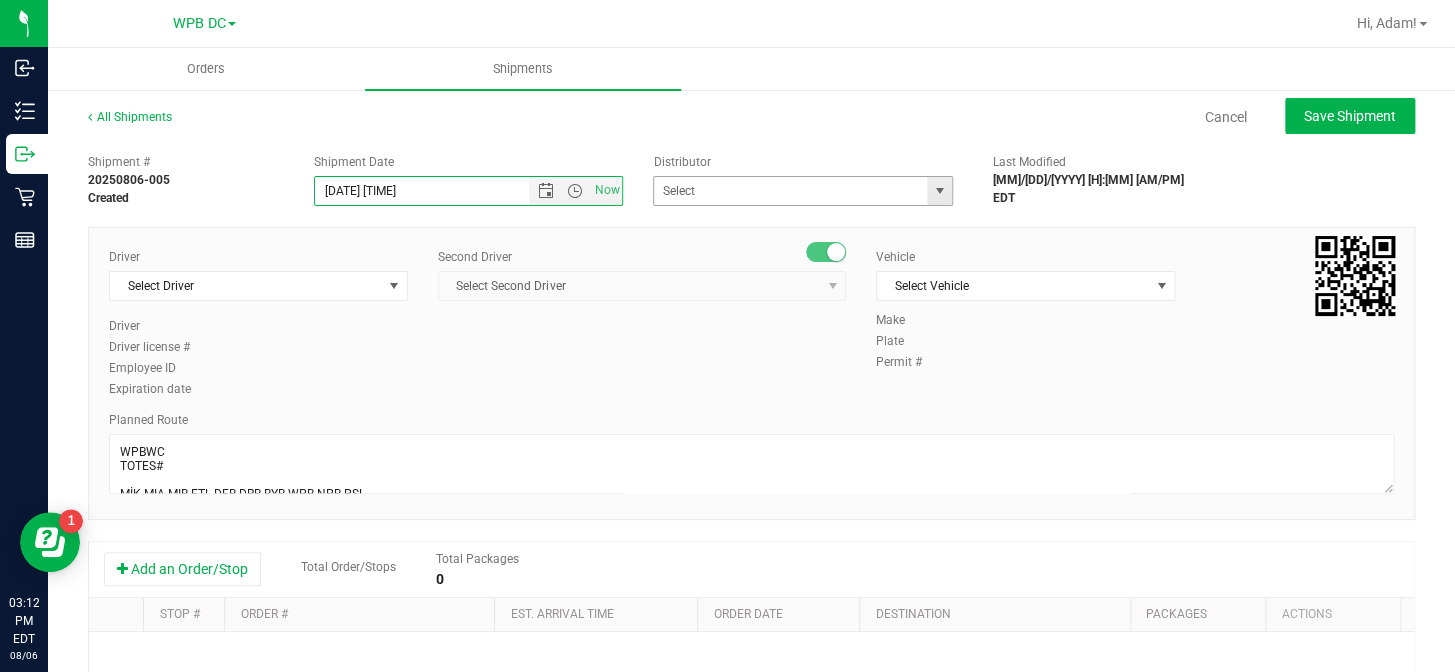 click at bounding box center (940, 191) 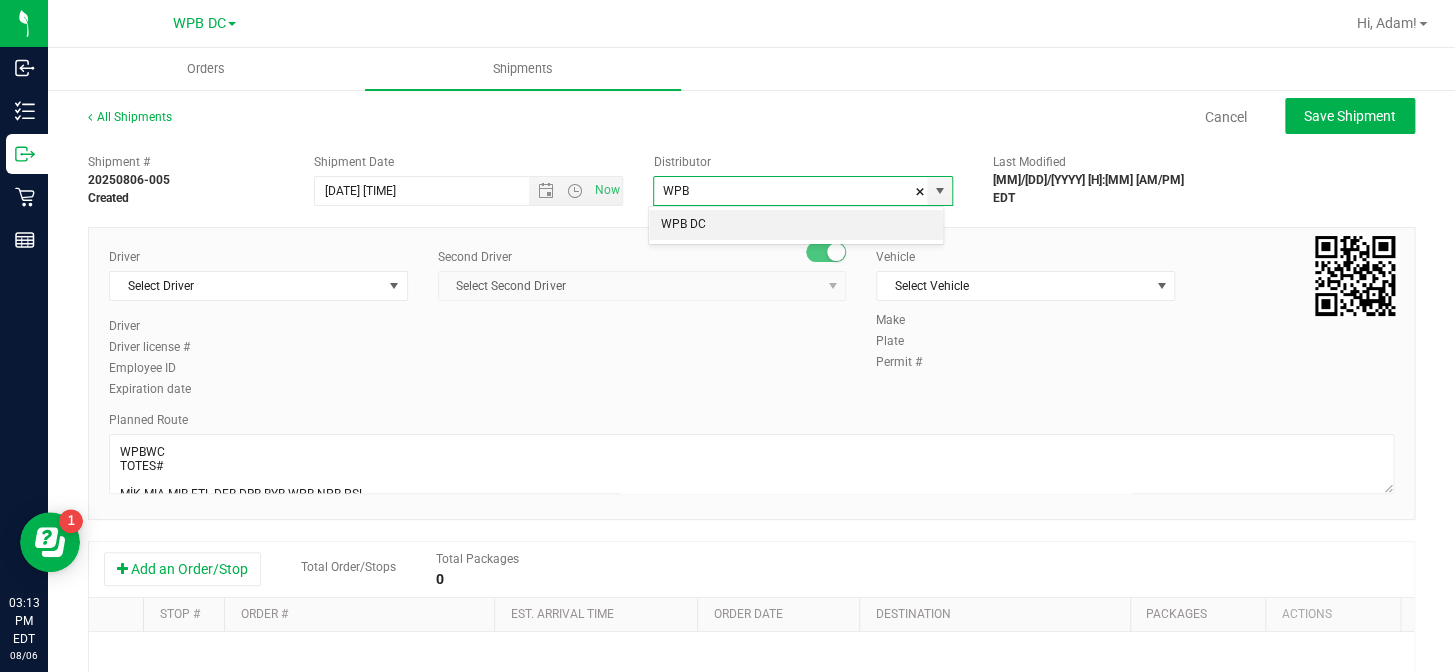 click on "WPB DC" at bounding box center (796, 225) 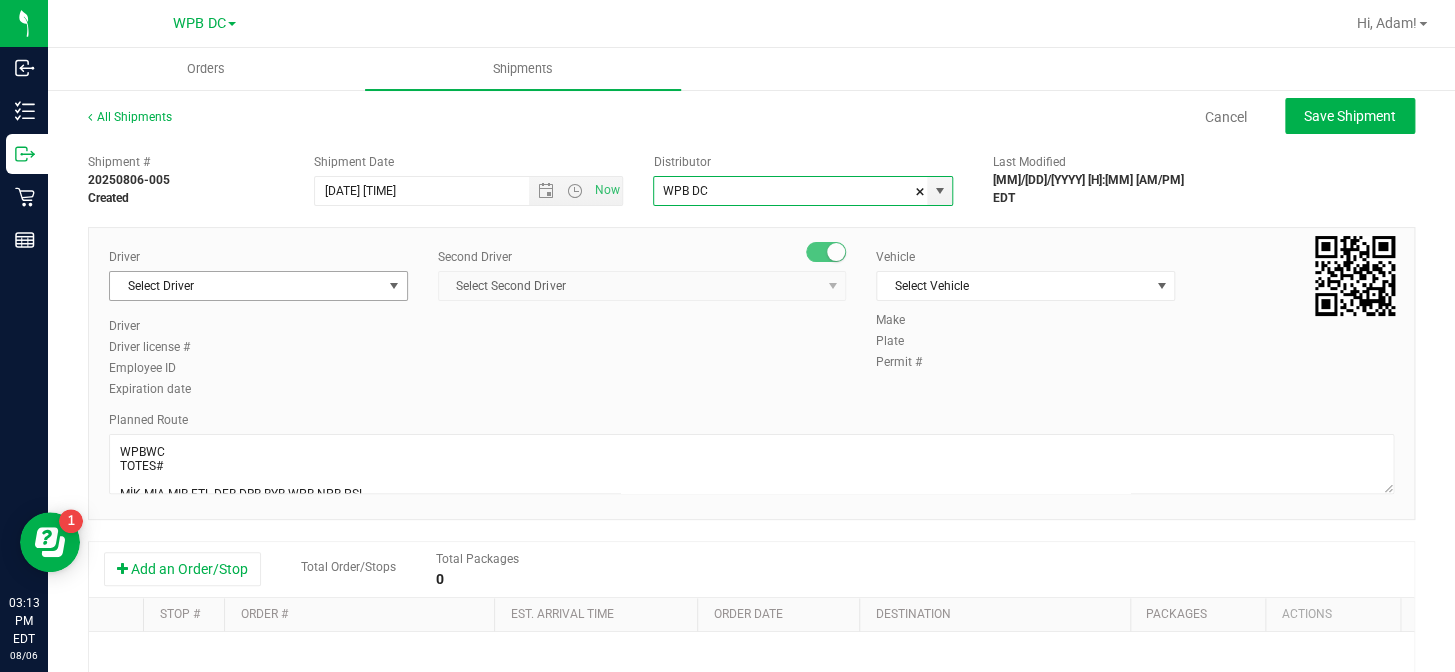 type on "WPB DC" 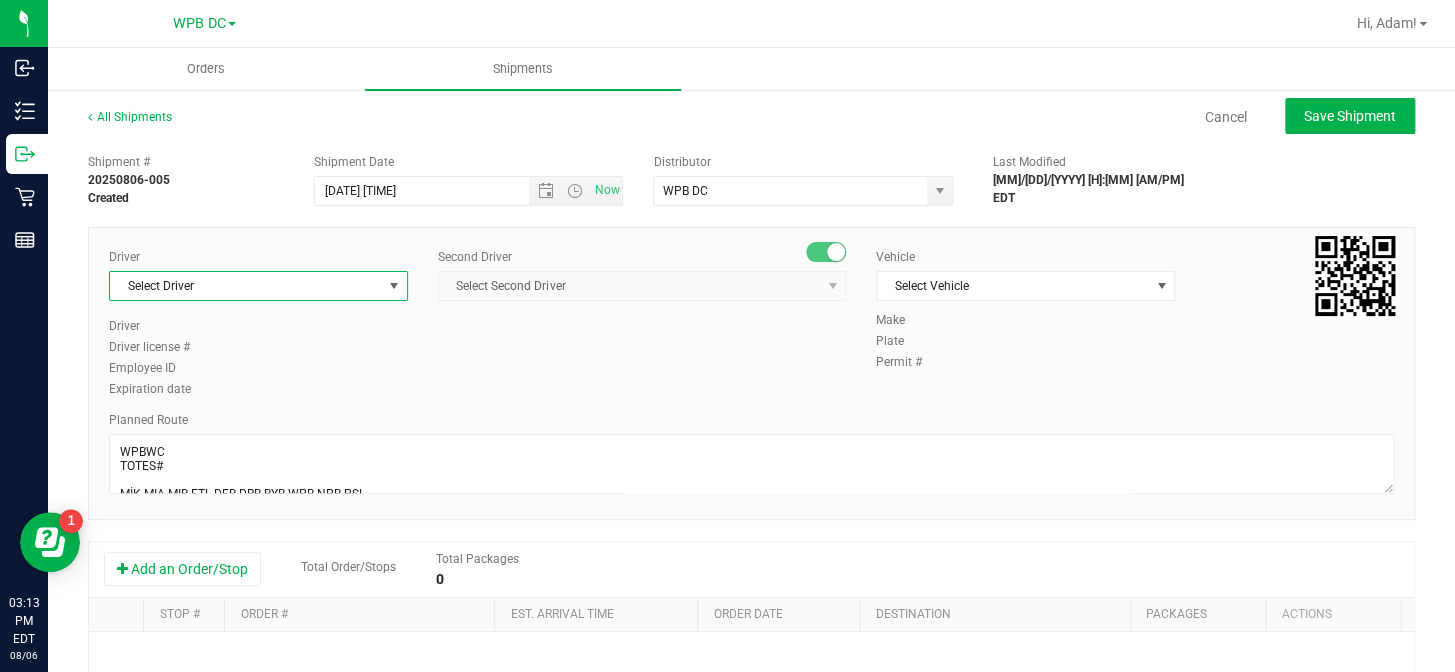 click at bounding box center [394, 286] 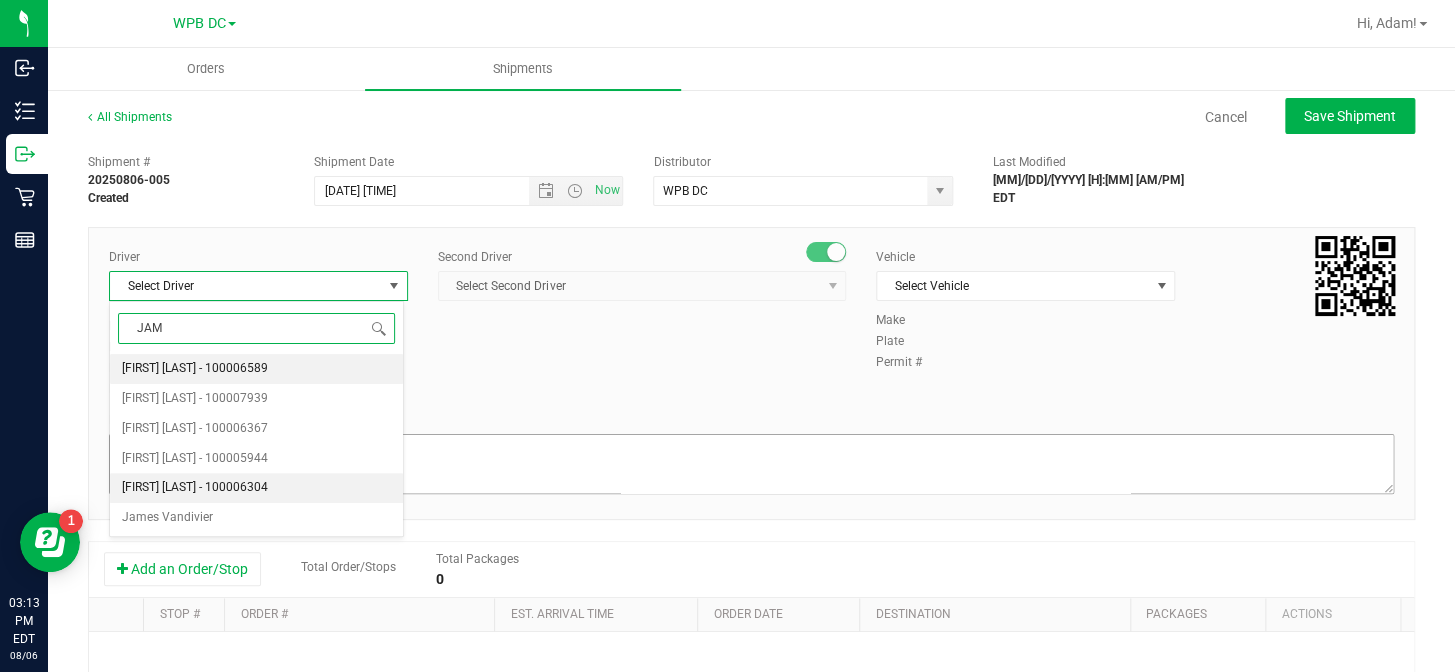 drag, startPoint x: 188, startPoint y: 485, endPoint x: 201, endPoint y: 480, distance: 13.928389 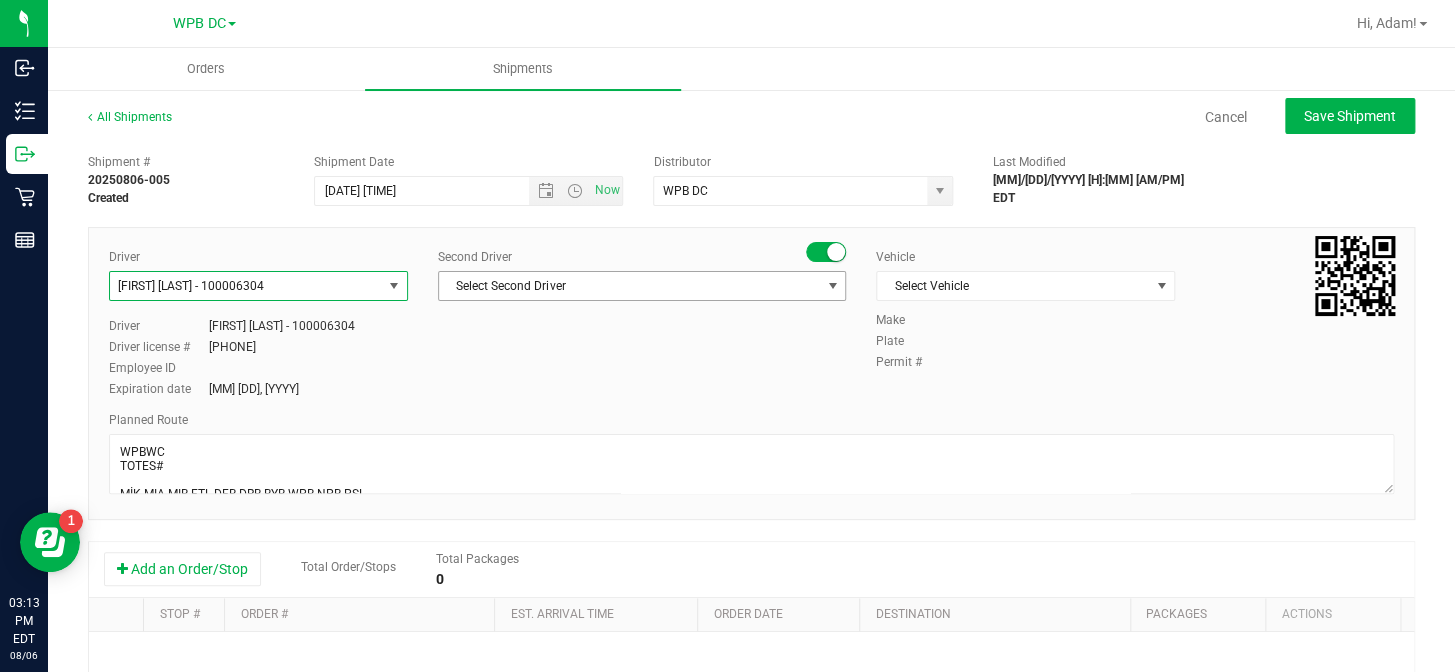 click at bounding box center (833, 286) 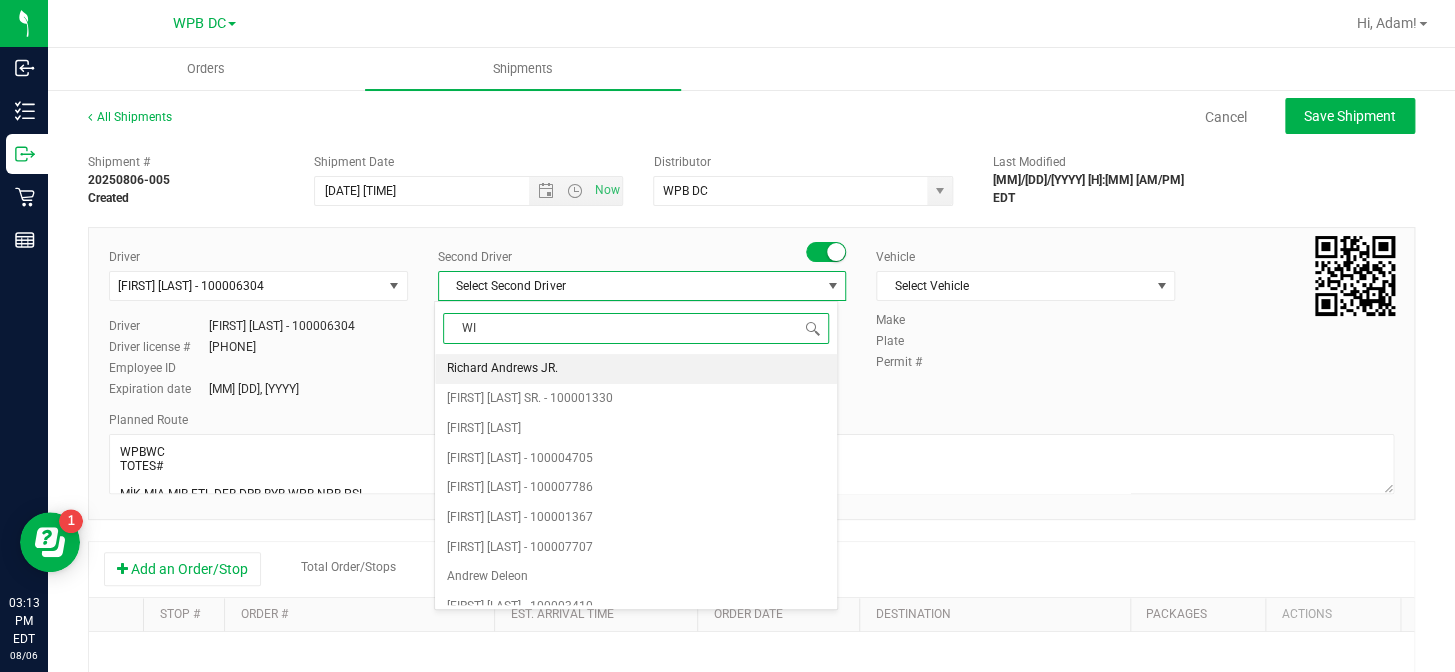type on "WIL" 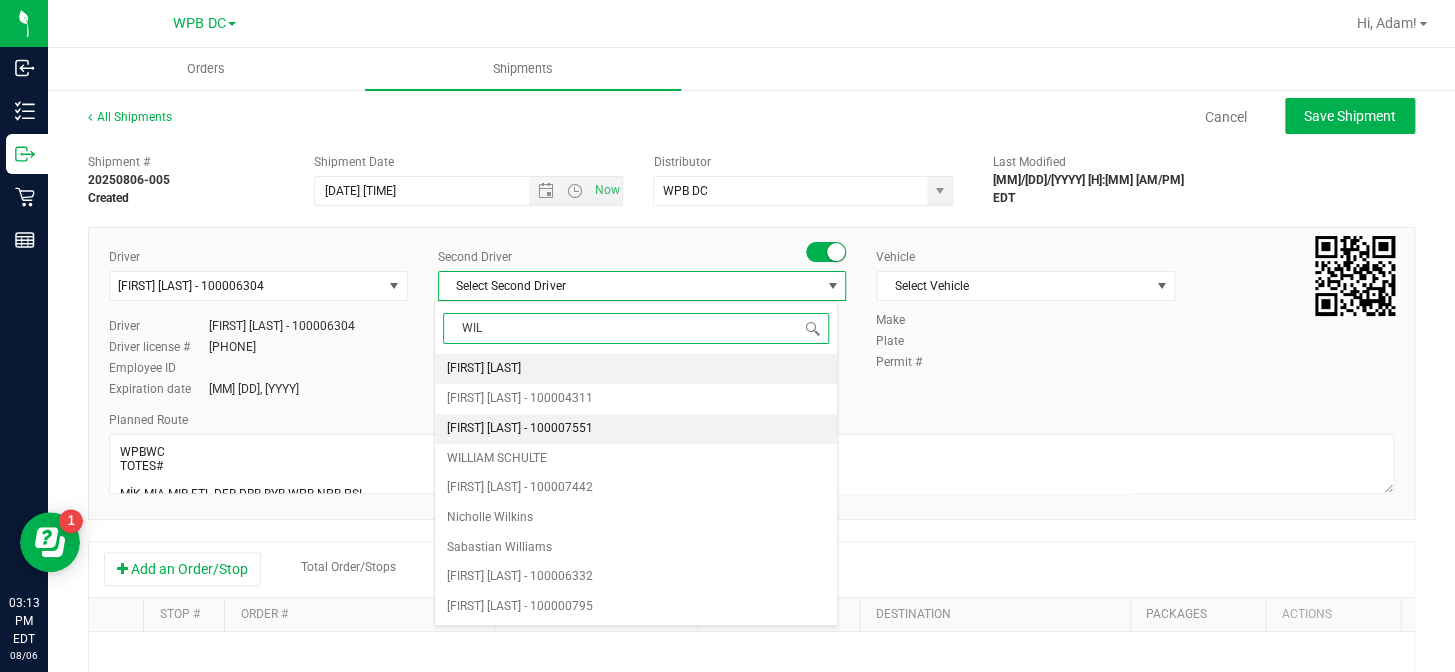 click on "[FIRST] [LAST] - 100007551" at bounding box center [520, 429] 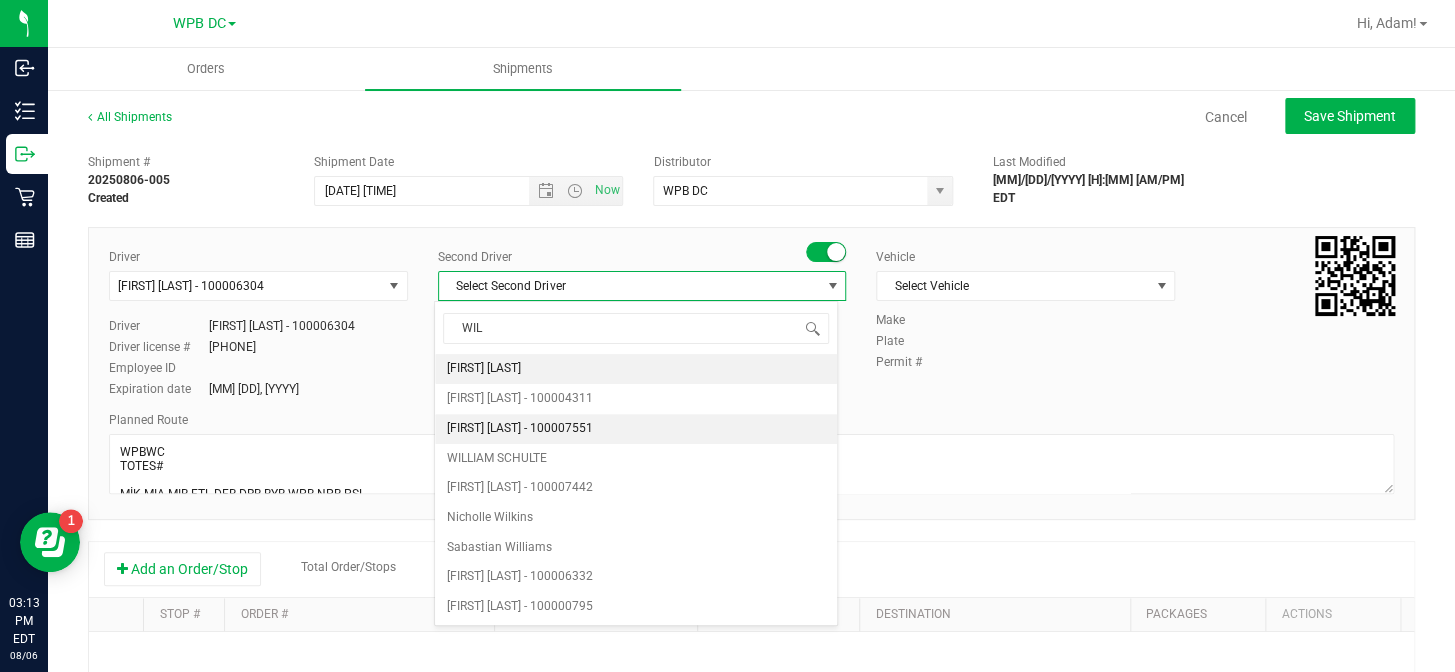type 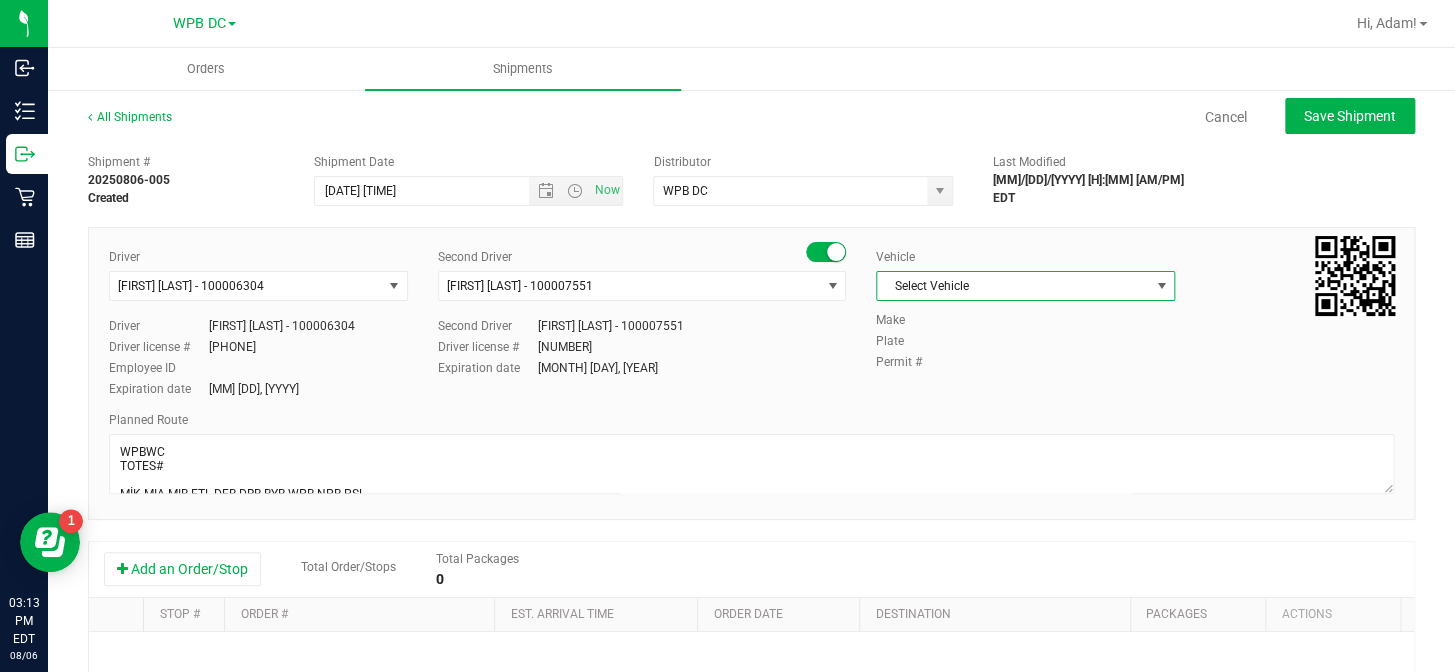 click at bounding box center (1161, 286) 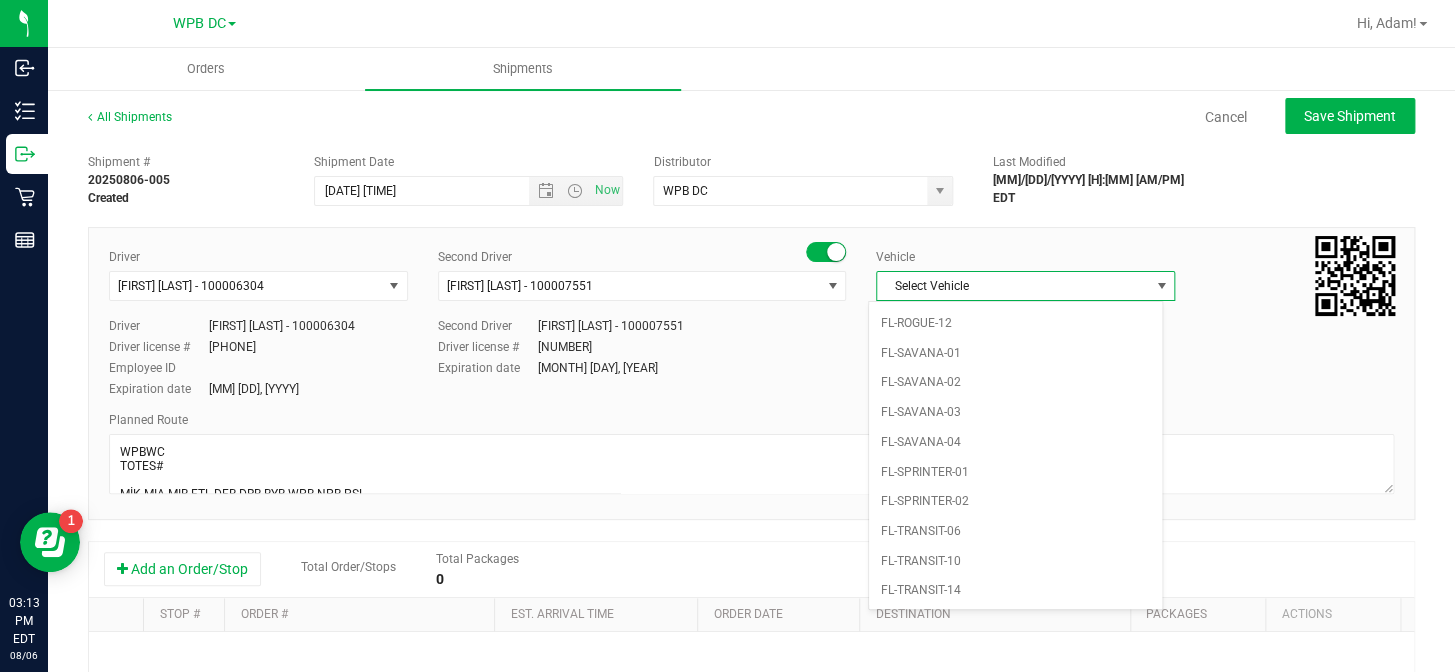 scroll, scrollTop: 981, scrollLeft: 0, axis: vertical 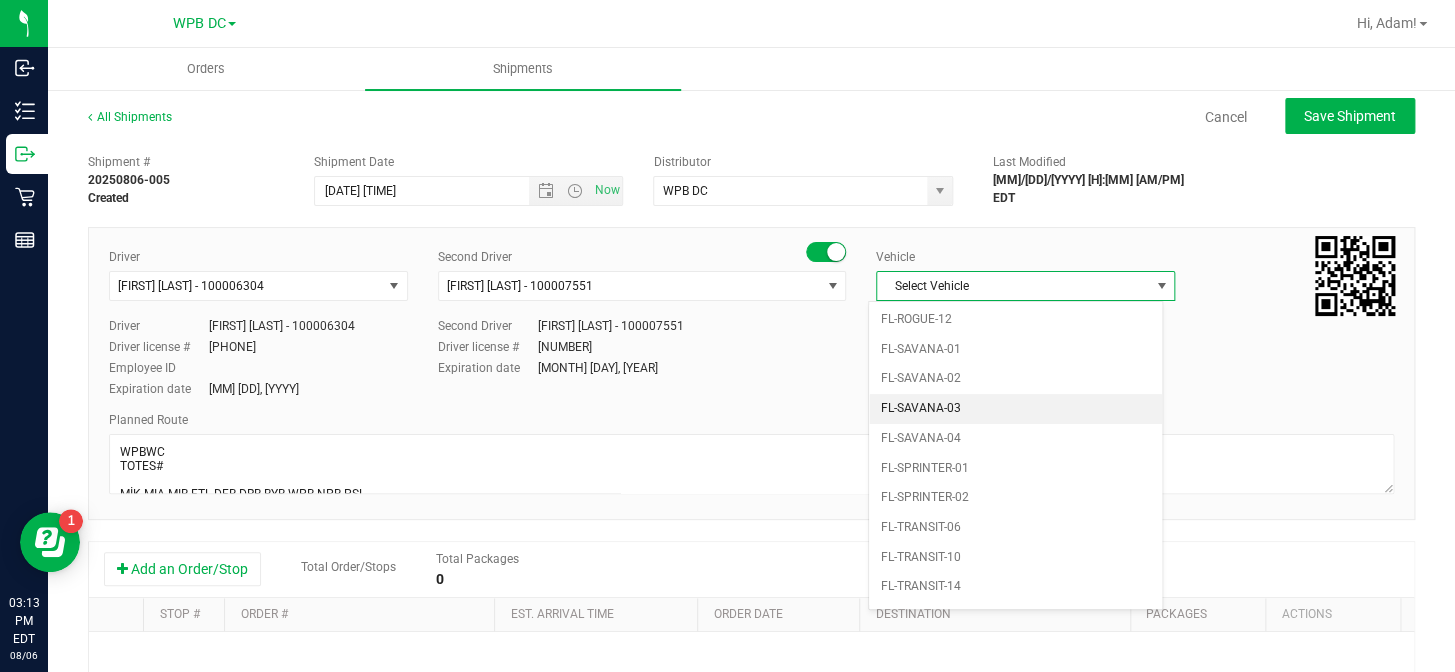click on "FL-SAVANA-03" at bounding box center (1015, 409) 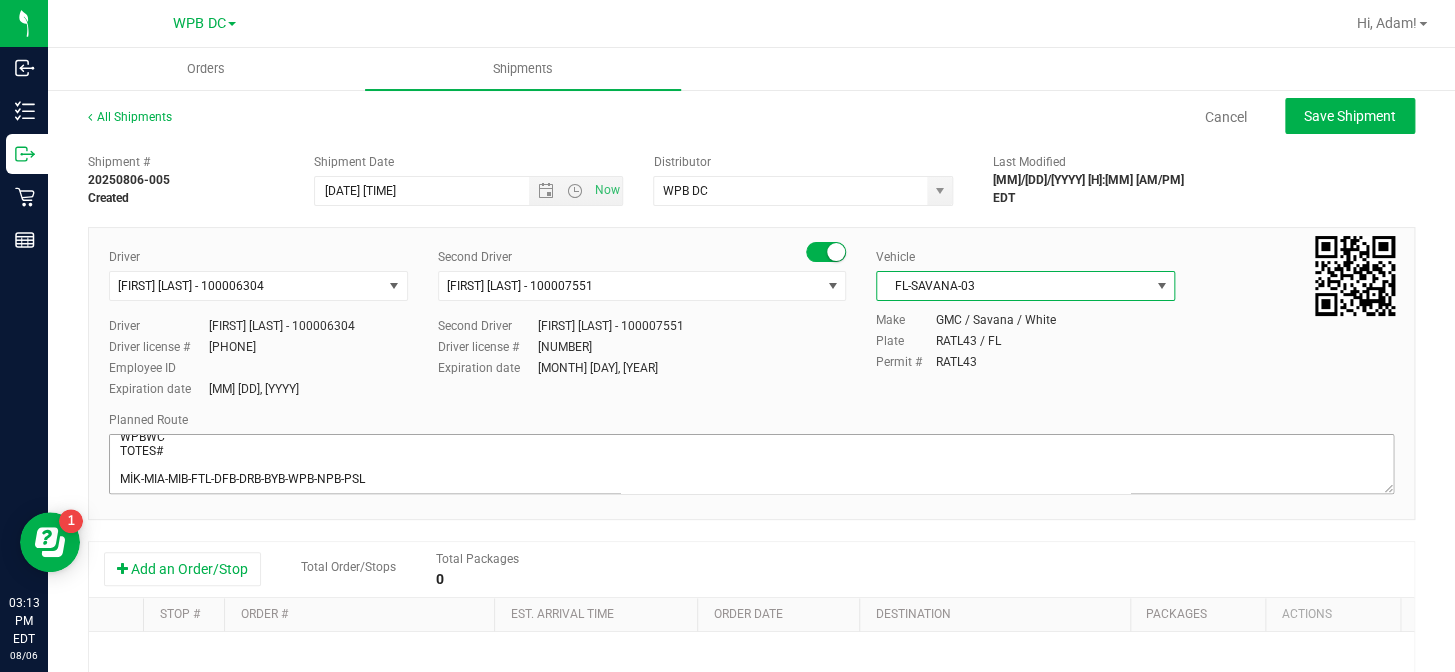 scroll, scrollTop: 20, scrollLeft: 0, axis: vertical 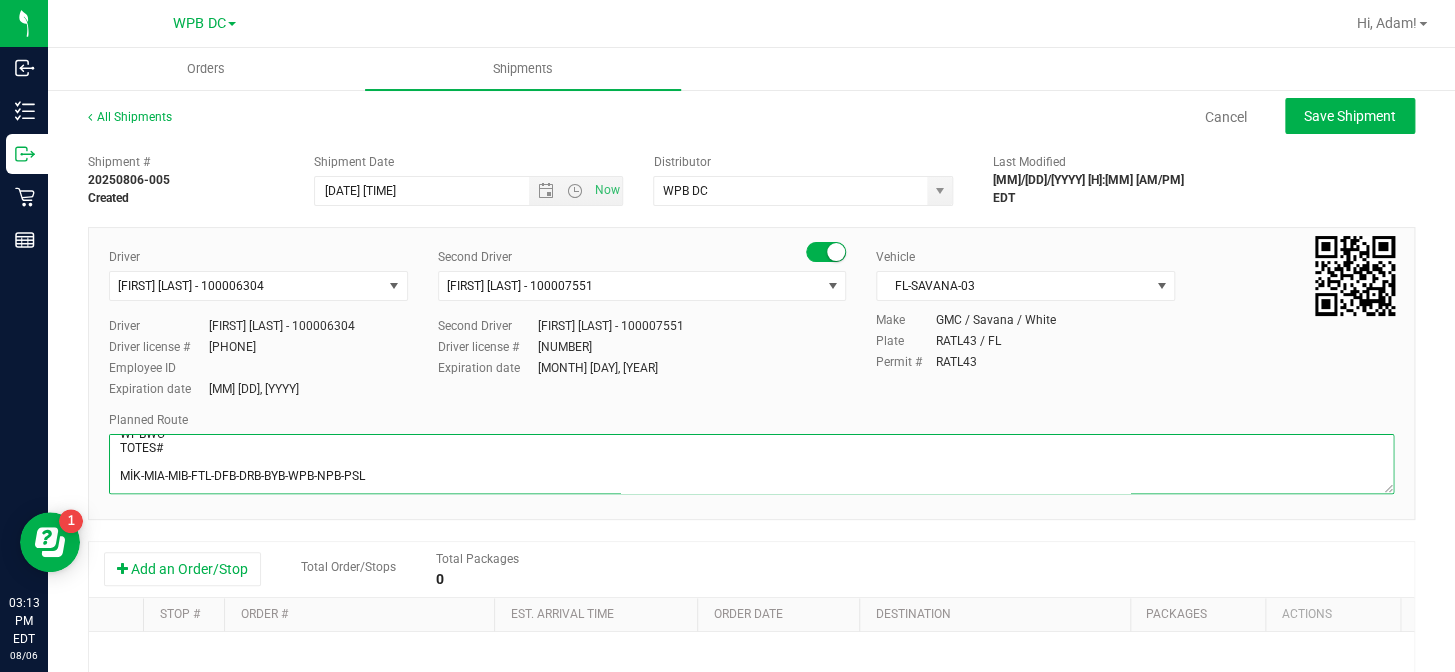 click at bounding box center (751, 464) 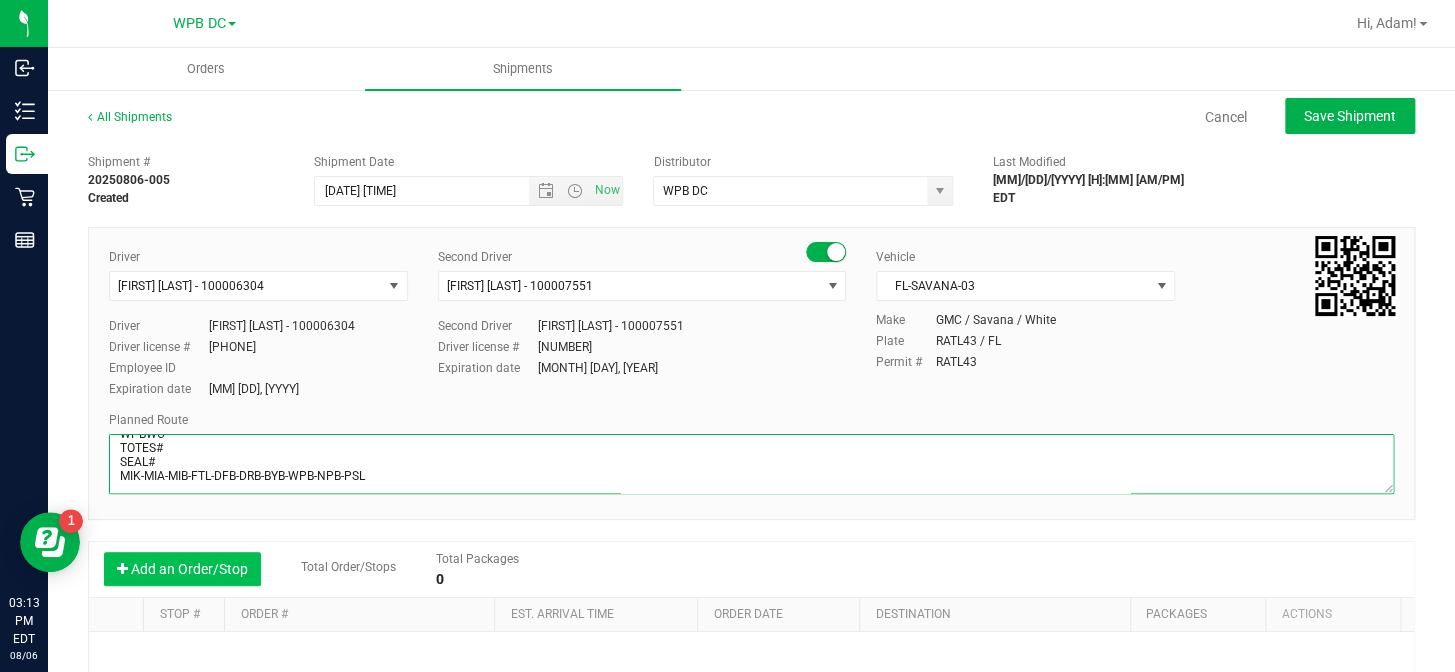 type on "WPBWC
TOTES#
SEAL#
MIK-MIA-MIB-FTL-DFB-DRB-BYB-WPB-NPB-PSL" 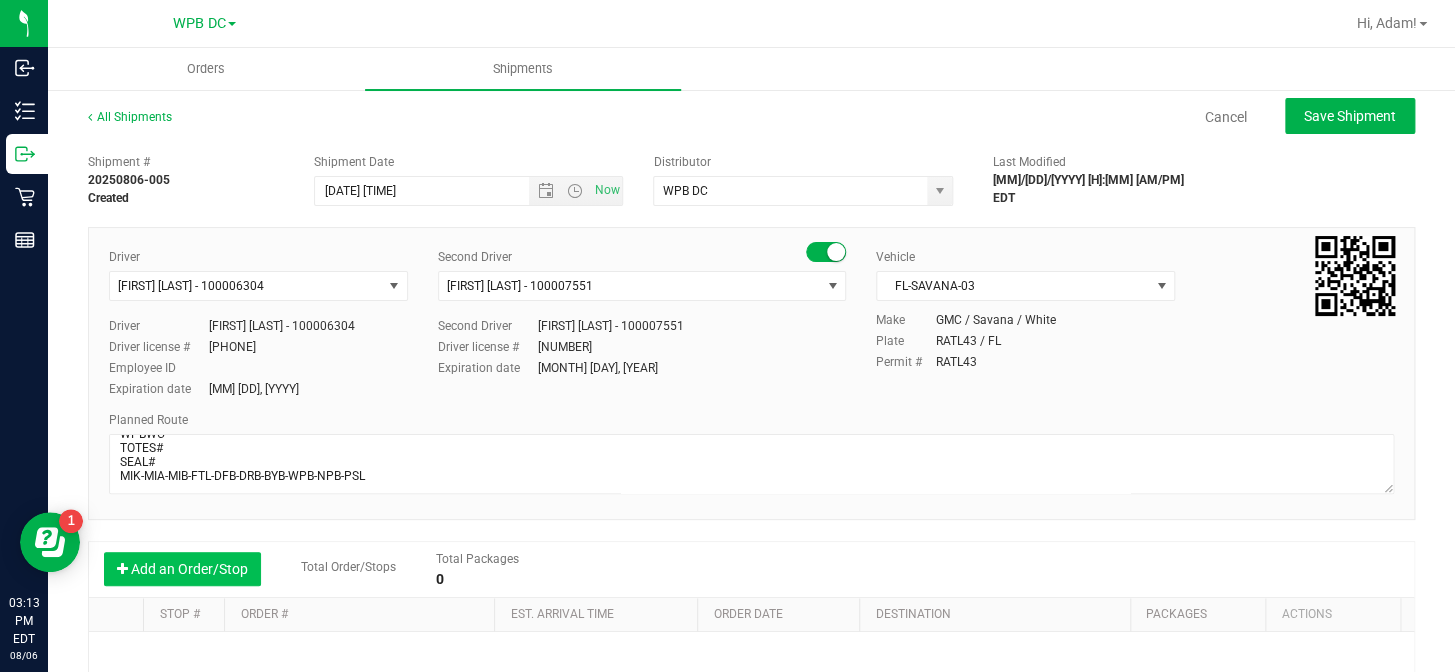 click on "Add an Order/Stop" at bounding box center [182, 569] 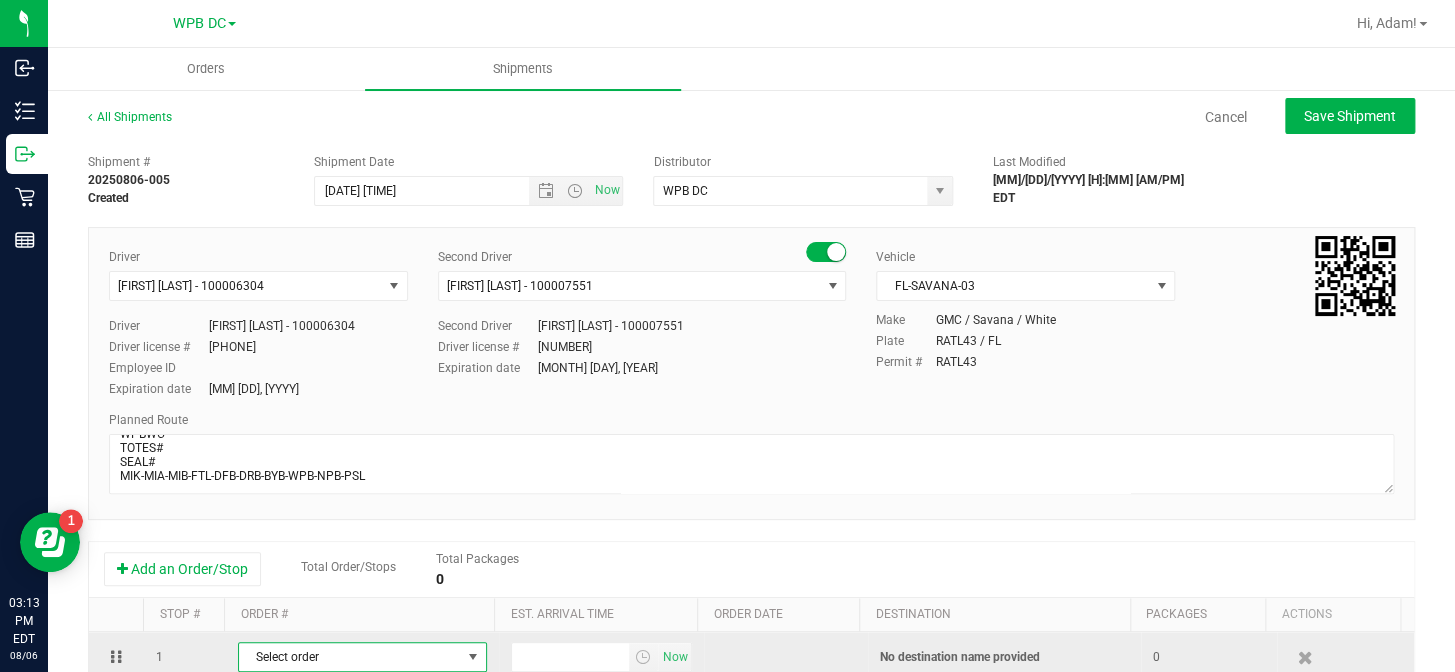 click at bounding box center [473, 657] 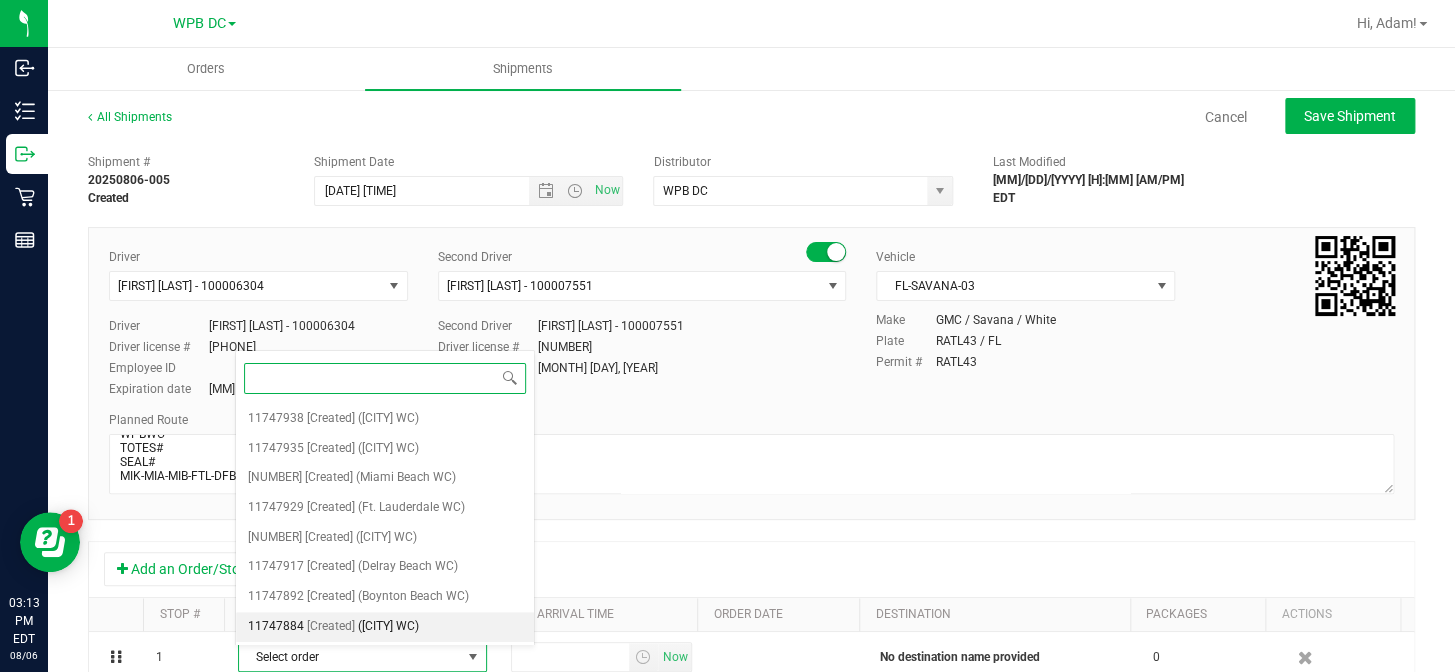 click on "([CITY] WC)" at bounding box center [388, 627] 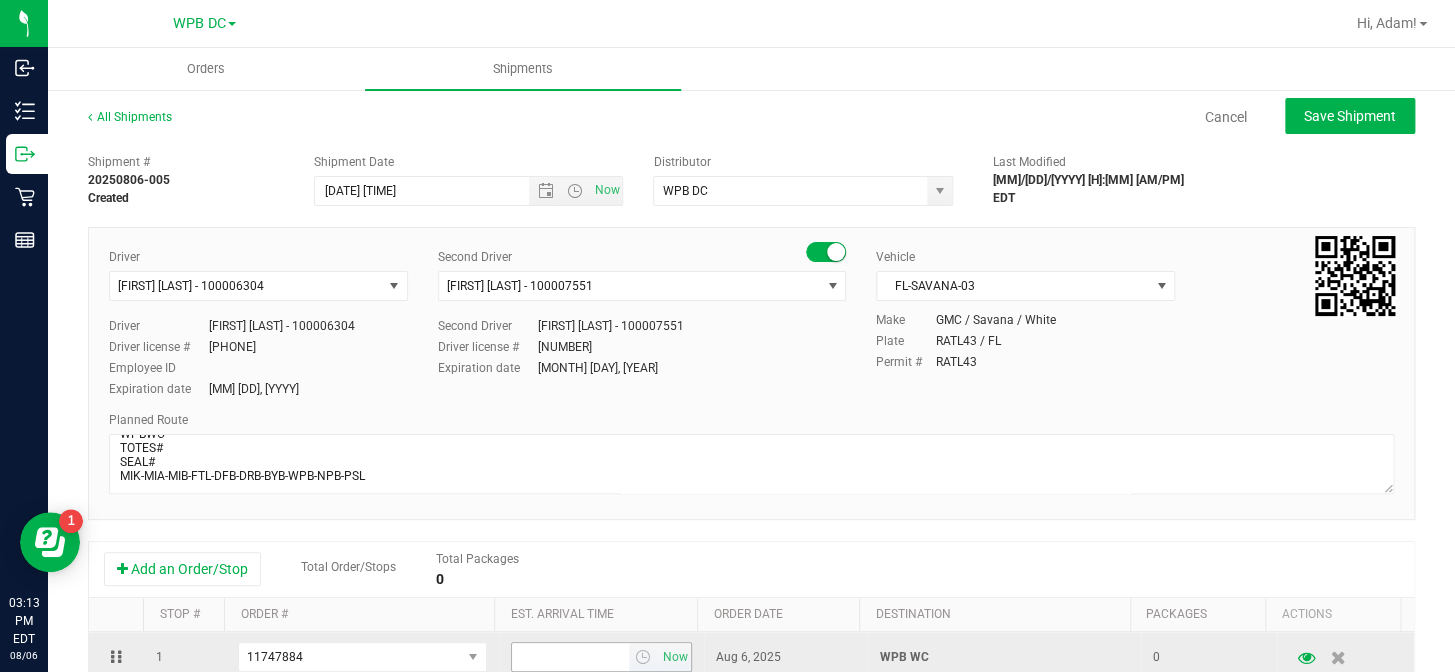 scroll, scrollTop: 2, scrollLeft: 0, axis: vertical 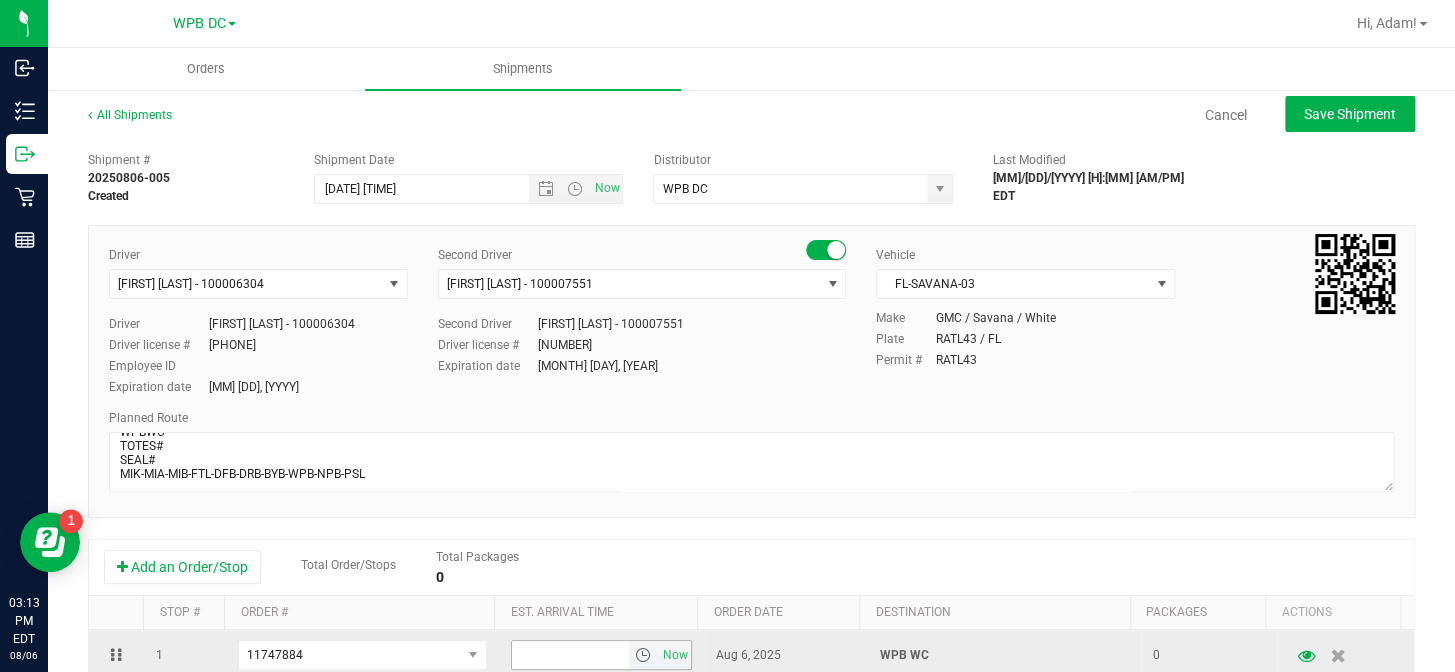 click at bounding box center (643, 655) 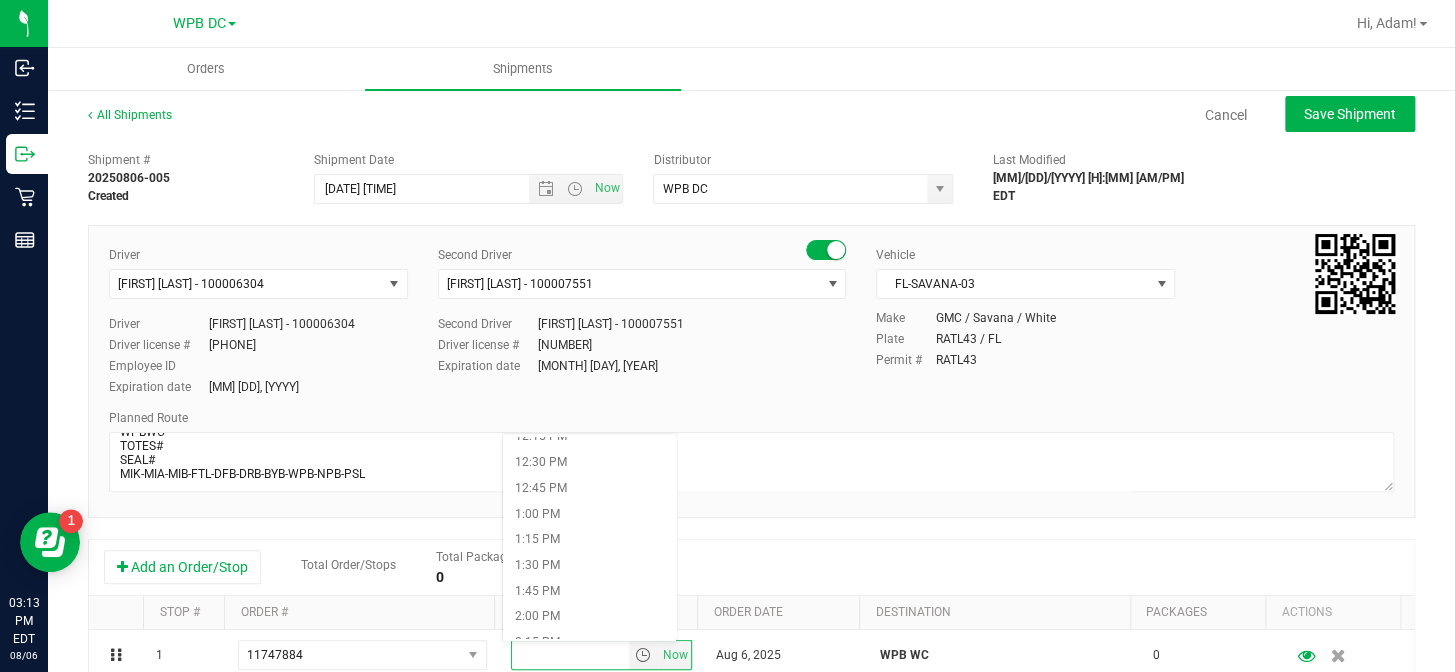 scroll, scrollTop: 1363, scrollLeft: 0, axis: vertical 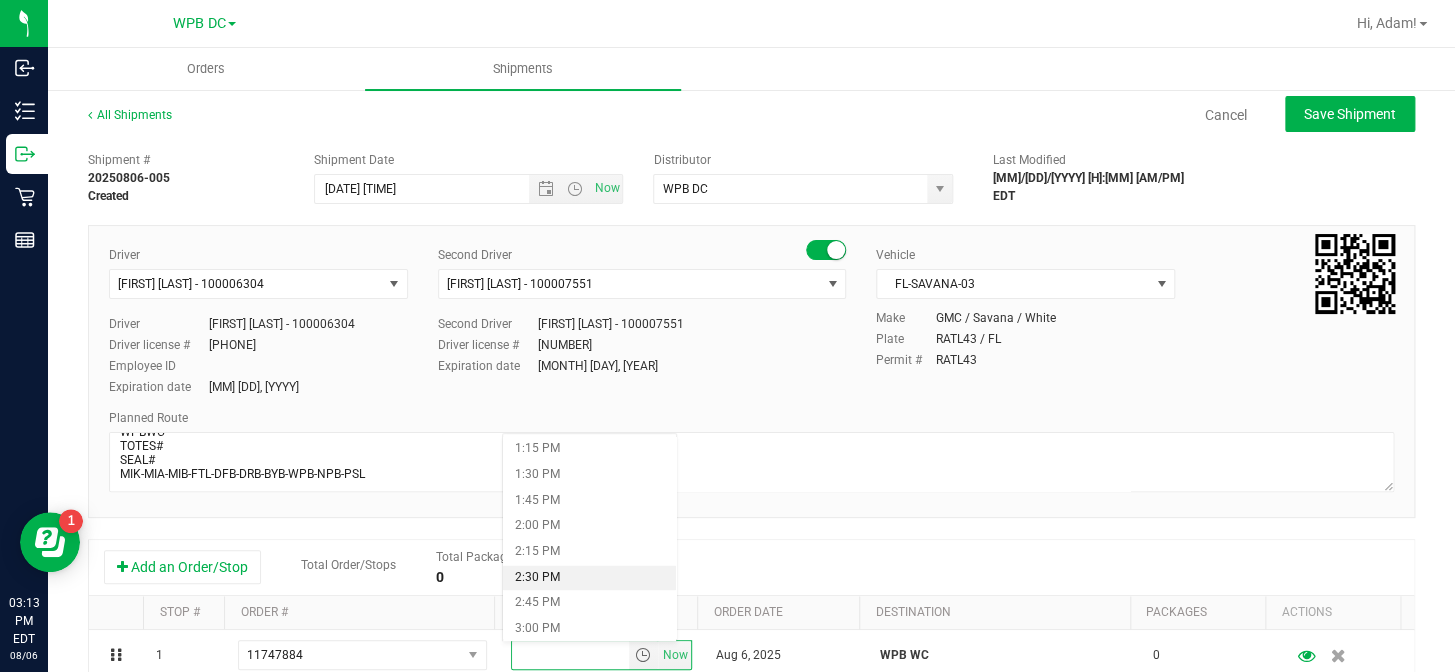 click on "2:30 PM" at bounding box center (589, 578) 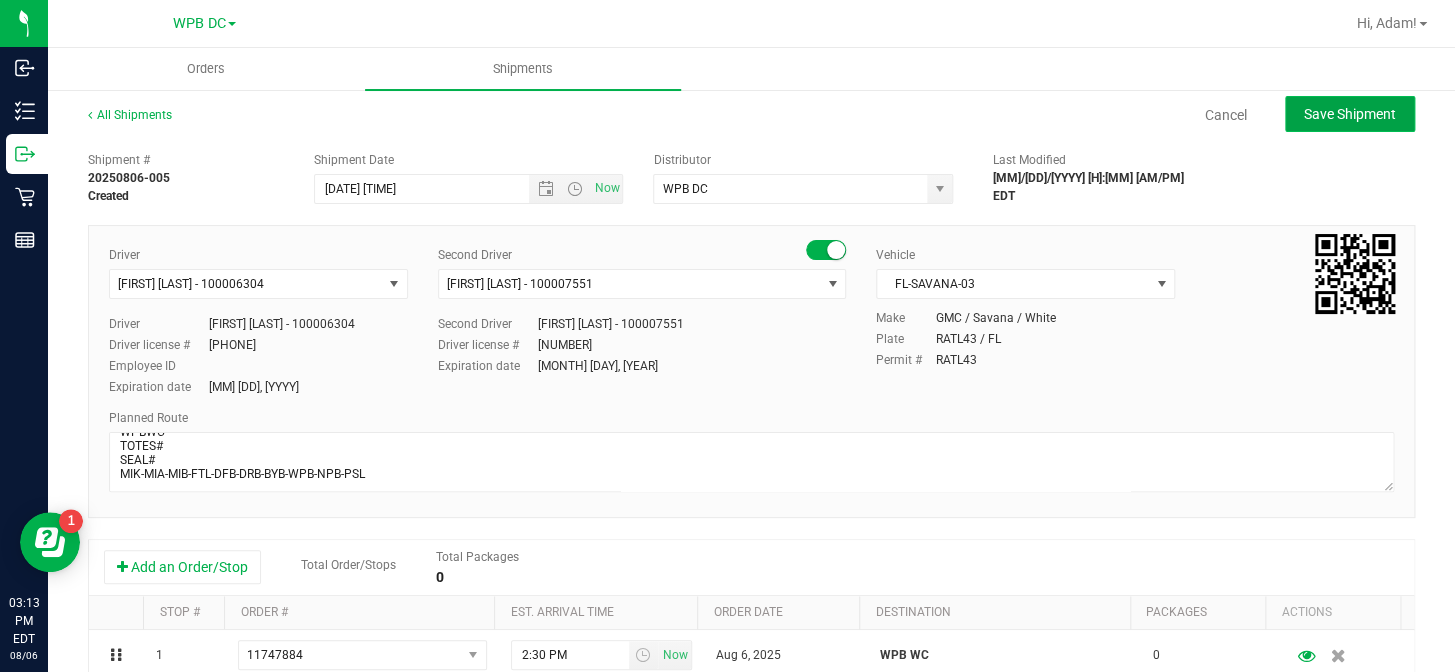 click on "Save Shipment" 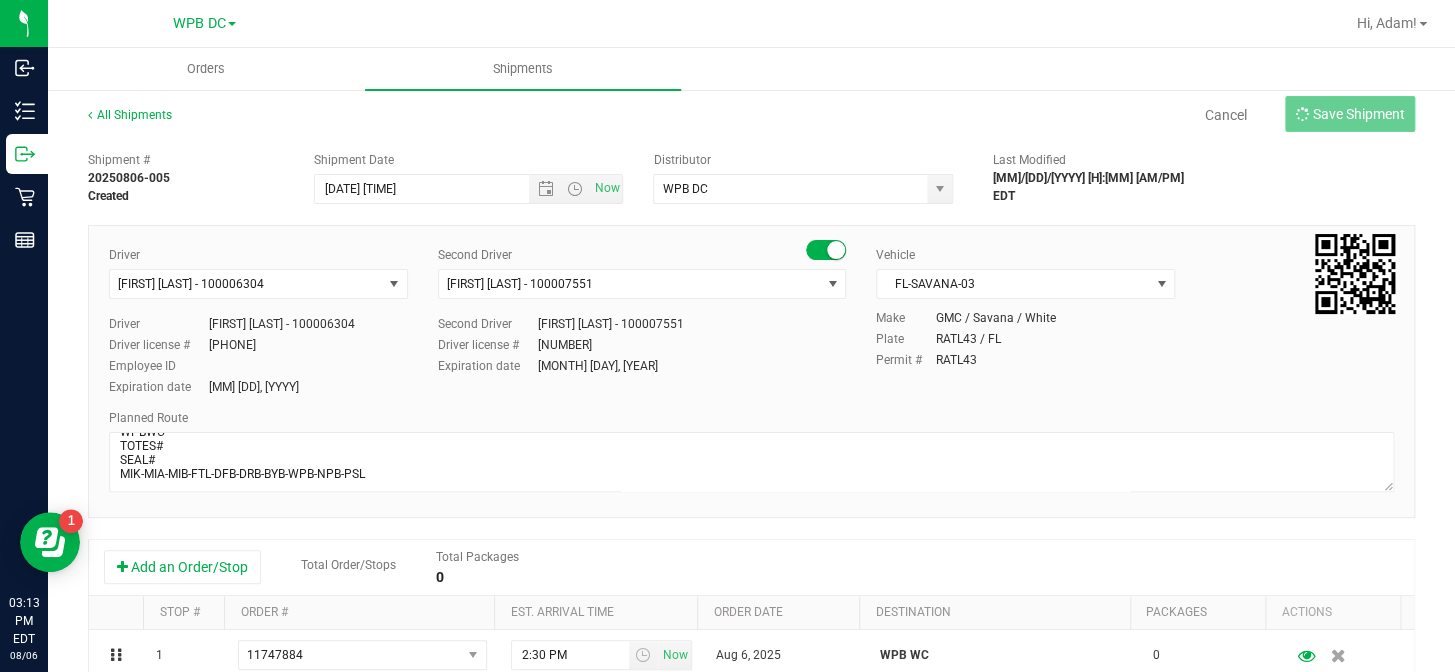 type on "[MM]/[DD]/[YYYY] [H]:[MM] [AM/PM]" 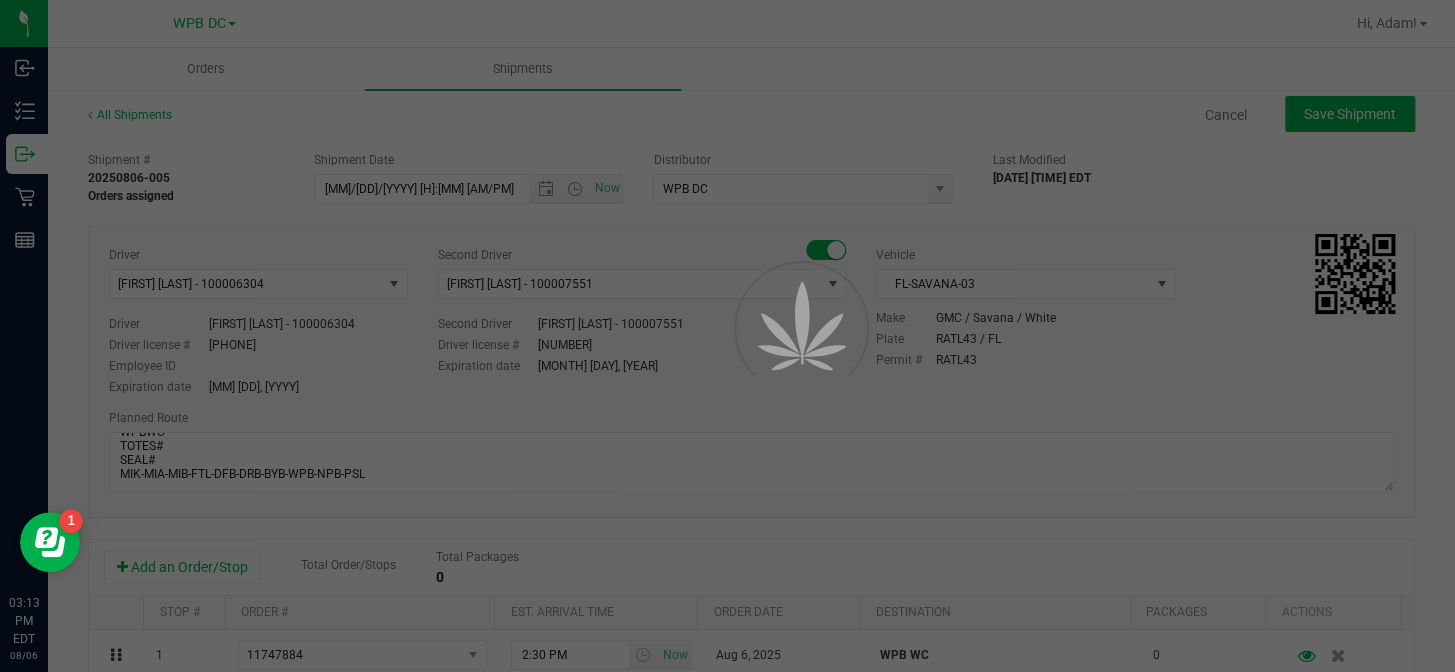 scroll, scrollTop: 0, scrollLeft: 0, axis: both 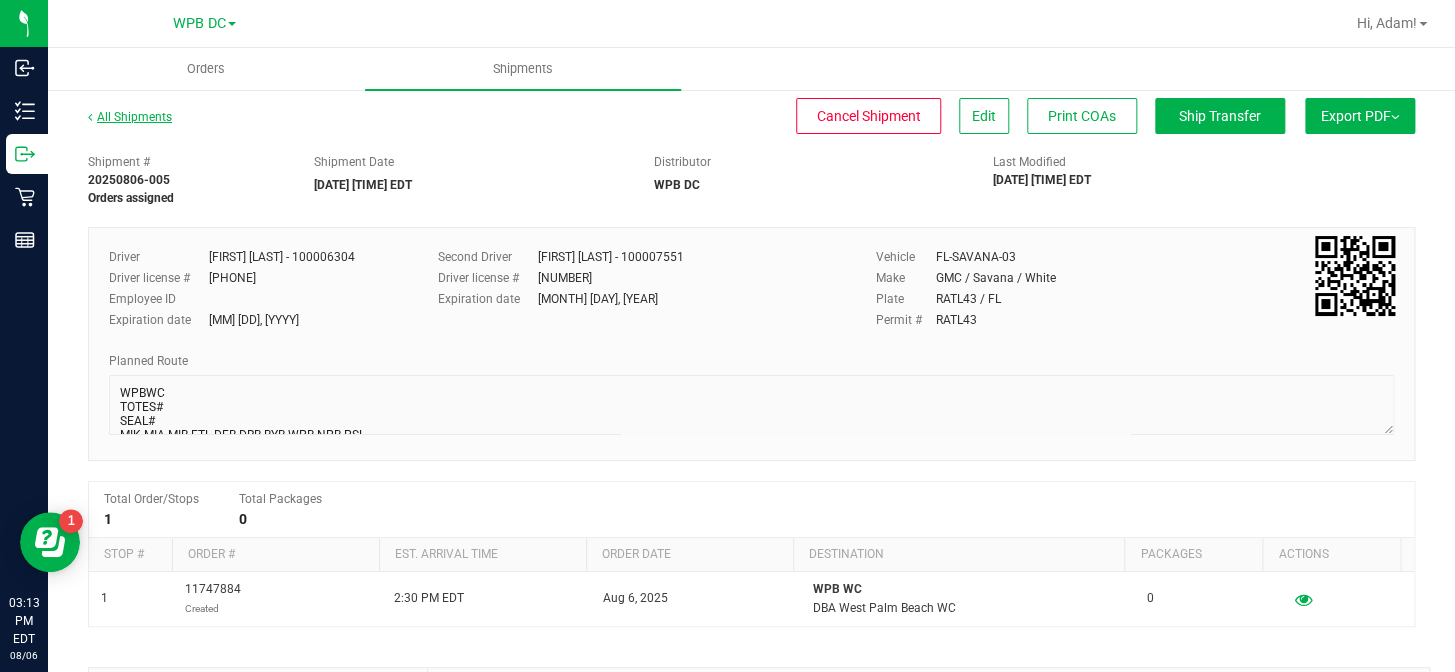 click on "All Shipments" at bounding box center [130, 117] 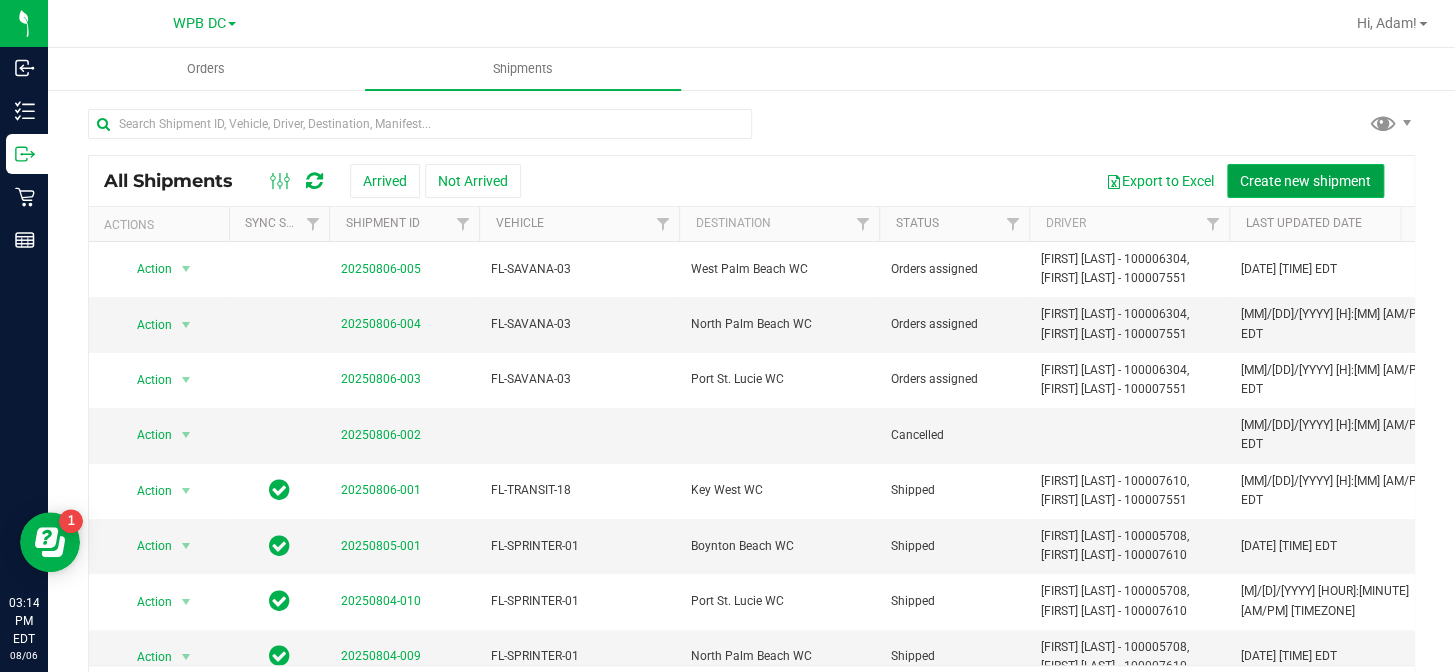 click on "Create new shipment" at bounding box center [1305, 181] 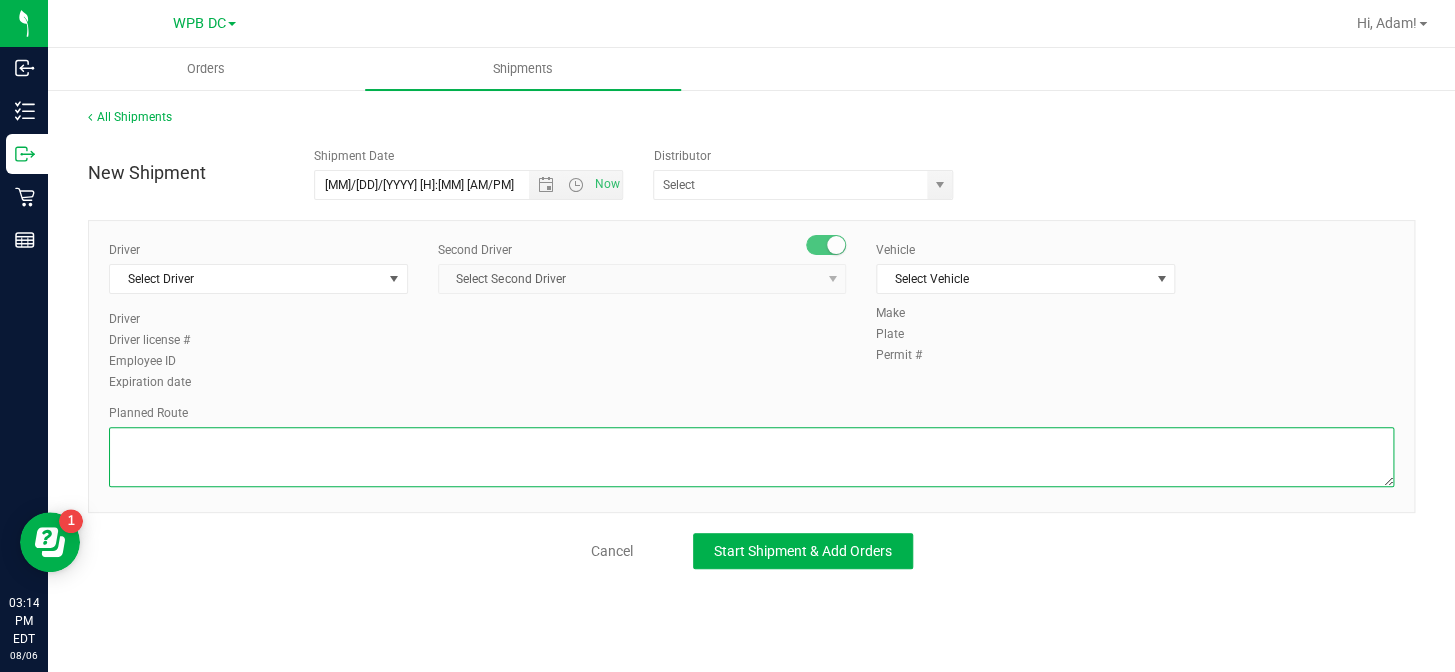 click at bounding box center (751, 457) 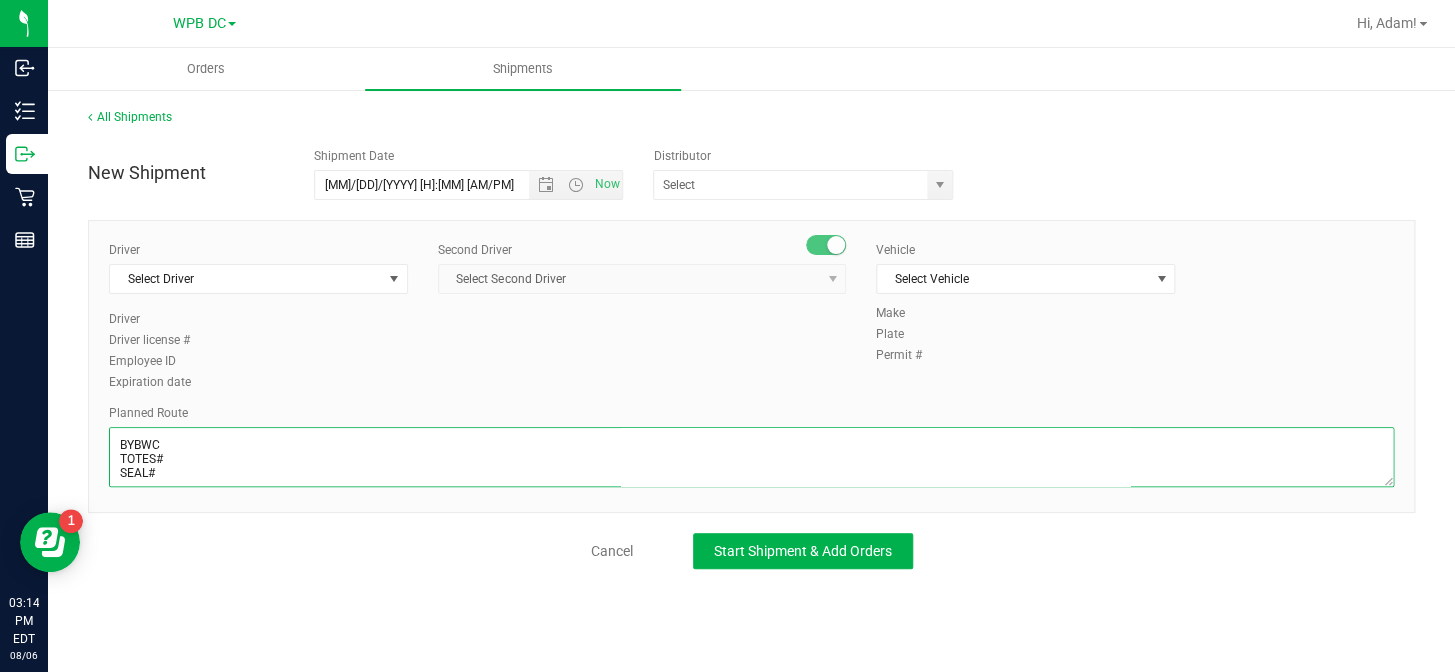 scroll, scrollTop: 10, scrollLeft: 0, axis: vertical 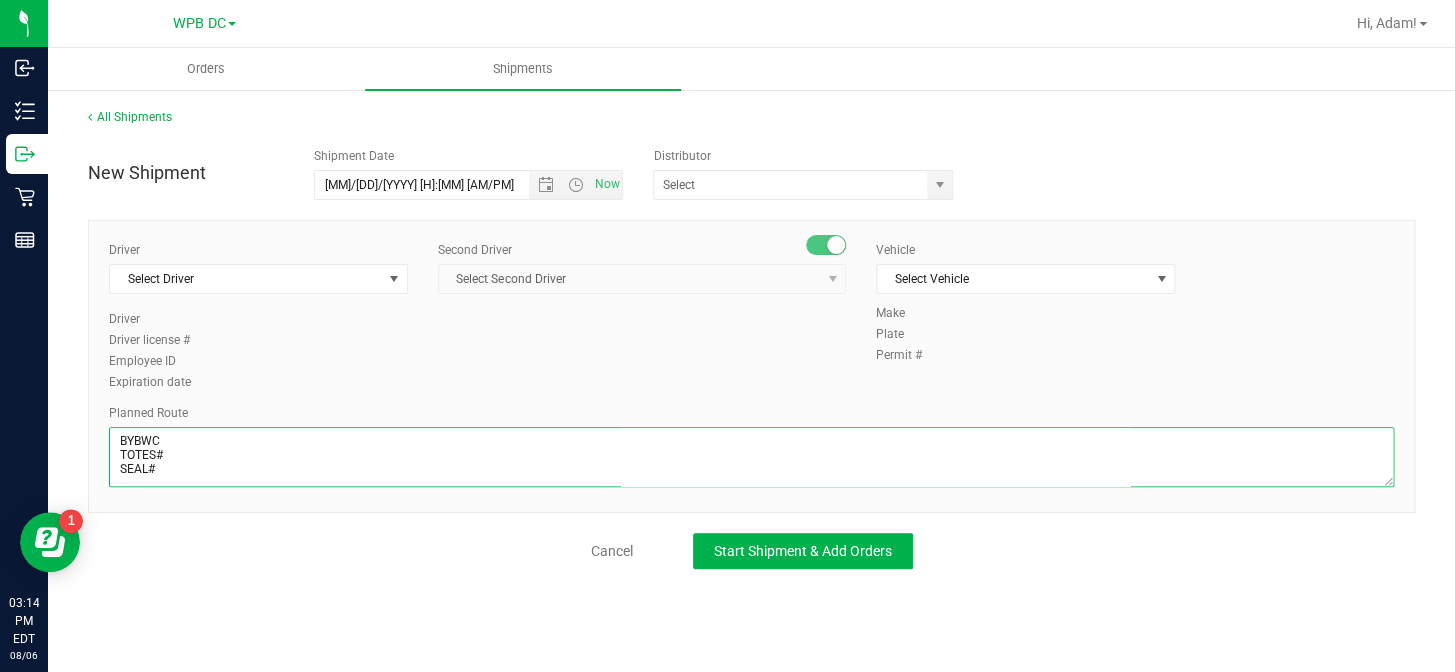 paste on "MIK-MIA-MIB-FTL-DFB-DRB-BYB-WPB-NPB-PSL" 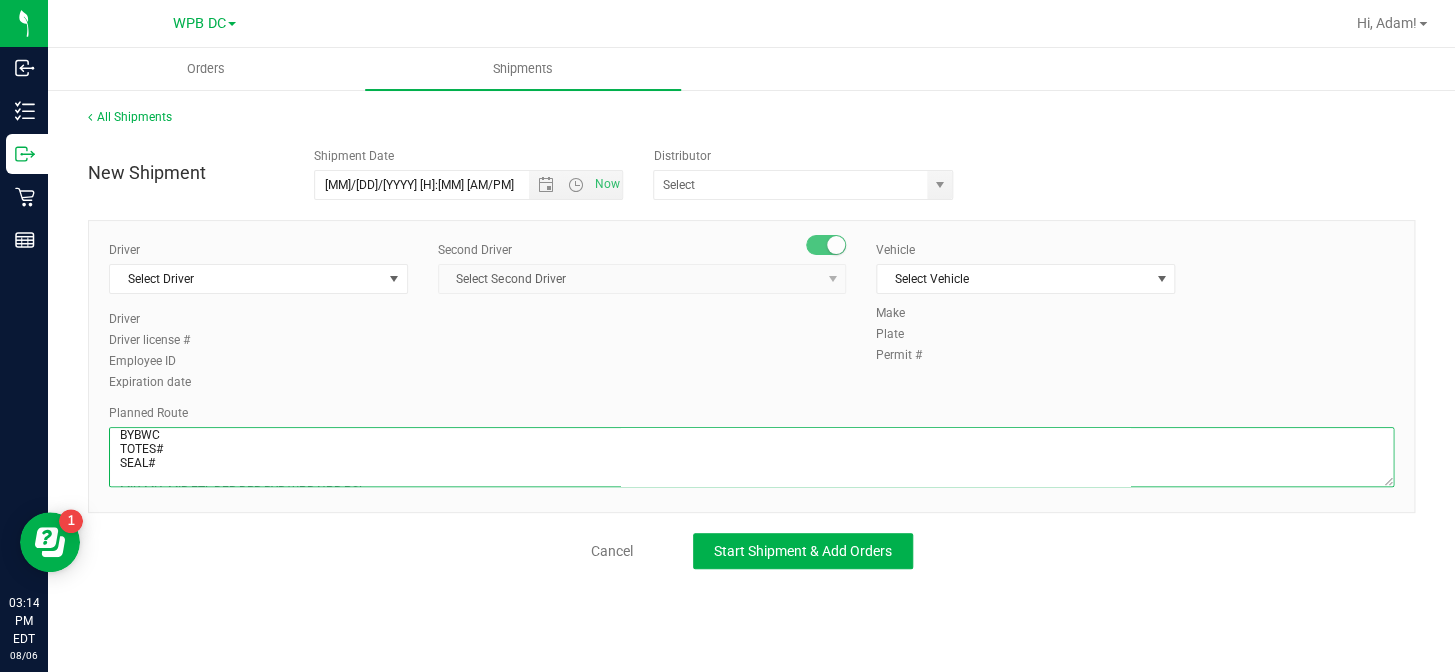 scroll, scrollTop: 25, scrollLeft: 0, axis: vertical 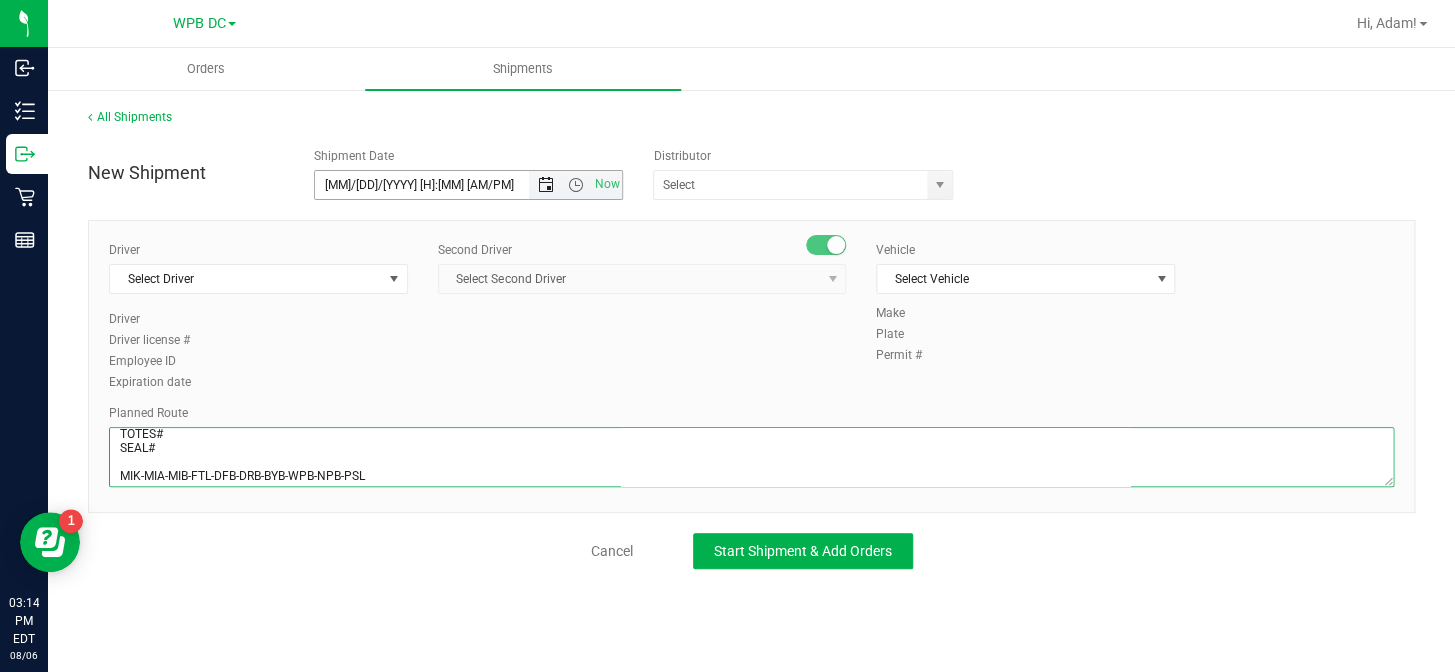 click at bounding box center (546, 185) 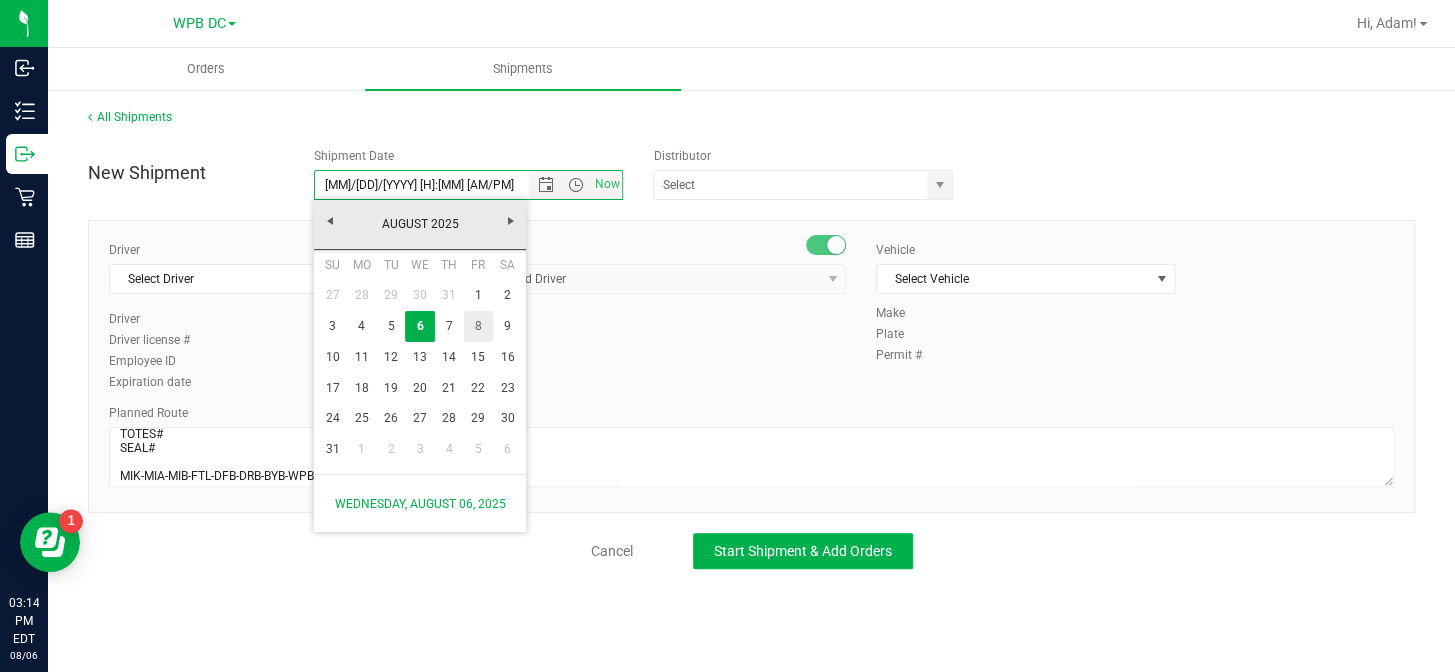 click on "8" at bounding box center [478, 326] 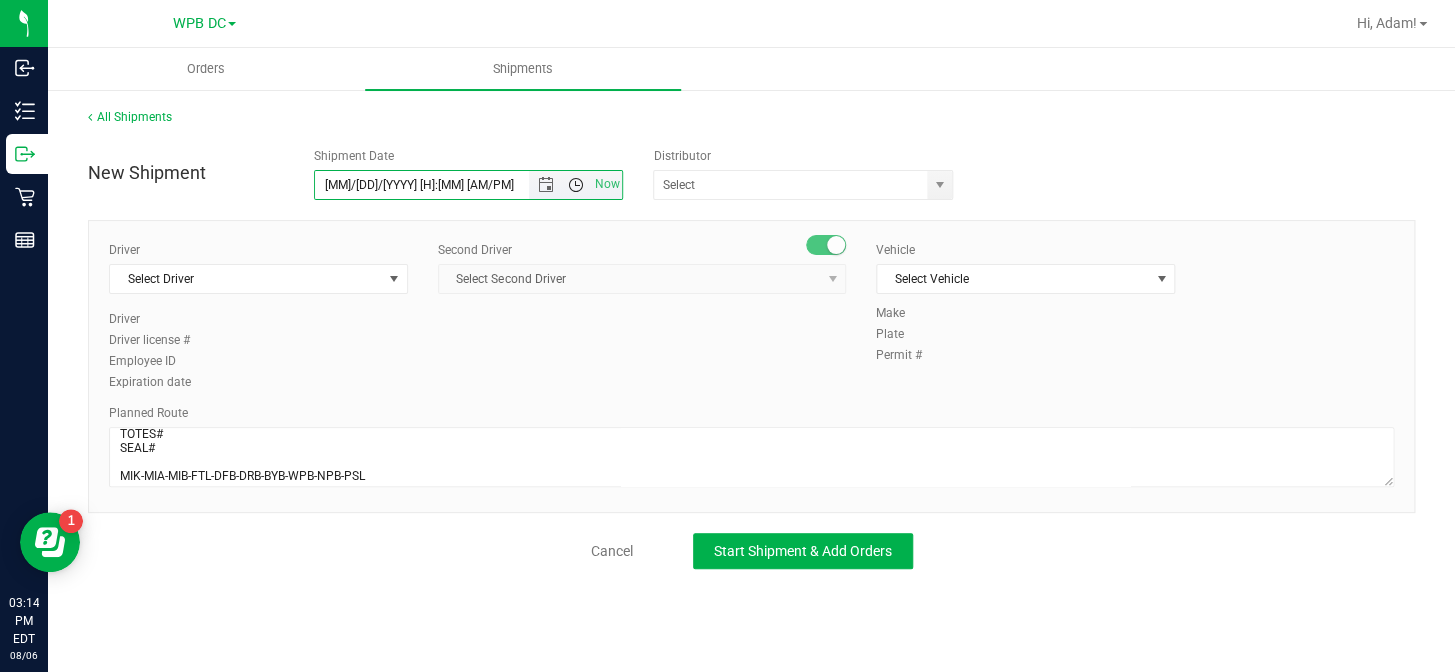 click at bounding box center [575, 185] 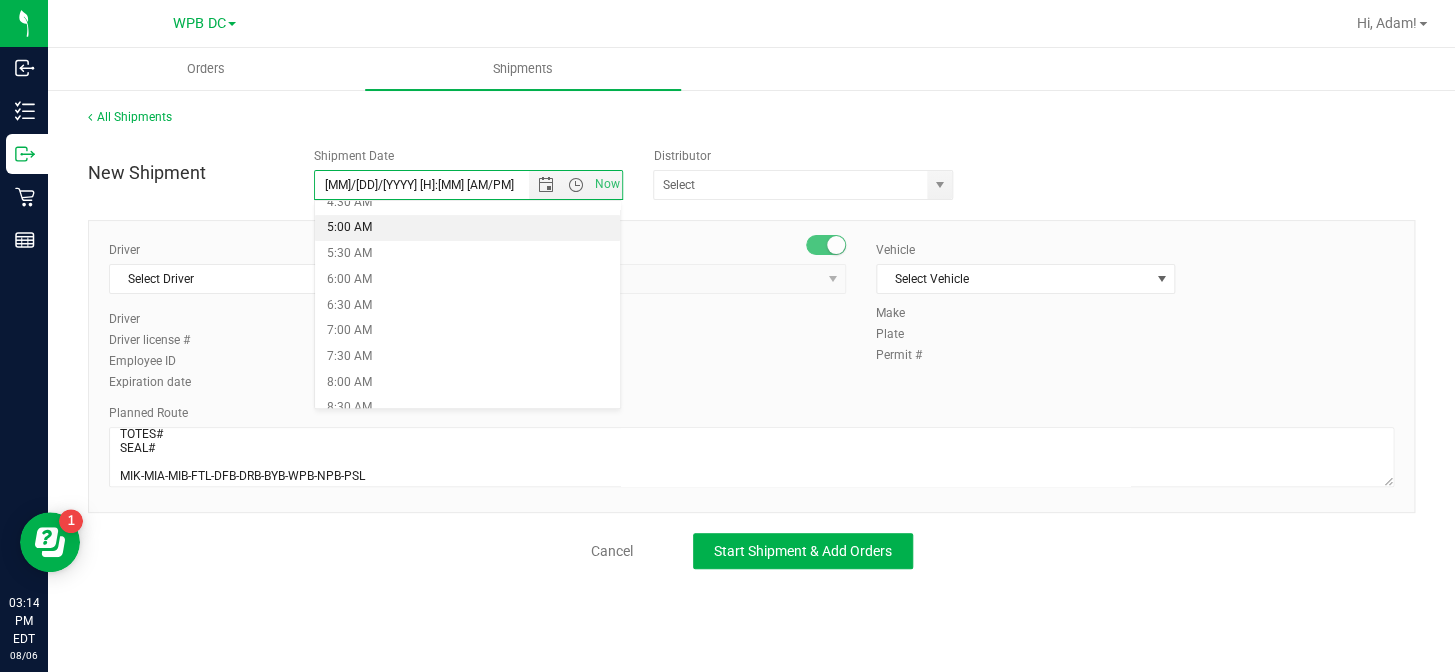 scroll, scrollTop: 272, scrollLeft: 0, axis: vertical 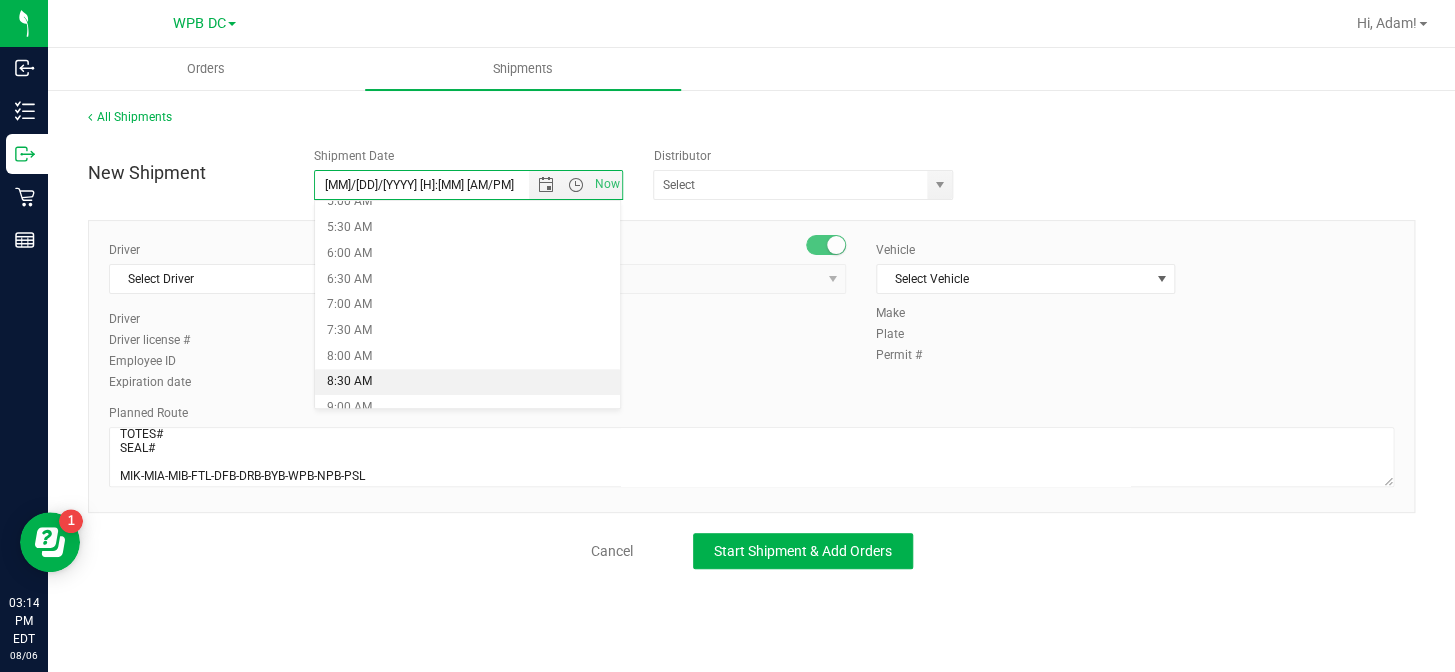 click on "8:30 AM" at bounding box center (467, 382) 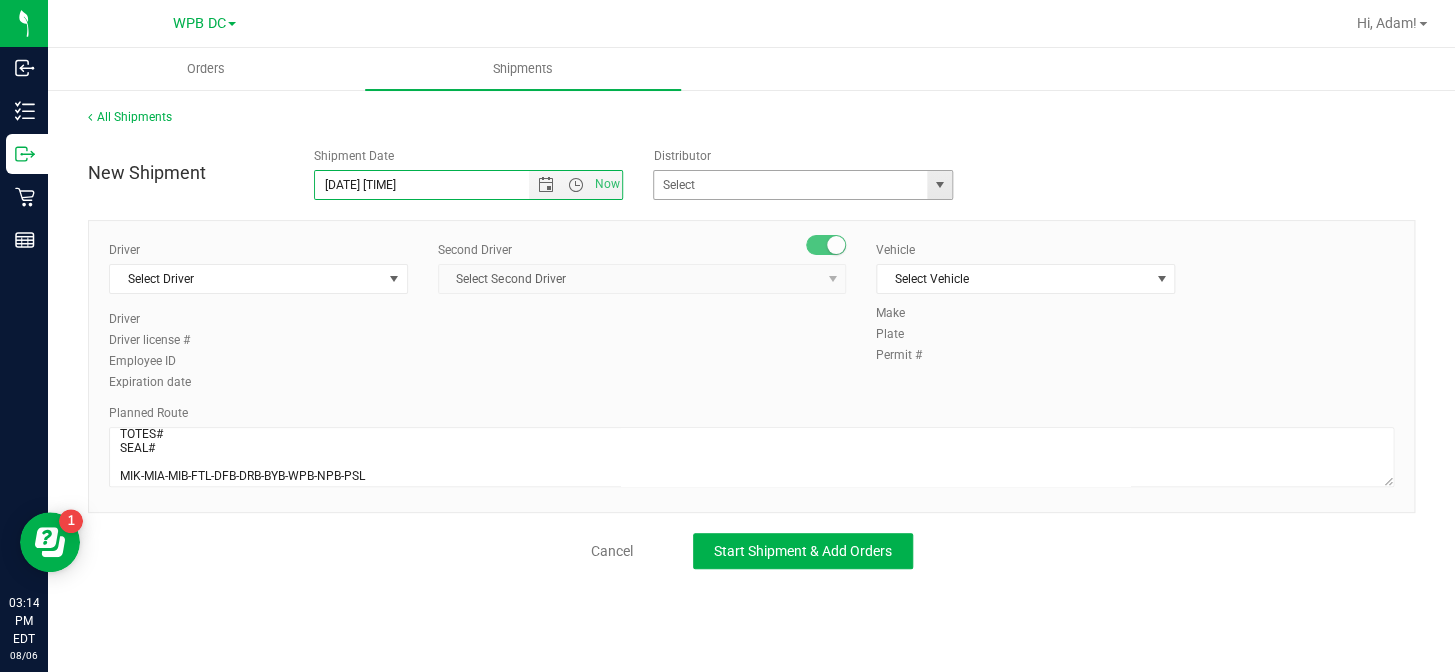 click at bounding box center [940, 185] 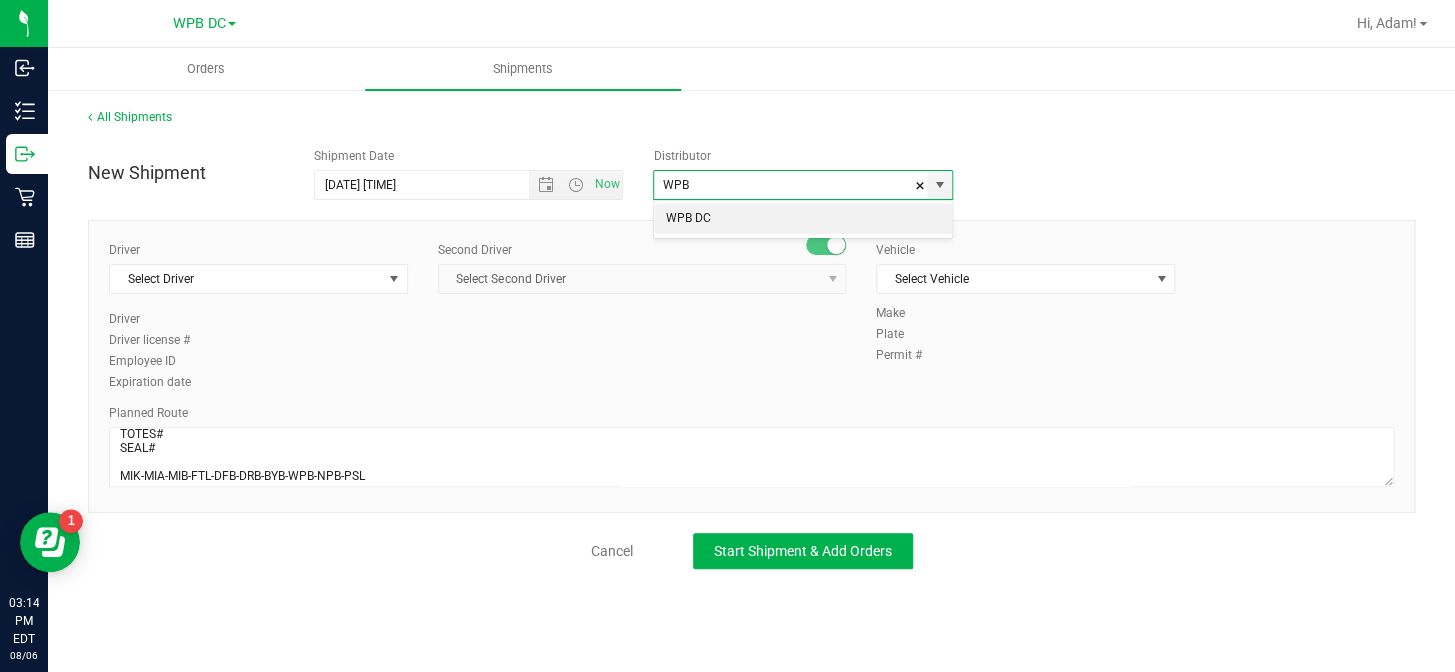 click on "WPB DC" at bounding box center (803, 219) 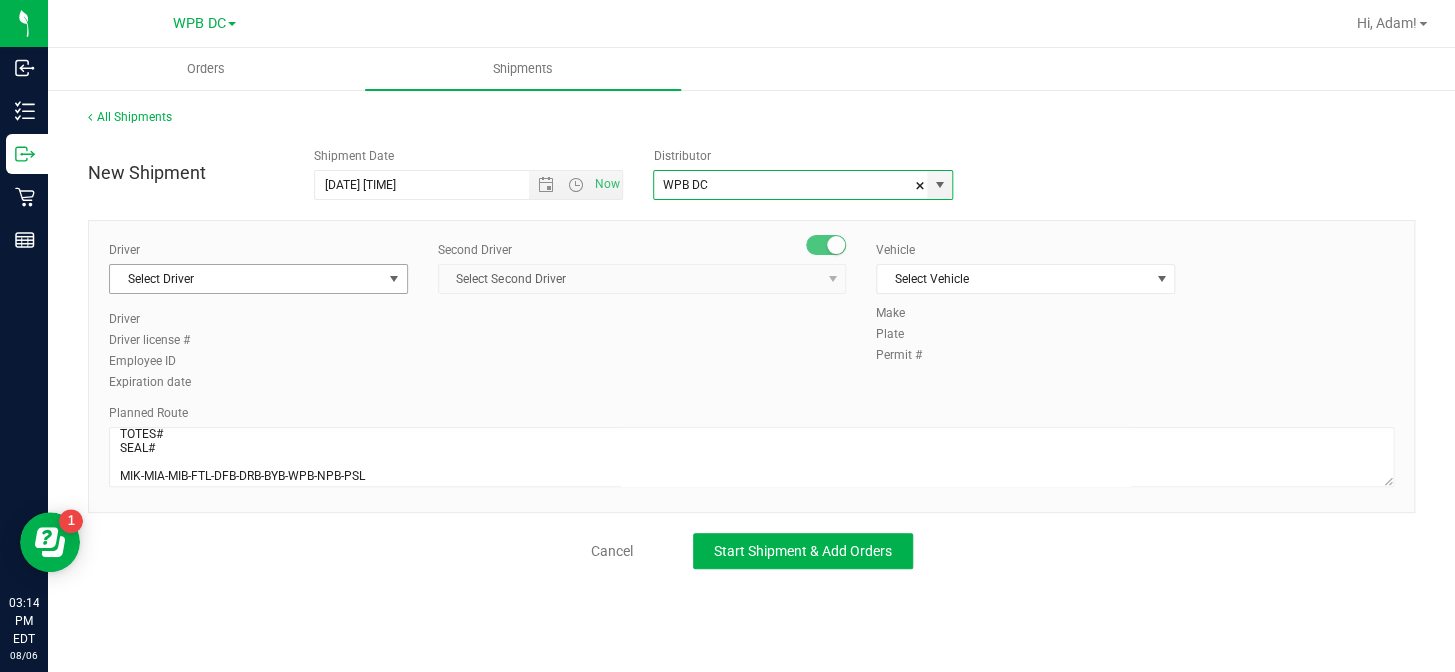 type on "WPB DC" 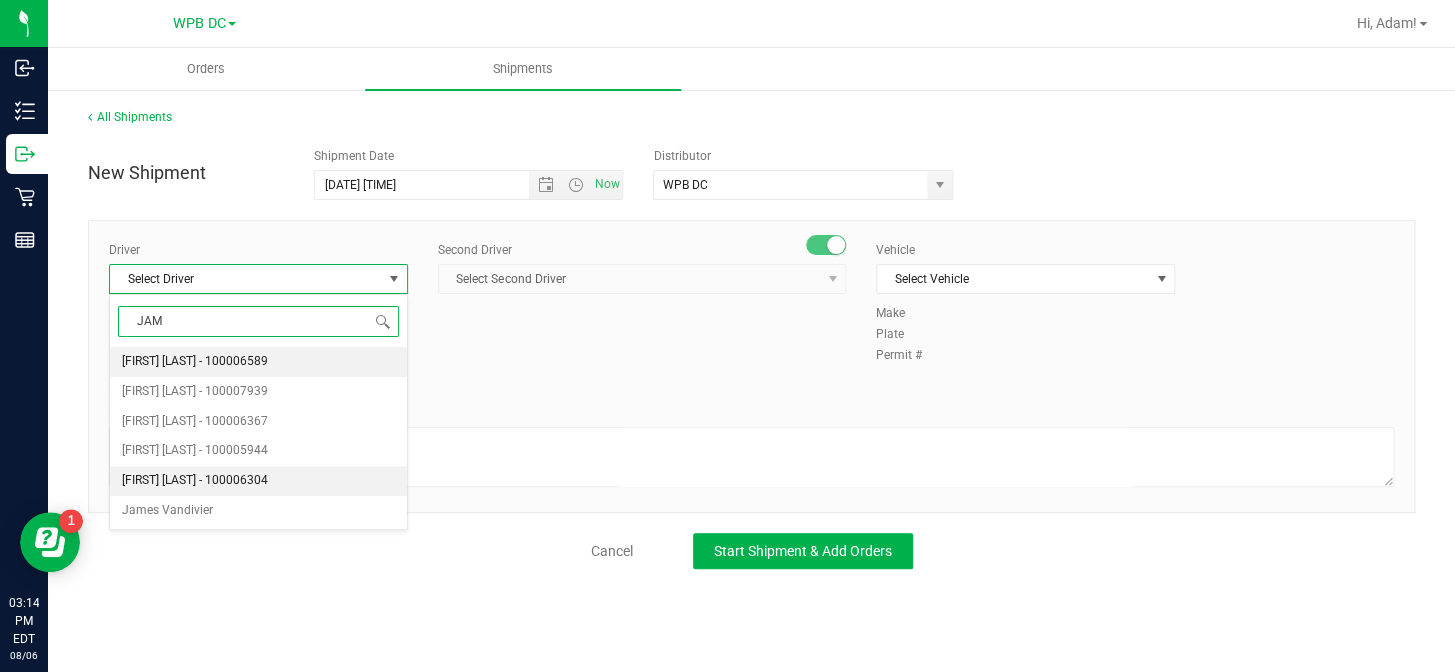 click on "[FIRST] [LAST] - 100006304" at bounding box center [195, 481] 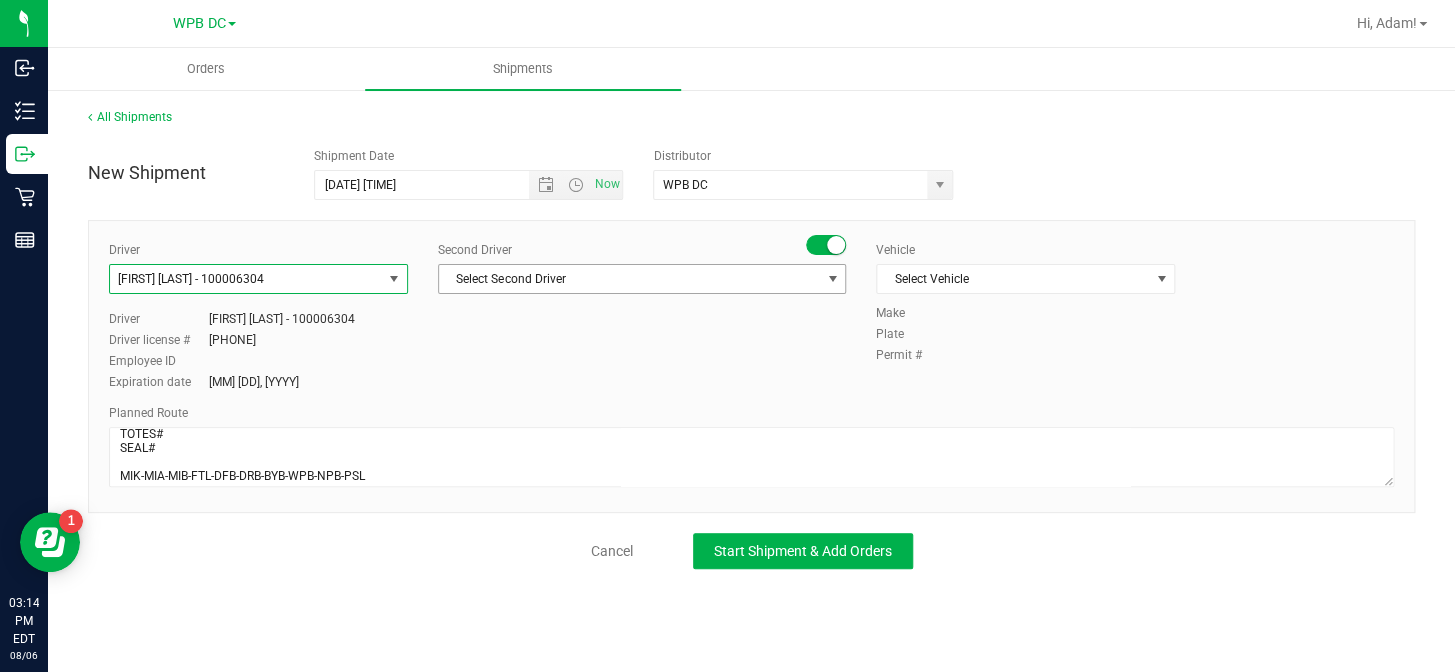 click at bounding box center [833, 279] 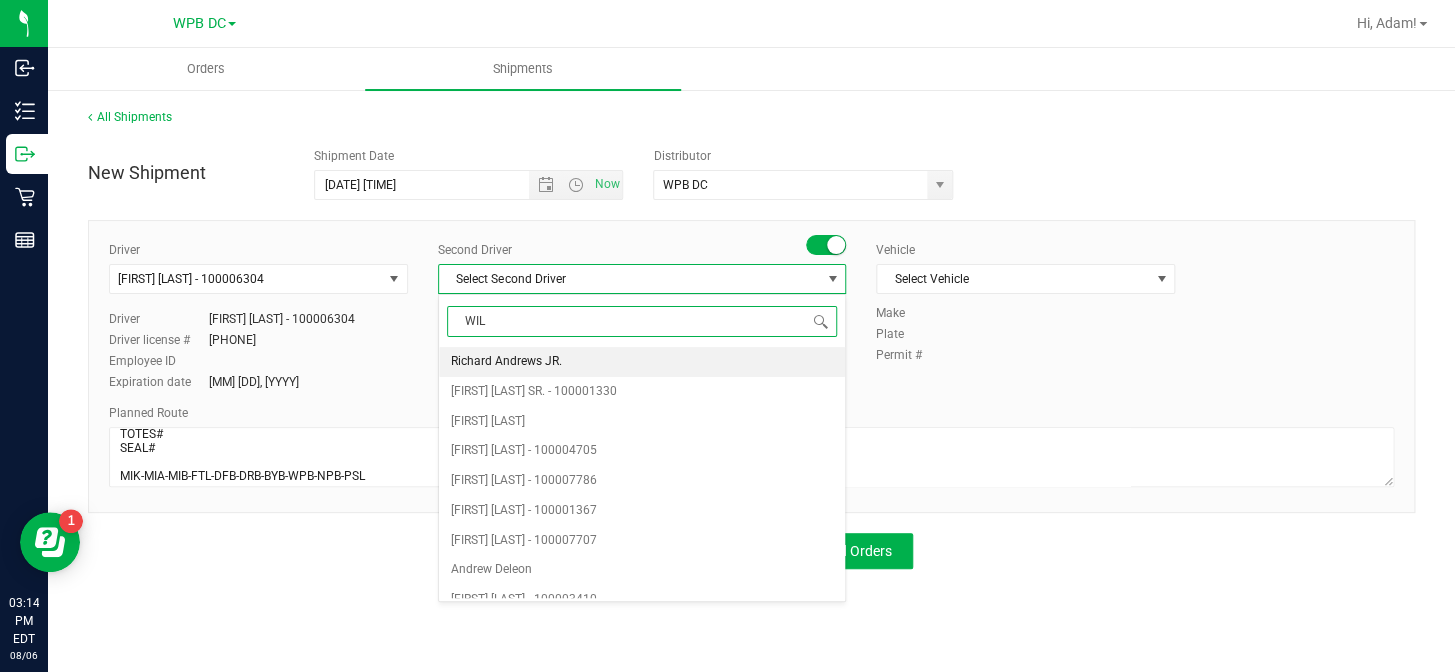 type on "WILL" 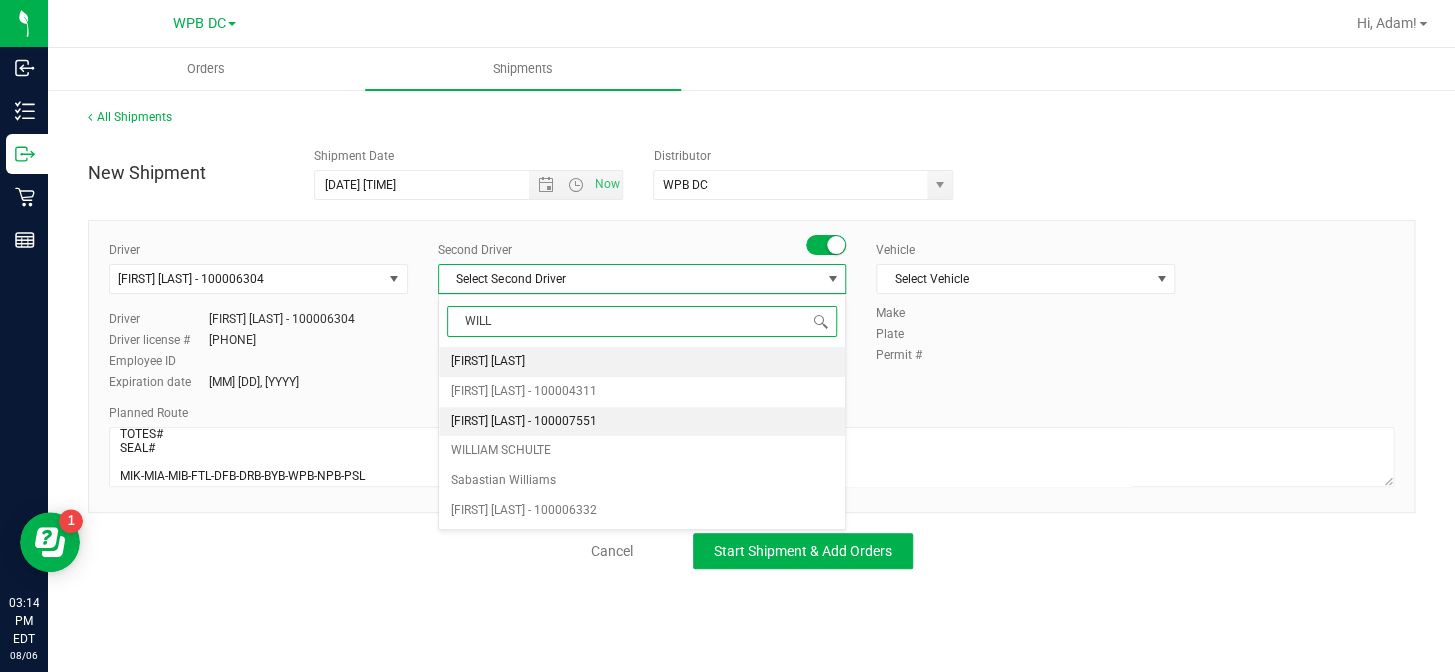 click on "[FIRST] [LAST] - 100007551" at bounding box center [524, 422] 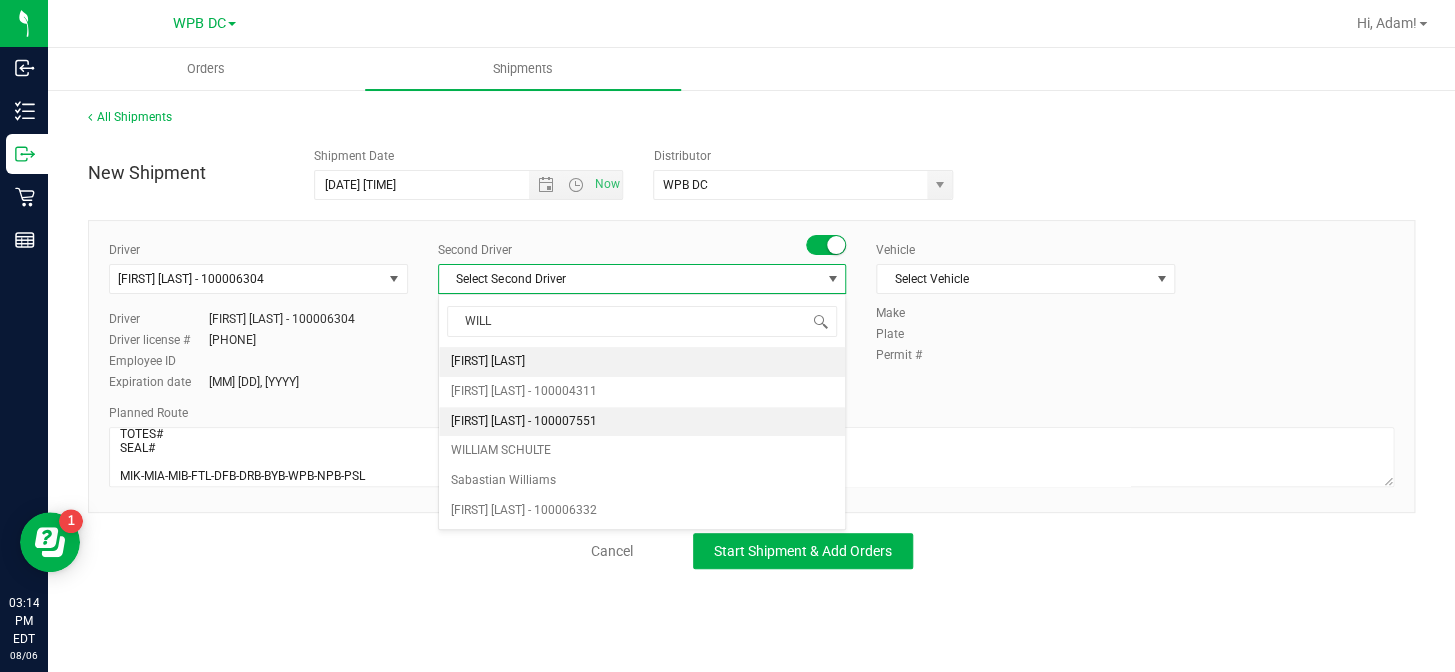 type 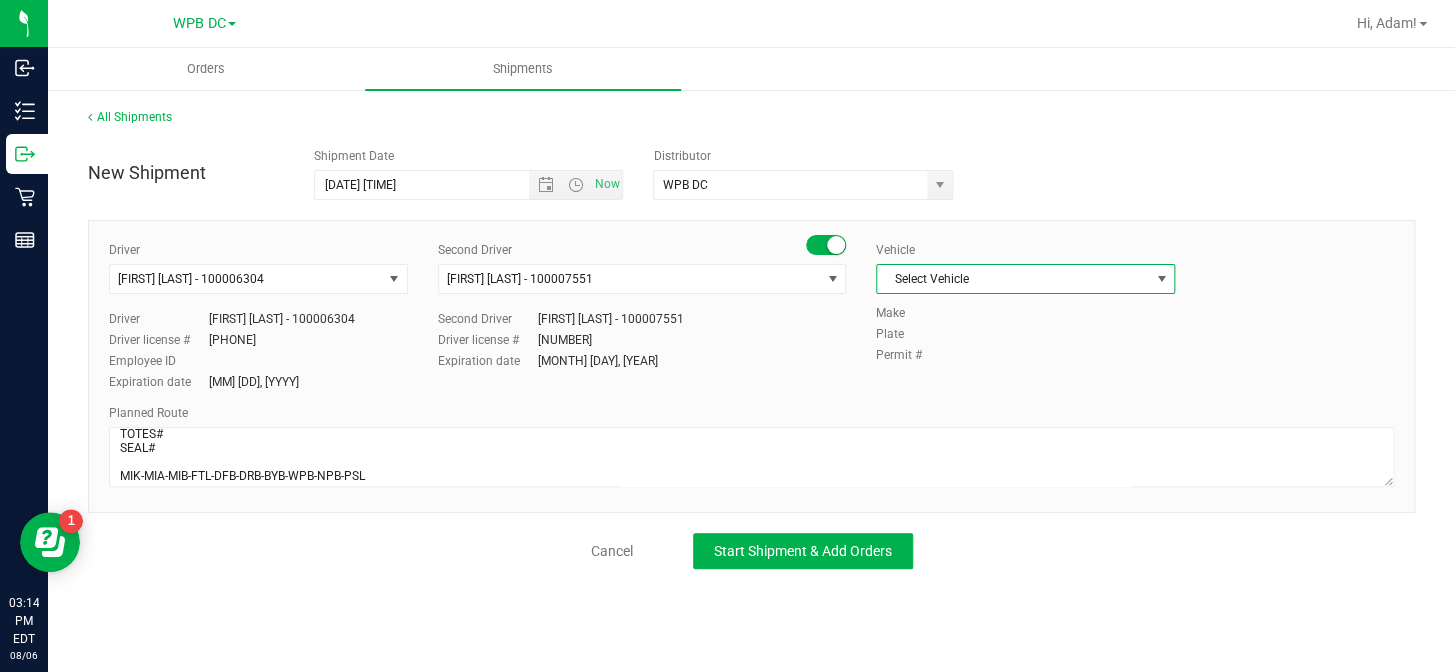 click at bounding box center [1161, 279] 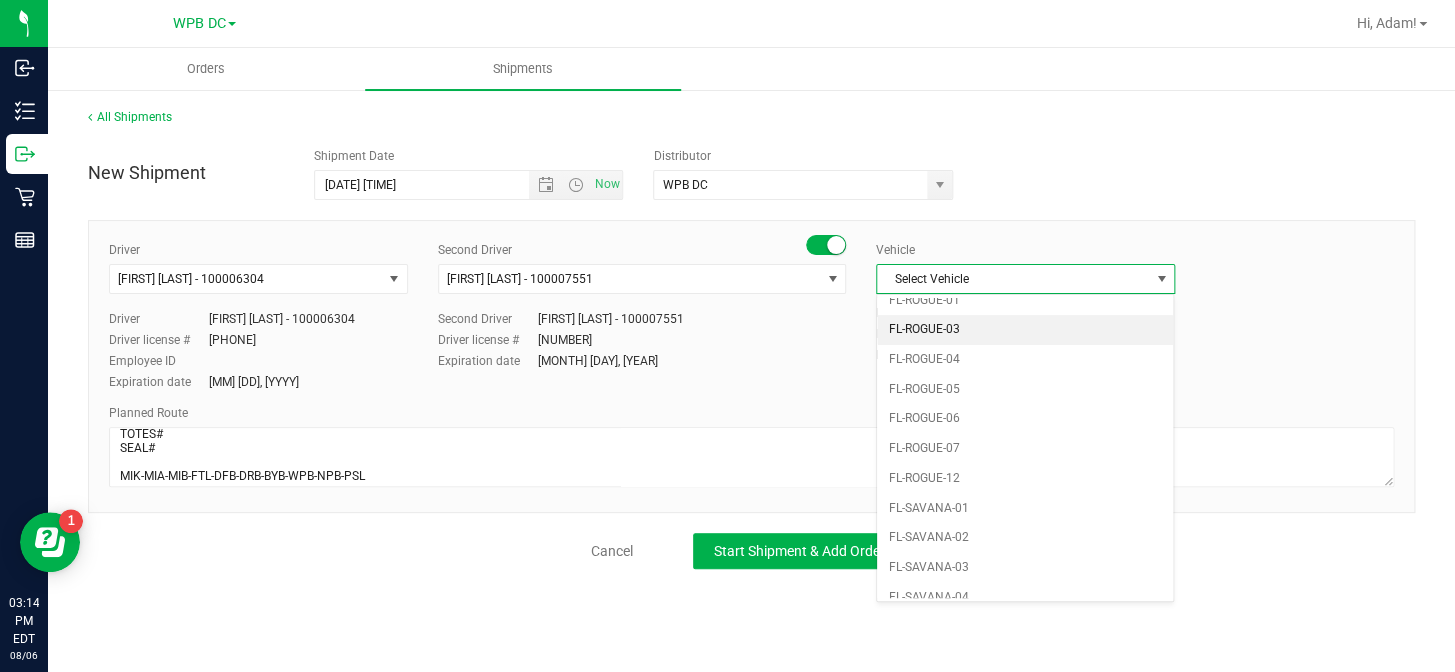 scroll, scrollTop: 909, scrollLeft: 0, axis: vertical 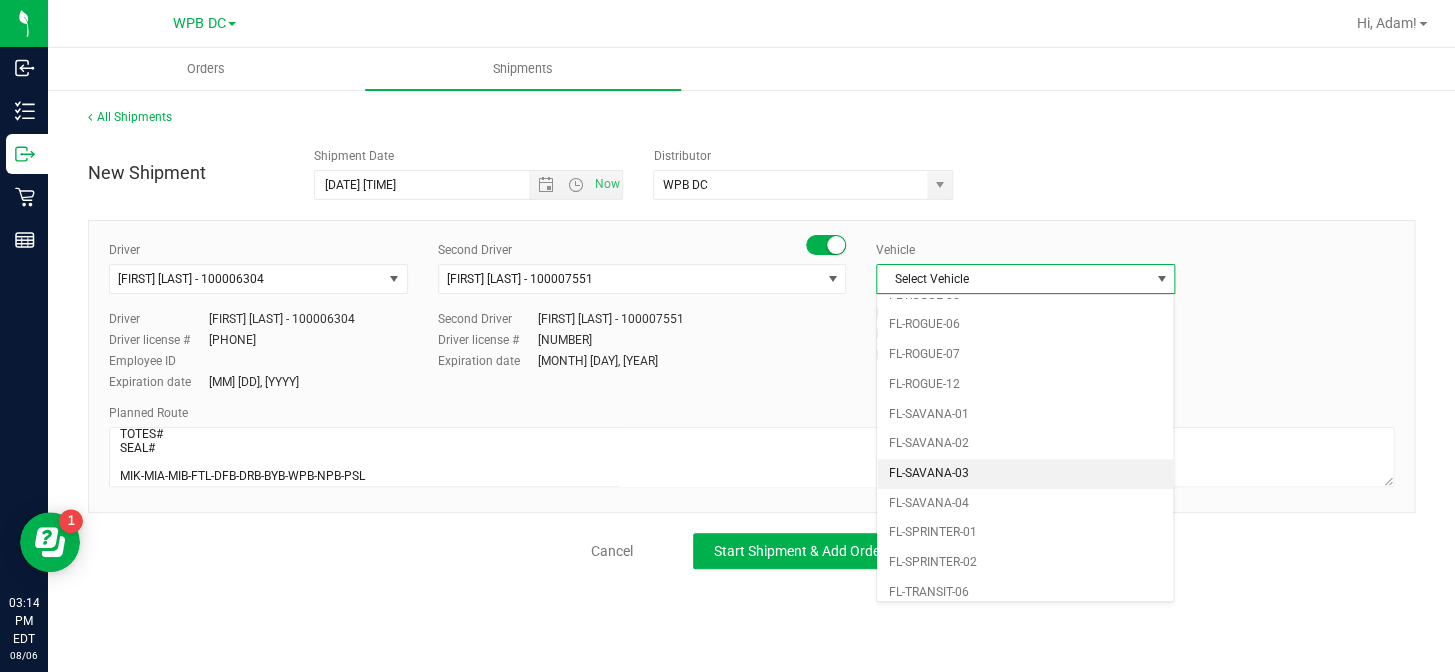 click on "FL-SAVANA-03" at bounding box center (1025, 474) 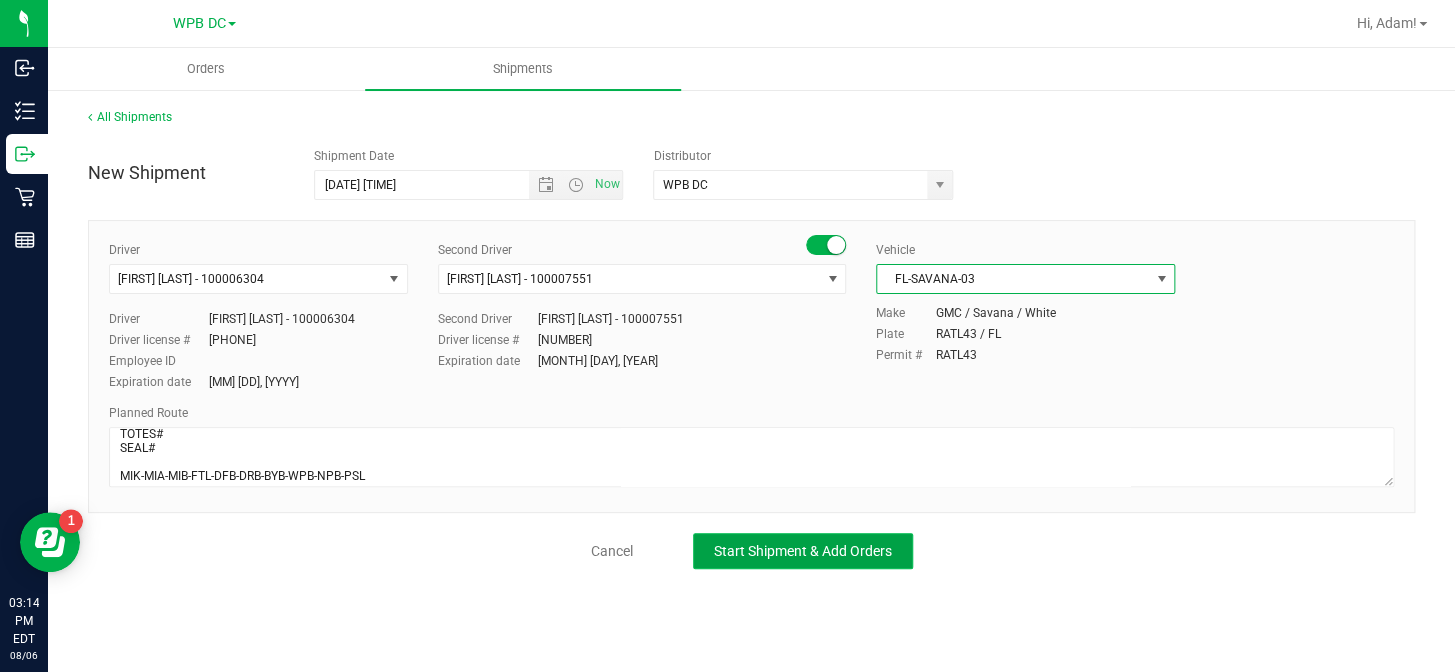 click on "Start Shipment & Add Orders" 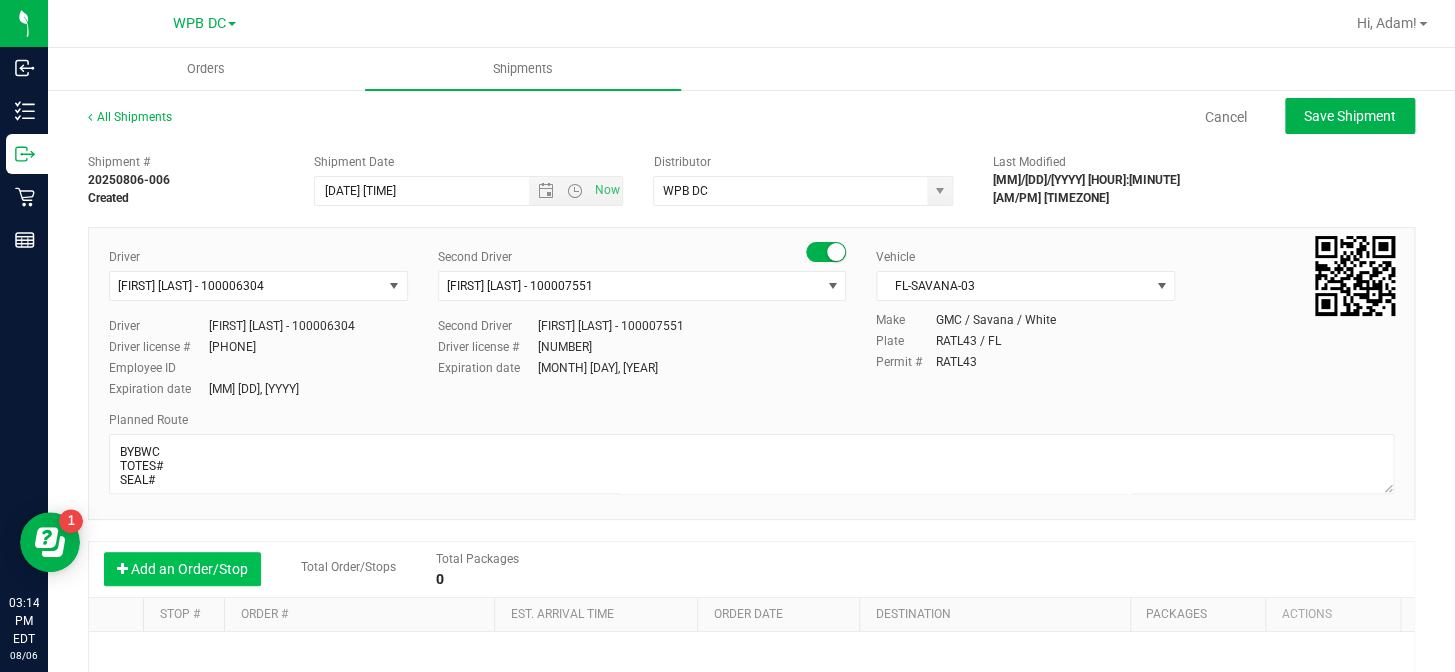 click on "Add an Order/Stop" at bounding box center [182, 569] 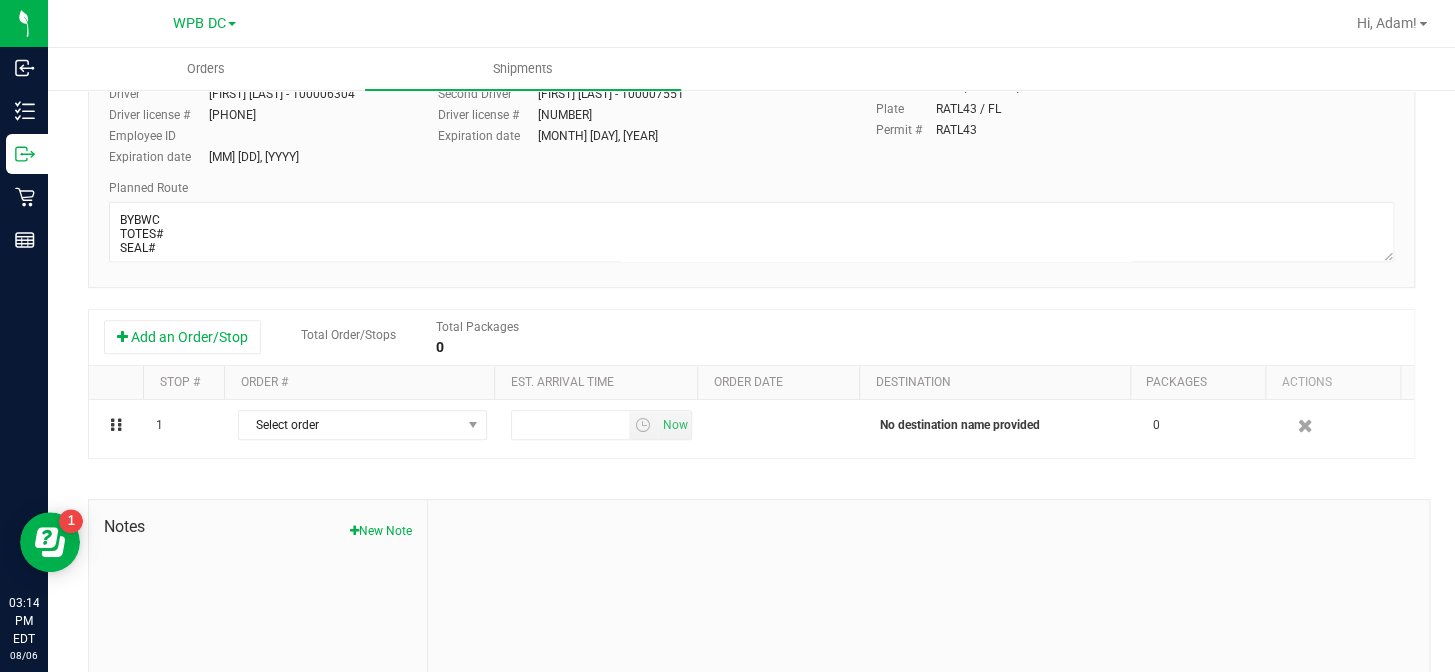 scroll, scrollTop: 272, scrollLeft: 0, axis: vertical 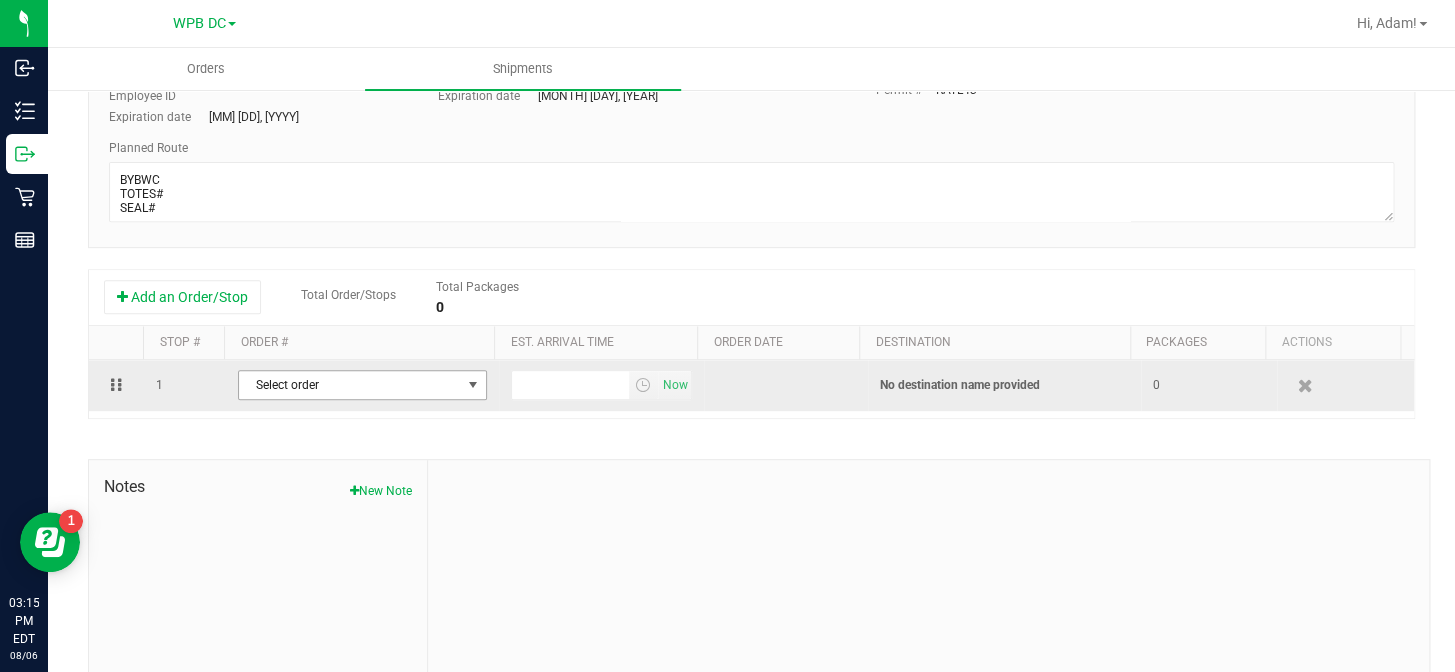 click at bounding box center (473, 385) 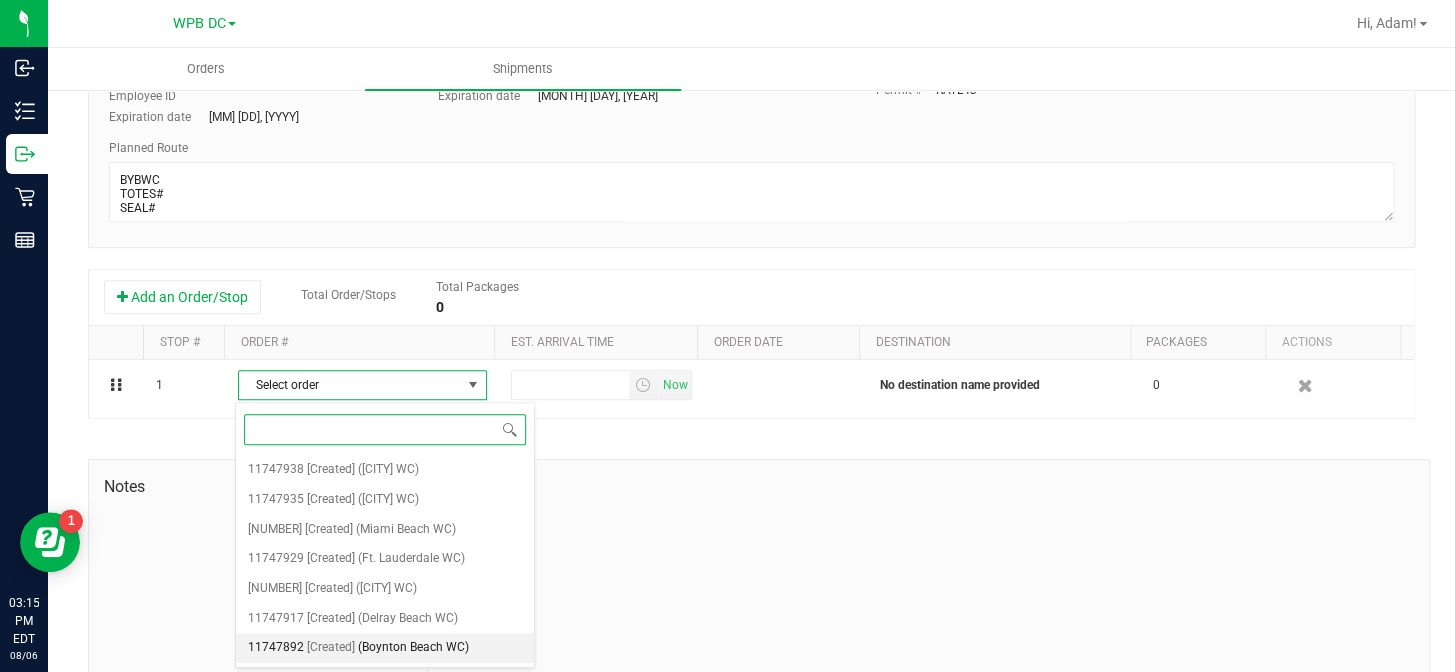 click on "(Boynton Beach WC)" at bounding box center (413, 648) 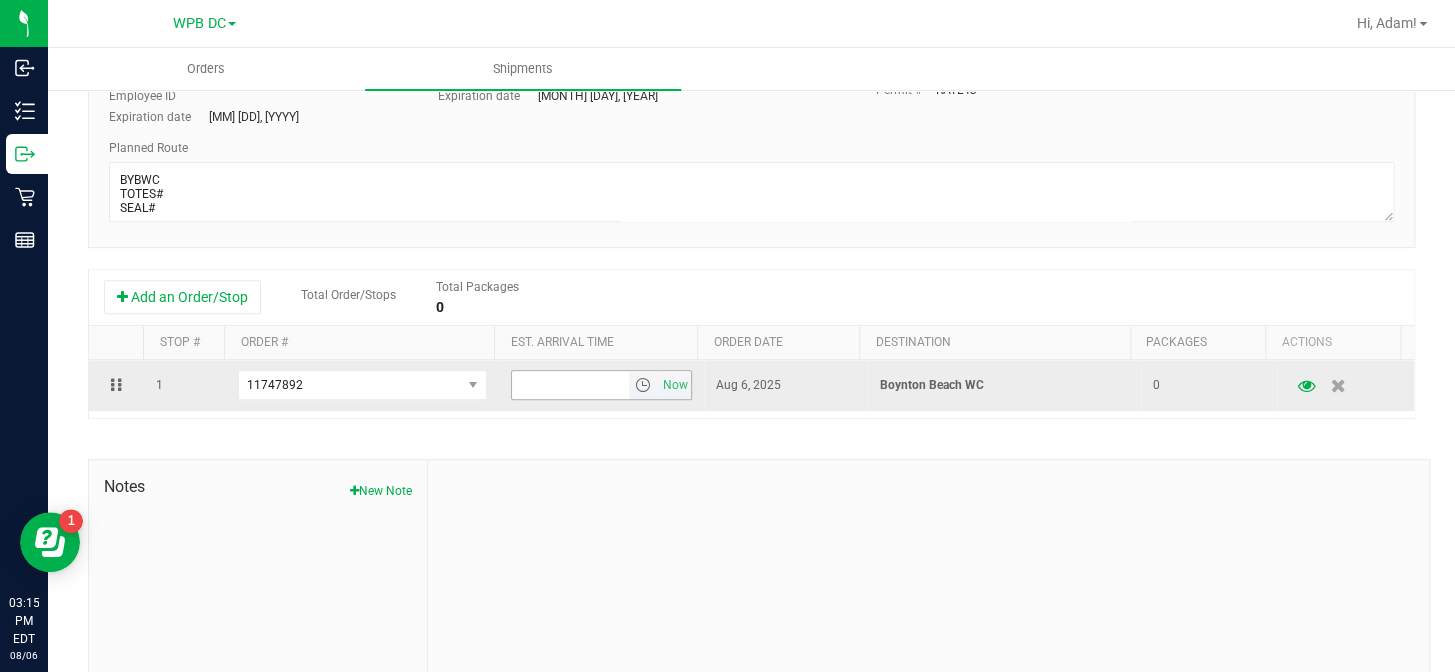 click at bounding box center (643, 385) 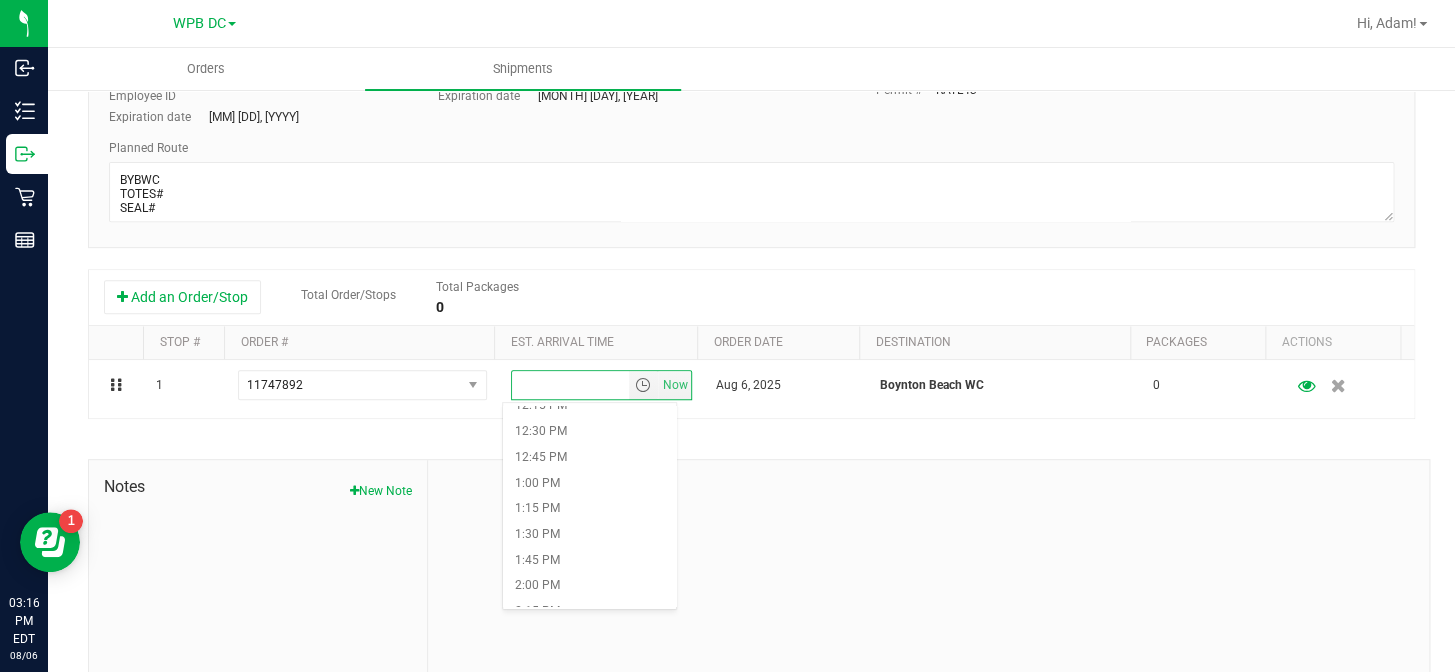 scroll, scrollTop: 1363, scrollLeft: 0, axis: vertical 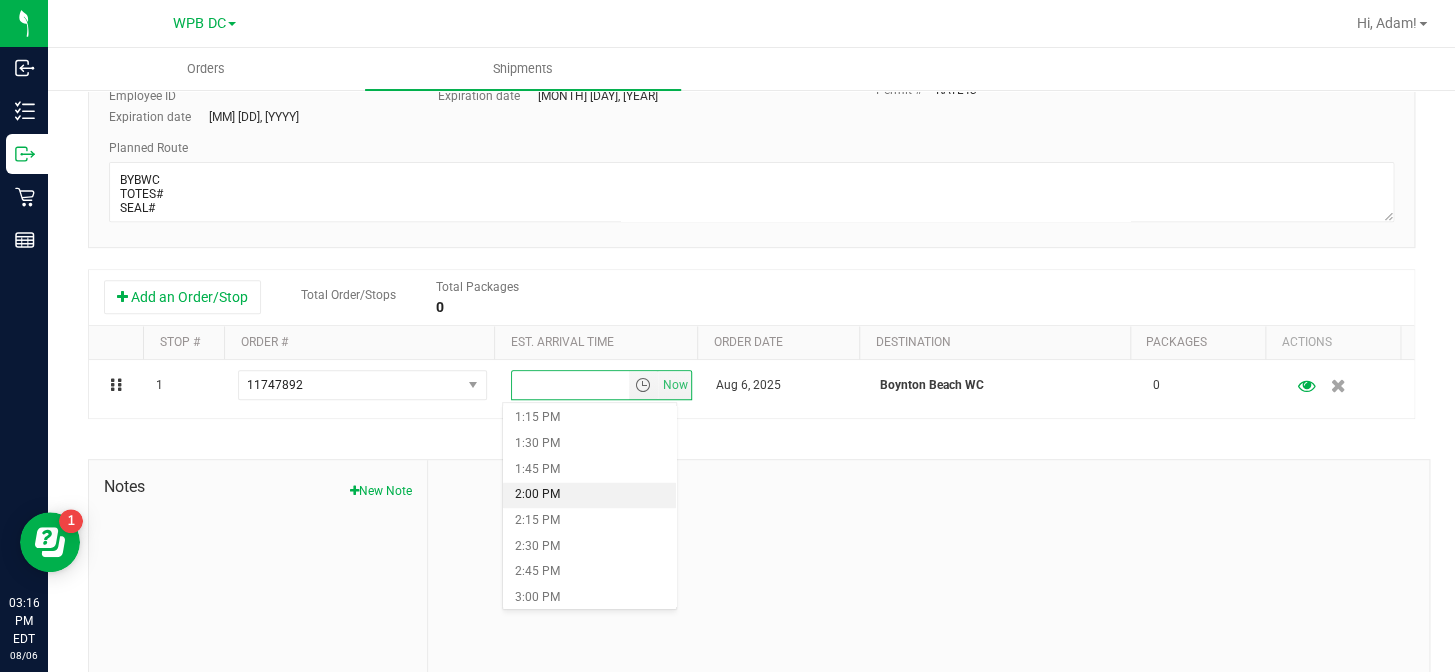 click on "2:00 PM" at bounding box center (589, 495) 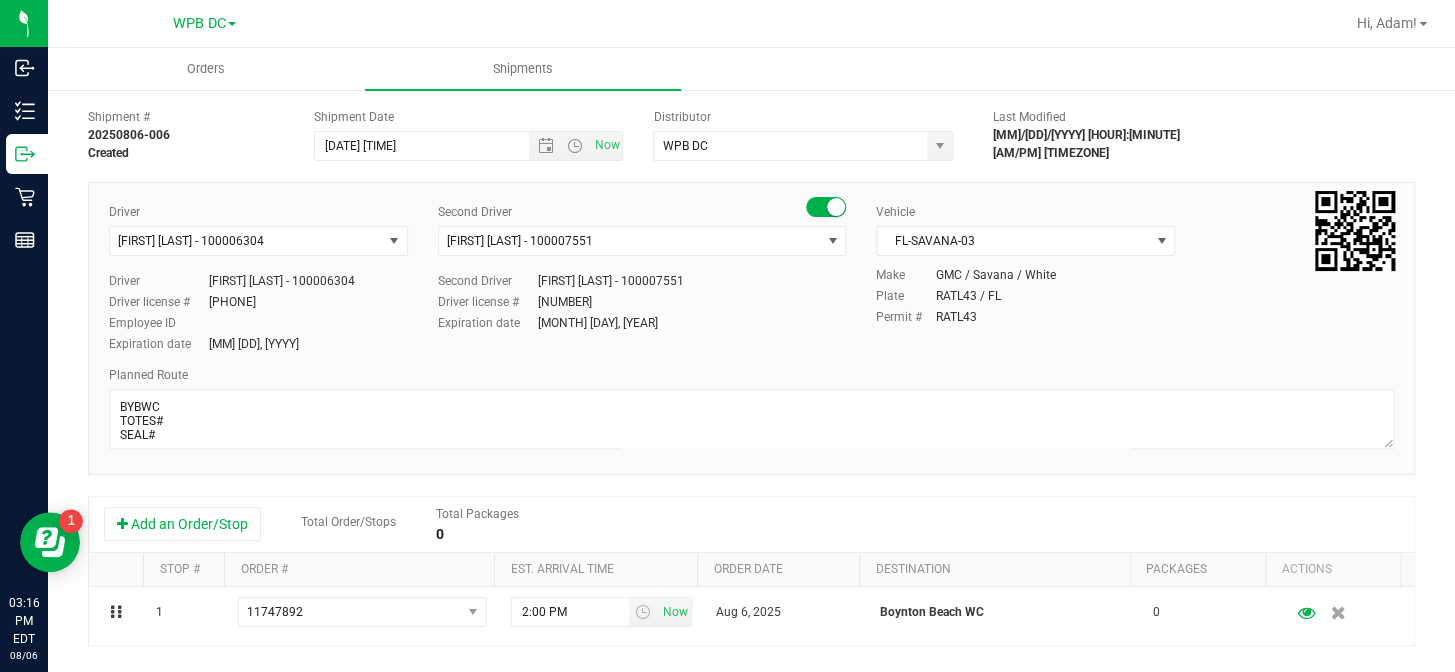 scroll, scrollTop: 90, scrollLeft: 0, axis: vertical 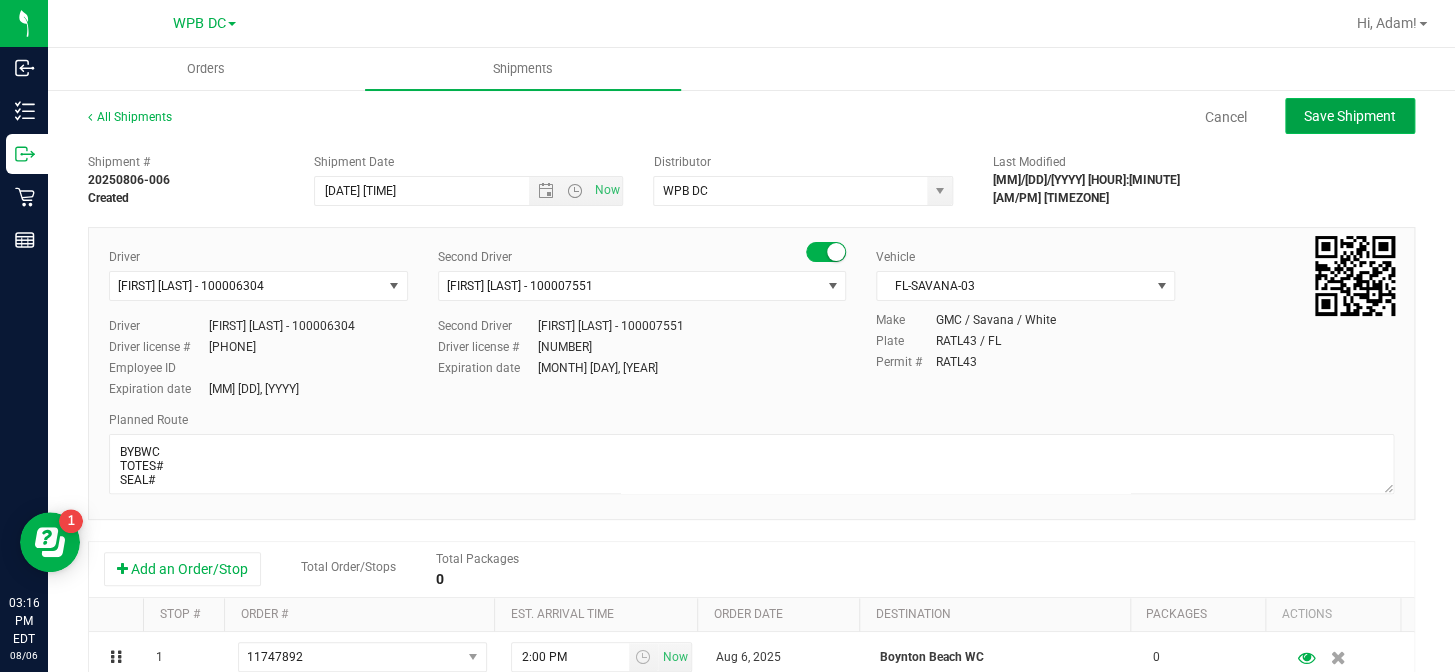 click on "Save Shipment" 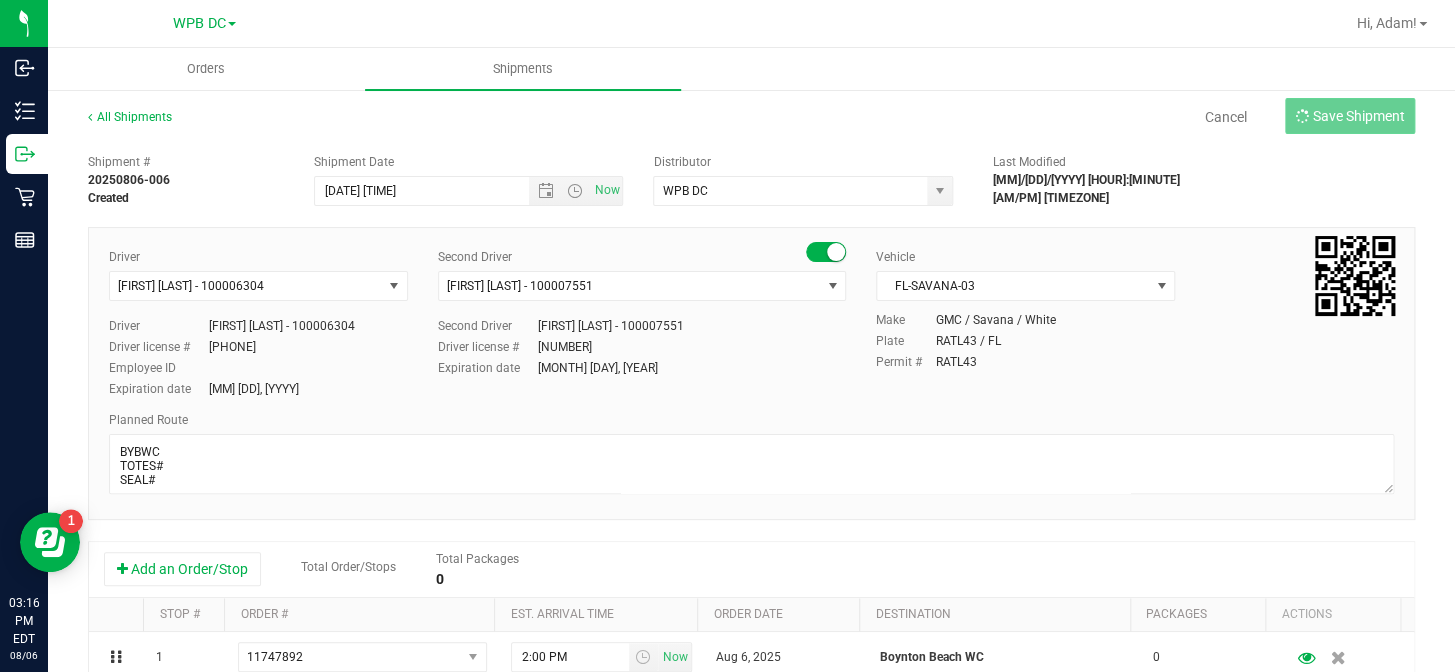type on "[MM]/[DD]/[YYYY] [H]:[MM] [AM/PM]" 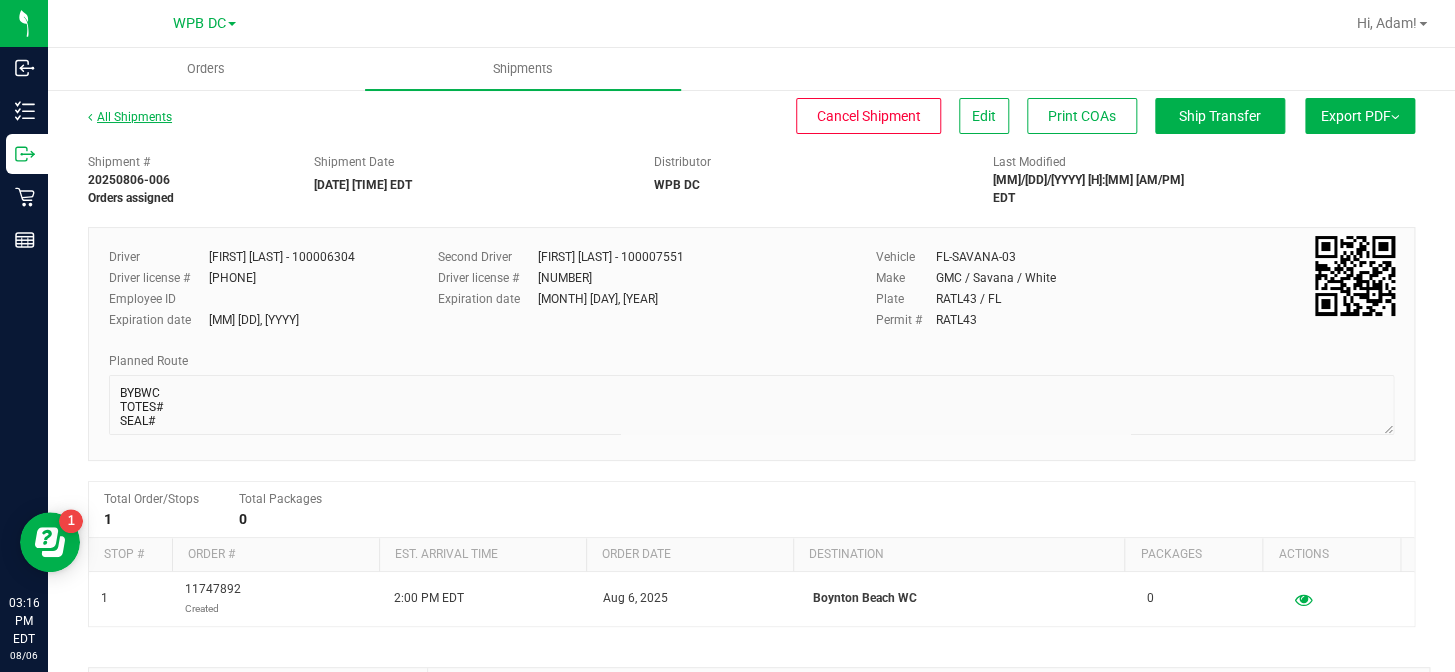 click on "All Shipments" at bounding box center (130, 117) 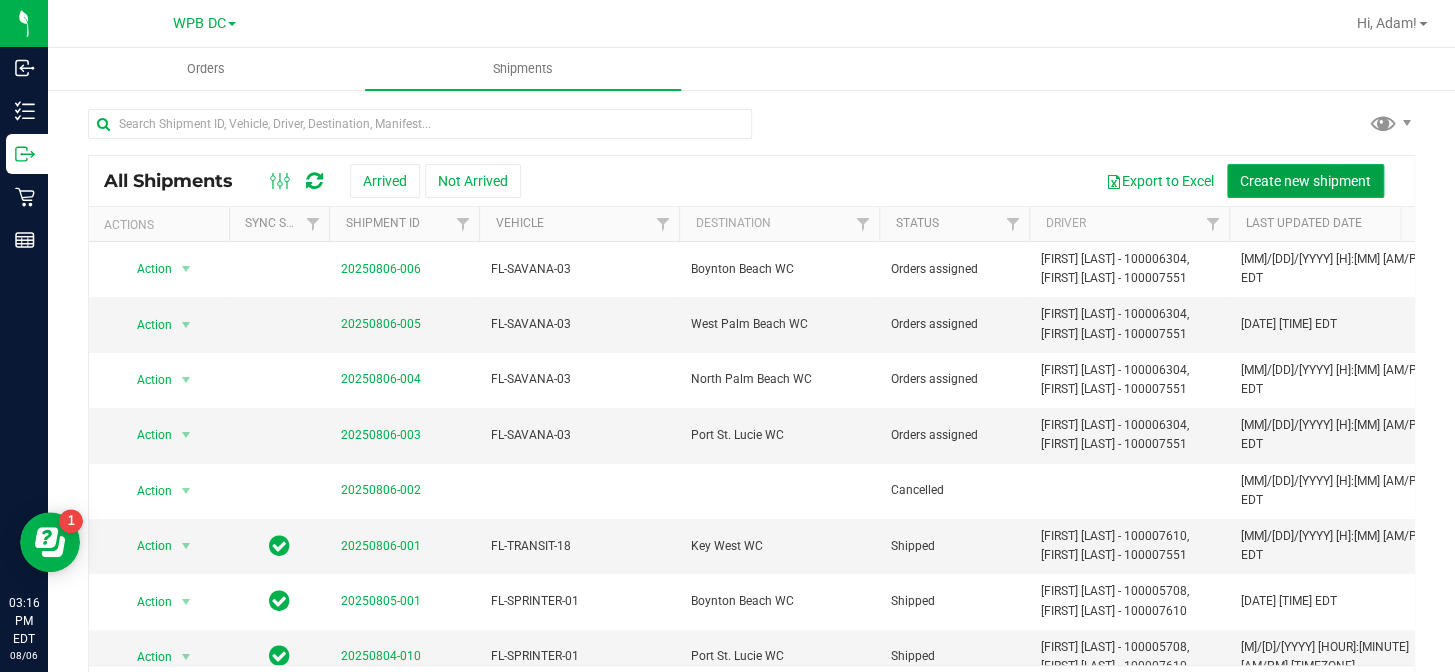 click on "Create new shipment" at bounding box center (1305, 181) 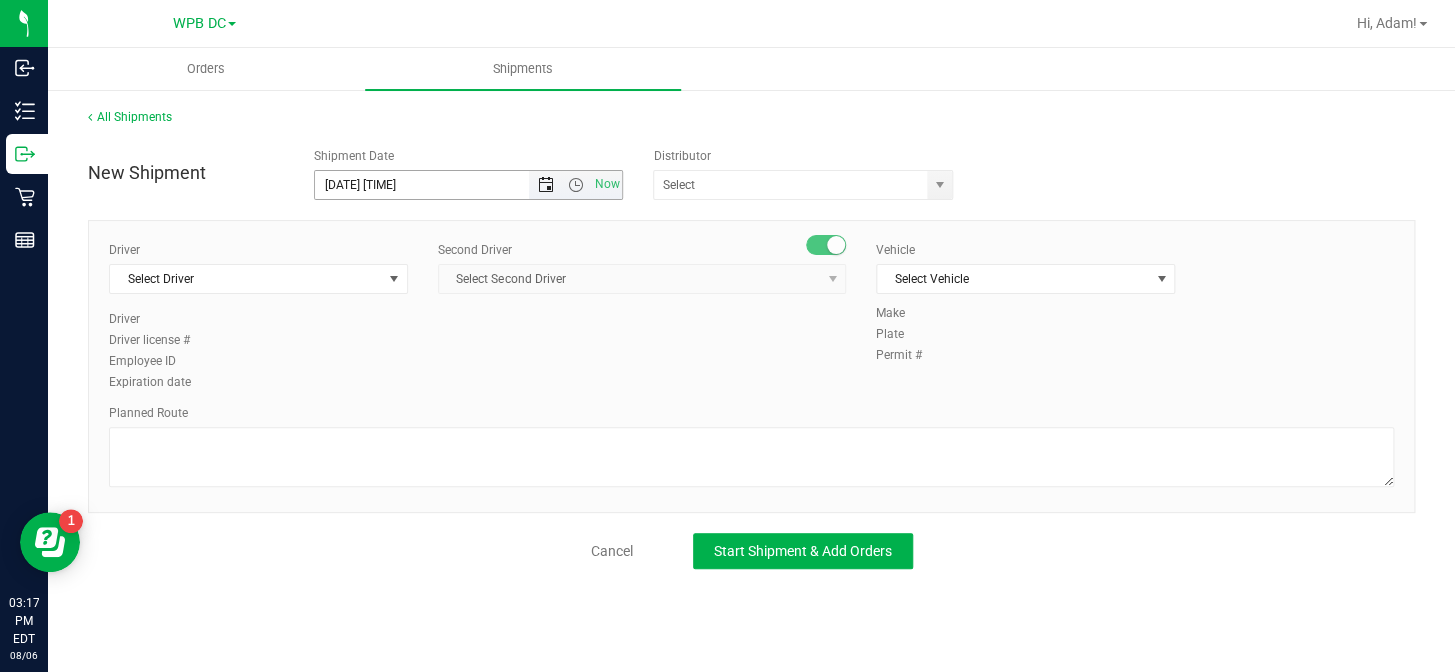 click at bounding box center [546, 185] 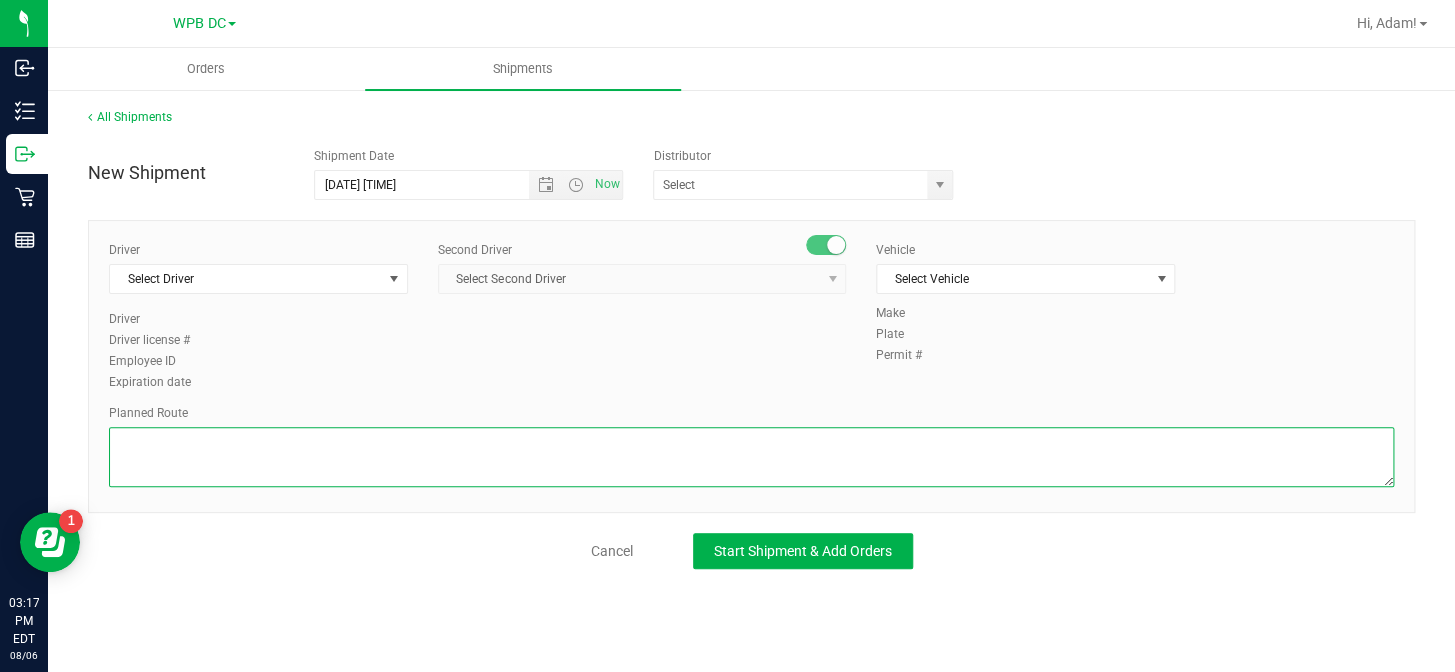 click at bounding box center (751, 457) 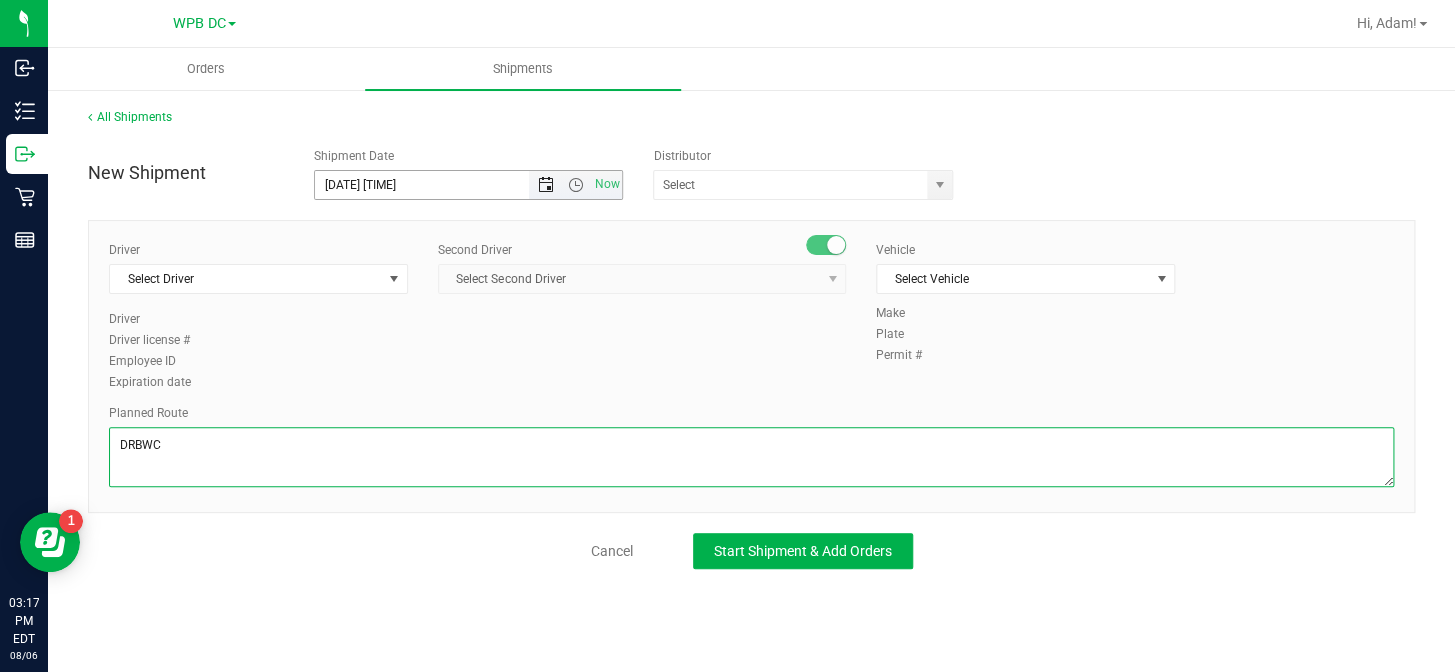 click at bounding box center [546, 185] 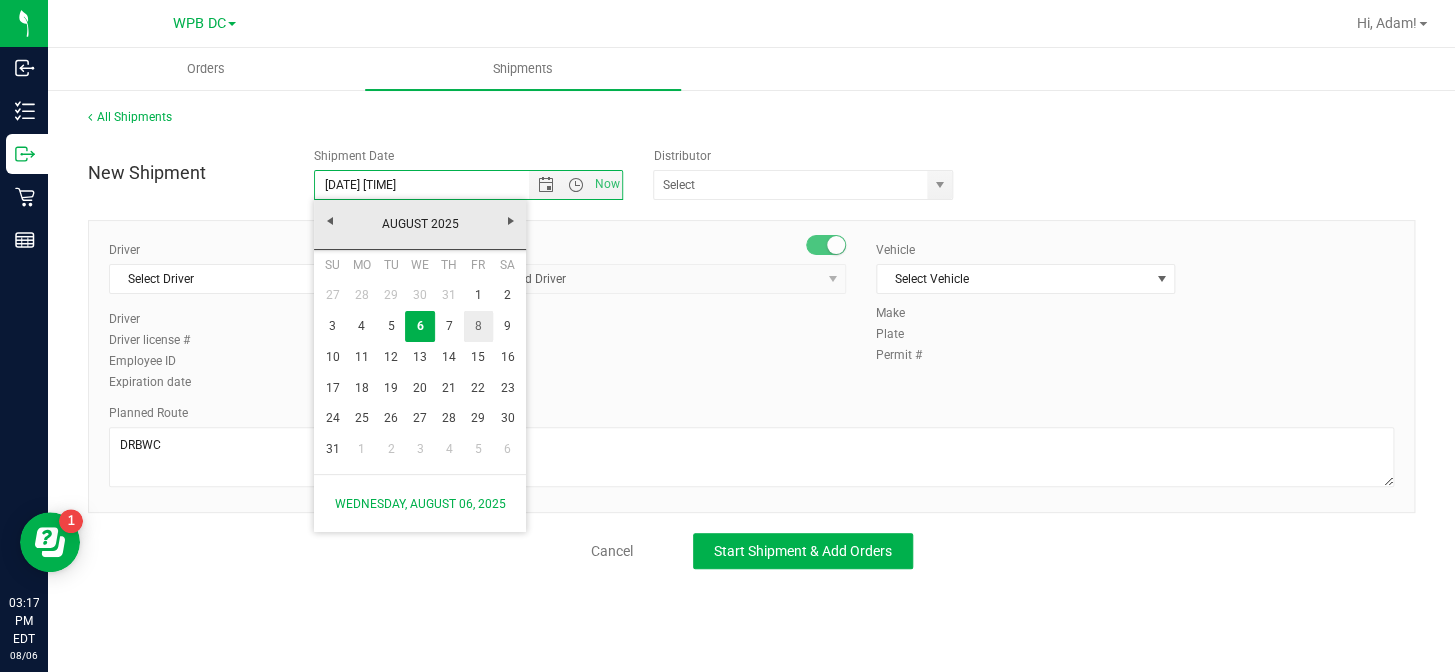 click on "8" at bounding box center [478, 326] 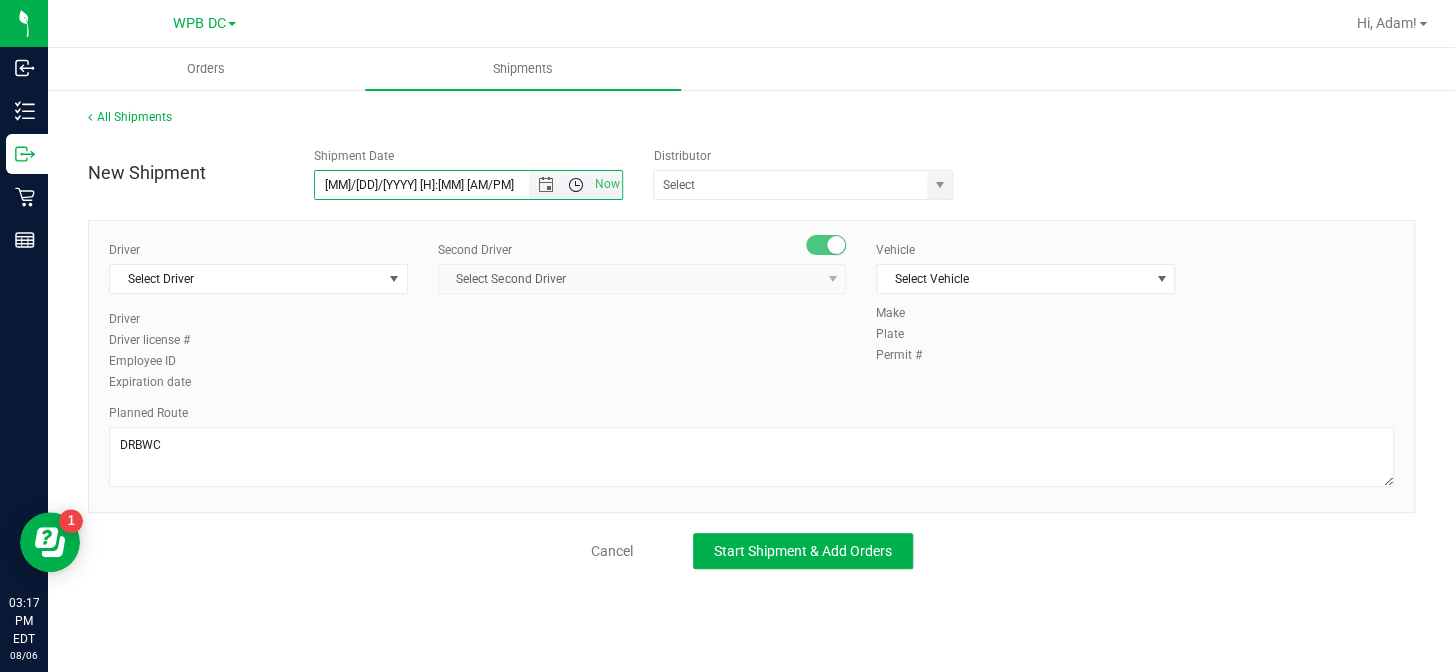 click at bounding box center [575, 185] 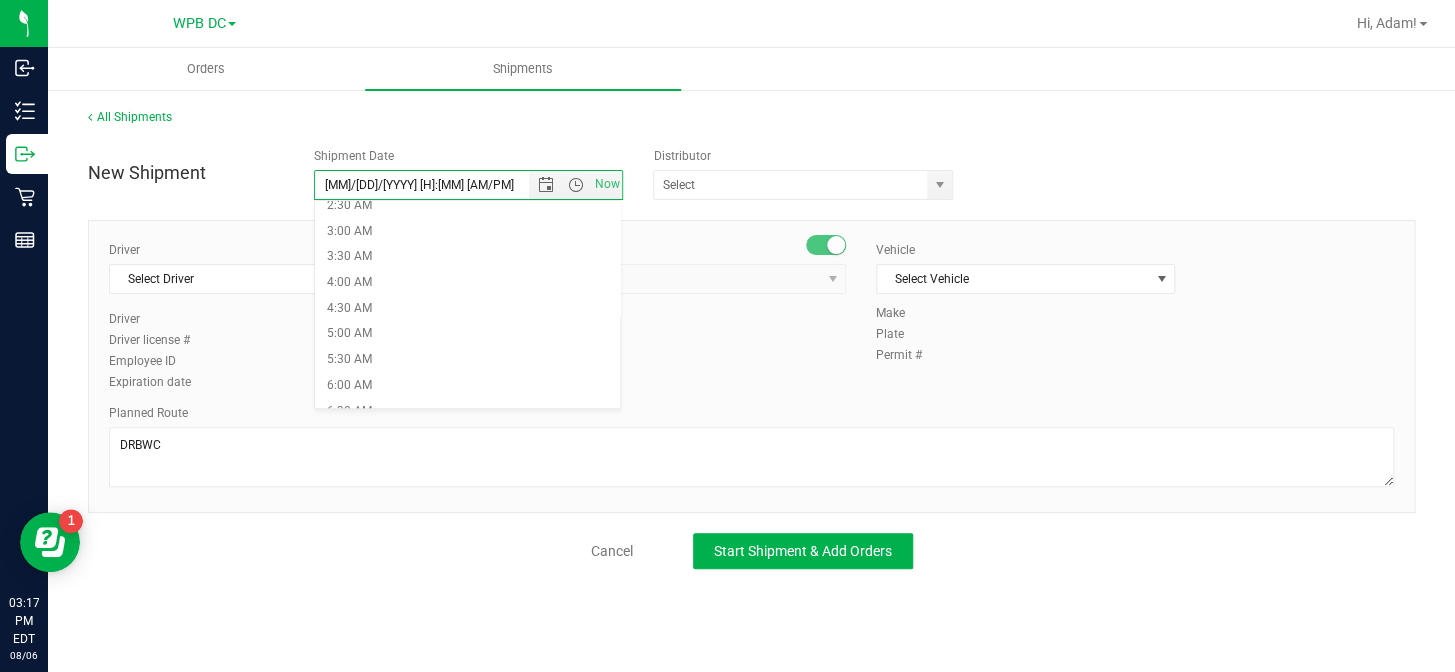scroll, scrollTop: 363, scrollLeft: 0, axis: vertical 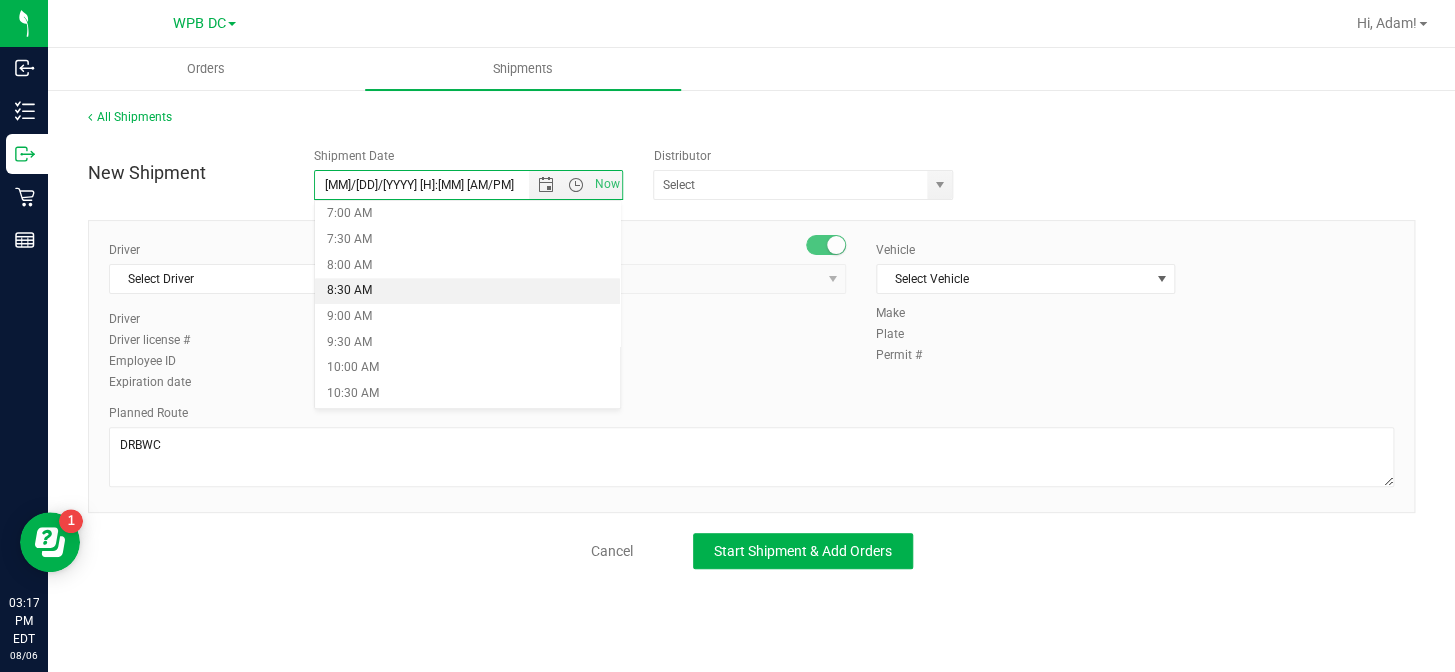 click on "8:30 AM" at bounding box center (467, 291) 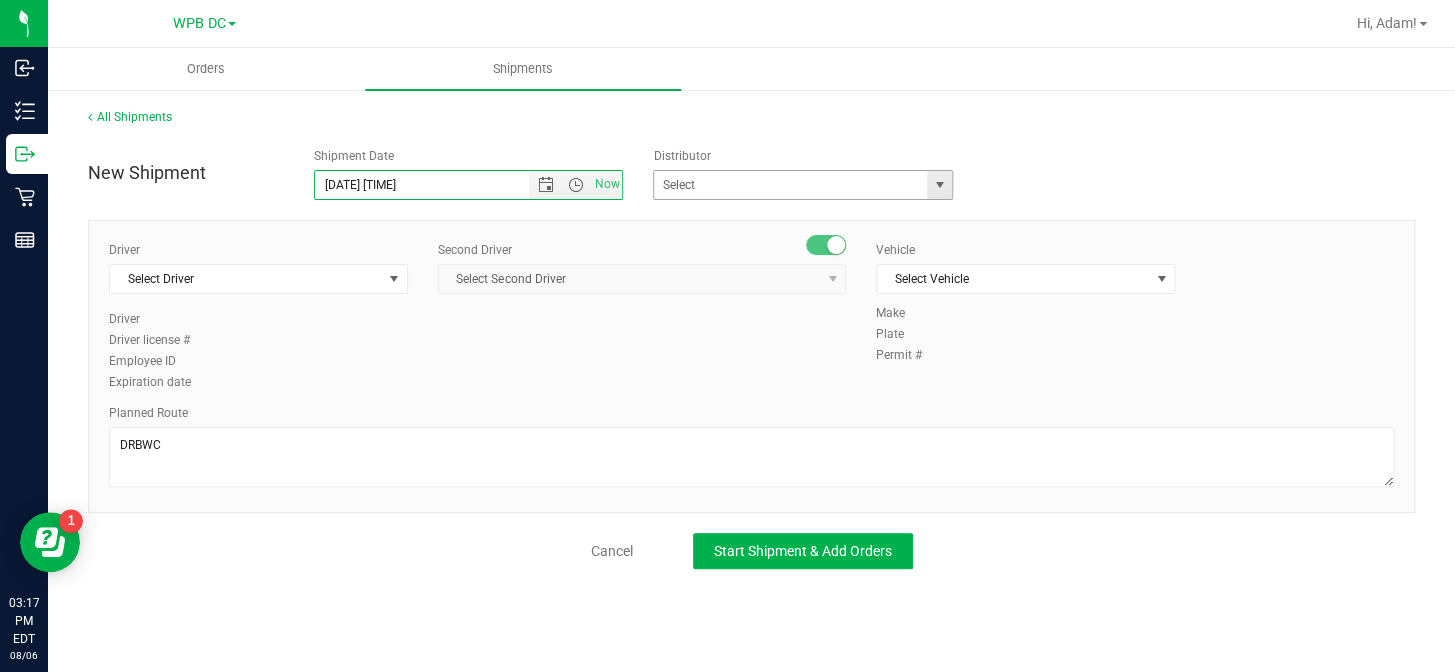 click at bounding box center [940, 185] 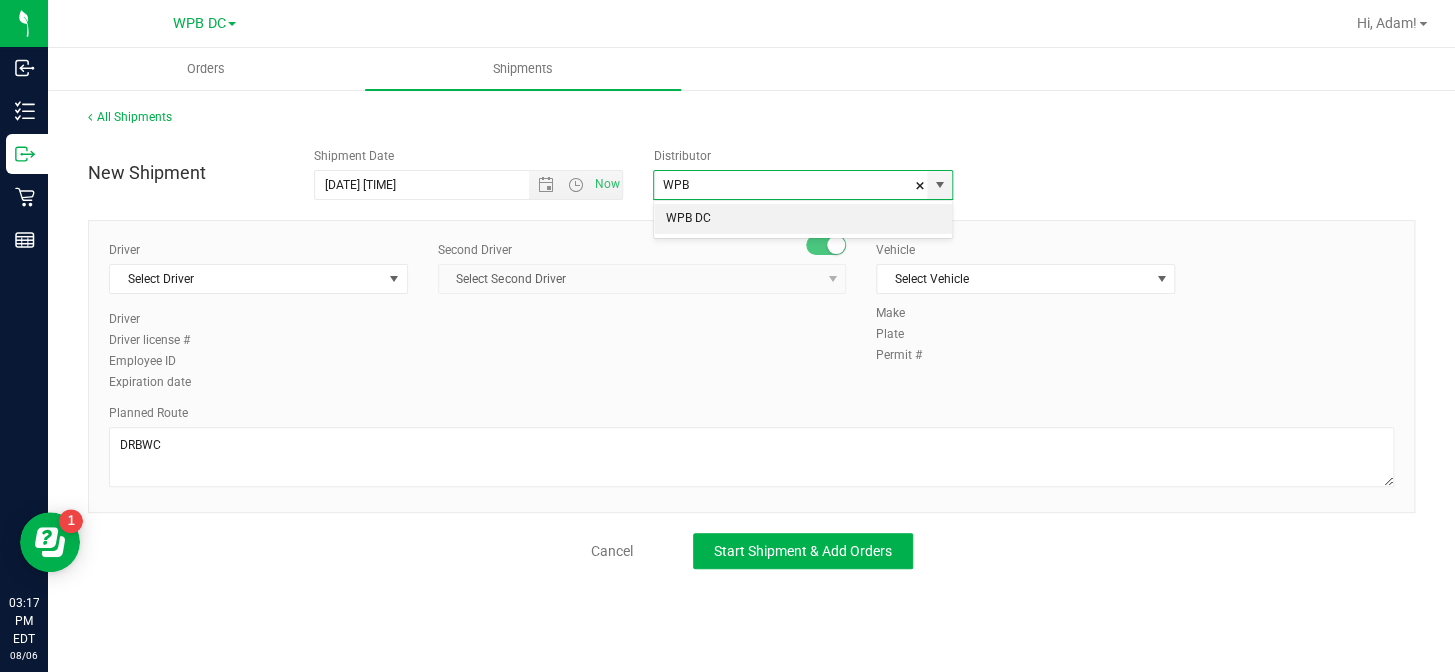 click on "WPB DC" at bounding box center (803, 219) 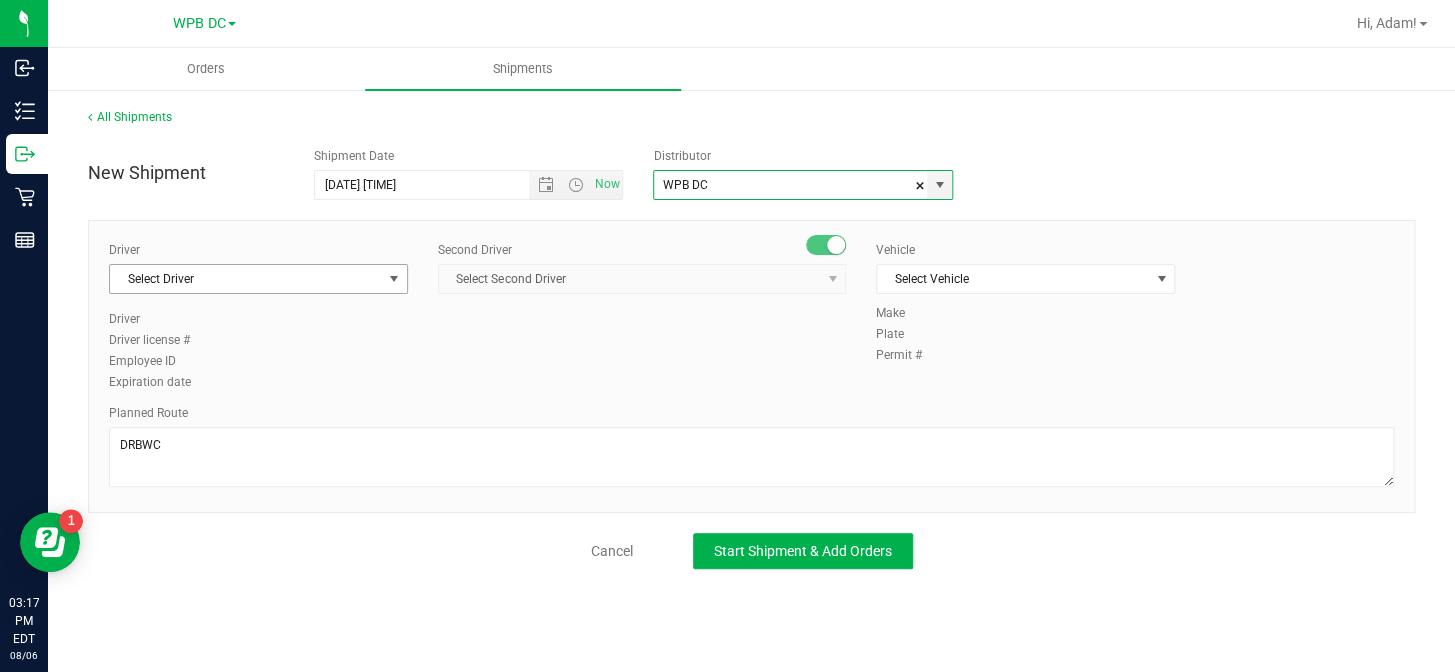type on "WPB DC" 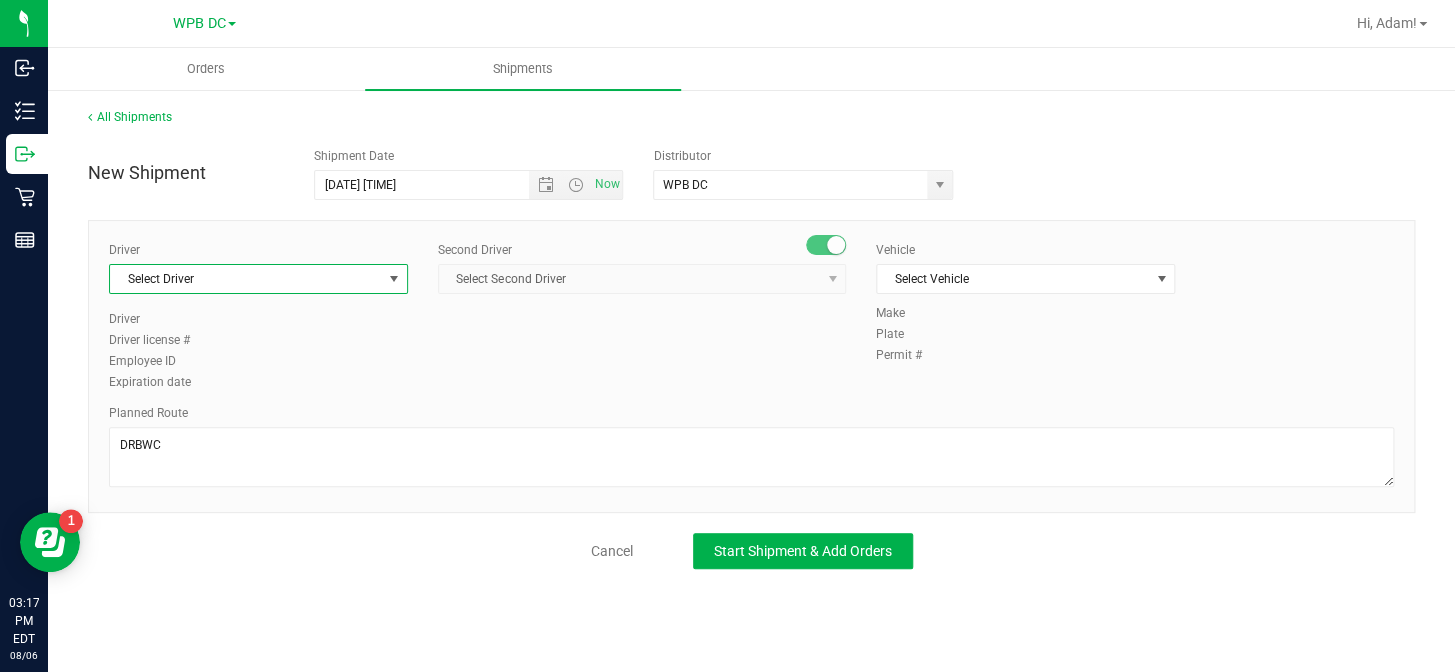 click at bounding box center (394, 279) 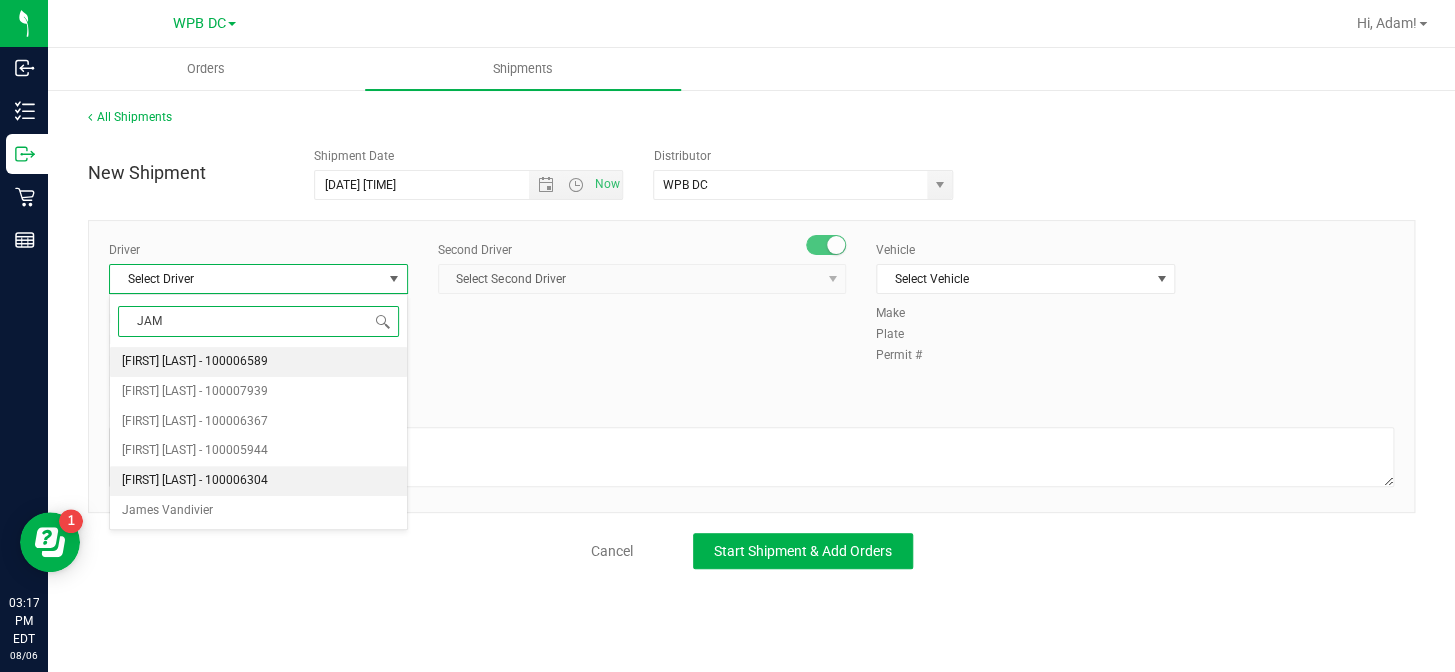 click on "[FIRST] [LAST] - 100006304" at bounding box center [195, 481] 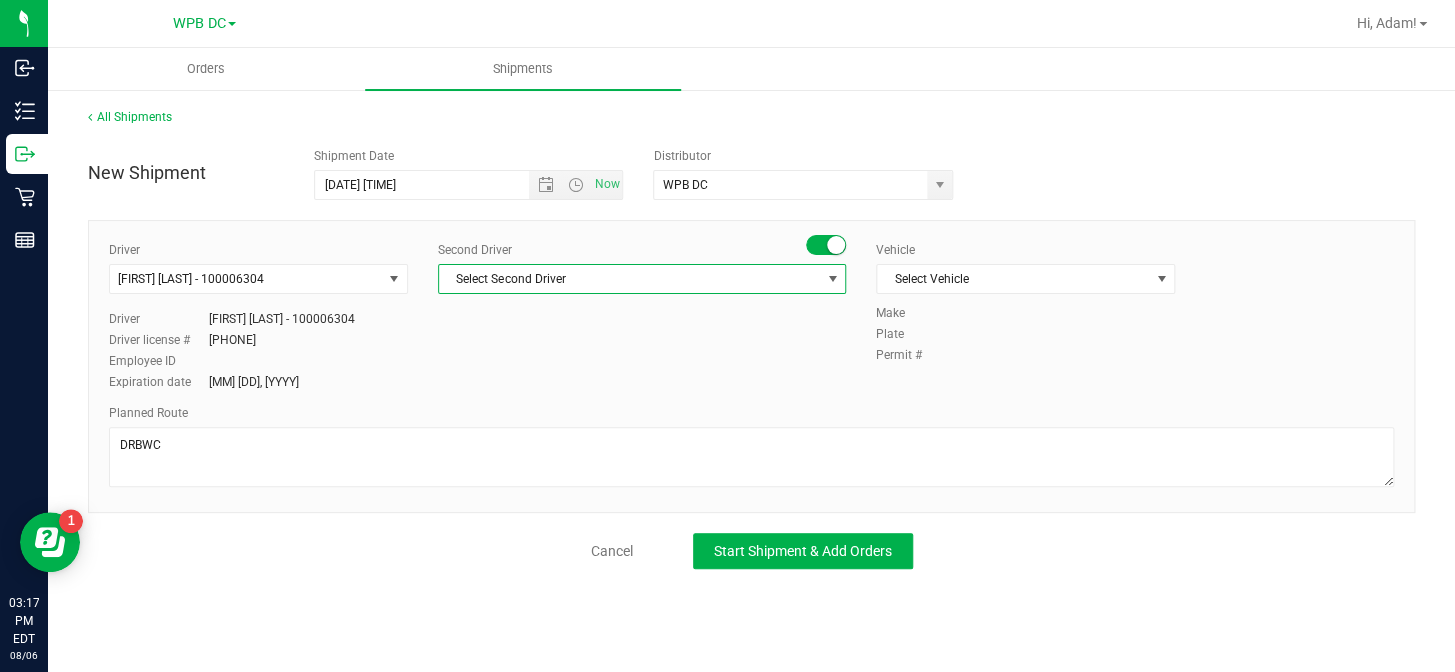 click at bounding box center [833, 279] 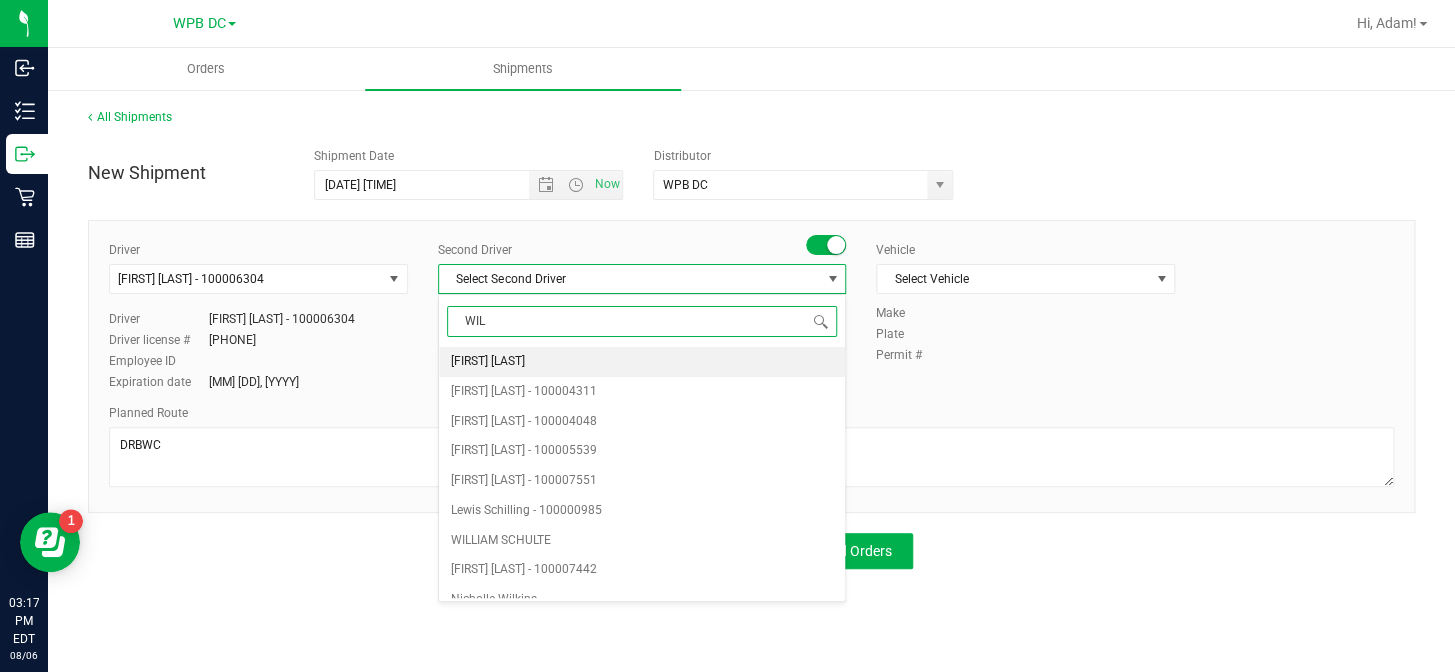 type on "WILL" 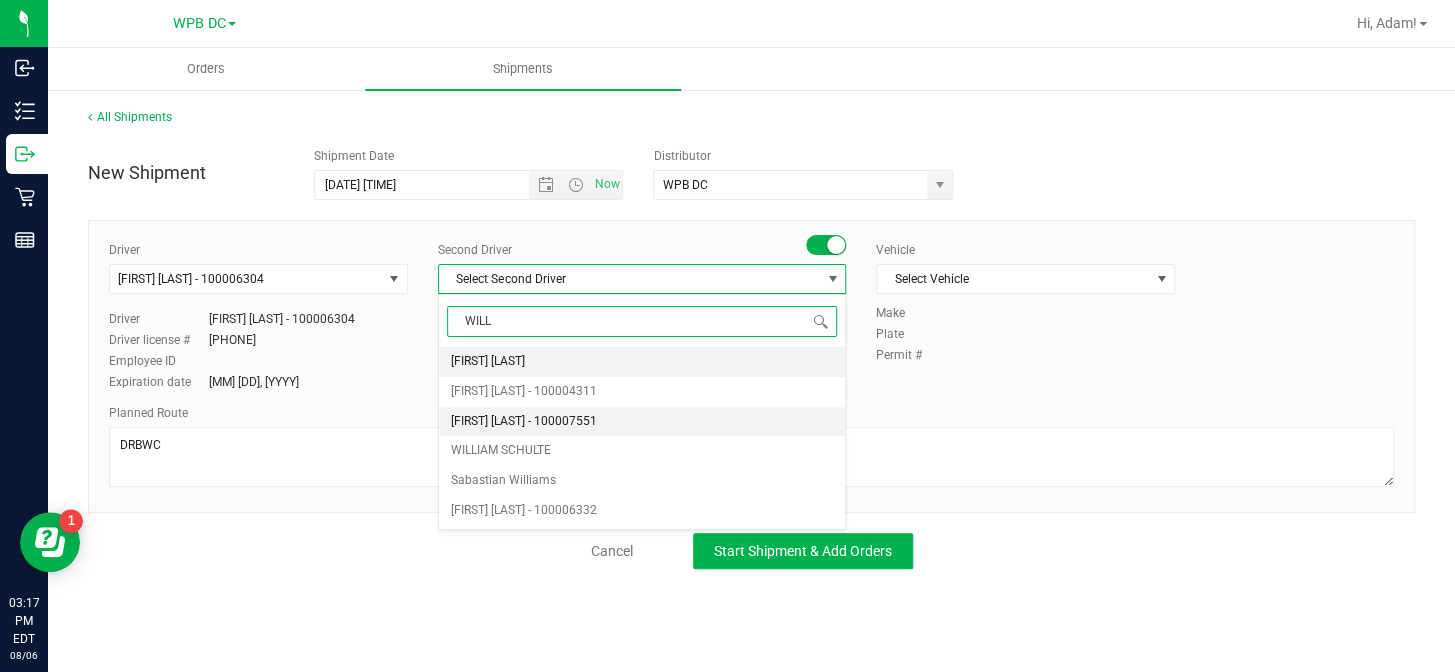 click on "[FIRST] [LAST] - 100007551" at bounding box center (524, 422) 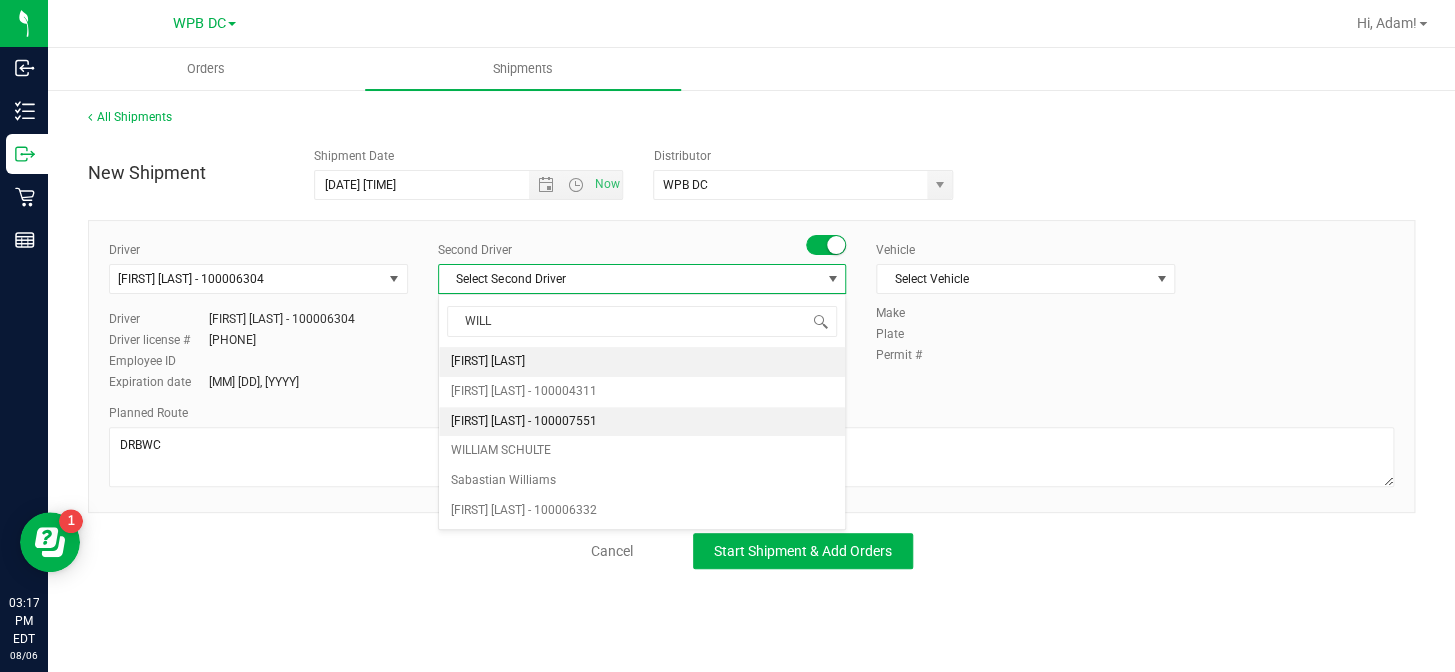 type 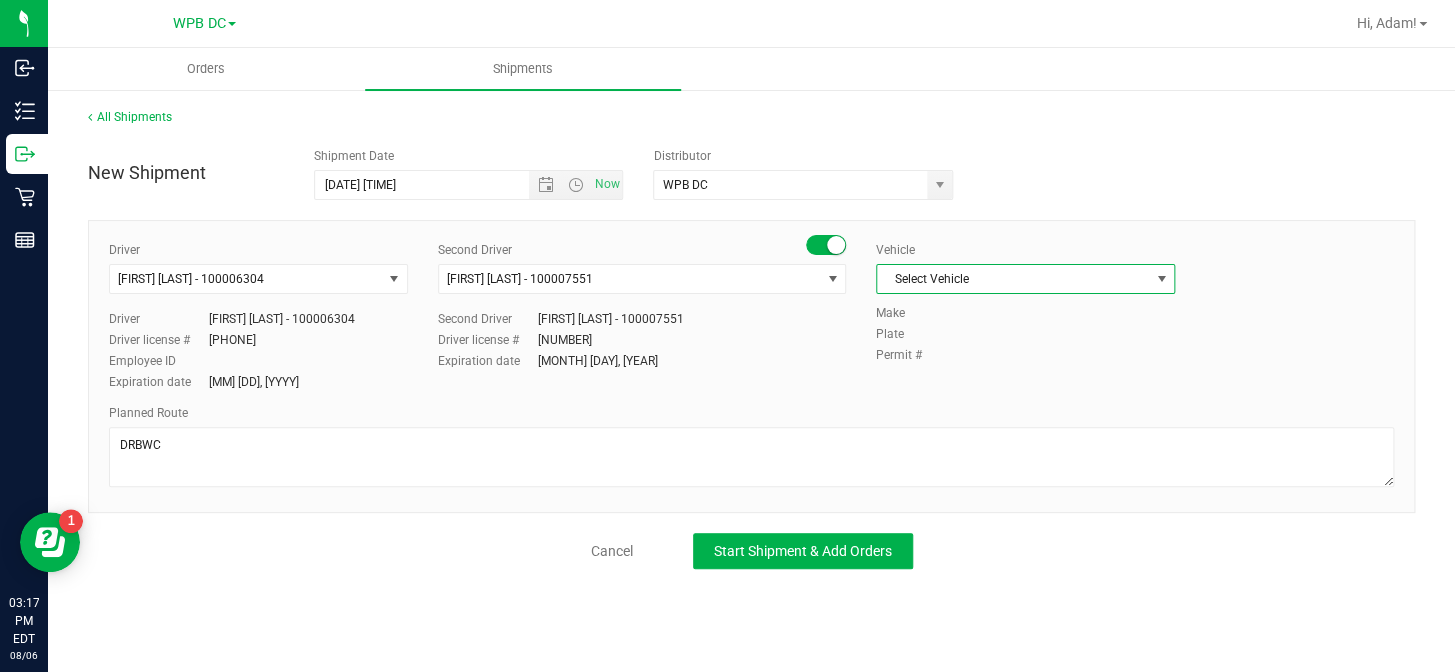 click at bounding box center (1161, 279) 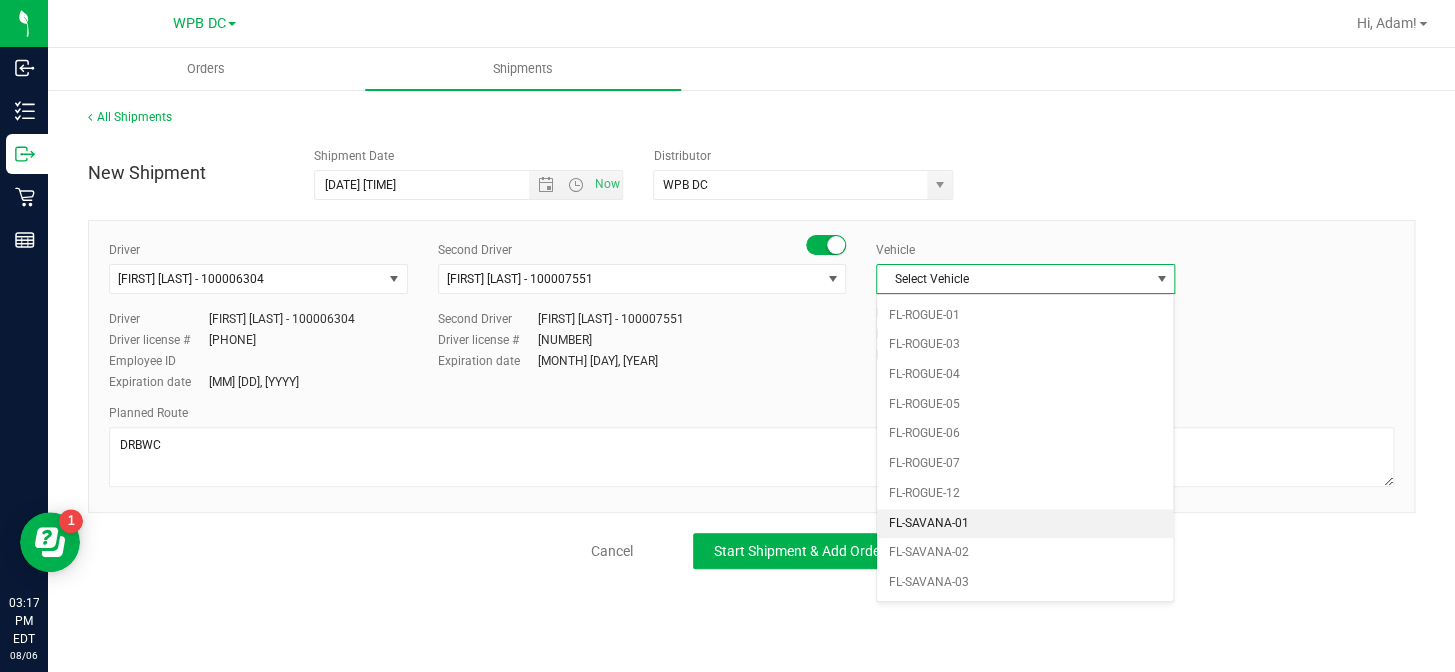 scroll, scrollTop: 910, scrollLeft: 0, axis: vertical 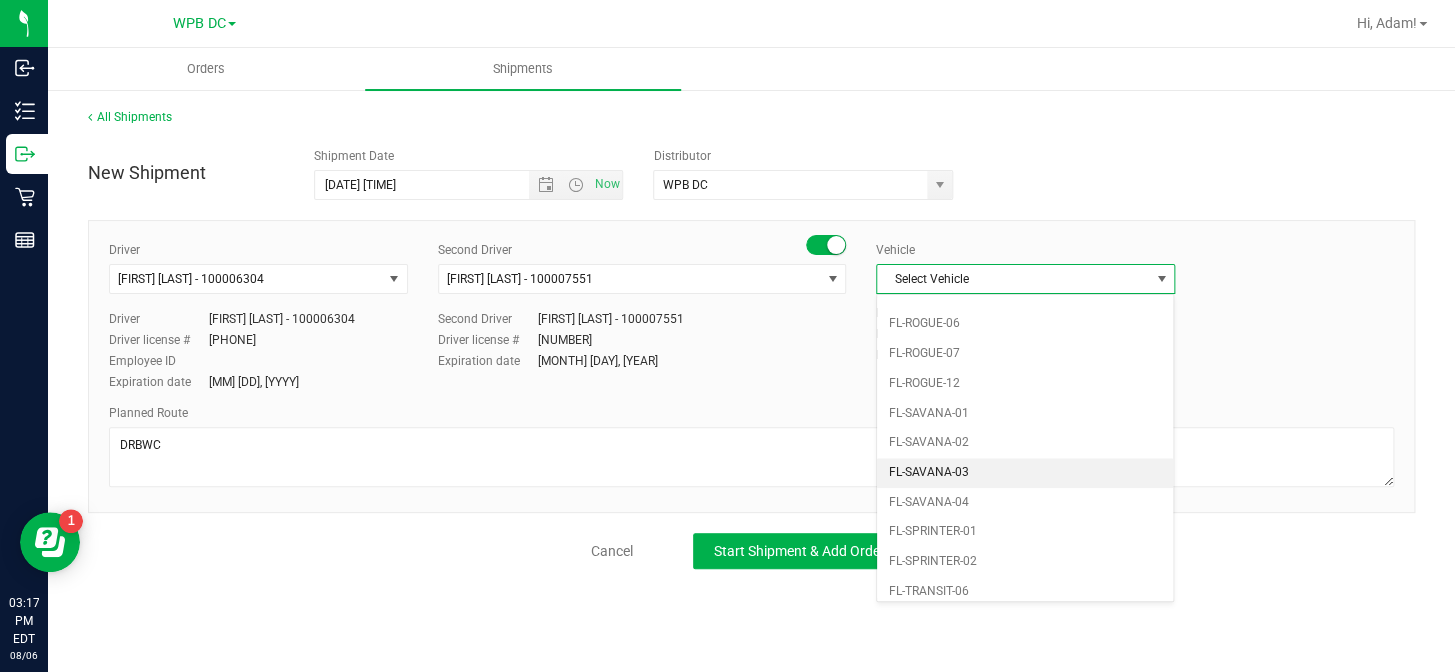 click on "FL-SAVANA-03" at bounding box center (1025, 473) 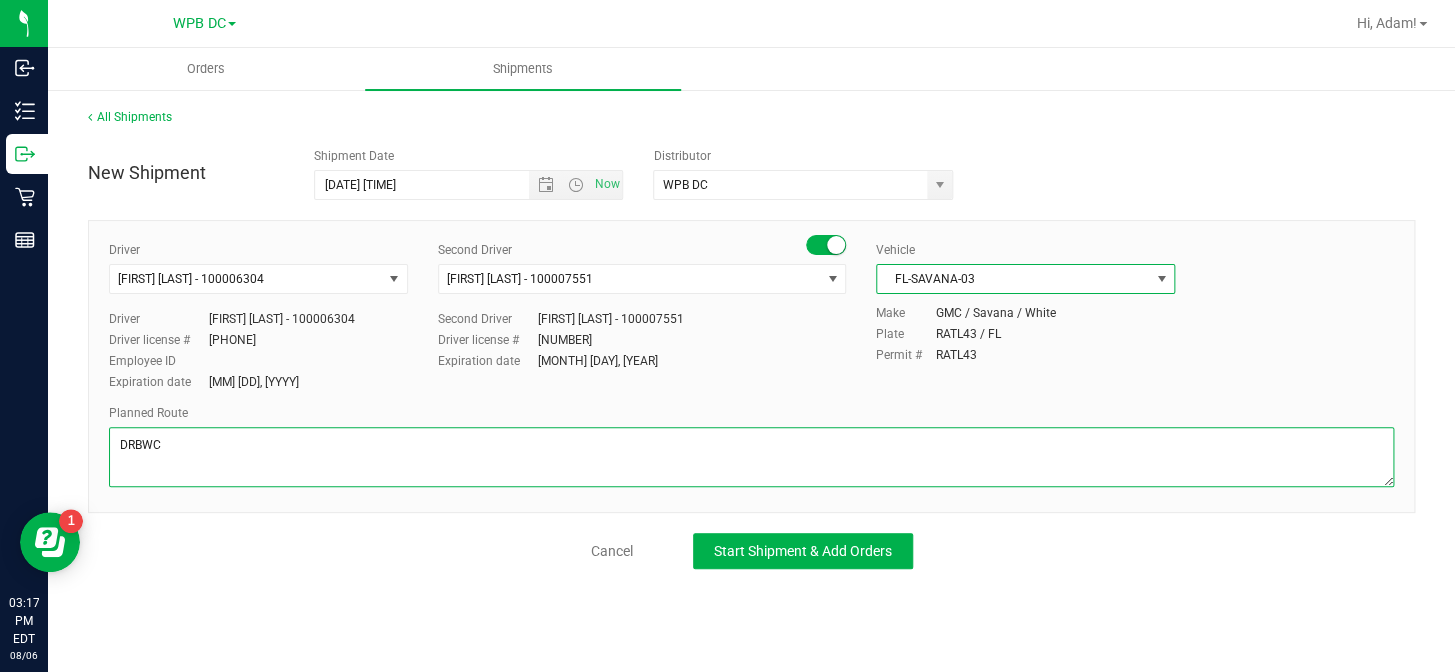 click at bounding box center (751, 457) 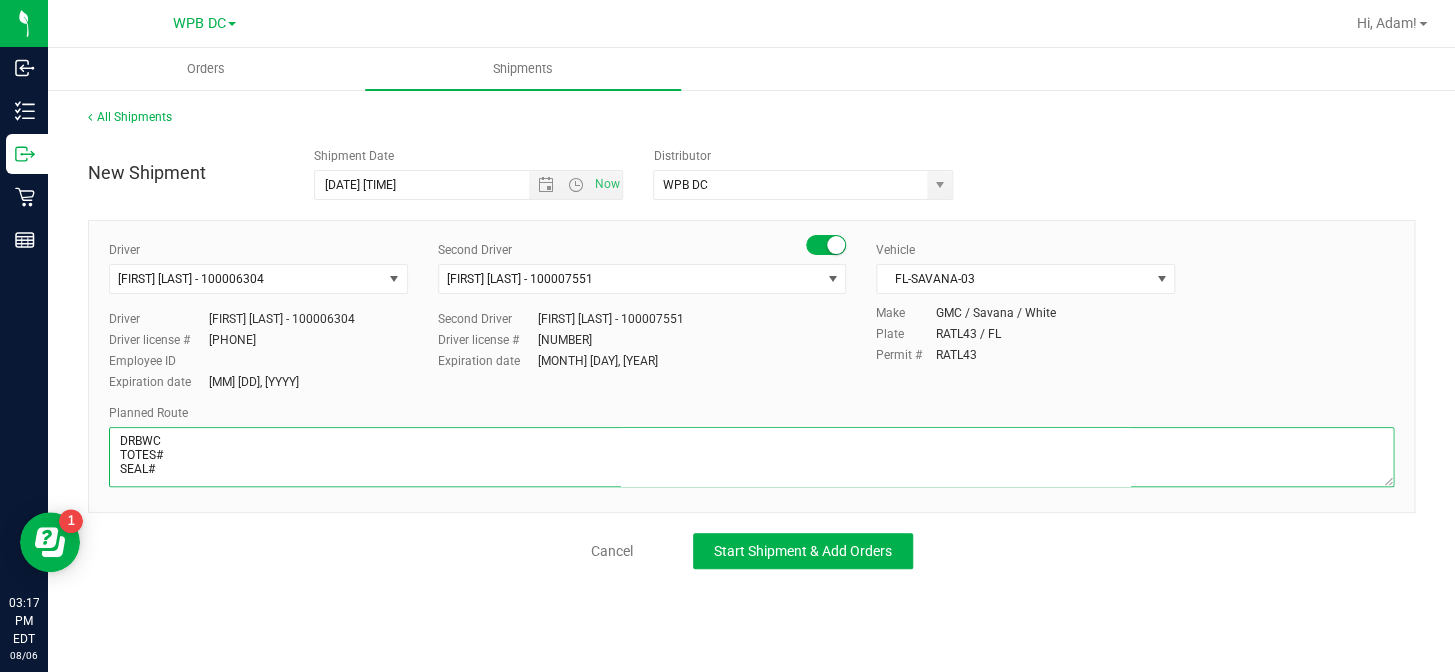 scroll, scrollTop: 10, scrollLeft: 0, axis: vertical 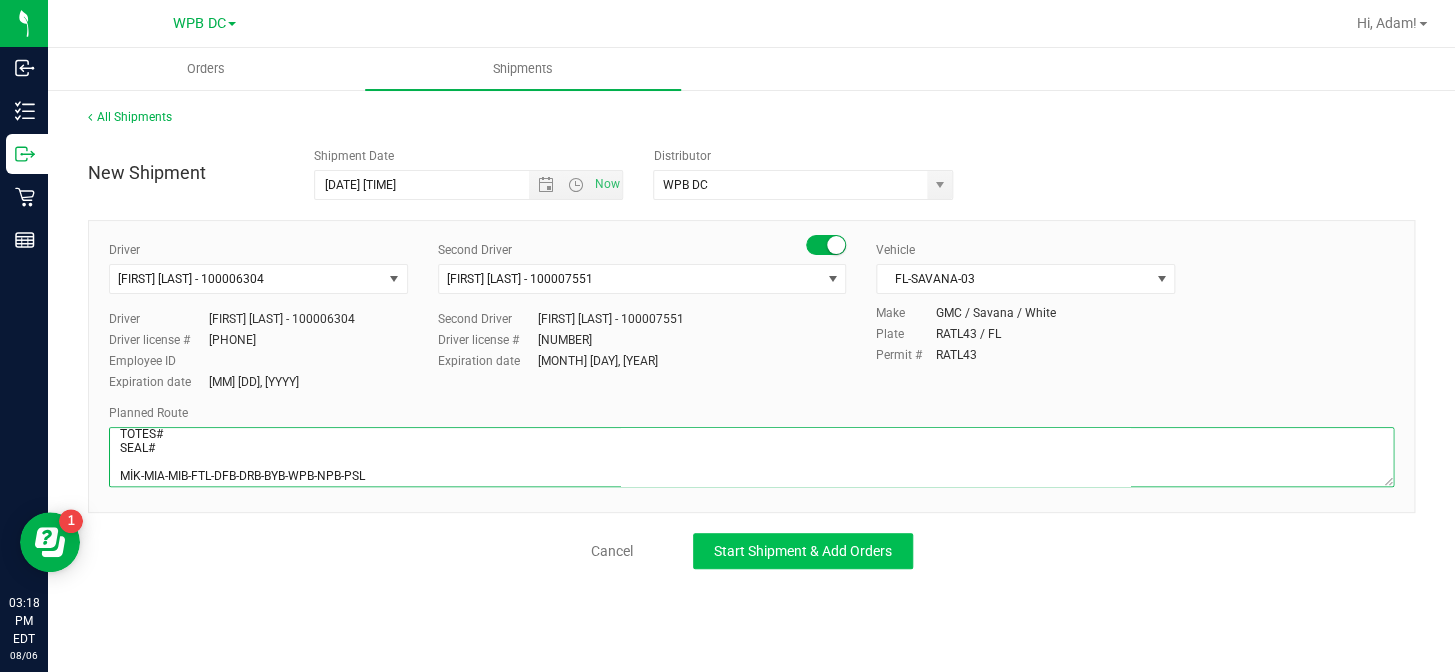 type on "DRBWC
TOTES#
SEAL#
MİK-MIA-MIB-FTL-DFB-DRB-BYB-WPB-NPB-PSL" 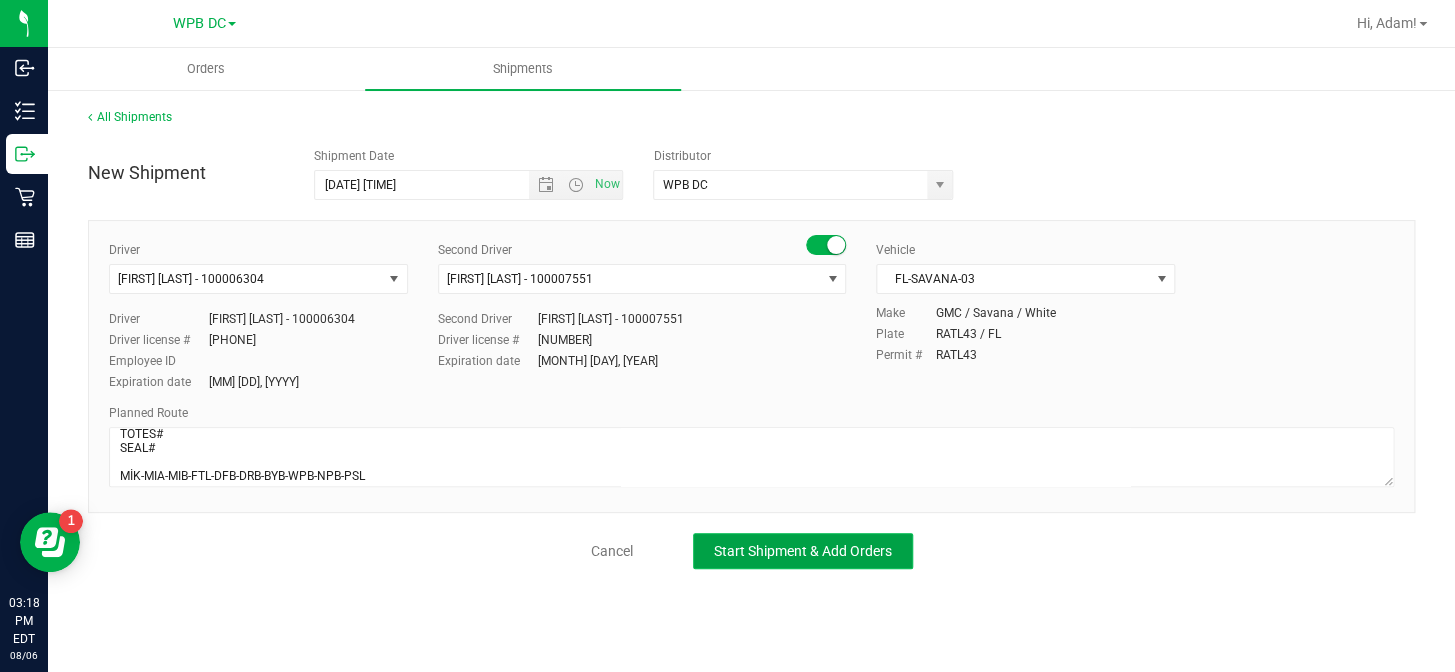 click on "Start Shipment & Add Orders" 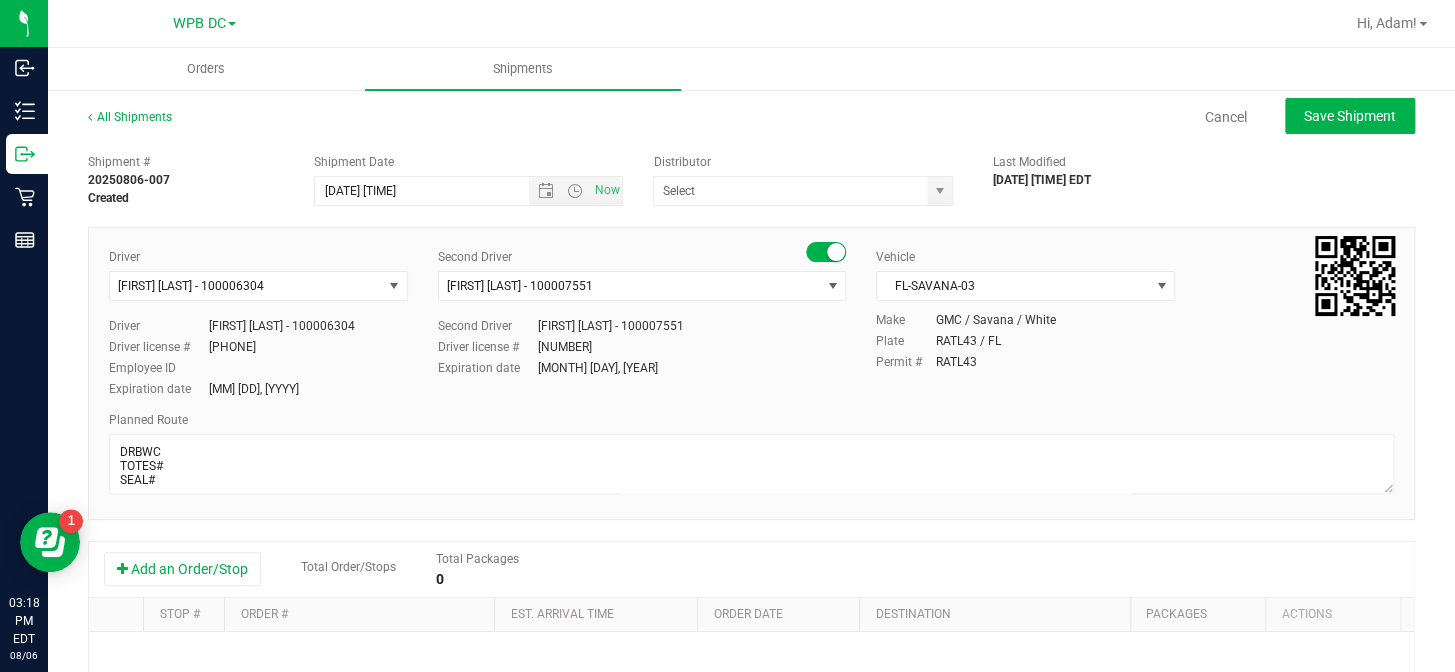 type on "WPB DC" 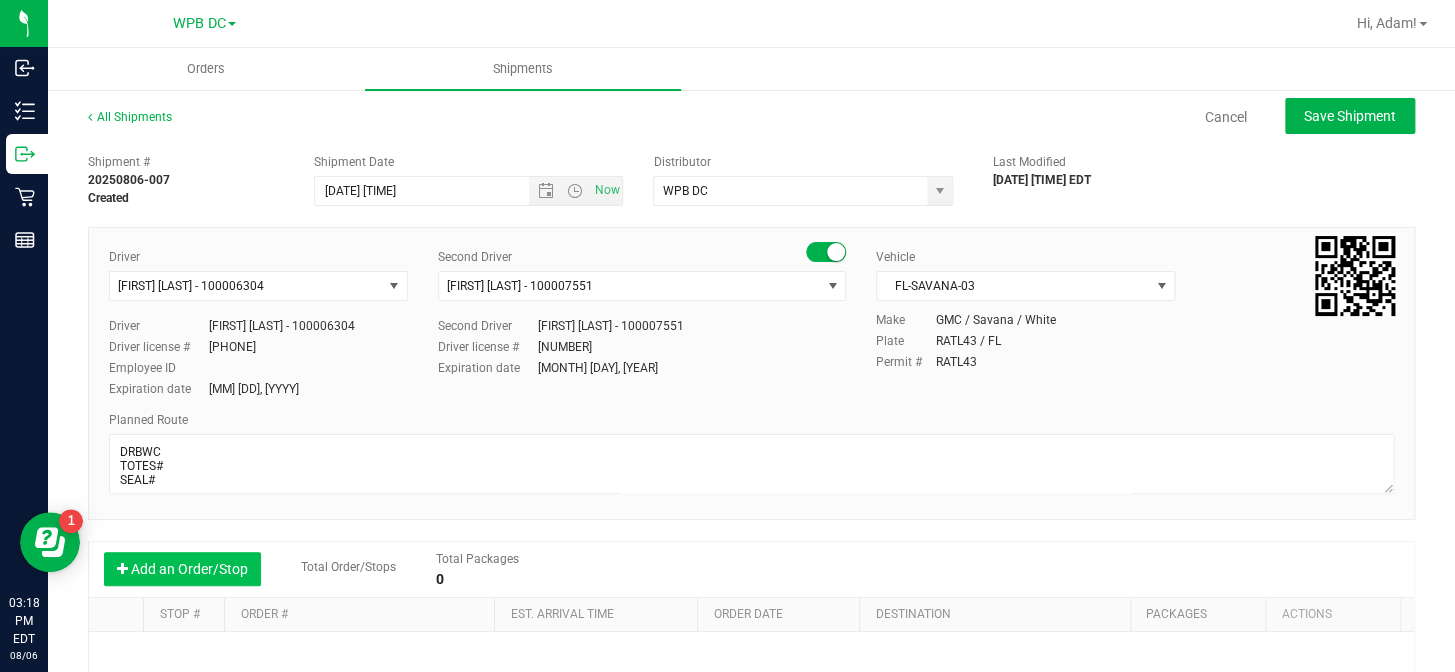click on "Add an Order/Stop" at bounding box center [182, 569] 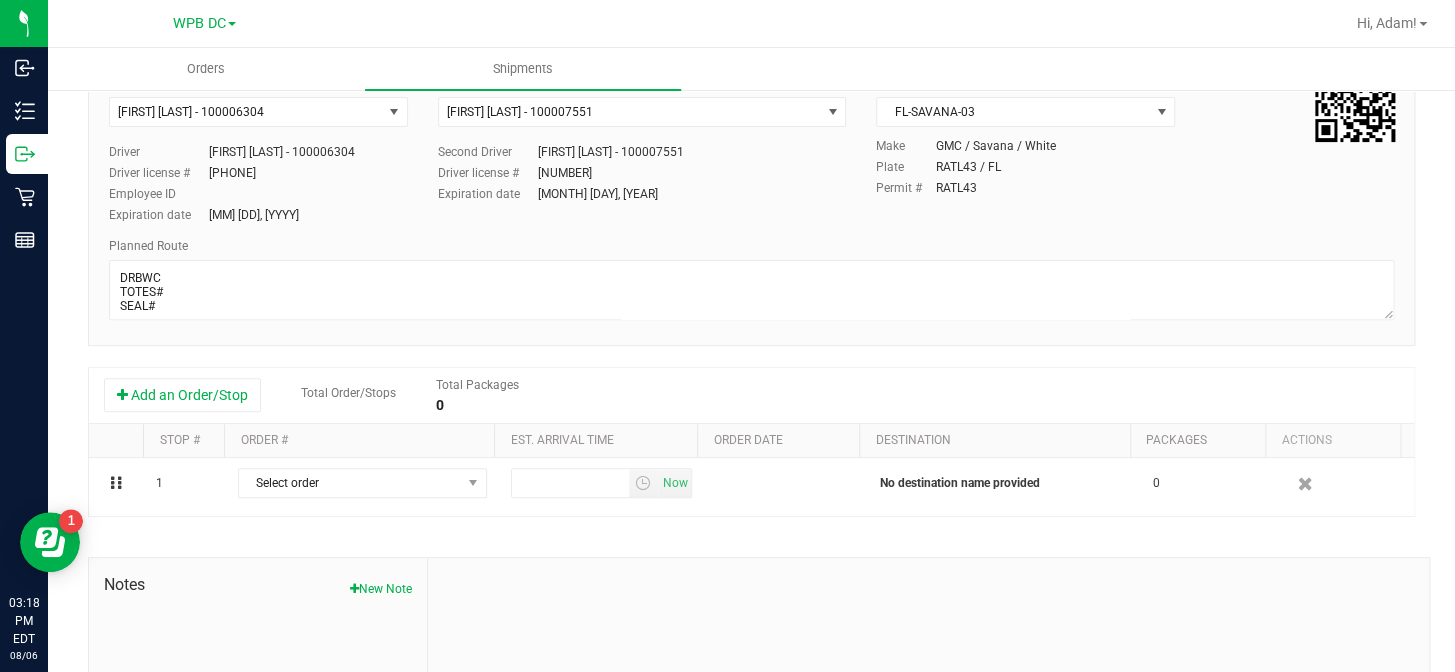 scroll, scrollTop: 181, scrollLeft: 0, axis: vertical 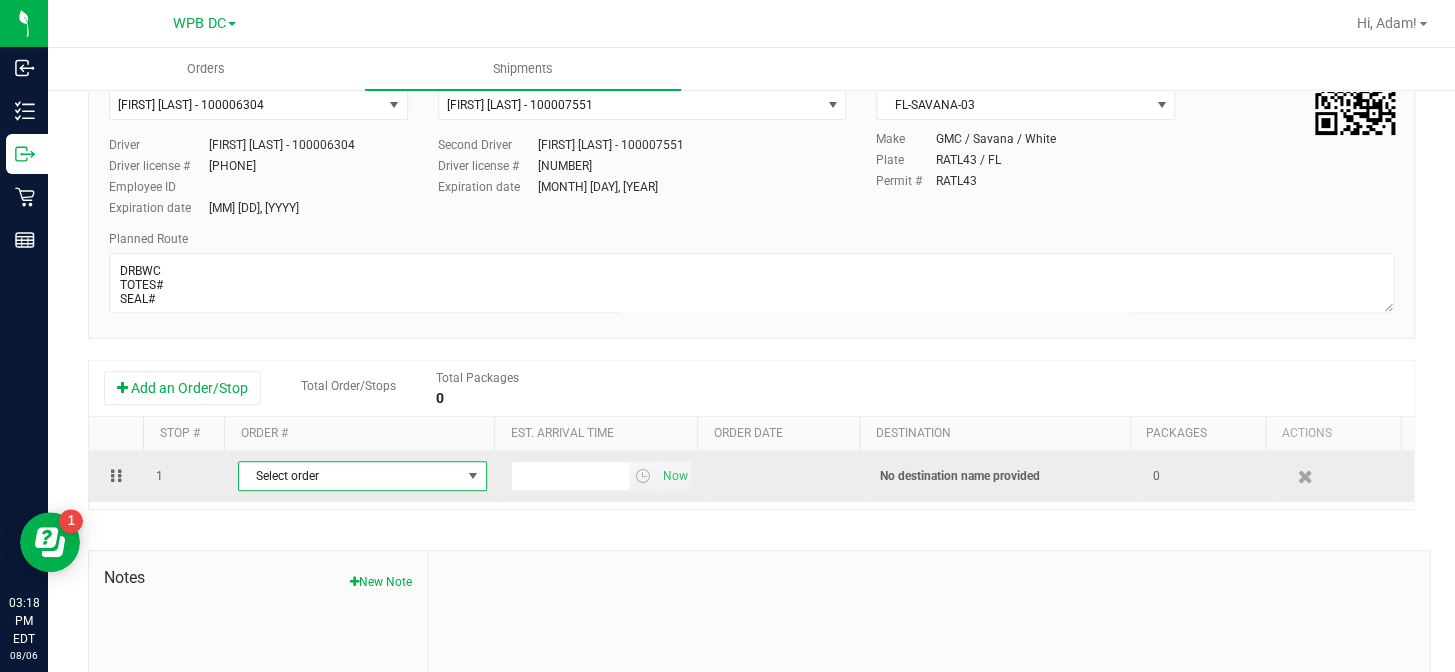 click at bounding box center [473, 476] 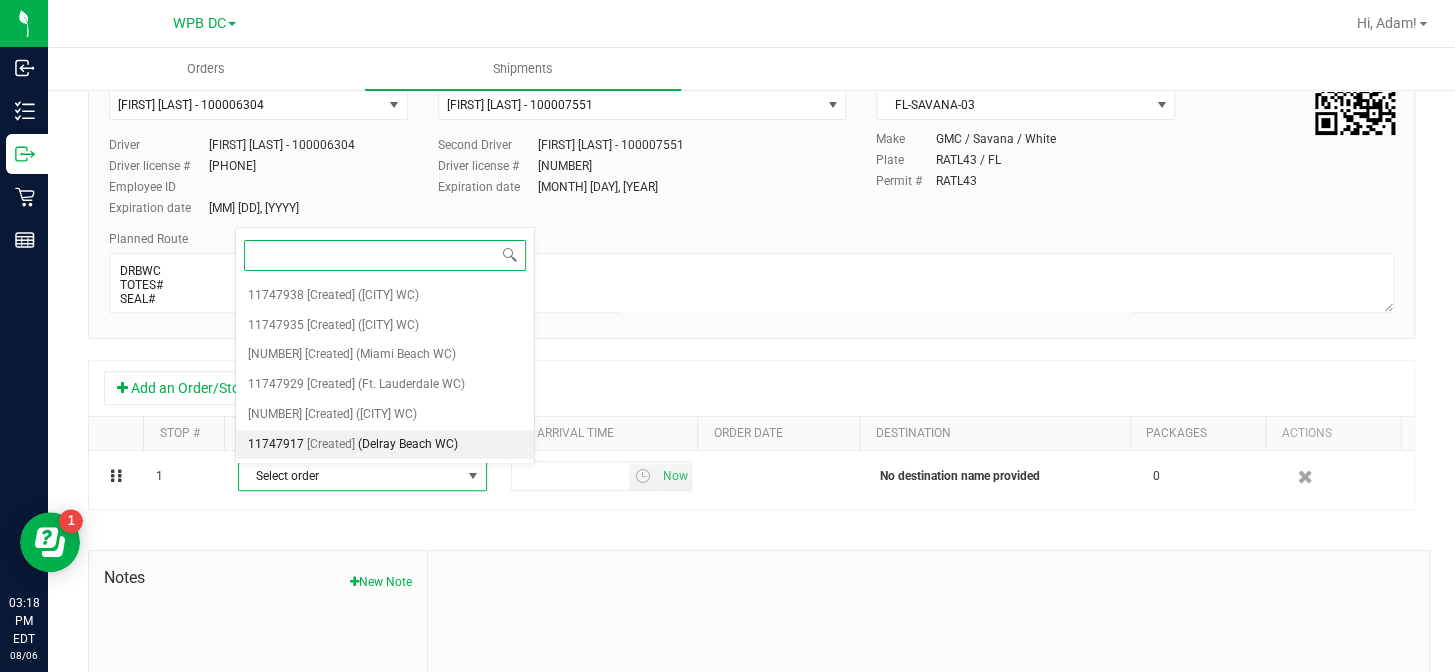 click on "(Delray Beach WC)" at bounding box center [408, 445] 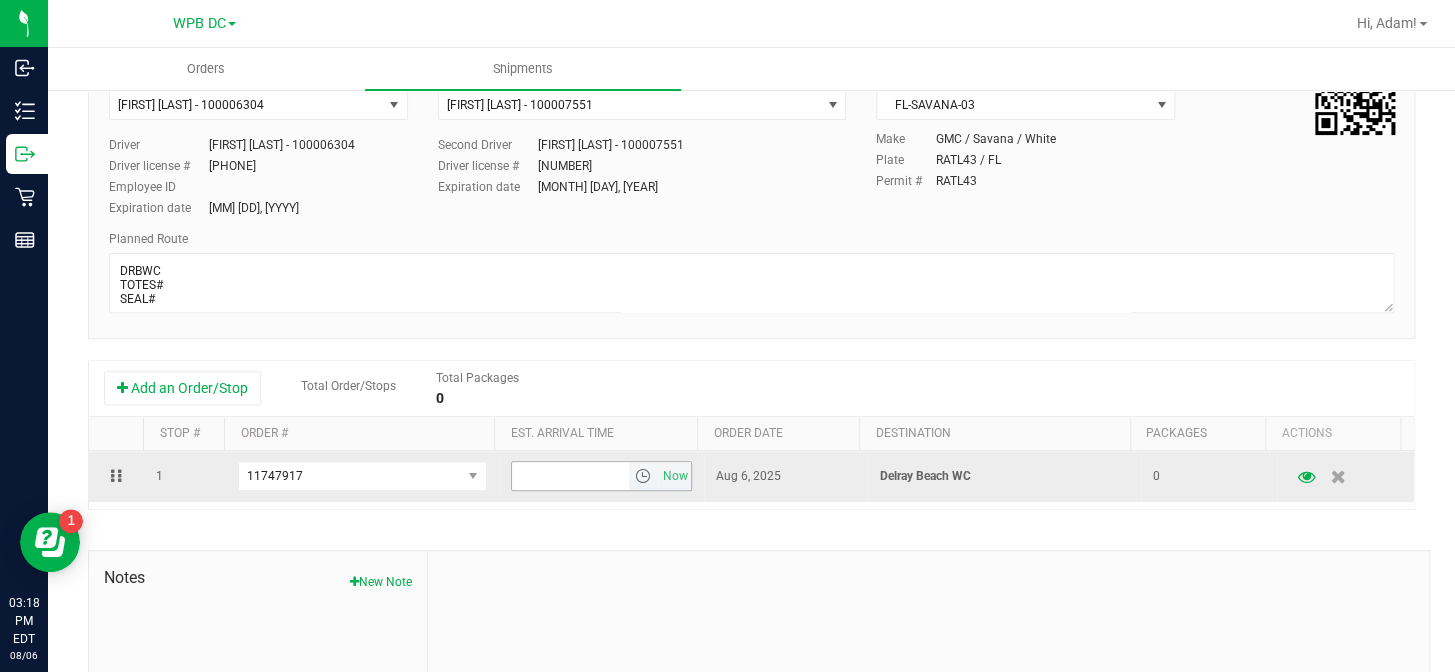 click at bounding box center (643, 476) 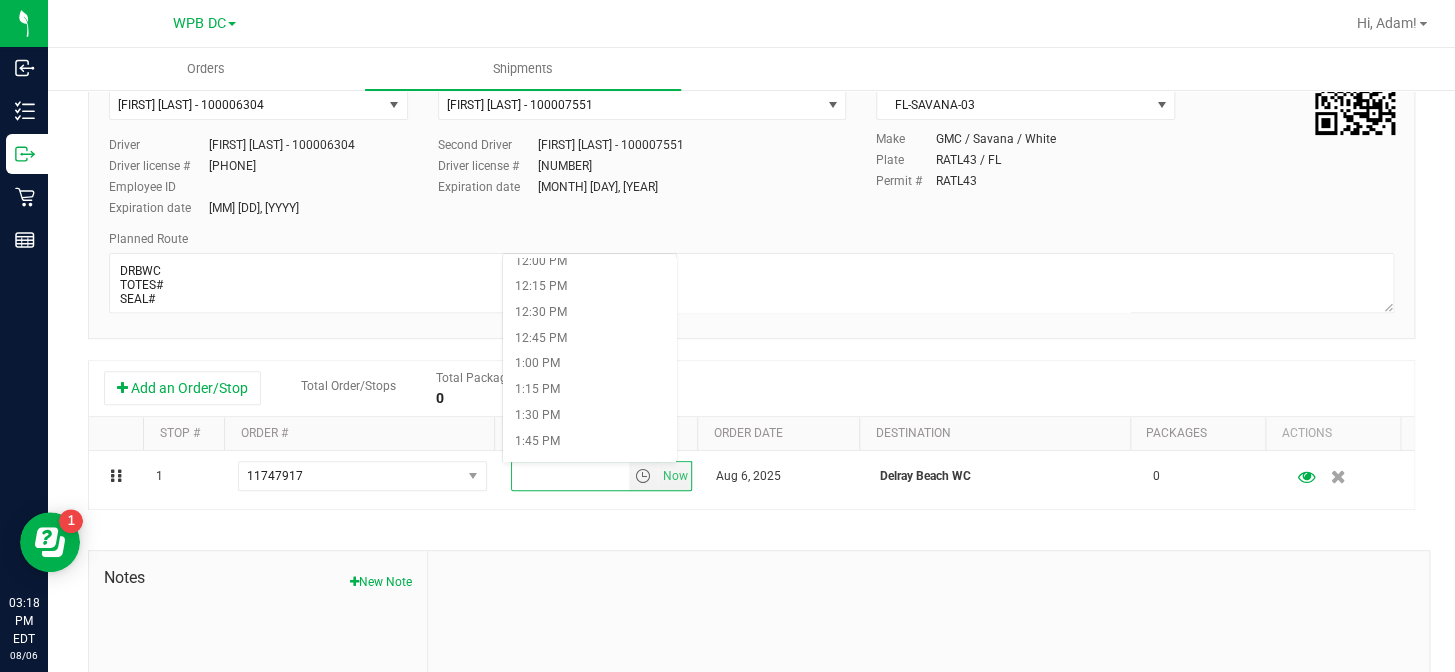 scroll, scrollTop: 1272, scrollLeft: 0, axis: vertical 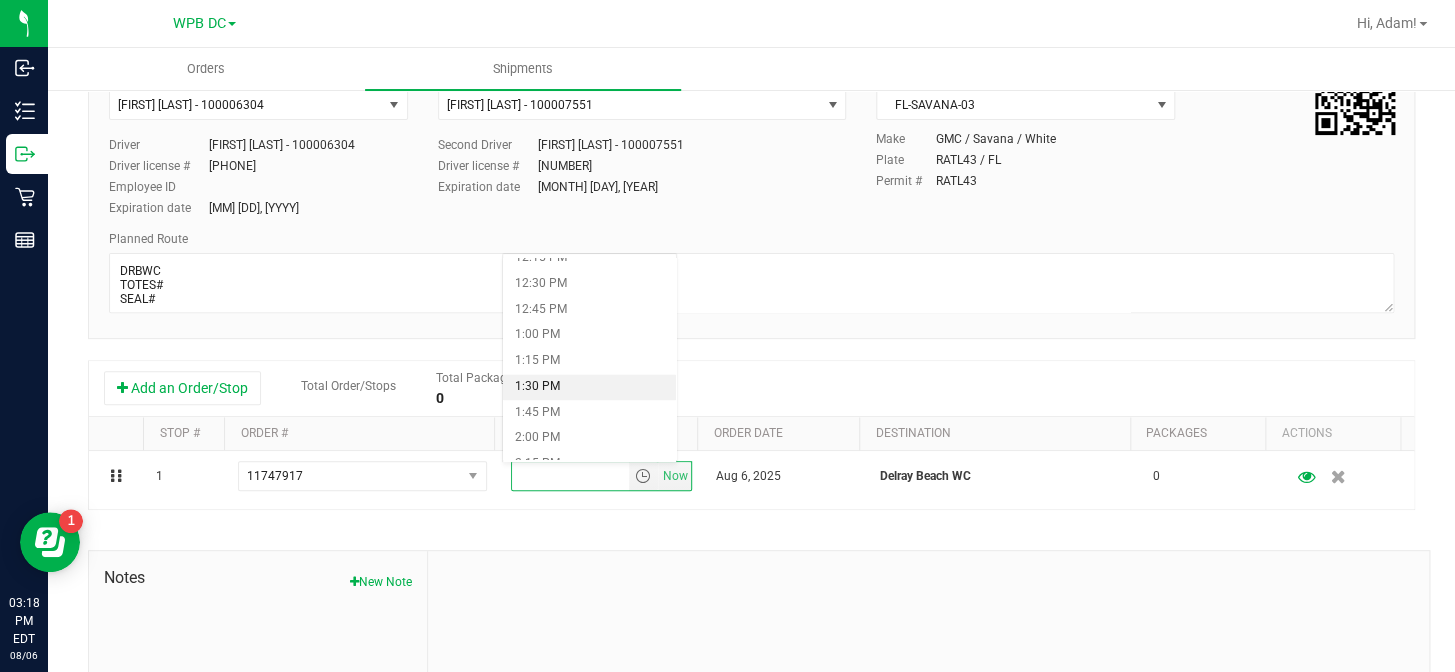 click on "1:30 PM" at bounding box center (589, 387) 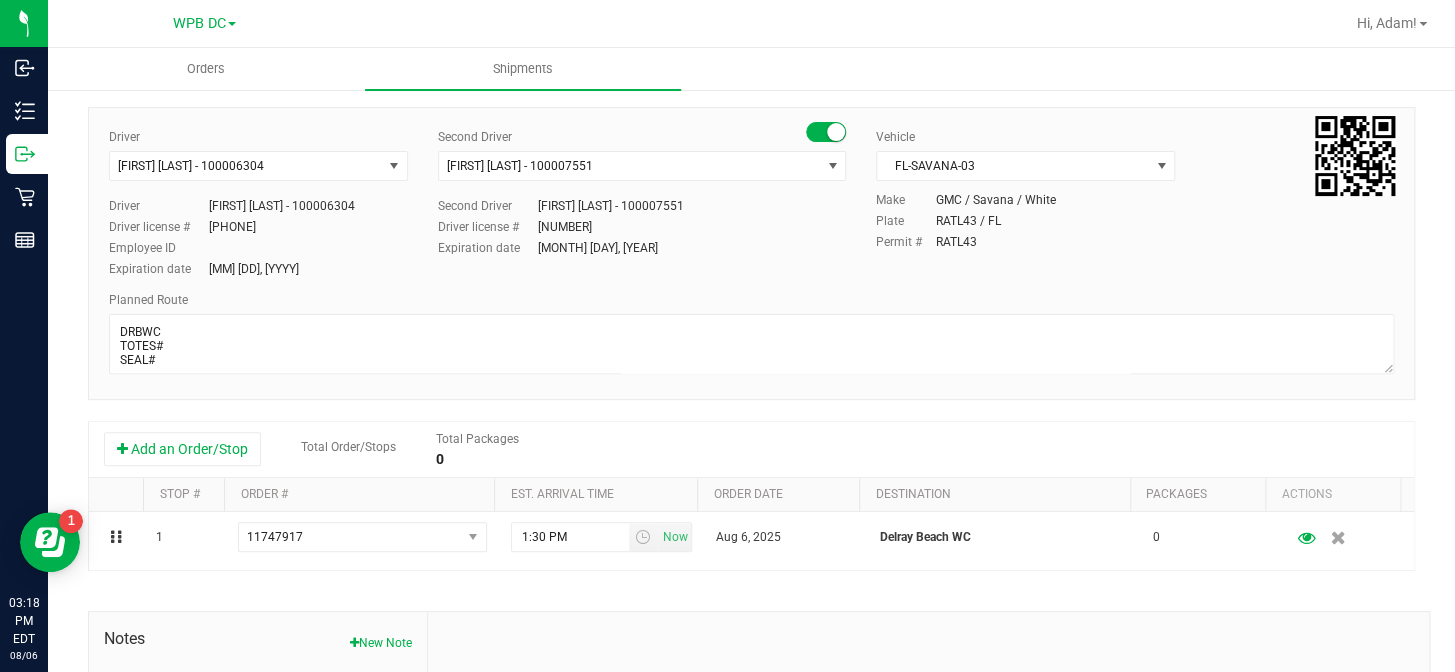 scroll, scrollTop: 0, scrollLeft: 0, axis: both 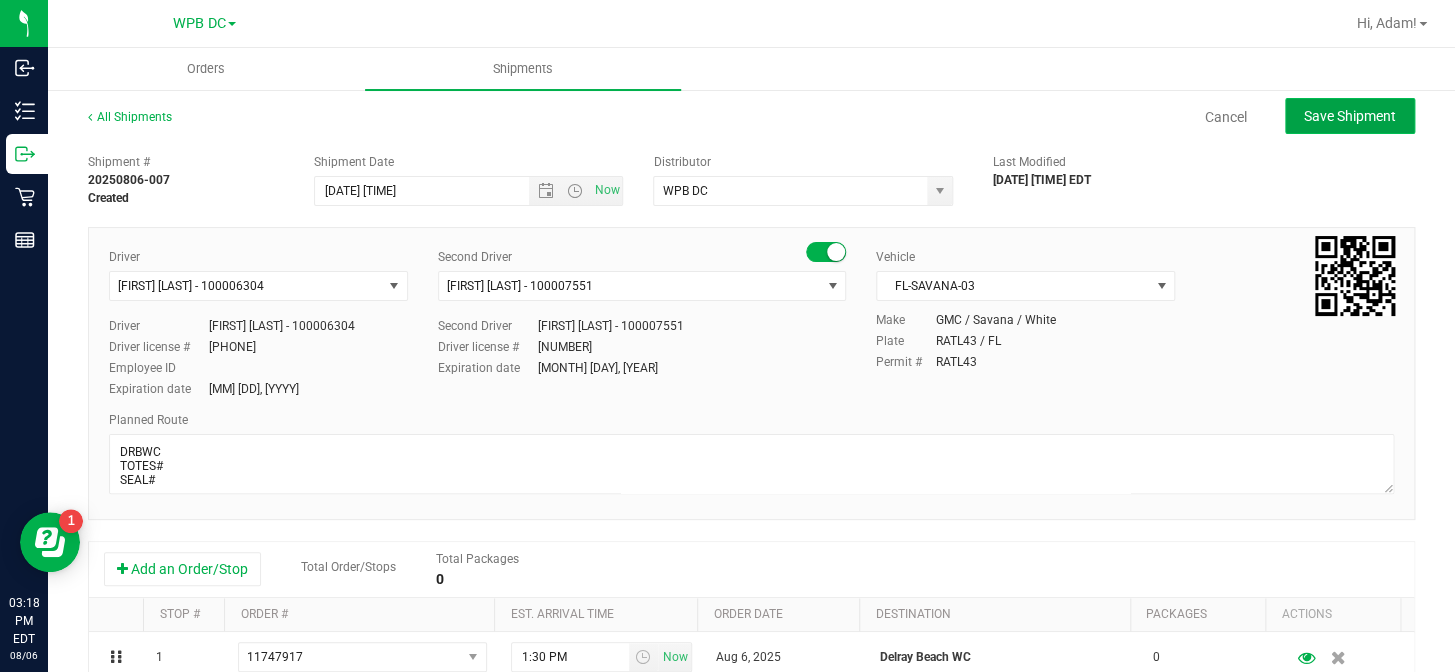 click on "Save Shipment" 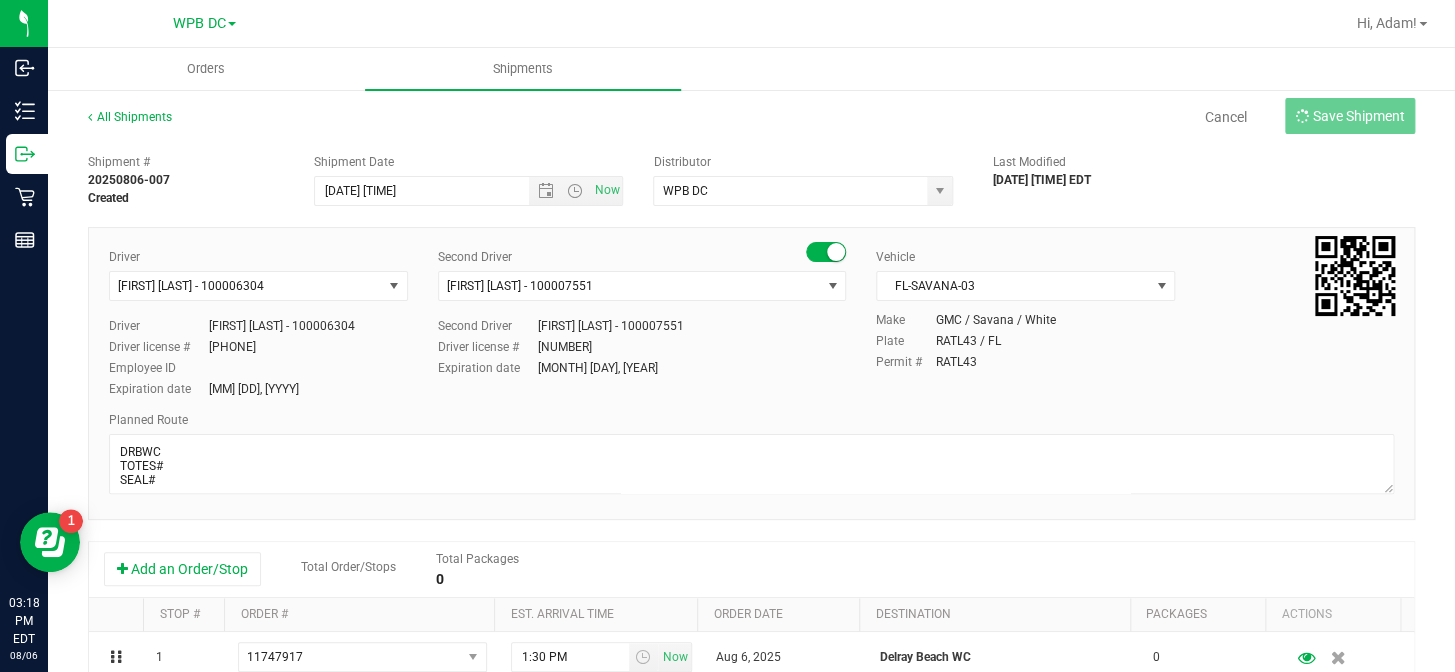 type on "[MM]/[DD]/[YYYY] [H]:[MM] [AM/PM]" 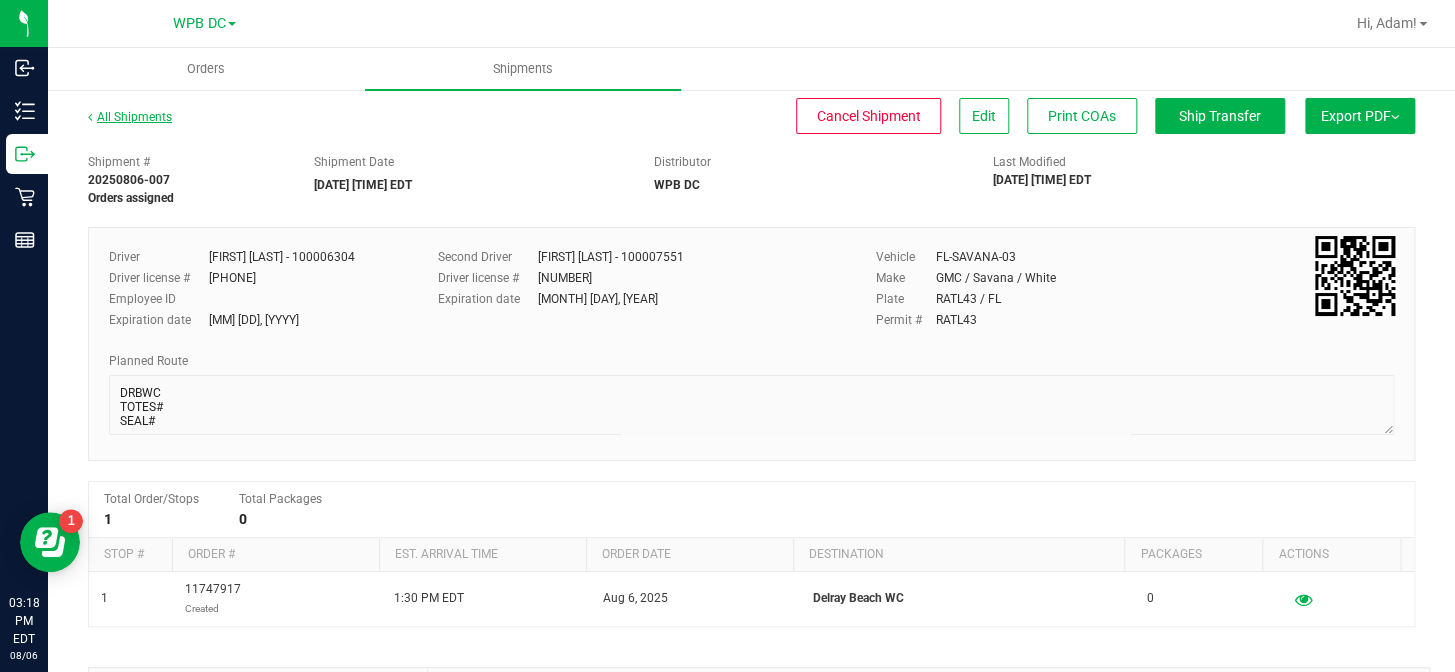 click on "All Shipments" at bounding box center (130, 117) 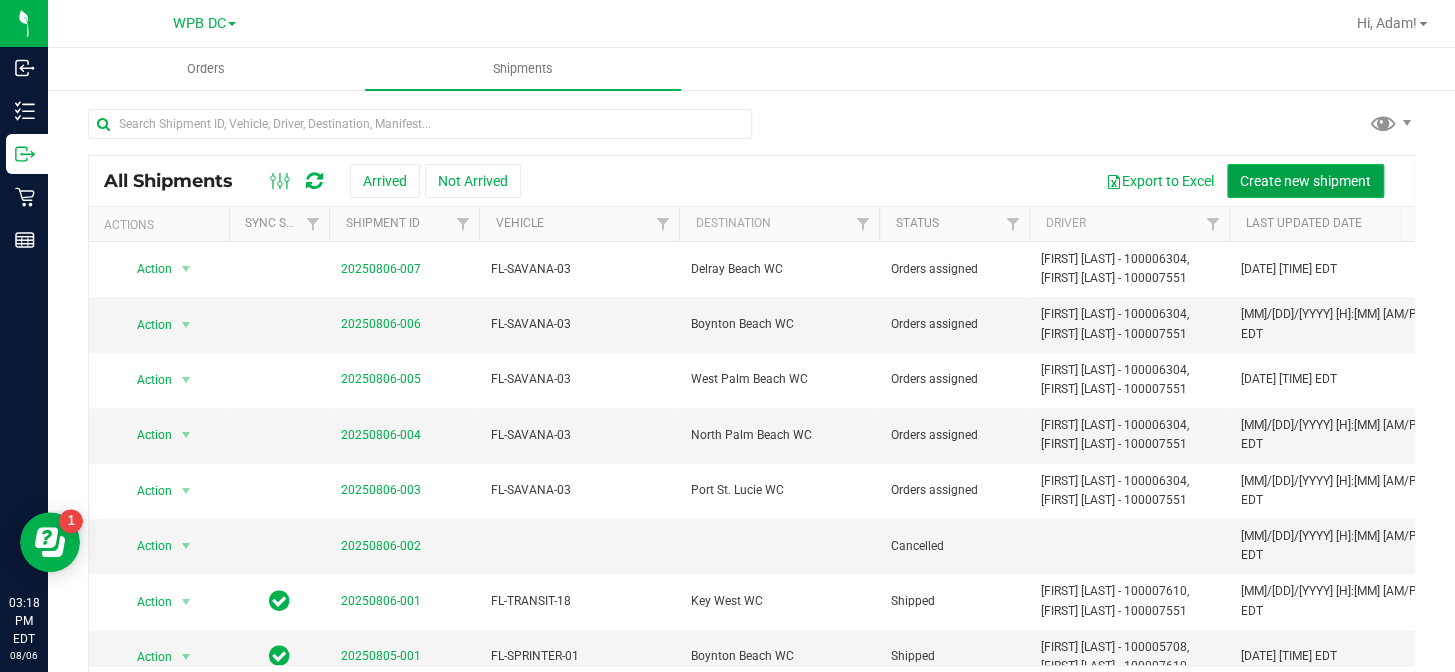 click on "Create new shipment" at bounding box center (1305, 181) 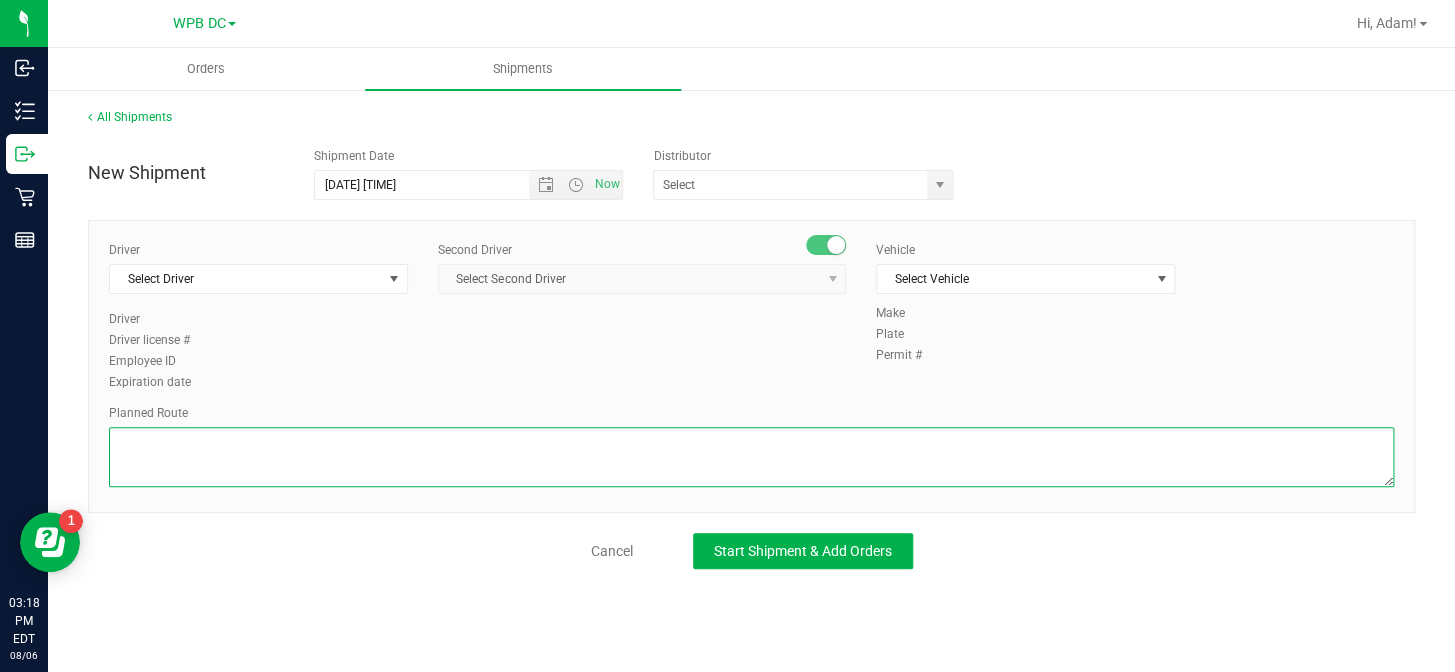 click at bounding box center [751, 457] 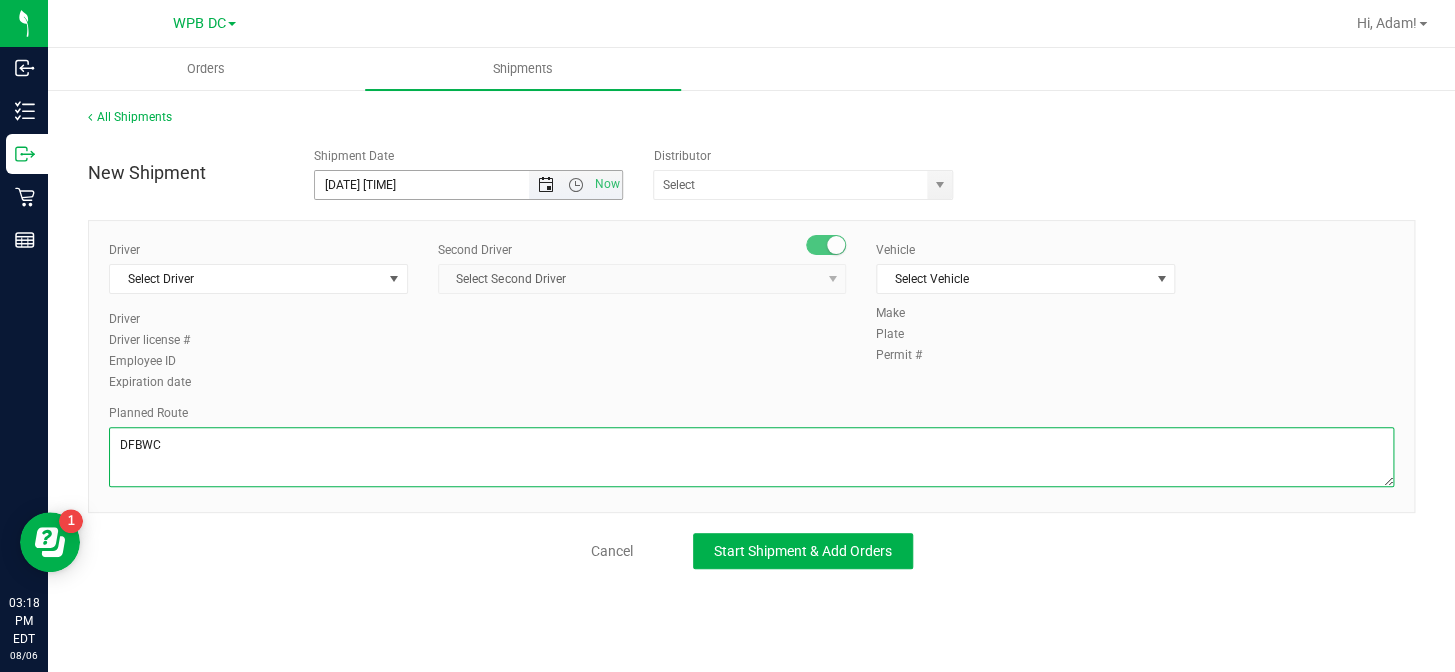 click at bounding box center [546, 185] 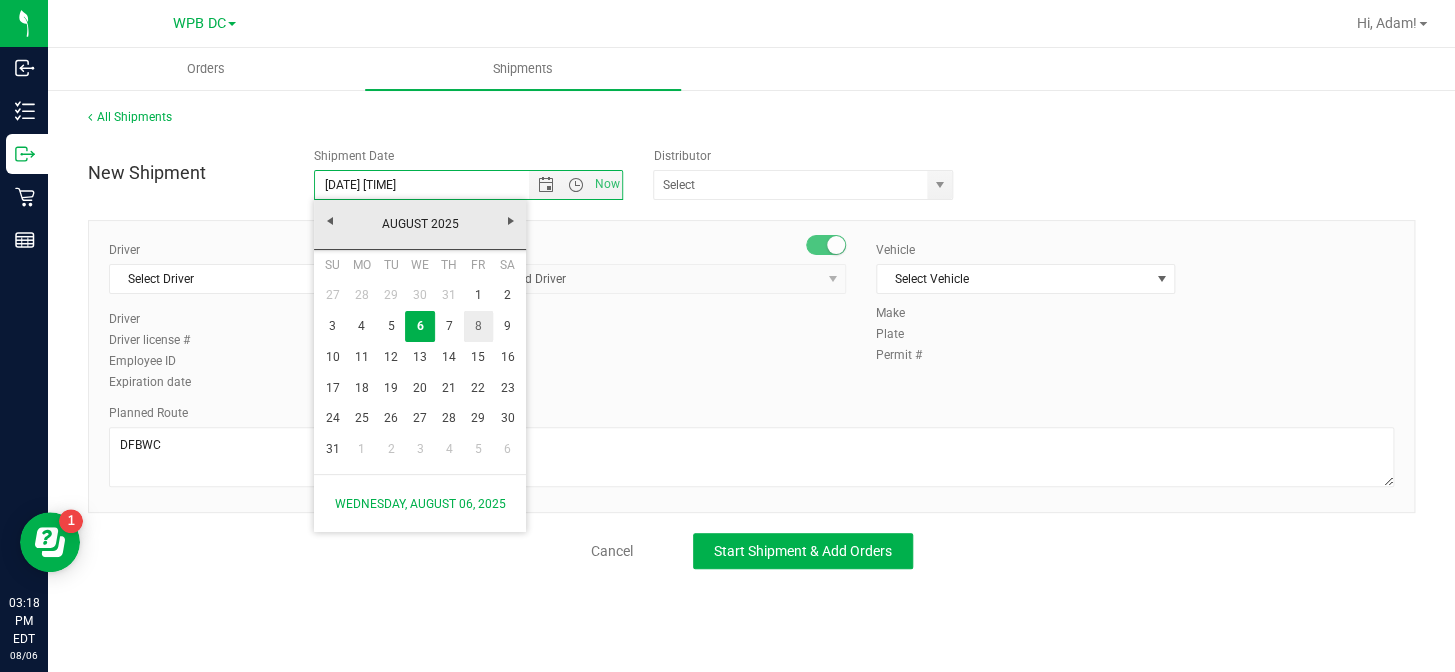 click on "8" at bounding box center [478, 326] 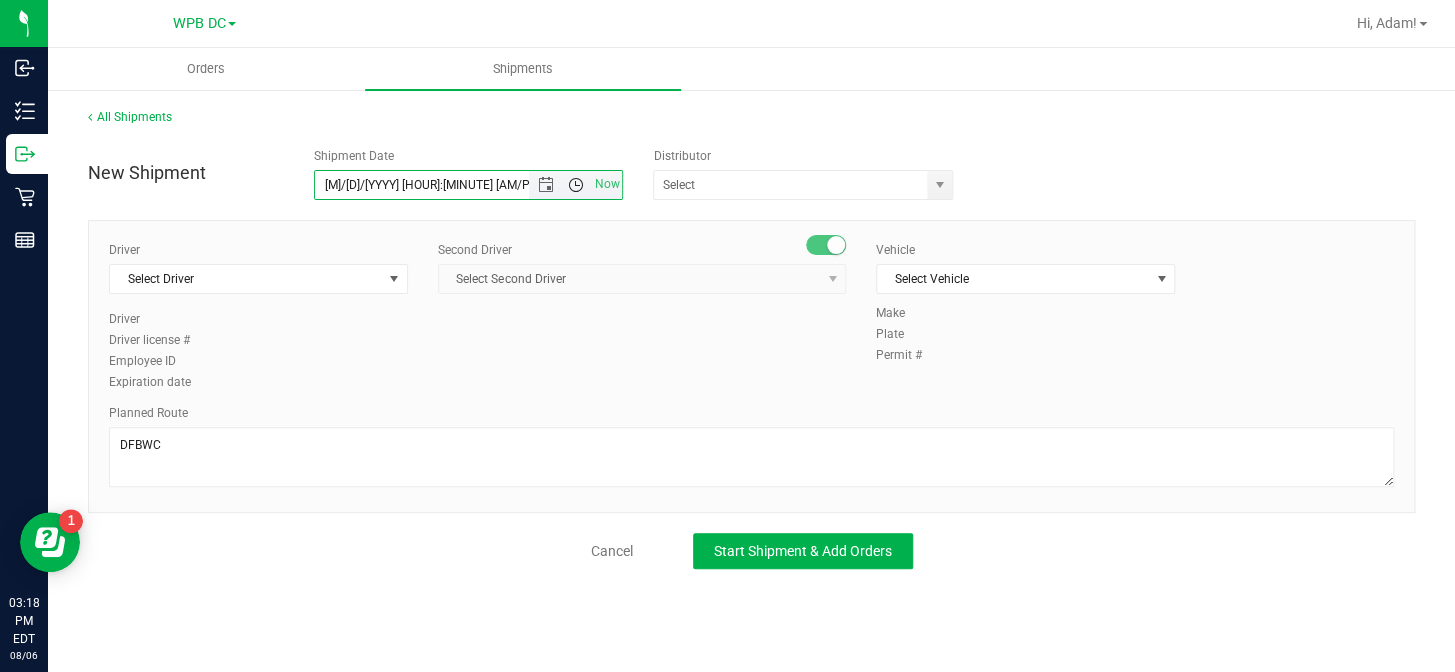 click at bounding box center [575, 185] 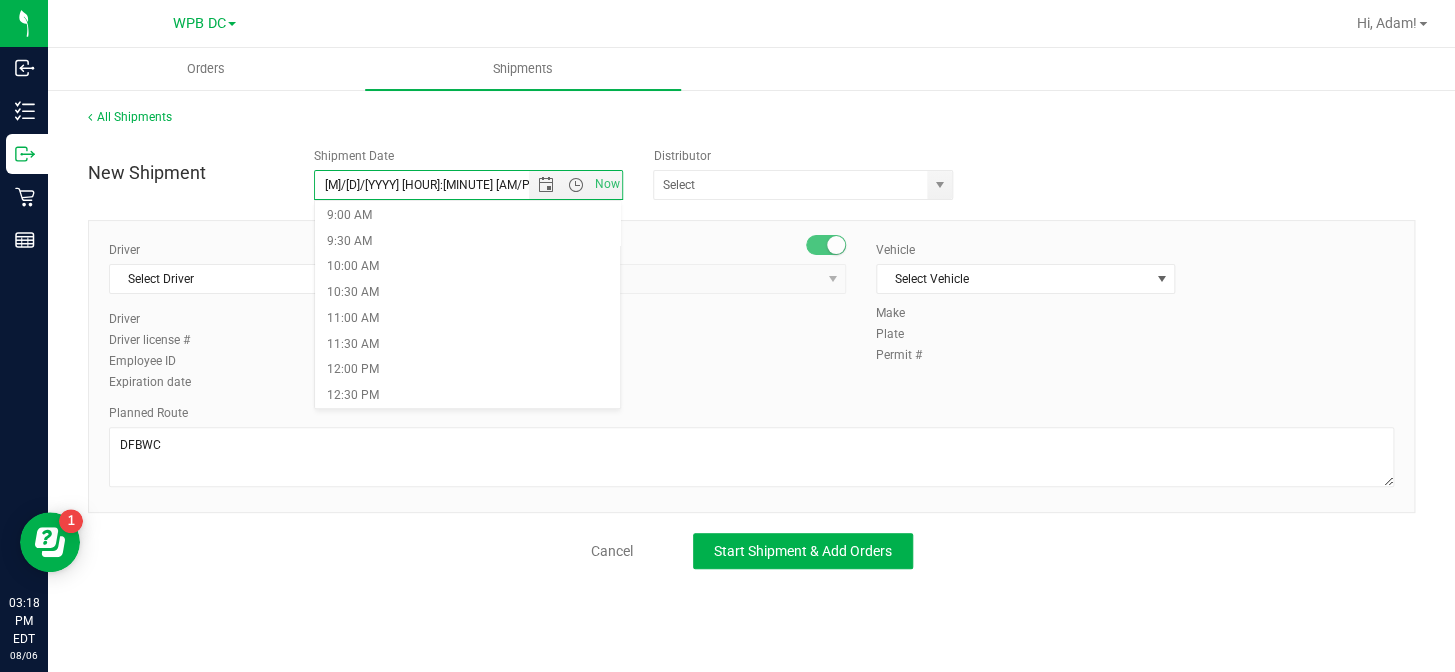 scroll, scrollTop: 363, scrollLeft: 0, axis: vertical 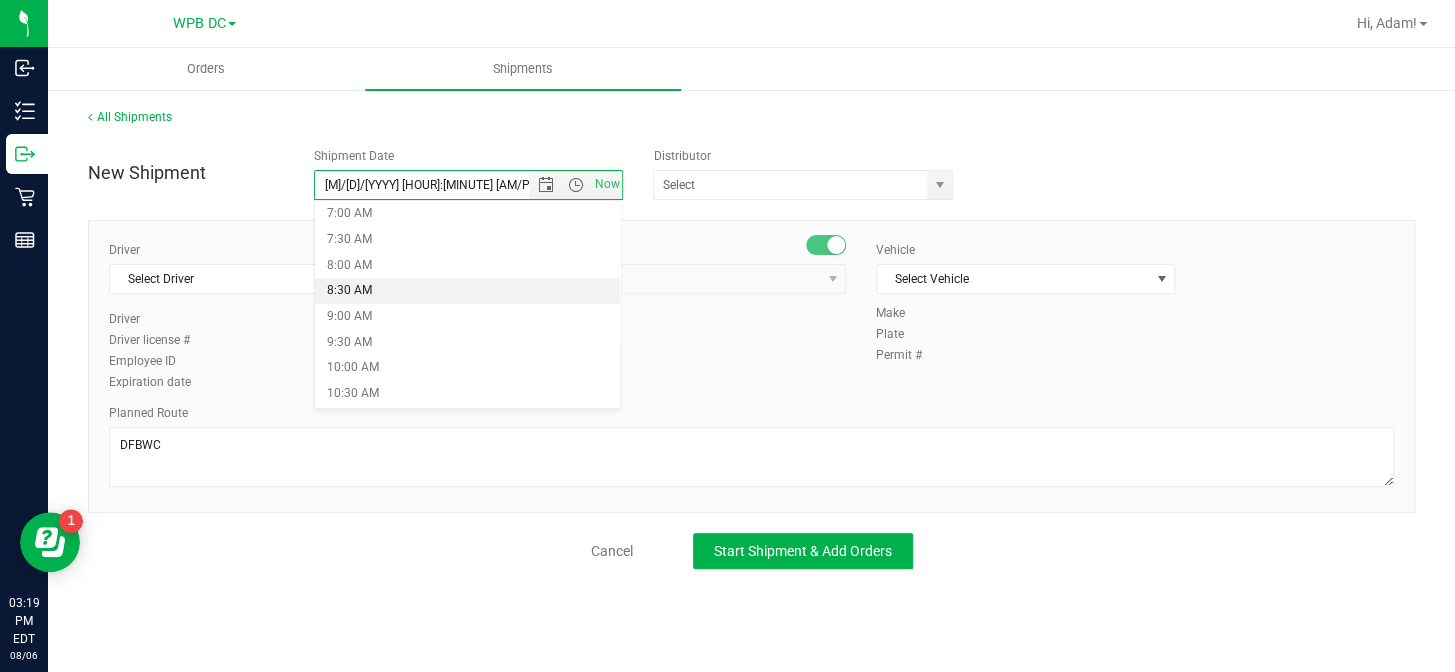 click on "8:30 AM" at bounding box center [467, 291] 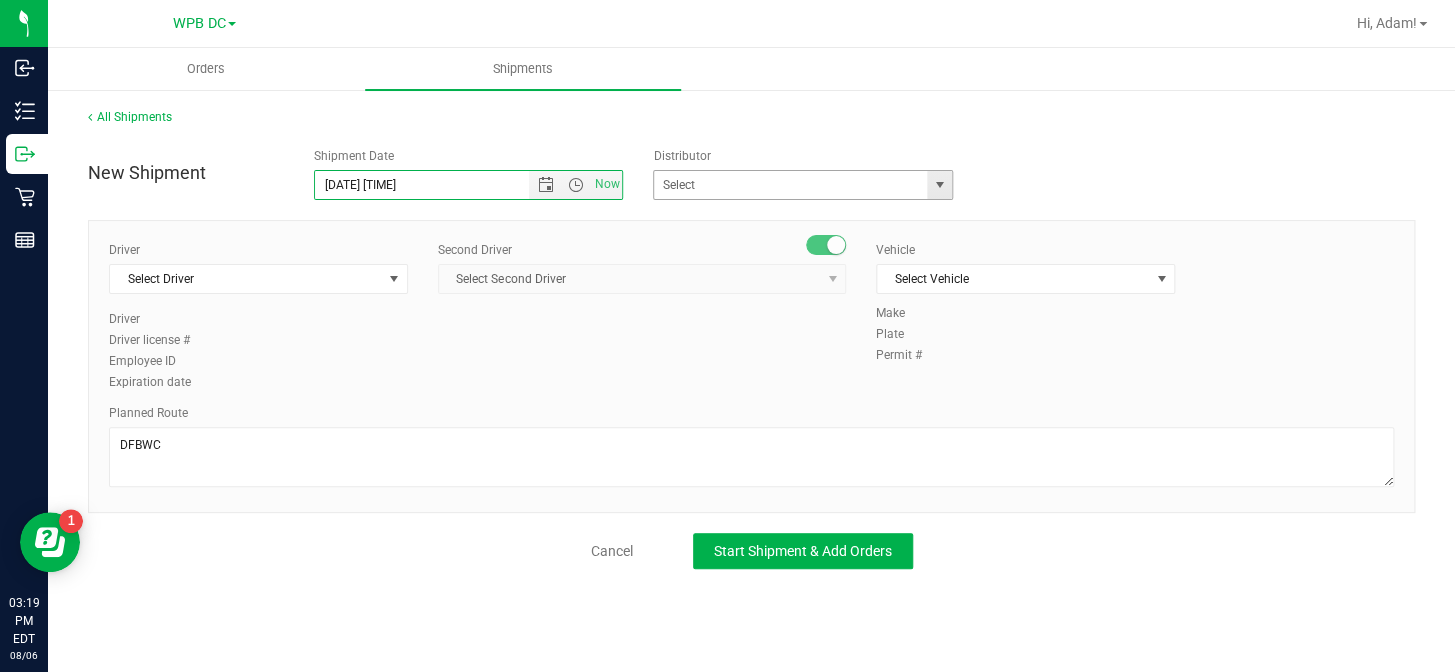 click at bounding box center [940, 185] 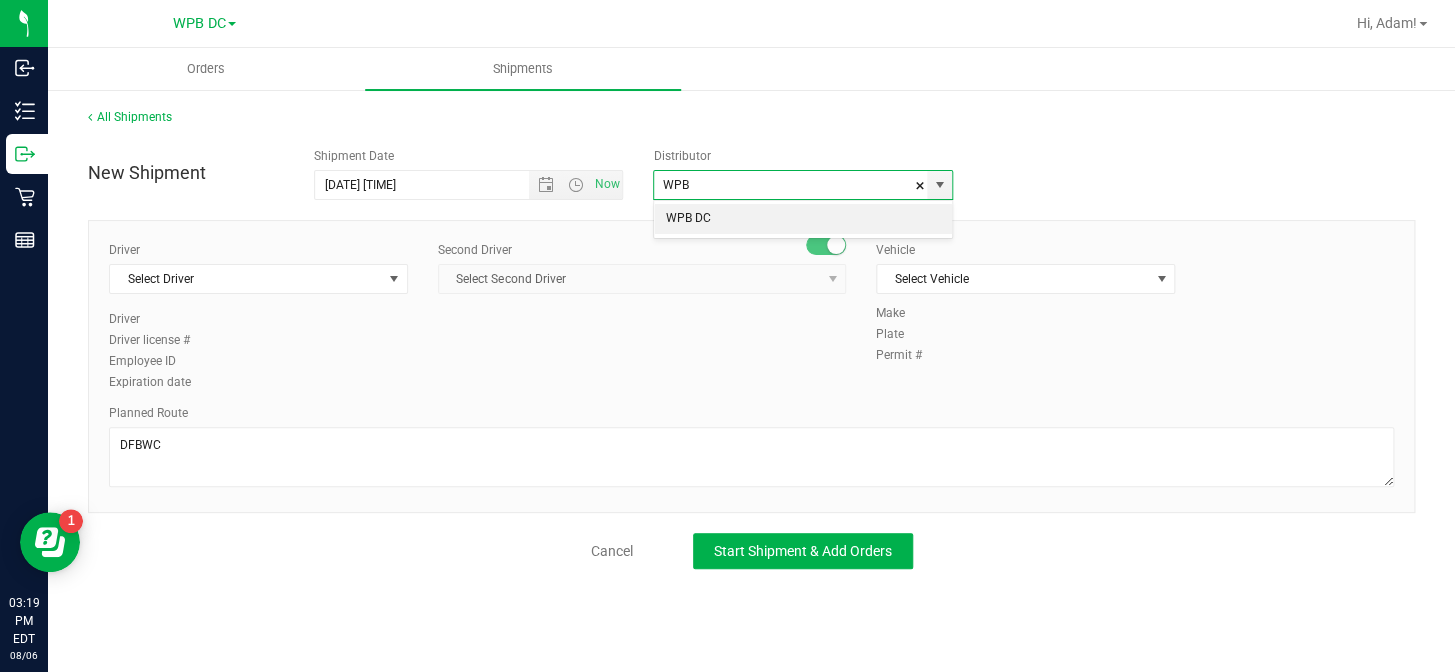 click on "WPB DC" at bounding box center [803, 219] 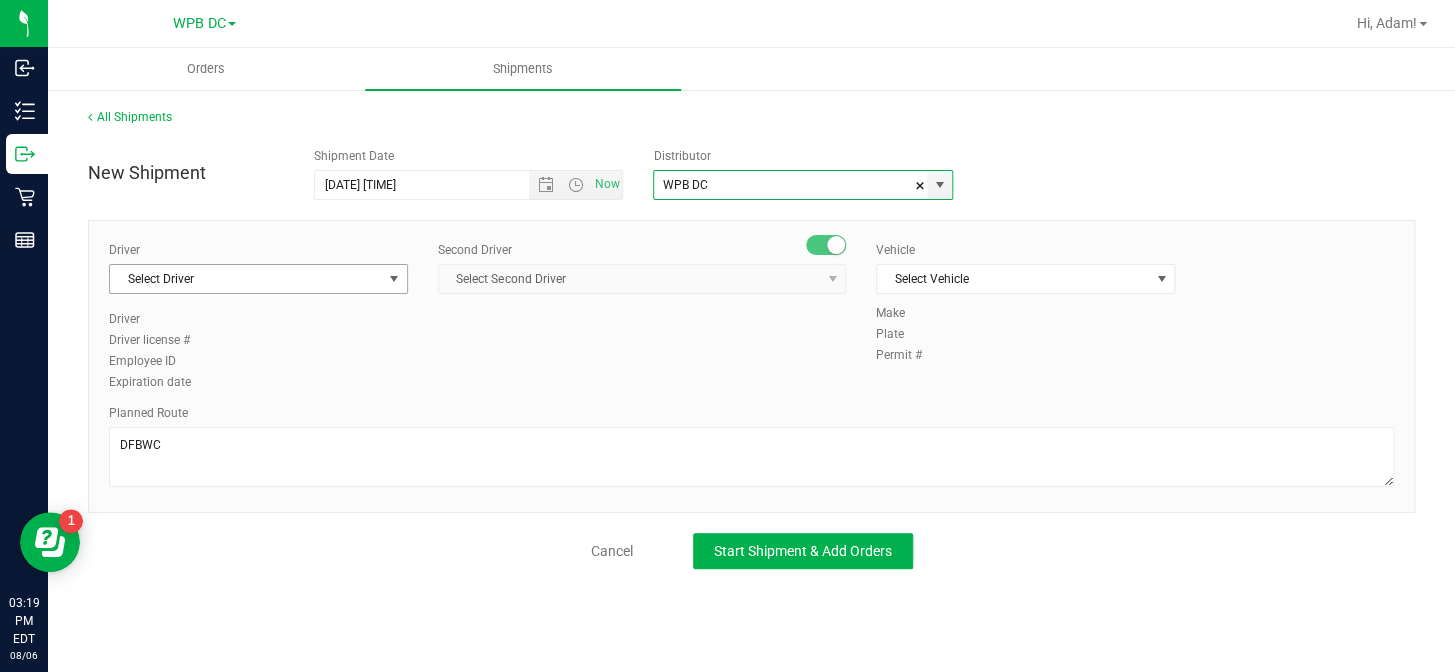type on "WPB DC" 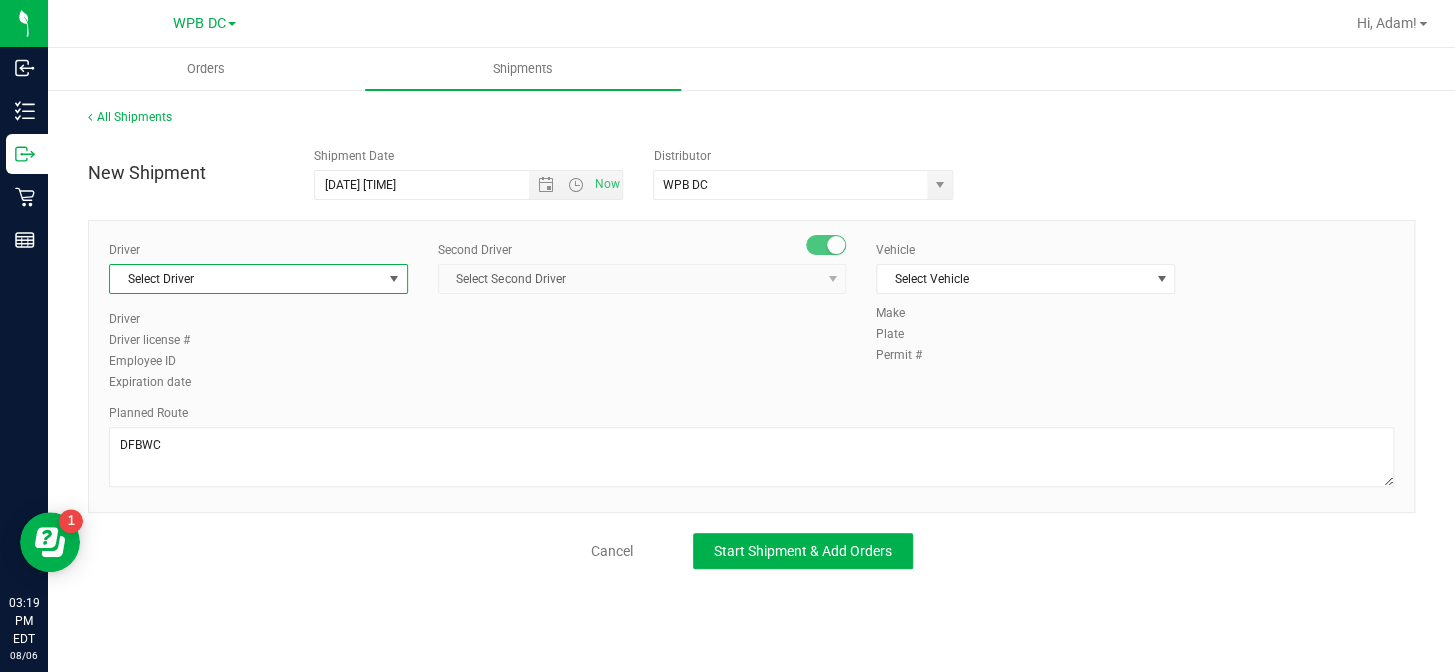 click at bounding box center (394, 279) 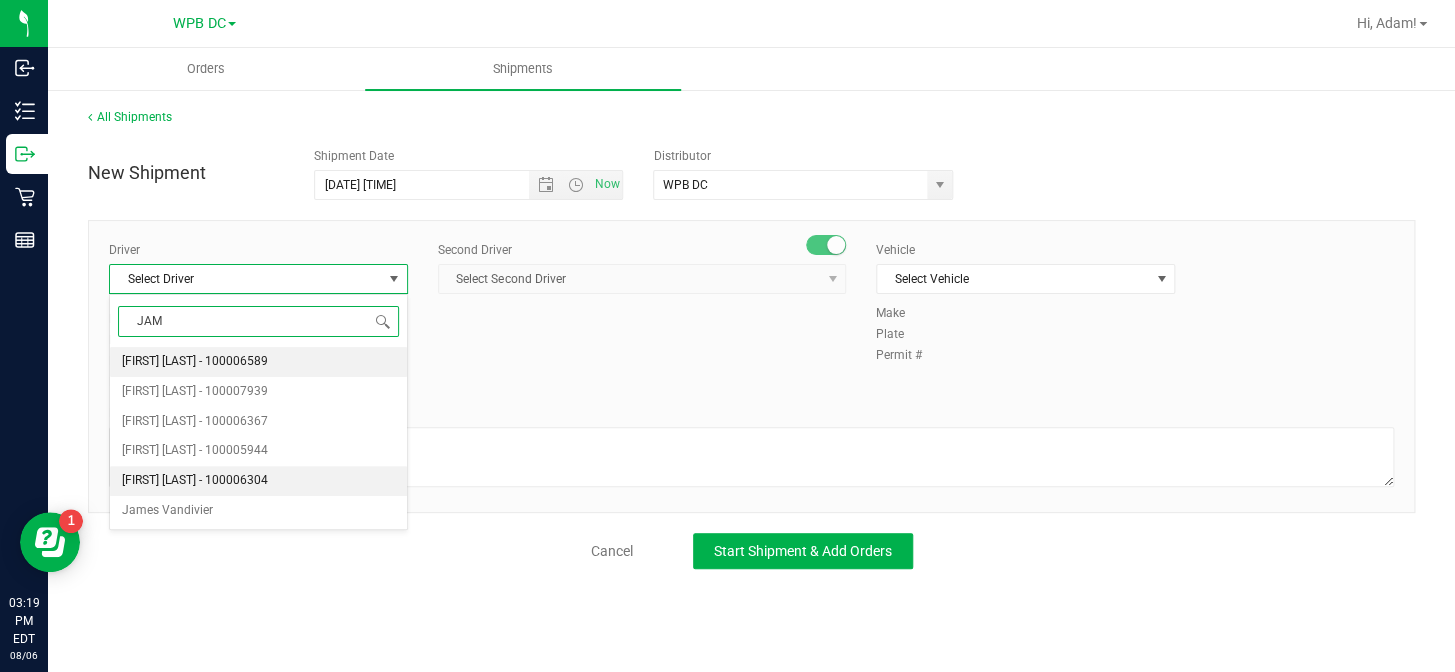 drag, startPoint x: 193, startPoint y: 478, endPoint x: 384, endPoint y: 413, distance: 201.75728 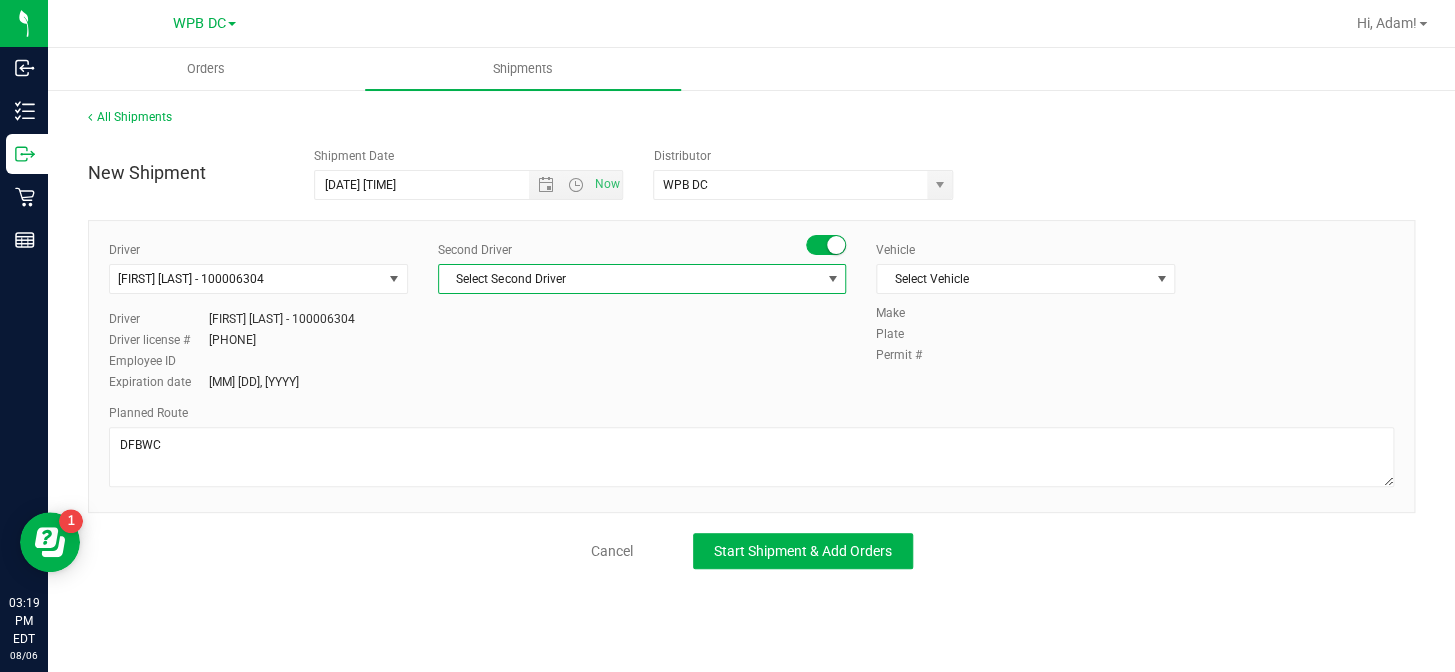 click at bounding box center (833, 279) 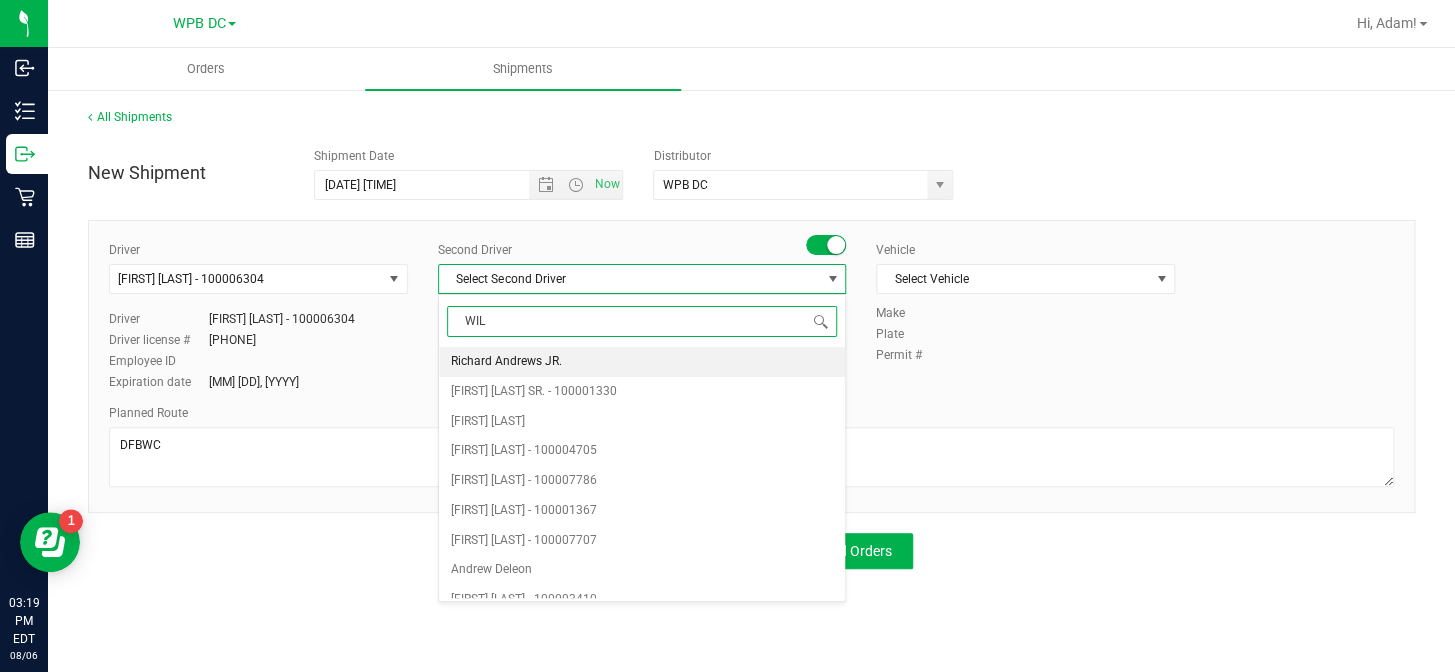 type on "WILL" 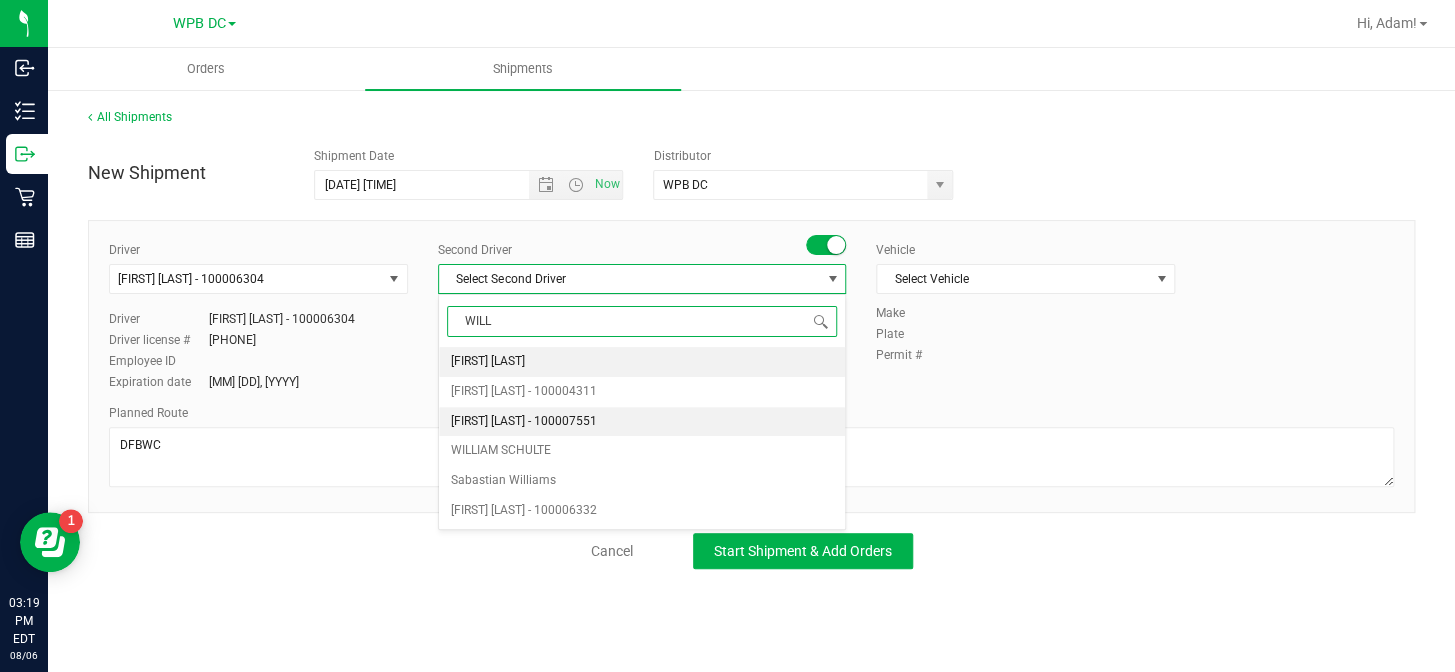 click on "[FIRST] [LAST] - 100007551" at bounding box center (524, 422) 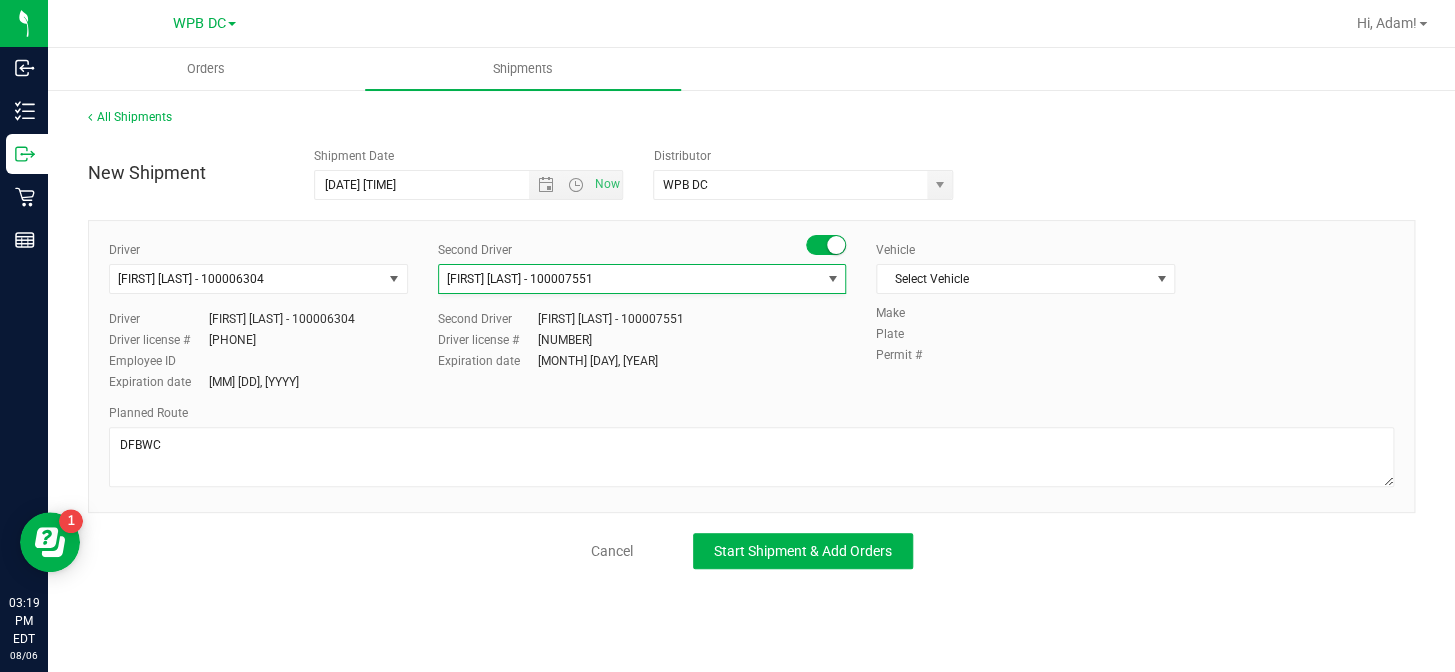 type 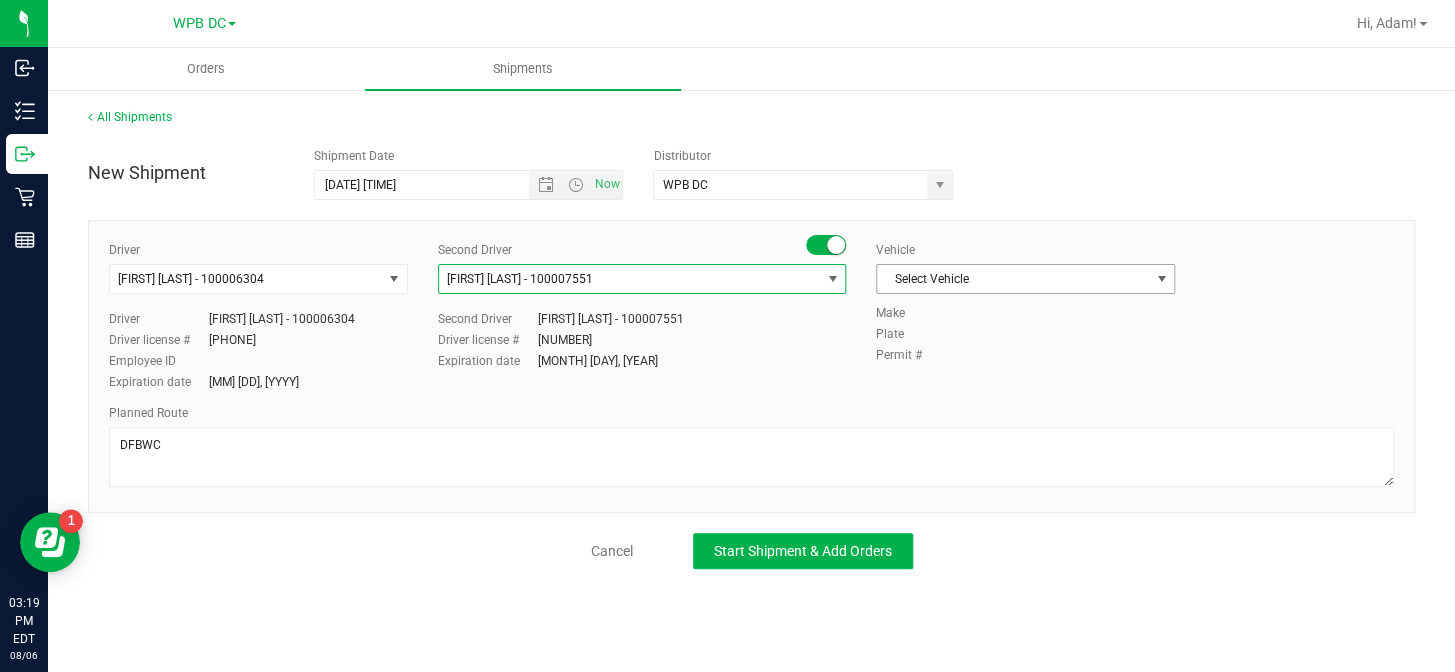 click at bounding box center [1161, 279] 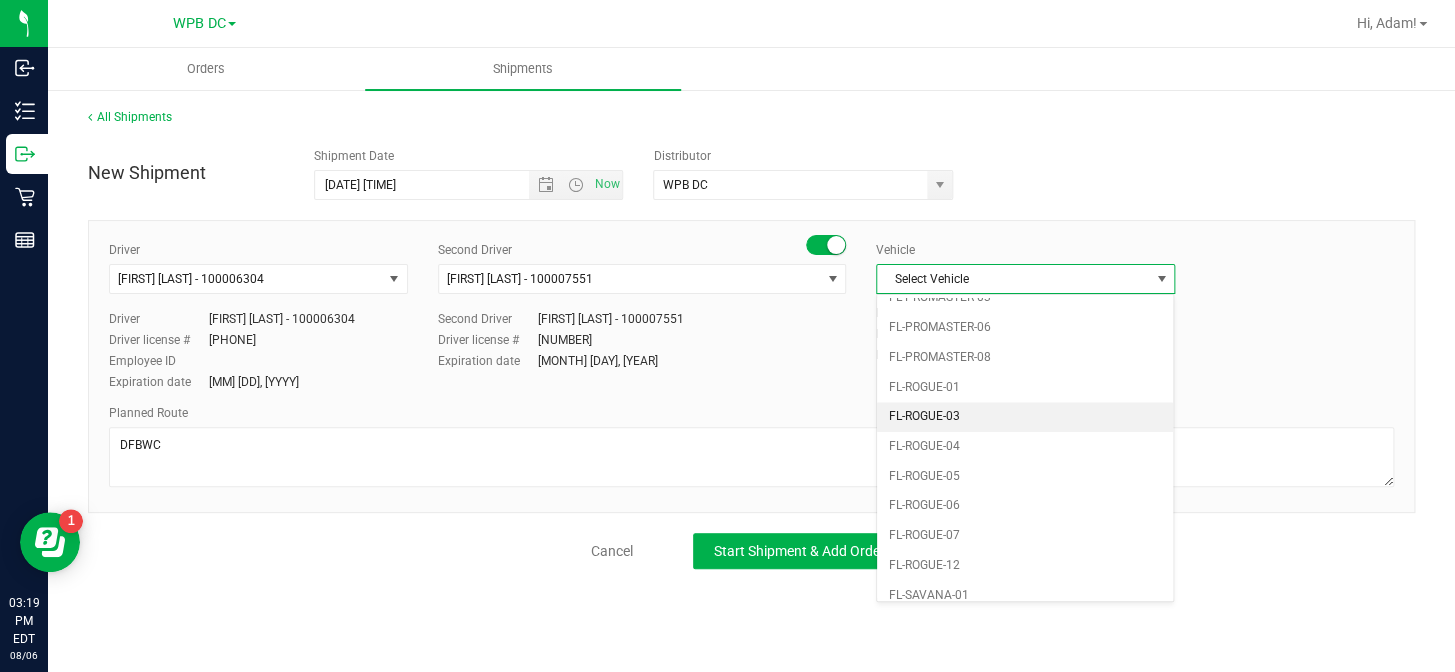 scroll, scrollTop: 928, scrollLeft: 0, axis: vertical 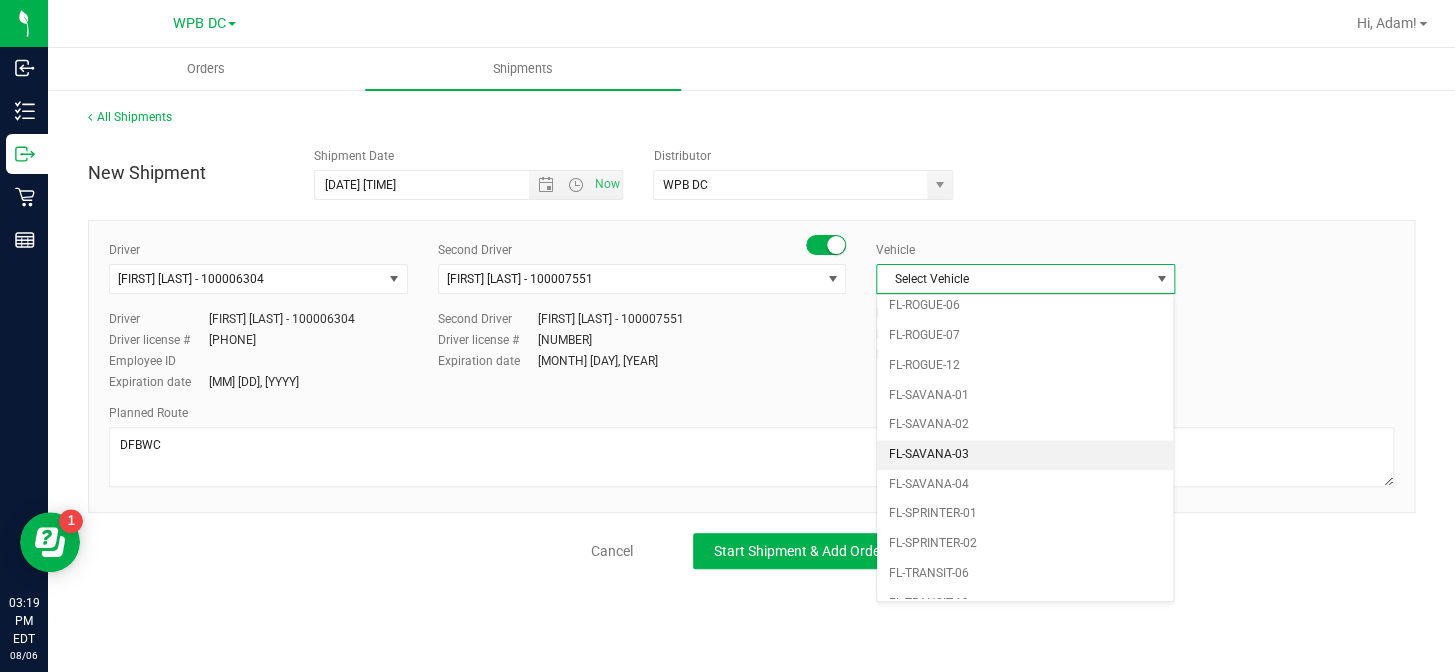 click on "FL-SAVANA-03" at bounding box center [1025, 455] 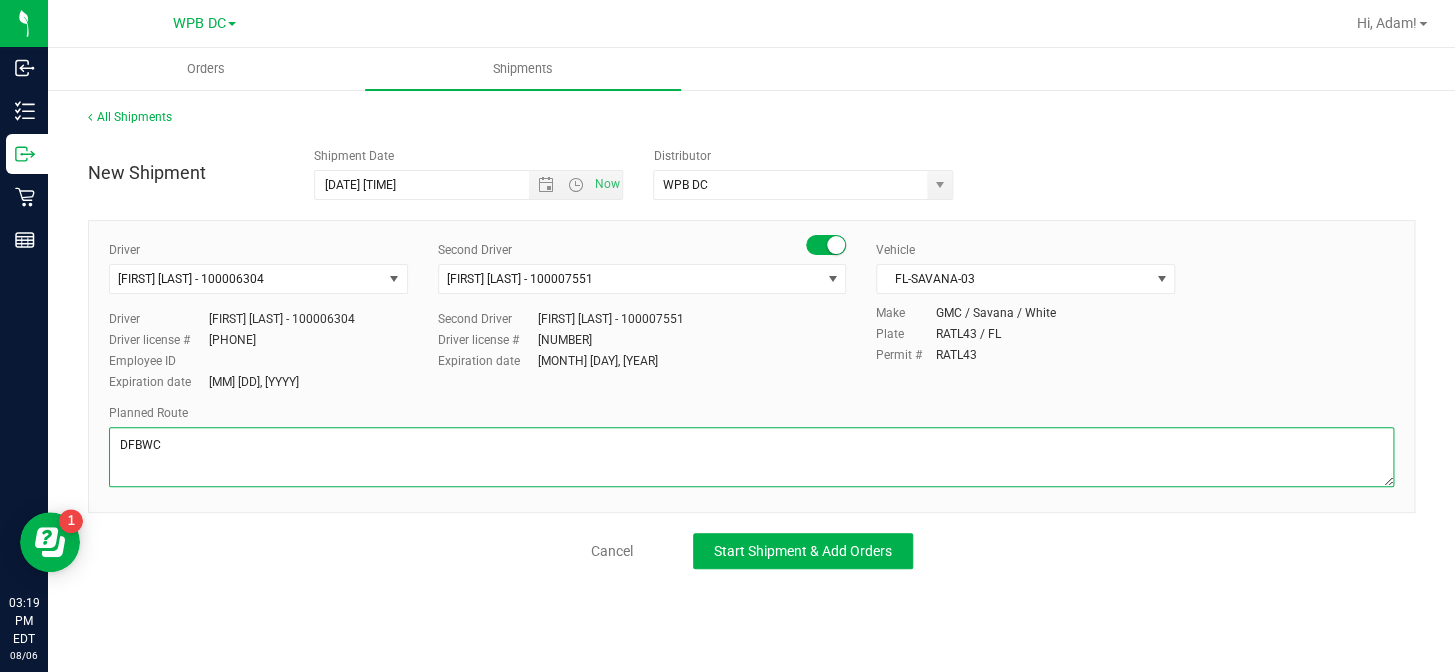 click at bounding box center [751, 457] 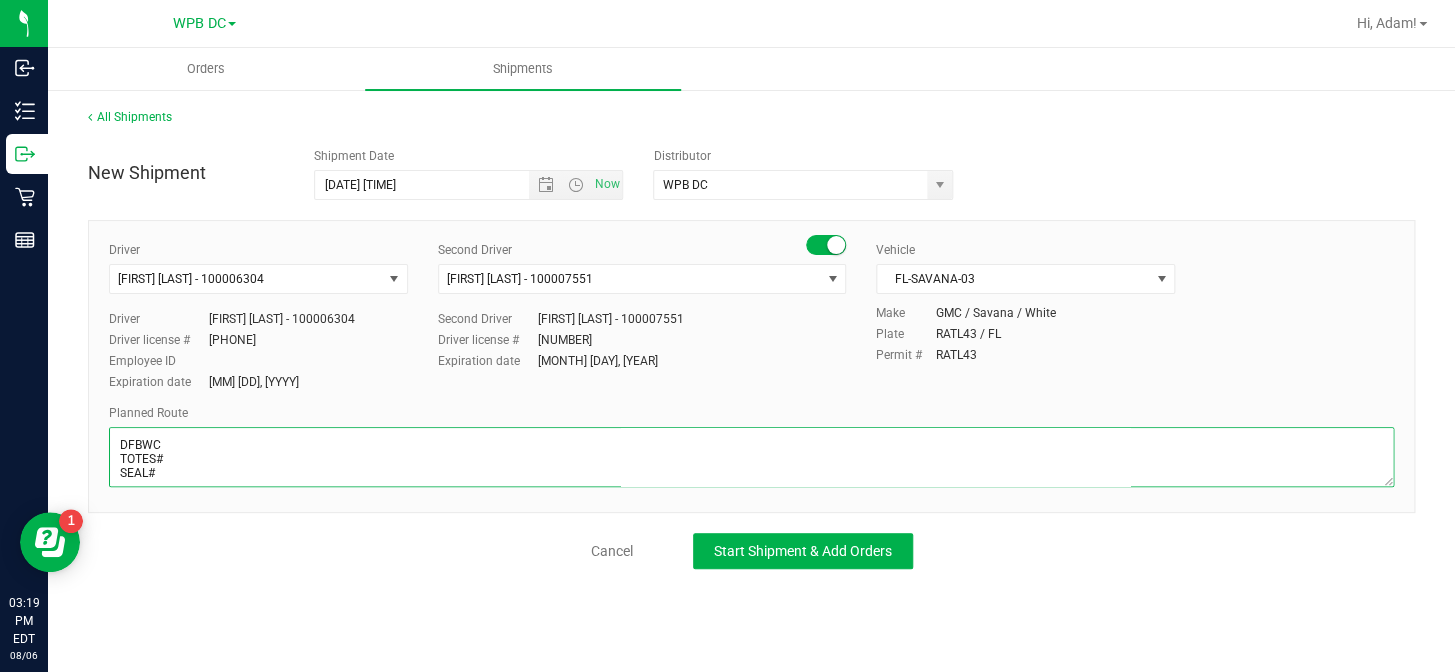 scroll, scrollTop: 10, scrollLeft: 0, axis: vertical 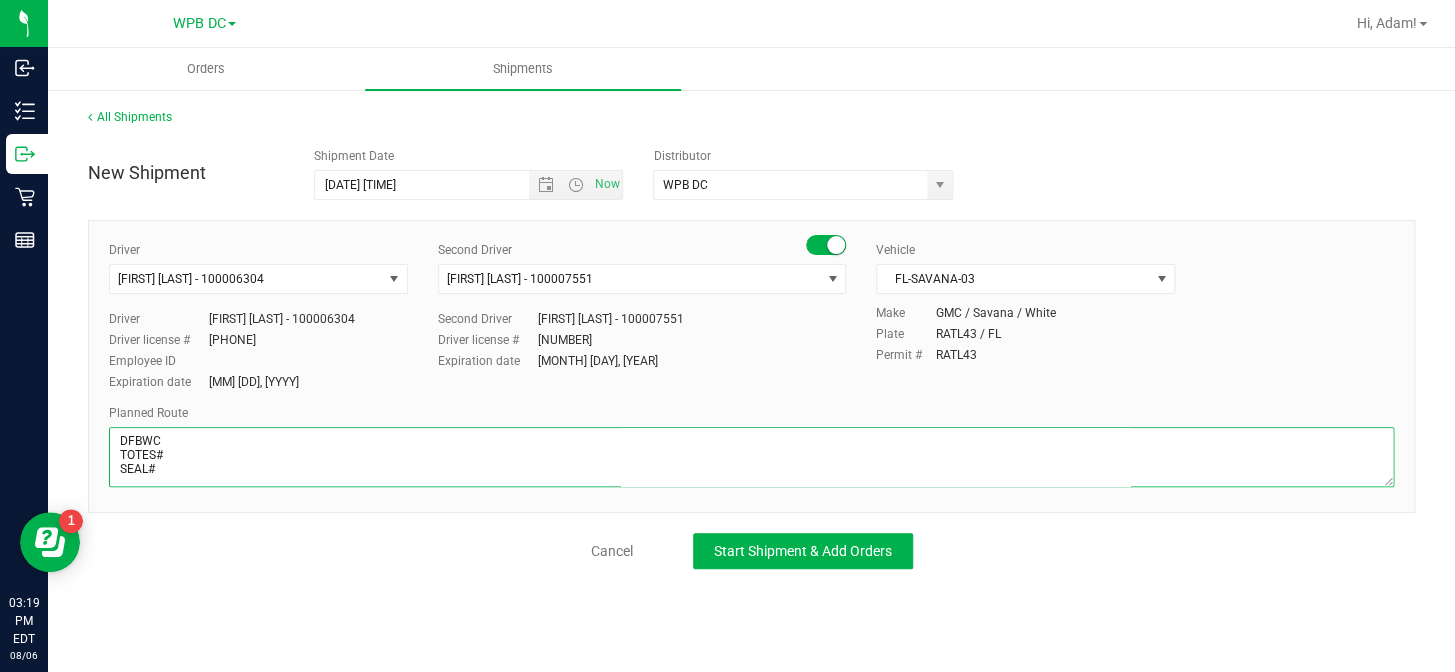 paste on "MIK-MIA-MIB-FTL-DFB-DRB-BYB-WPB-NPB-PSL" 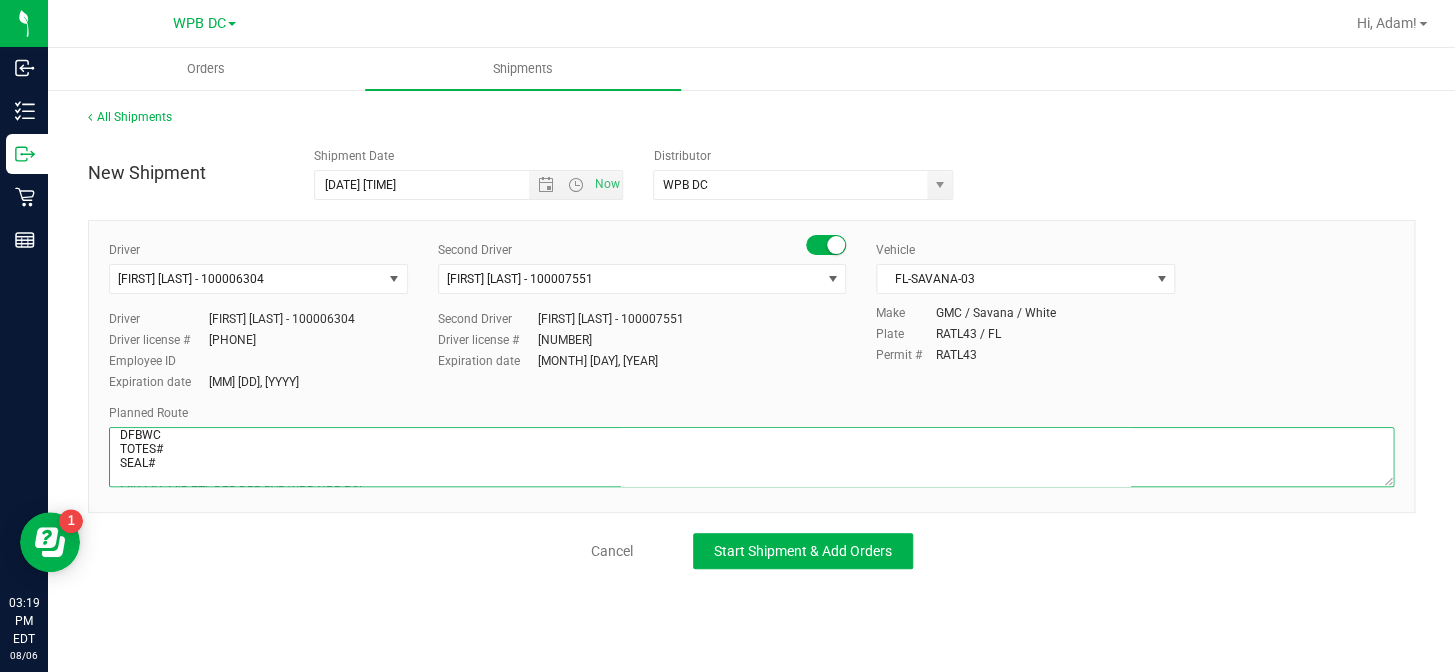 scroll, scrollTop: 25, scrollLeft: 0, axis: vertical 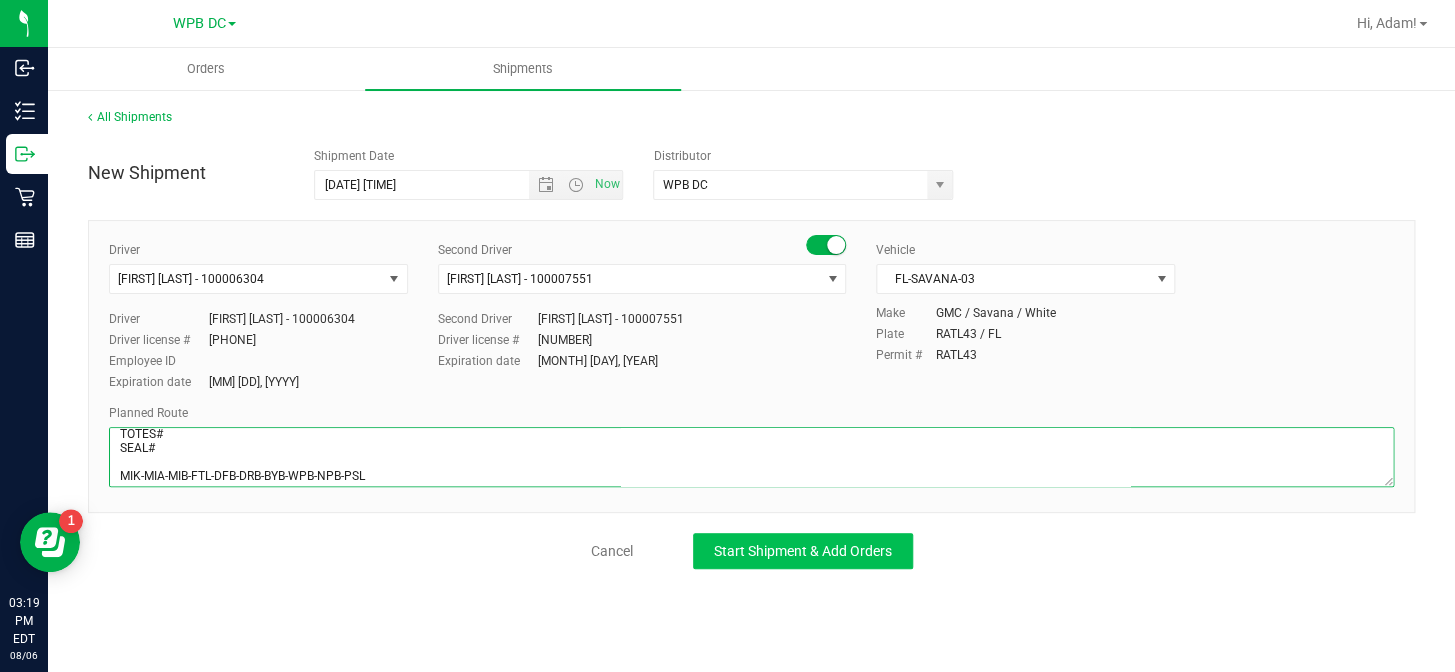 type on "DFBWC
TOTES#
SEAL#
MIK-MIA-MIB-FTL-DFB-DRB-BYB-WPB-NPB-PSL" 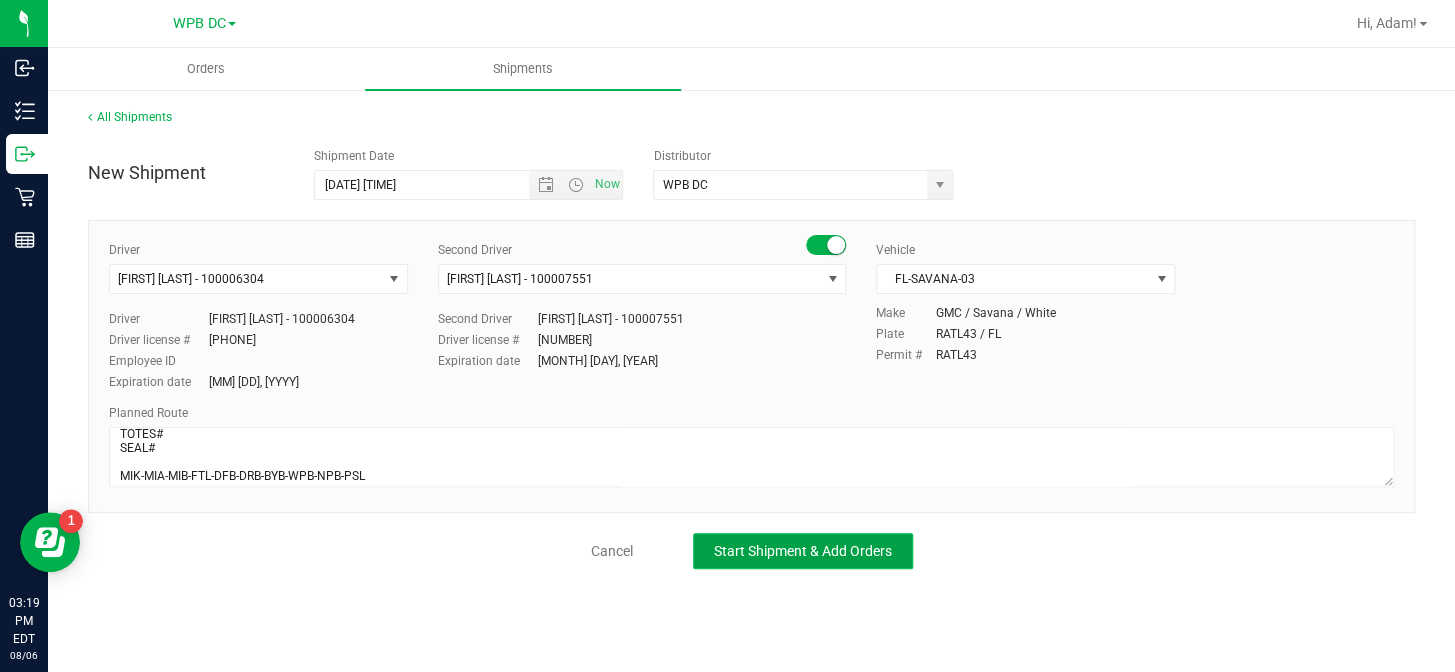 click on "Start Shipment & Add Orders" 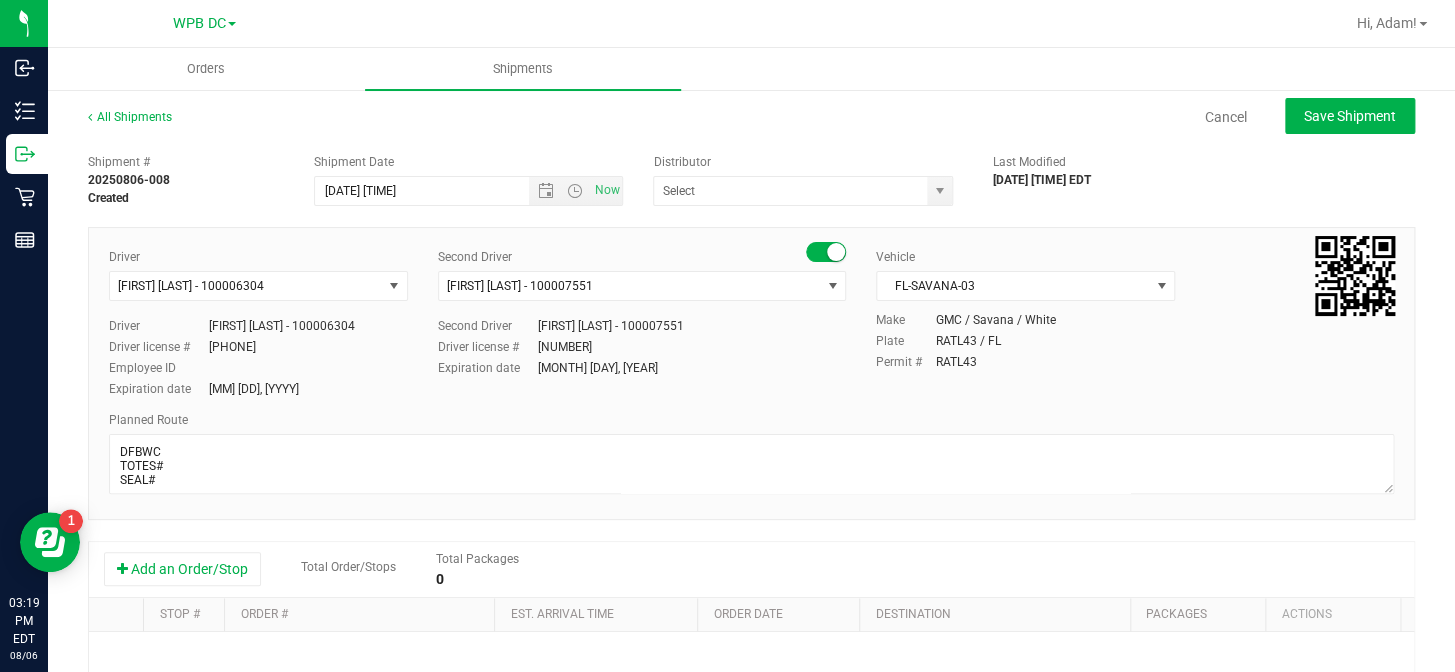 type on "WPB DC" 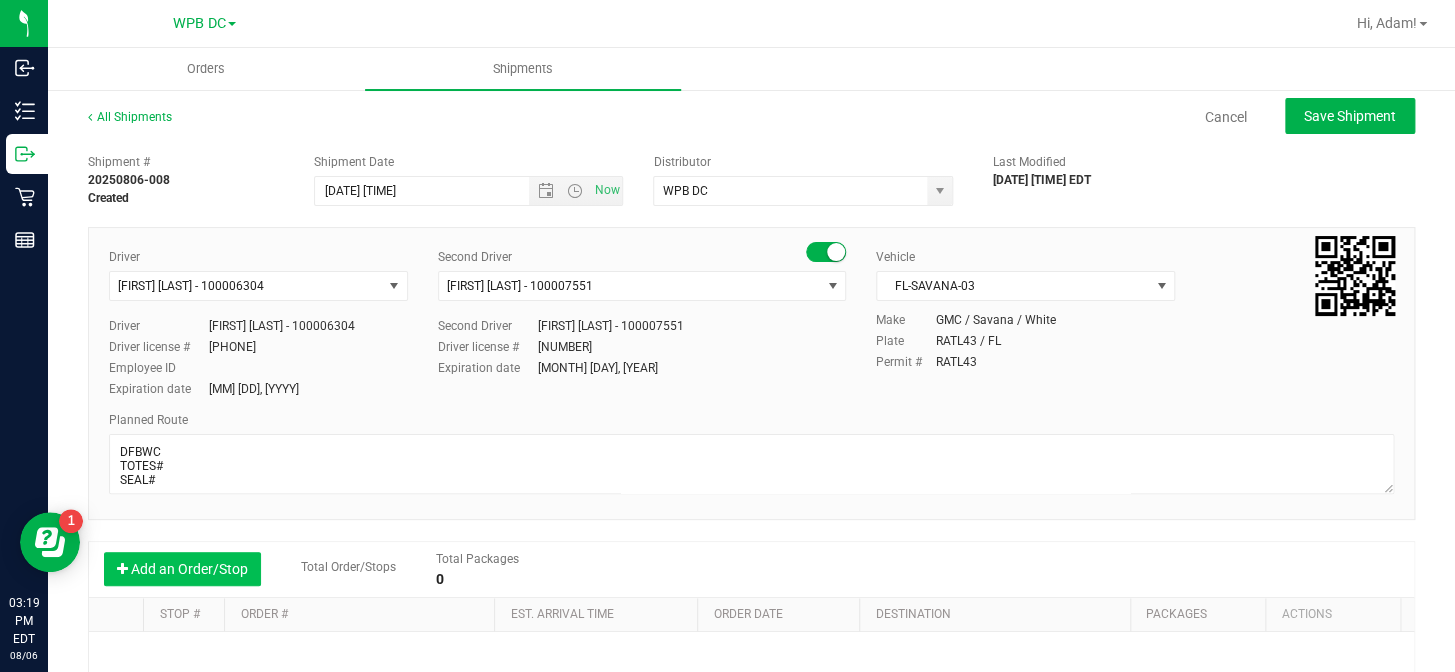 click on "Add an Order/Stop" at bounding box center [182, 569] 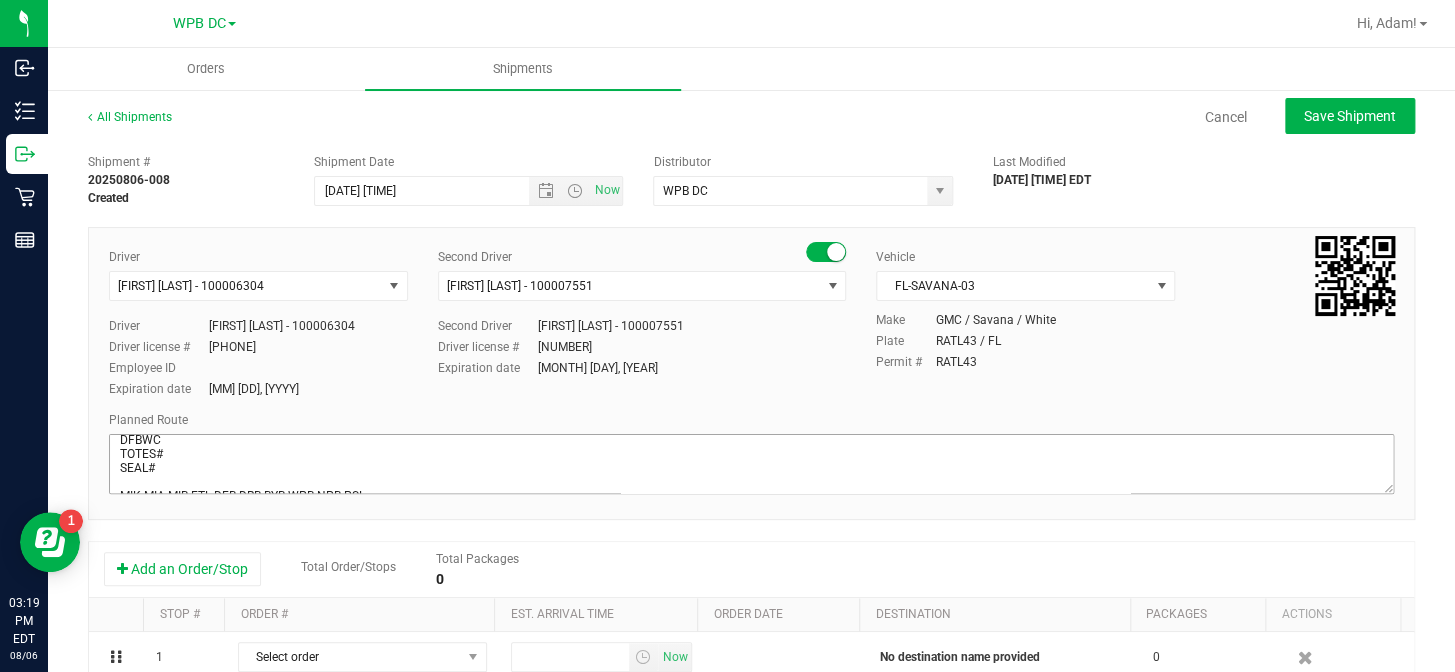 scroll, scrollTop: 34, scrollLeft: 0, axis: vertical 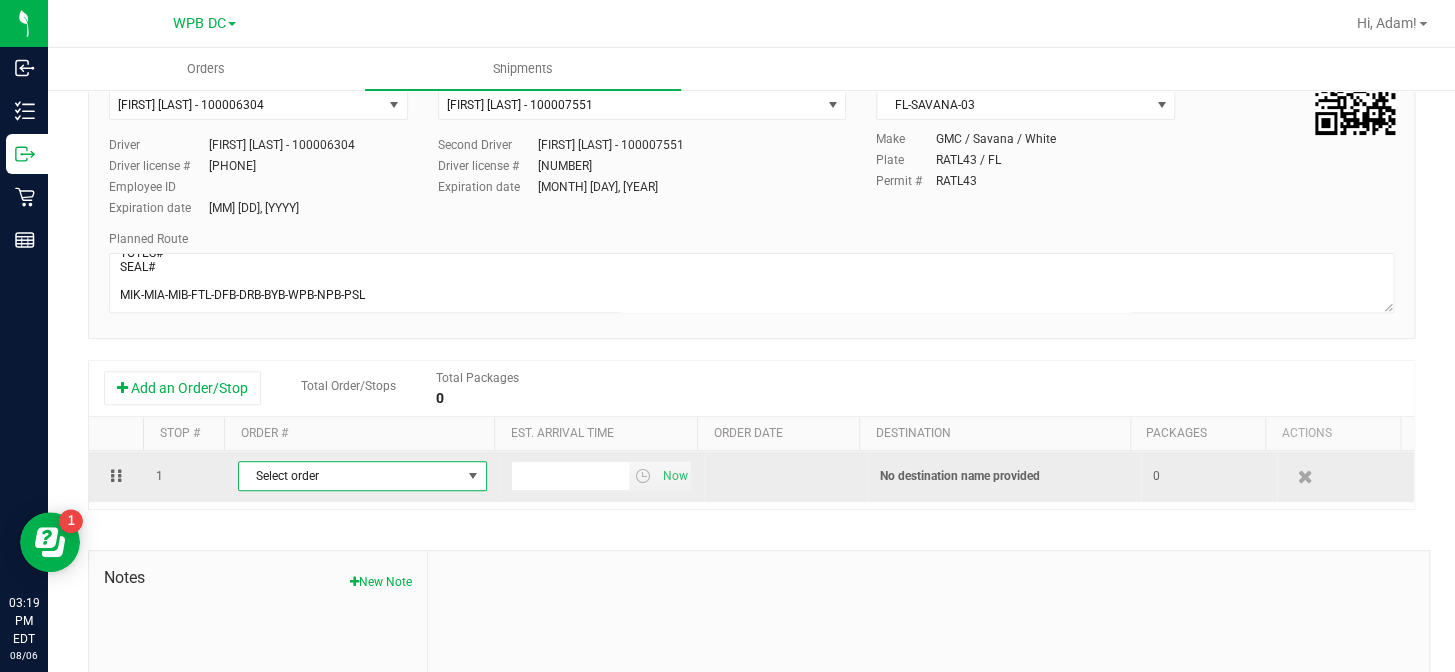 click at bounding box center [473, 476] 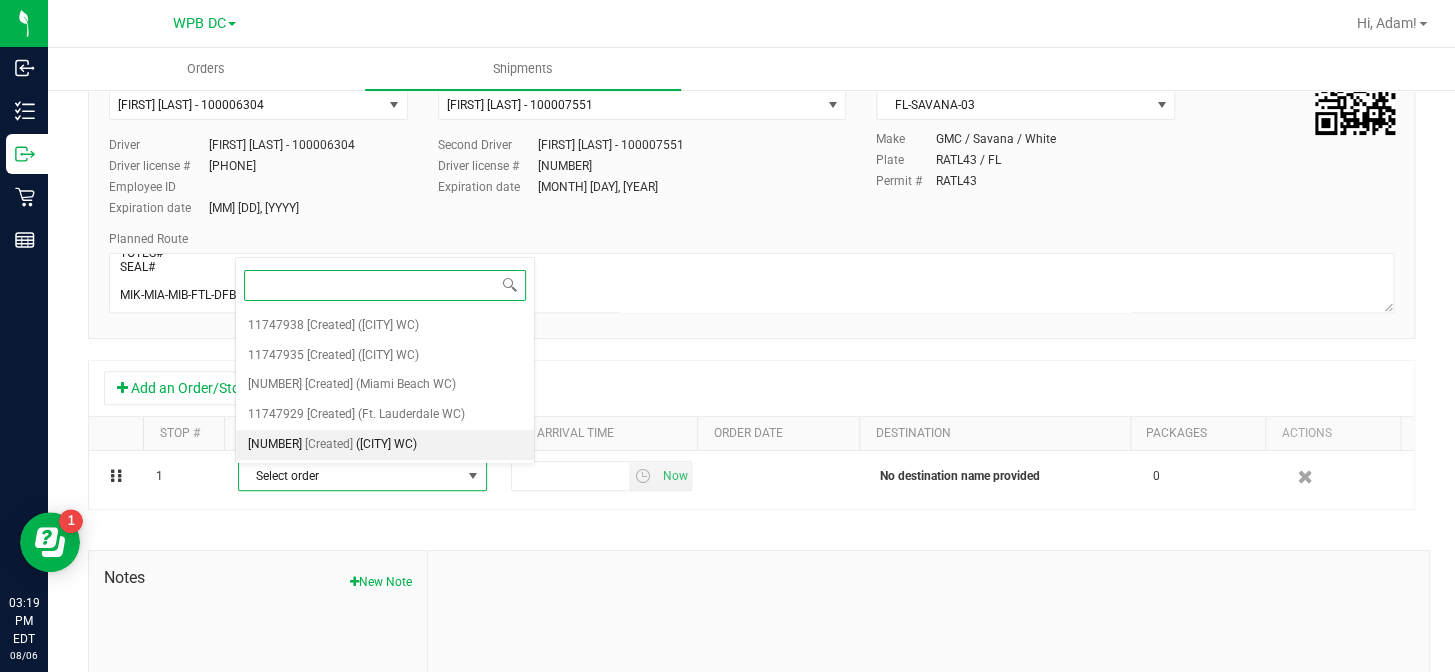 click on "([CITY] WC)" at bounding box center (386, 445) 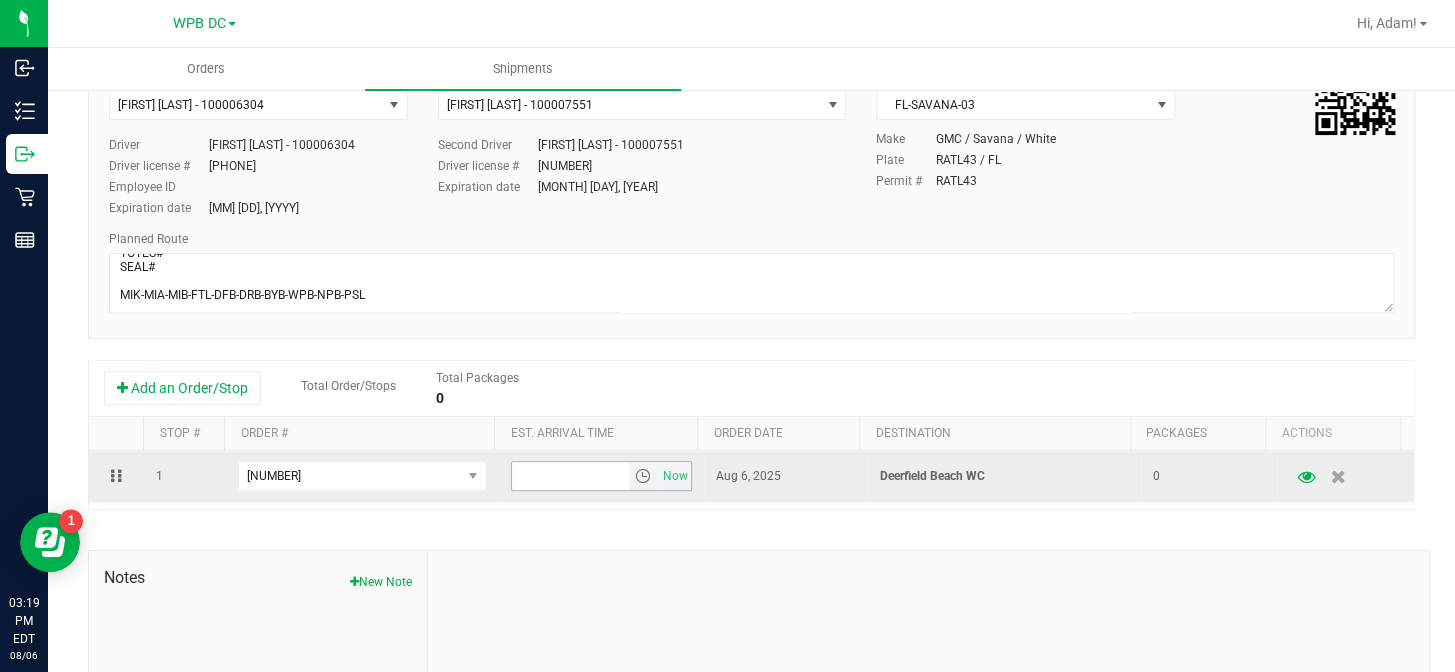 click at bounding box center [643, 476] 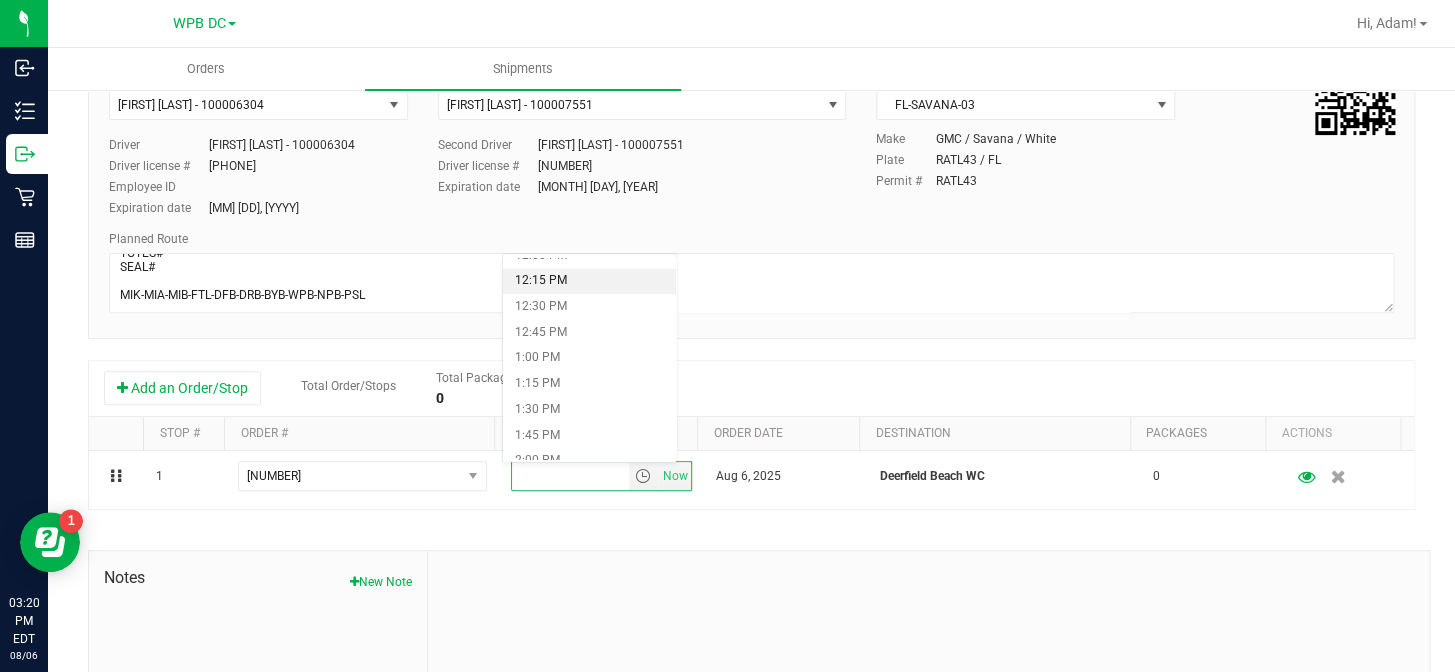 scroll, scrollTop: 1272, scrollLeft: 0, axis: vertical 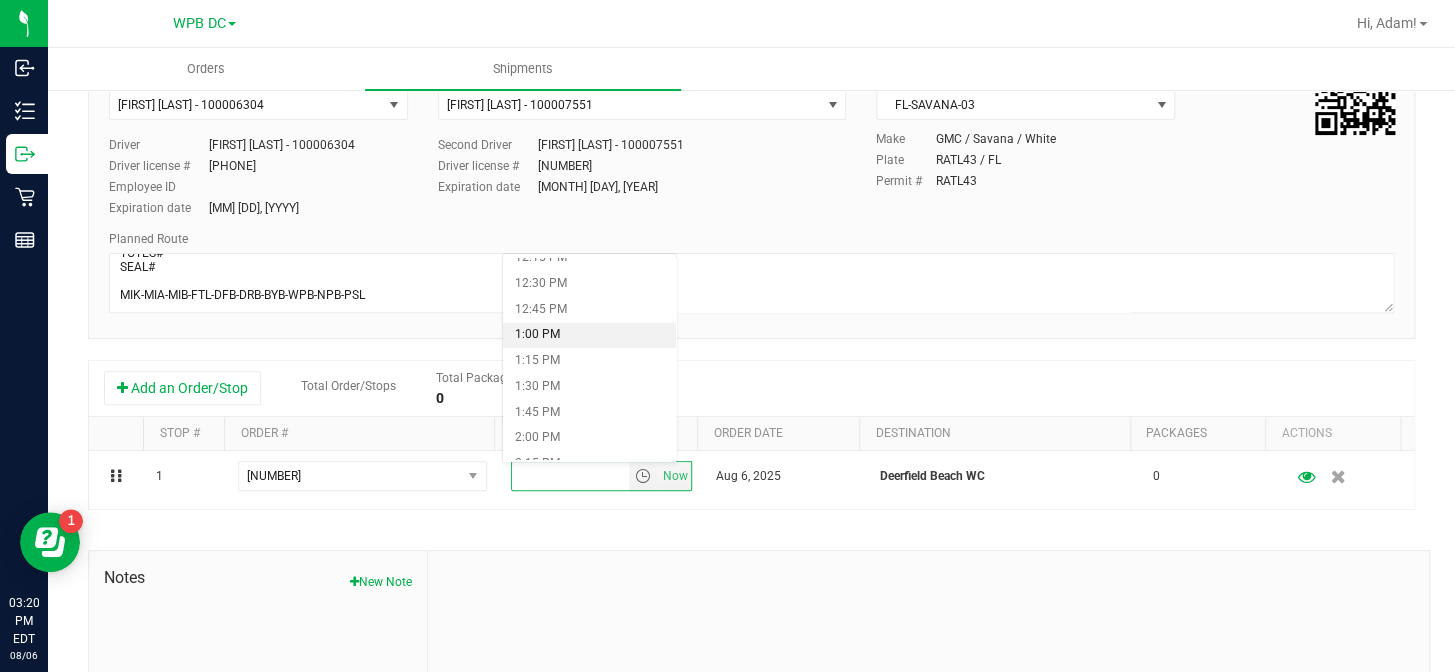 click on "1:00 PM" at bounding box center [589, 335] 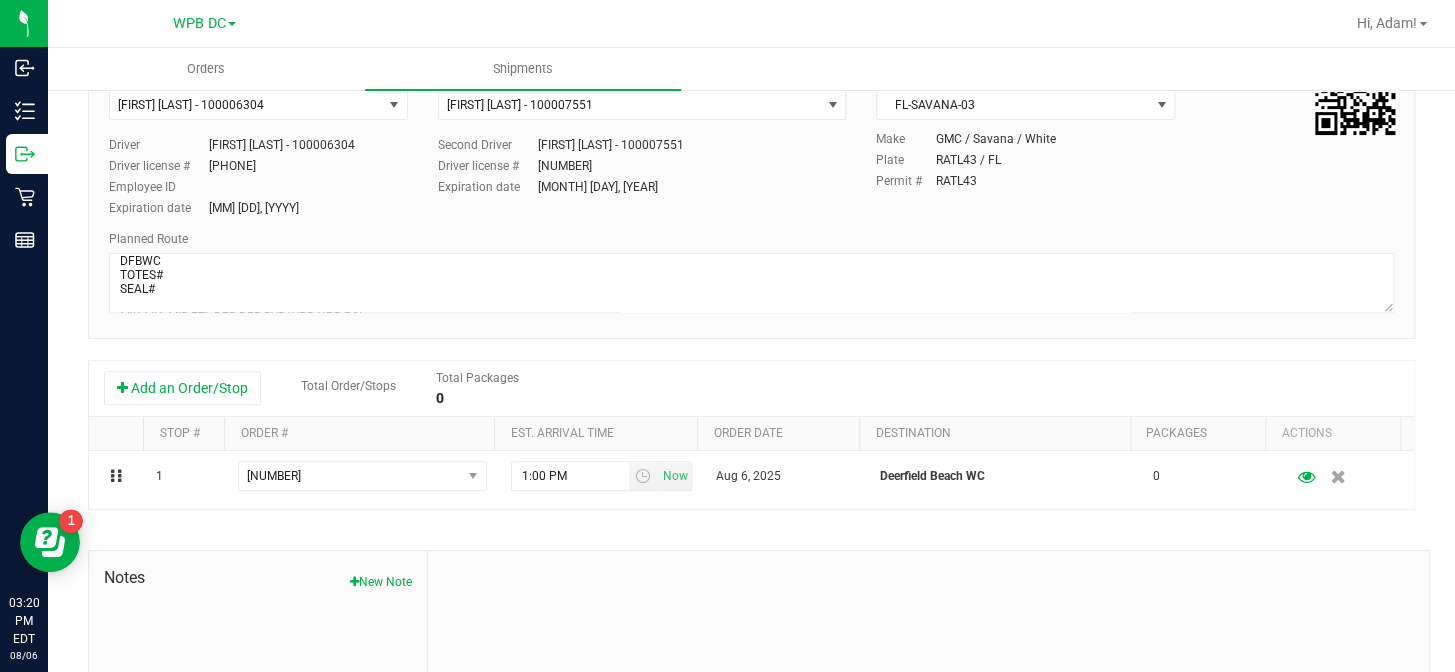 scroll, scrollTop: 0, scrollLeft: 0, axis: both 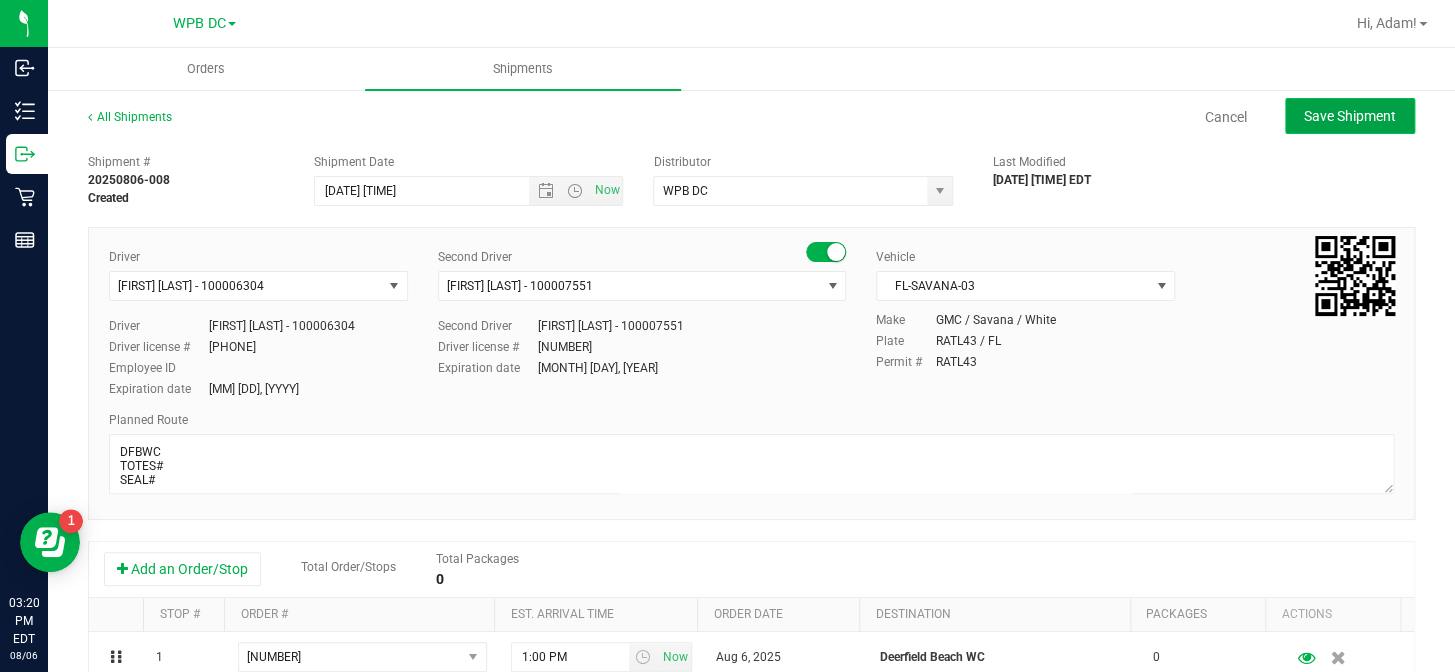 click on "Save Shipment" 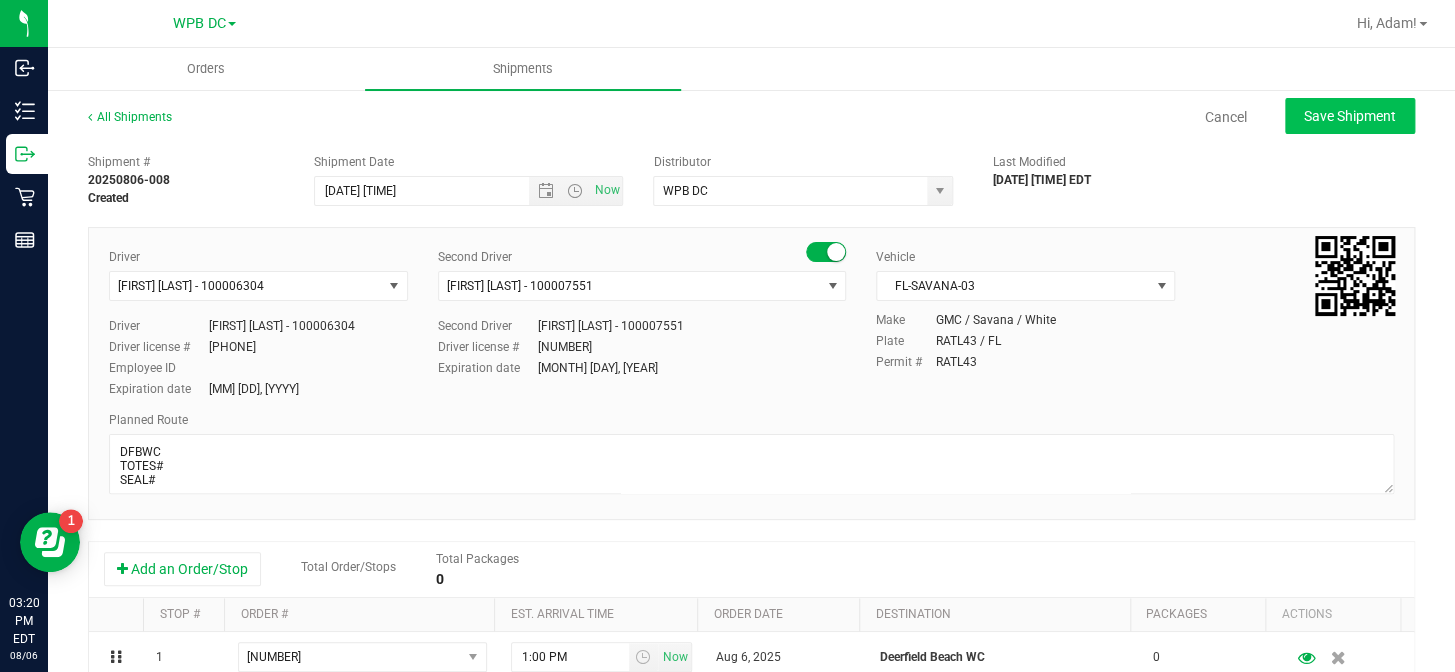 type on "[MM]/[DD]/[YYYY] [H]:[MM] [AM/PM]" 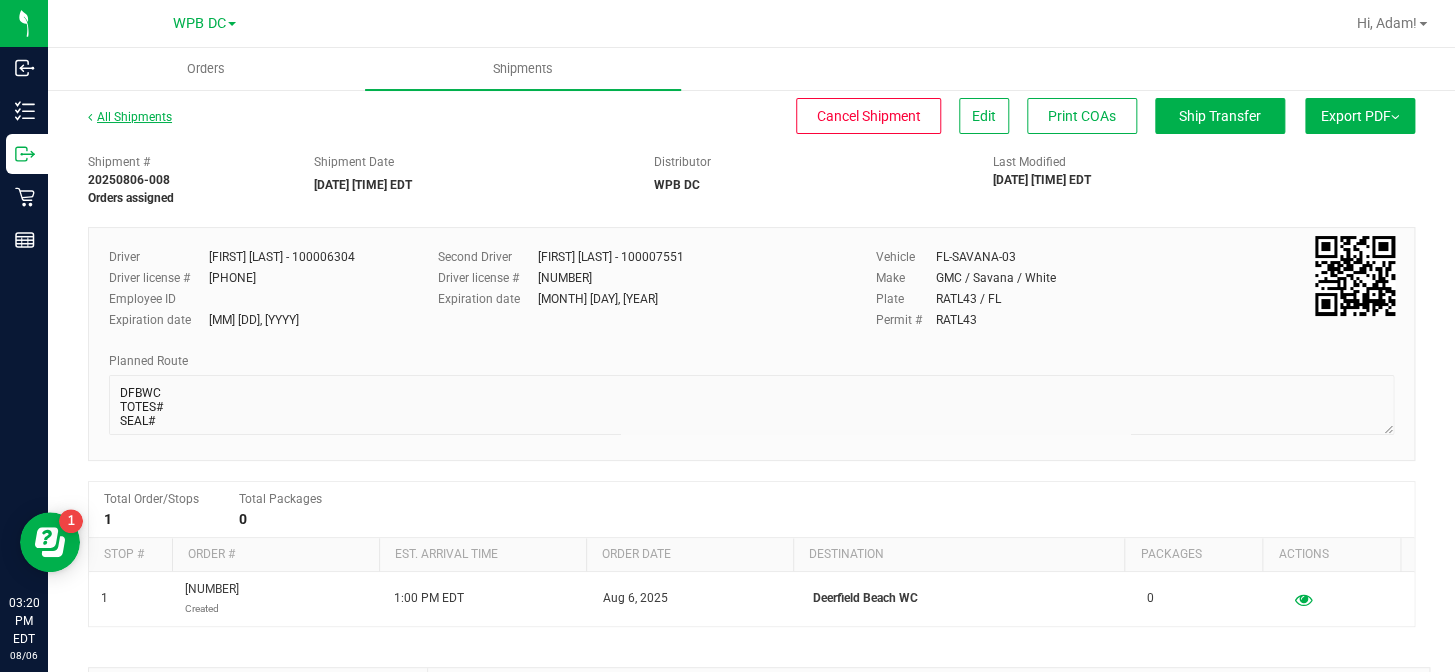 click on "All Shipments" at bounding box center [130, 117] 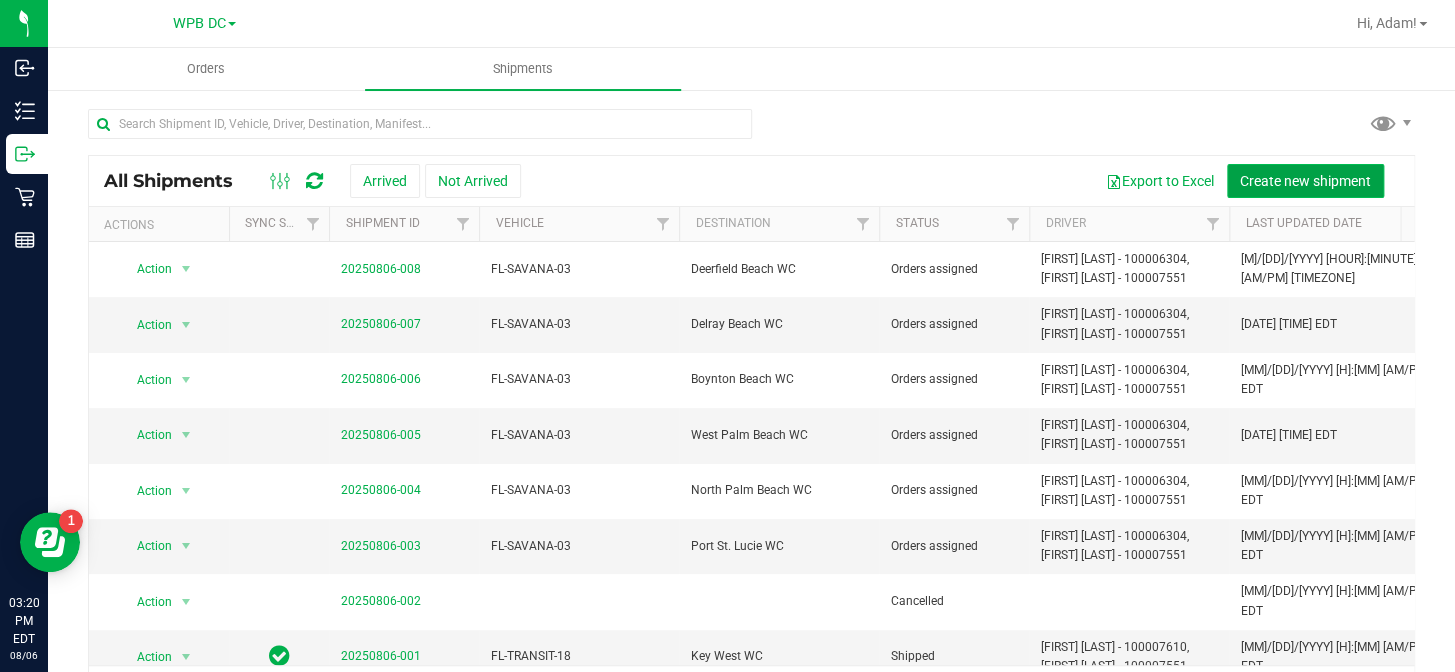 click on "Create new shipment" at bounding box center (1305, 181) 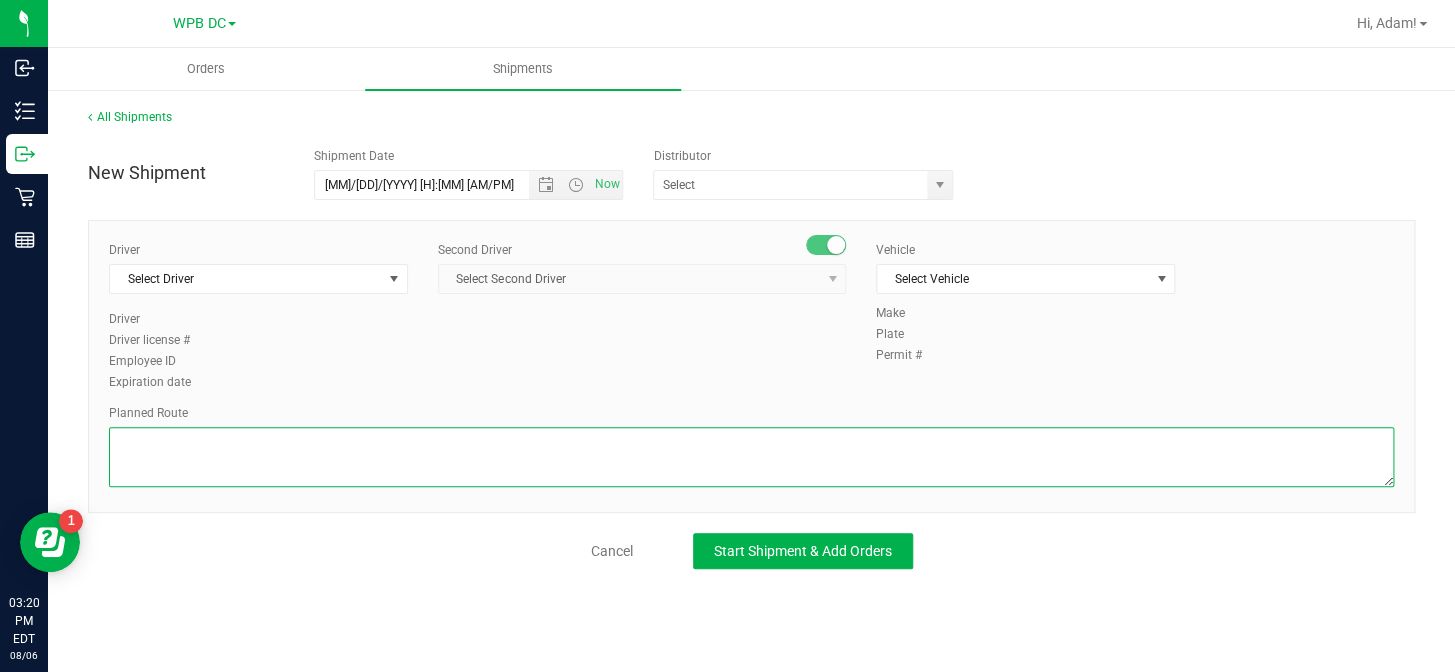 click at bounding box center (751, 457) 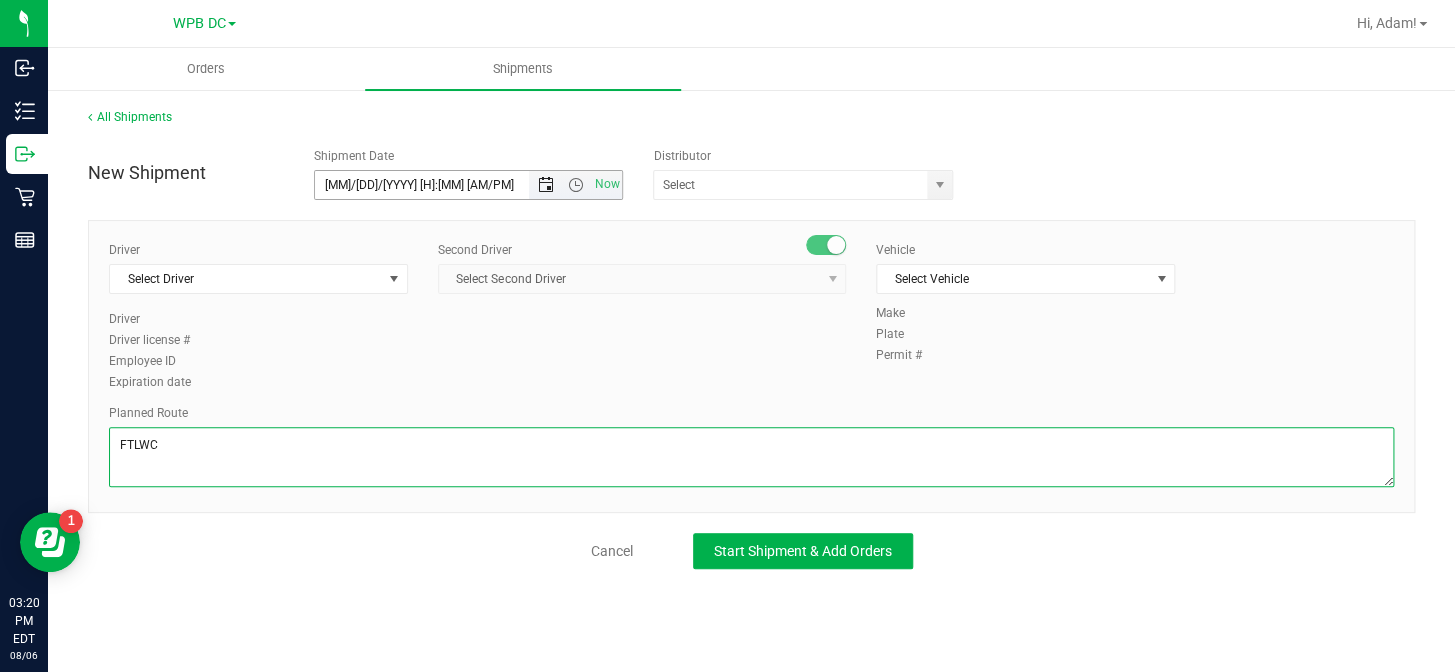 click at bounding box center [546, 185] 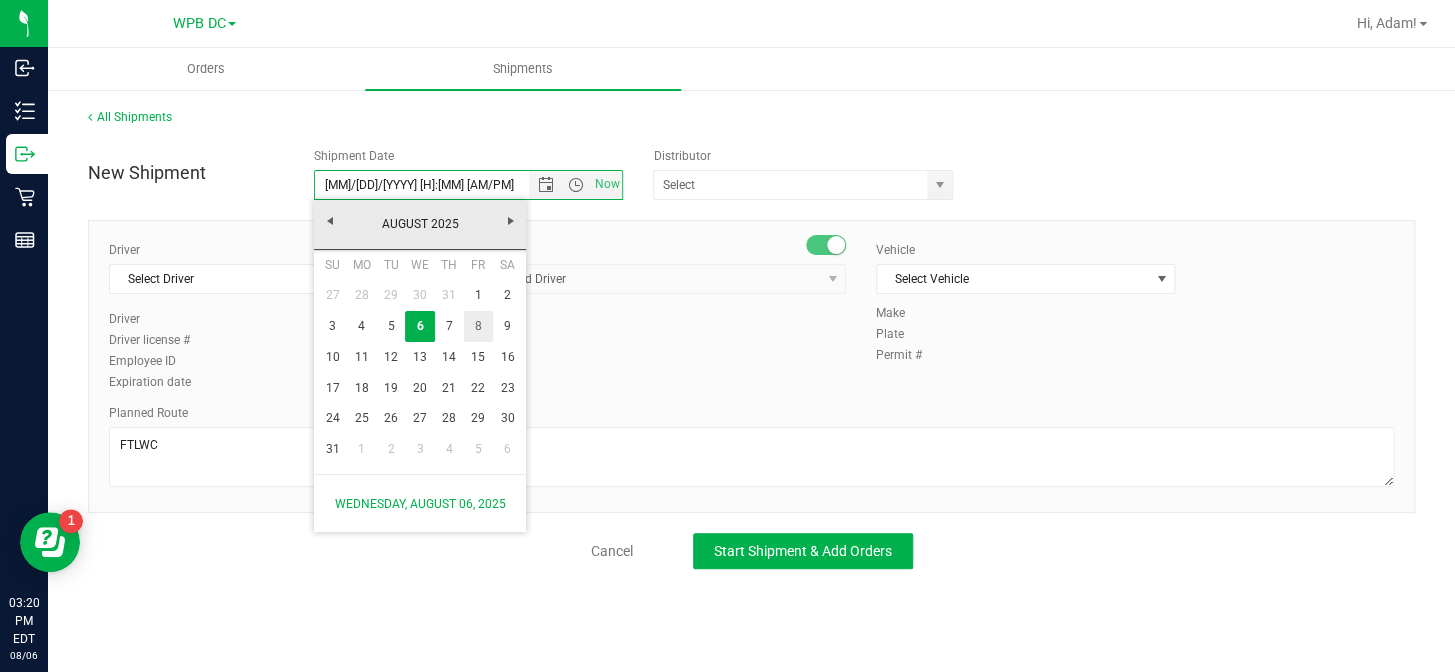 click on "8" at bounding box center [478, 326] 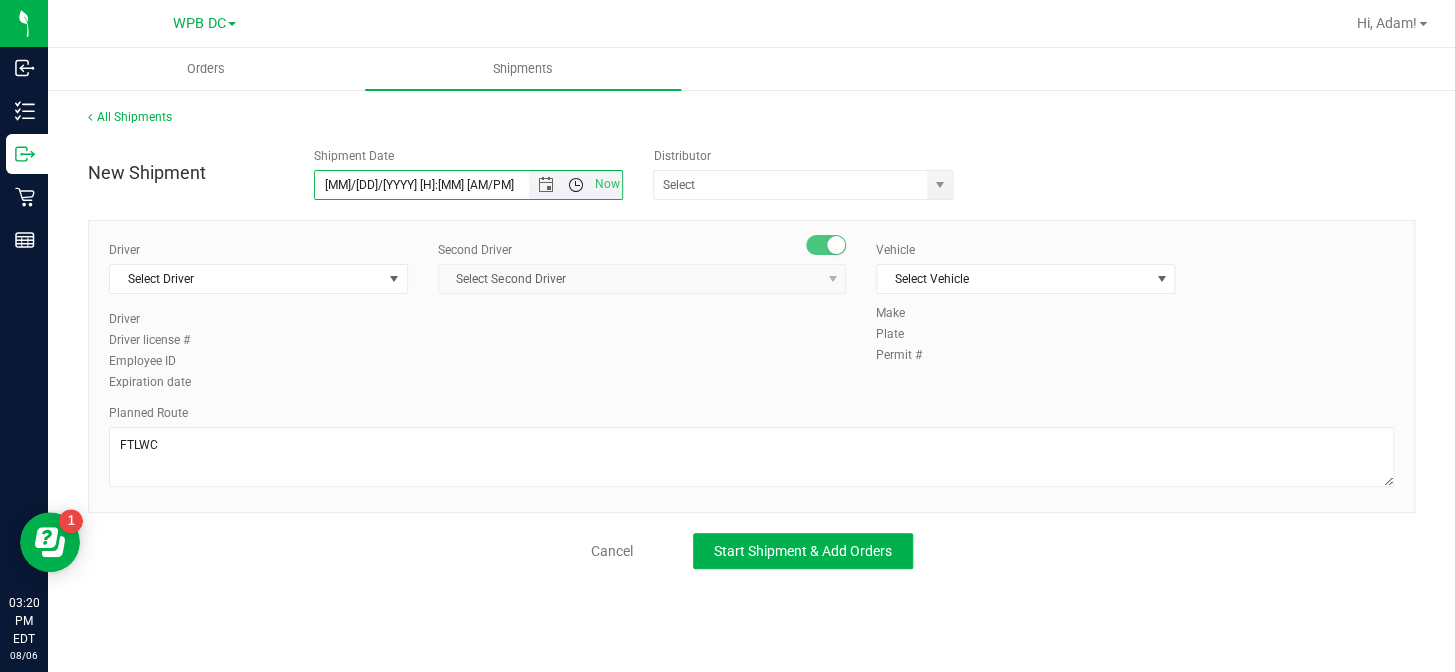 click at bounding box center [575, 185] 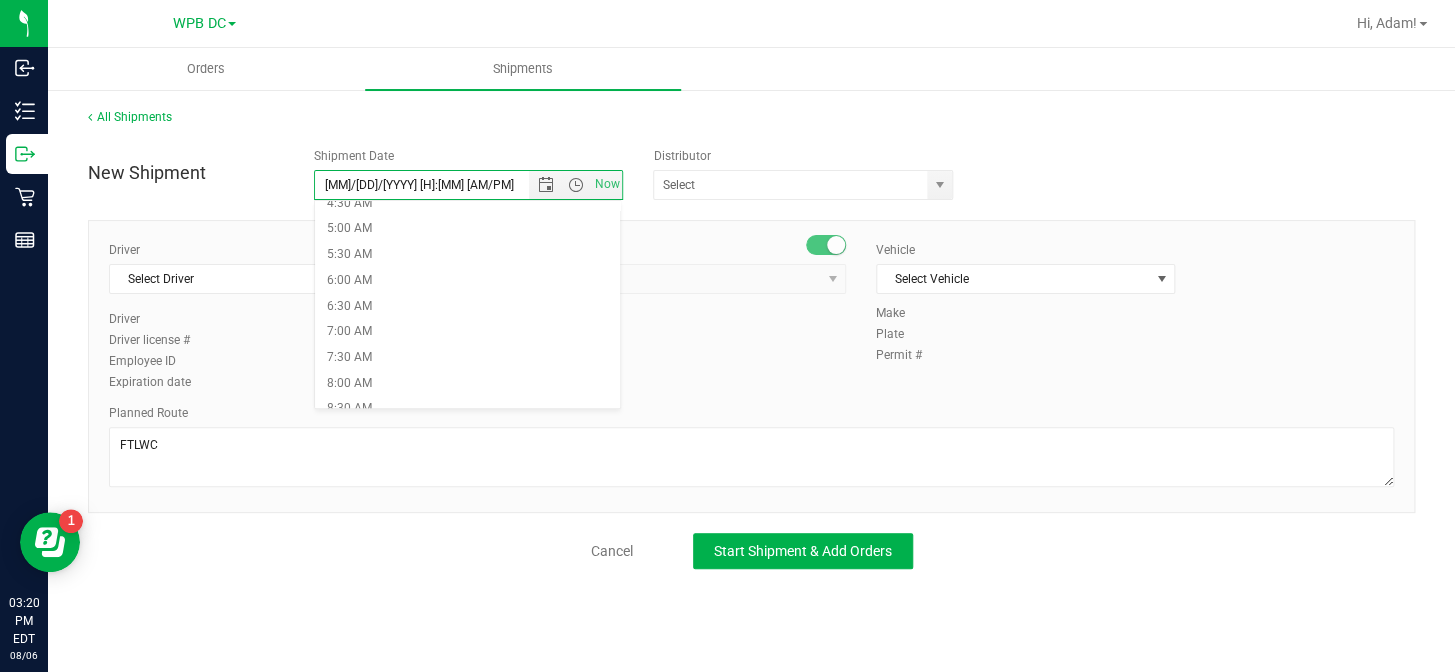 scroll, scrollTop: 272, scrollLeft: 0, axis: vertical 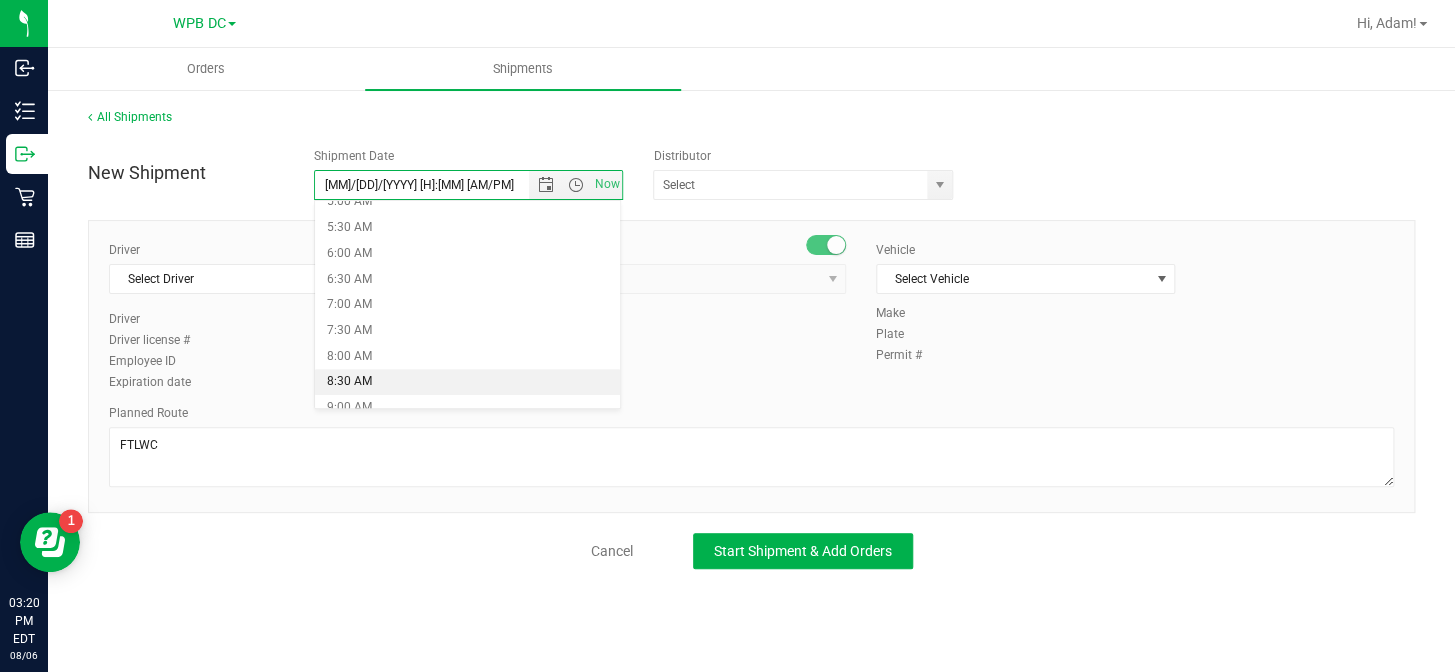 click on "8:30 AM" at bounding box center [467, 382] 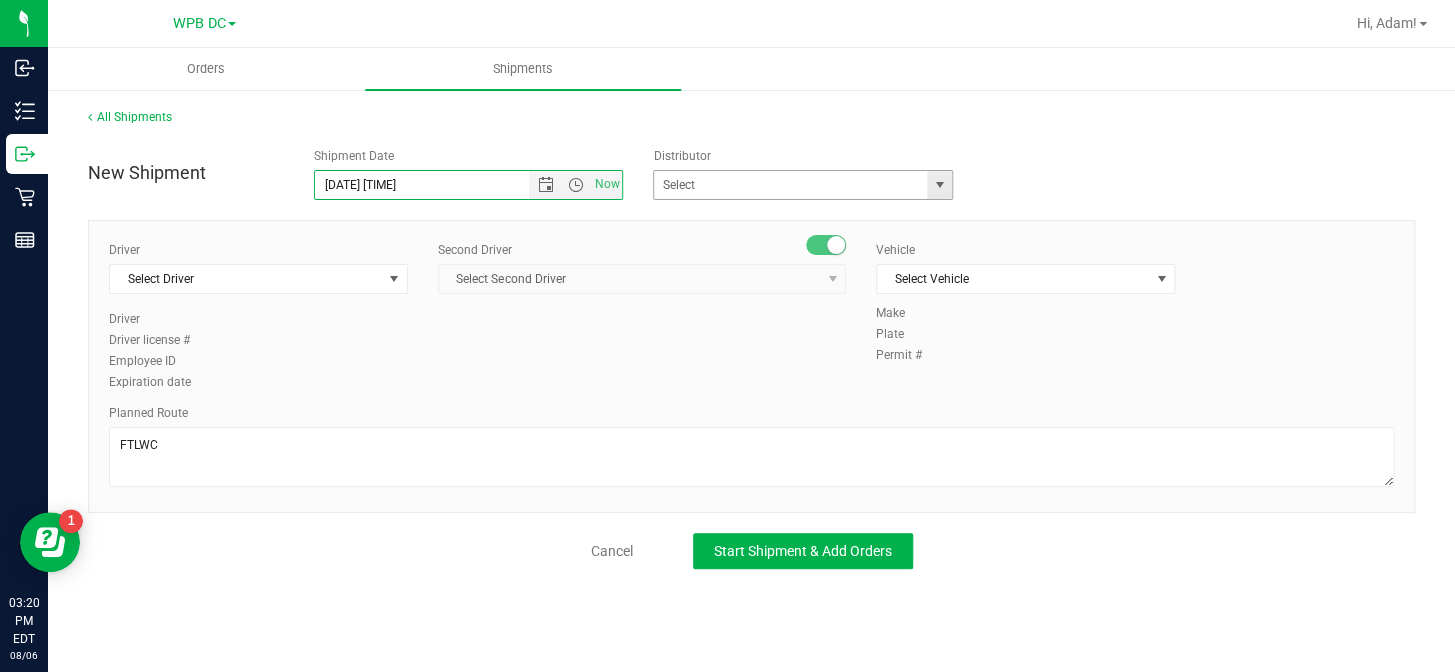 click at bounding box center (940, 185) 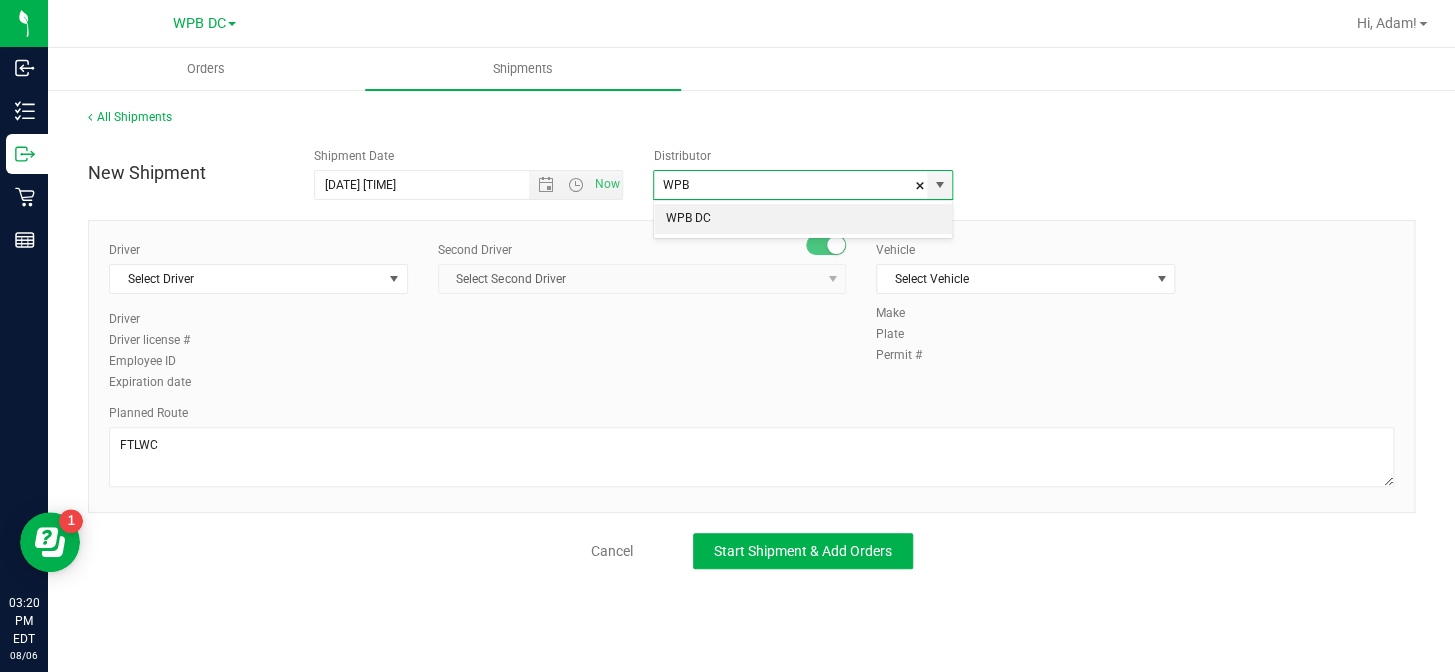 click on "WPB DC" at bounding box center [803, 219] 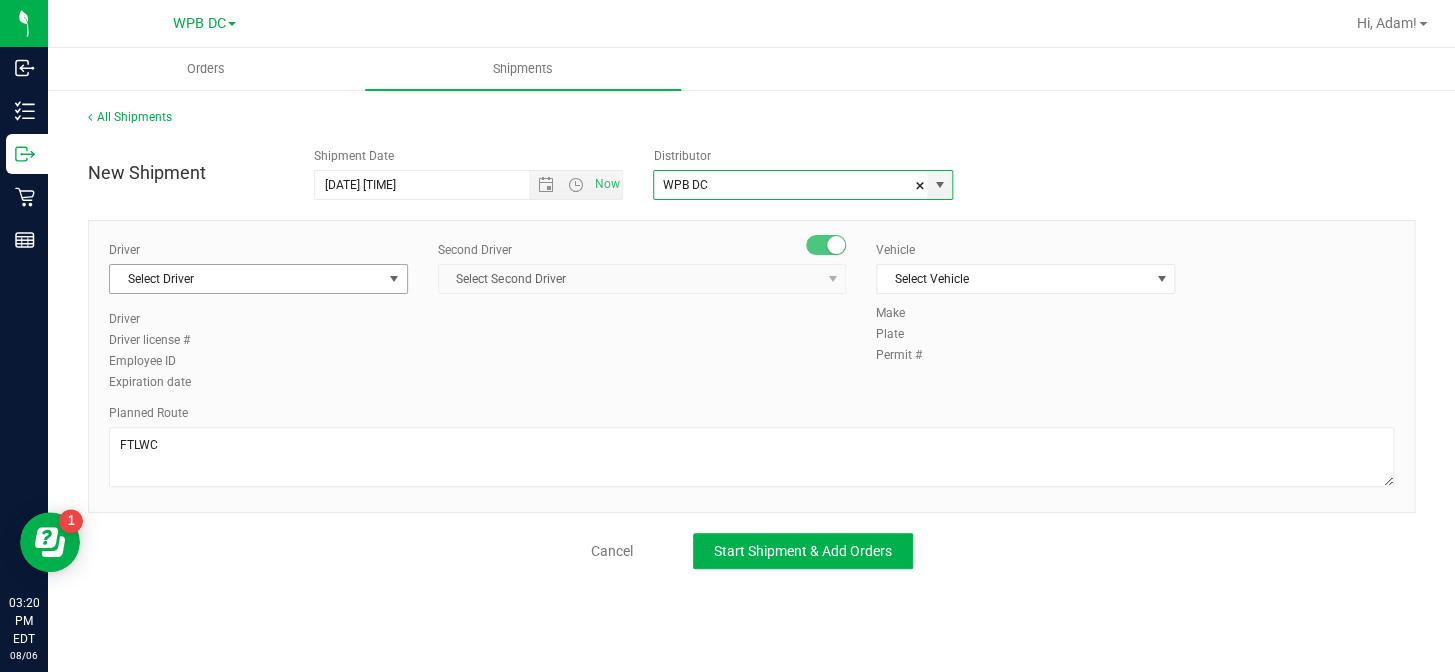 type on "WPB DC" 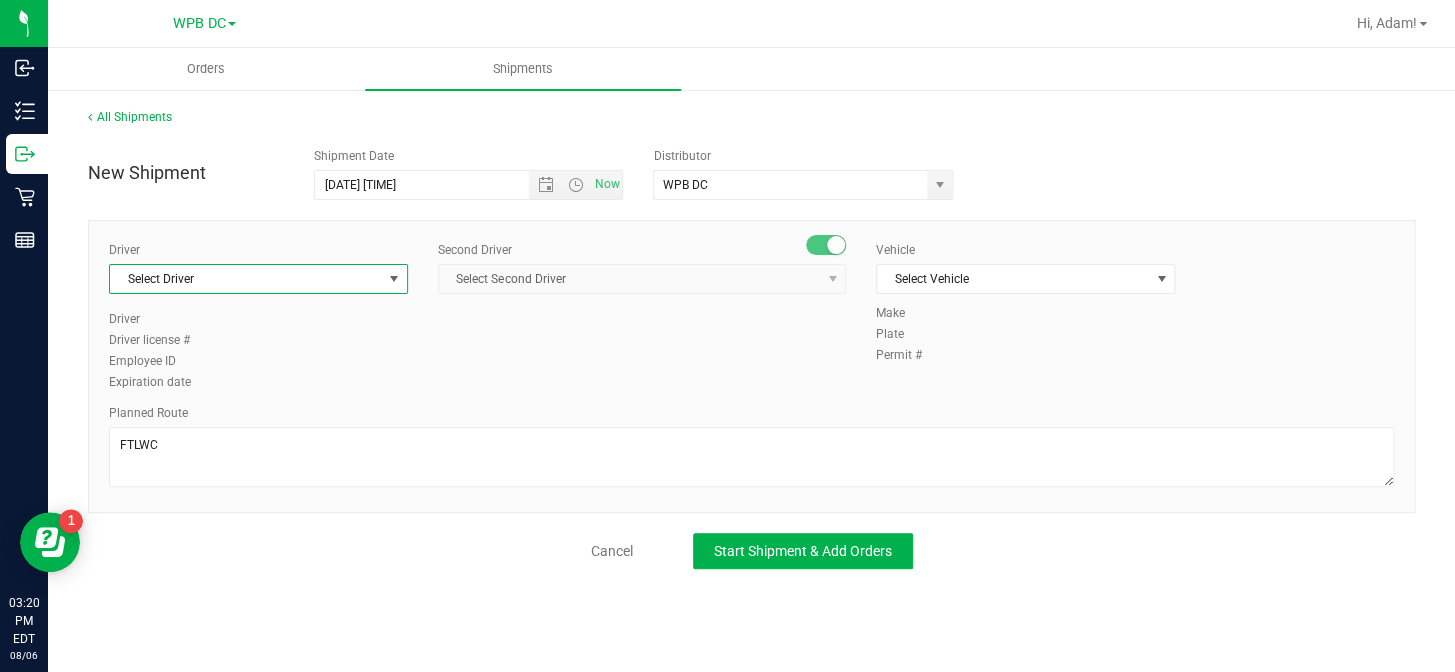 click at bounding box center [394, 279] 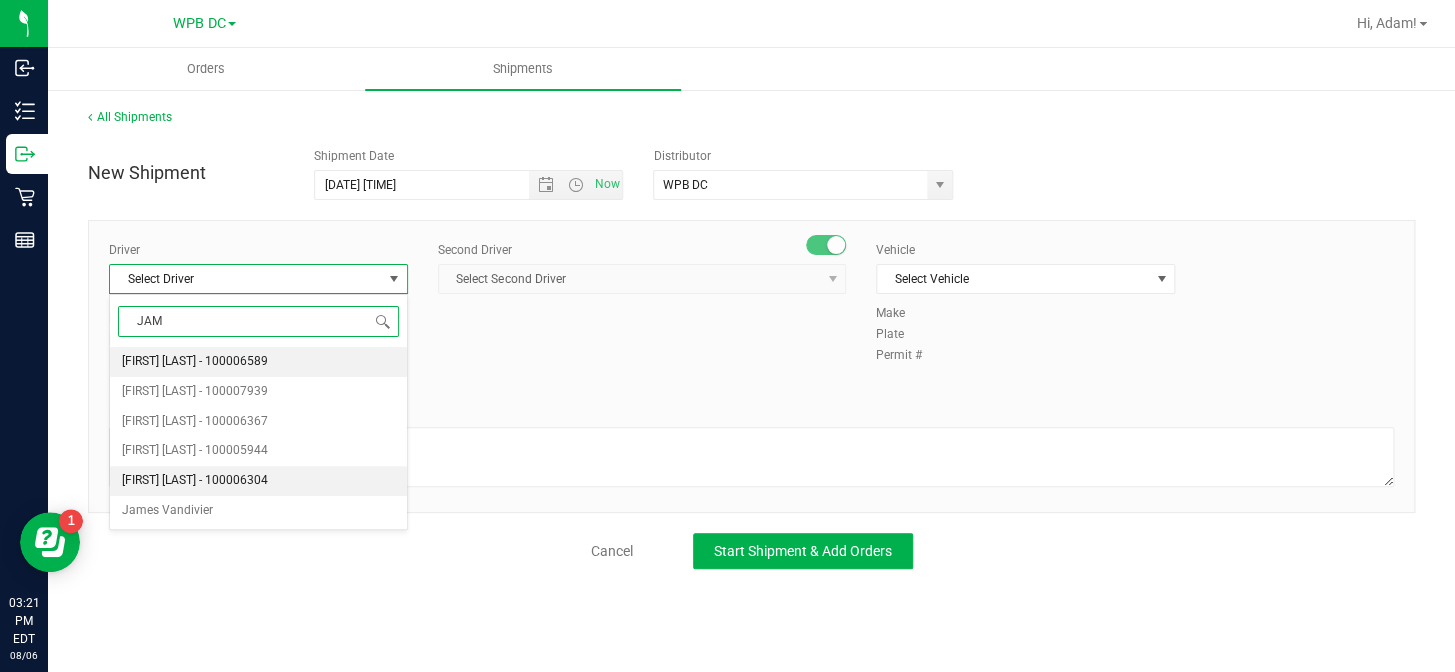 click on "[FIRST] [LAST] - 100006304" at bounding box center [195, 481] 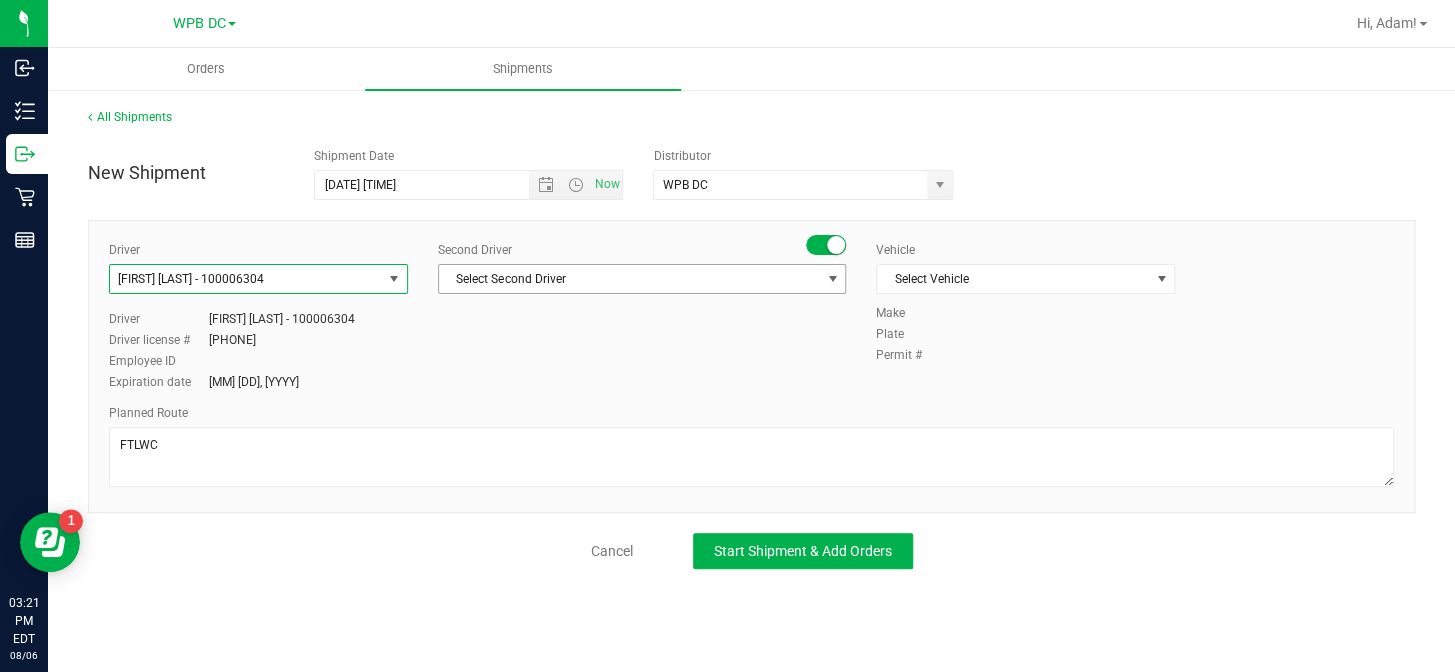 click at bounding box center [833, 279] 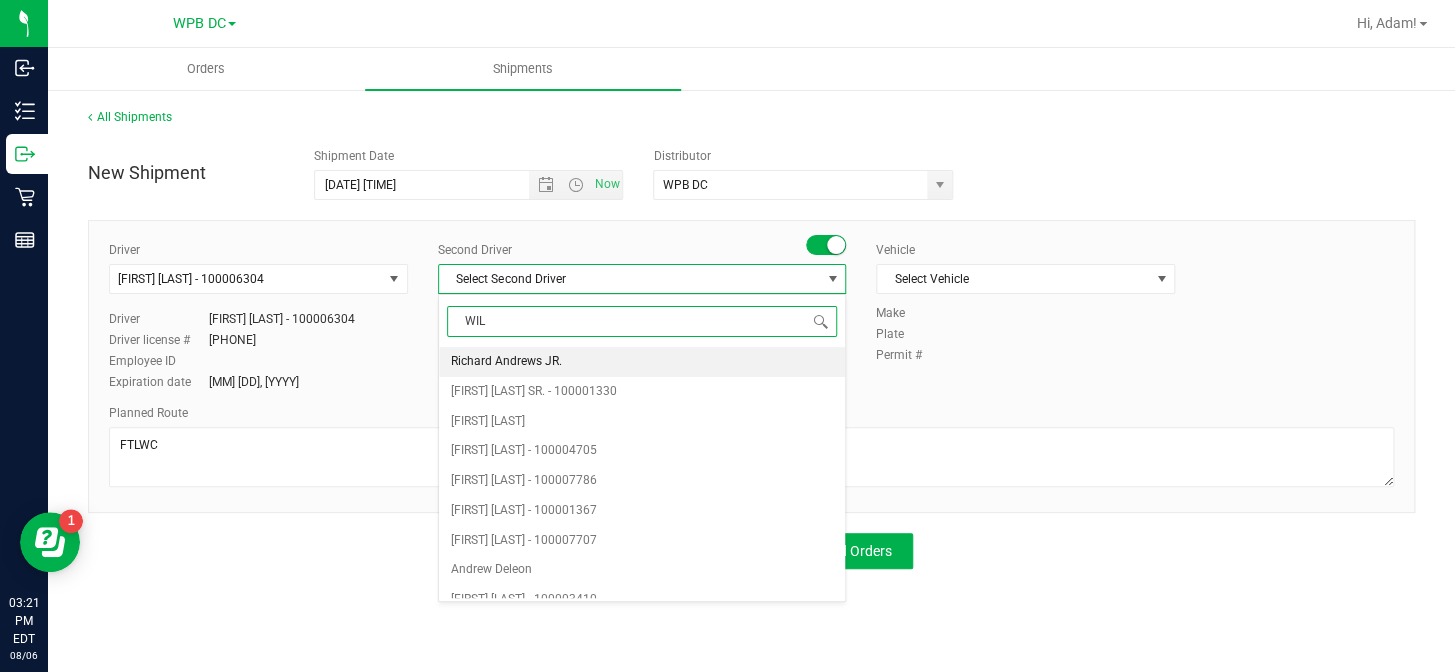 type on "WILL" 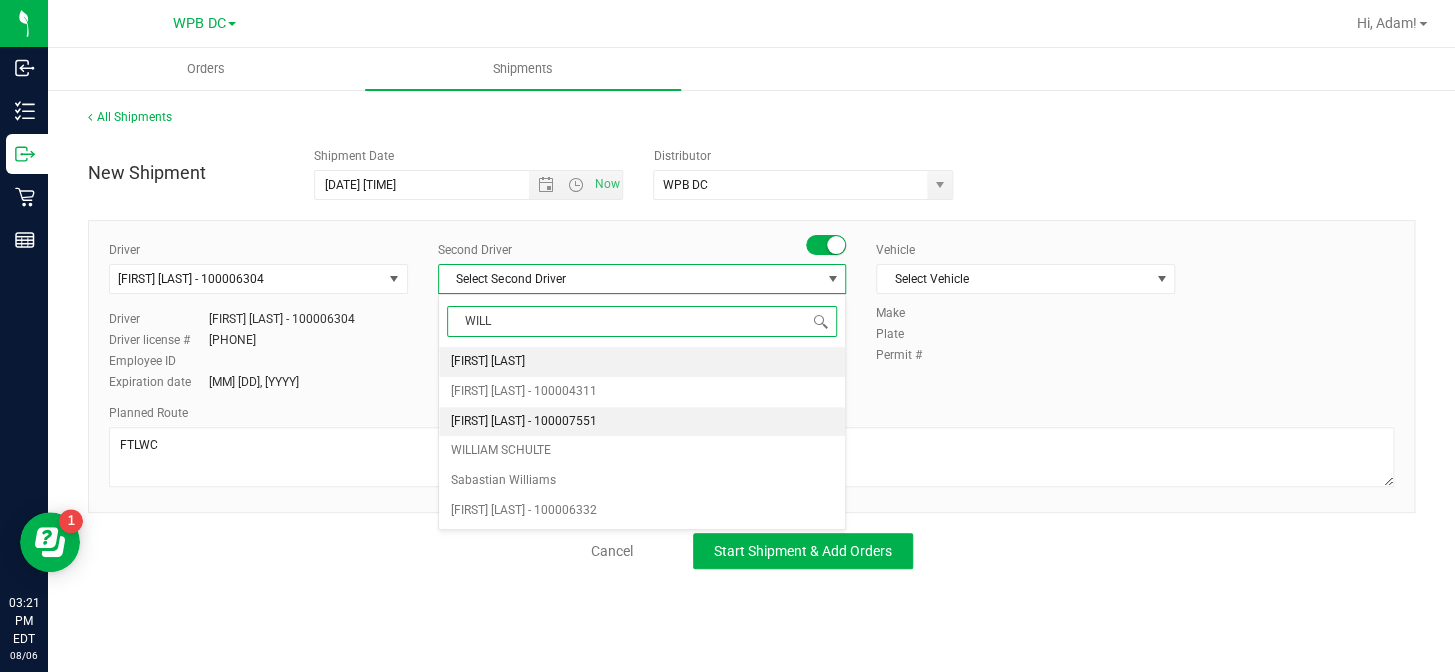 click on "[FIRST] [LAST] - 100007551" at bounding box center (524, 422) 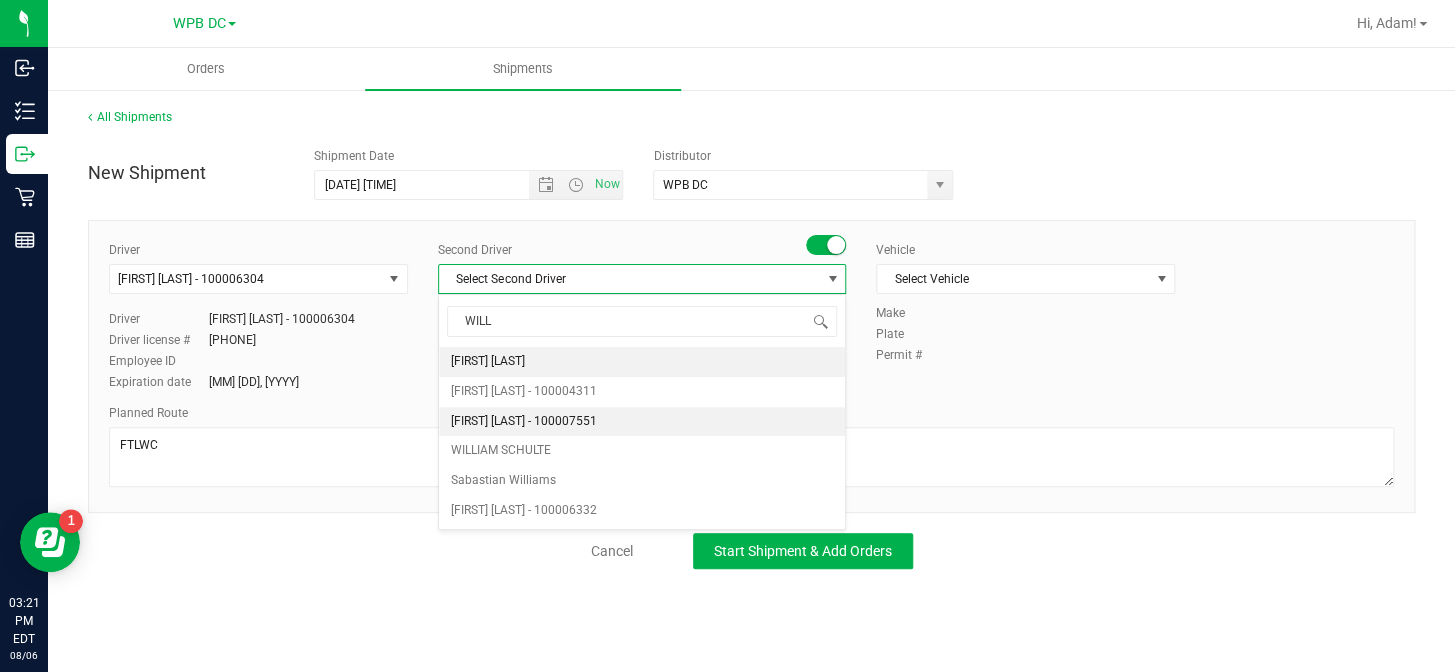 type 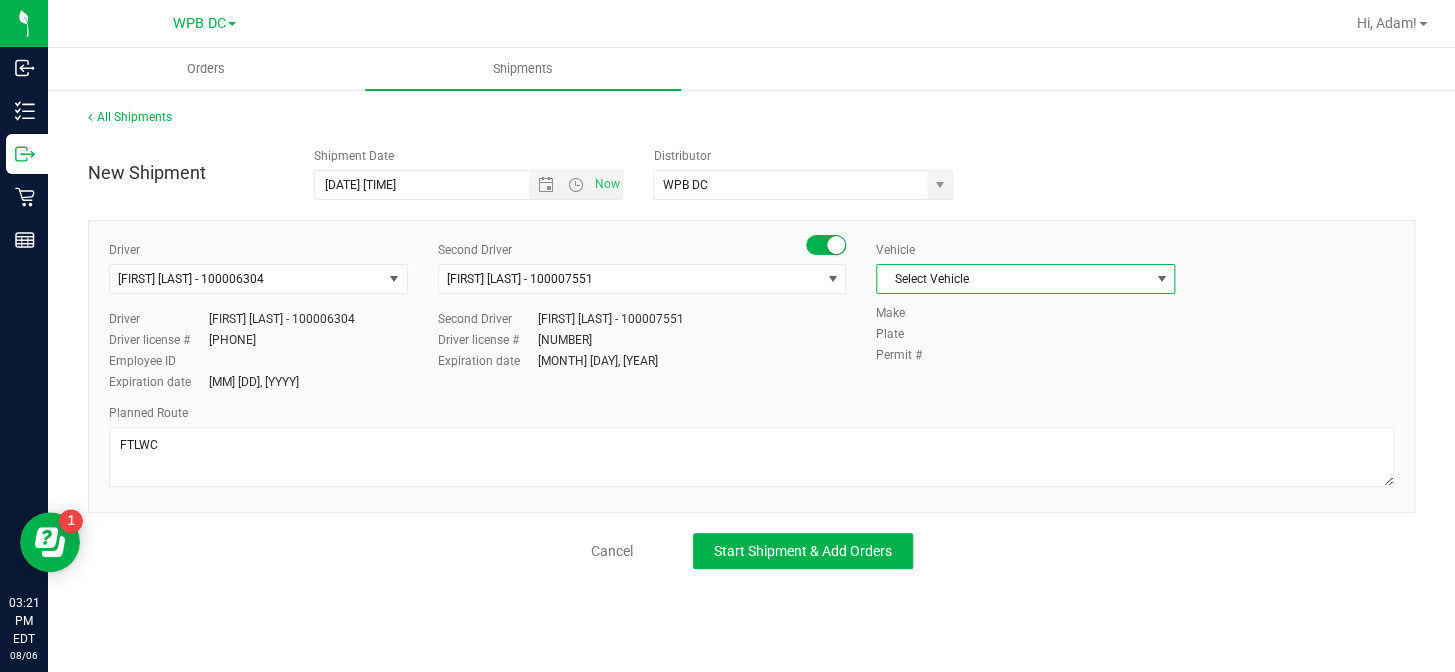 click at bounding box center (1161, 279) 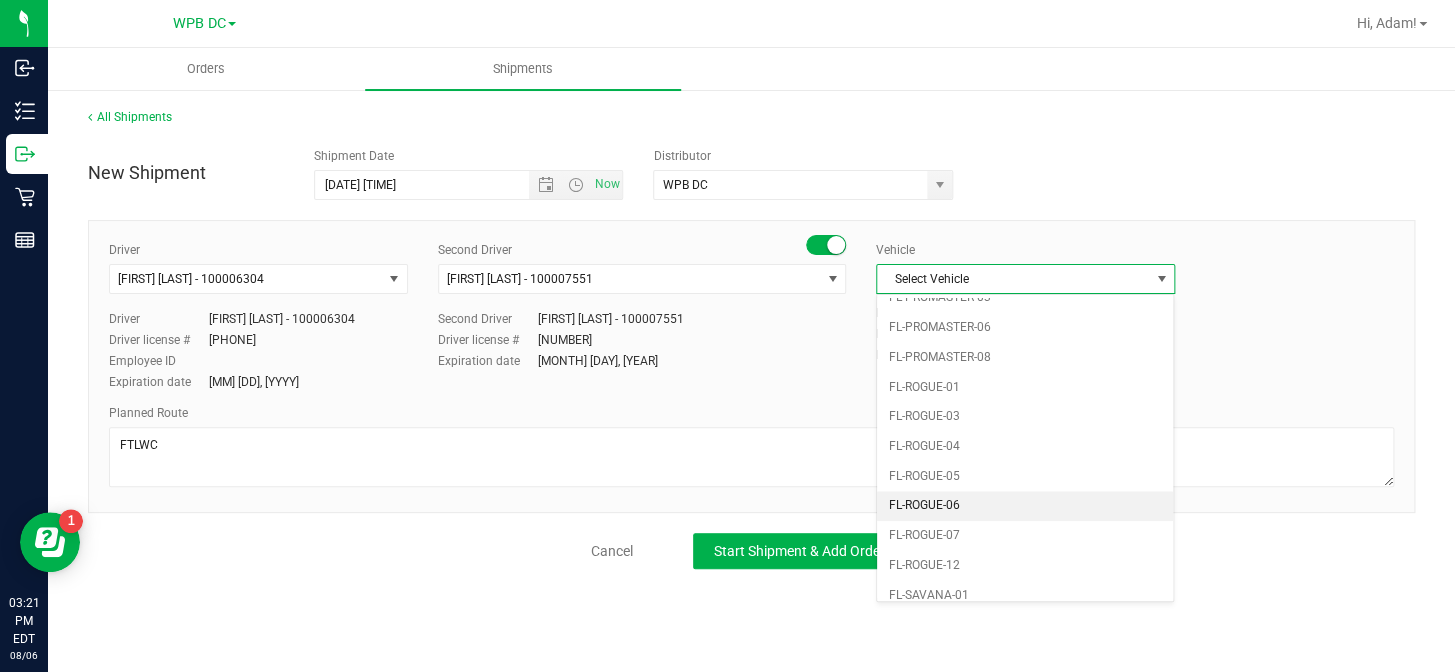 scroll, scrollTop: 928, scrollLeft: 0, axis: vertical 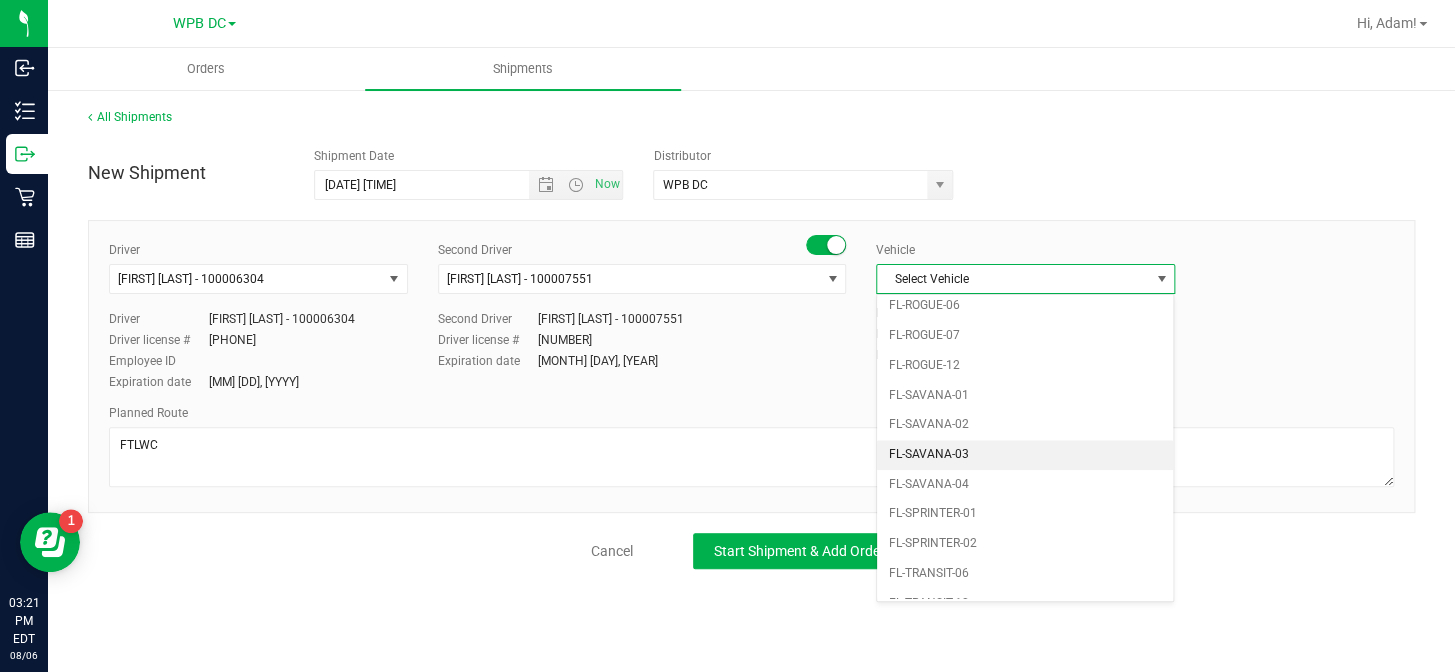 click on "FL-SAVANA-03" at bounding box center (1025, 455) 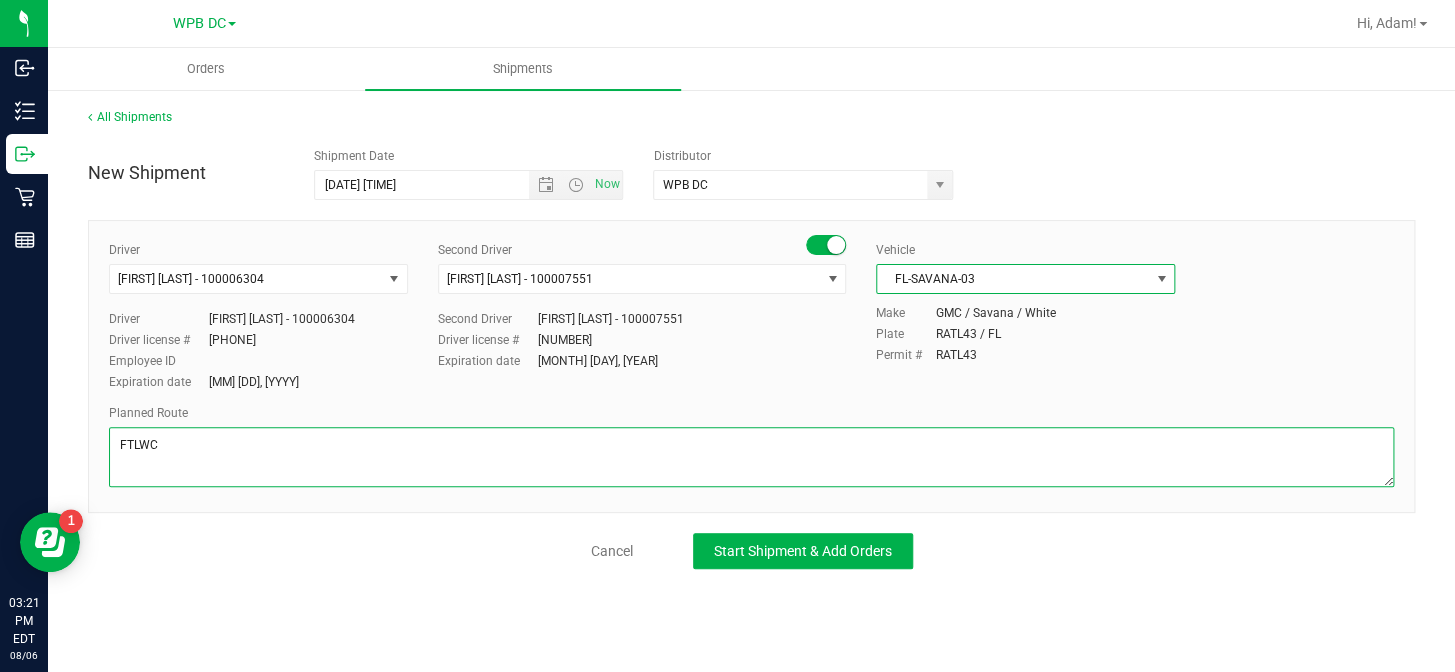 click at bounding box center (751, 457) 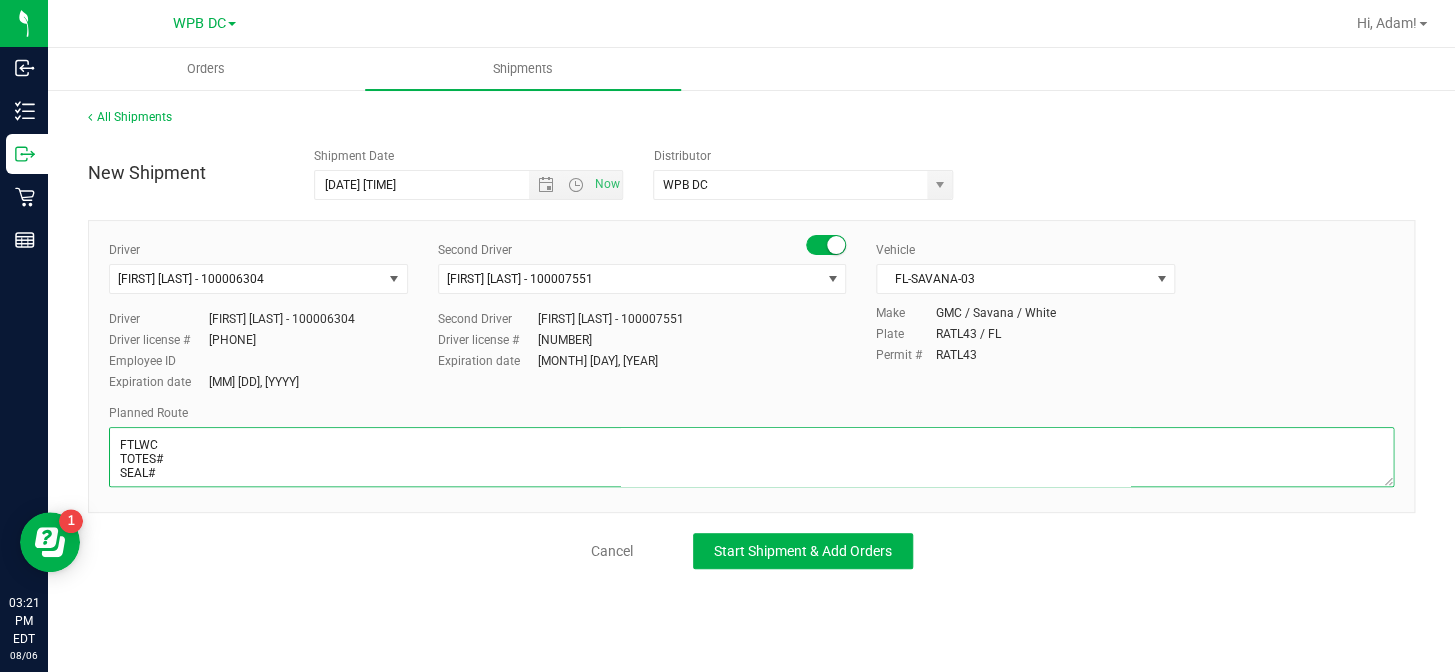 scroll, scrollTop: 10, scrollLeft: 0, axis: vertical 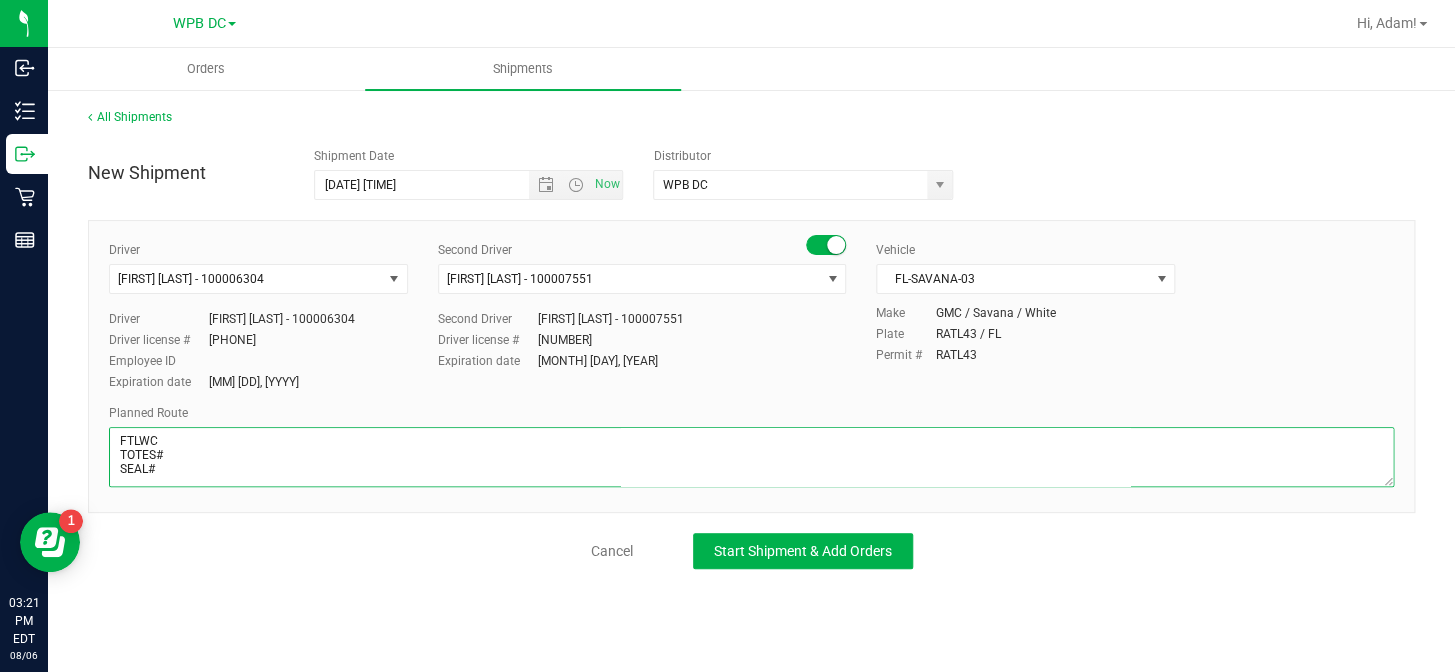 paste on "MIK-MIA-MIB-FTL-DFB-DRB-BYB-WPB-NPB-PSL" 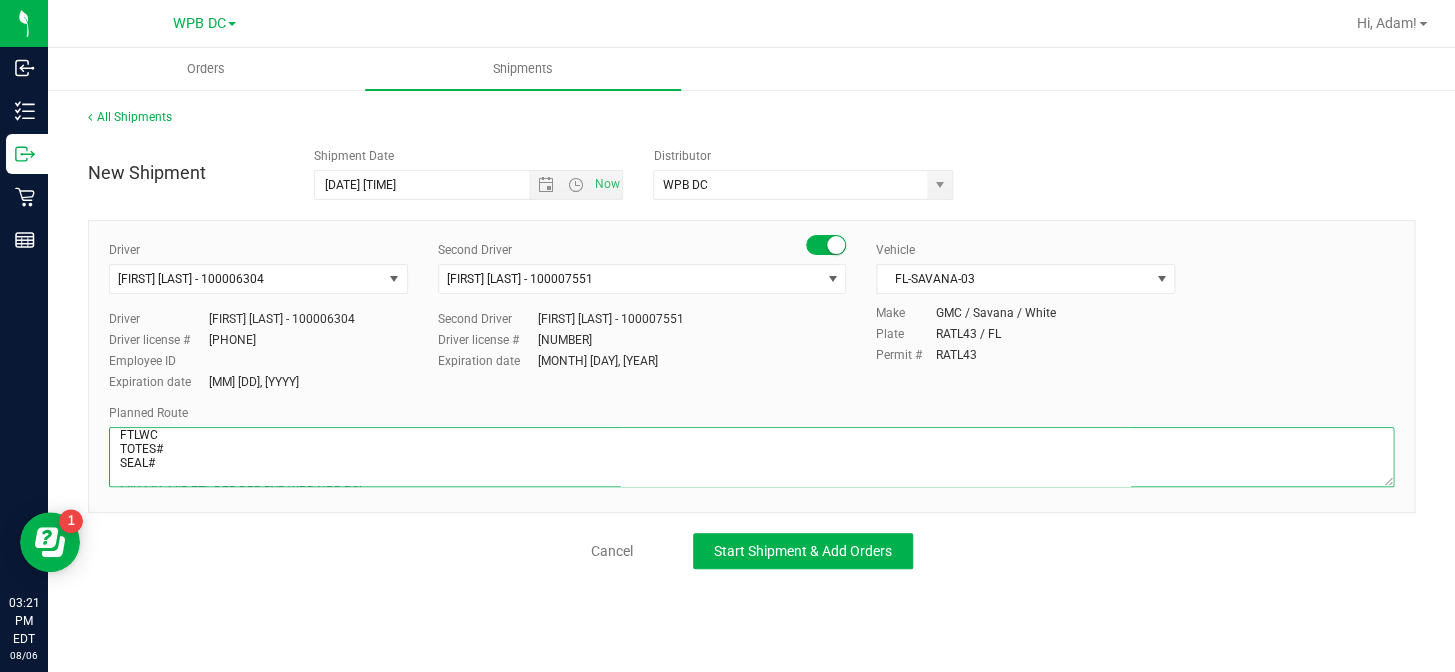 scroll, scrollTop: 25, scrollLeft: 0, axis: vertical 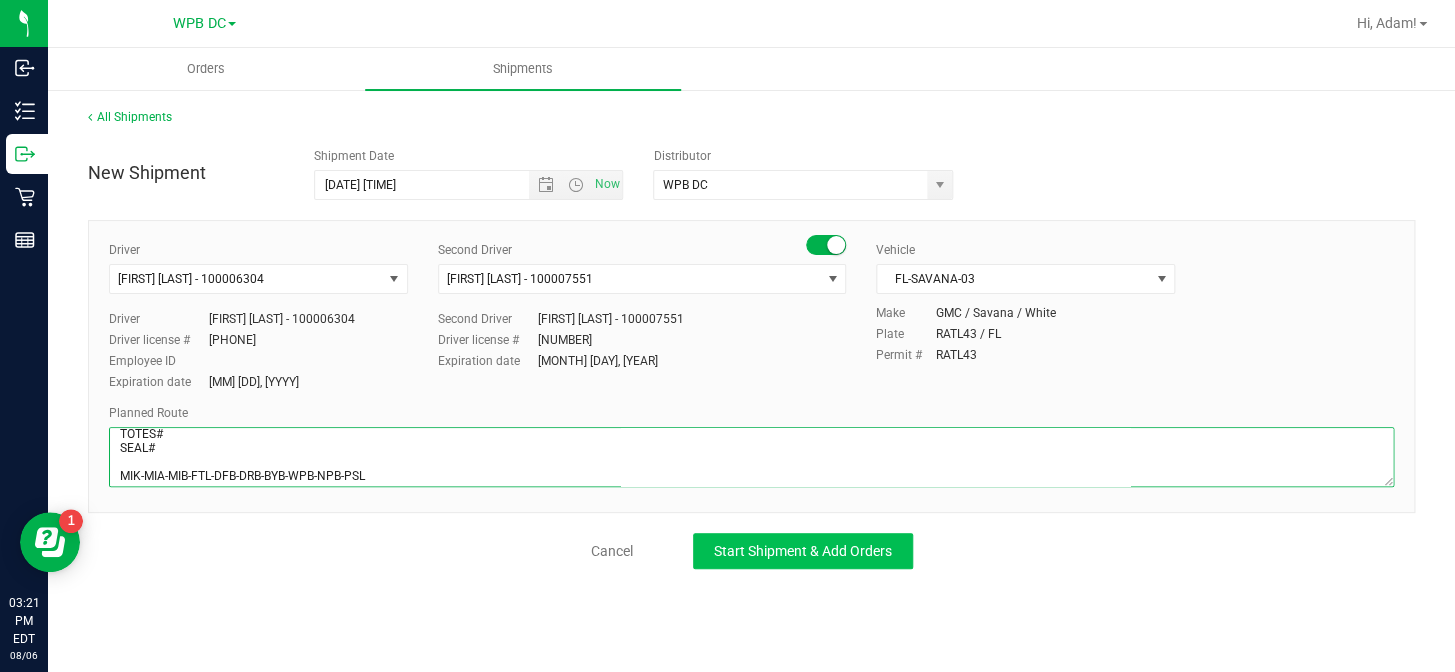 type on "FTLWC
TOTES#
SEAL#
MIK-MIA-MIB-FTL-DFB-DRB-BYB-WPB-NPB-PSL" 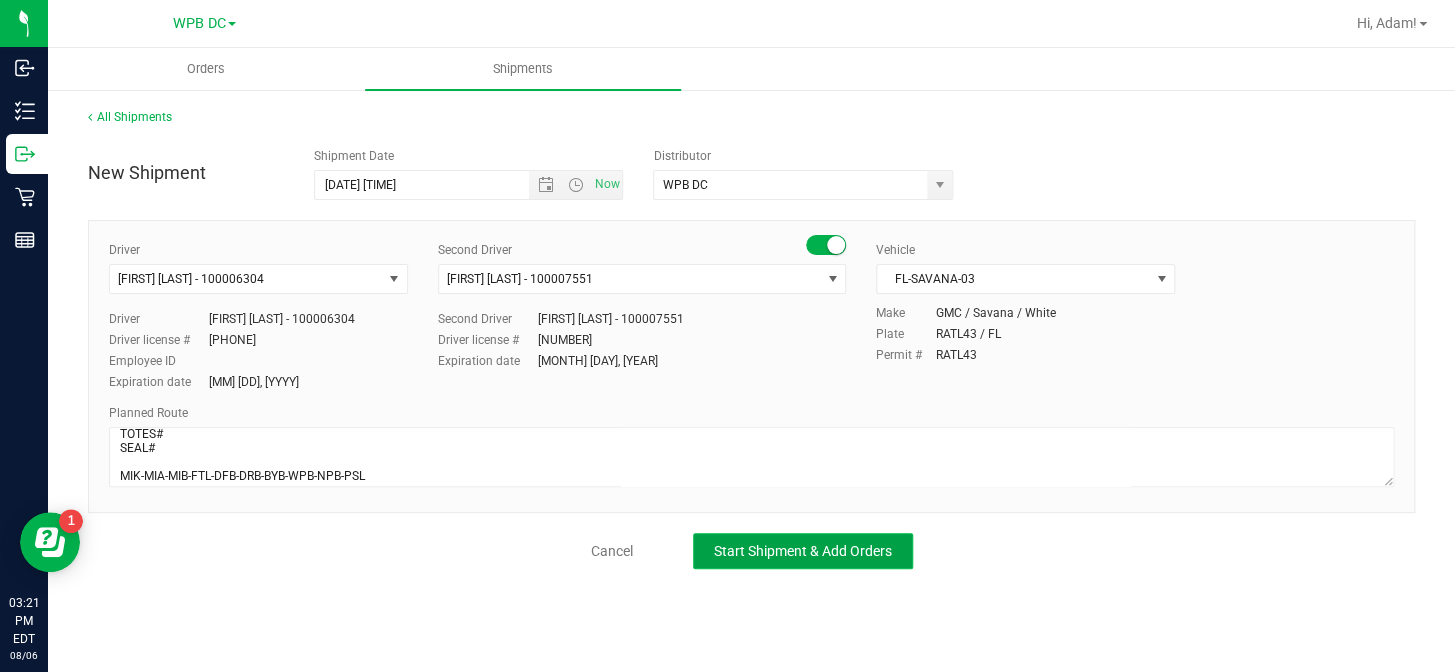 click on "Start Shipment & Add Orders" 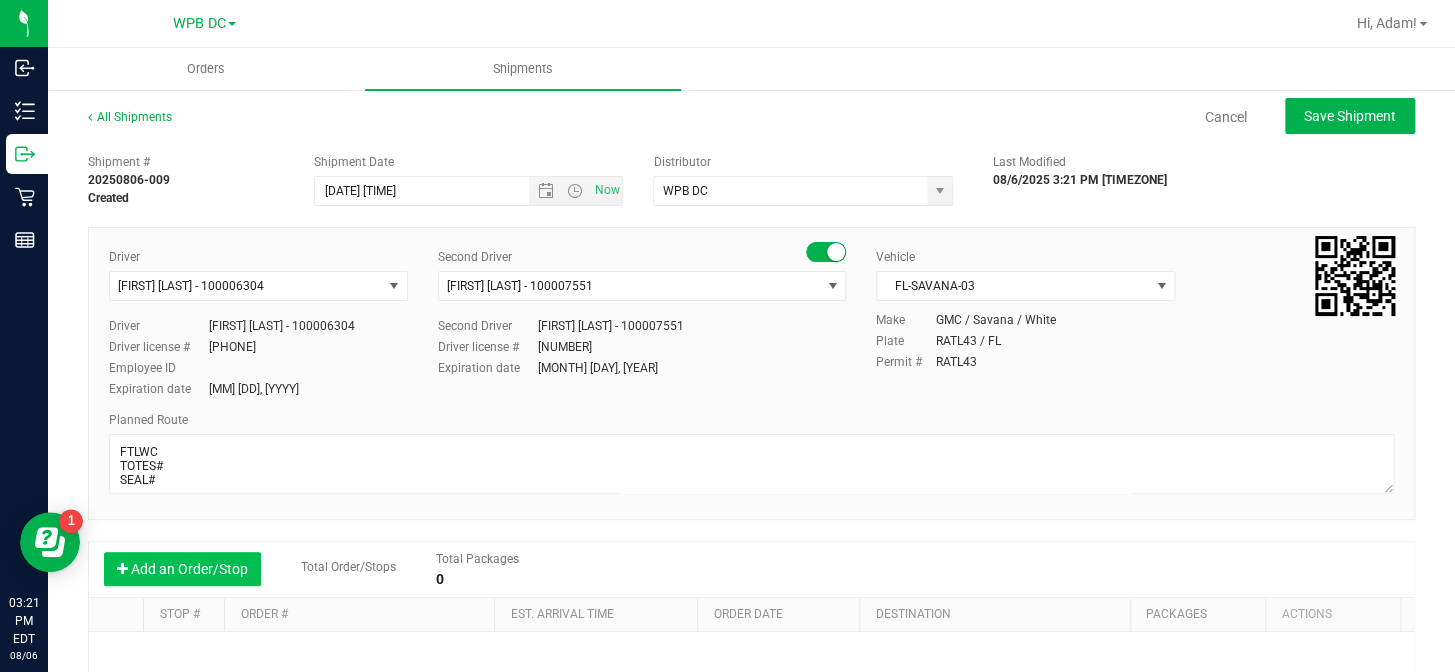 click on "Add an Order/Stop" at bounding box center (182, 569) 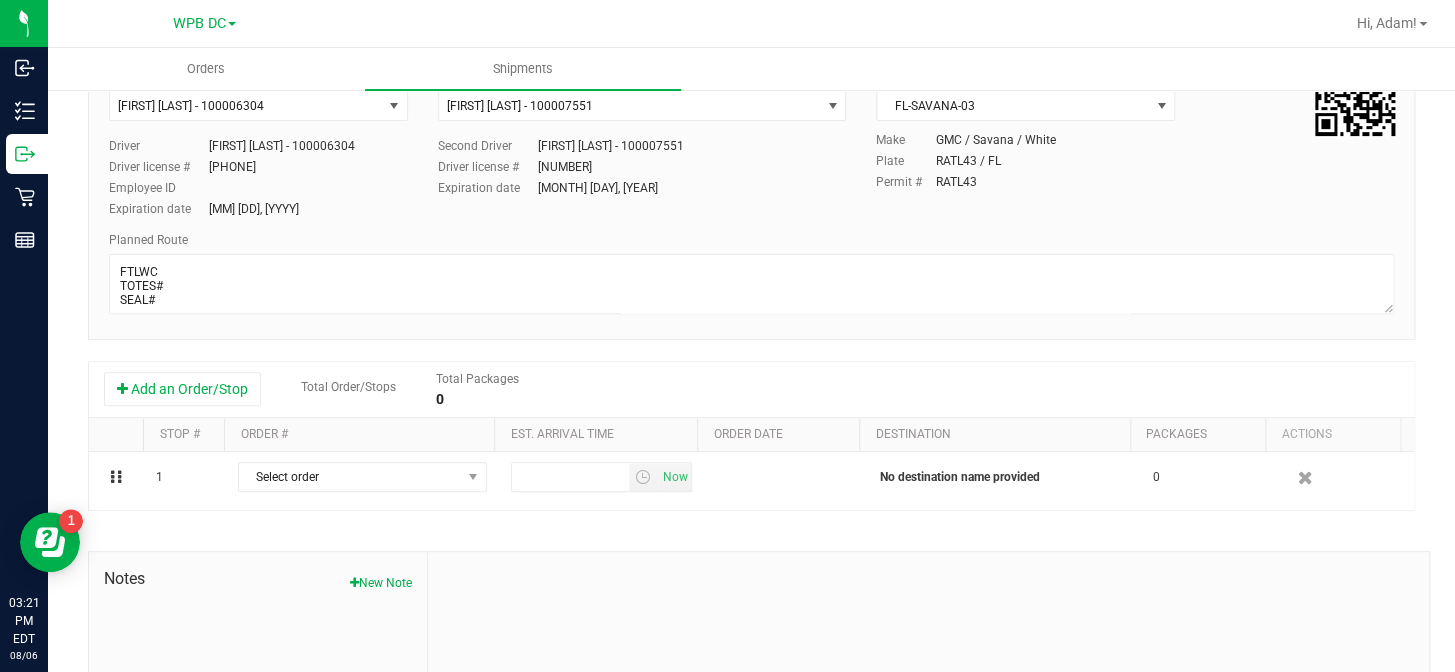 scroll, scrollTop: 181, scrollLeft: 0, axis: vertical 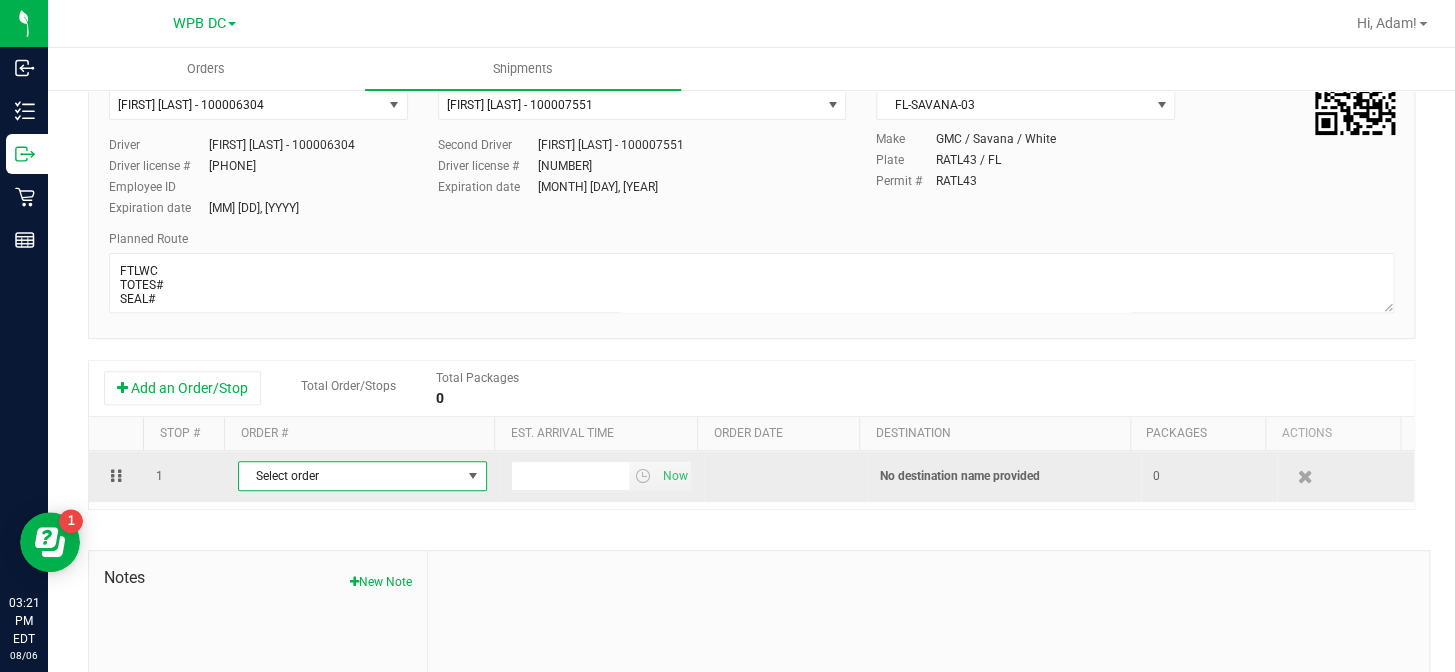 click at bounding box center (473, 476) 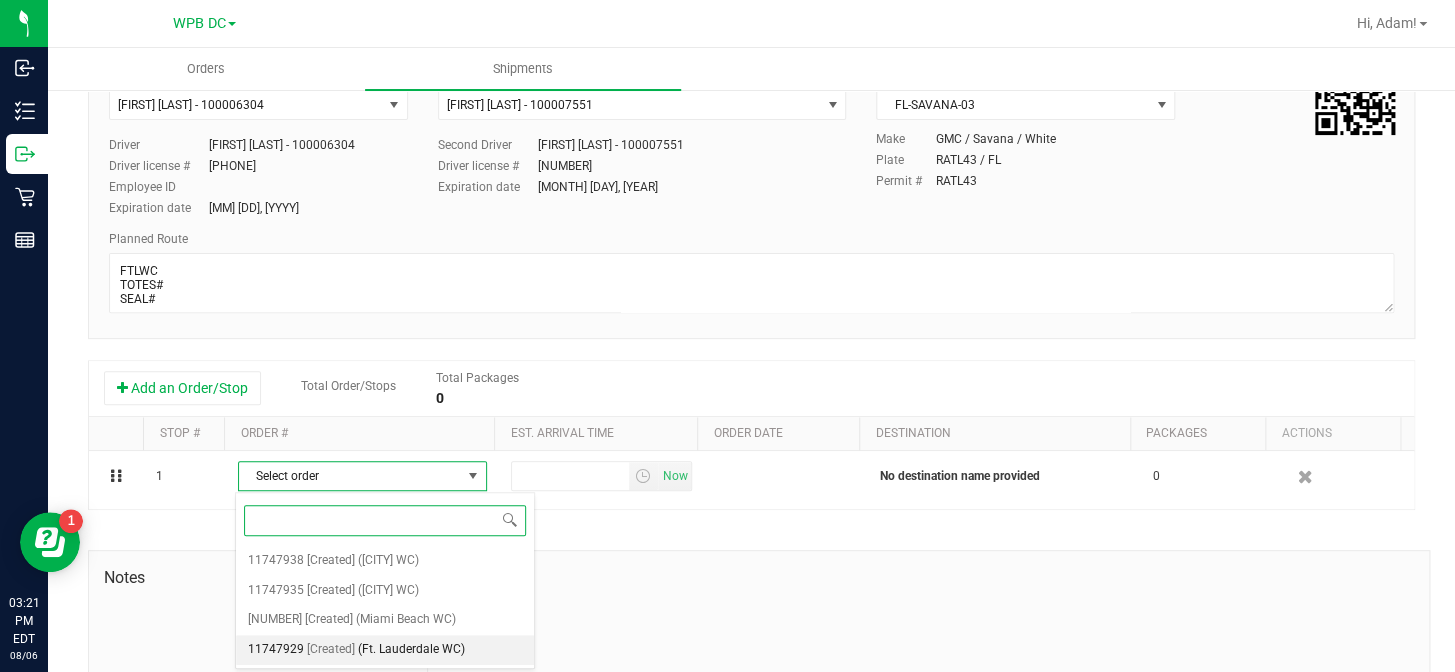 click on "(Ft. Lauderdale WC)" at bounding box center (411, 650) 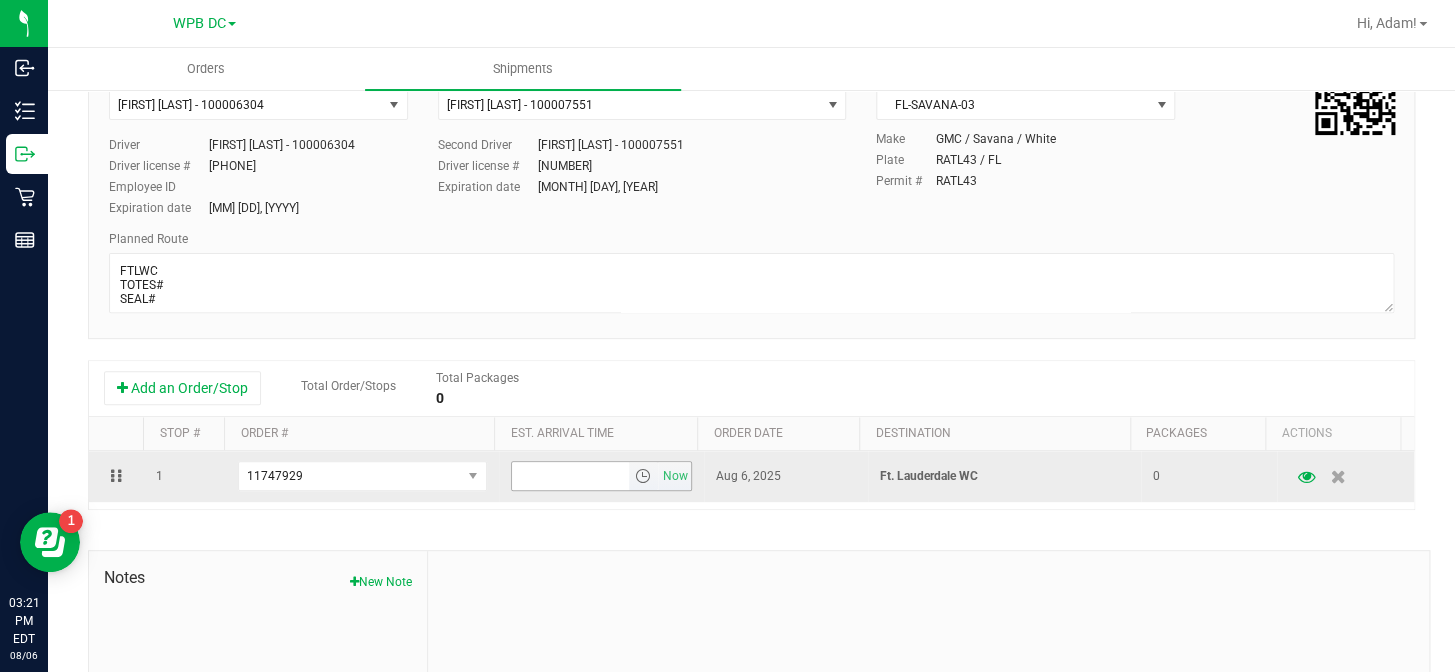 click at bounding box center [643, 476] 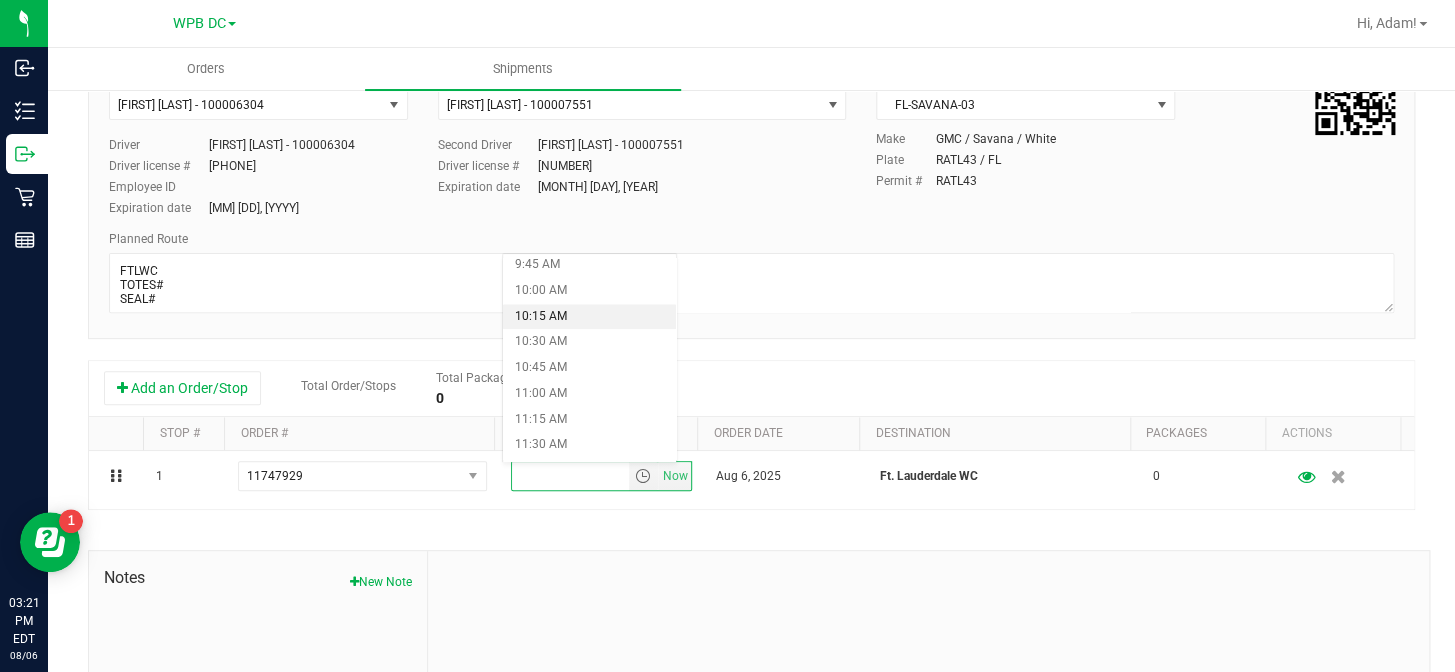 scroll, scrollTop: 1090, scrollLeft: 0, axis: vertical 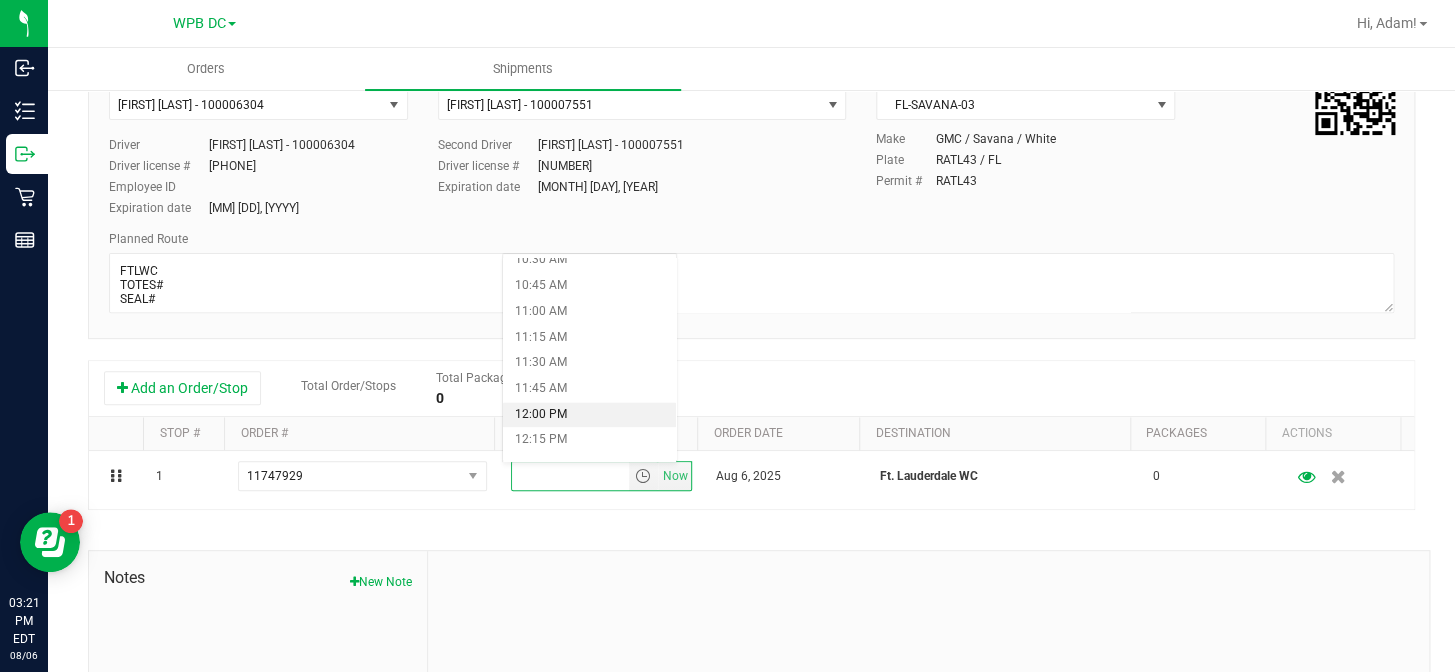 click on "12:00 PM" at bounding box center [589, 415] 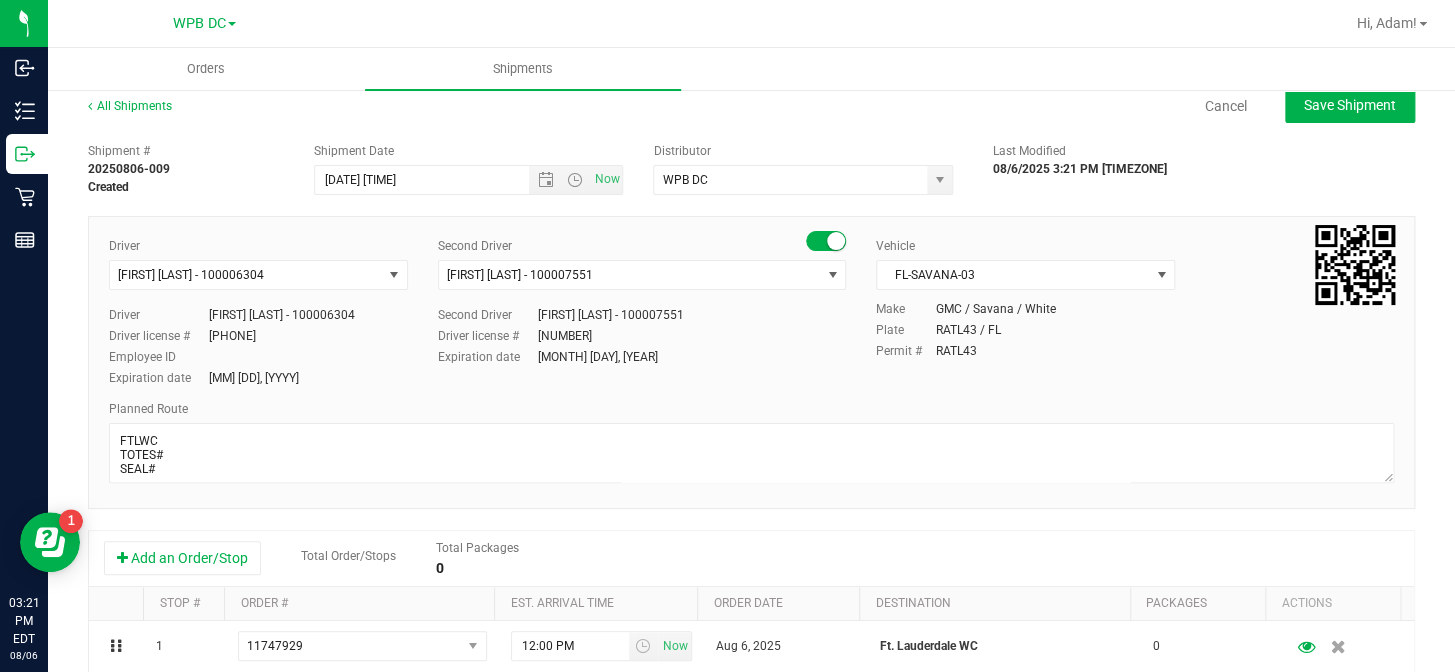 scroll, scrollTop: 0, scrollLeft: 0, axis: both 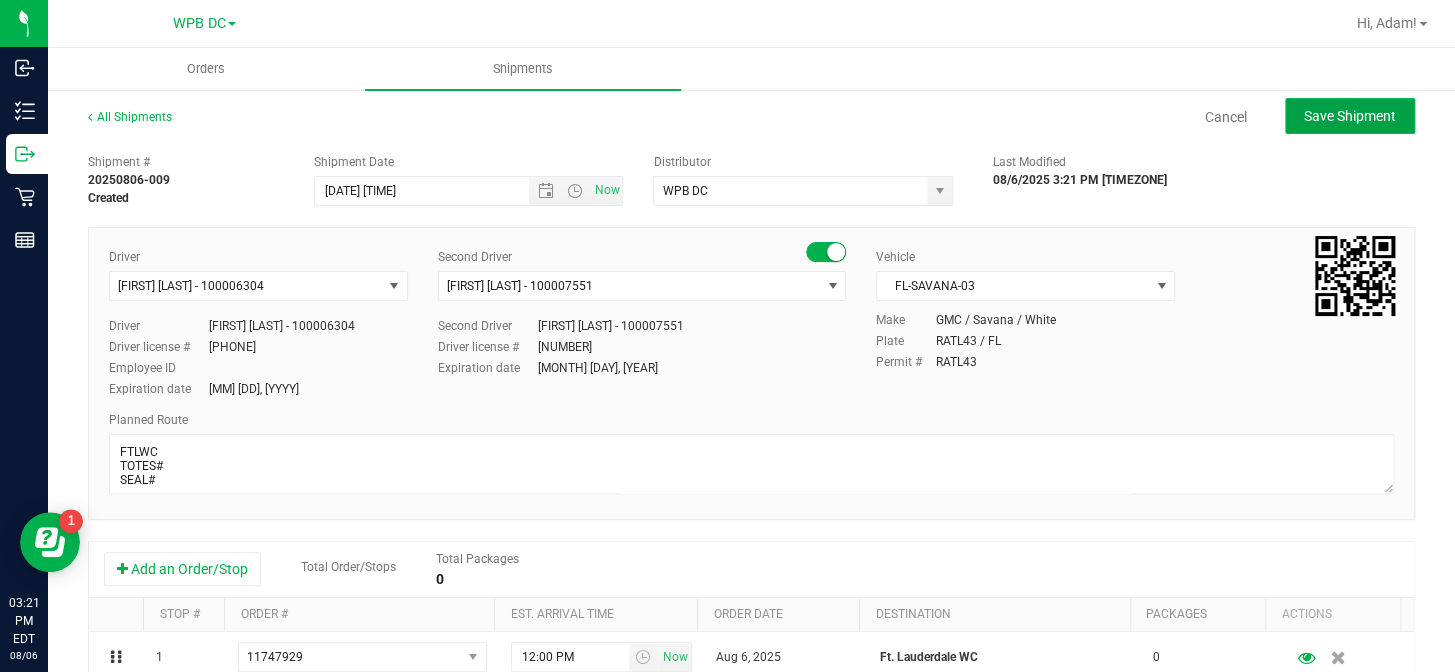 click on "Save Shipment" 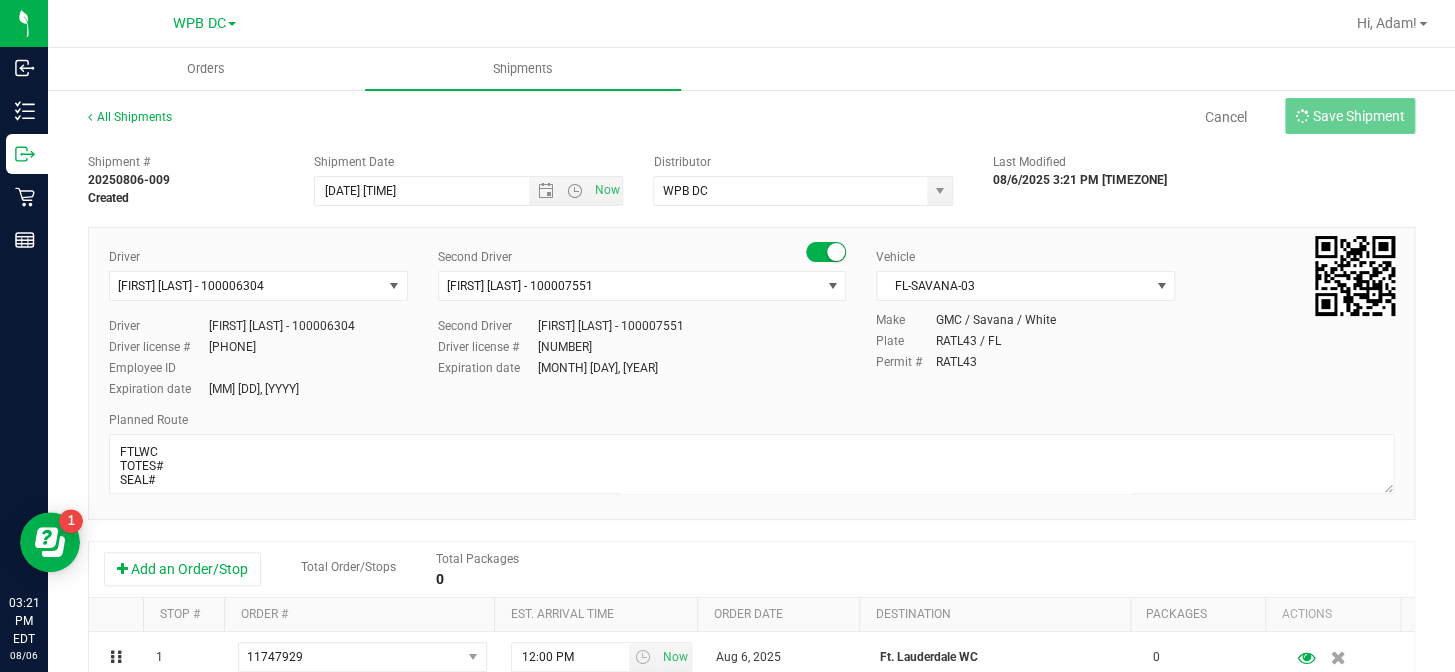 type on "[MM]/[DD]/[YYYY] [H]:[MM] [AM/PM]" 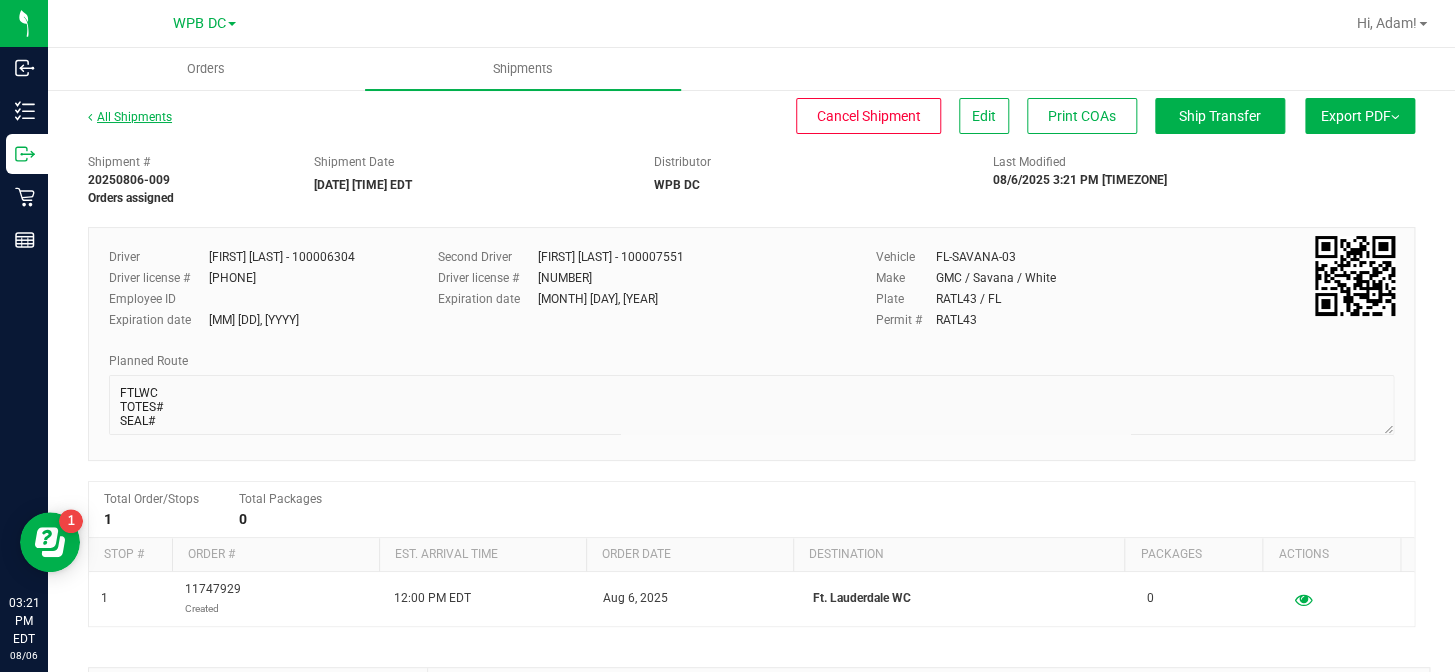 click on "All Shipments" at bounding box center (130, 117) 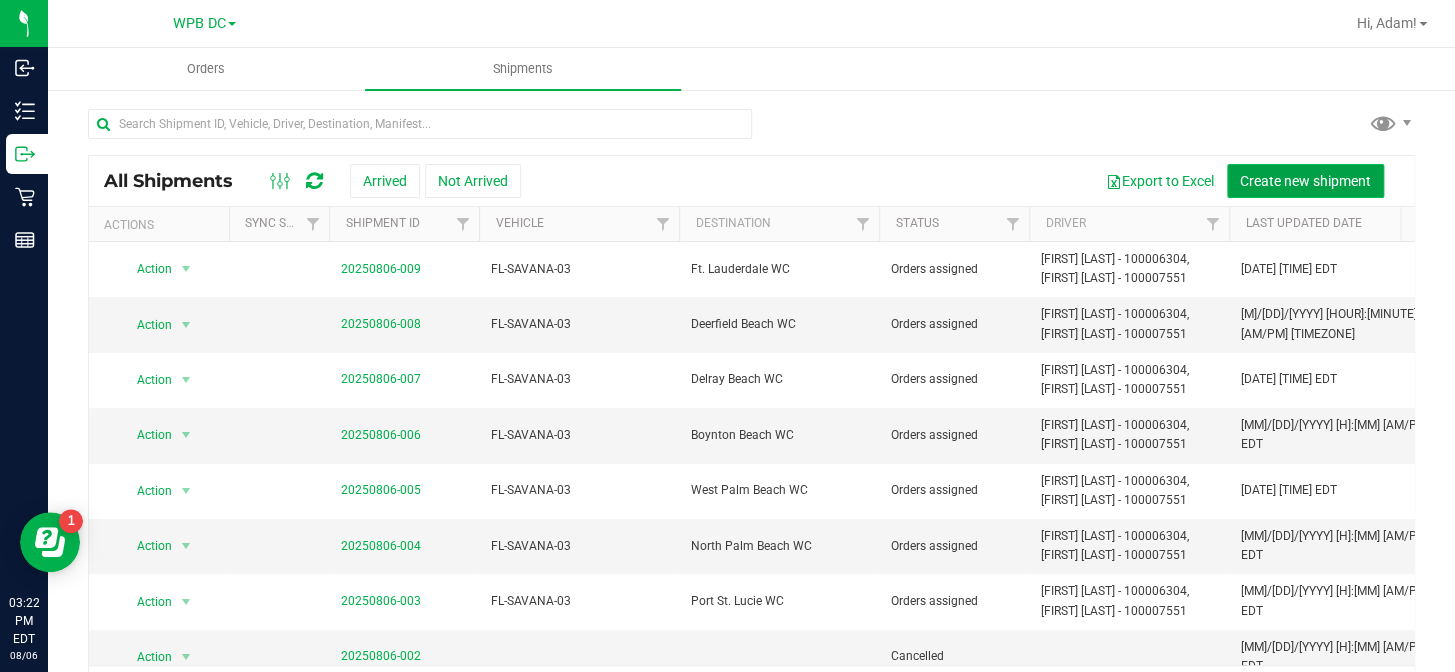 click on "Create new shipment" at bounding box center [1305, 181] 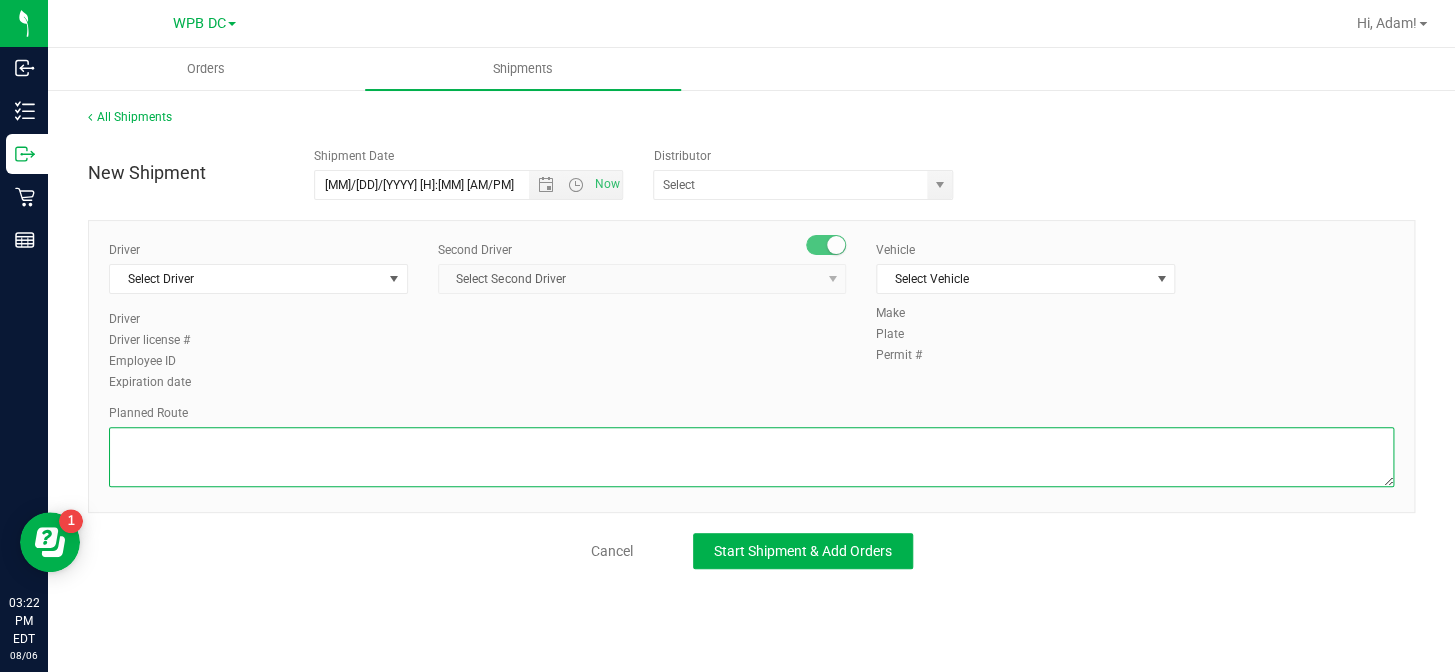 click at bounding box center (751, 457) 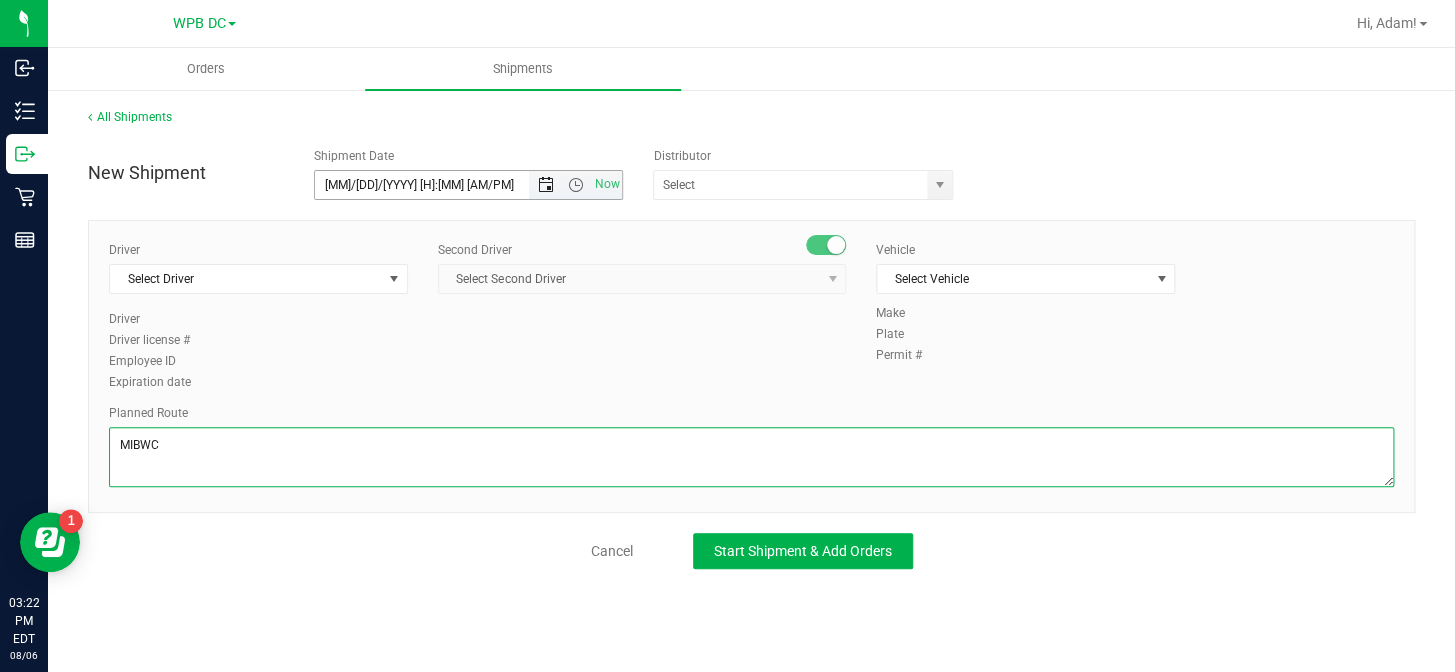 click at bounding box center [546, 185] 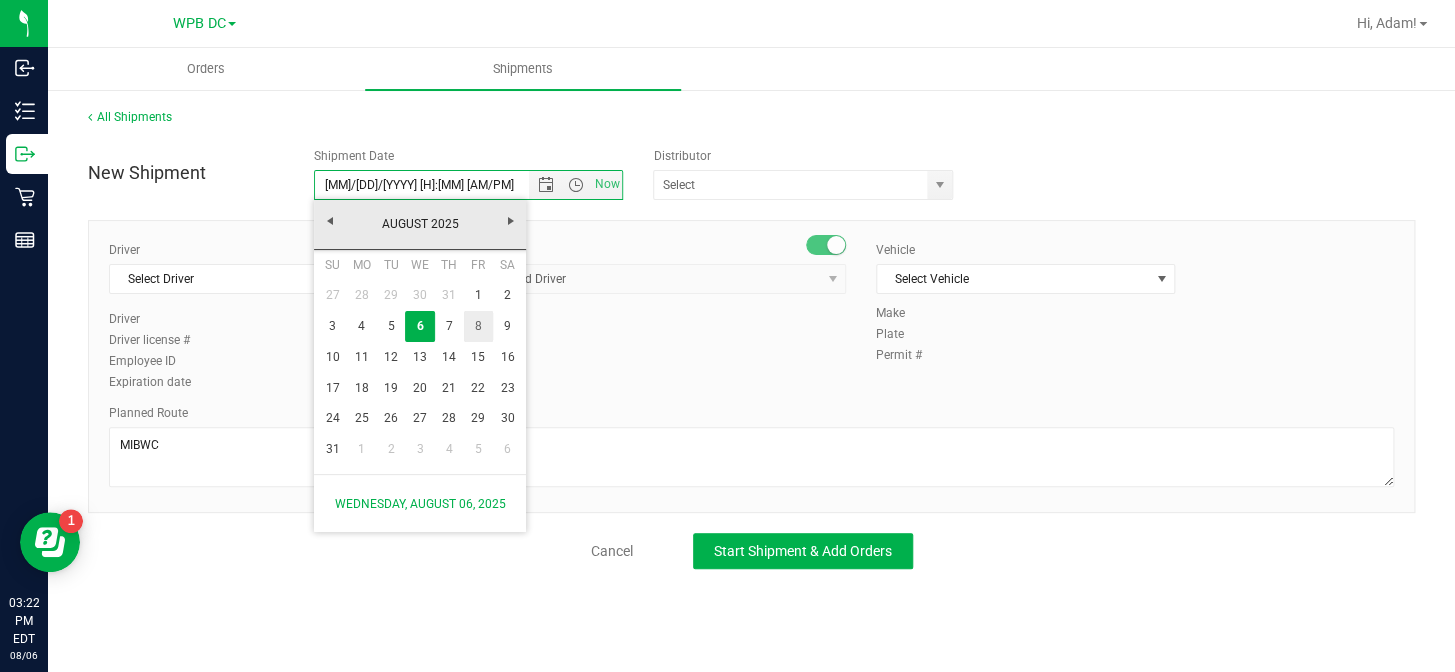 click on "8" at bounding box center [478, 326] 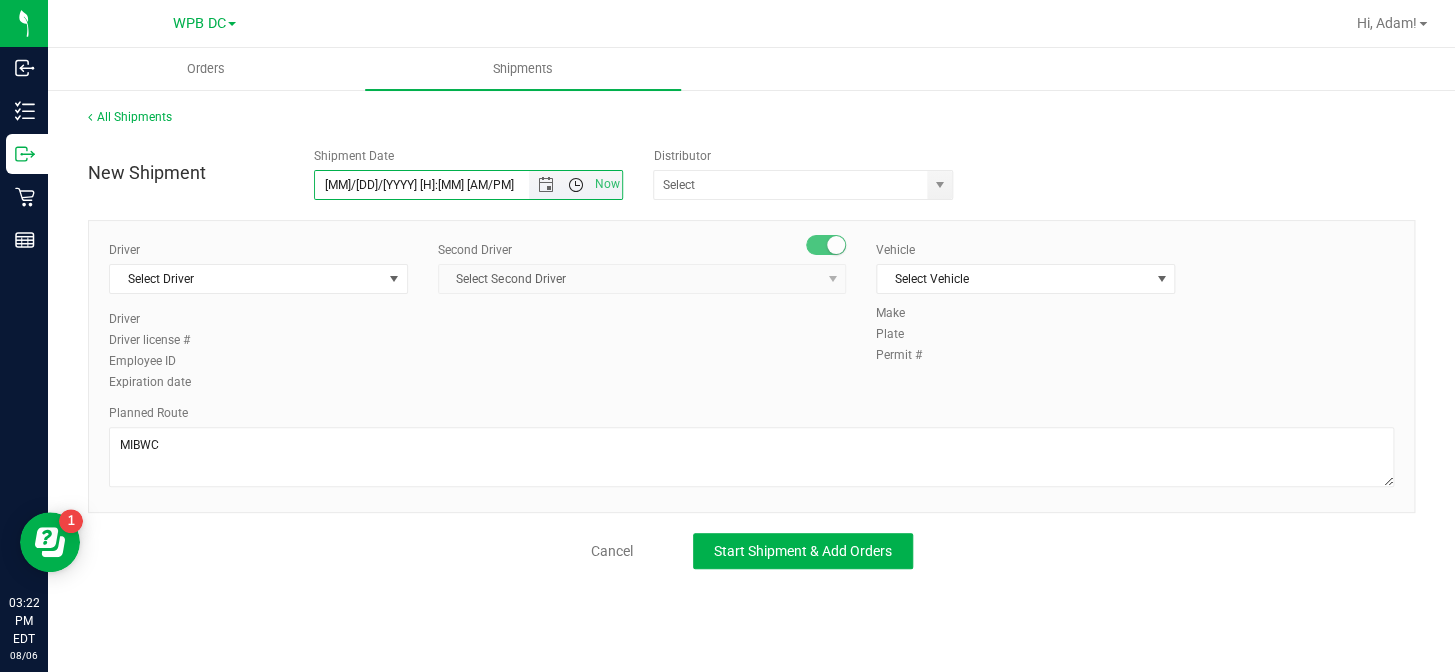 click at bounding box center [575, 185] 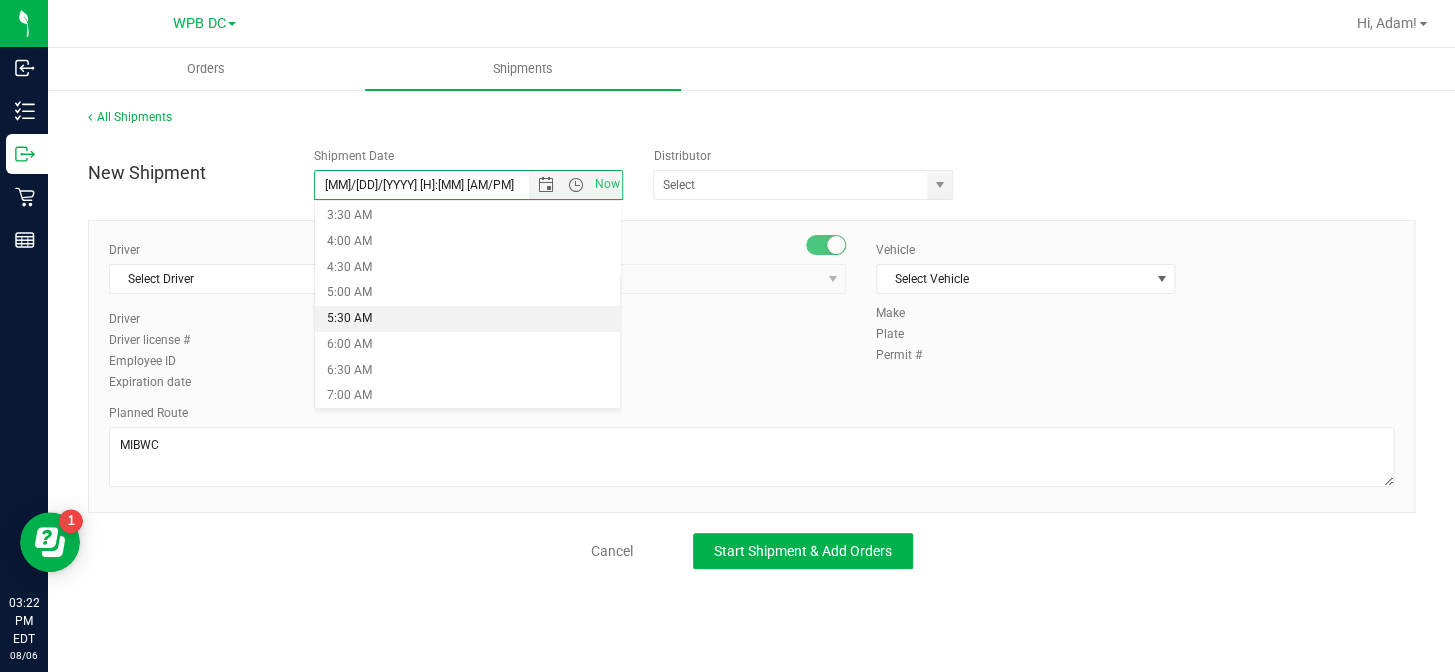 scroll, scrollTop: 272, scrollLeft: 0, axis: vertical 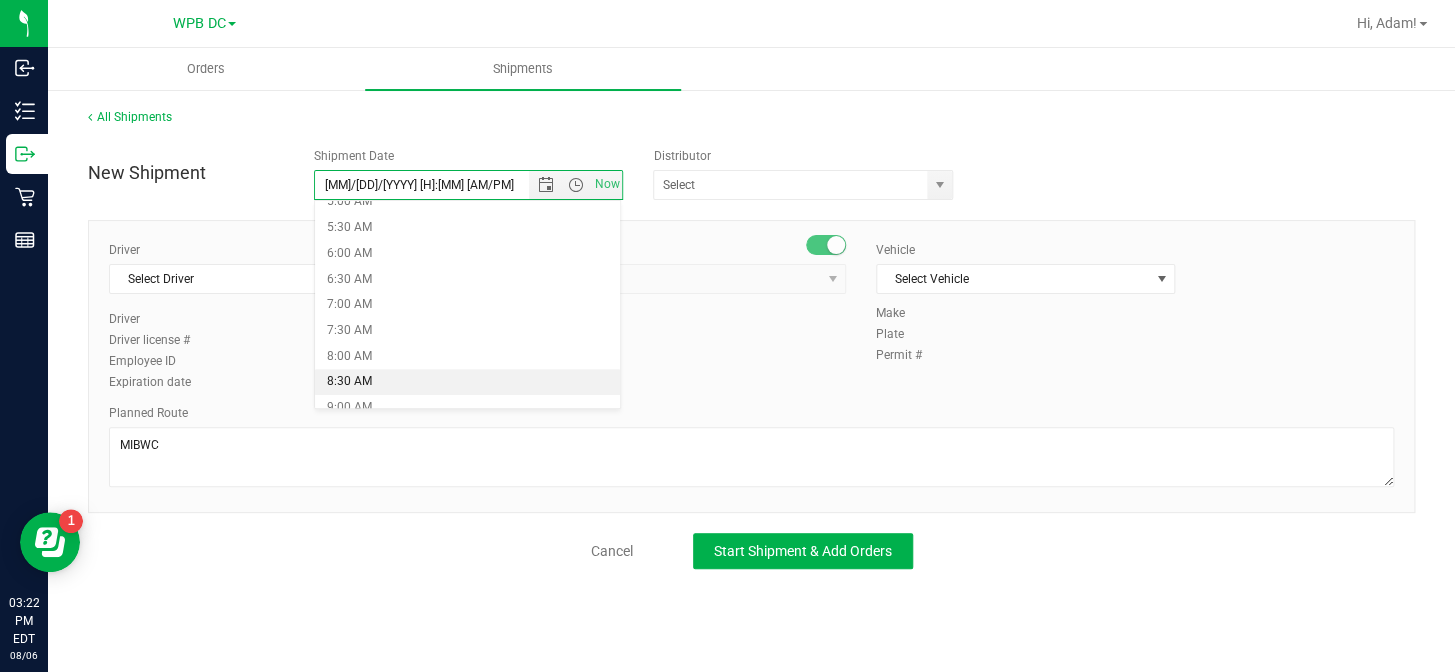 click on "8:30 AM" at bounding box center (467, 382) 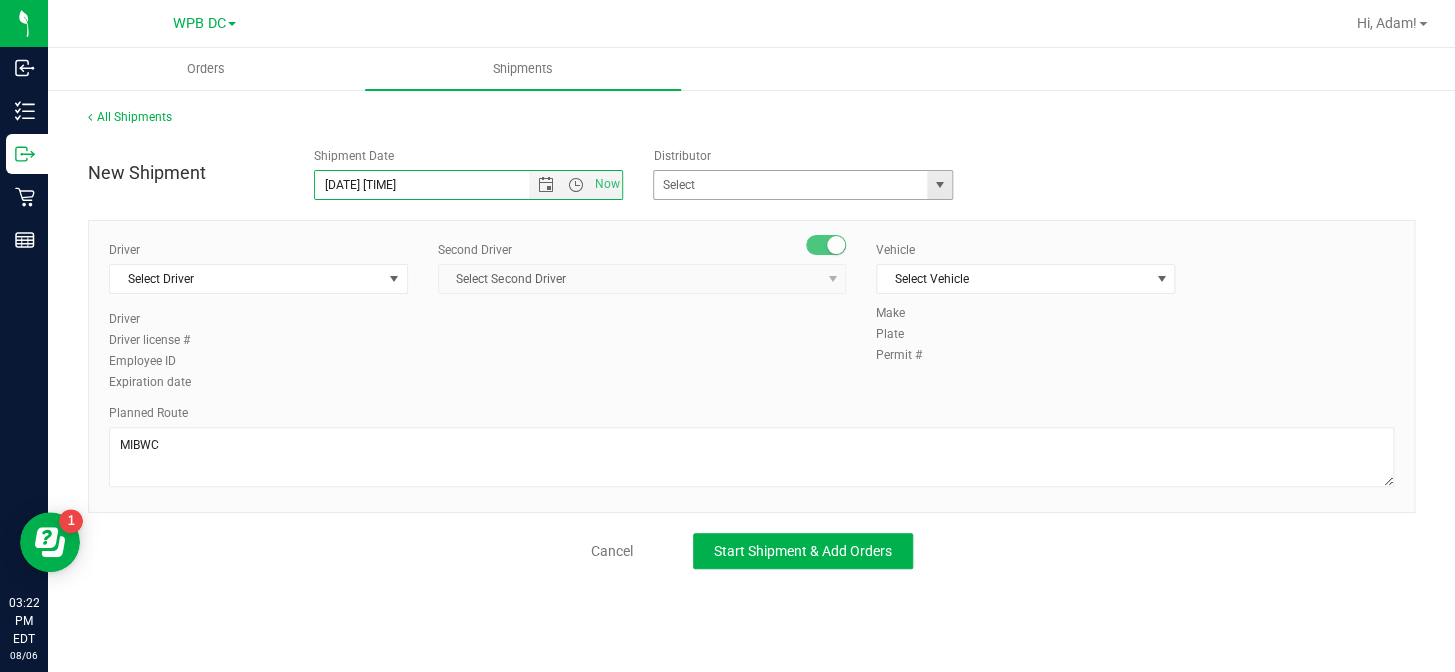 click at bounding box center [940, 185] 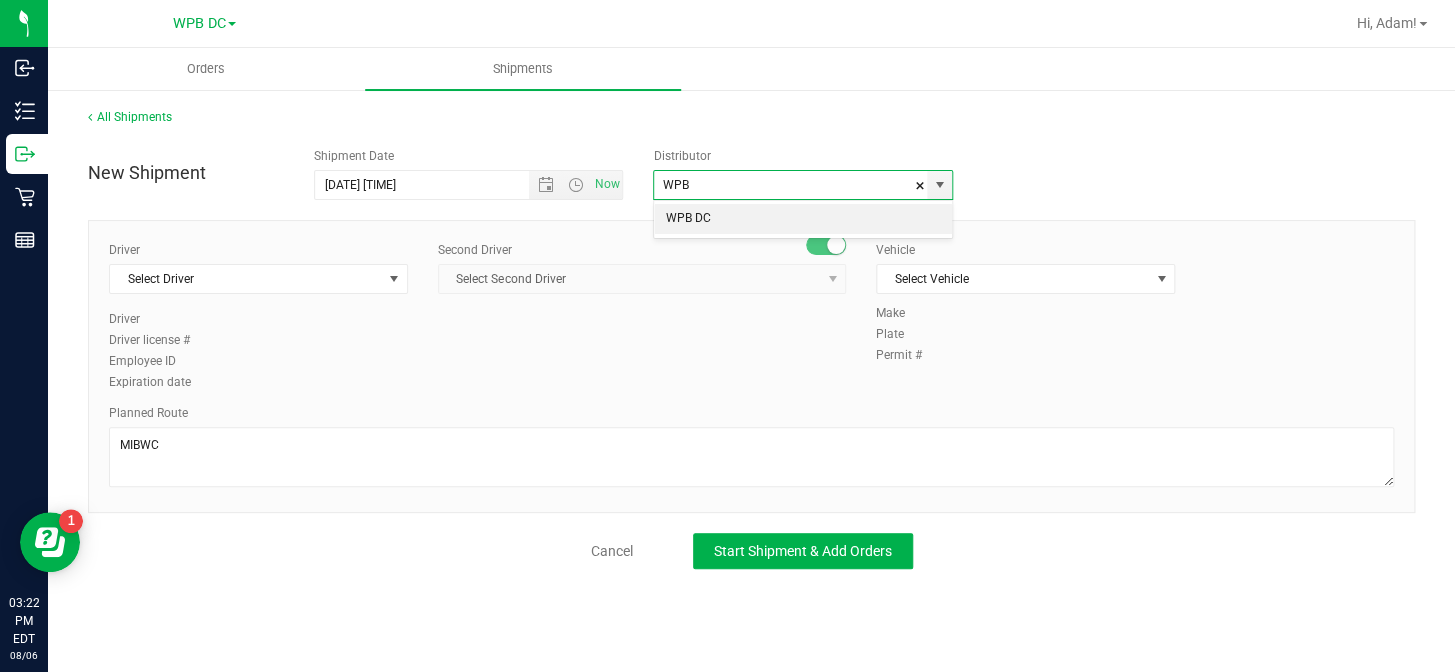 click on "WPB DC" at bounding box center (803, 219) 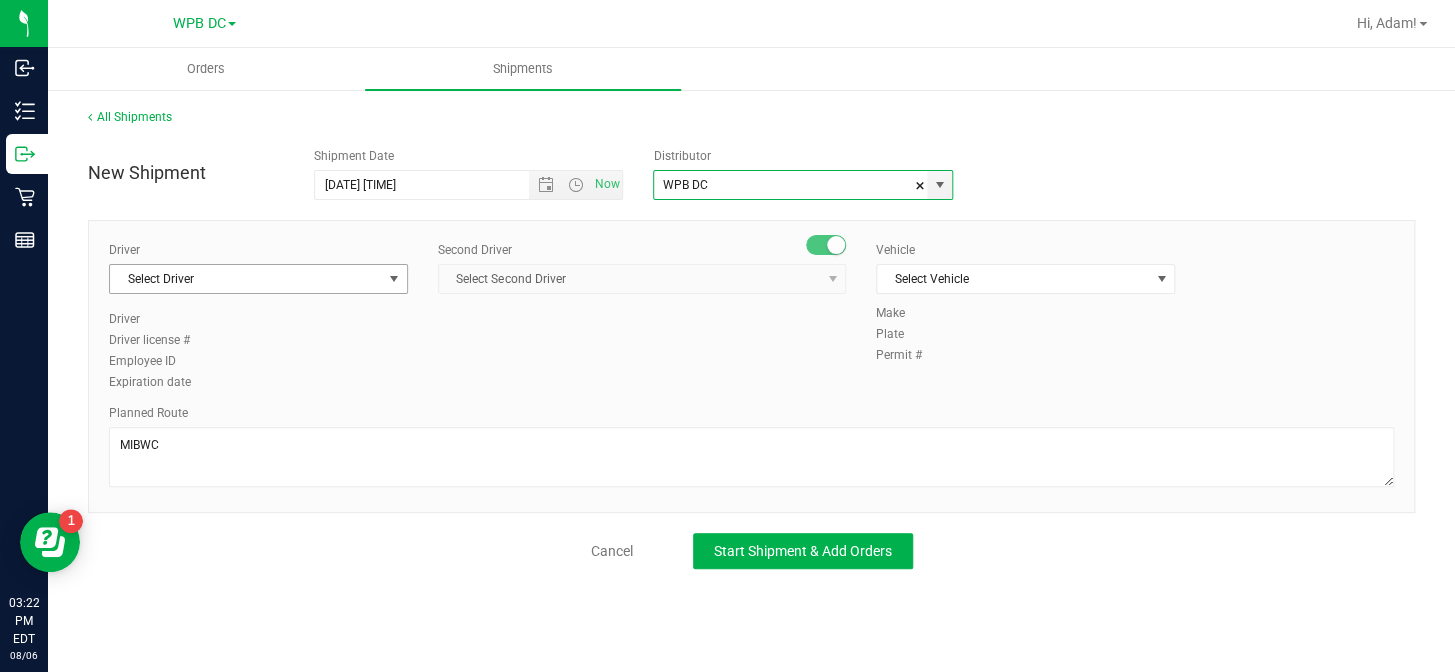type on "WPB DC" 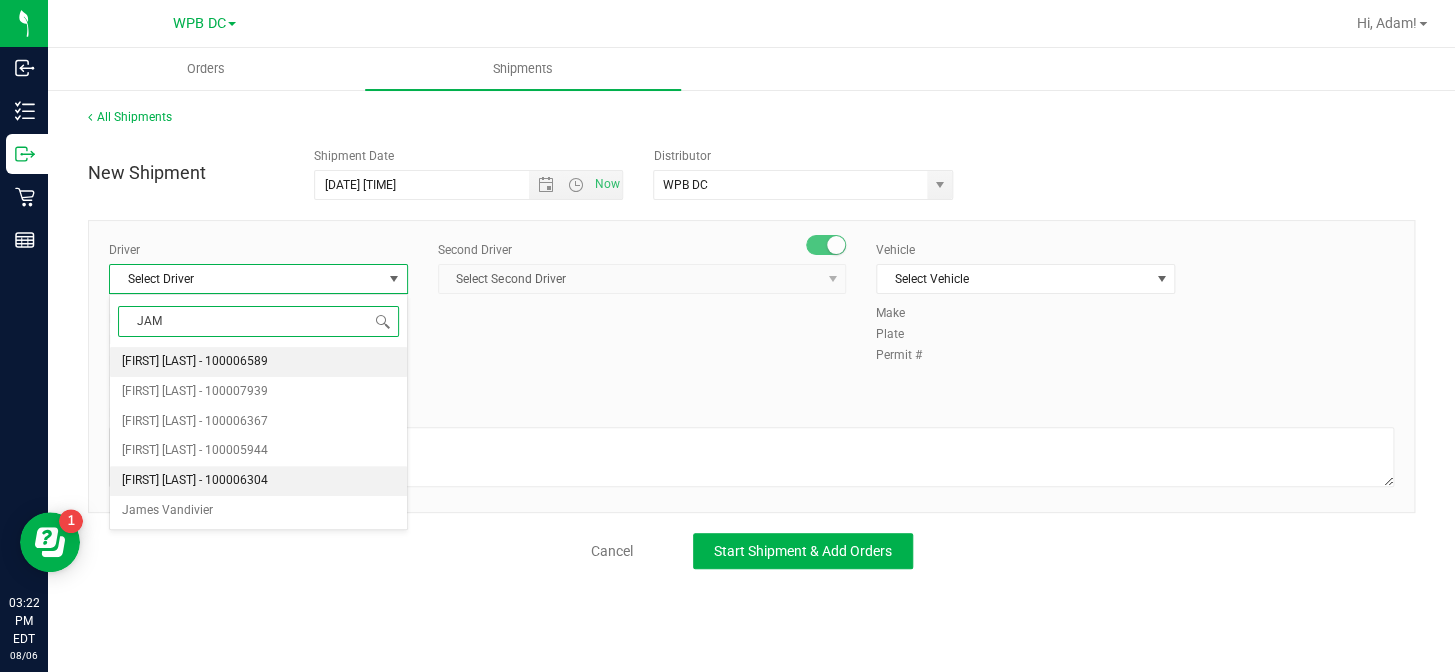 click on "[FIRST] [LAST] - 100006304" at bounding box center (195, 481) 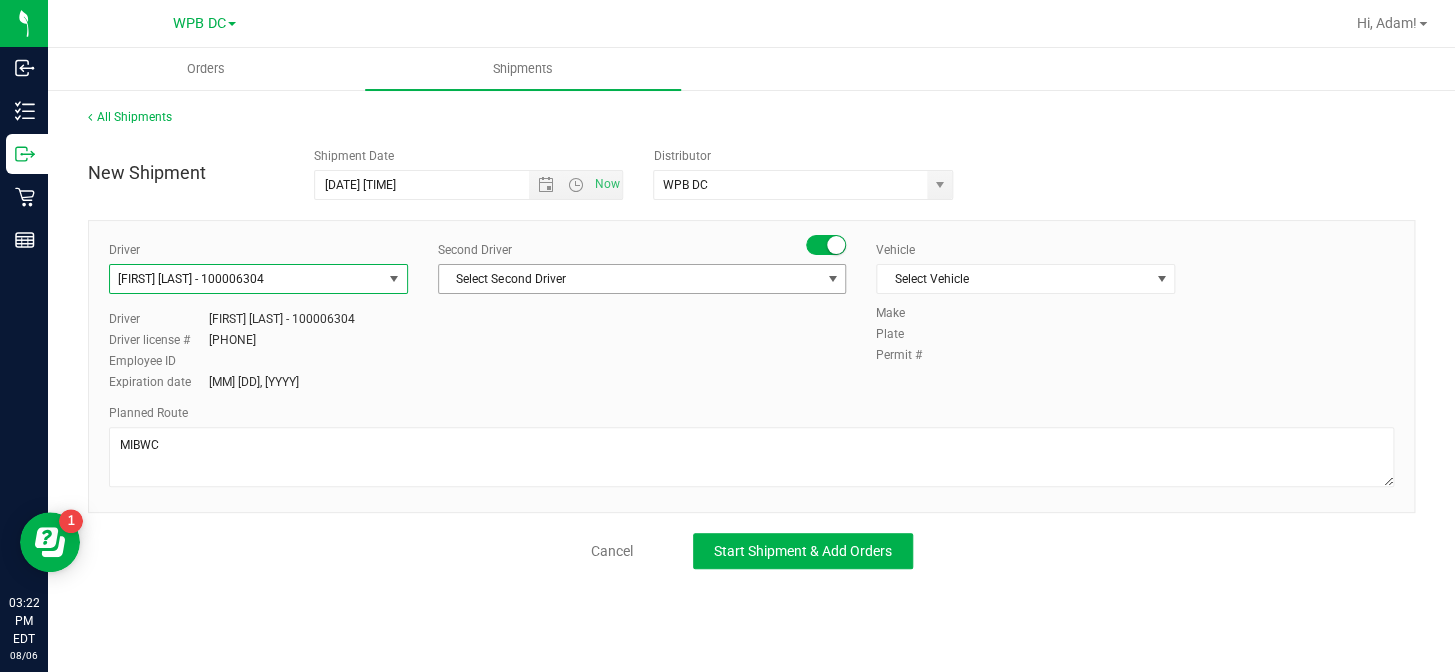 click at bounding box center (833, 279) 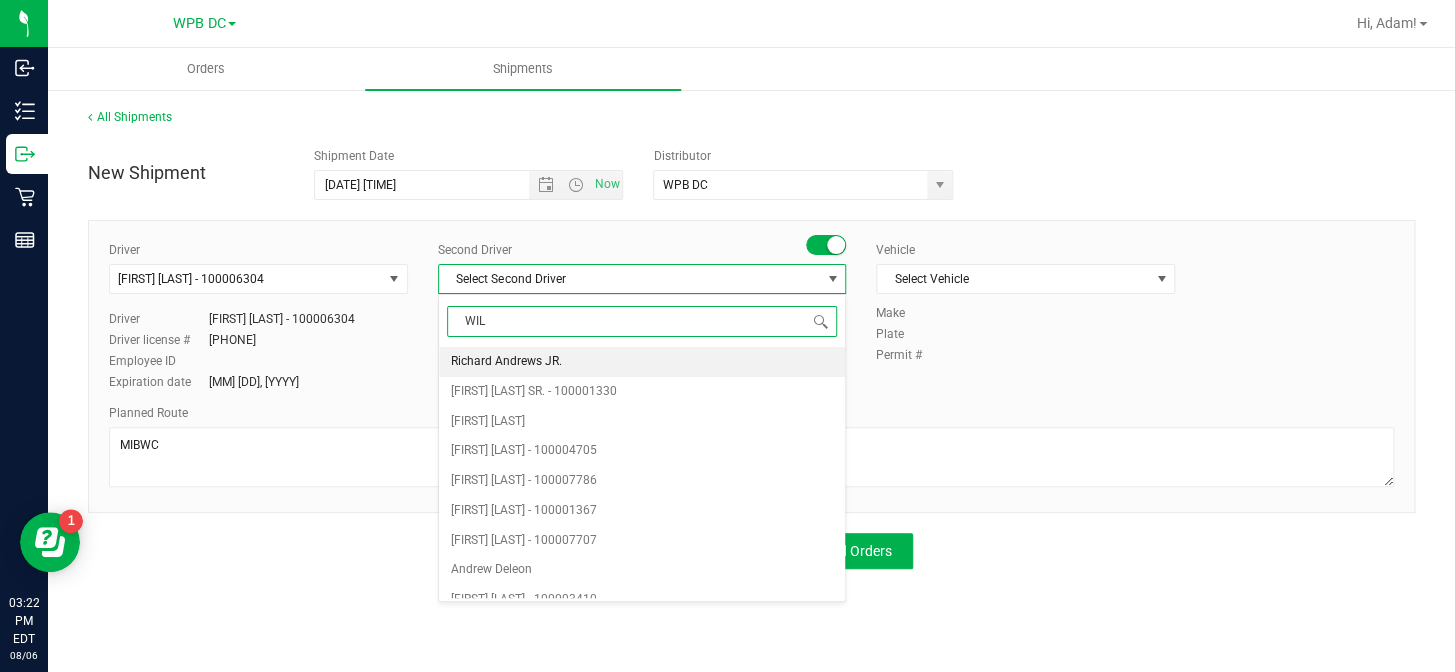 type on "WILL" 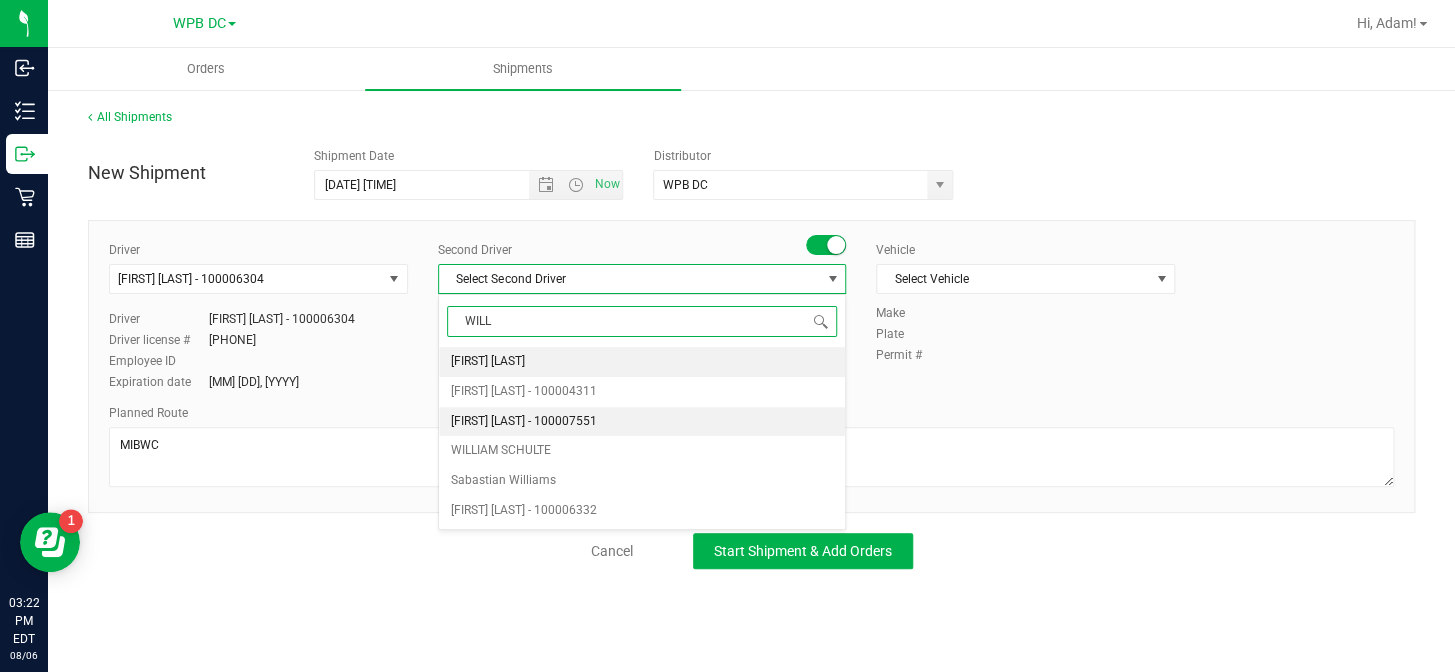 click on "[FIRST] [LAST] - 100007551" at bounding box center (524, 422) 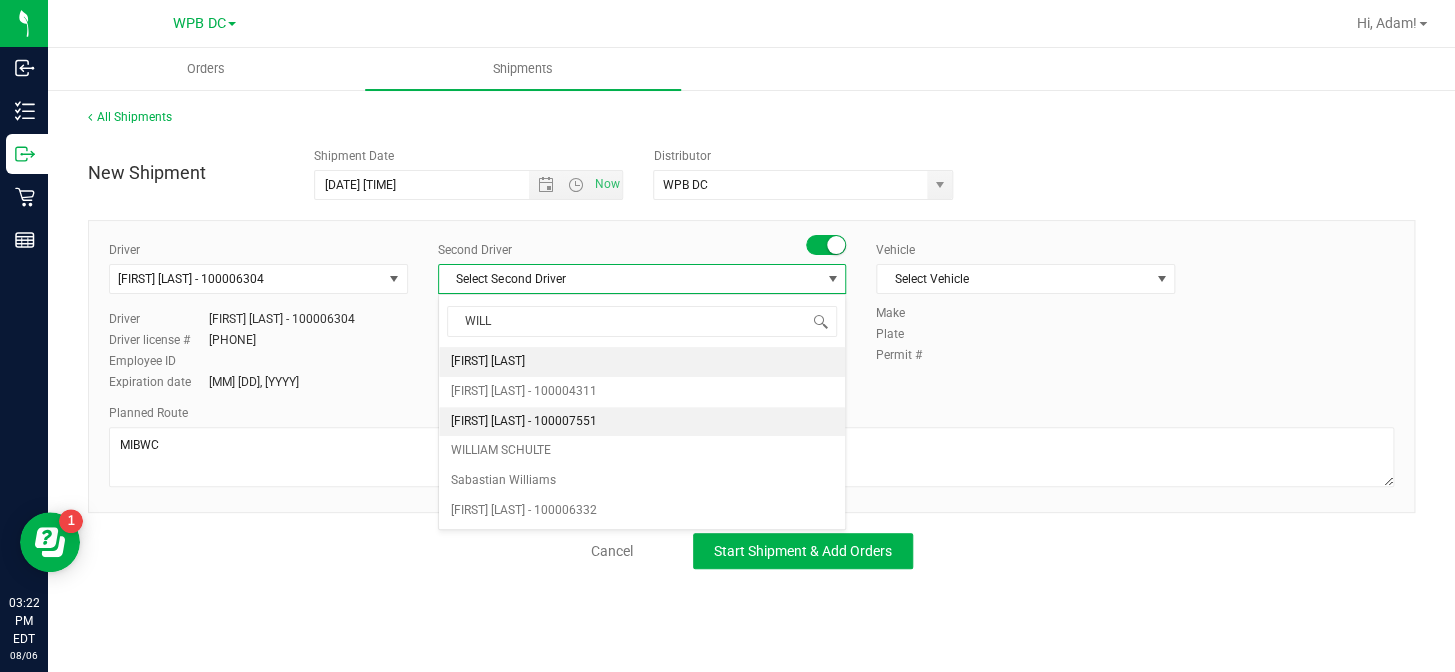 type 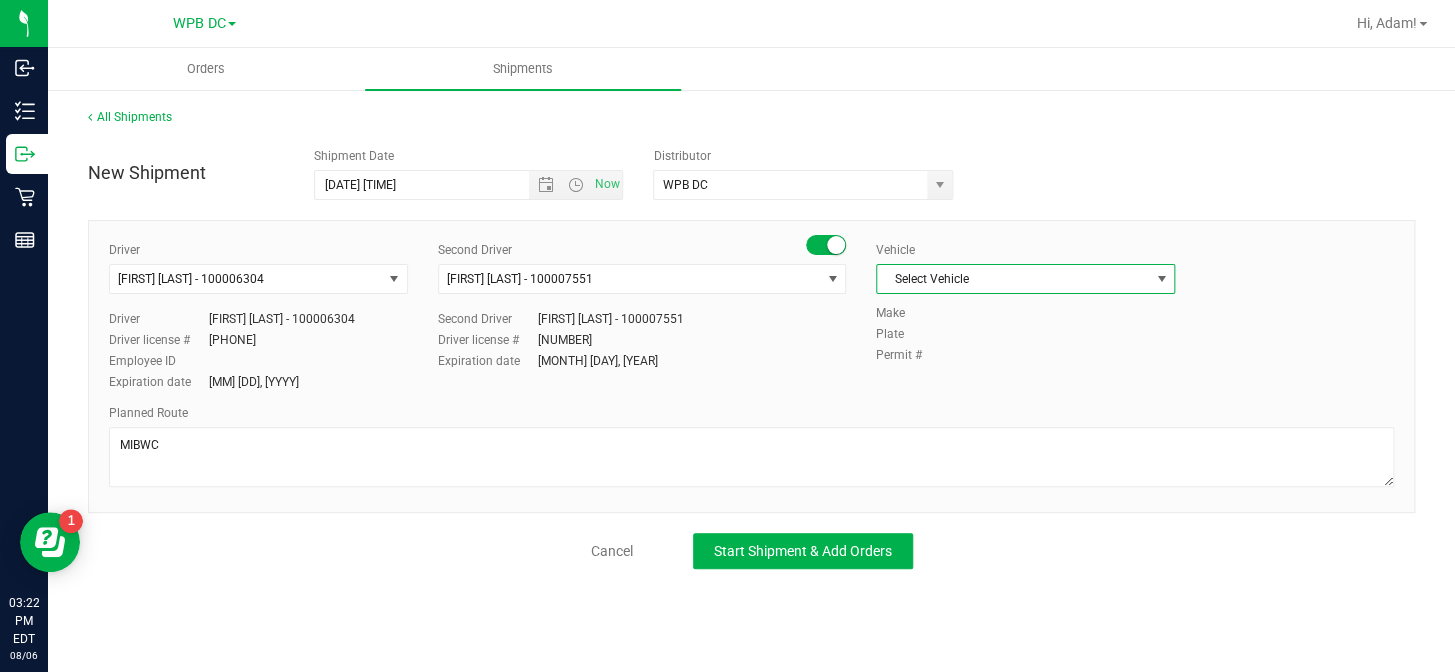 click at bounding box center (1161, 279) 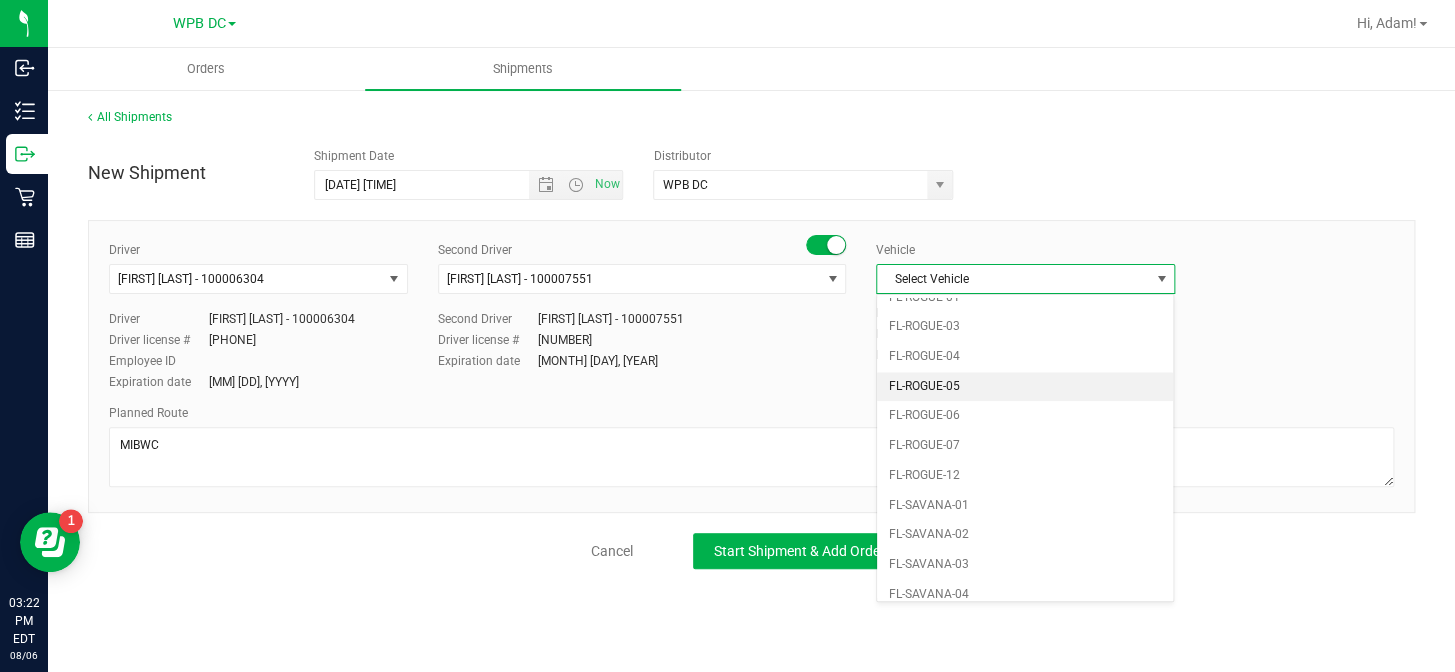 scroll, scrollTop: 928, scrollLeft: 0, axis: vertical 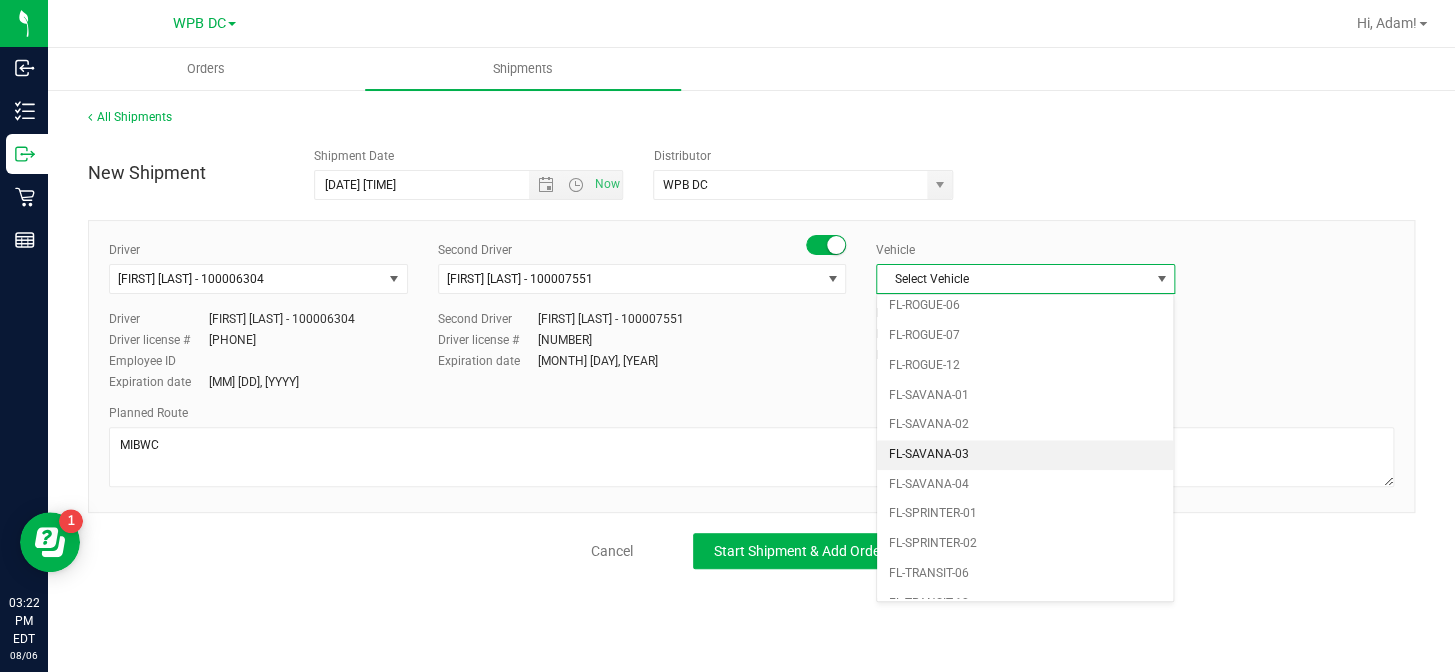 click on "FL-SAVANA-03" at bounding box center (1025, 455) 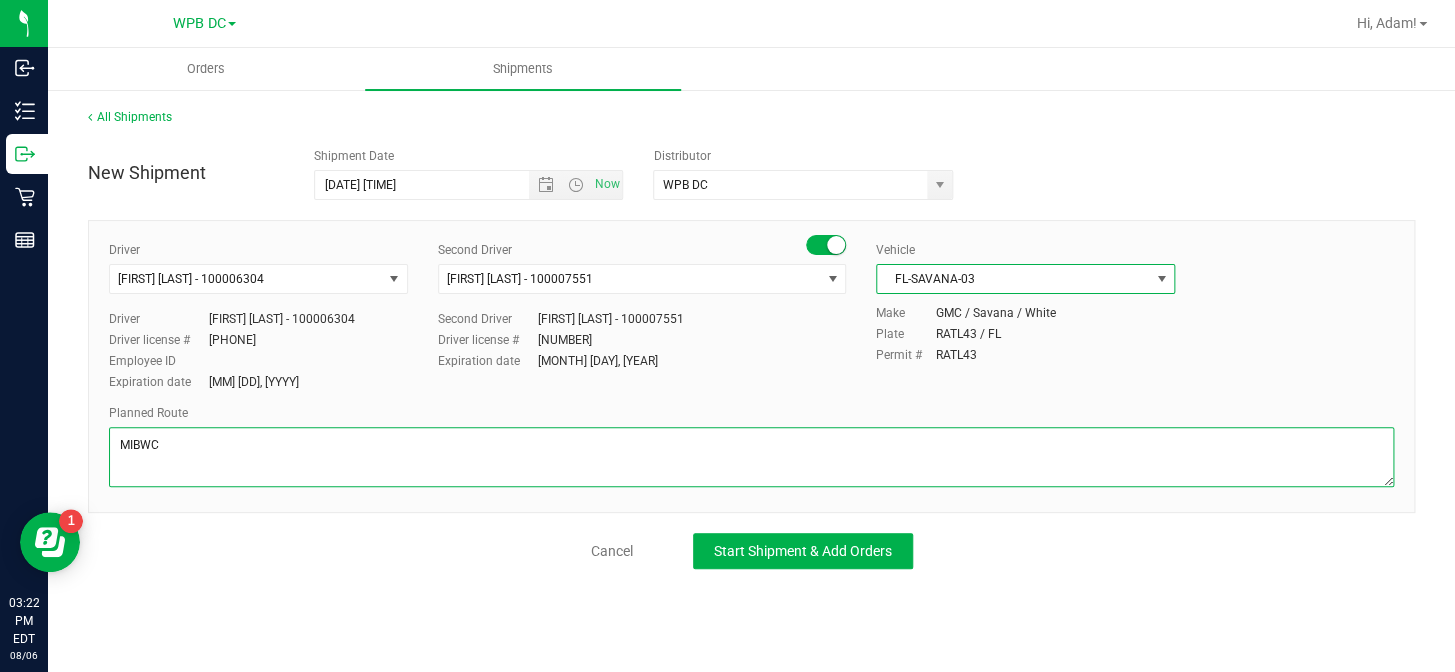 click at bounding box center [751, 457] 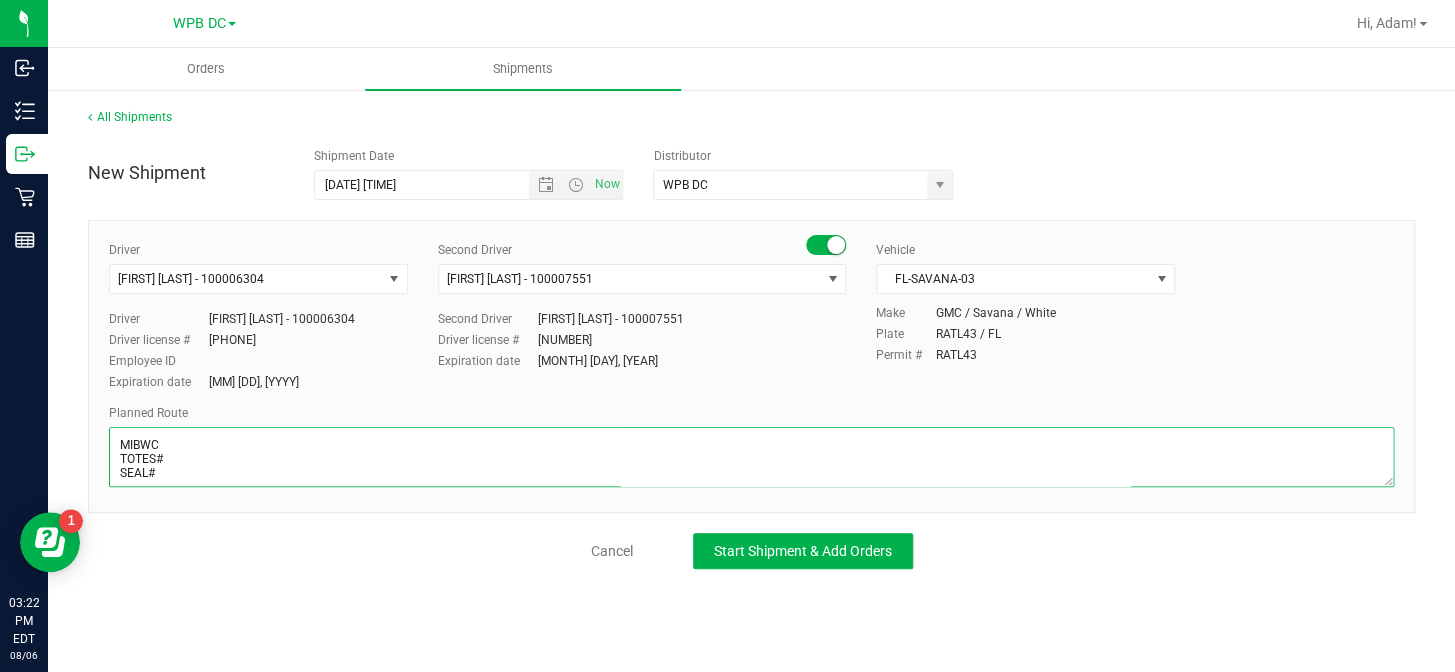 scroll, scrollTop: 10, scrollLeft: 0, axis: vertical 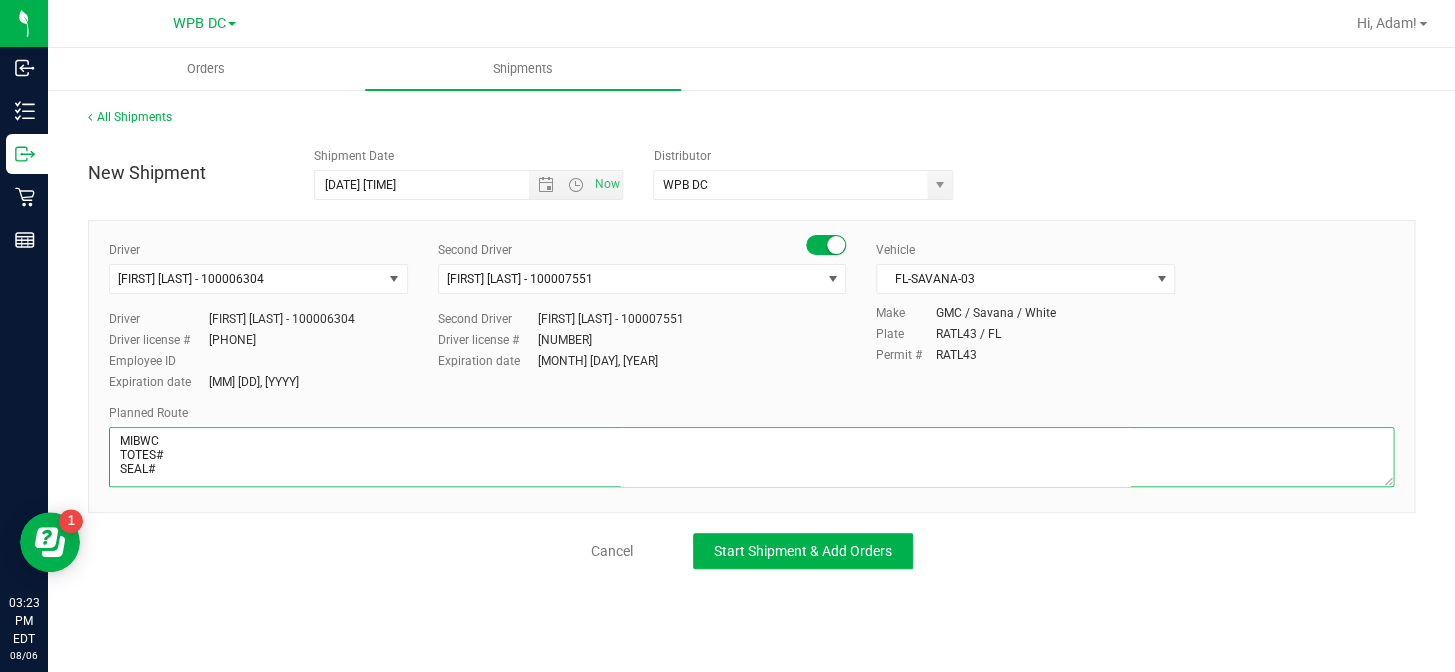 paste on "MIK-MIA-MIB-FTL-DFB-DRB-BYB-WPB-NPB-PSL" 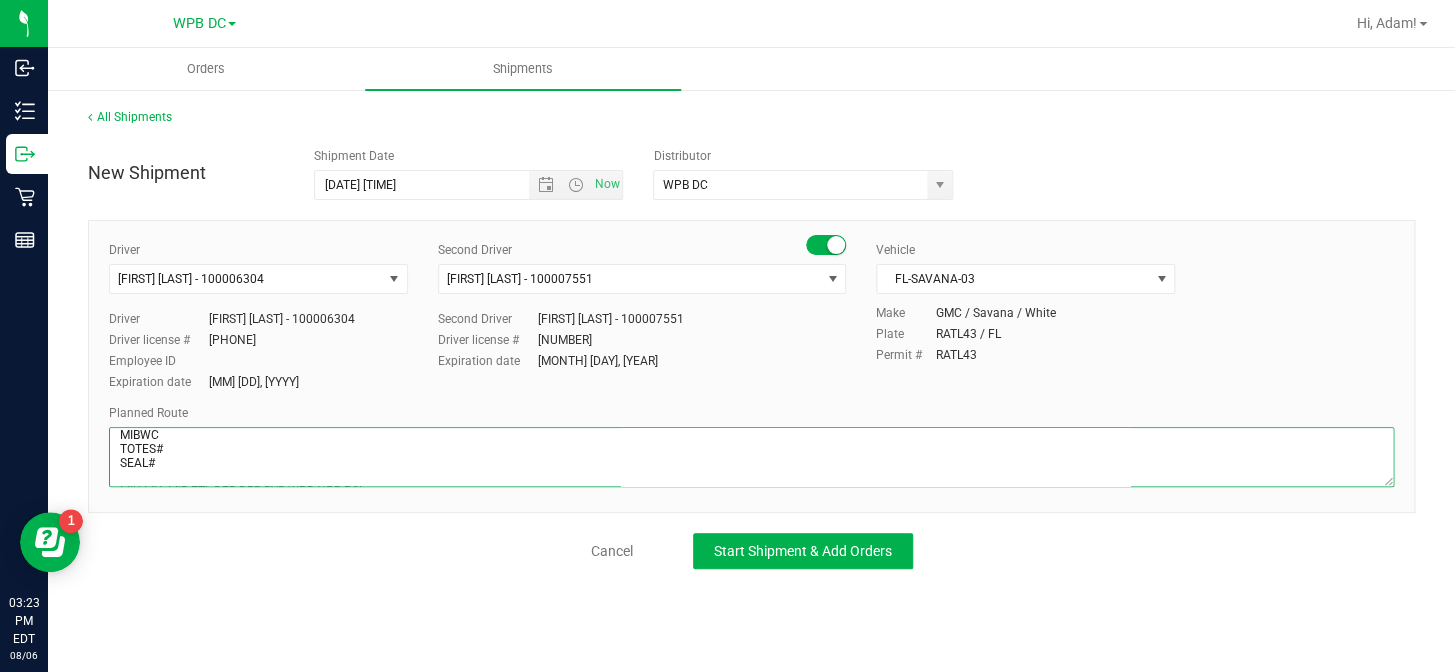 scroll, scrollTop: 25, scrollLeft: 0, axis: vertical 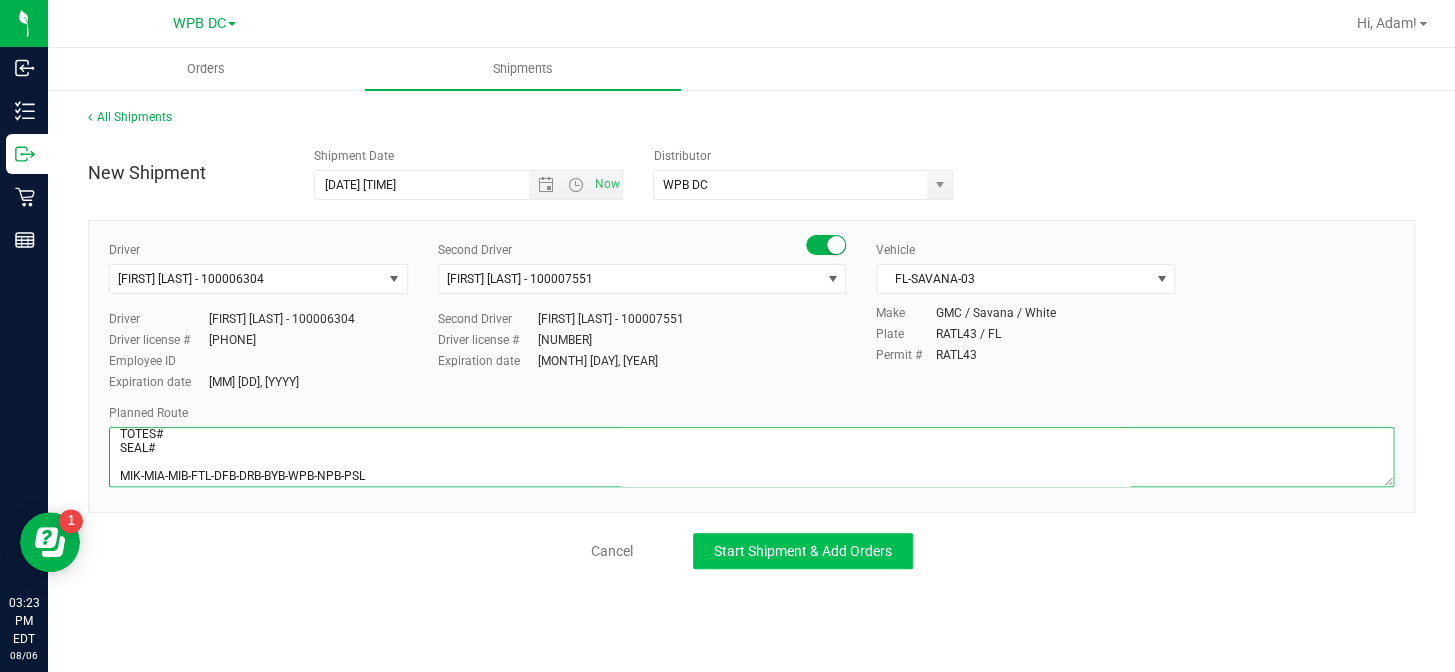 type on "MIBWC
TOTES#
SEAL#
MIK-MIA-MIB-FTL-DFB-DRB-BYB-WPB-NPB-PSL" 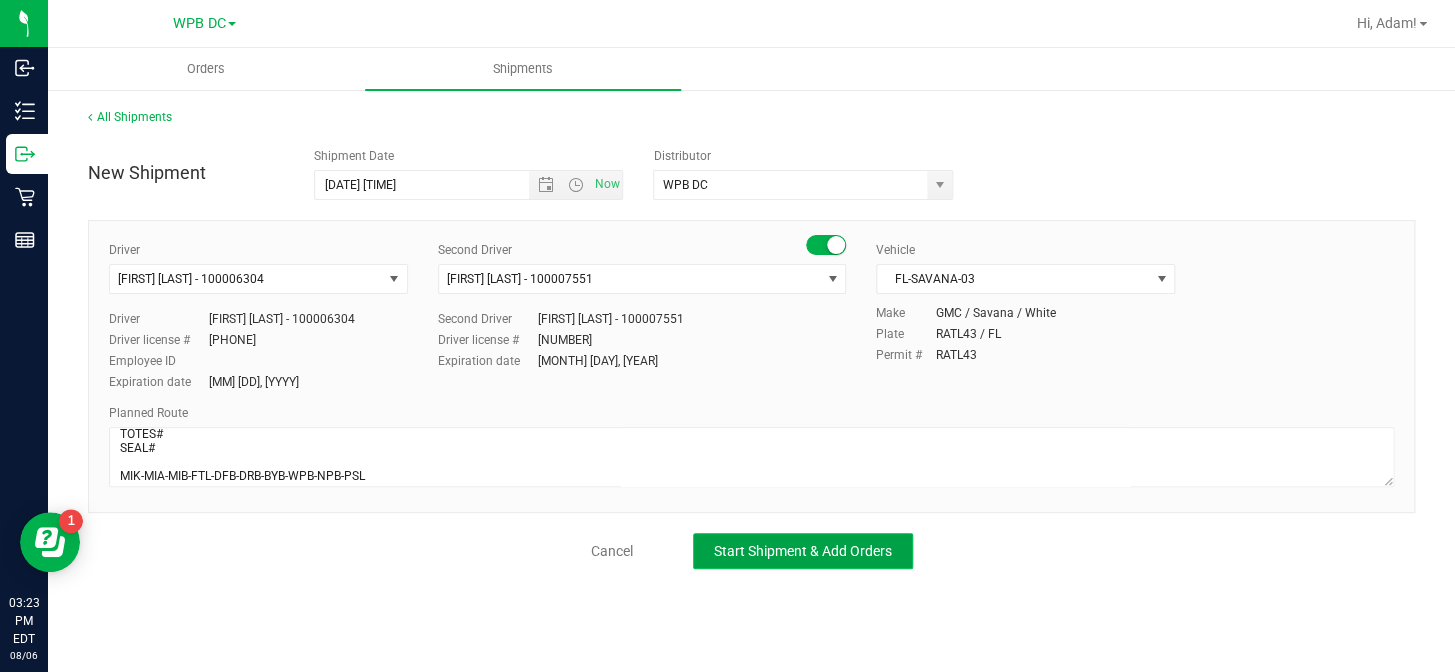 click on "Start Shipment & Add Orders" 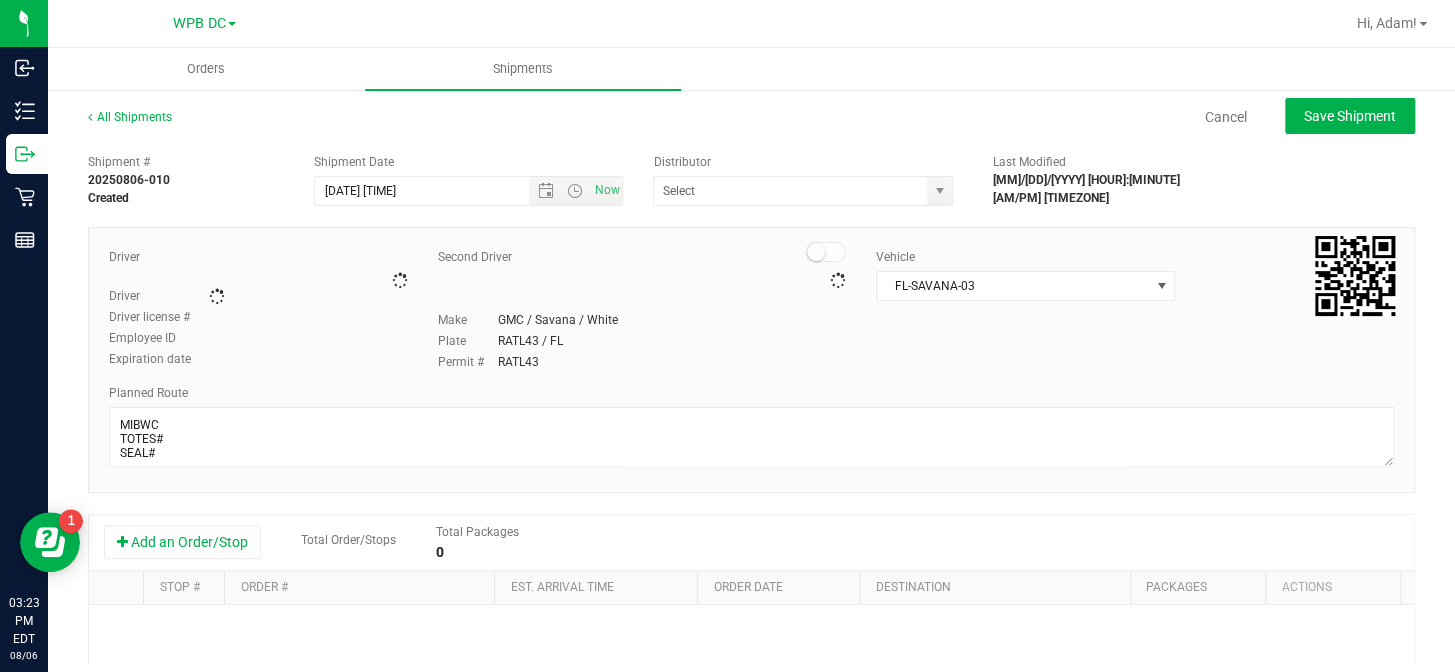 type on "WPB DC" 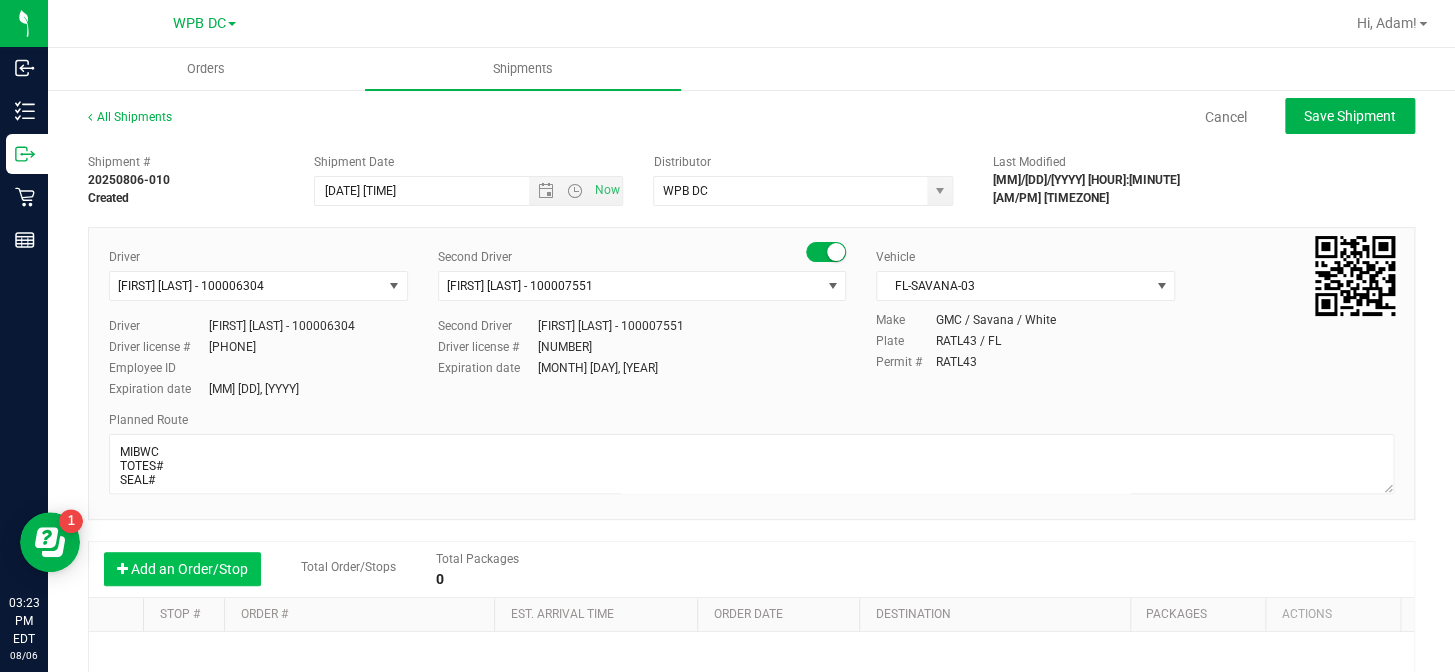 click on "Add an Order/Stop" at bounding box center (182, 569) 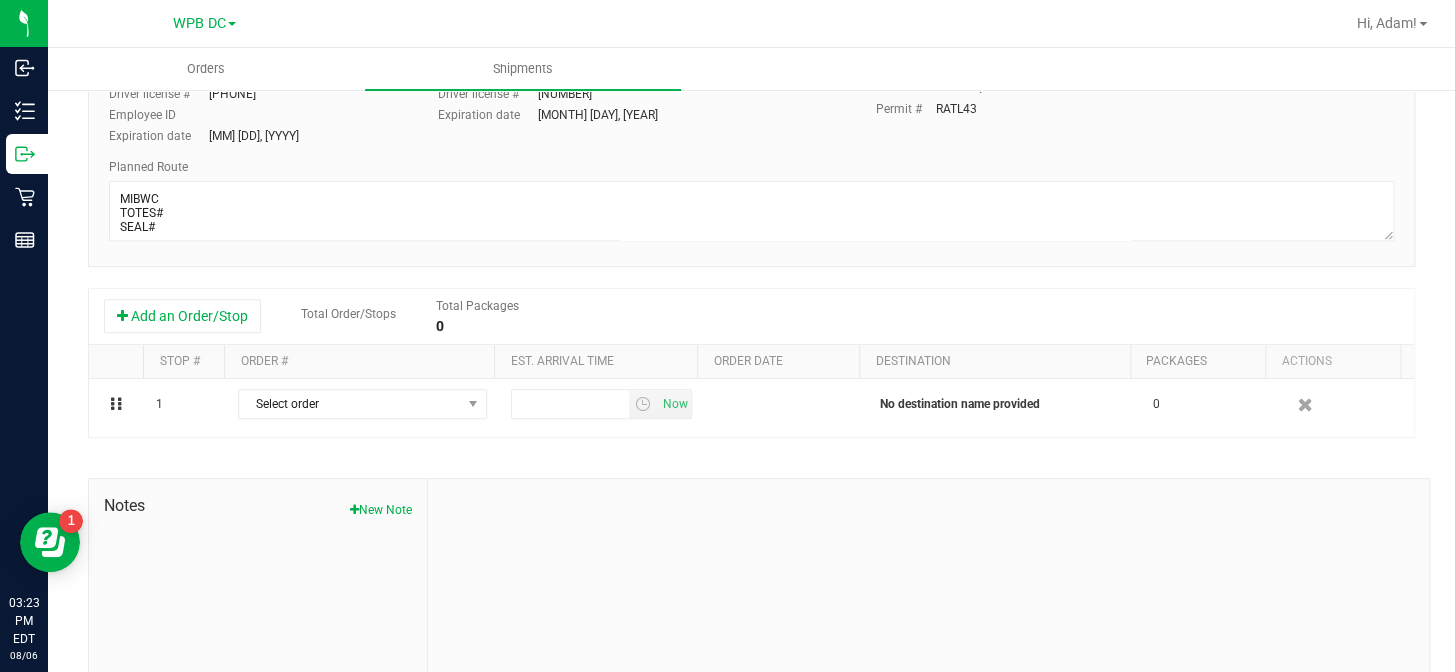 scroll, scrollTop: 272, scrollLeft: 0, axis: vertical 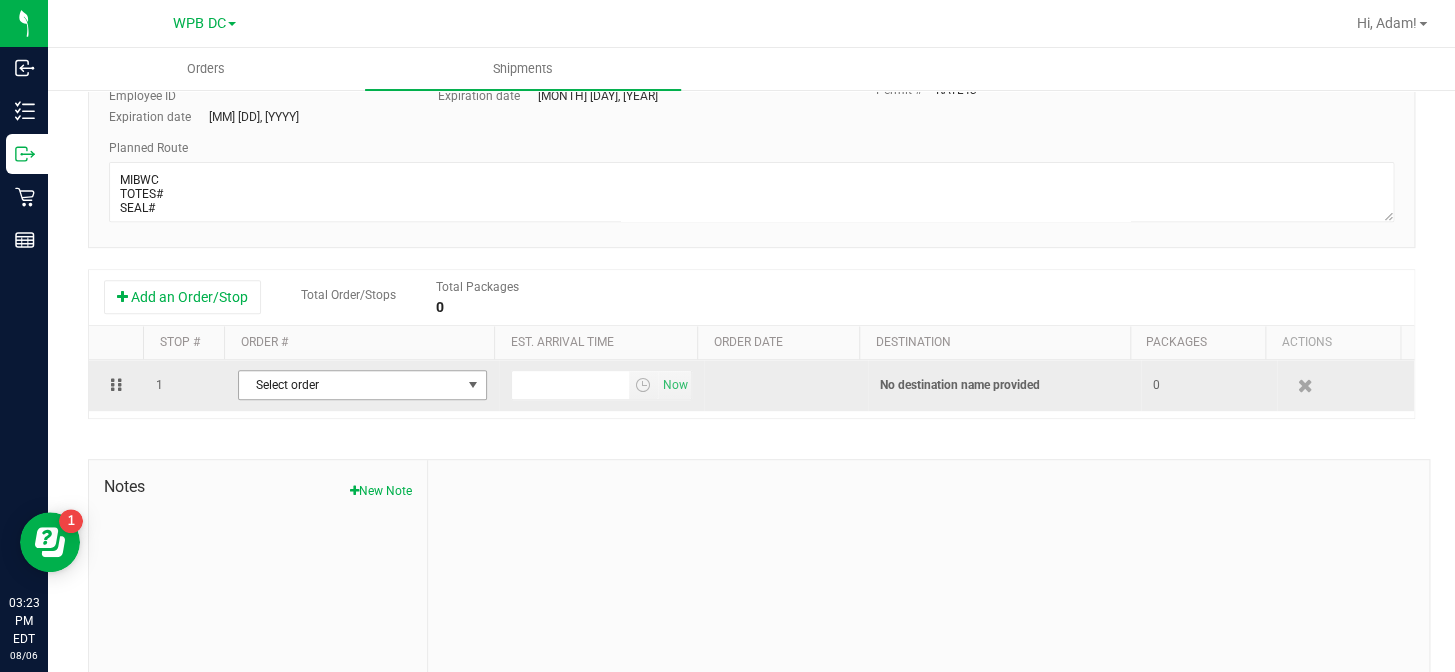 click at bounding box center [473, 385] 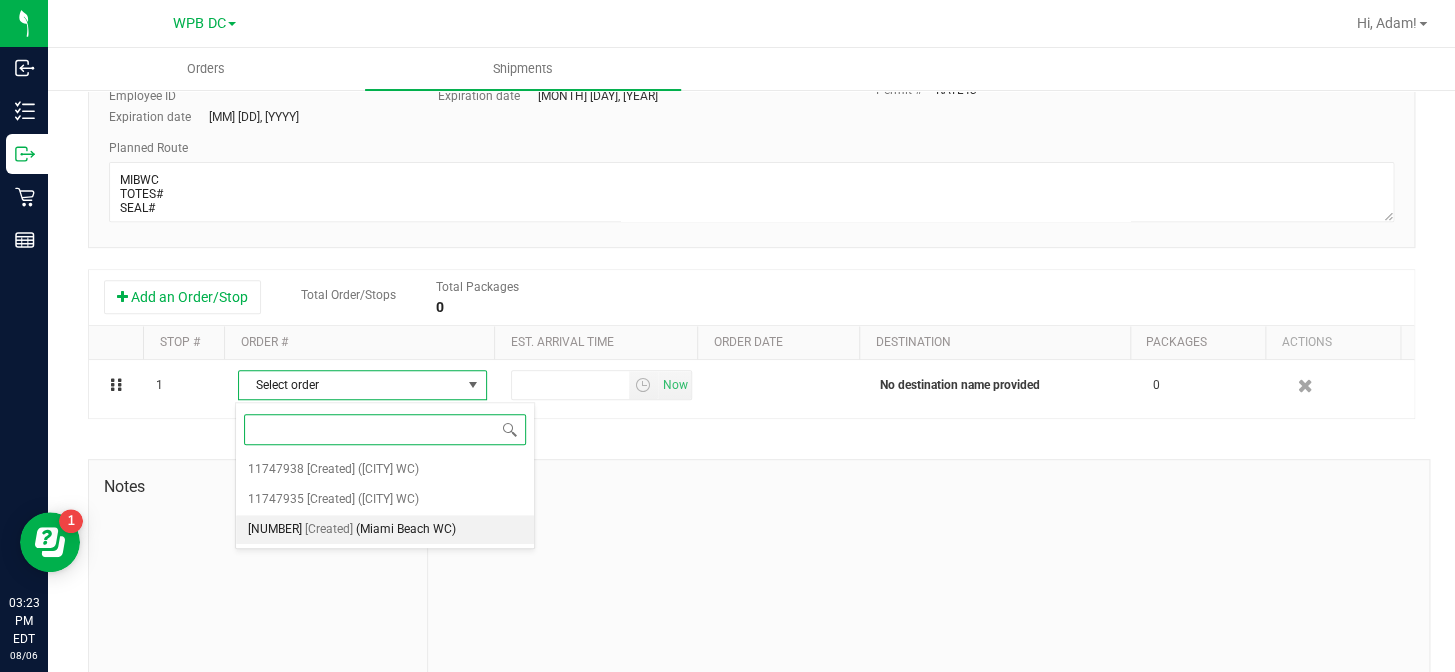 click on "(Miami Beach WC)" at bounding box center [406, 530] 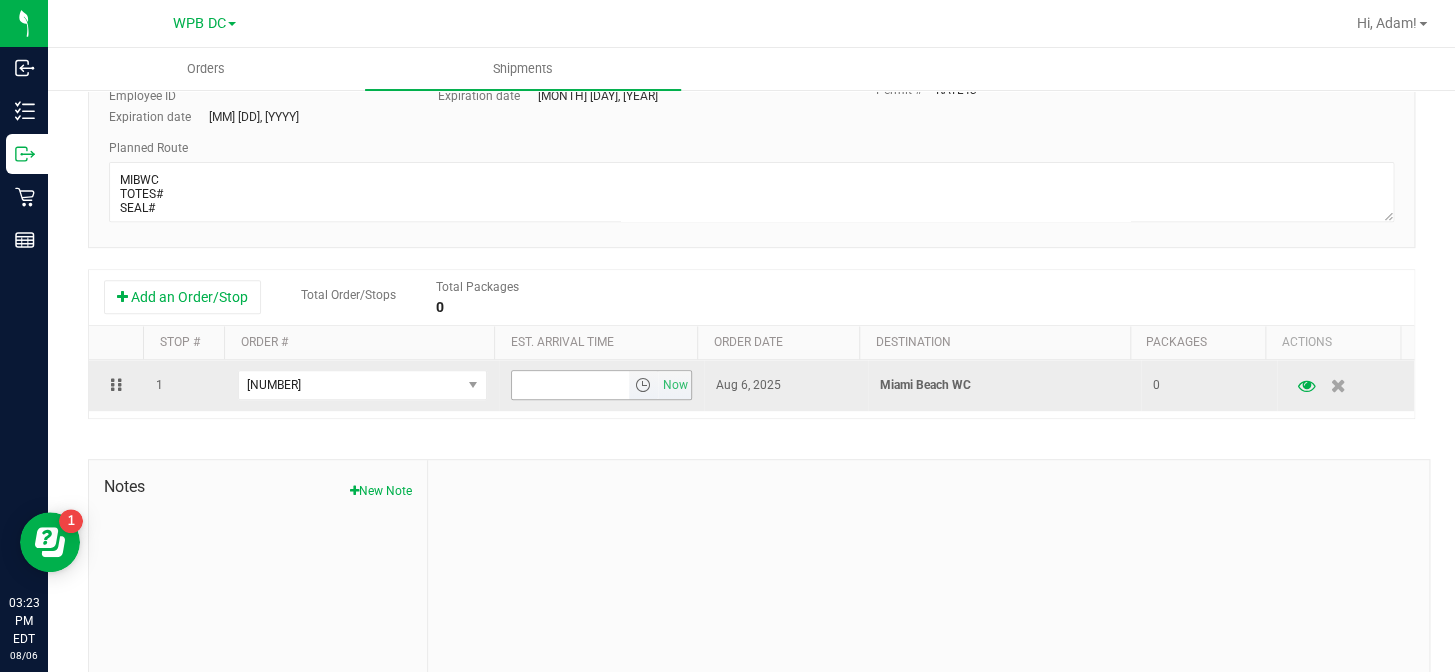 click at bounding box center (643, 385) 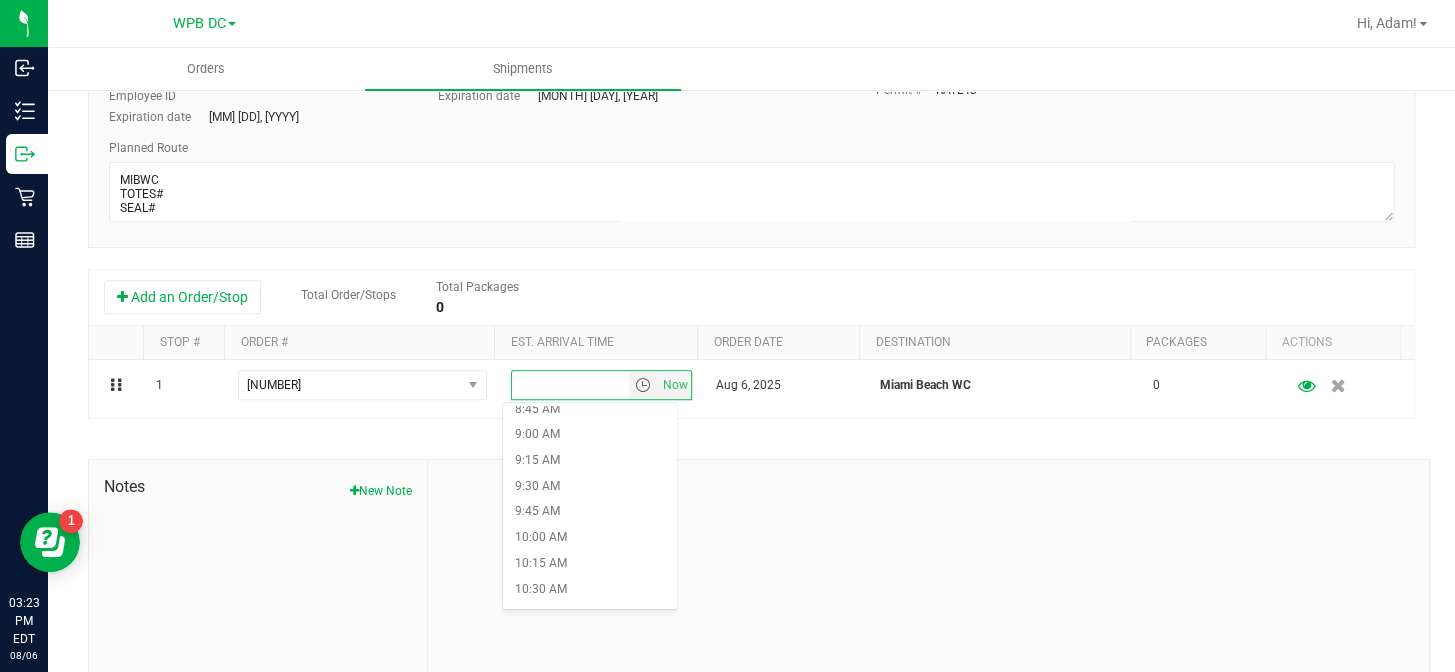 scroll, scrollTop: 1000, scrollLeft: 0, axis: vertical 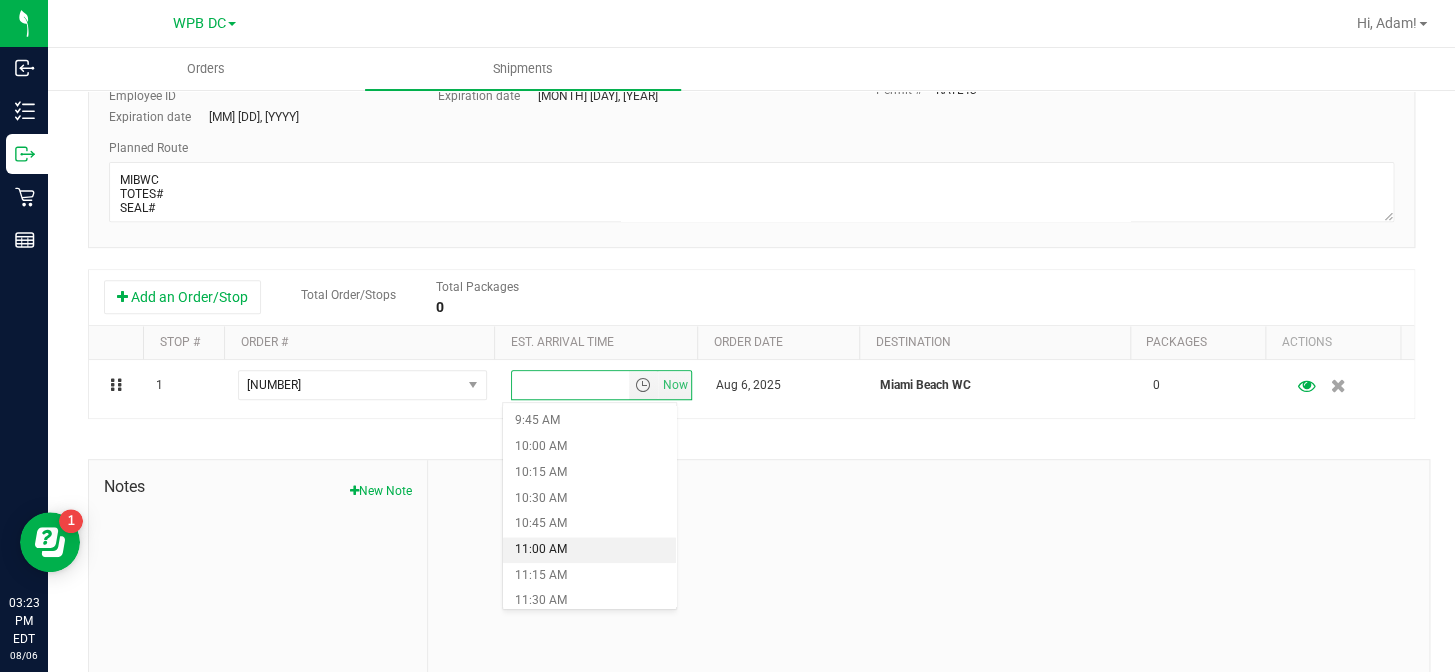 click on "11:00 AM" at bounding box center (589, 550) 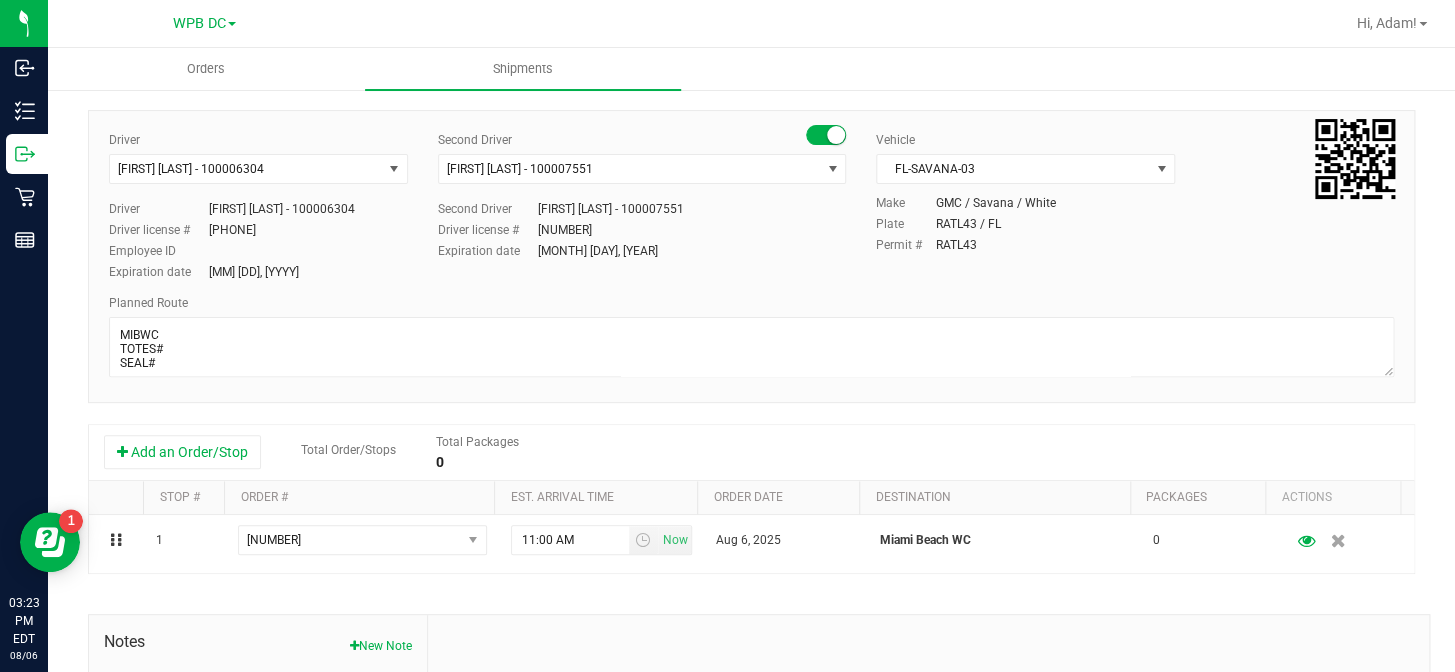 scroll, scrollTop: 0, scrollLeft: 0, axis: both 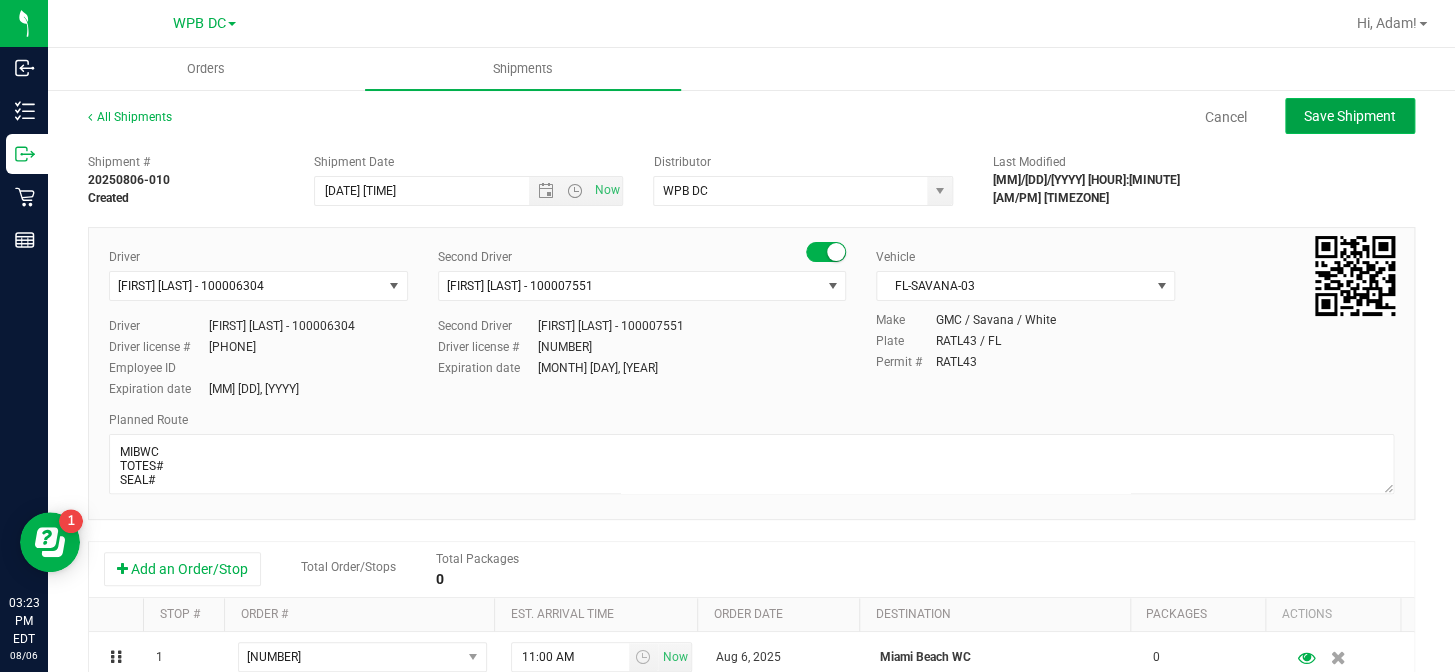 click on "Save Shipment" 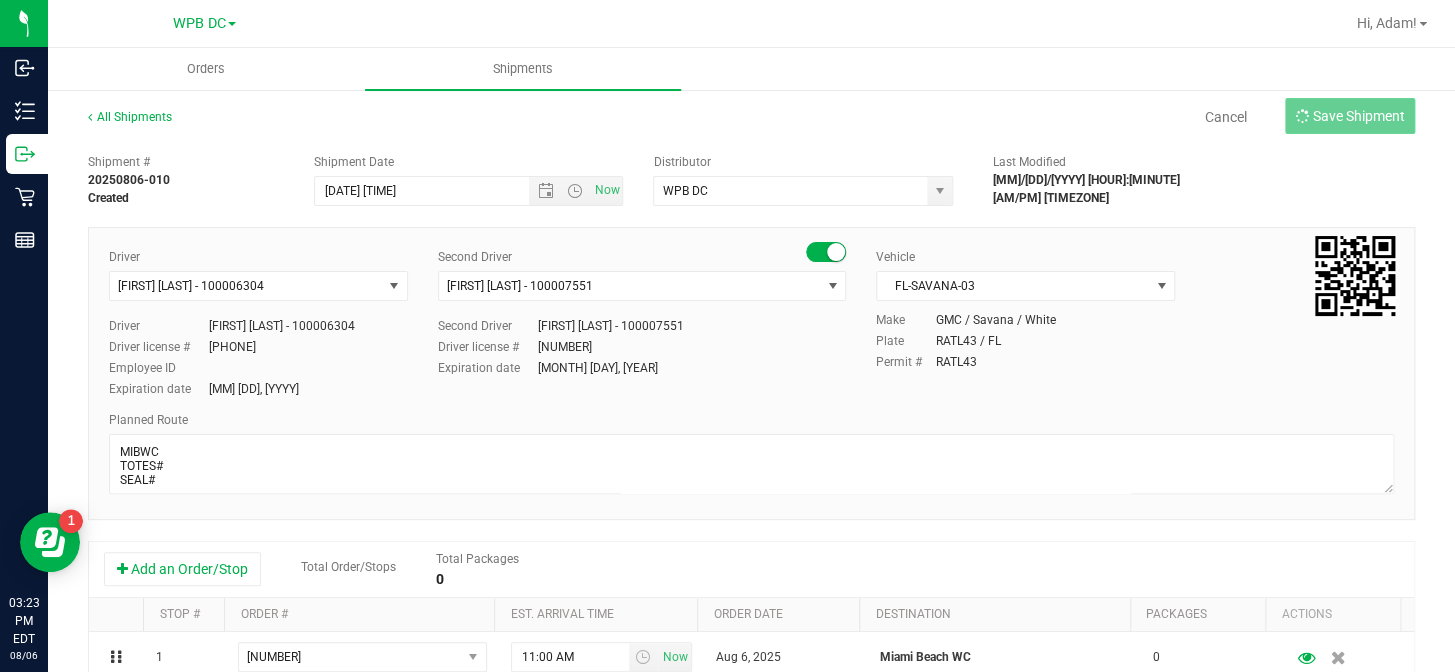 type on "[MM]/[DD]/[YYYY] [H]:[MM] [AM/PM]" 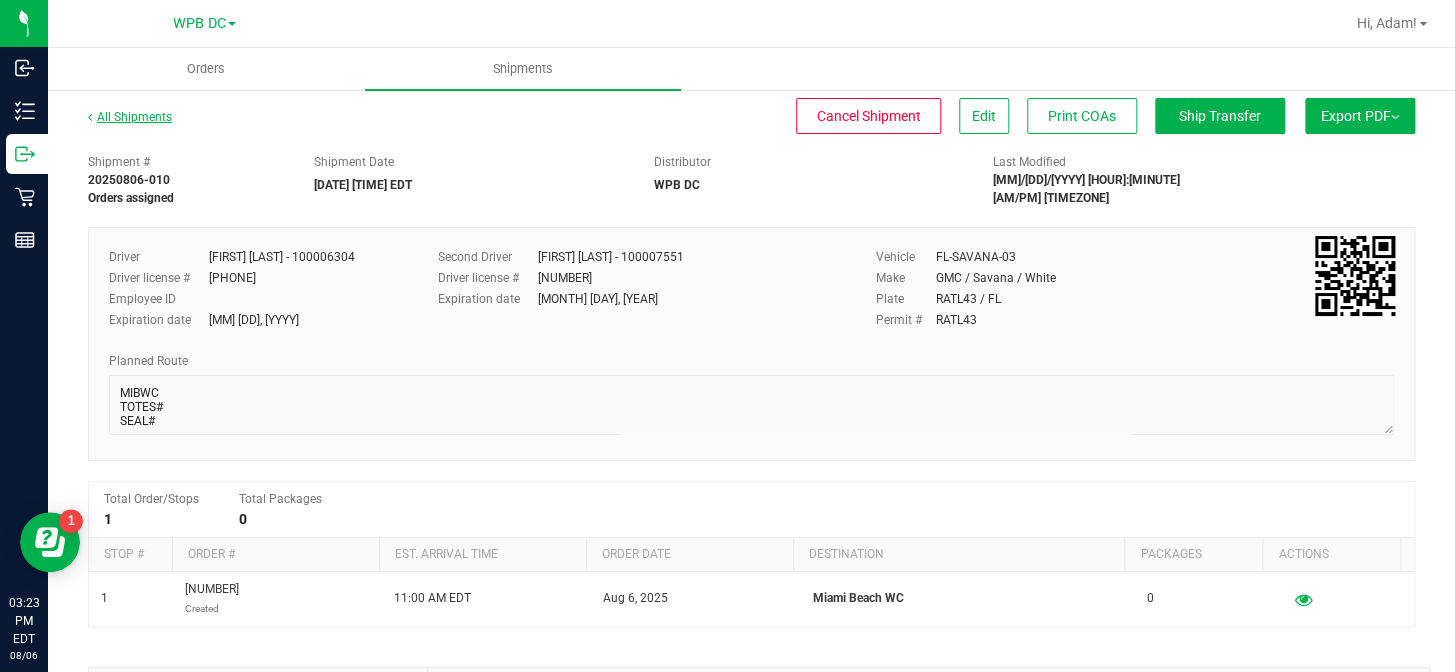 click on "All Shipments" at bounding box center (130, 117) 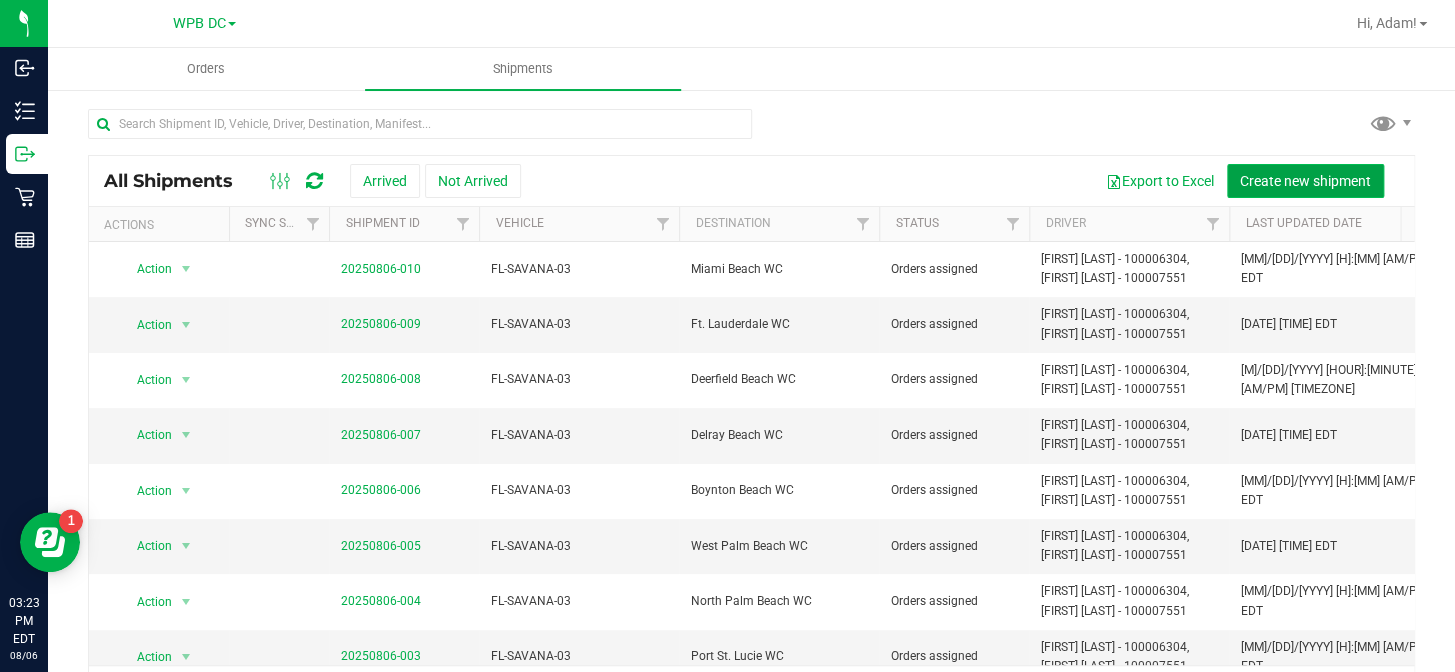 click on "Create new shipment" at bounding box center [1305, 181] 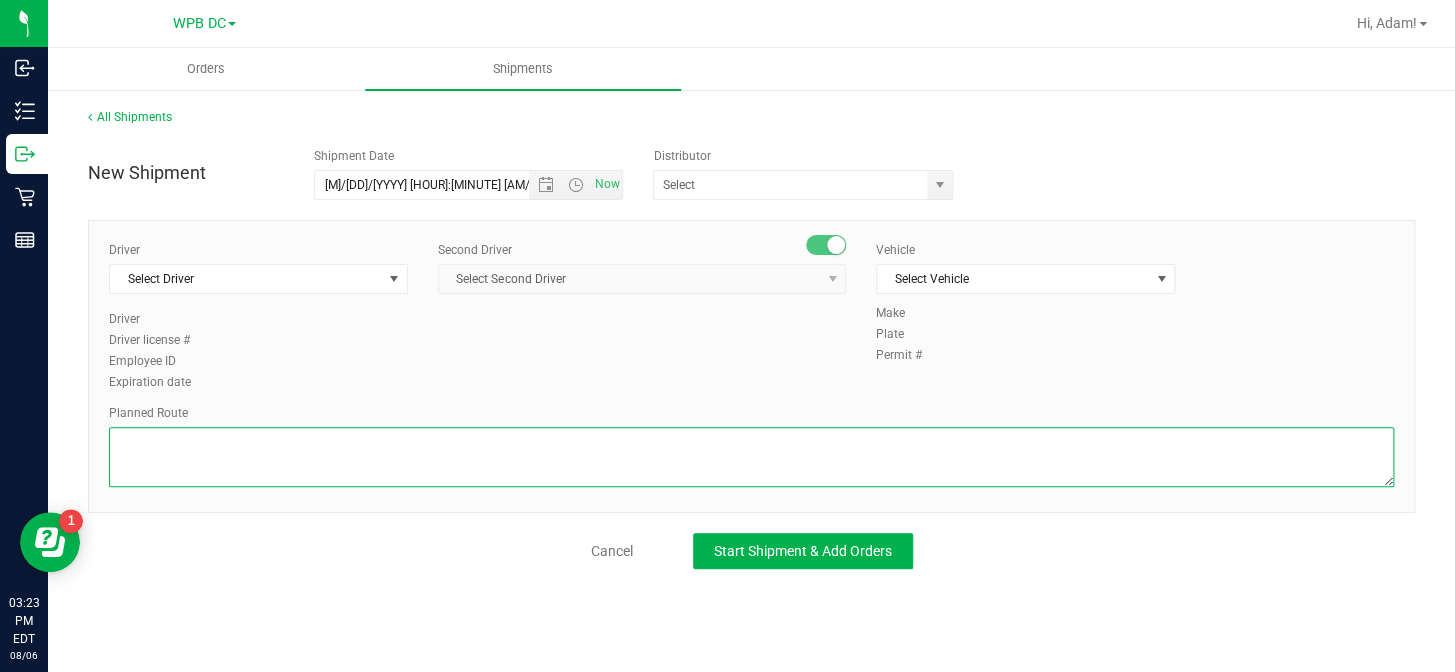 click at bounding box center [751, 457] 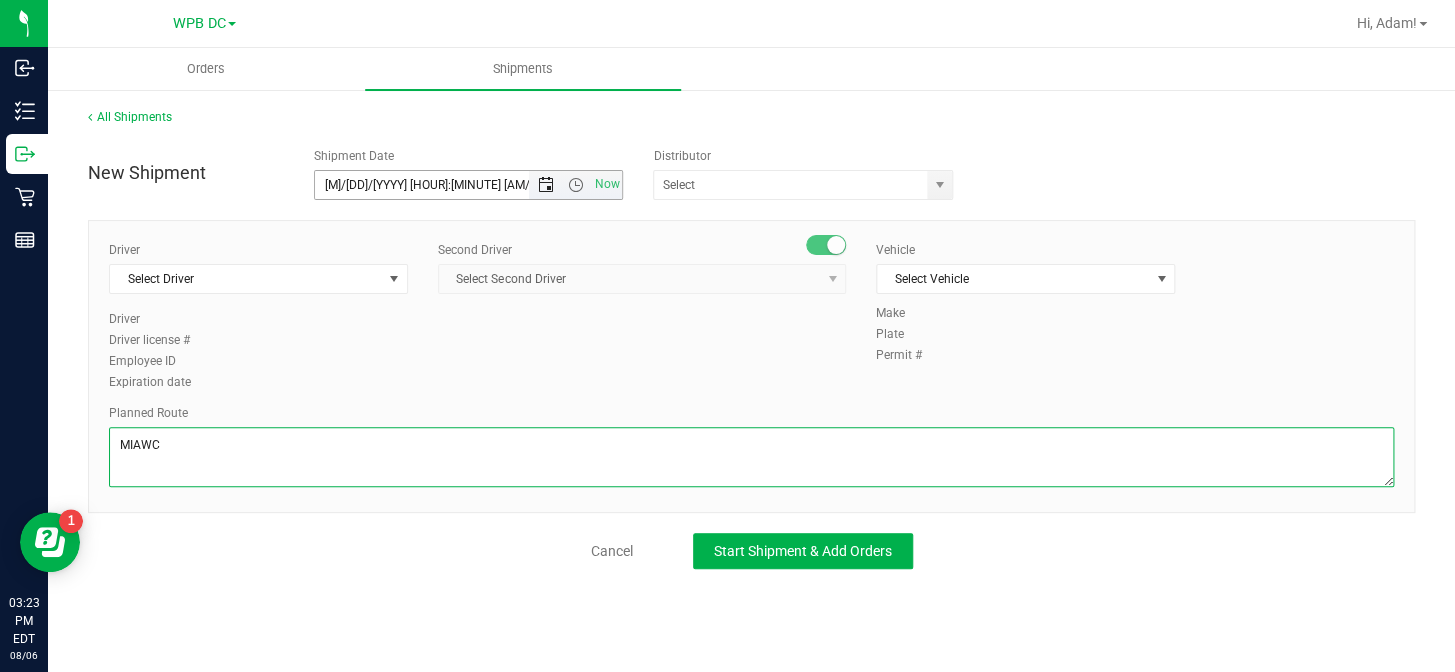 click at bounding box center [546, 185] 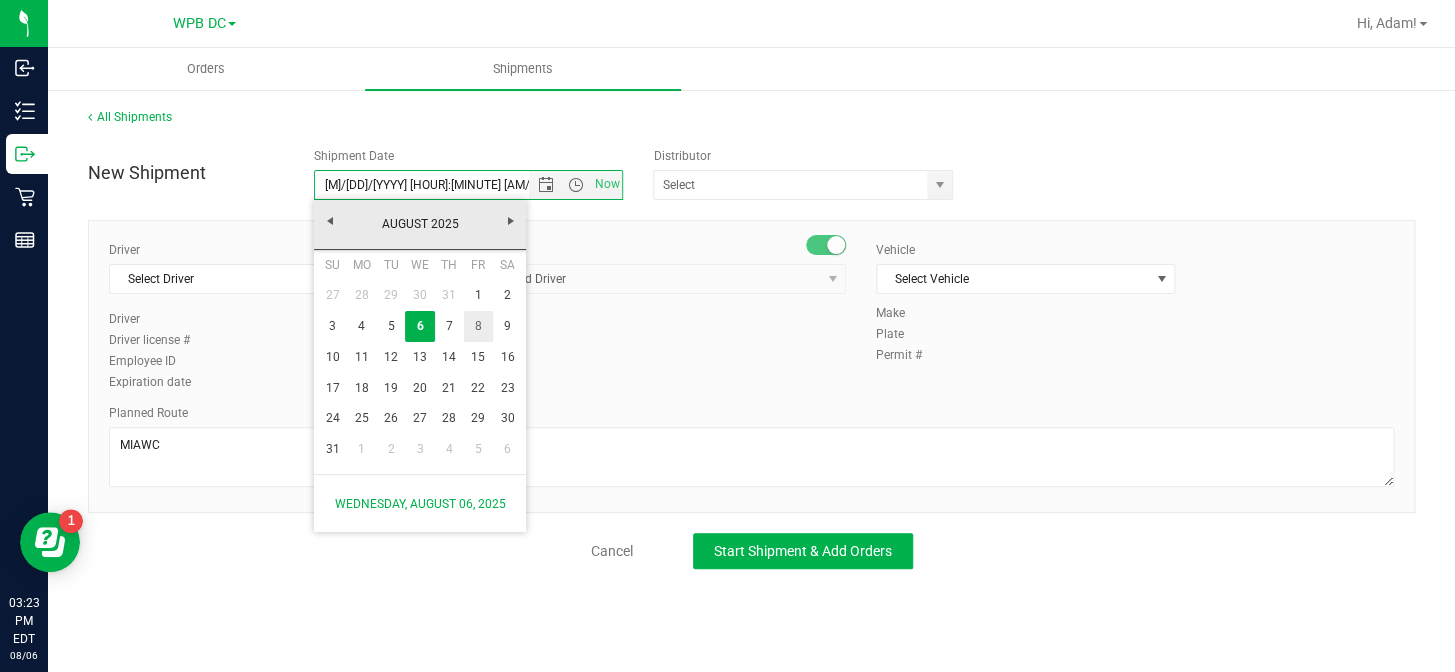 click on "8" at bounding box center (478, 326) 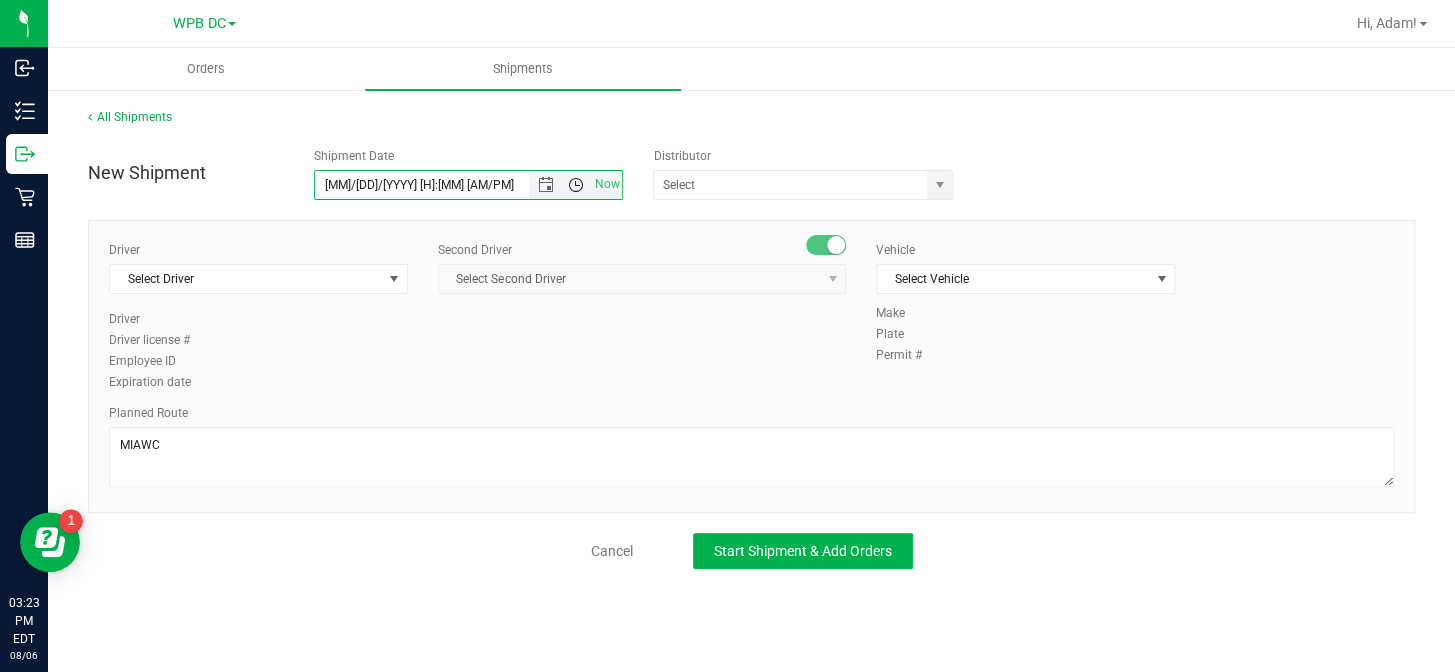 click at bounding box center (575, 185) 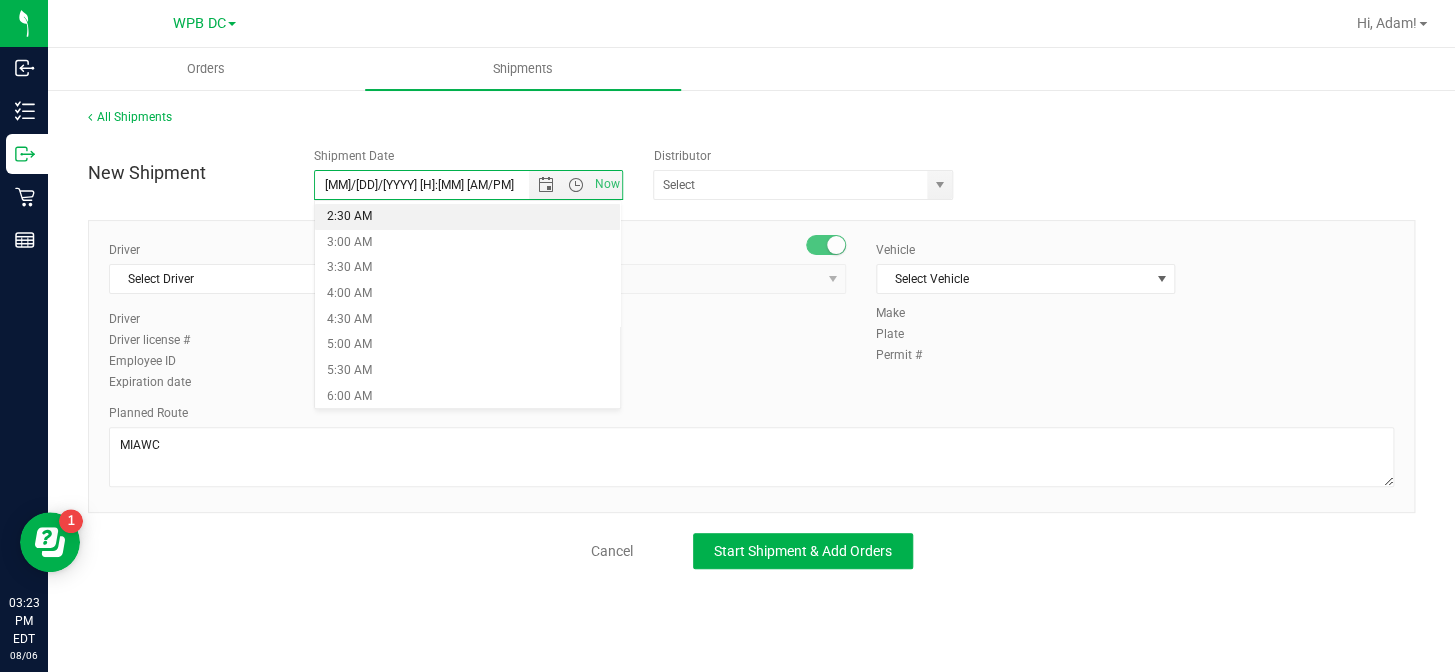 scroll, scrollTop: 272, scrollLeft: 0, axis: vertical 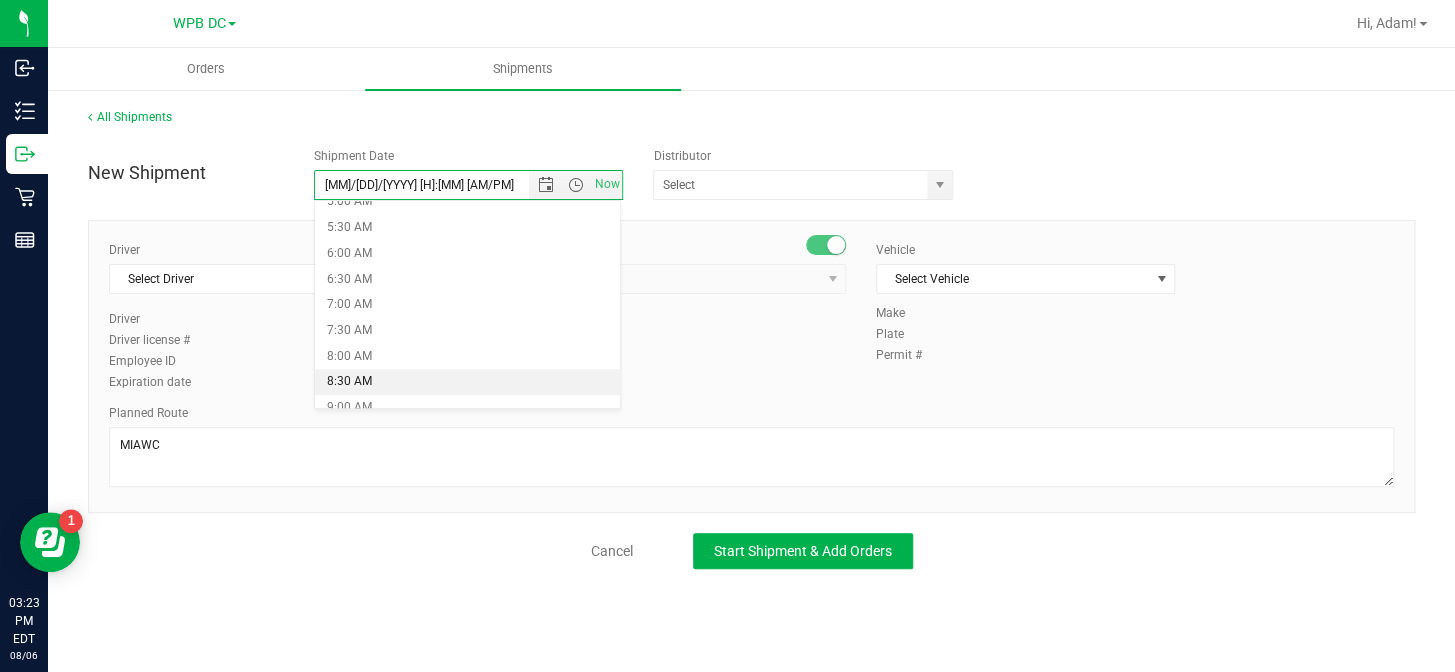 click on "8:30 AM" at bounding box center (467, 382) 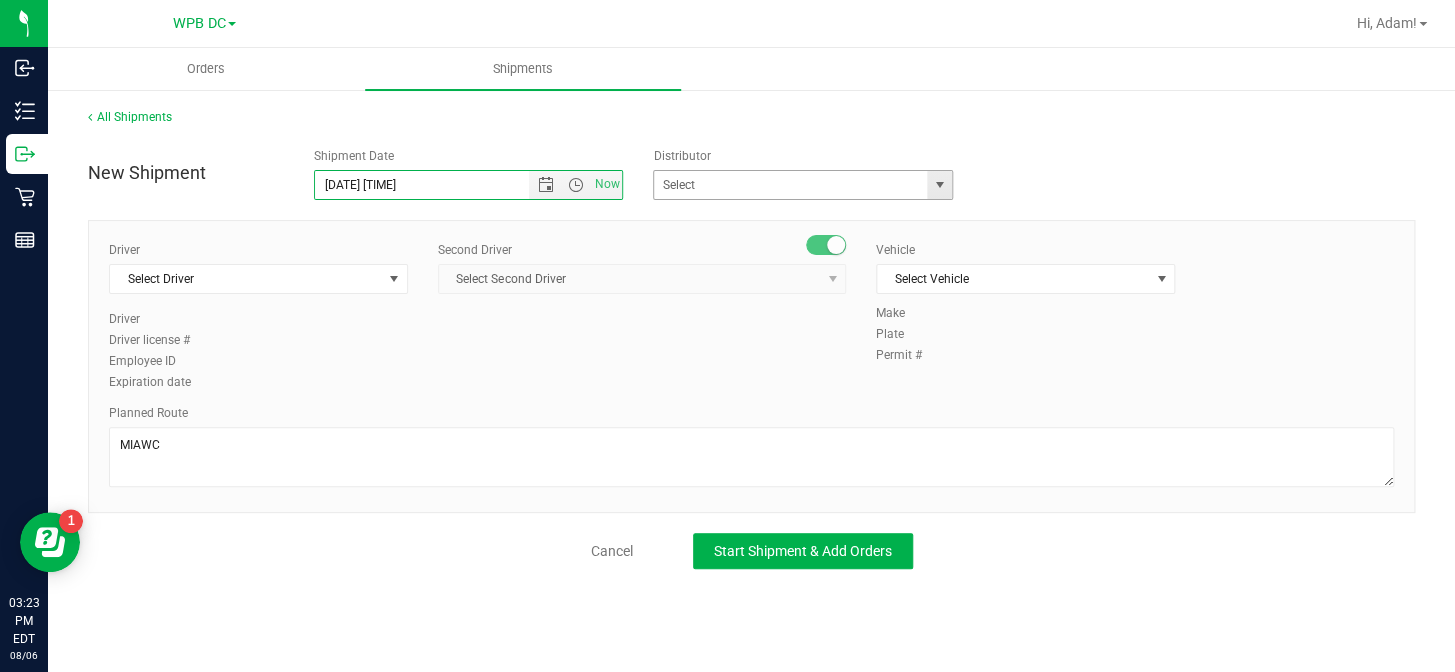 click at bounding box center [940, 185] 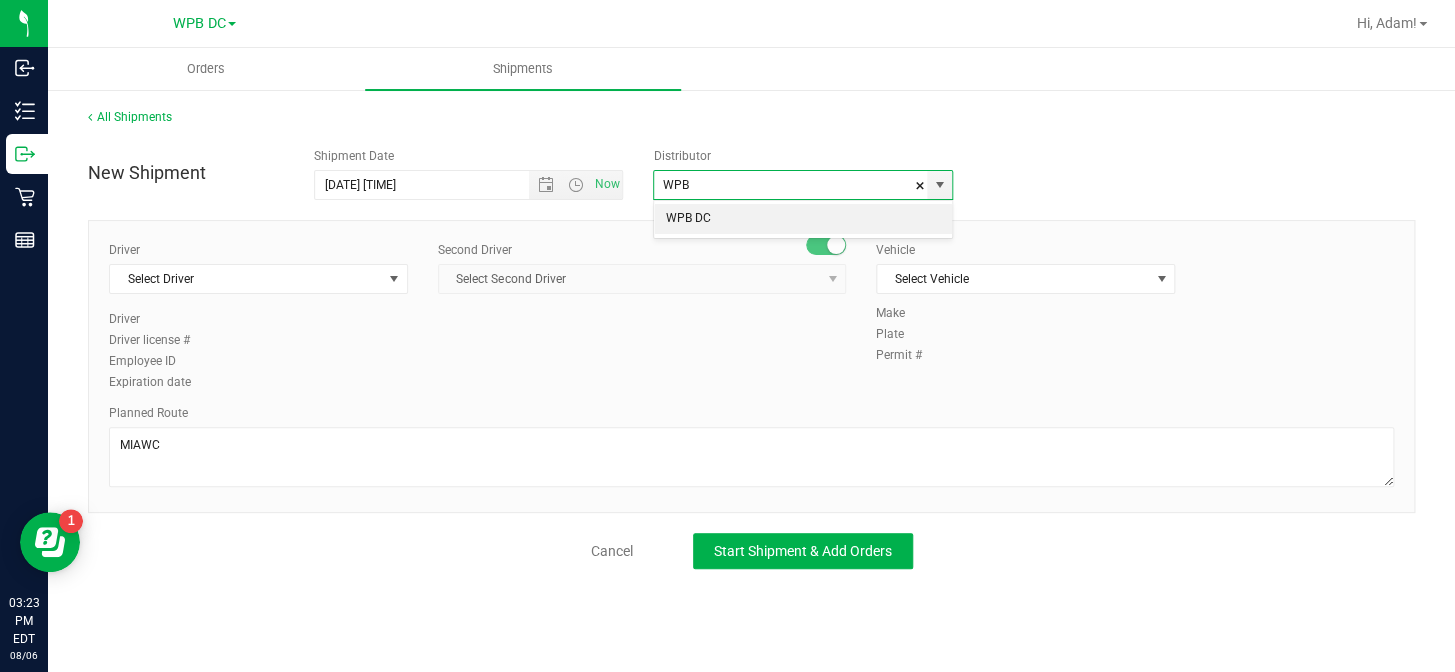 click on "WPB DC" at bounding box center [803, 219] 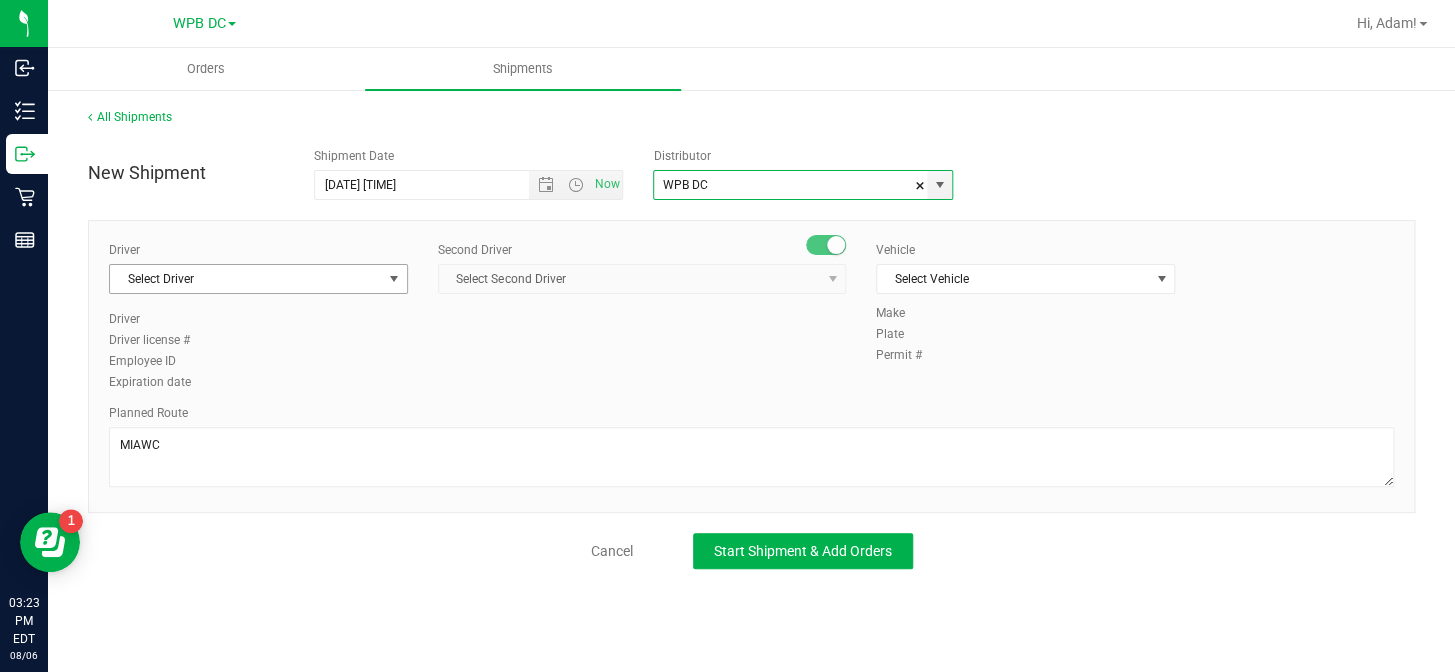type on "WPB DC" 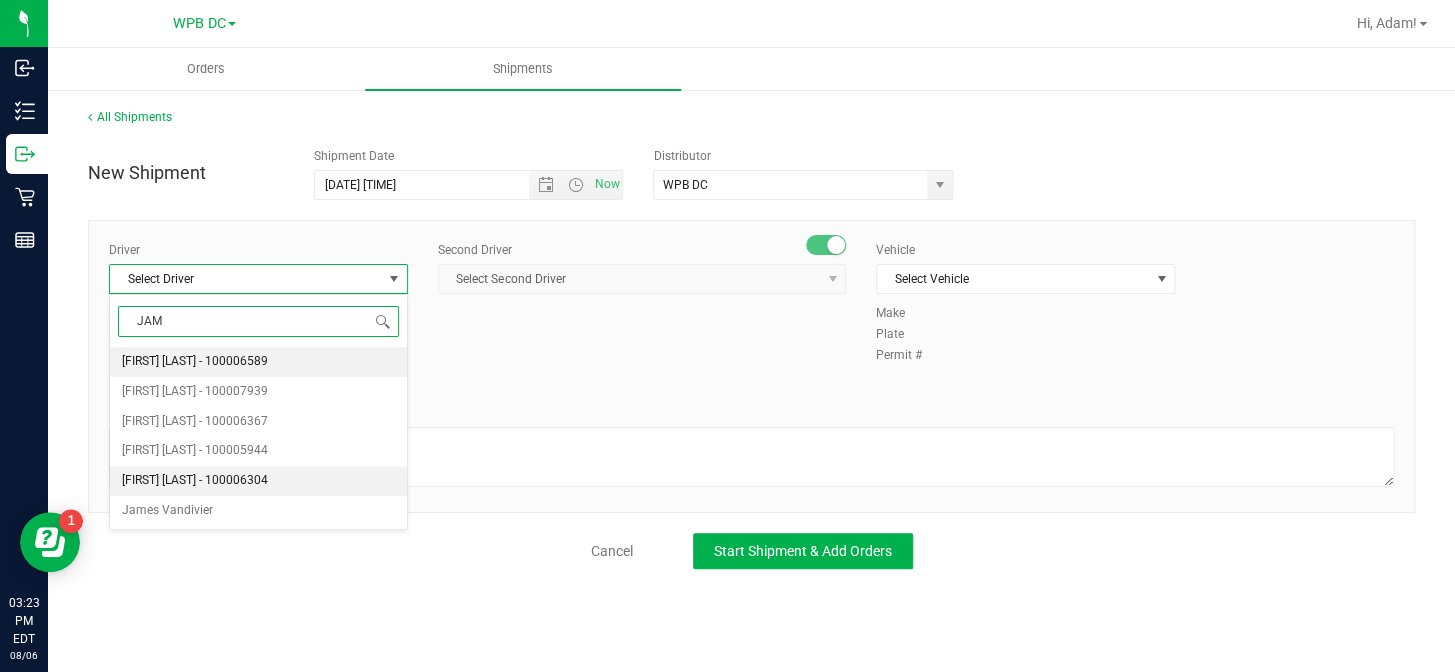 click on "[FIRST] [LAST] - 100006304" at bounding box center [195, 481] 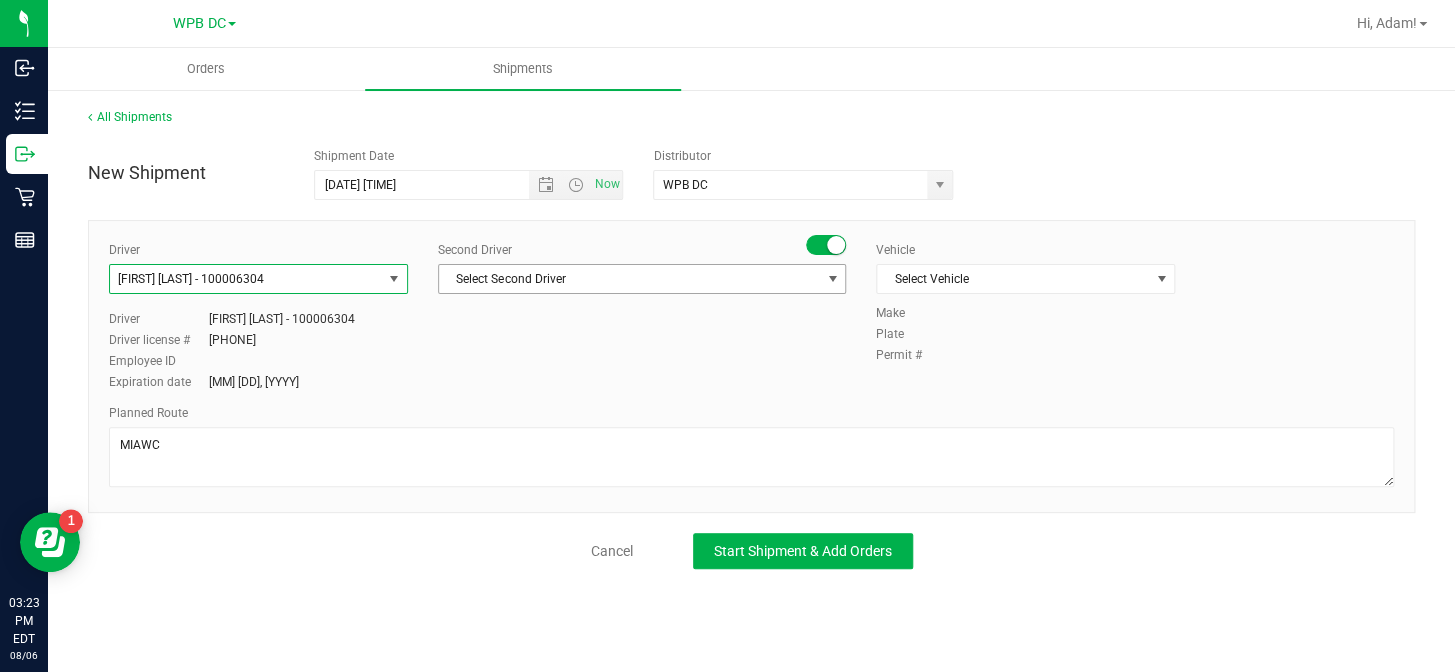 click at bounding box center [833, 279] 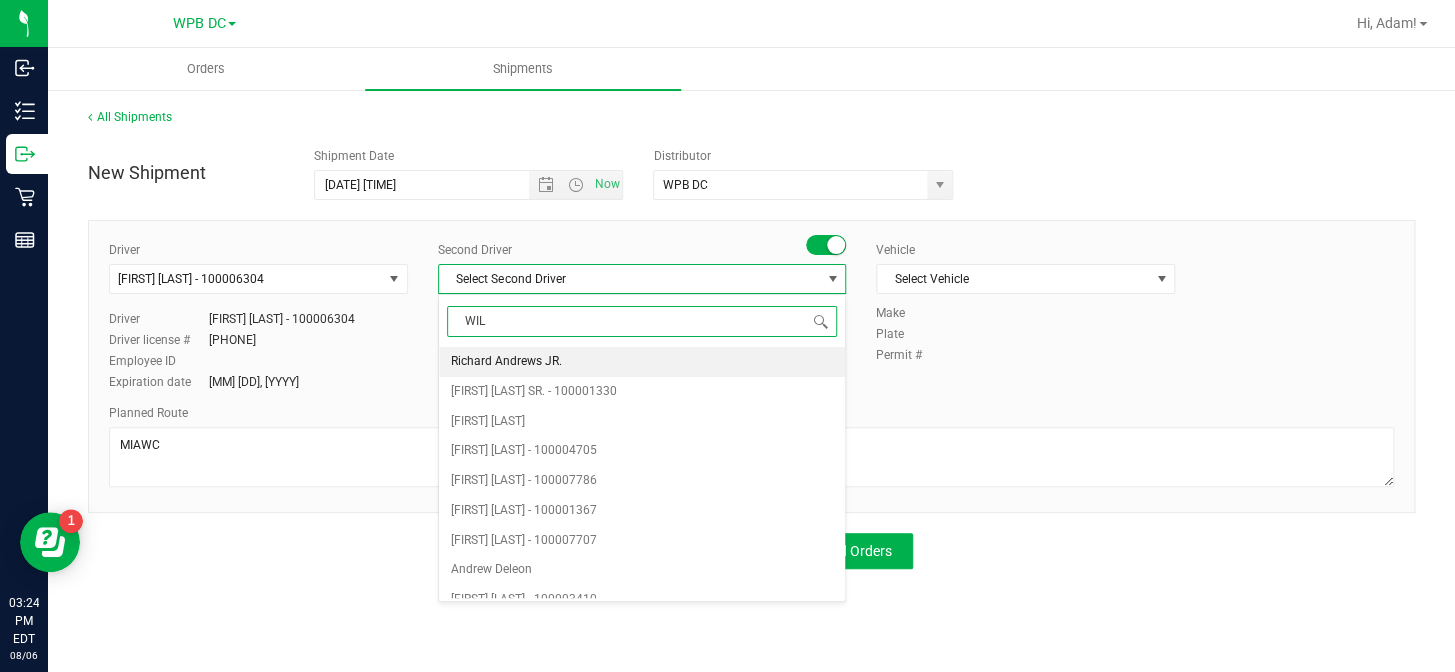 type on "WILL" 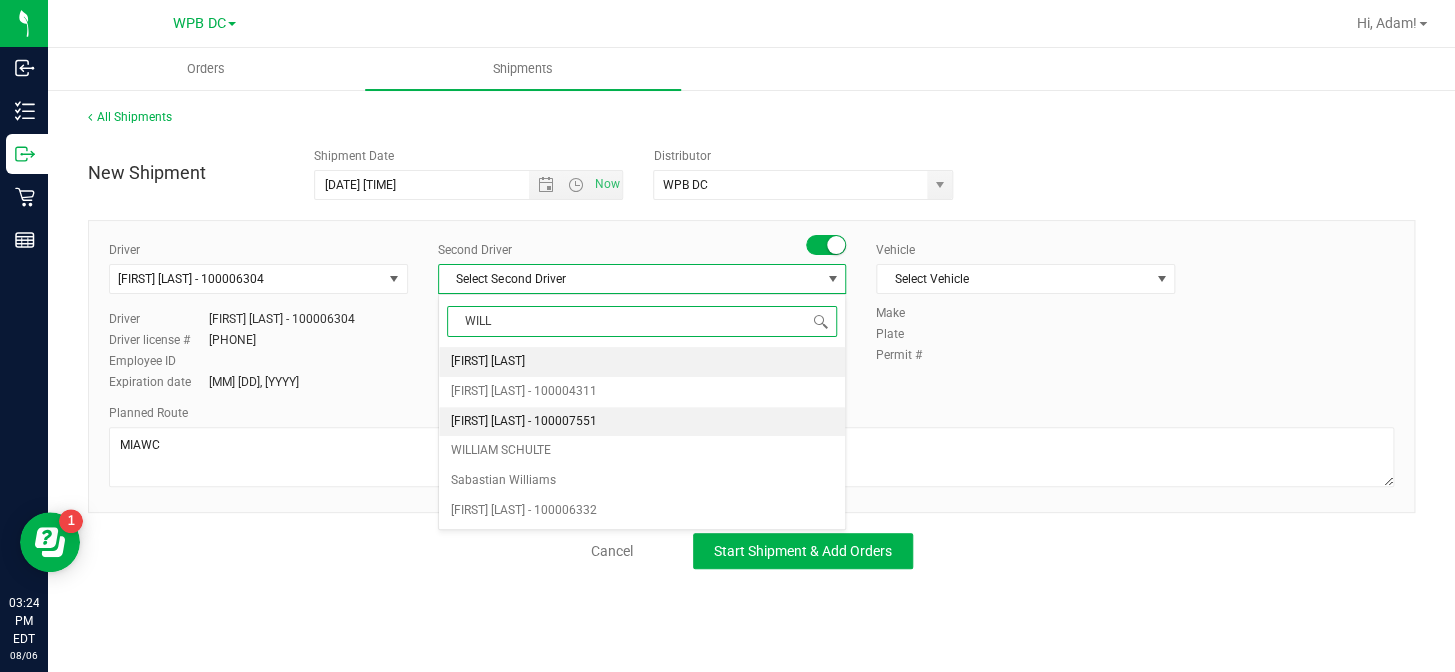 click on "[FIRST] [LAST] - 100007551" at bounding box center (524, 422) 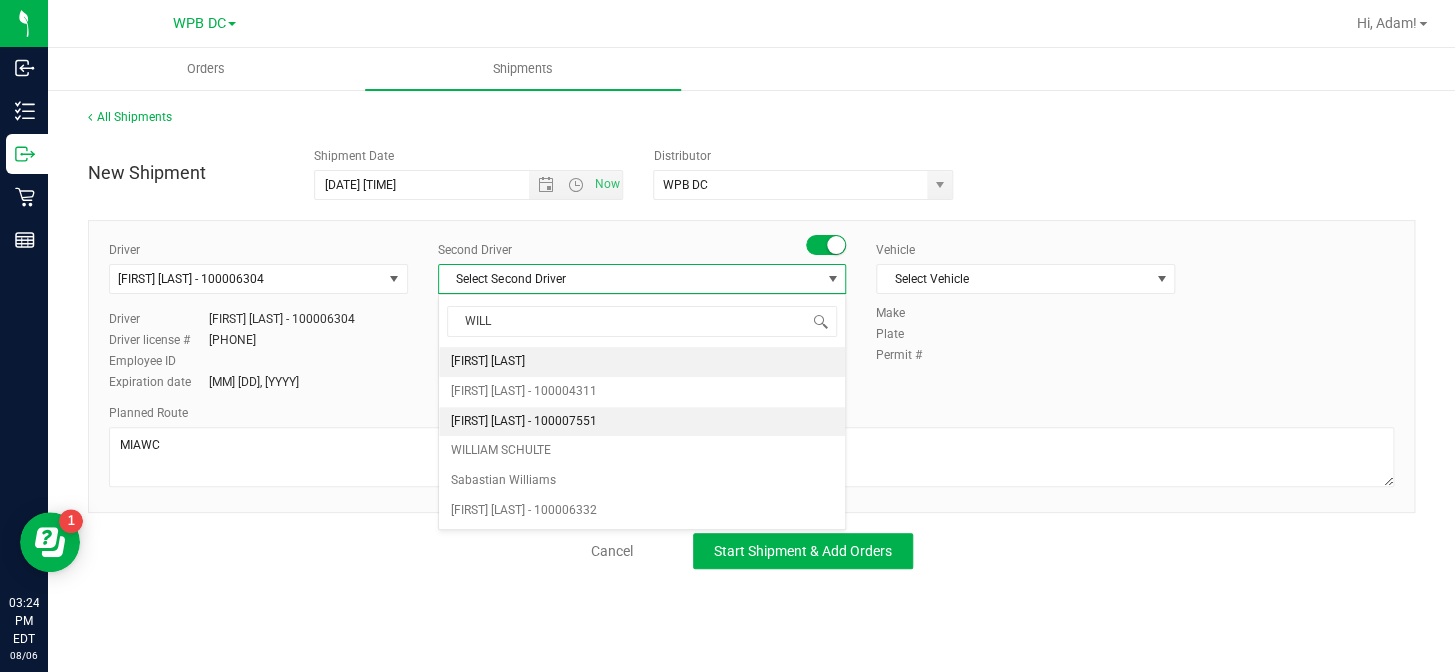 type 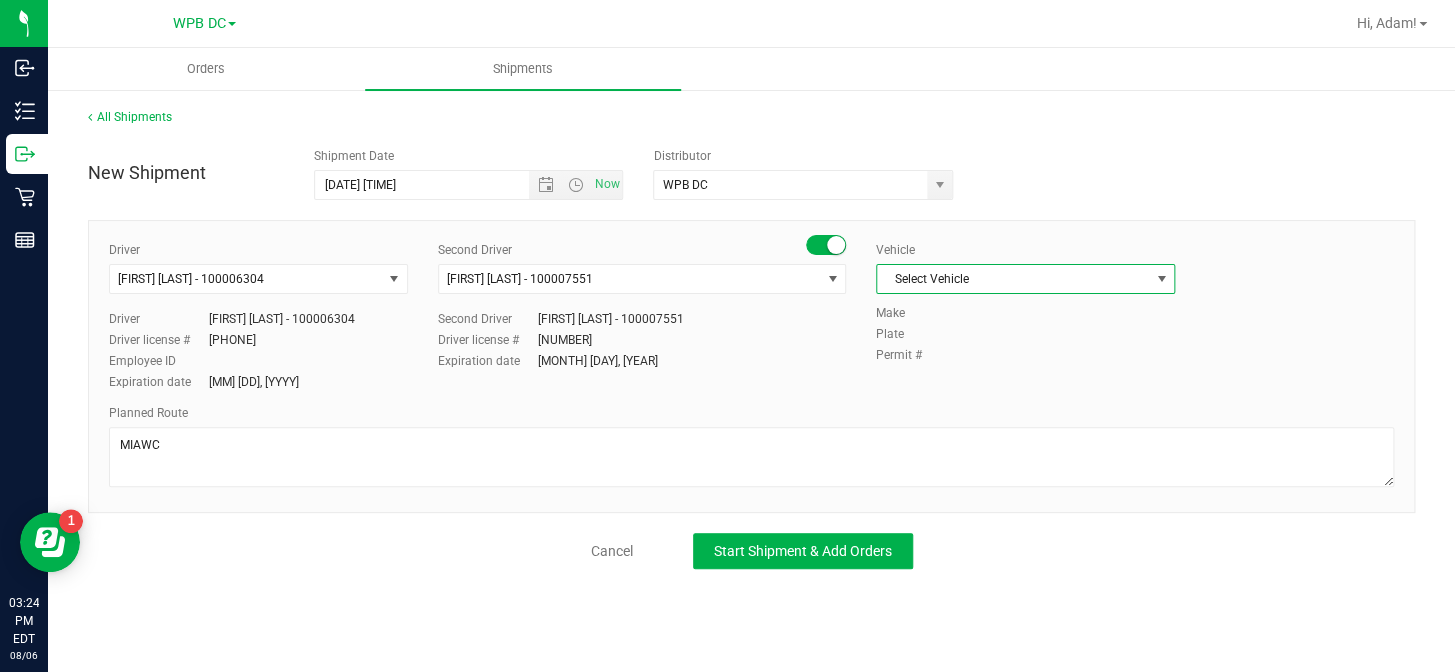 click at bounding box center (1161, 279) 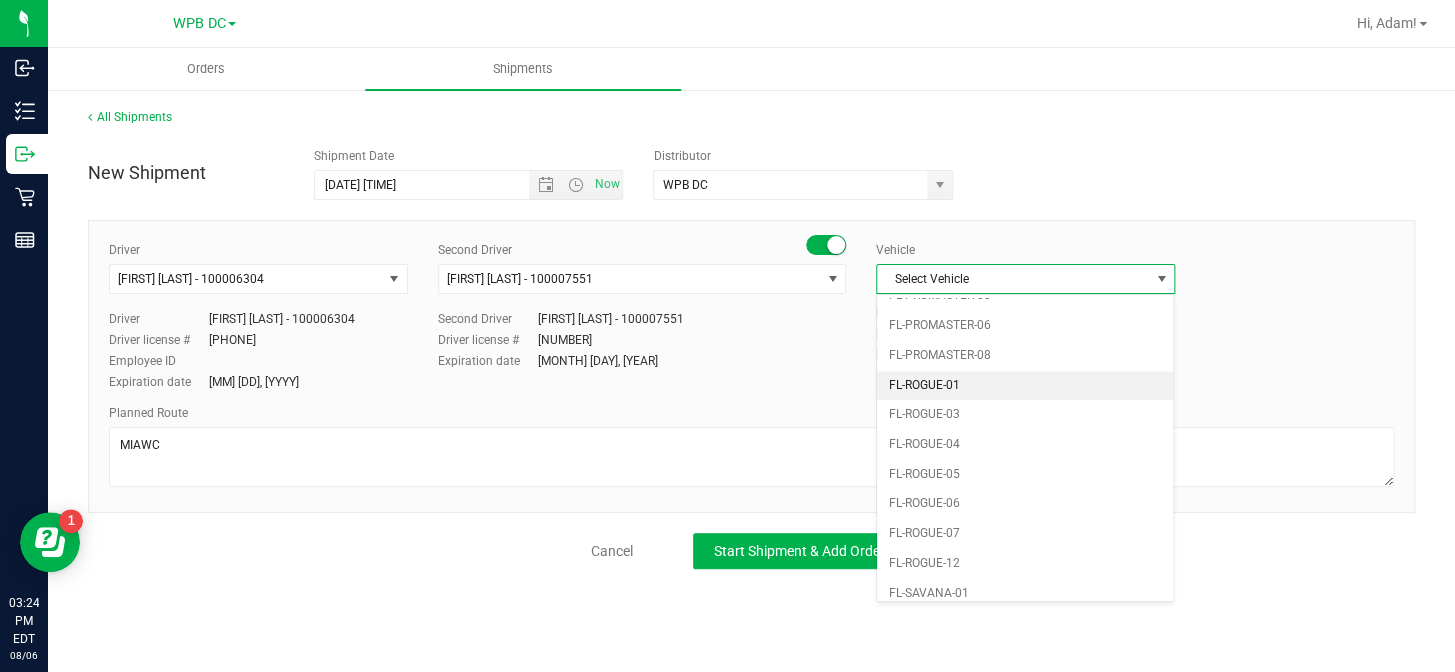 scroll, scrollTop: 840, scrollLeft: 0, axis: vertical 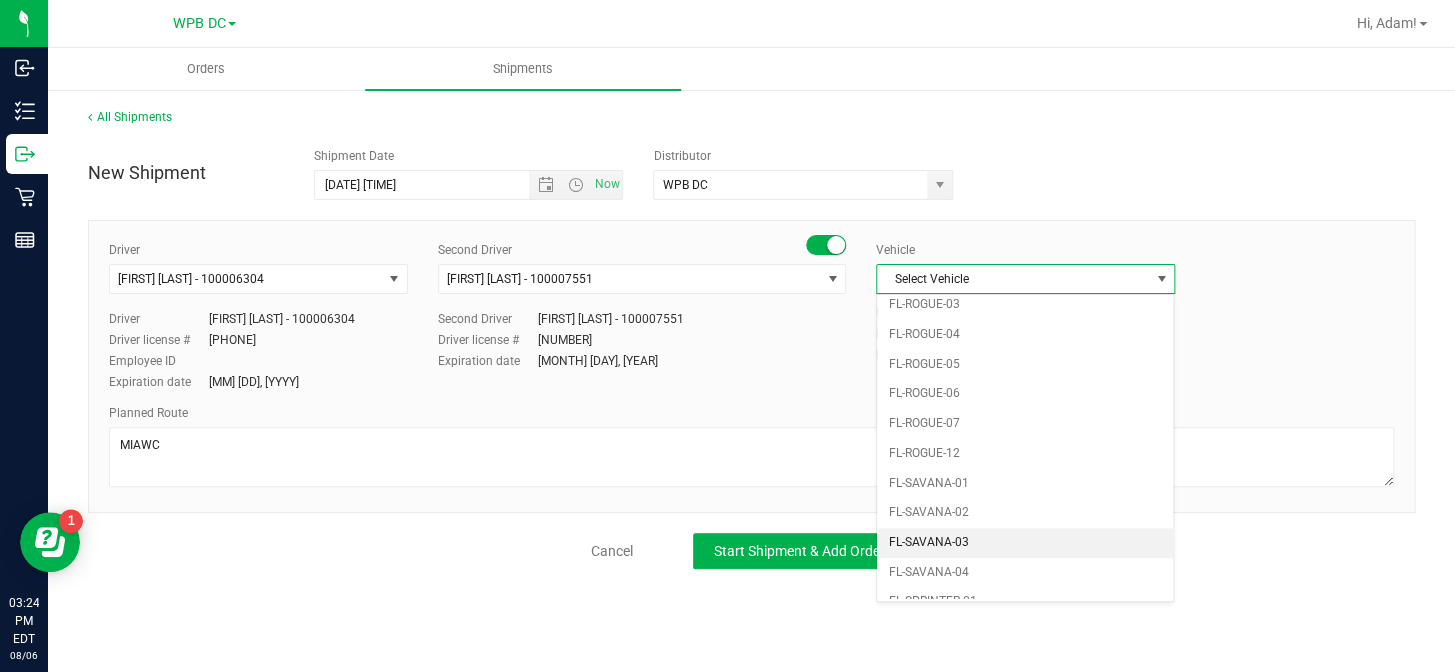 click on "FL-SAVANA-03" at bounding box center (1025, 543) 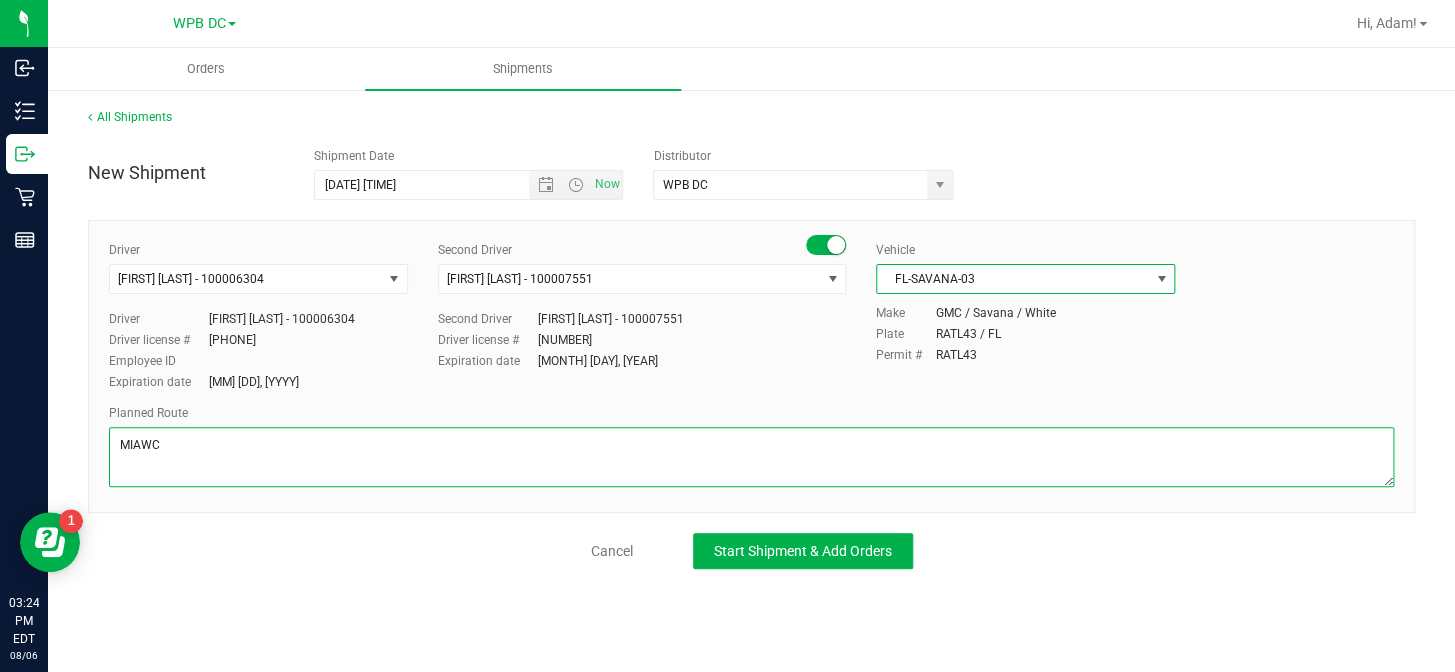 click at bounding box center (751, 457) 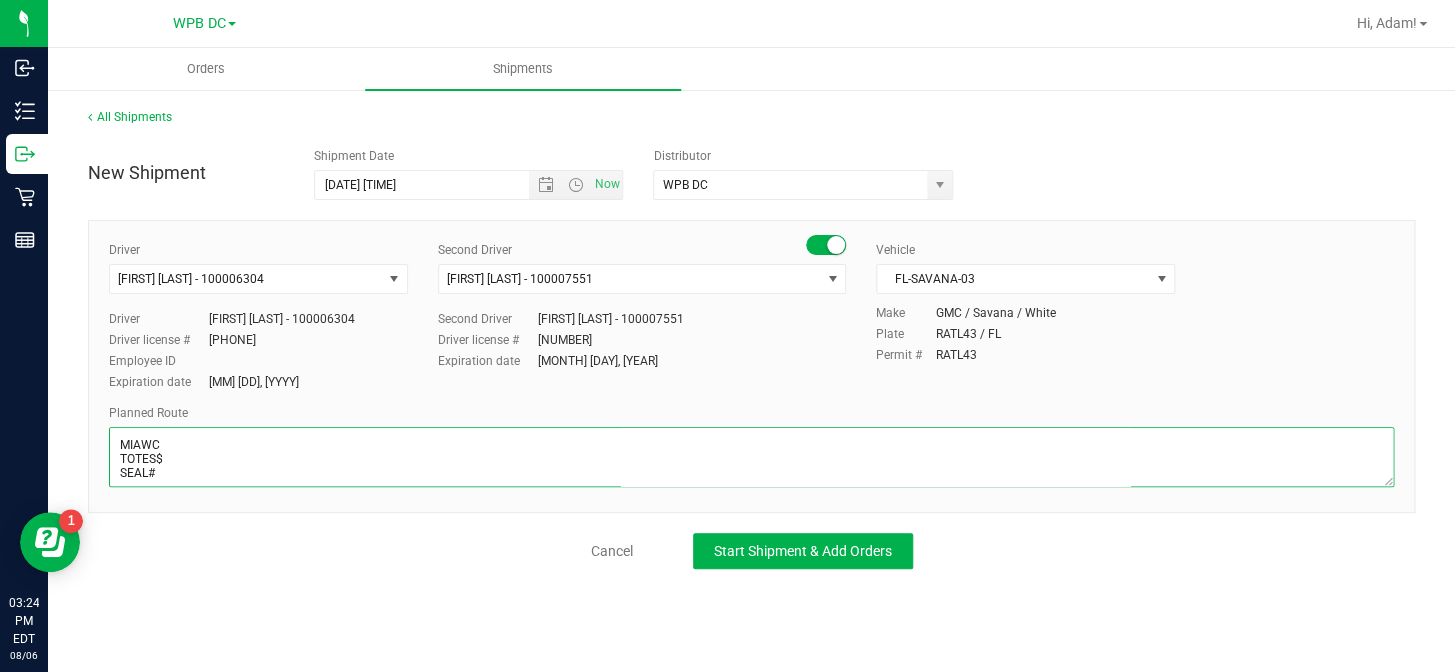 scroll, scrollTop: 10, scrollLeft: 0, axis: vertical 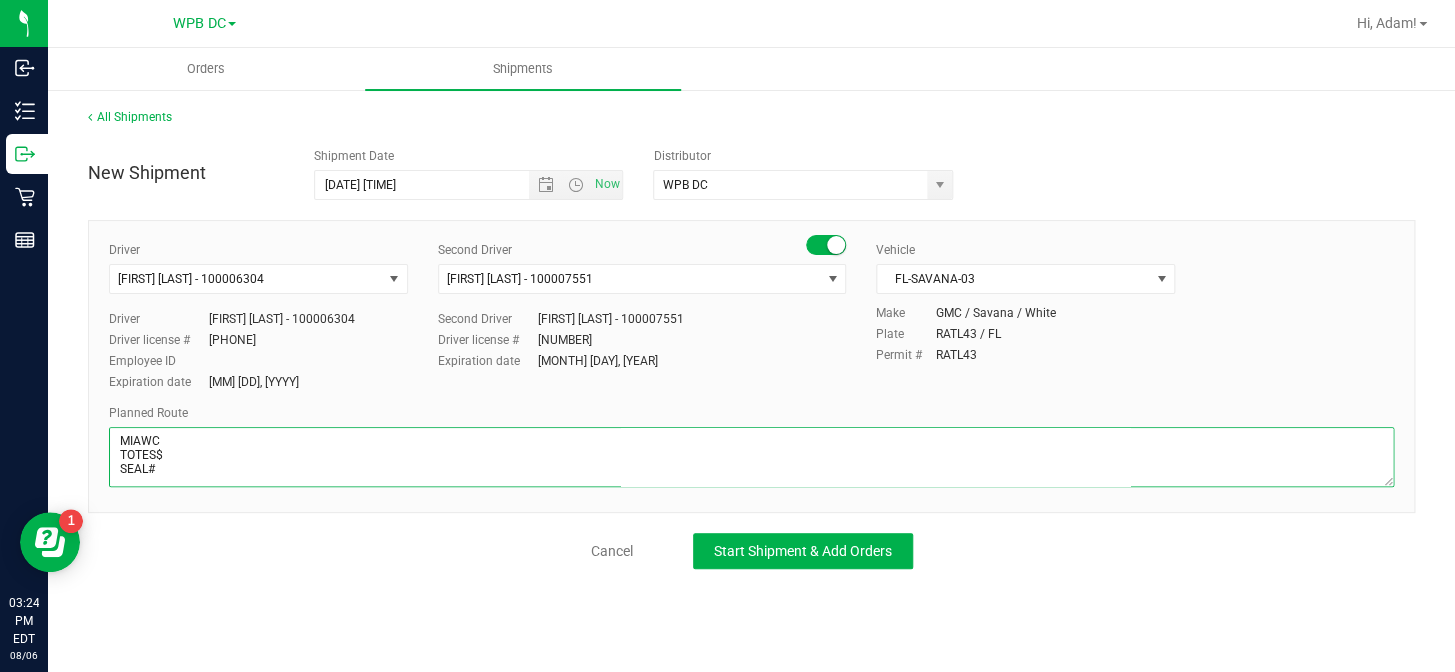 paste on "MIK-MIA-MIB-FTL-DFB-DRB-BYB-WPB-NPB-PSL" 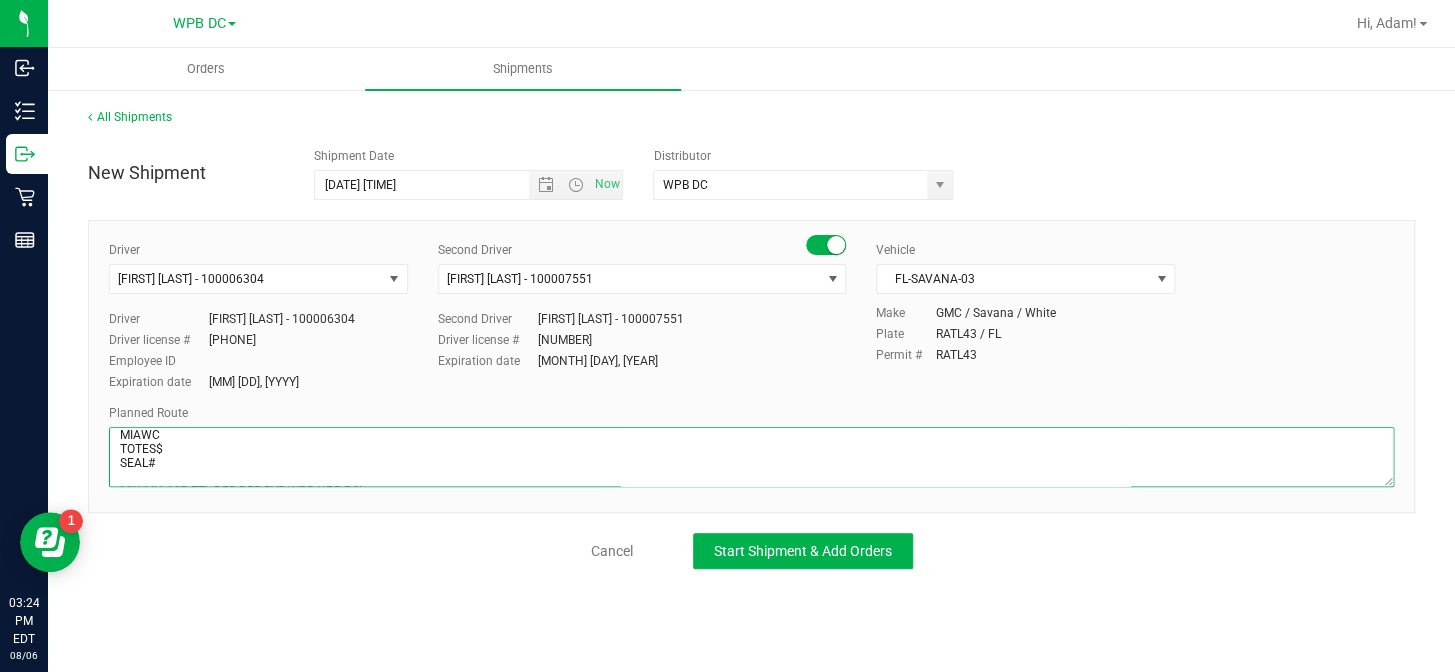 scroll, scrollTop: 25, scrollLeft: 0, axis: vertical 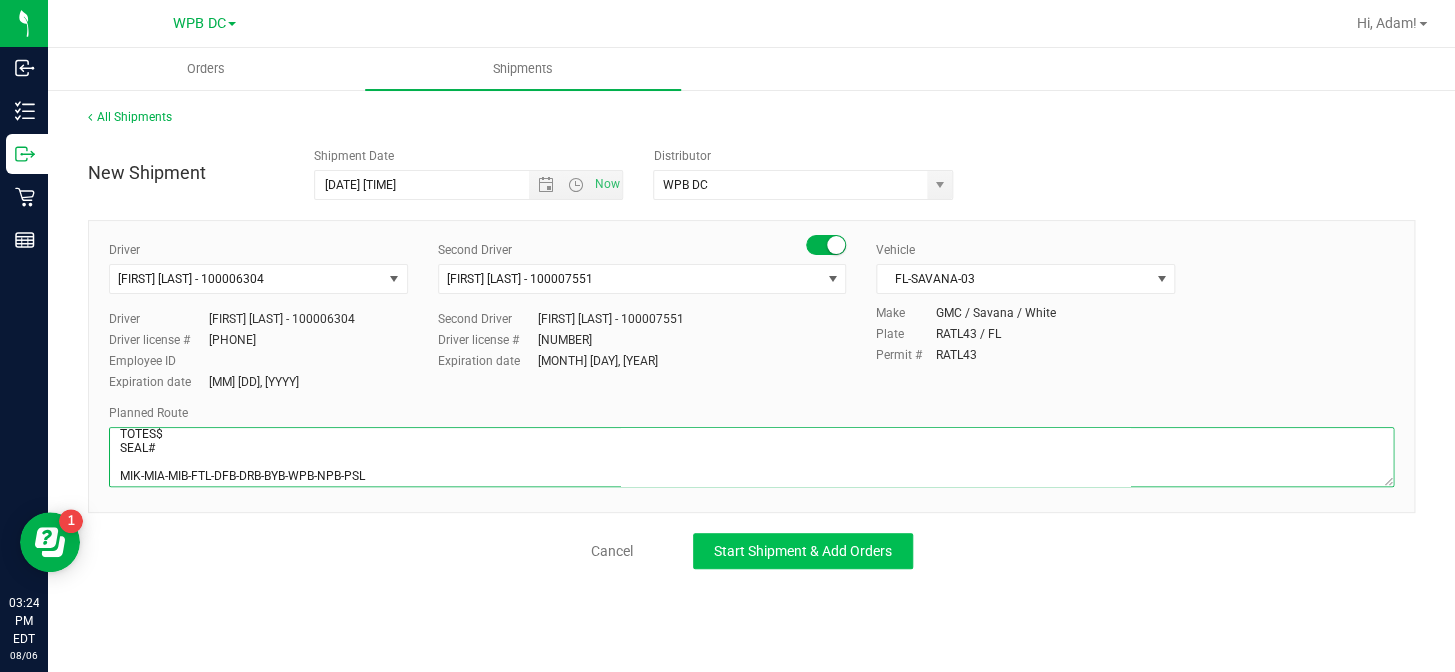 type on "MIAWC
TOTES$
SEAL#
MIK-MIA-MIB-FTL-DFB-DRB-BYB-WPB-NPB-PSL" 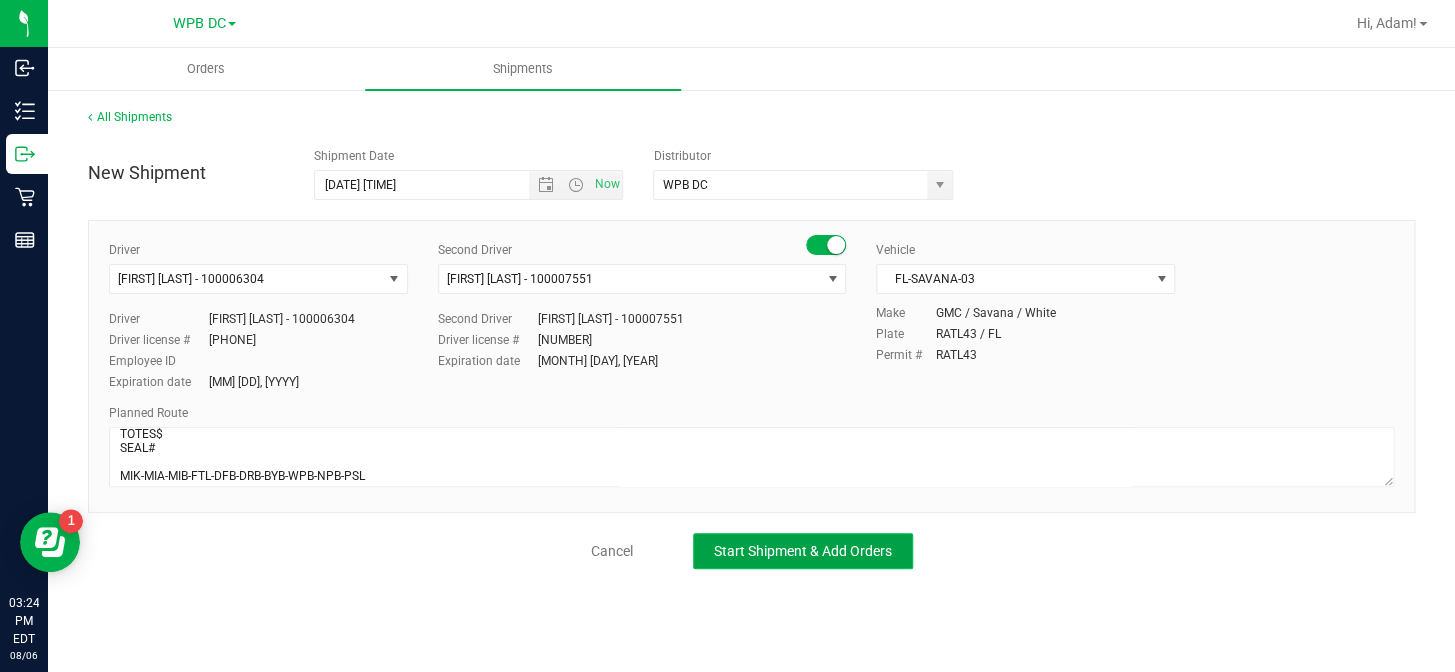 click on "Start Shipment & Add Orders" 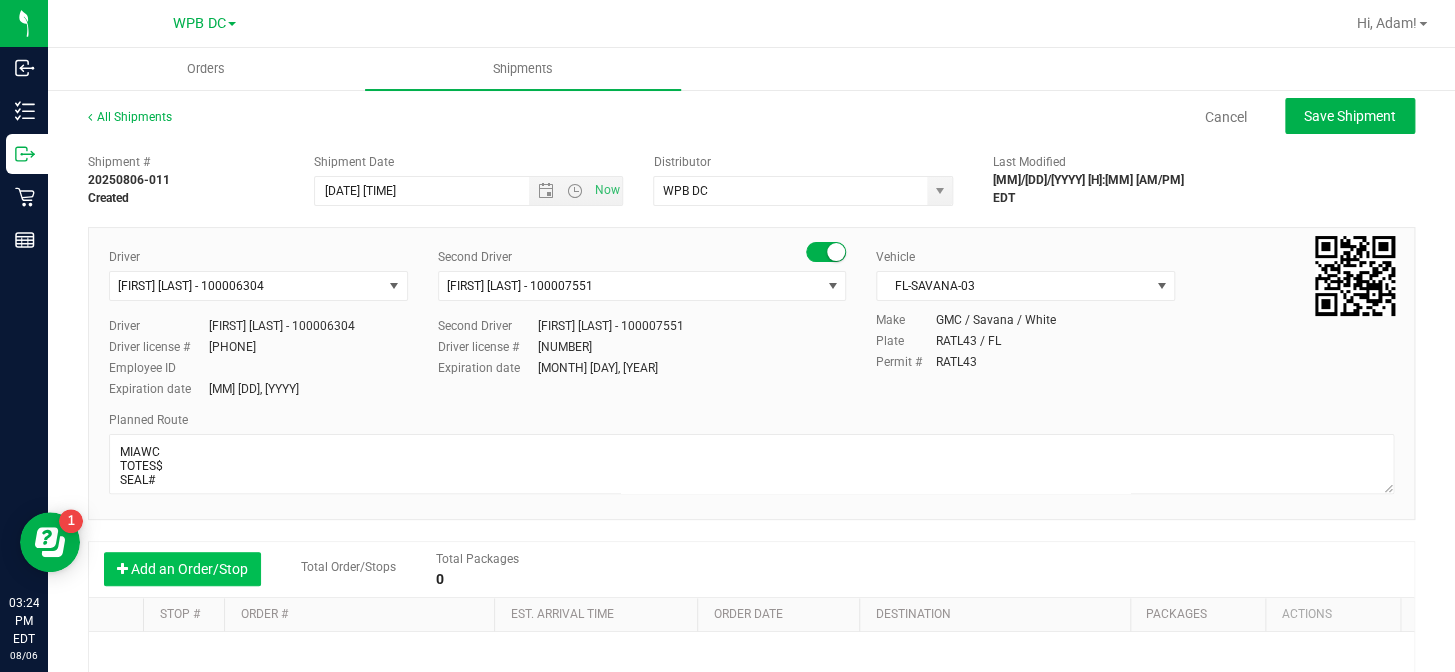 click on "Add an Order/Stop" at bounding box center [182, 569] 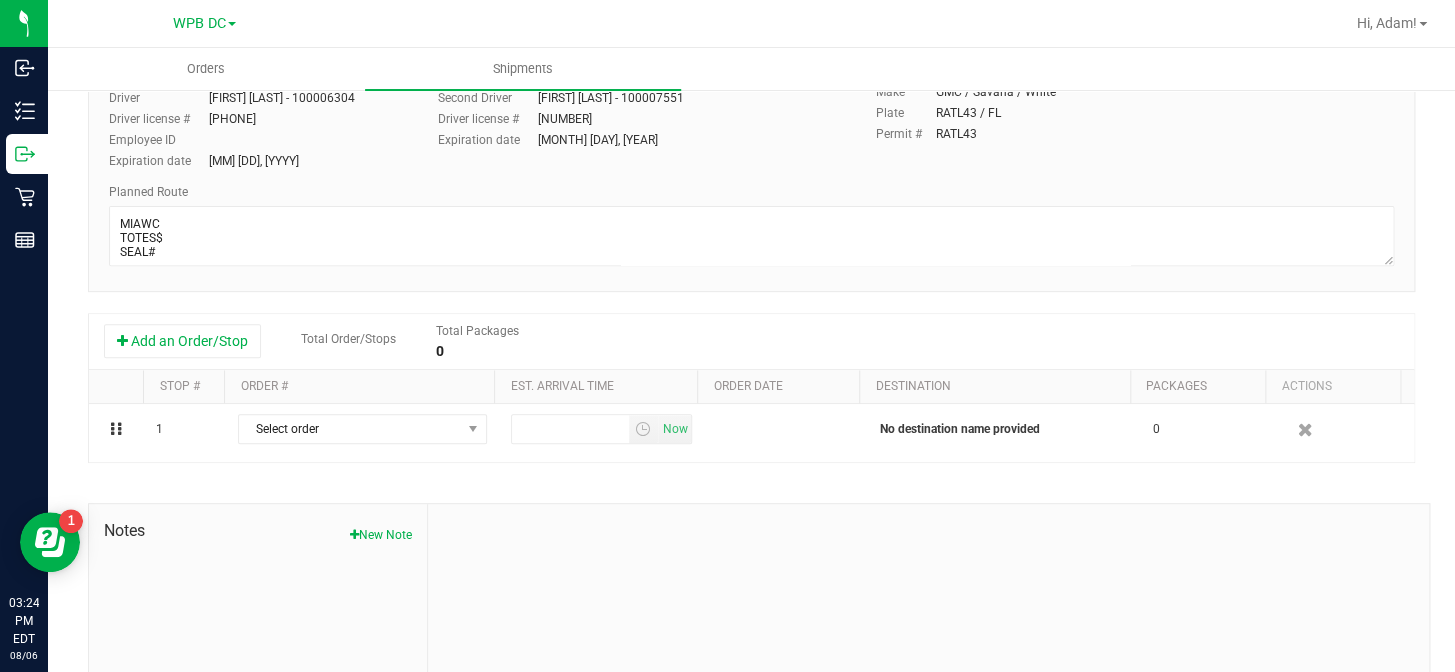 scroll, scrollTop: 272, scrollLeft: 0, axis: vertical 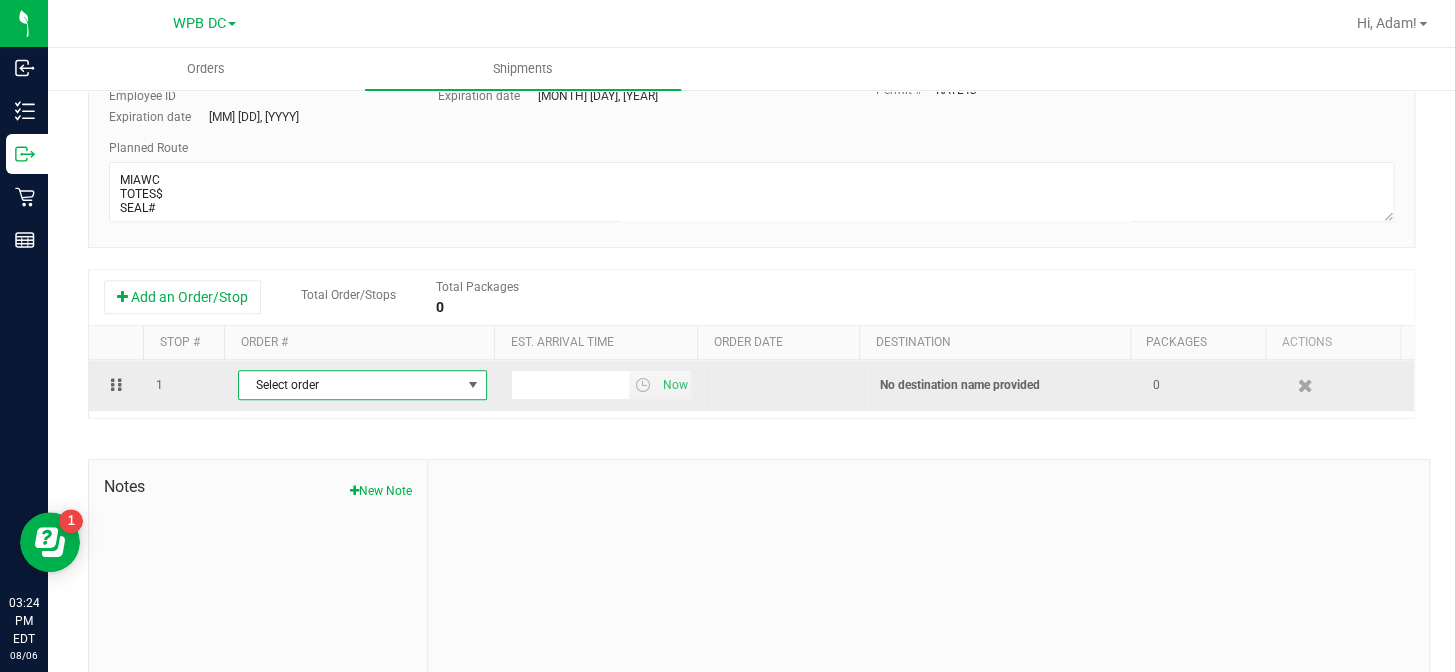 click at bounding box center [473, 385] 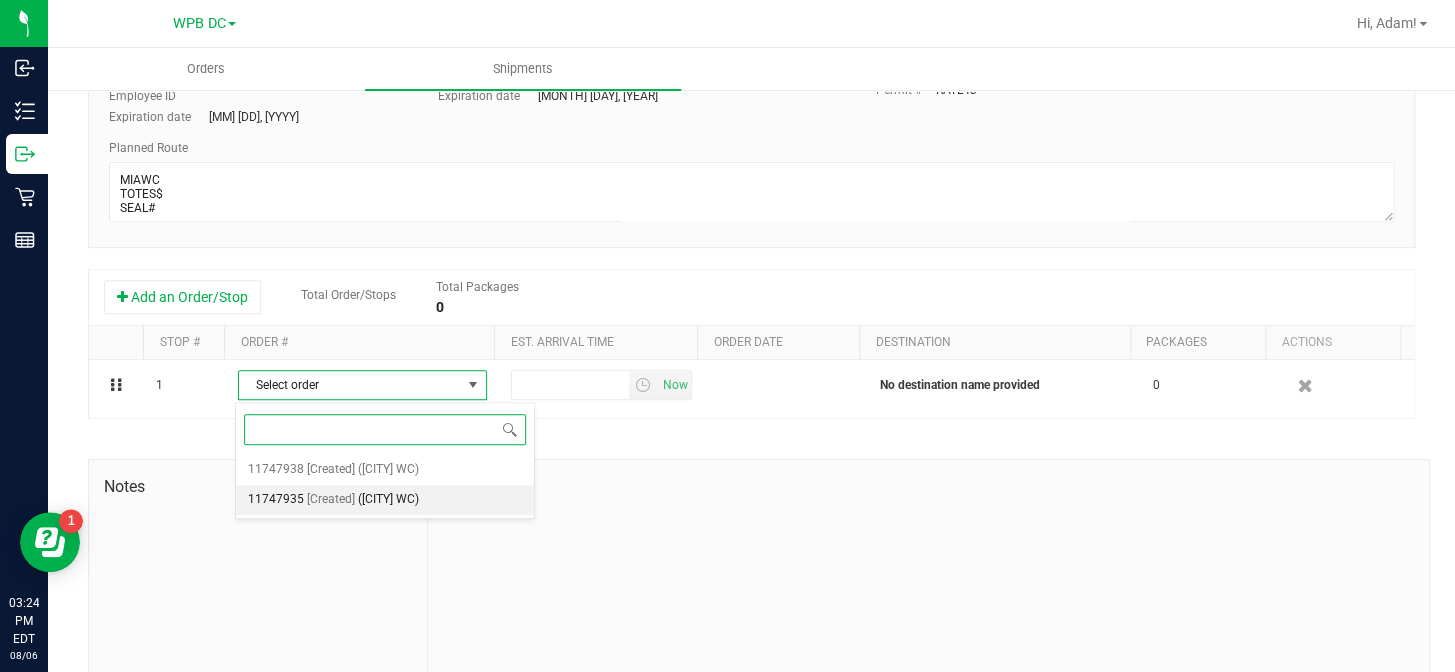 click on "([CITY] WC)" at bounding box center (388, 500) 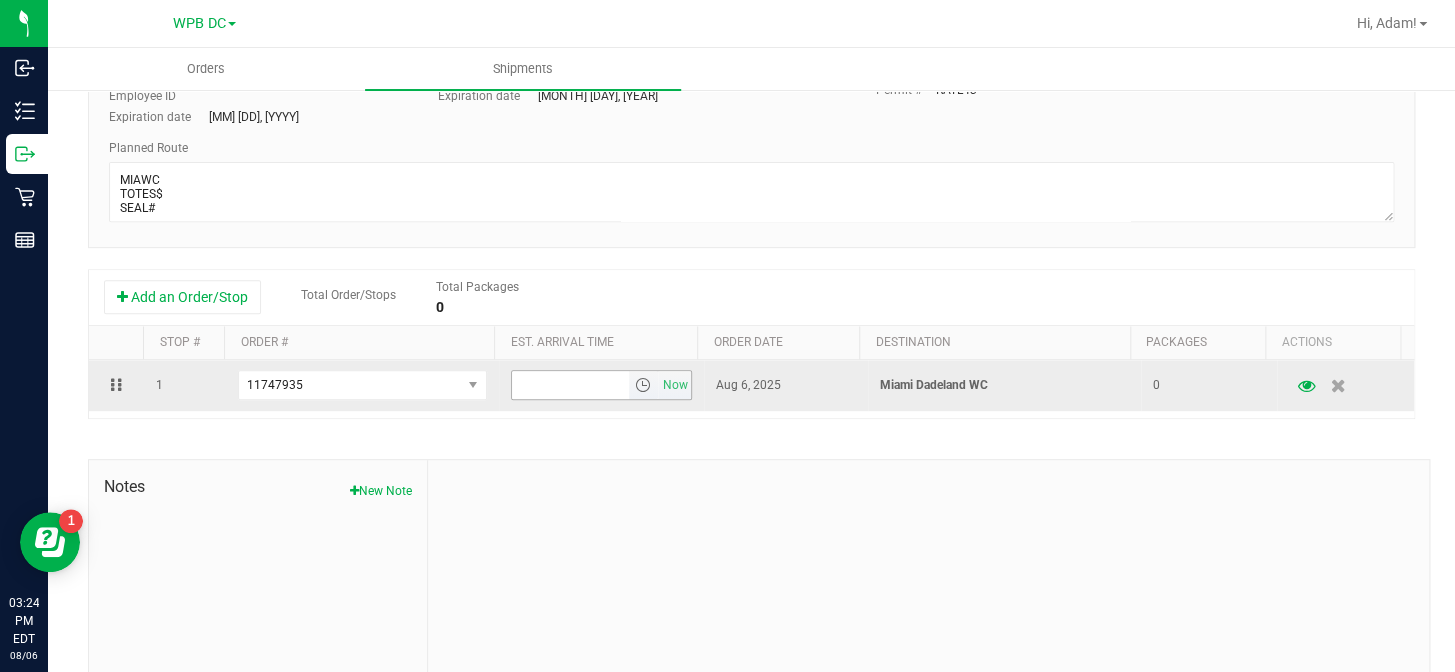 click at bounding box center (643, 385) 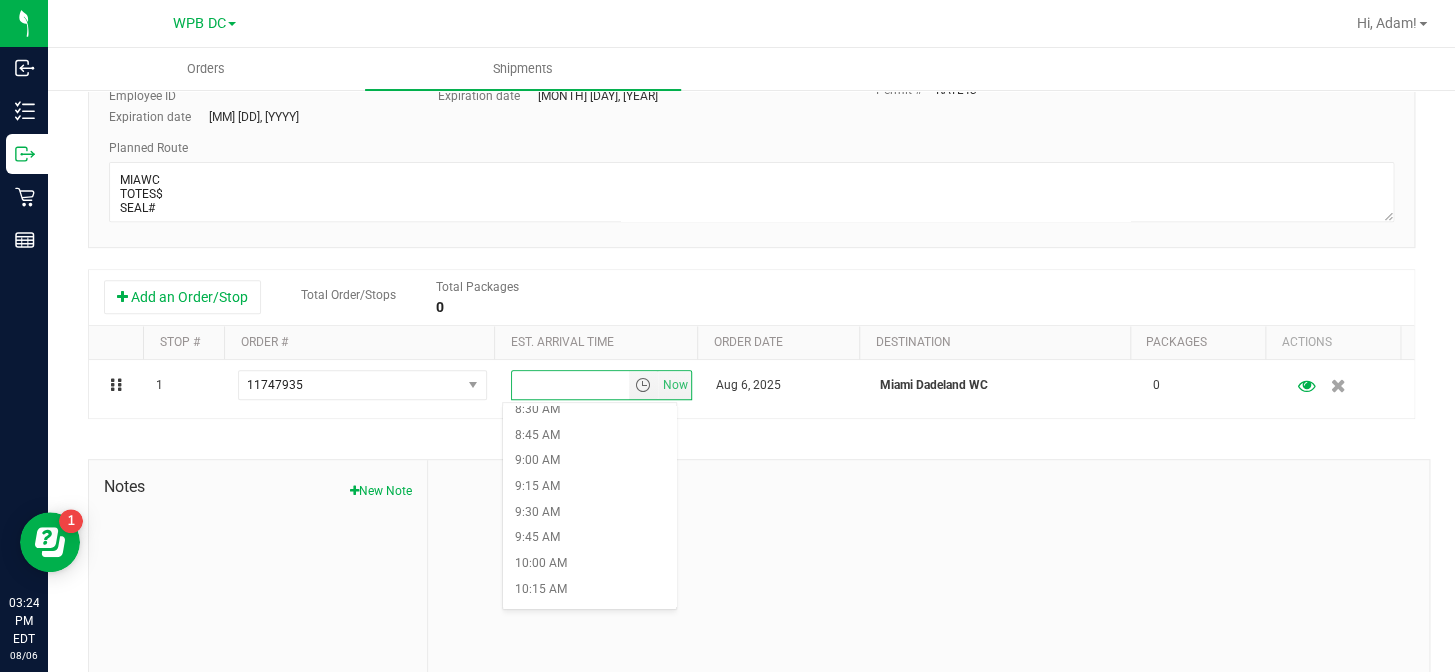 scroll, scrollTop: 909, scrollLeft: 0, axis: vertical 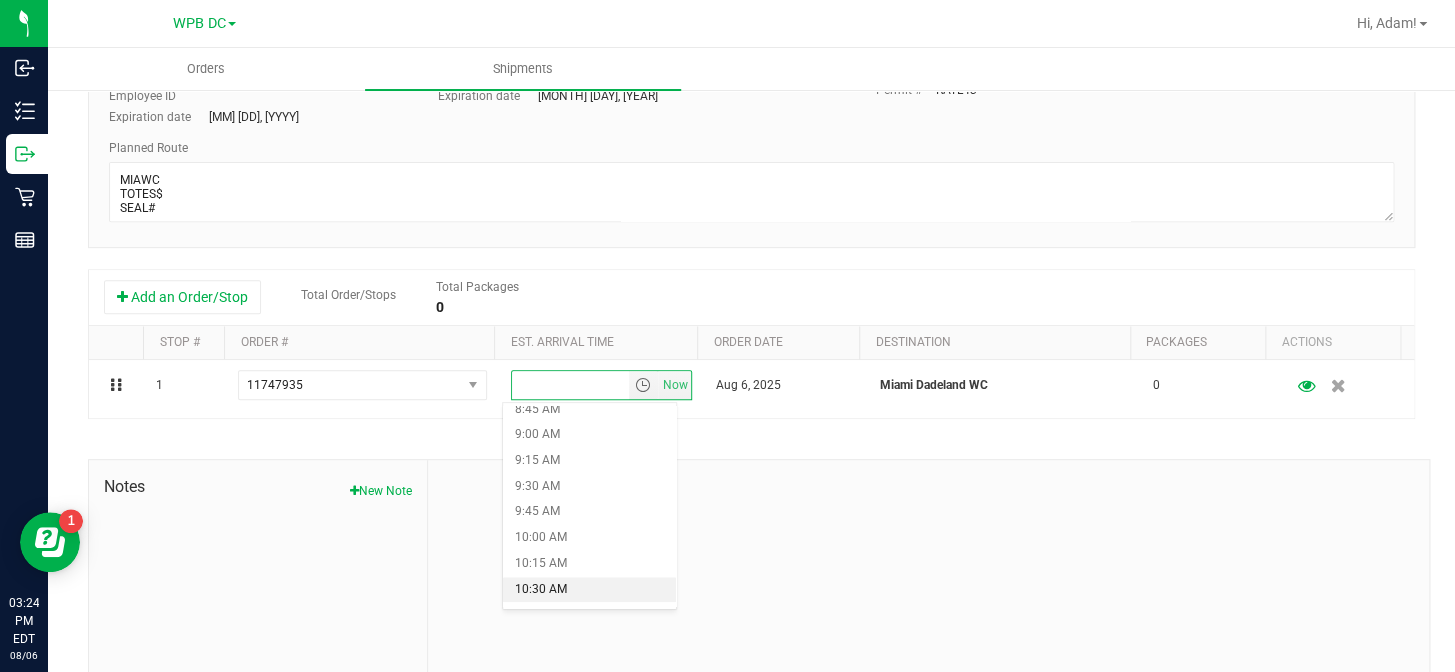 click on "10:30 AM" at bounding box center (589, 590) 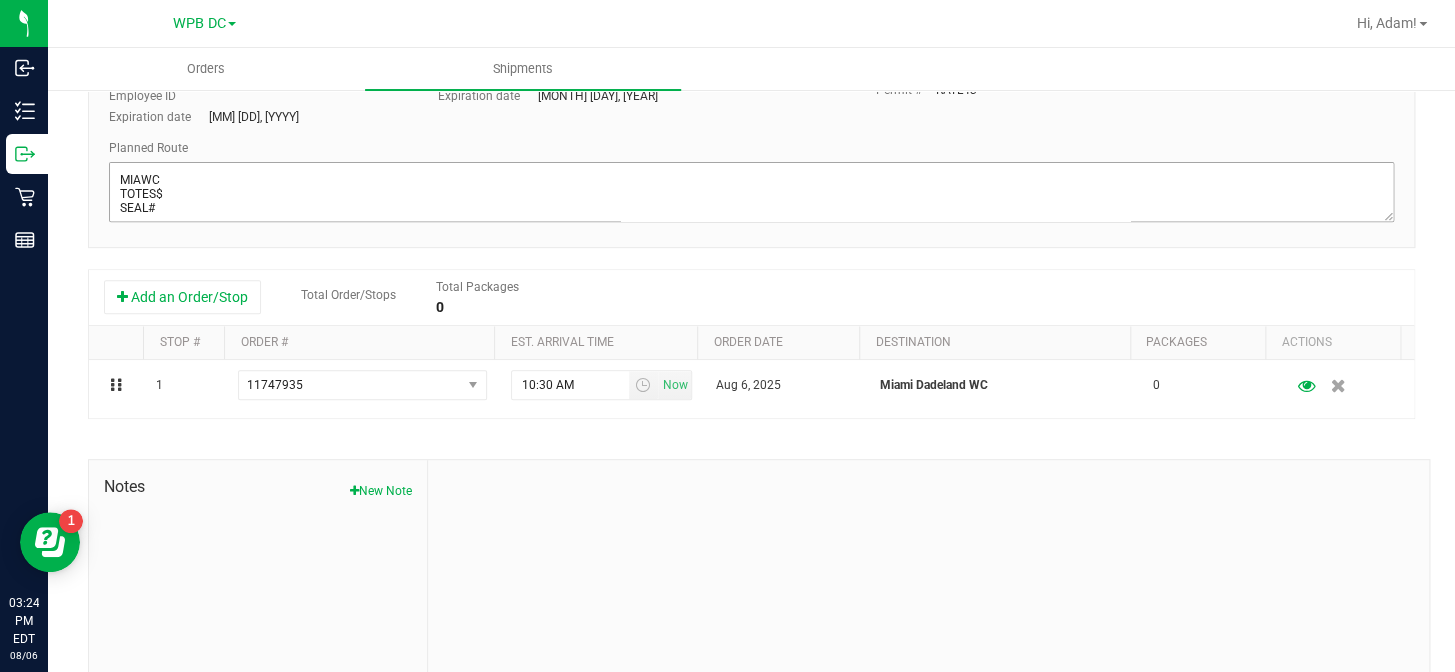 scroll, scrollTop: 0, scrollLeft: 0, axis: both 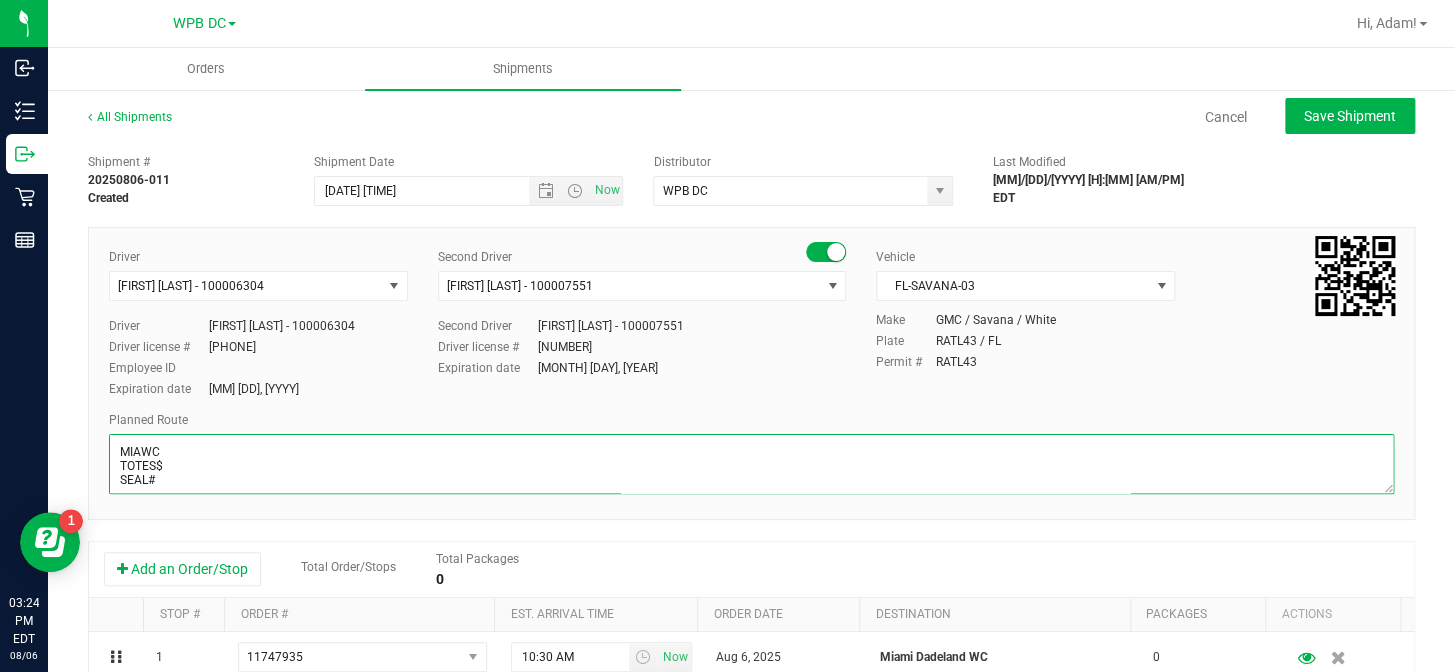 click at bounding box center (751, 464) 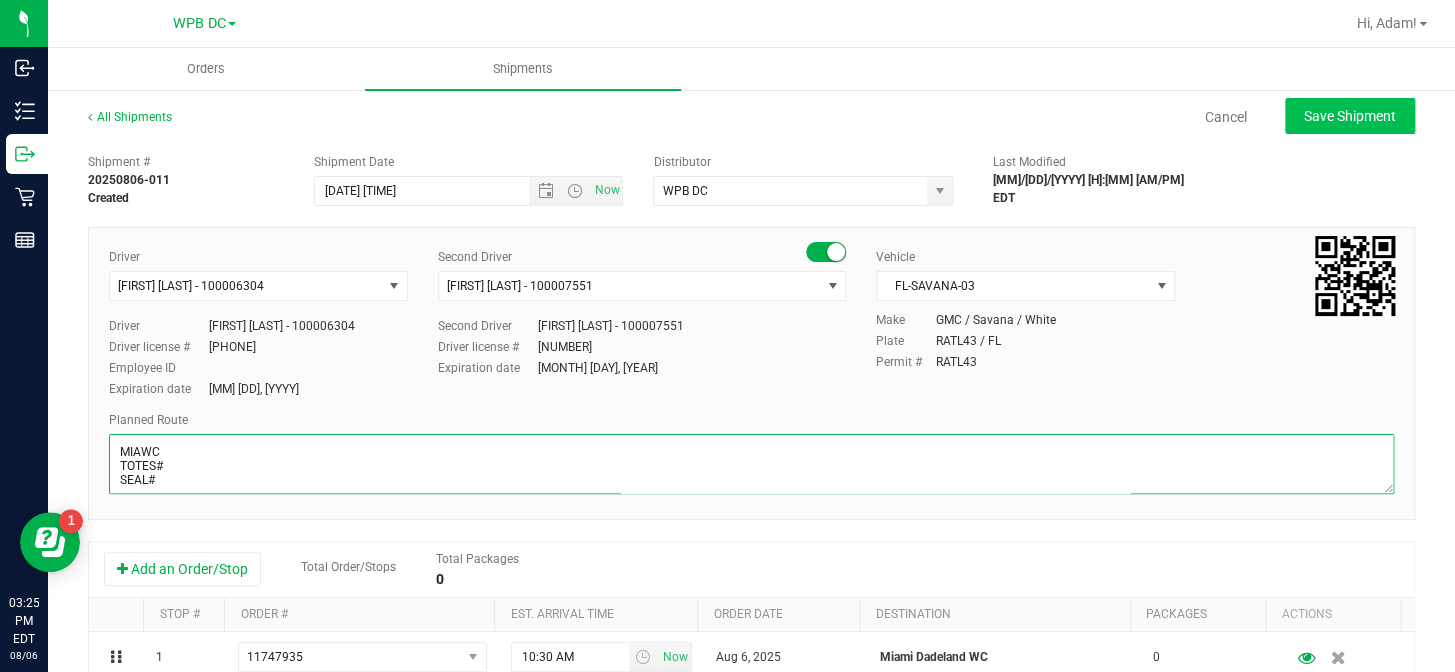 type on "MIAWC
TOTES#
SEAL#
MİK-MIA-MIB-FTL-DFB-DRB-BYB-WPB-NPB-PSL" 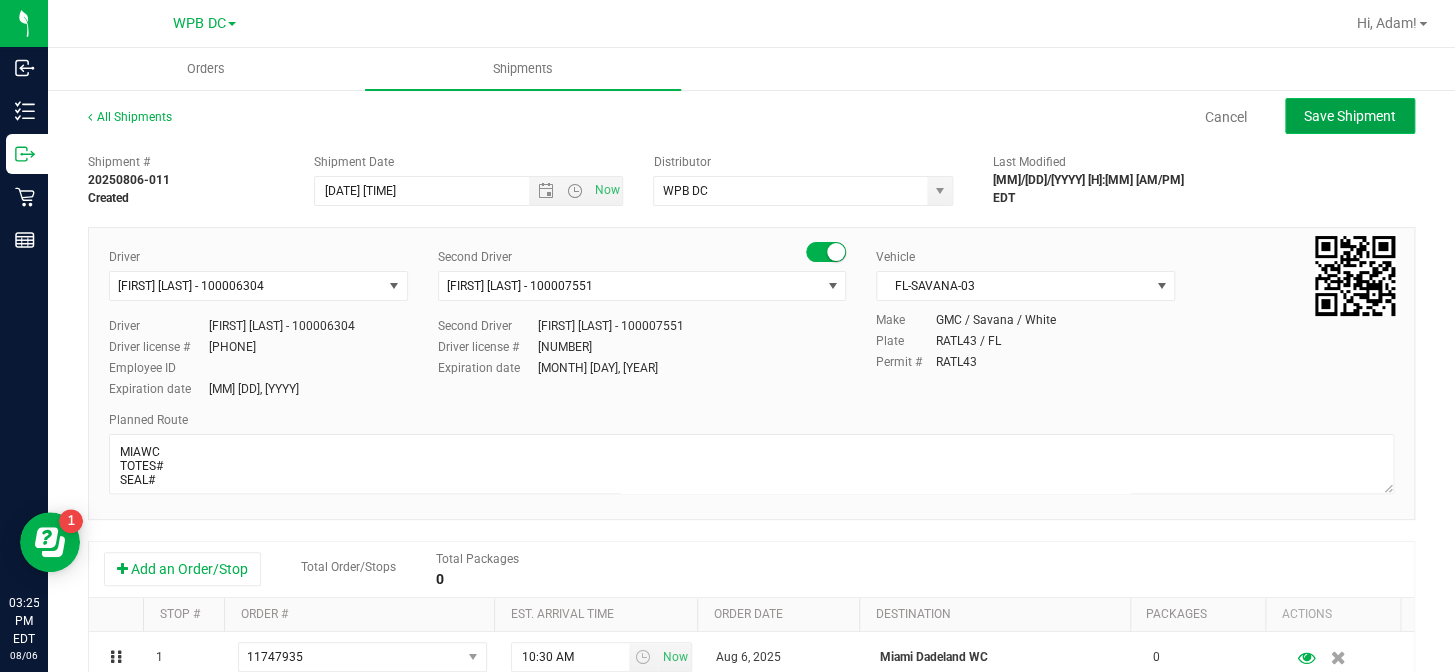 click on "Save Shipment" 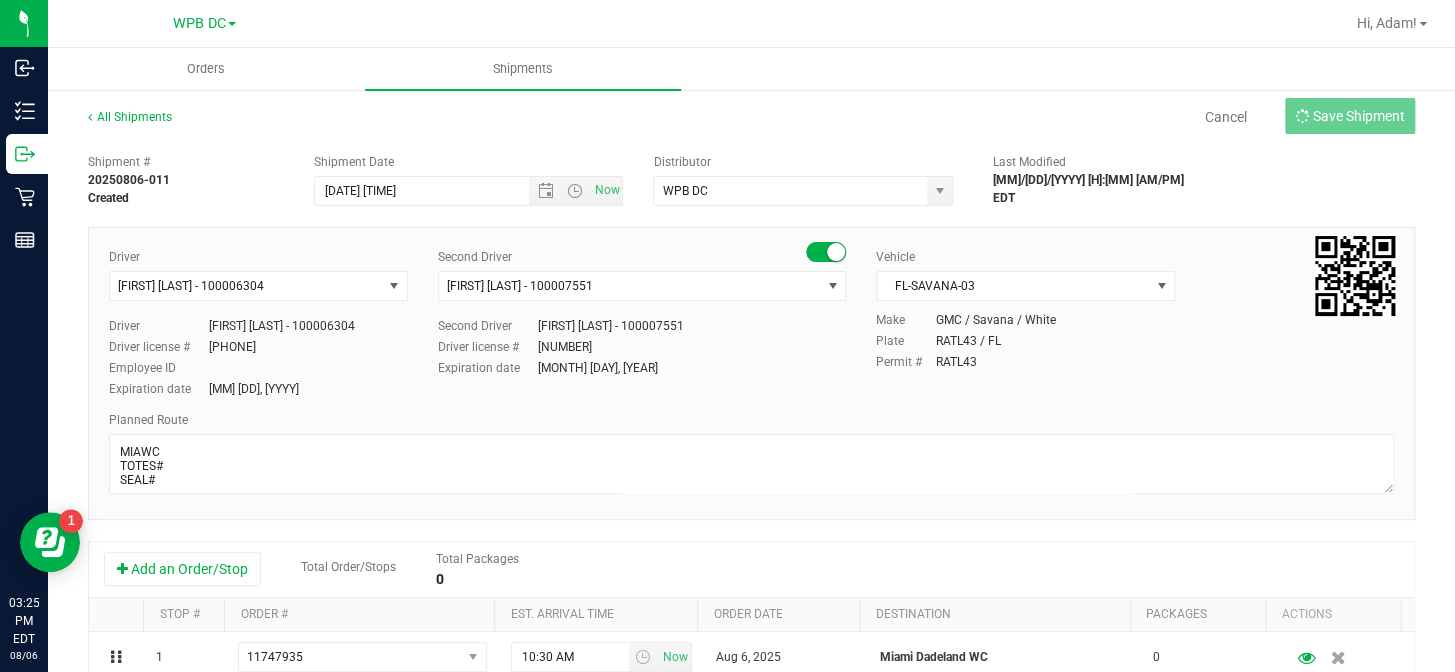 type on "[MM]/[DD]/[YYYY] [H]:[MM] [AM/PM]" 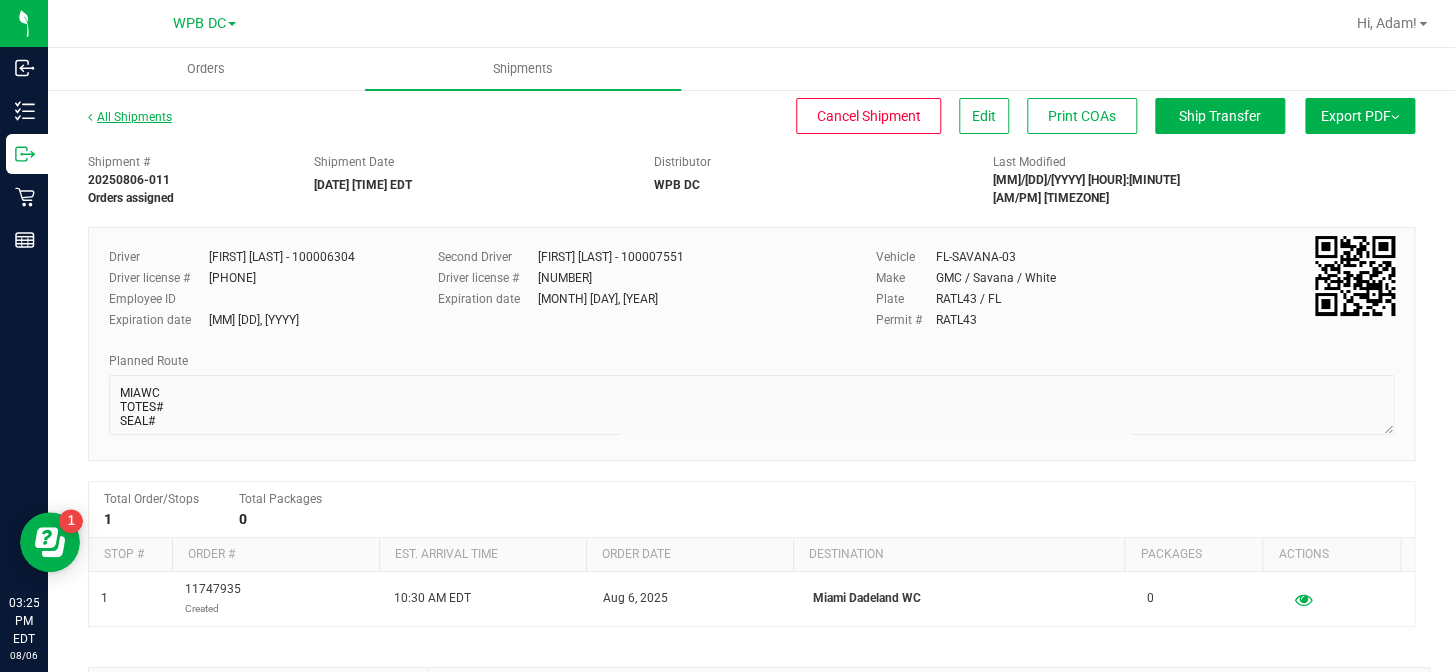 click on "All Shipments" at bounding box center (130, 117) 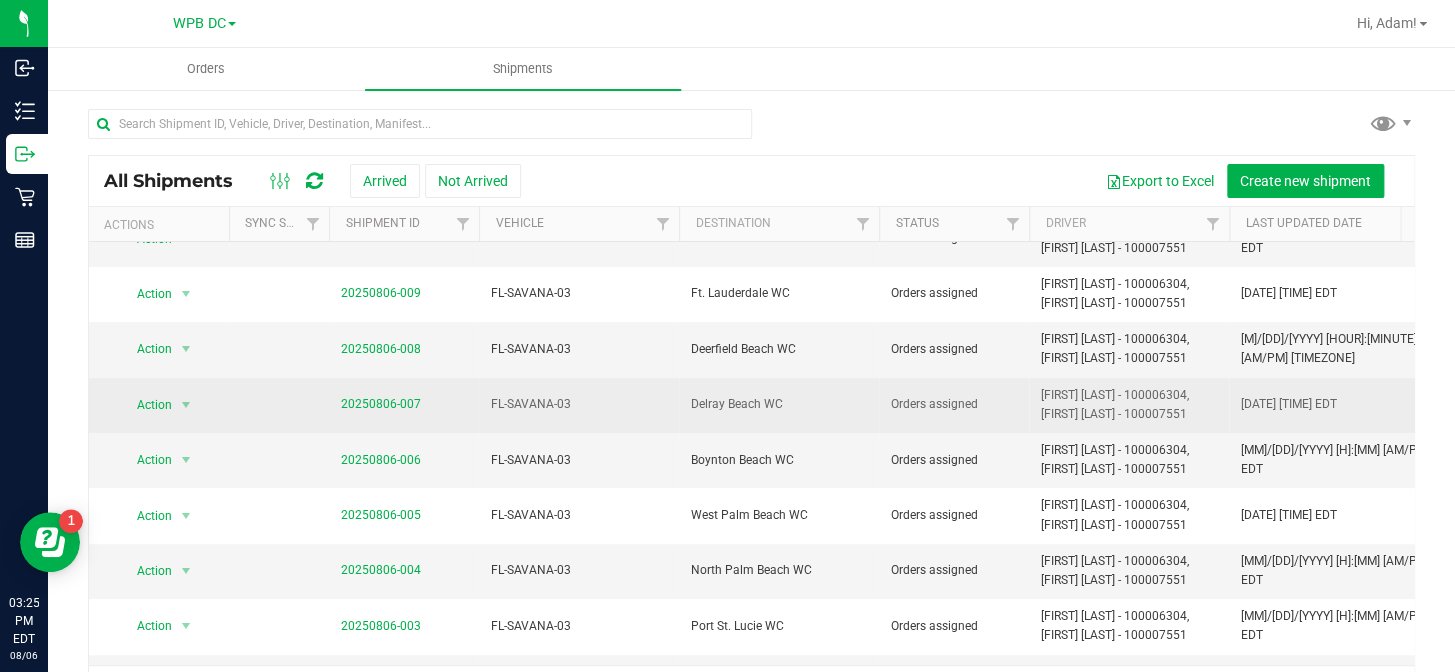 scroll, scrollTop: 0, scrollLeft: 0, axis: both 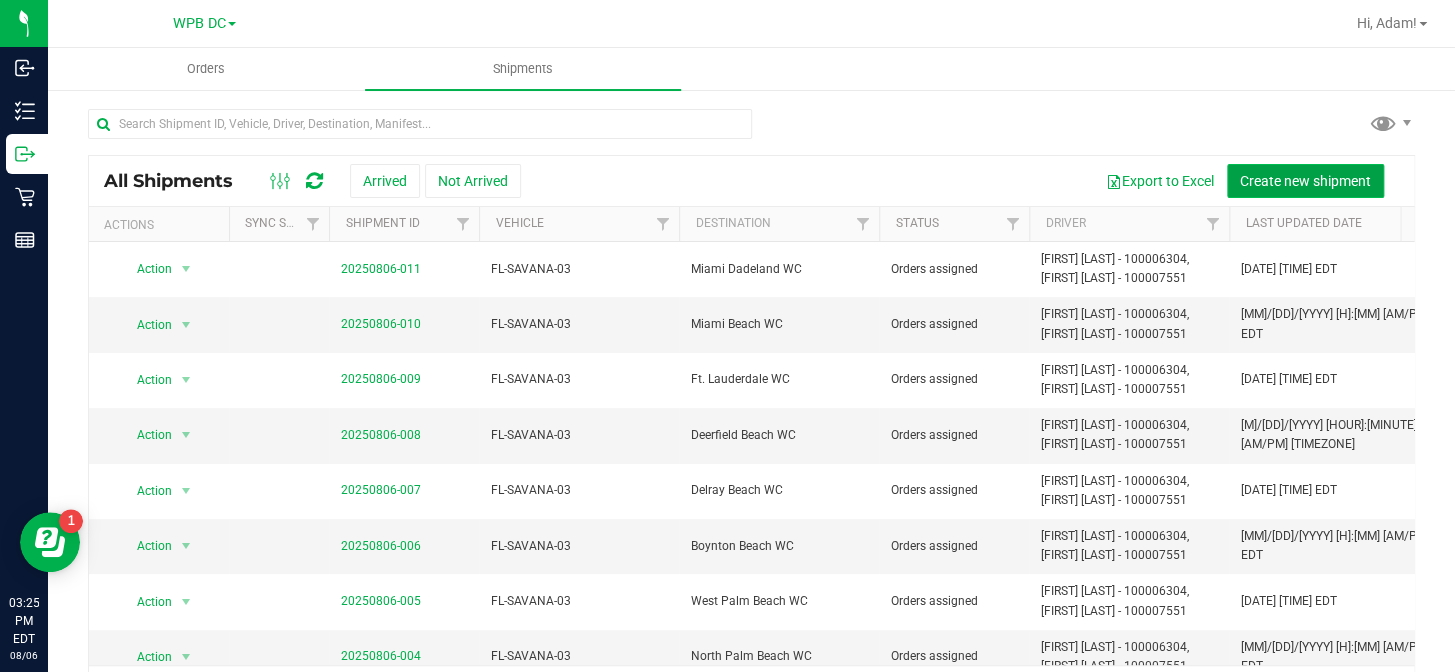 click on "Create new shipment" at bounding box center [1305, 181] 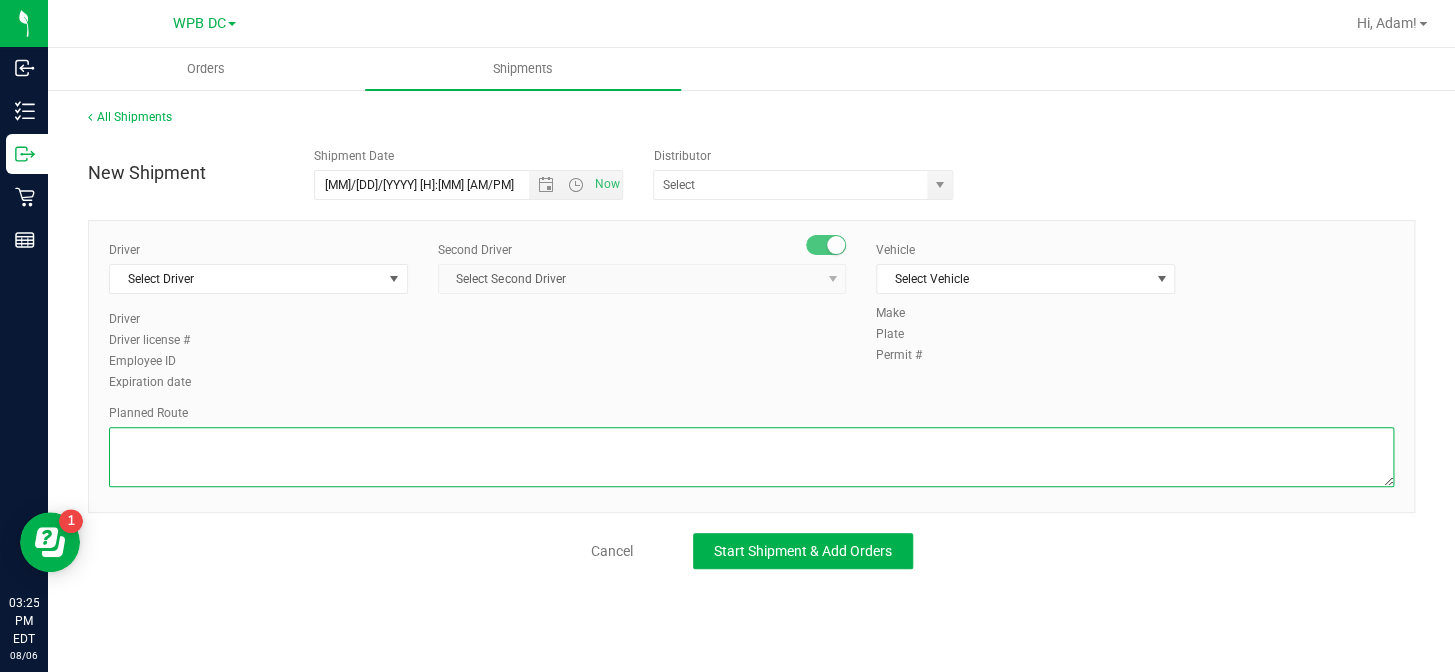 click at bounding box center (751, 457) 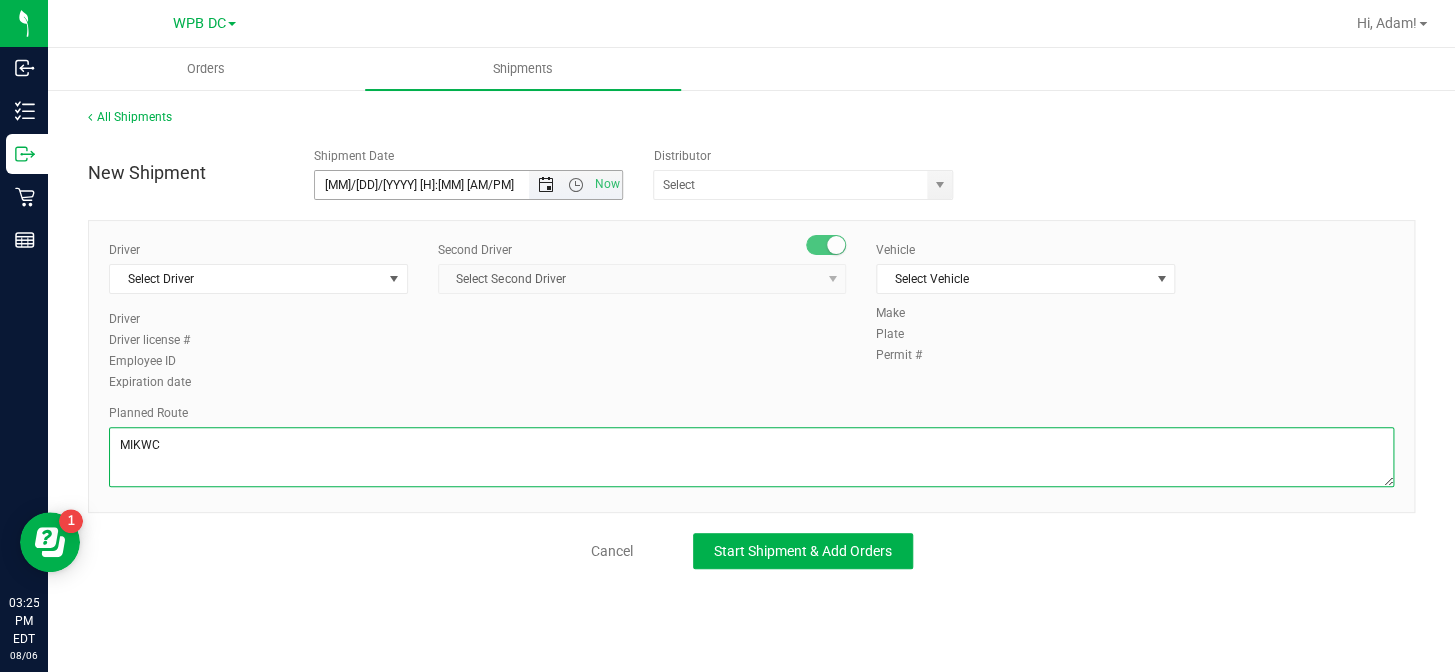 click at bounding box center [546, 185] 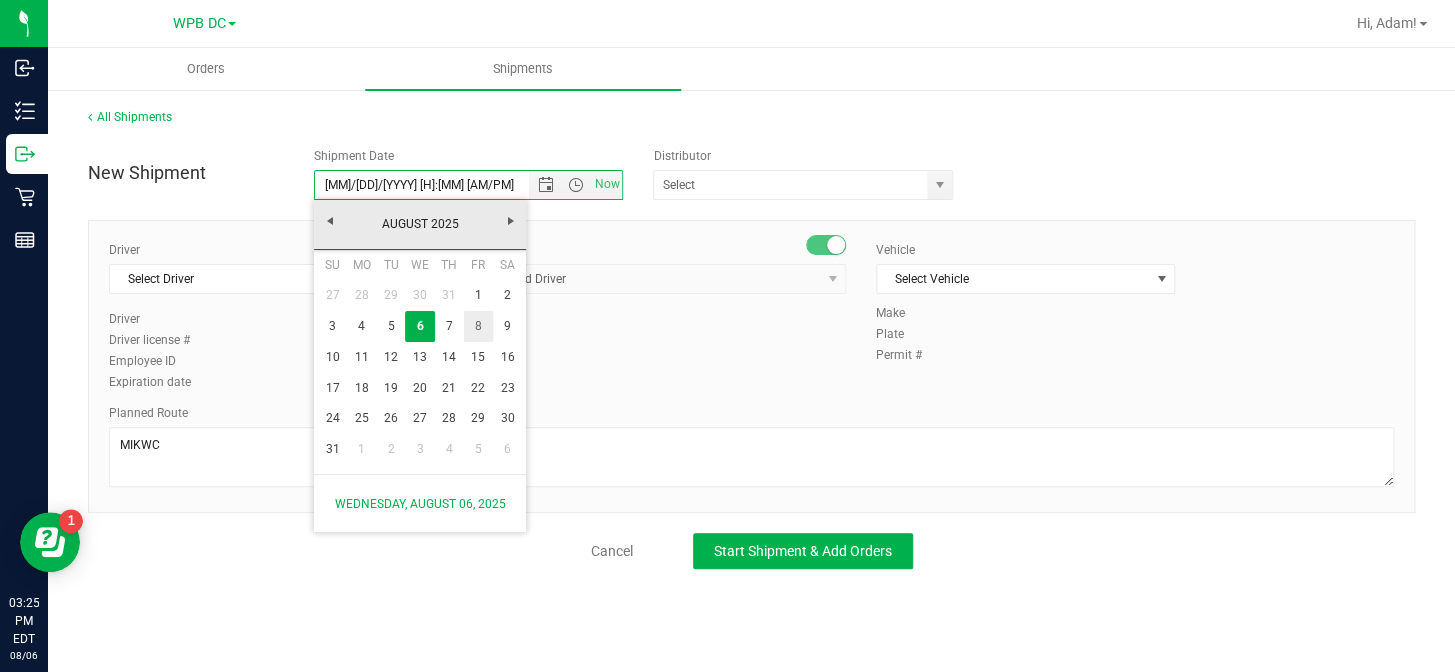 click on "8" at bounding box center [478, 326] 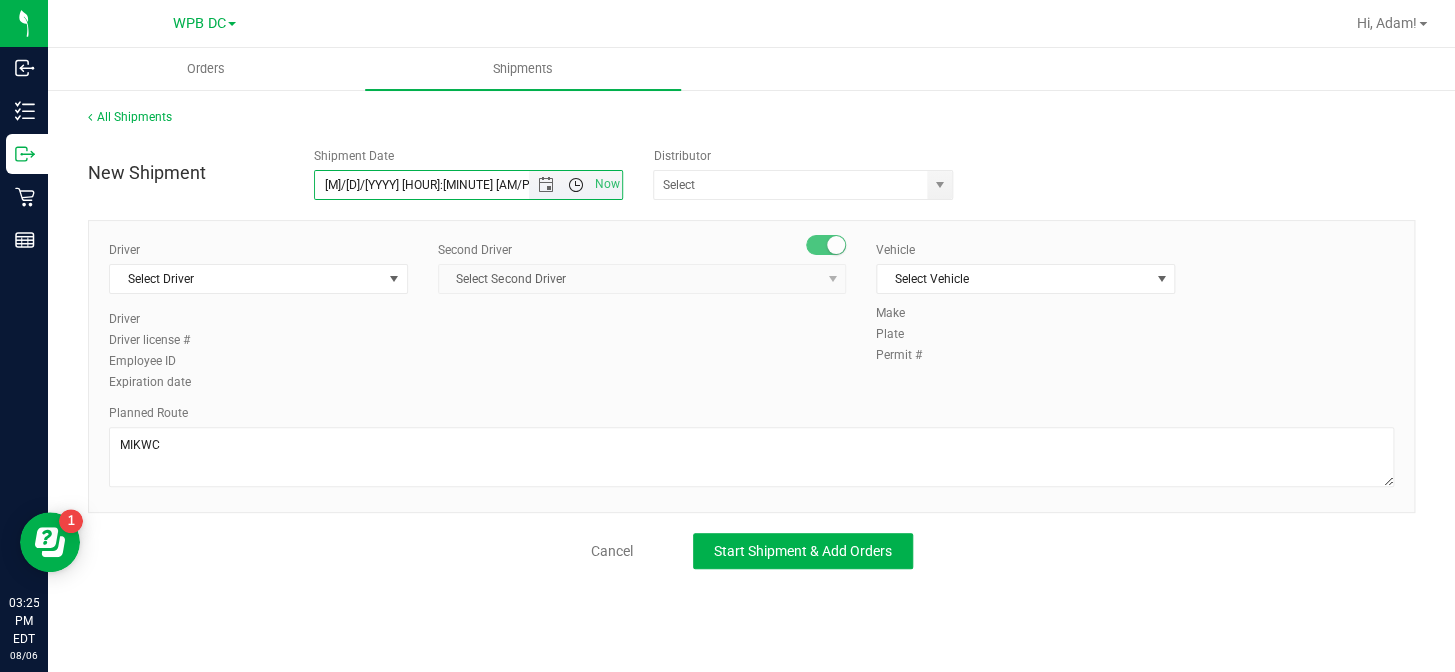 click at bounding box center [575, 185] 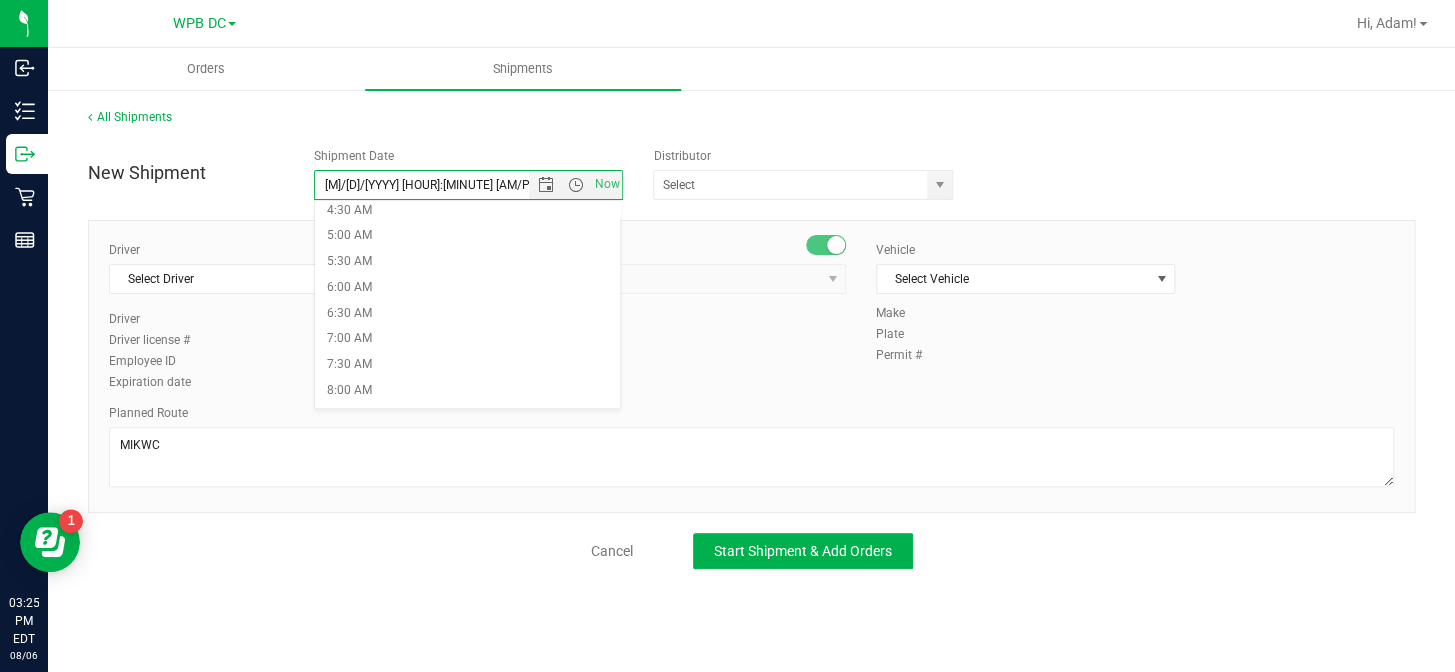 scroll, scrollTop: 363, scrollLeft: 0, axis: vertical 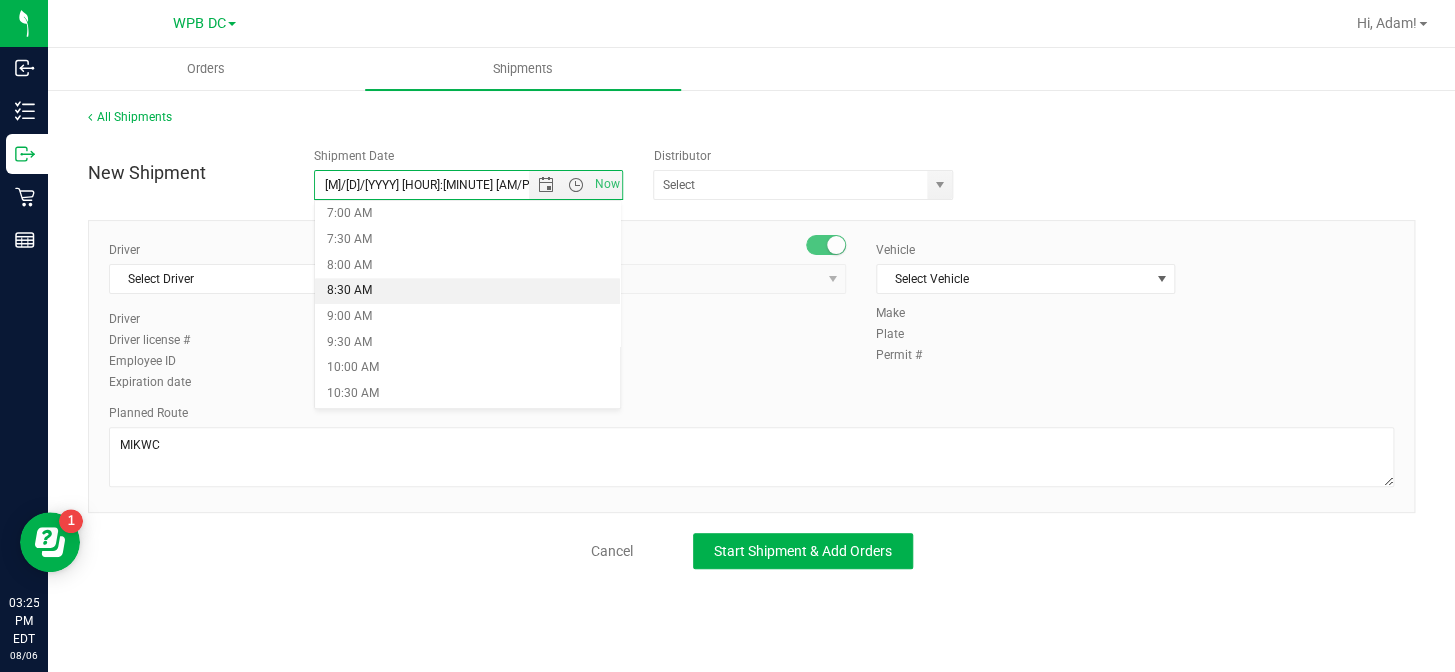 click on "8:30 AM" at bounding box center (467, 291) 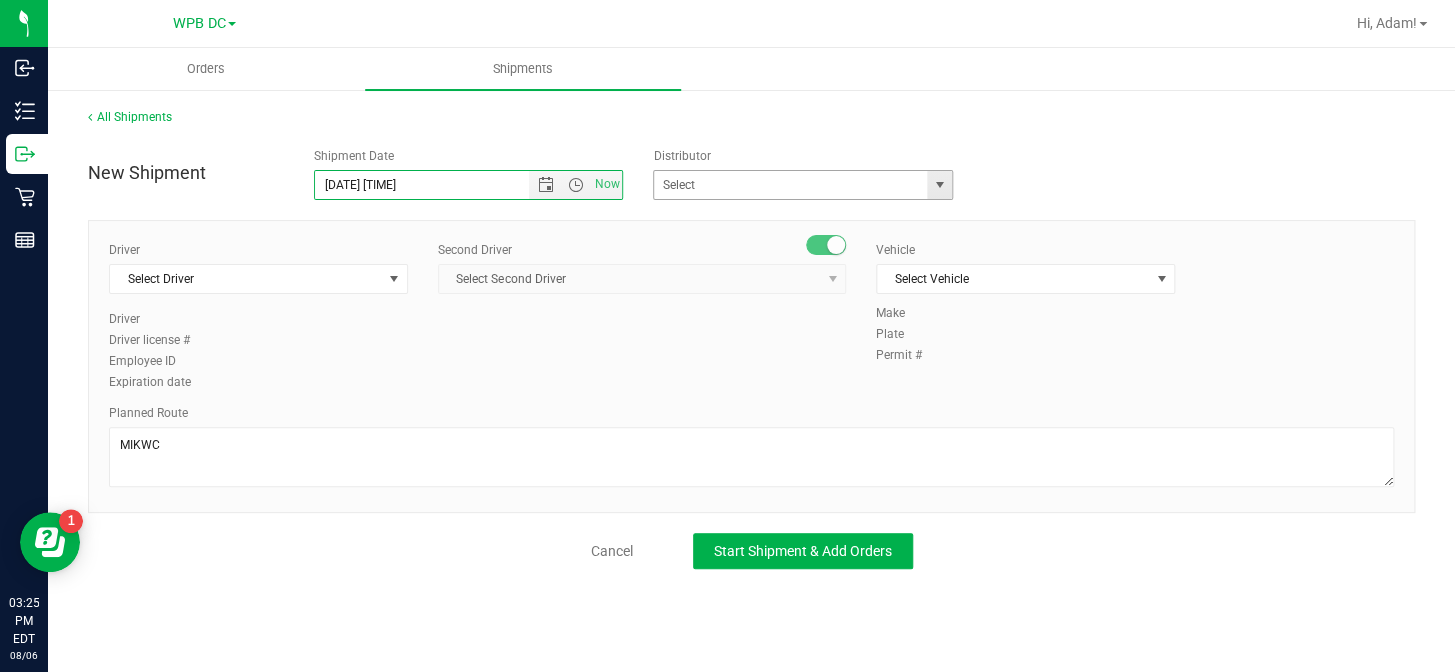click at bounding box center [940, 185] 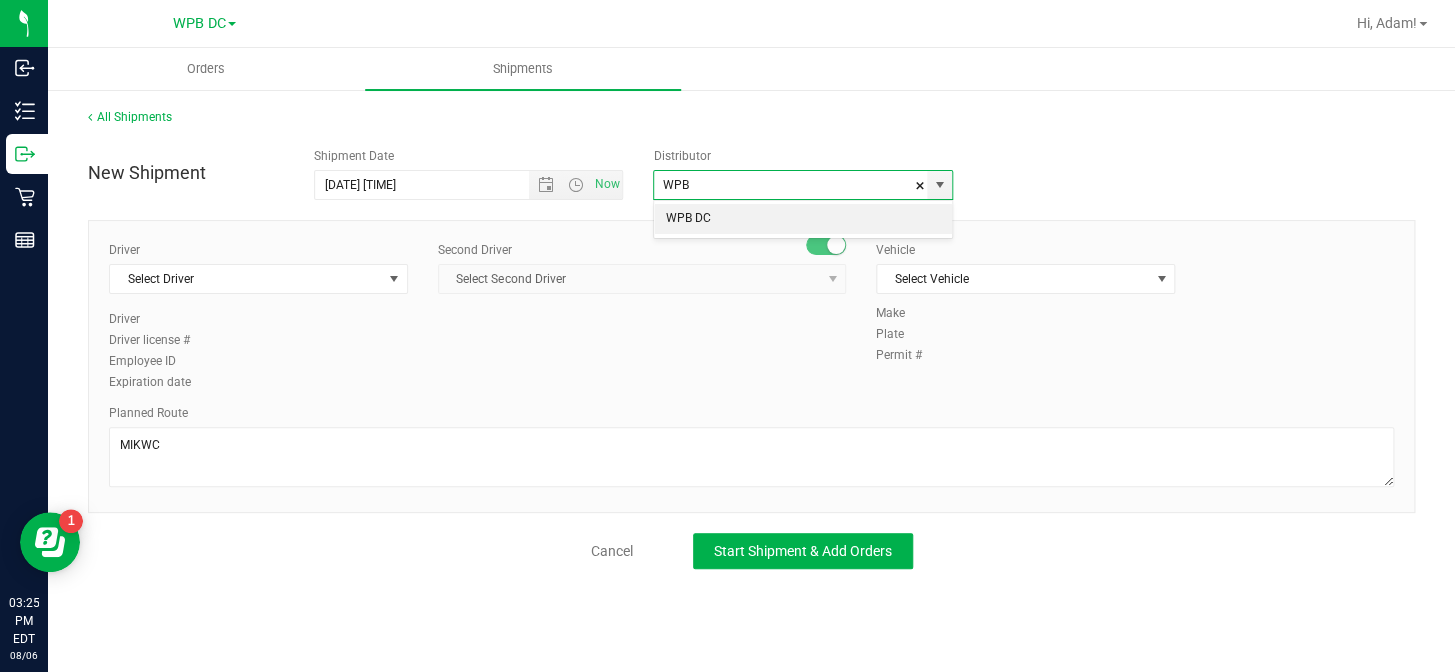 click on "WPB DC" at bounding box center [803, 219] 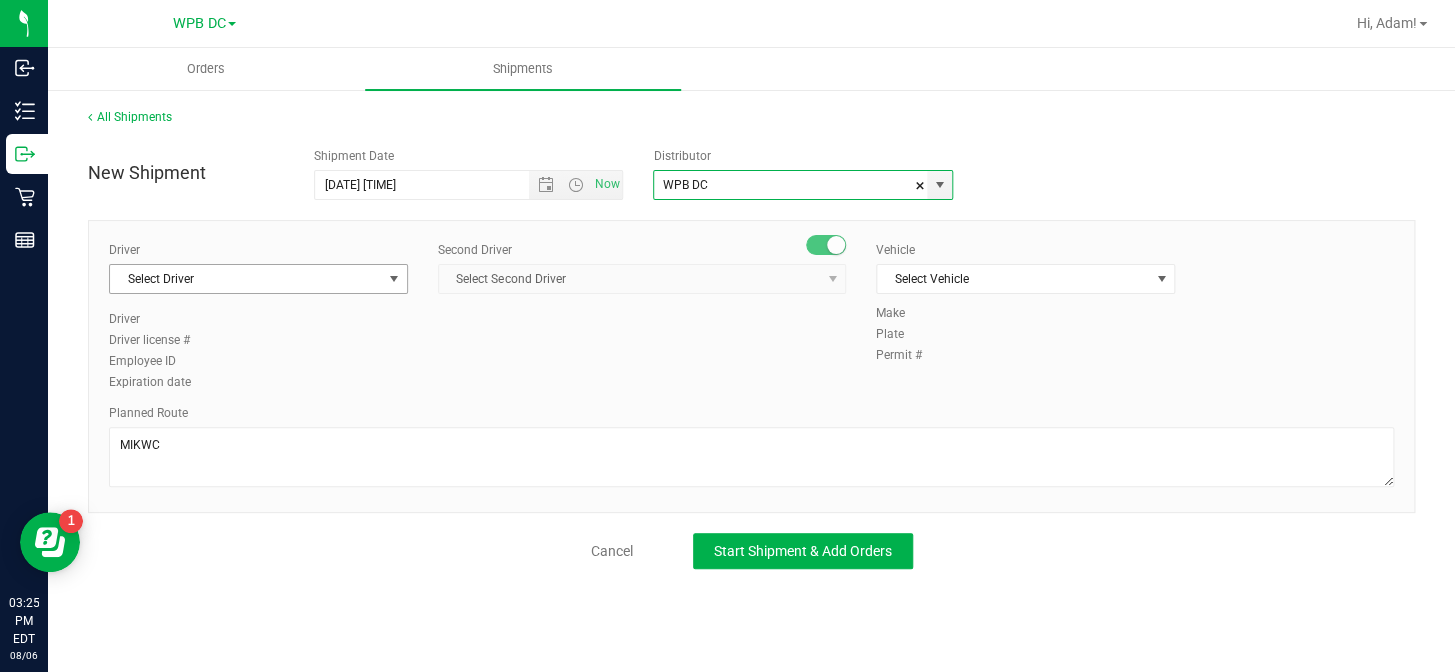 type on "WPB DC" 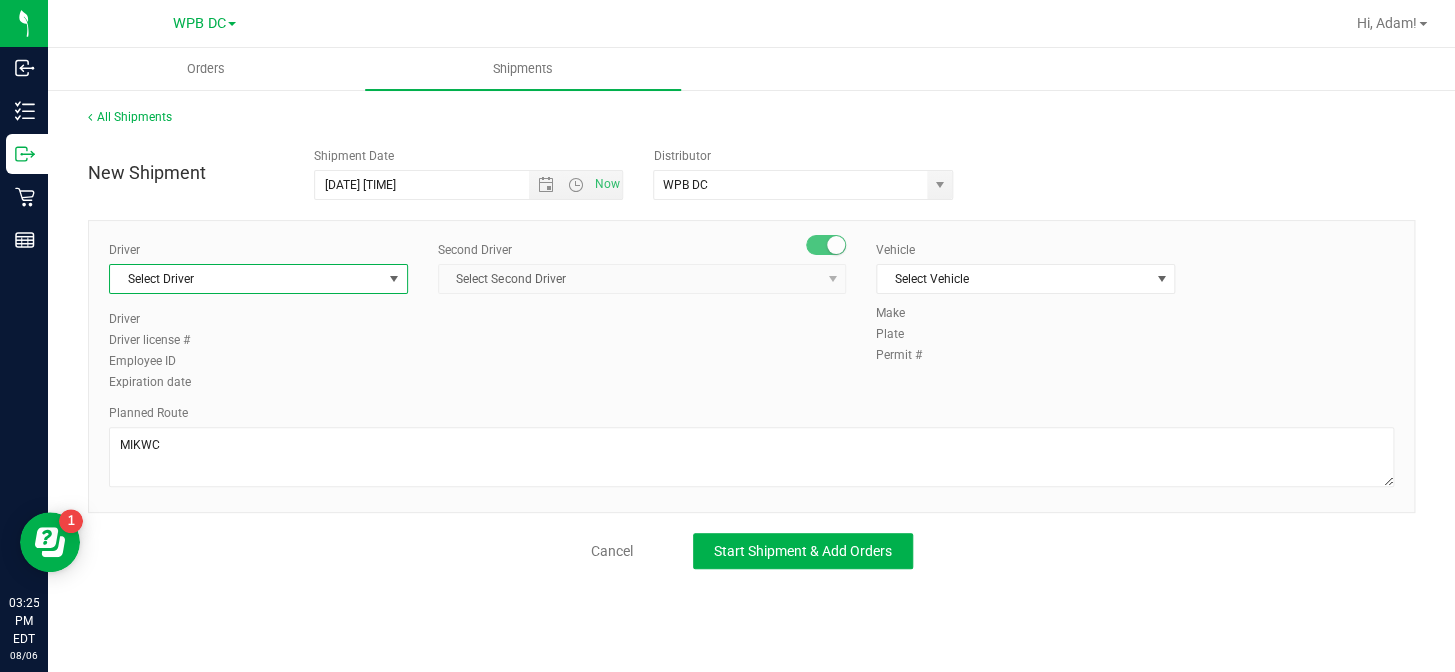 click at bounding box center [394, 279] 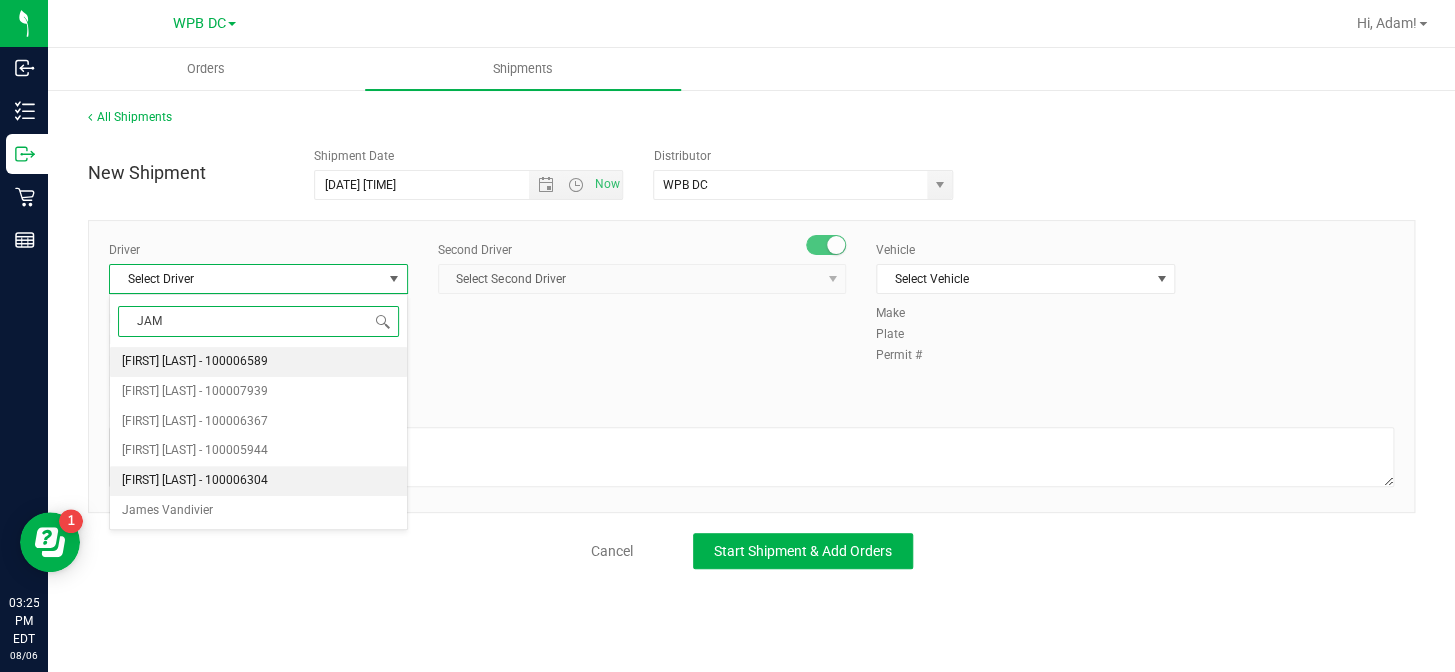 click on "[FIRST] [LAST] - 100006304" at bounding box center [195, 481] 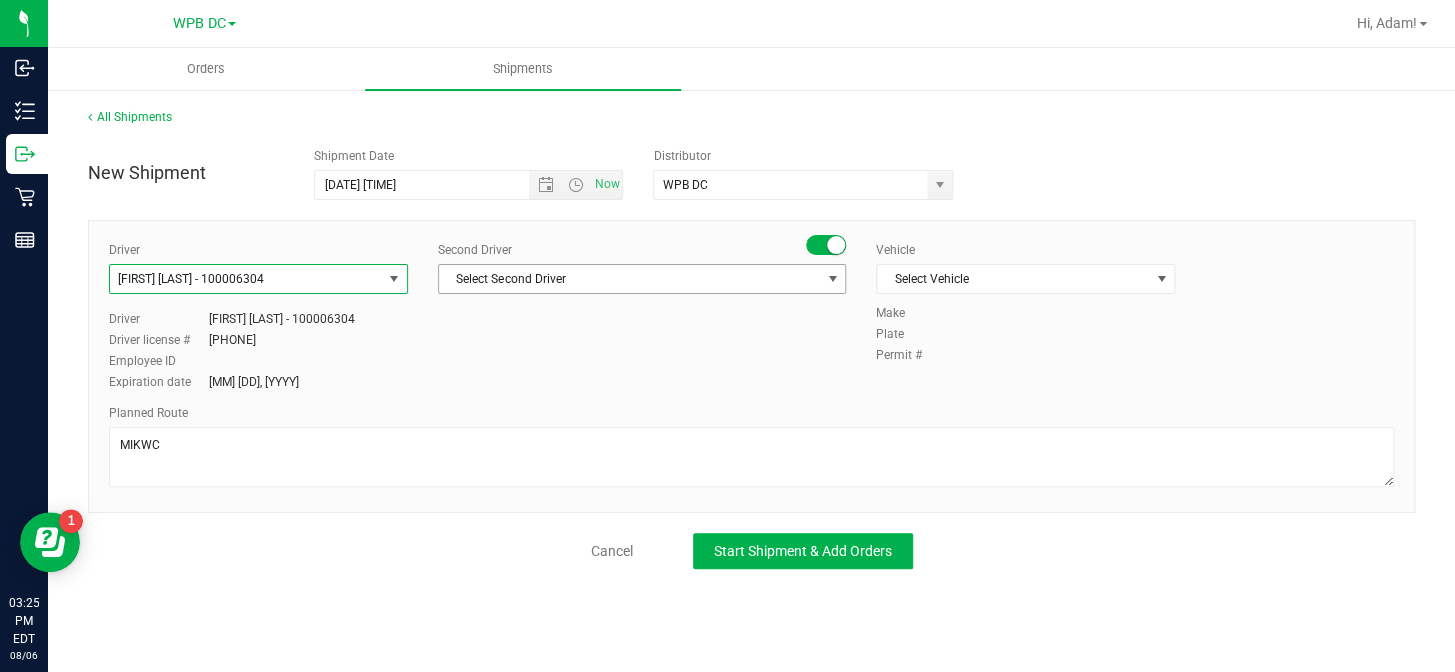 click at bounding box center [833, 279] 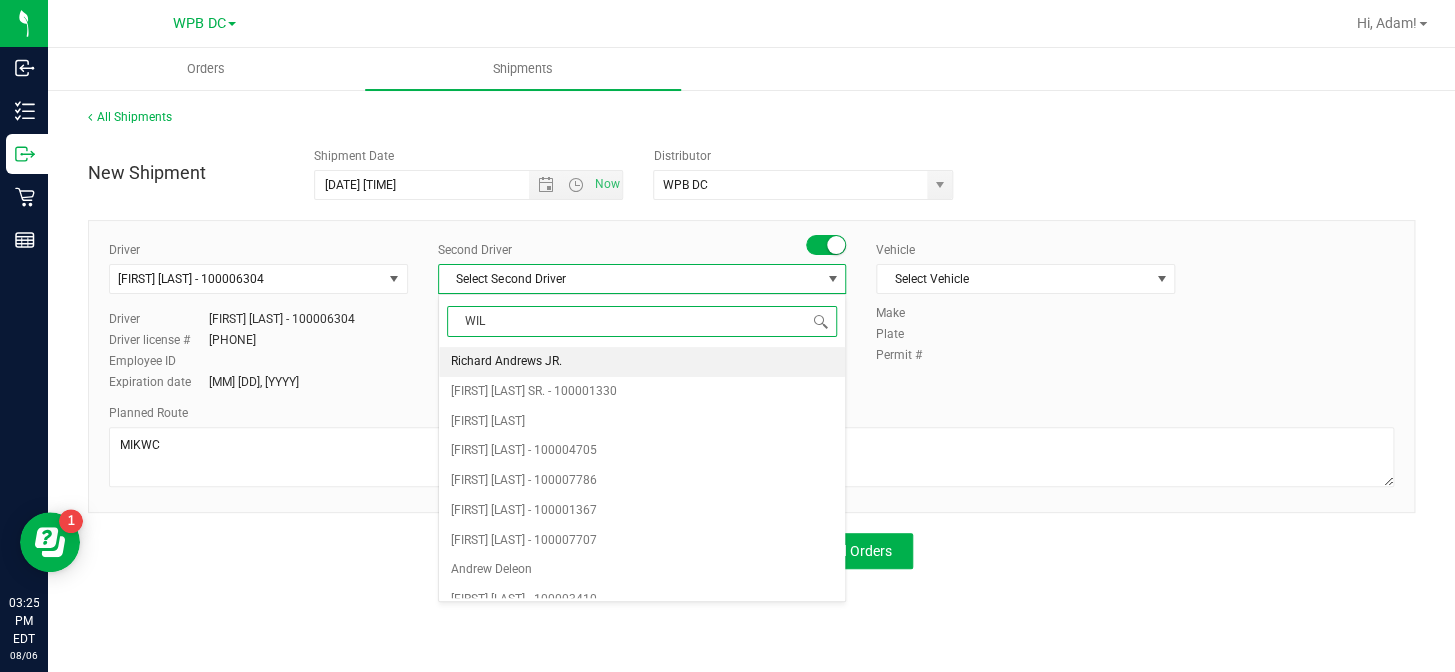 type on "WILL" 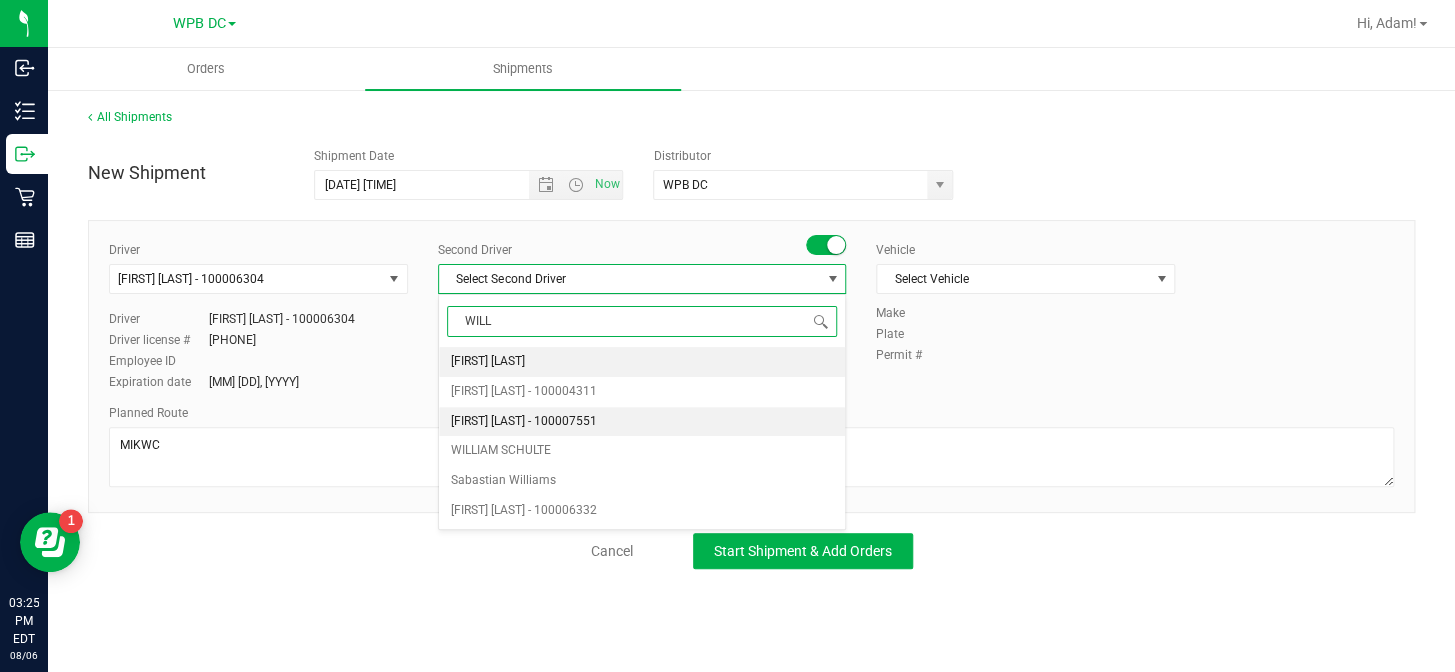 click on "[FIRST] [LAST] - 100007551" at bounding box center (524, 422) 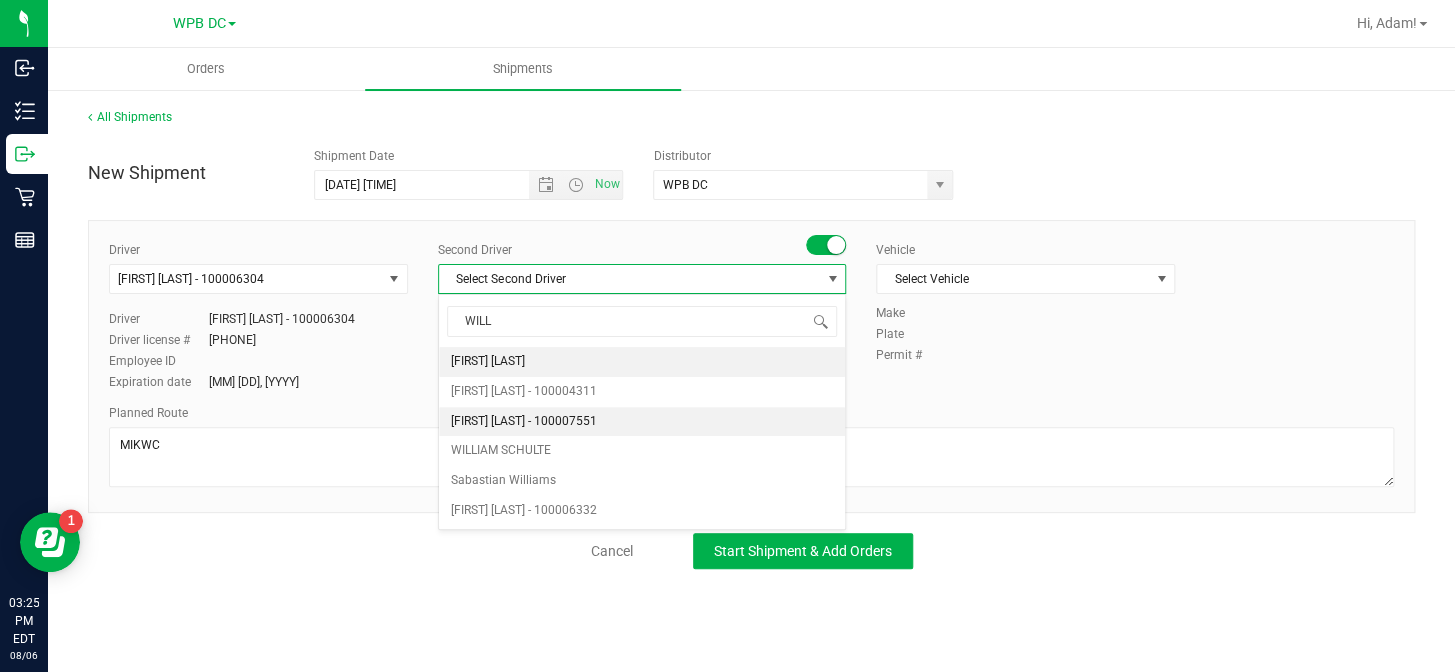 type 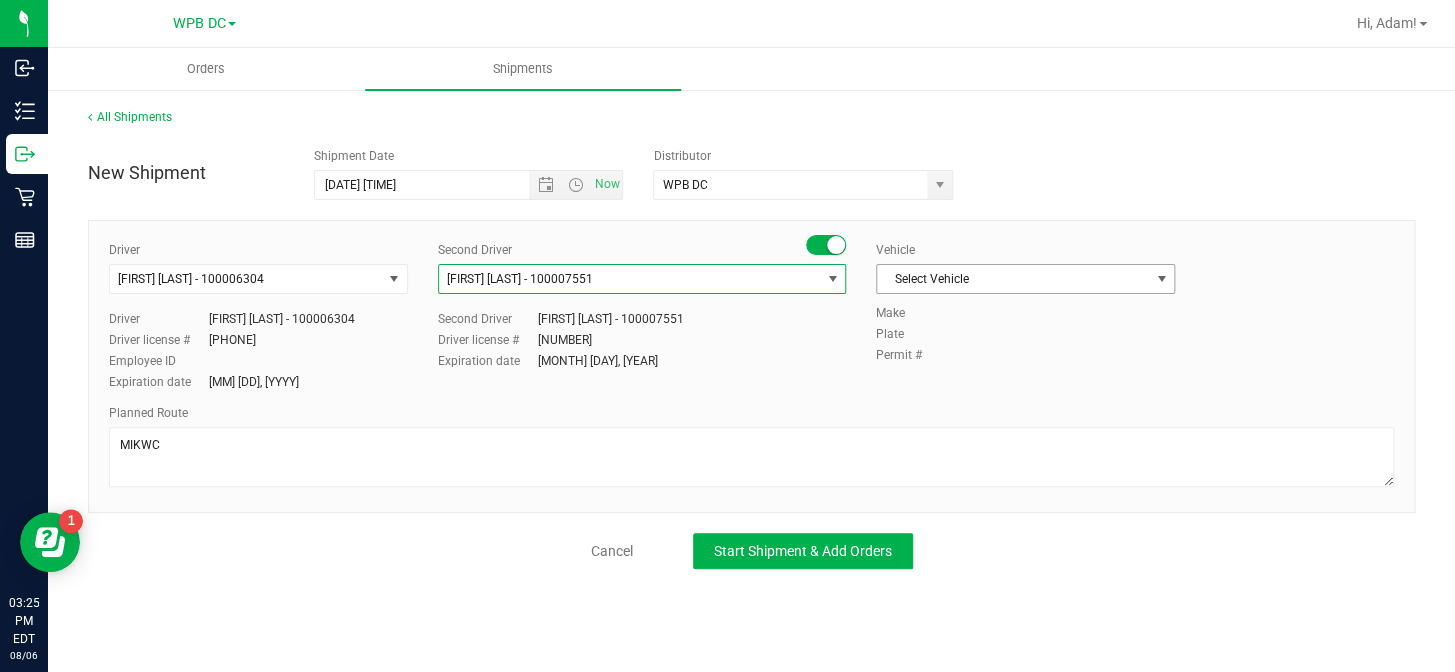 click at bounding box center [1161, 279] 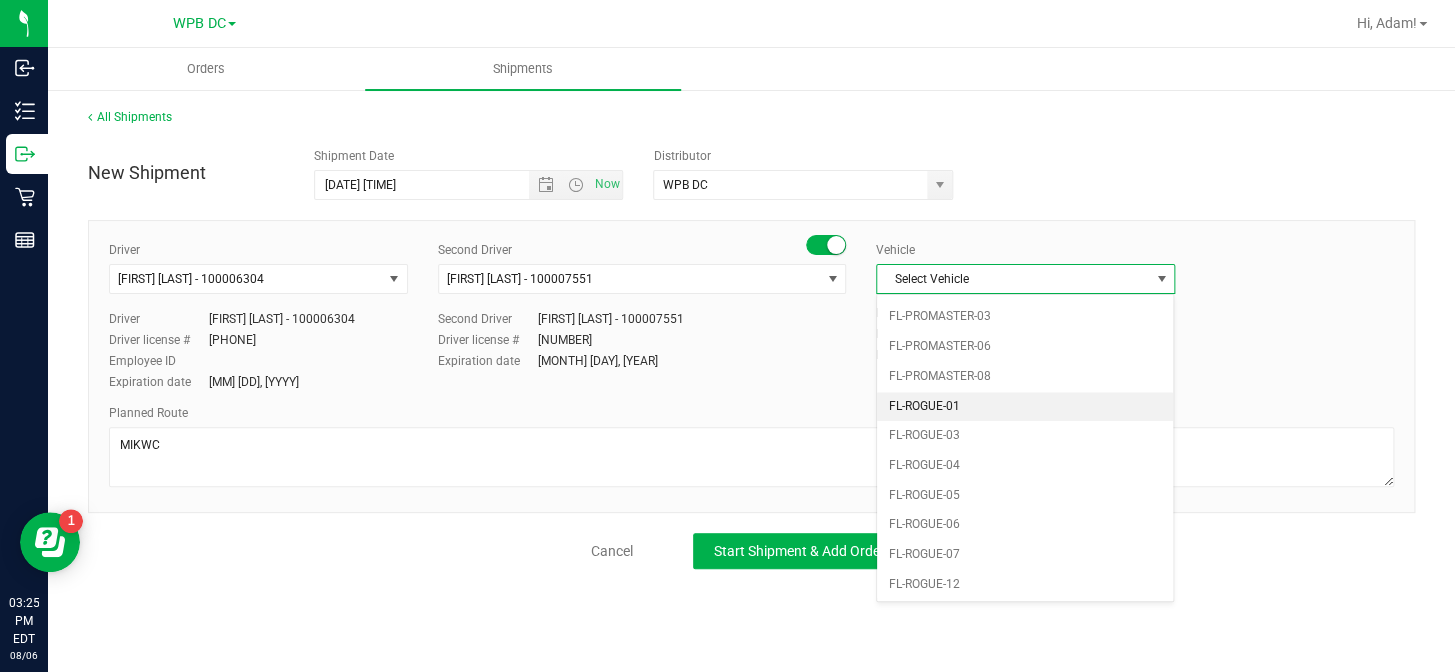 scroll, scrollTop: 818, scrollLeft: 0, axis: vertical 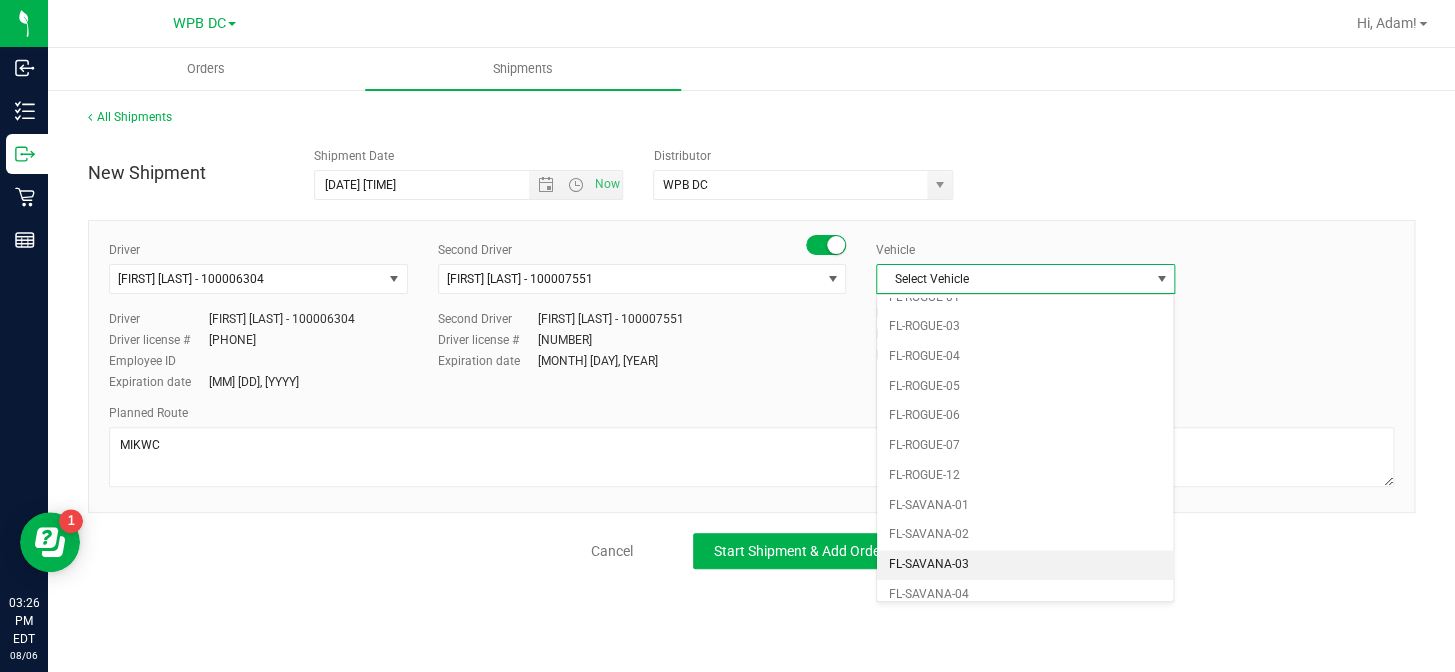 click on "FL-SAVANA-03" at bounding box center [1025, 565] 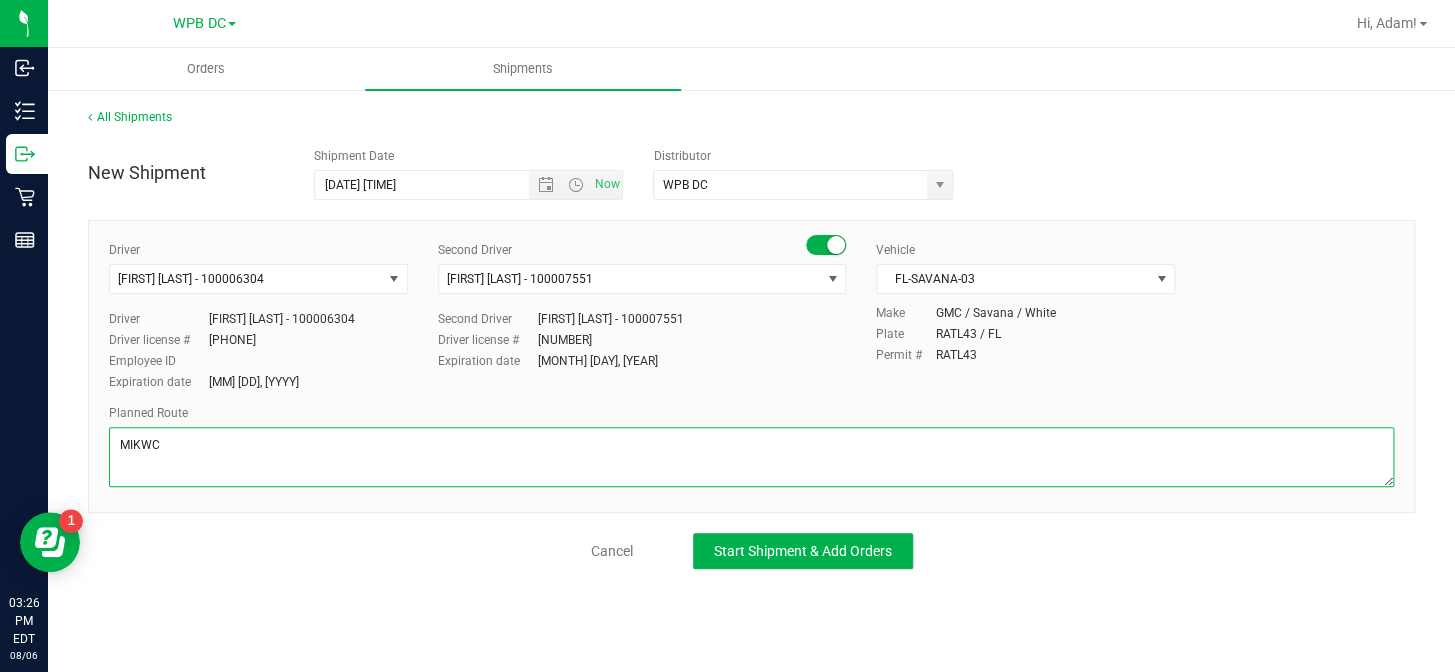 click at bounding box center [751, 457] 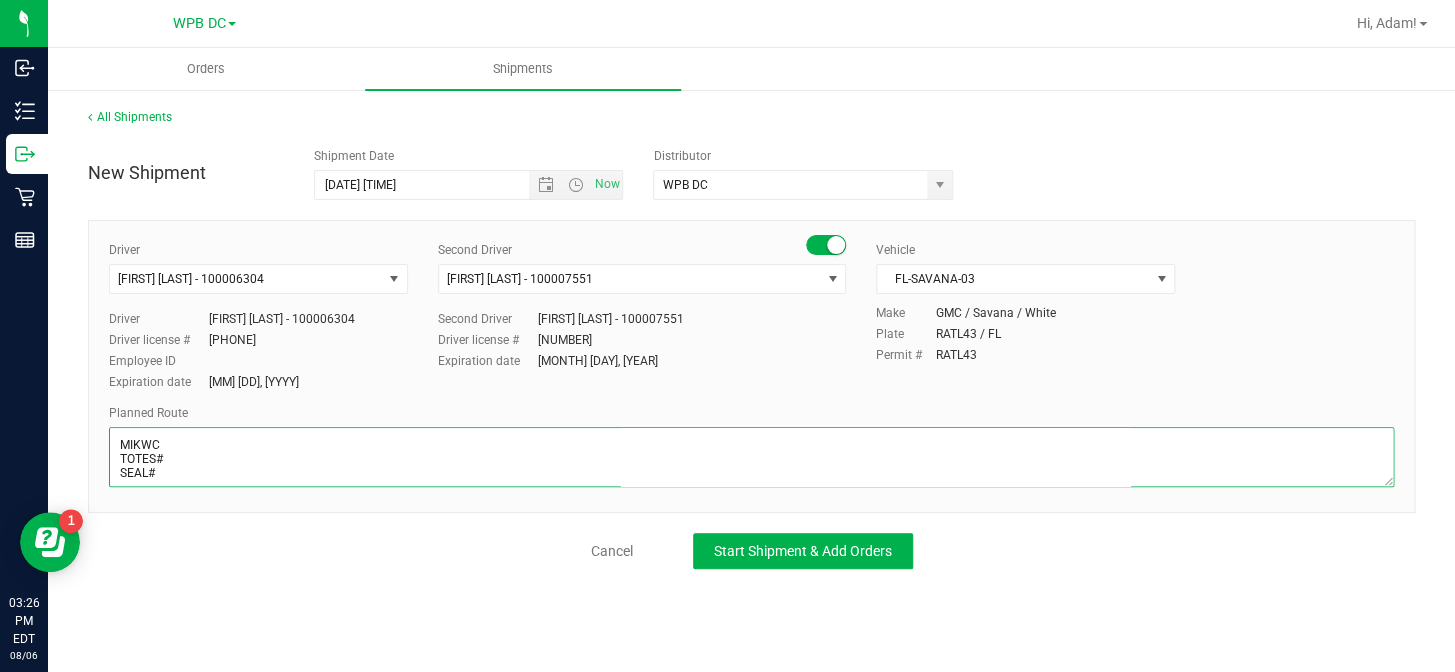 scroll, scrollTop: 10, scrollLeft: 0, axis: vertical 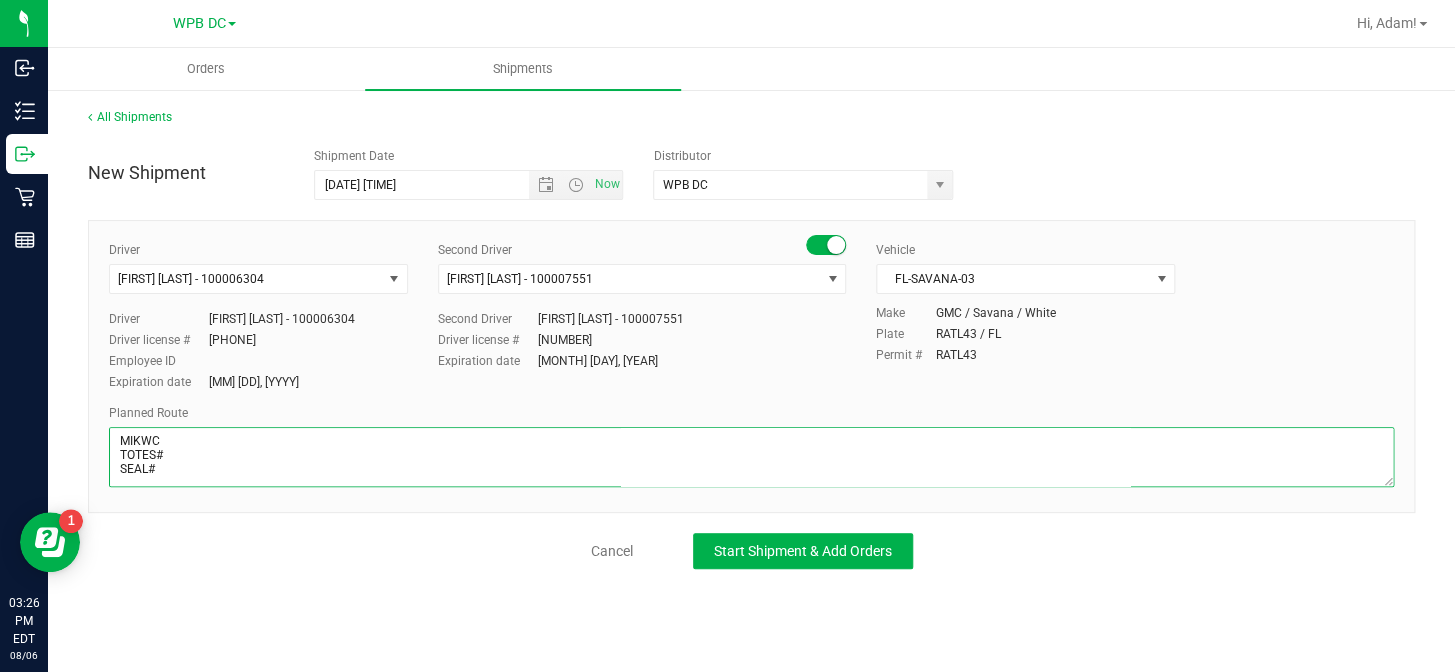 paste on "MIK-MIA-MIB-FTL-DFB-DRB-BYB-WPB-NPB-PSL" 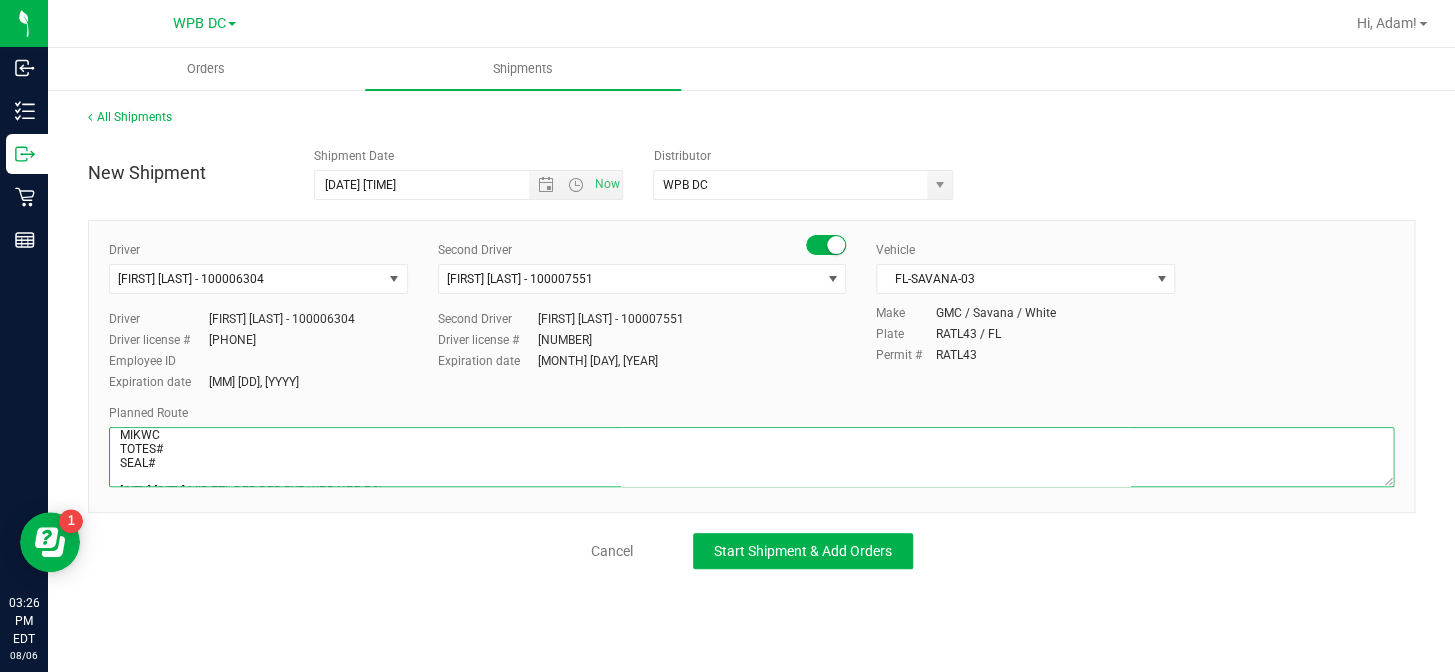 scroll, scrollTop: 25, scrollLeft: 0, axis: vertical 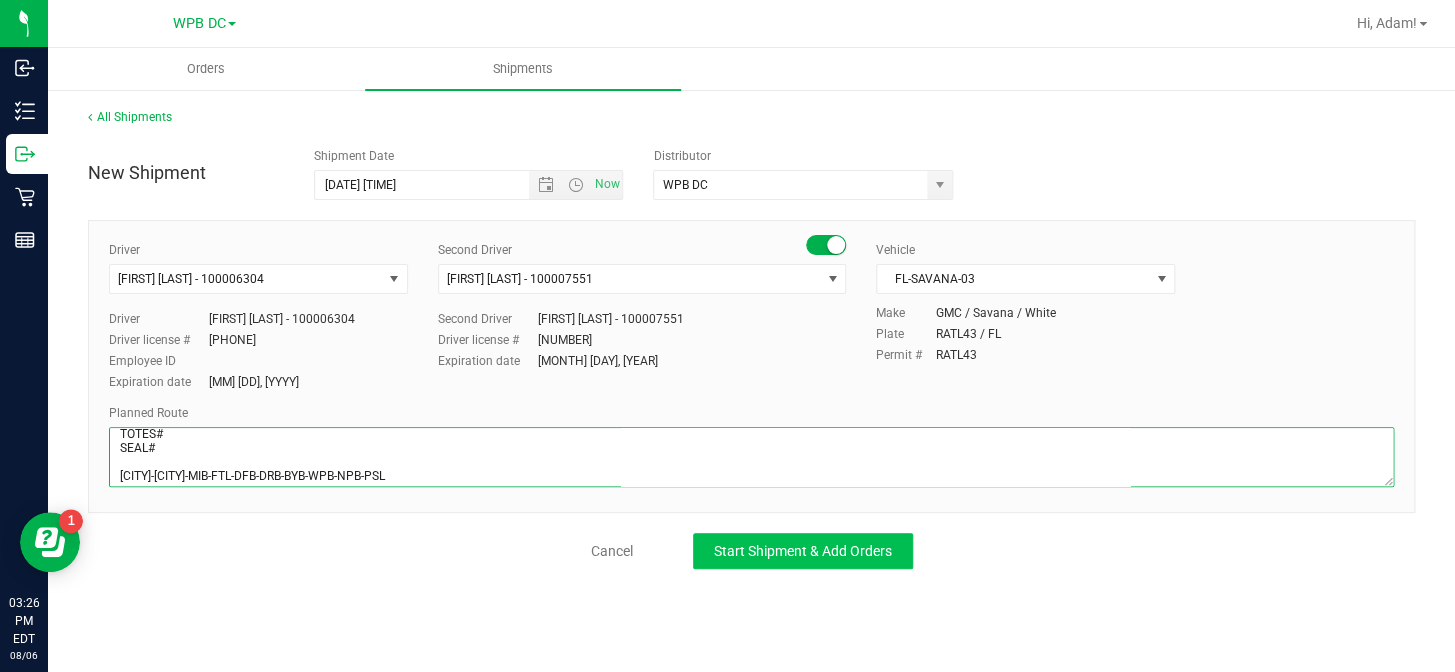 type on "MIKWC
TOTES#
SEAL#
[CITY]-[CITY]-MIB-FTL-DFB-DRB-BYB-WPB-NPB-PSL" 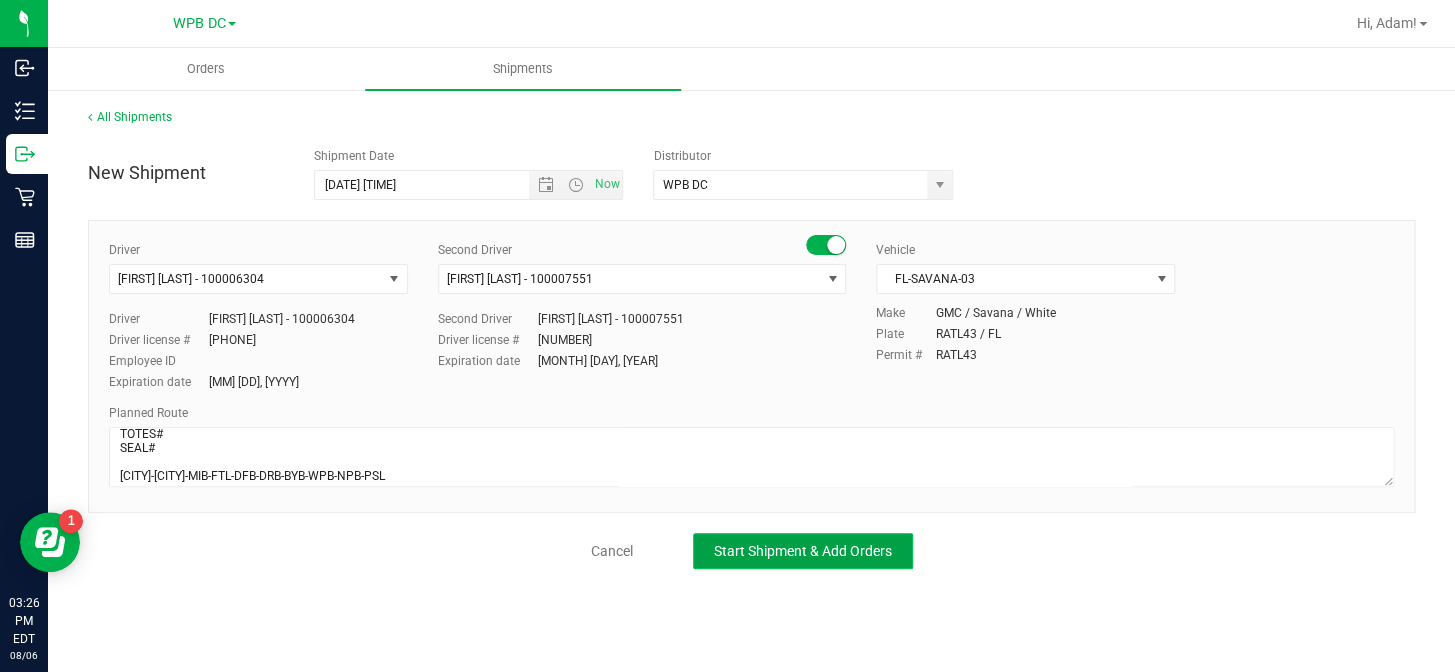 click on "Start Shipment & Add Orders" 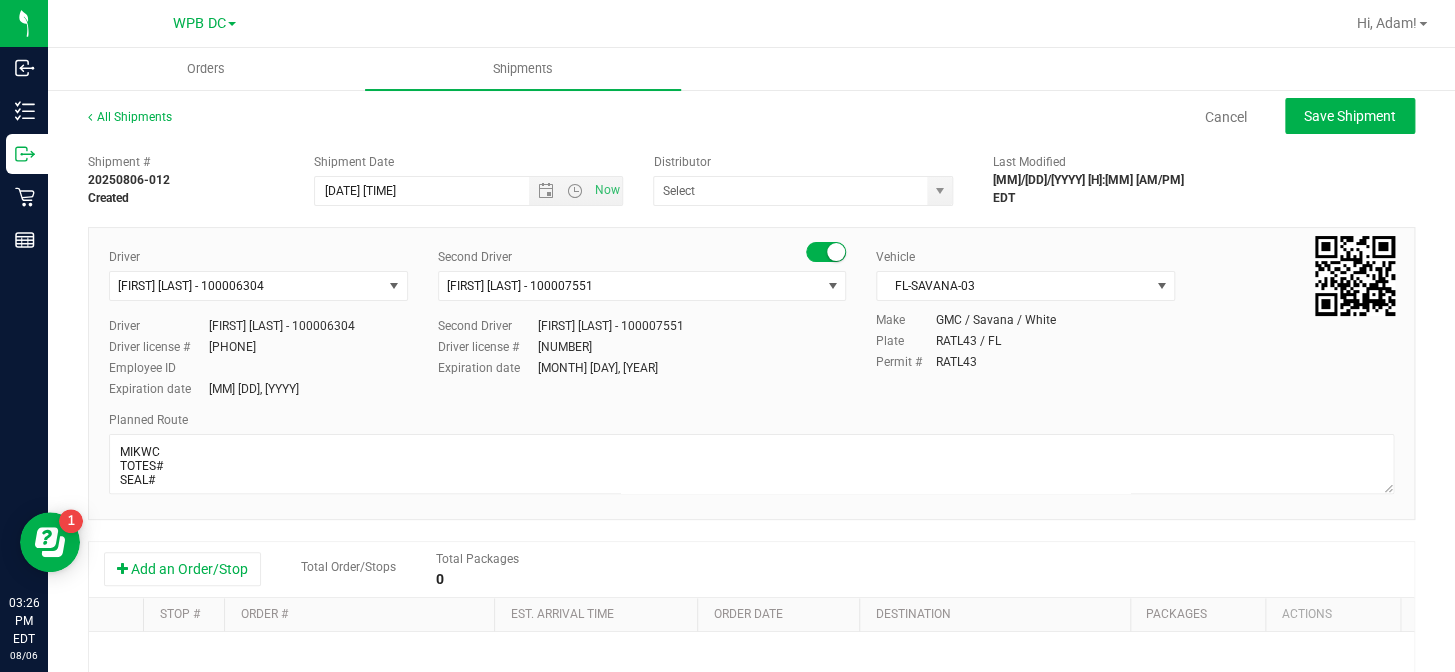 type on "WPB DC" 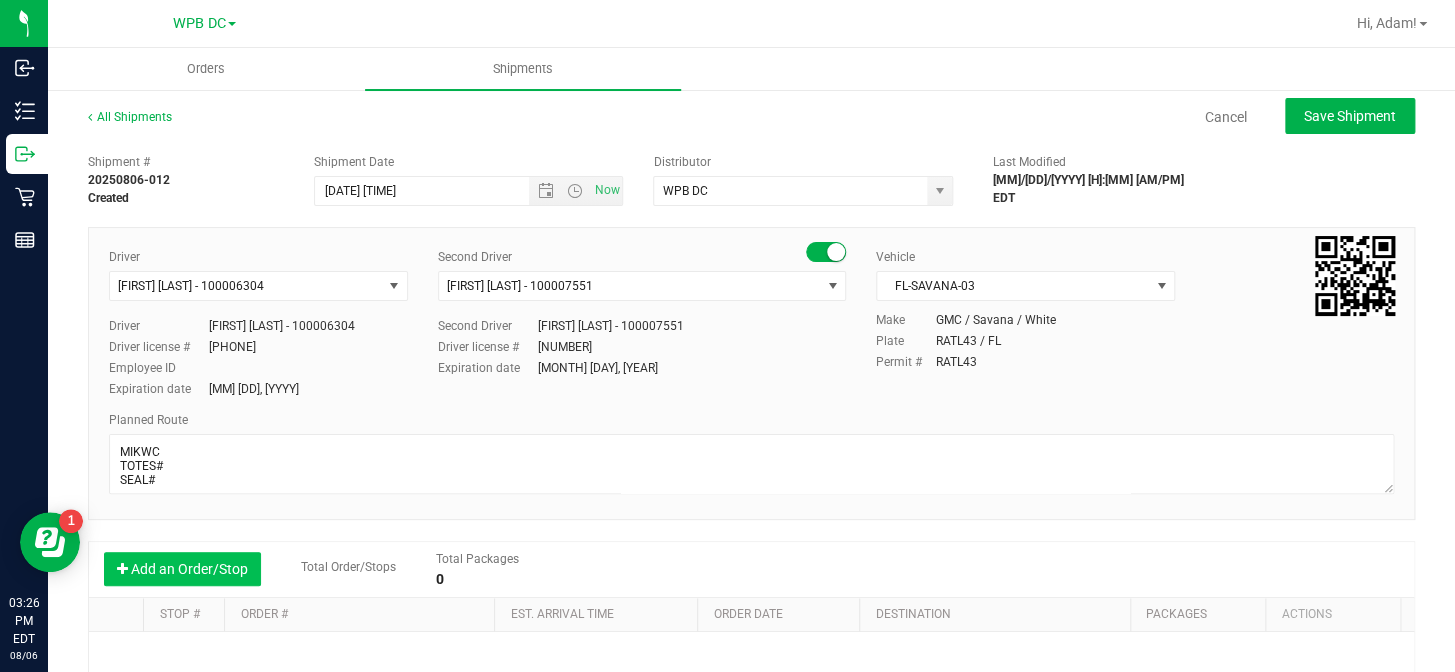 click on "Add an Order/Stop" at bounding box center [182, 569] 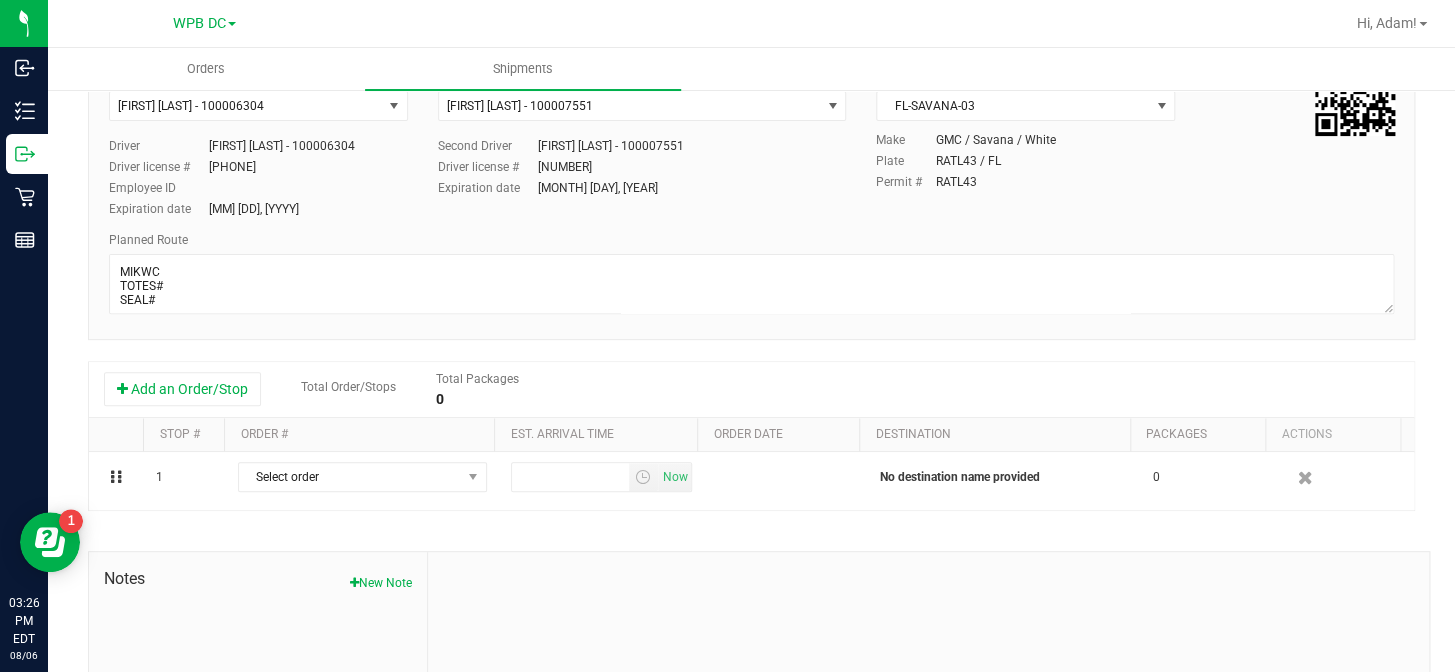 scroll, scrollTop: 181, scrollLeft: 0, axis: vertical 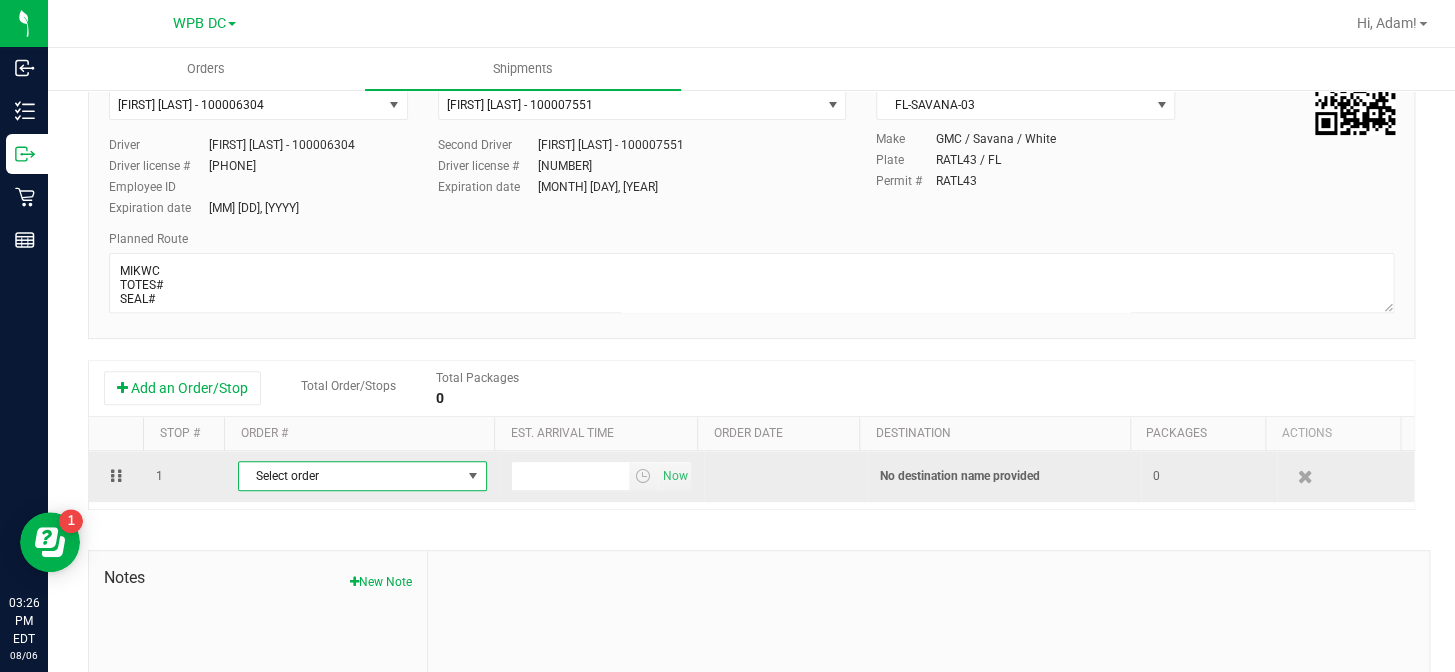 click at bounding box center [473, 476] 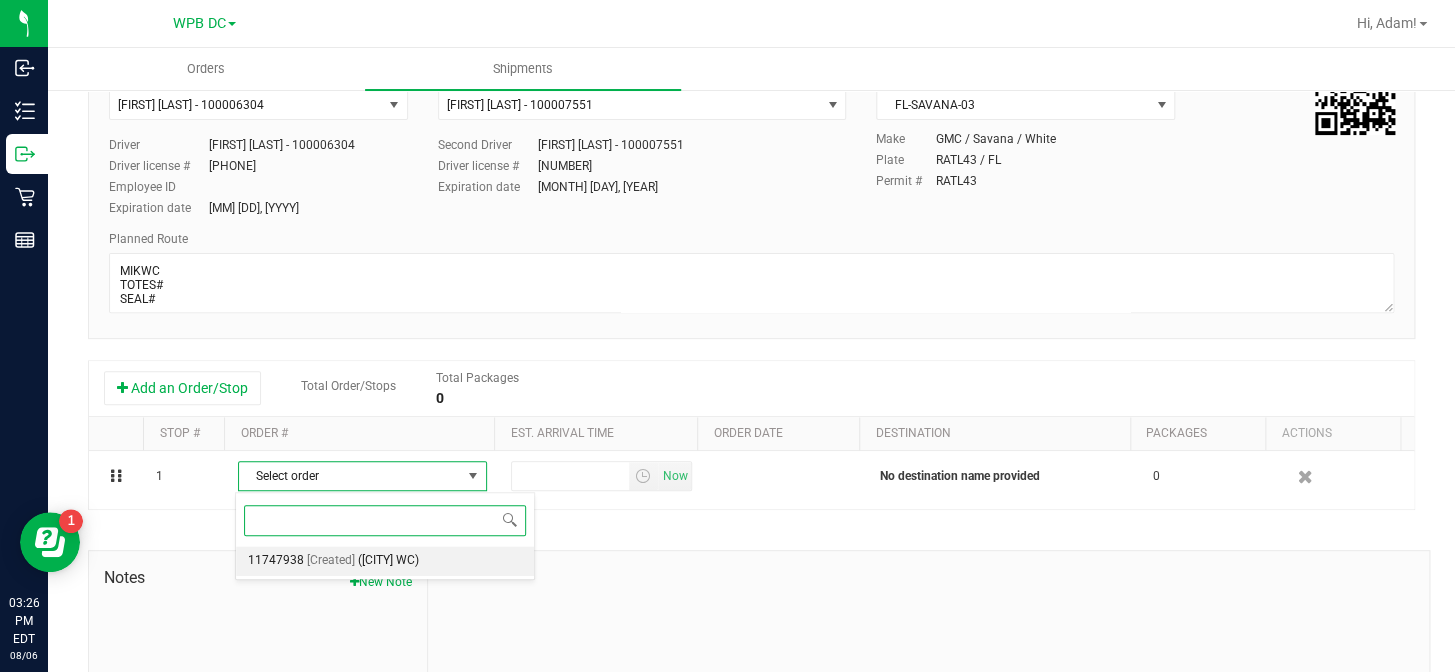 click on "([CITY] WC)" at bounding box center [388, 561] 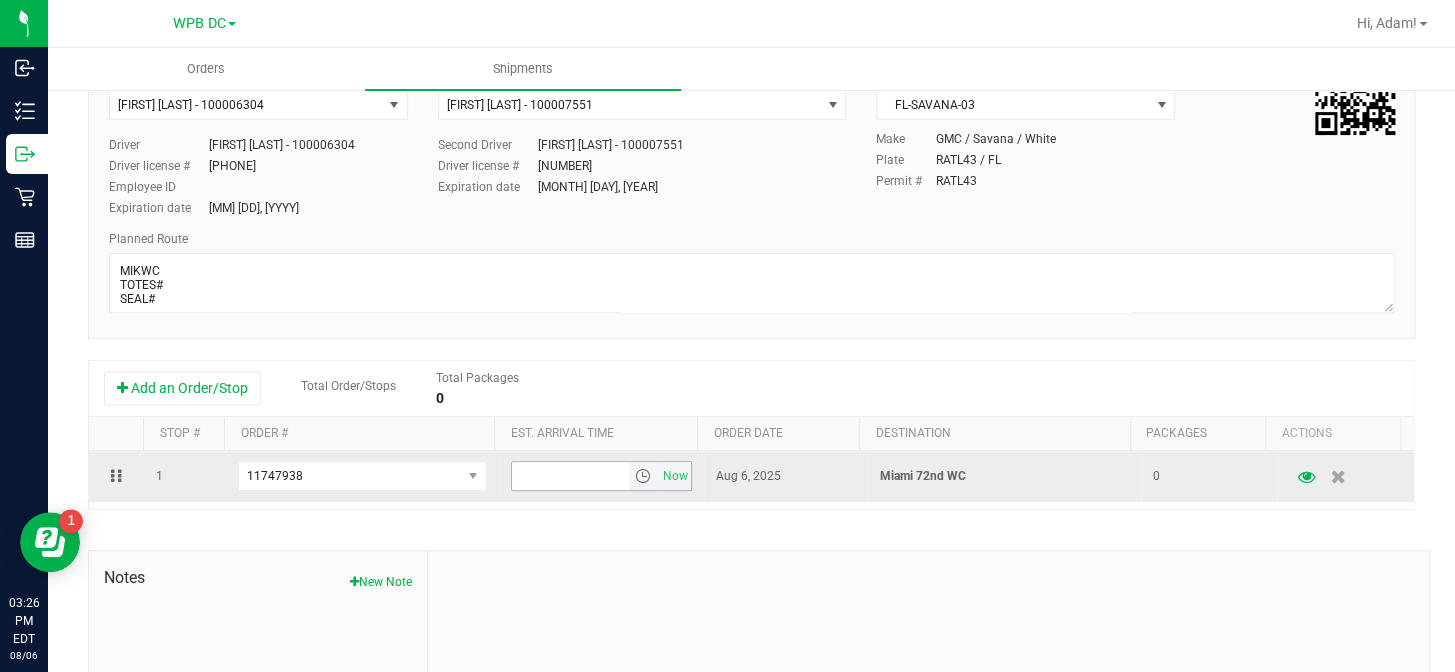 click at bounding box center (643, 476) 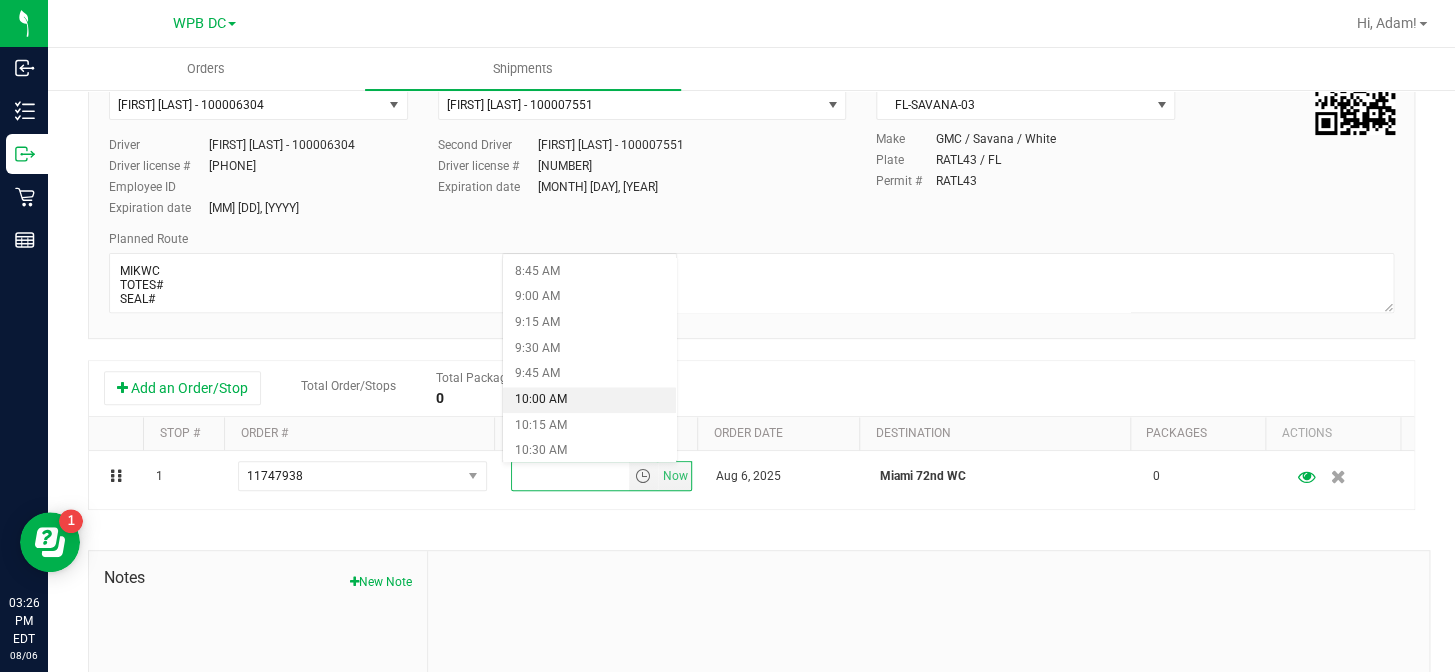 scroll, scrollTop: 909, scrollLeft: 0, axis: vertical 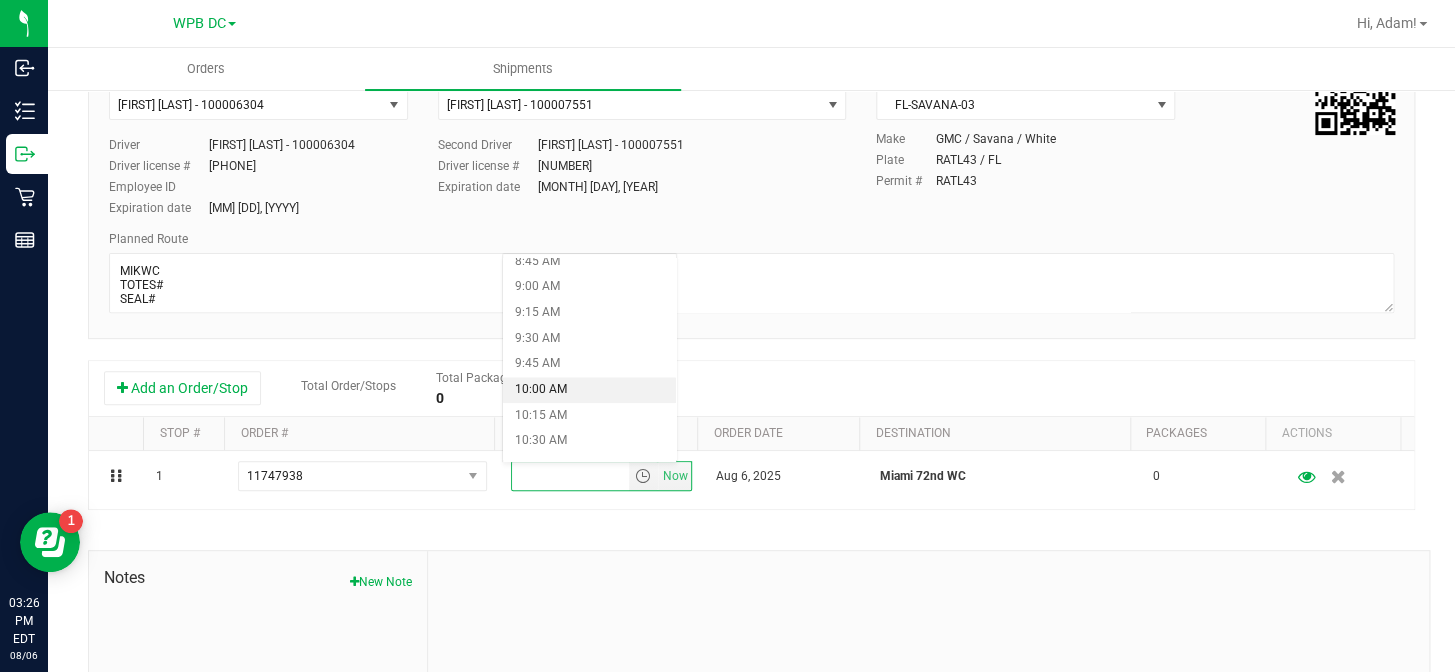 click on "10:00 AM" at bounding box center (589, 390) 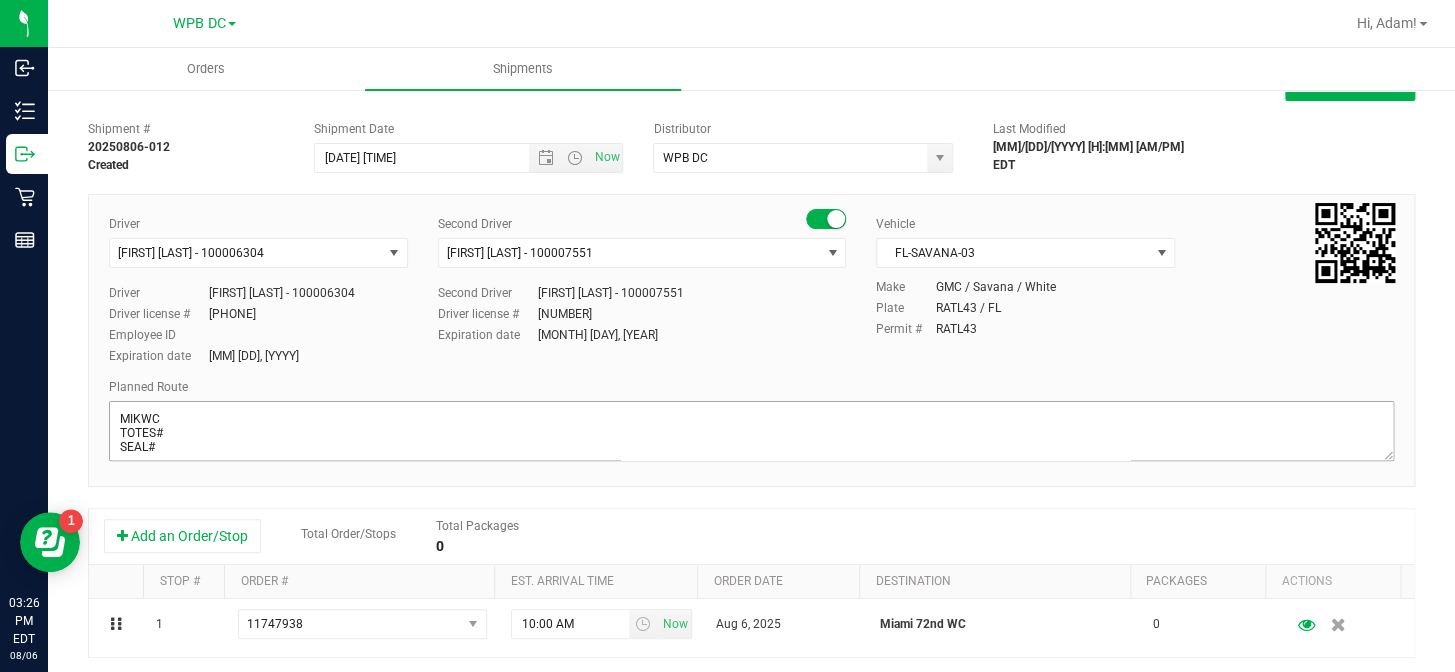 scroll, scrollTop: 0, scrollLeft: 0, axis: both 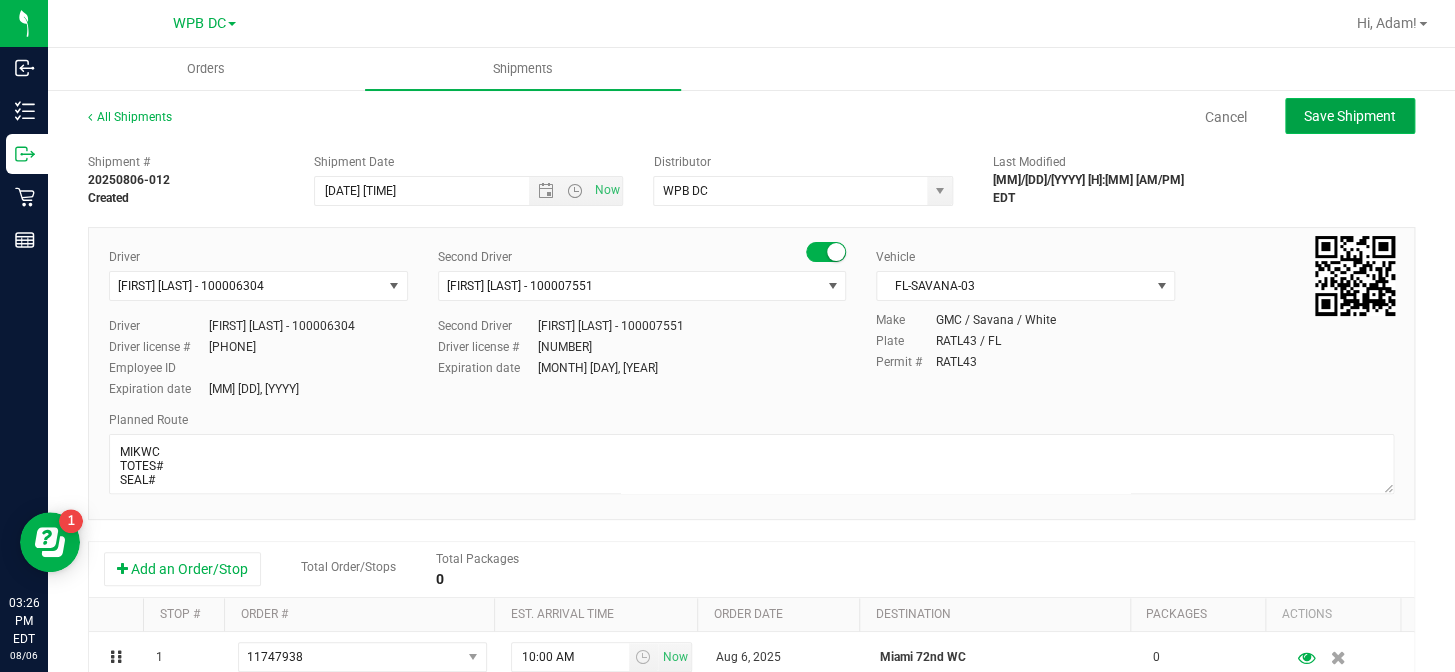 click on "Save Shipment" 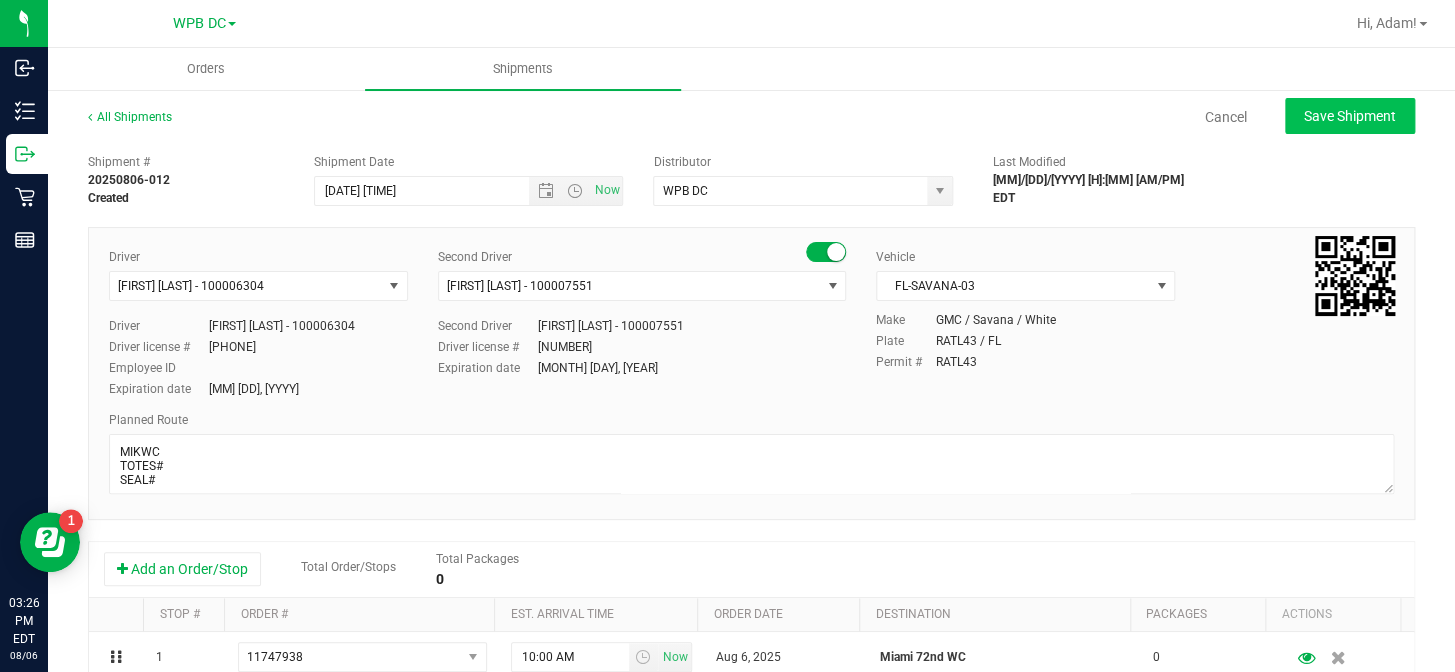 type on "[MM]/[DD]/[YYYY] [H]:[MM] [AM/PM]" 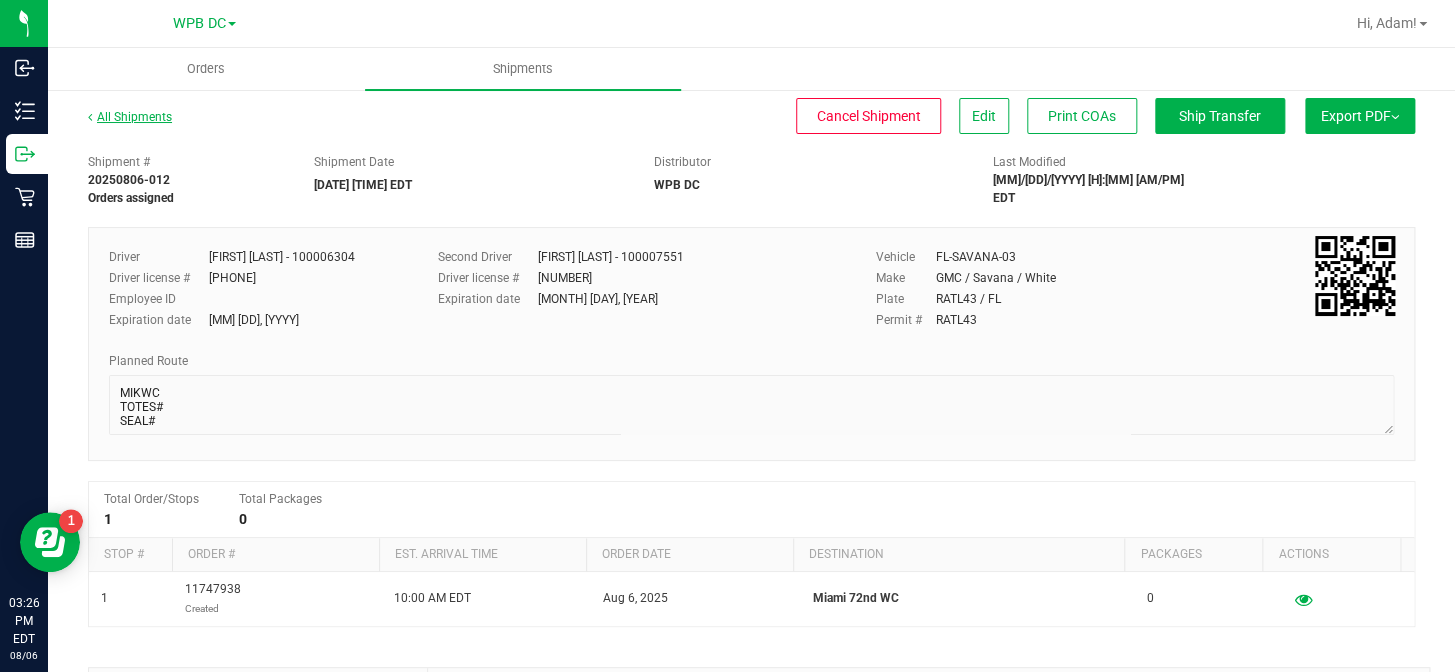 click on "All Shipments" at bounding box center (130, 117) 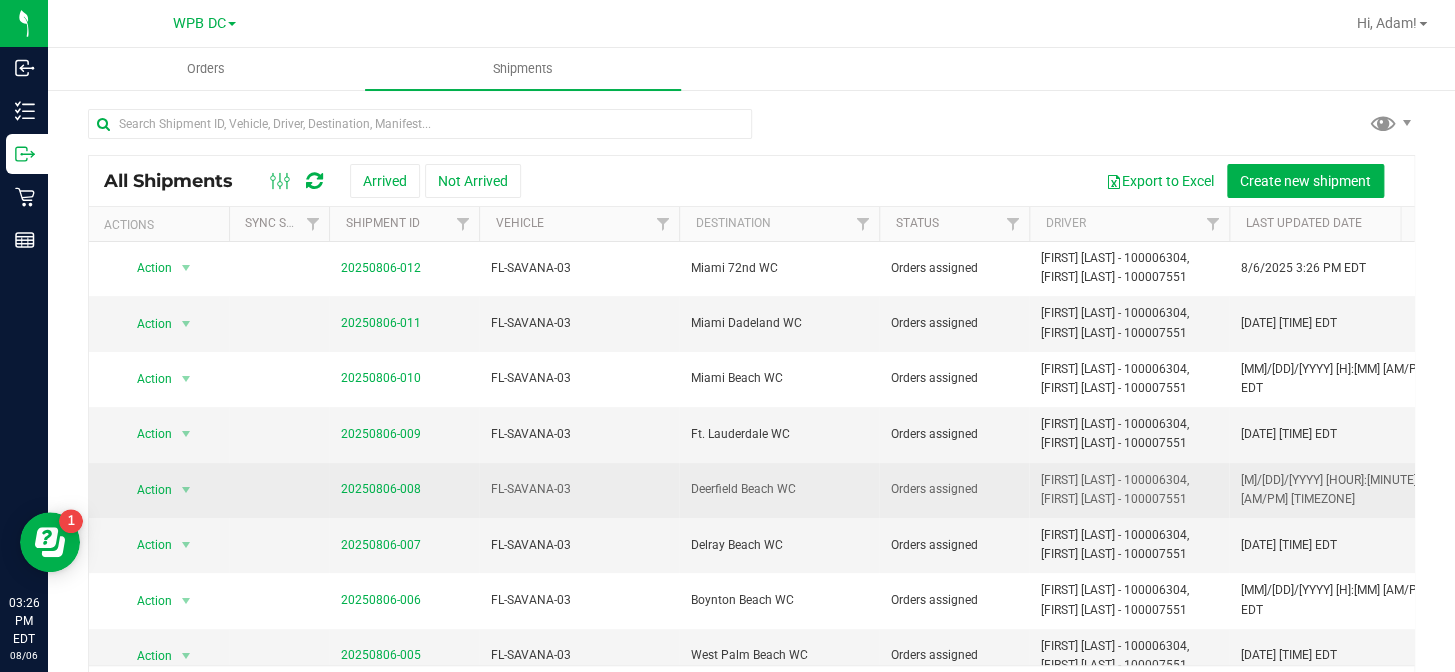 scroll, scrollTop: 0, scrollLeft: 0, axis: both 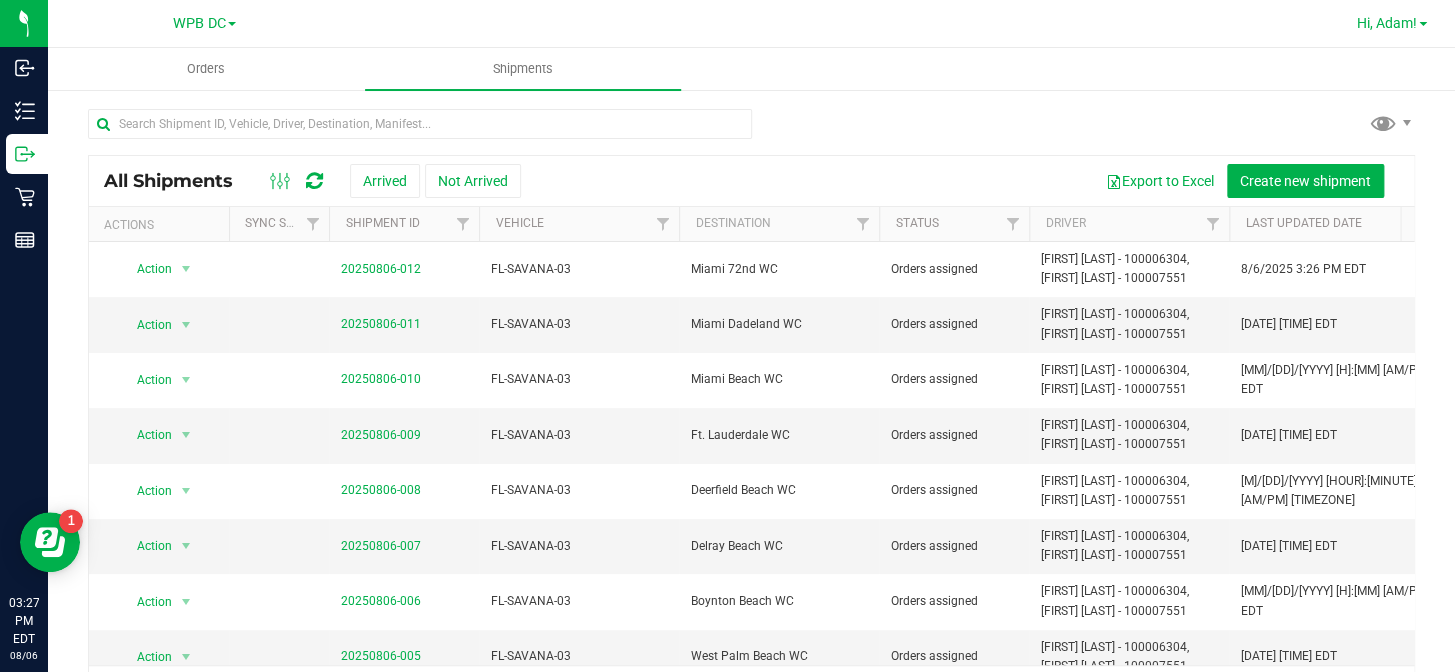 click at bounding box center (1423, 24) 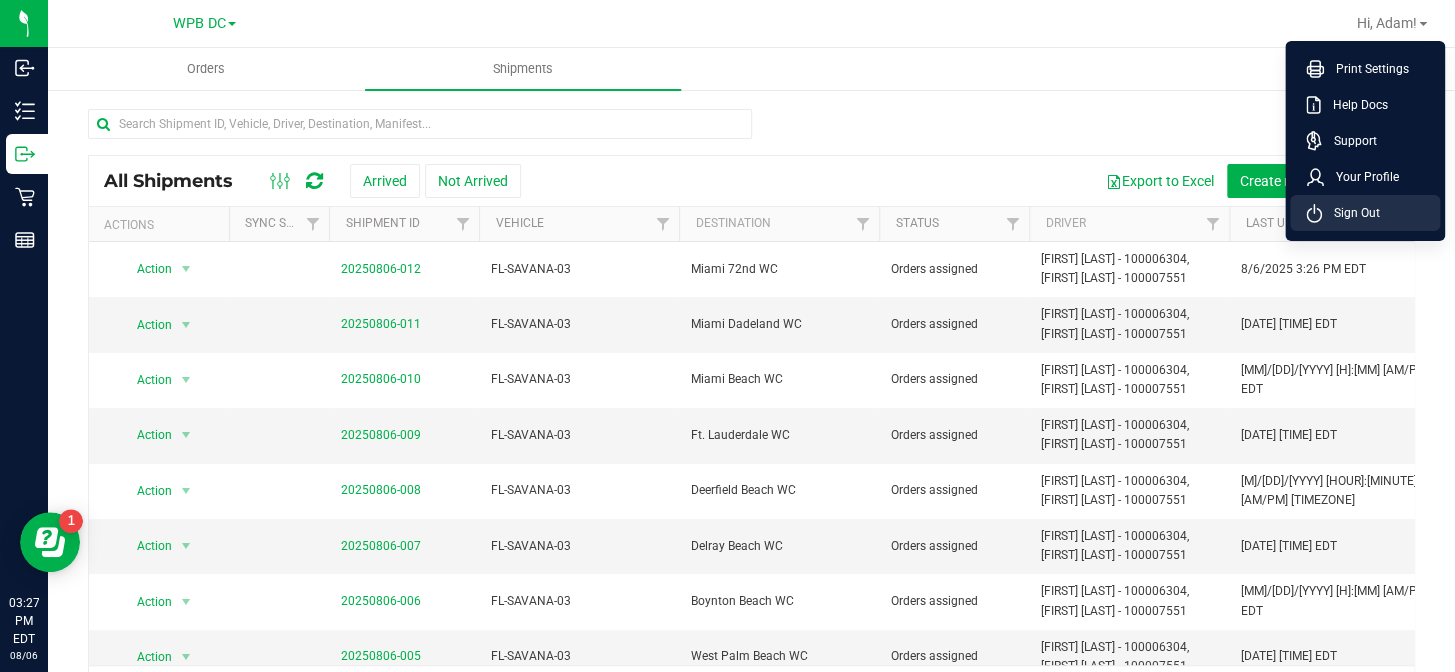 click on "Sign Out" at bounding box center (1351, 213) 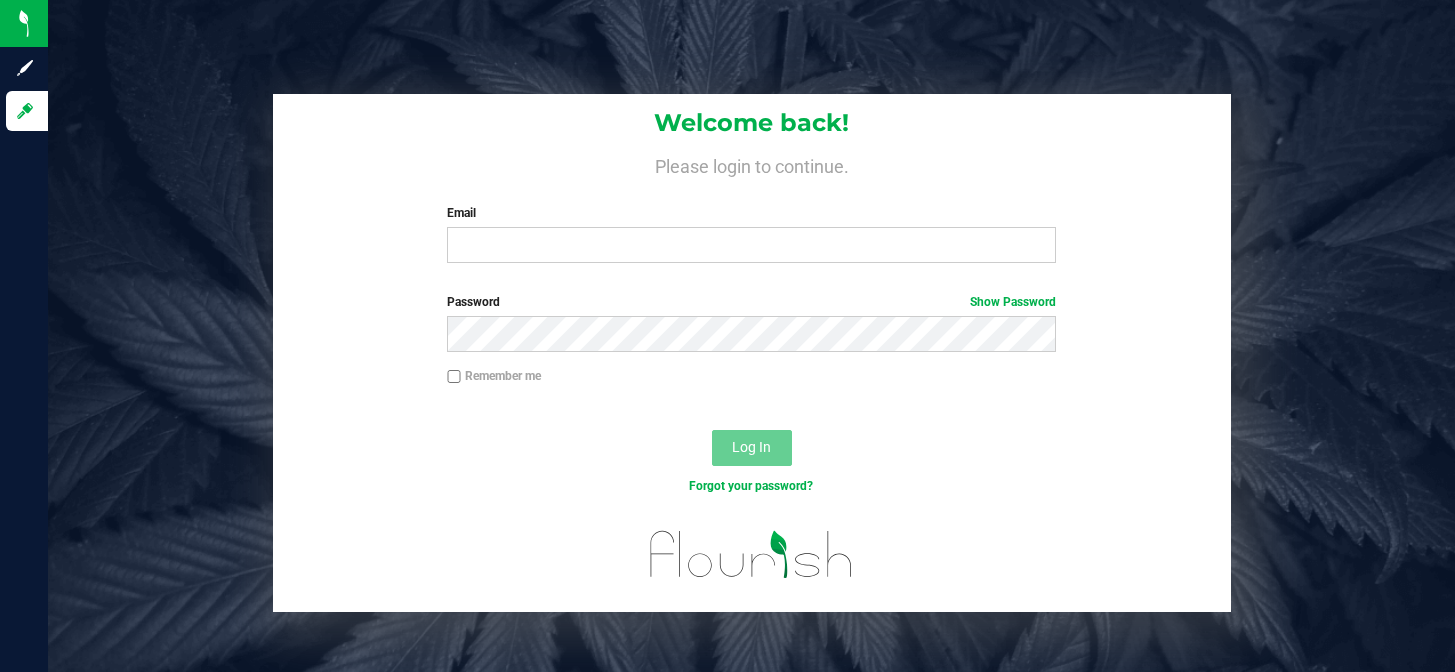scroll, scrollTop: 0, scrollLeft: 0, axis: both 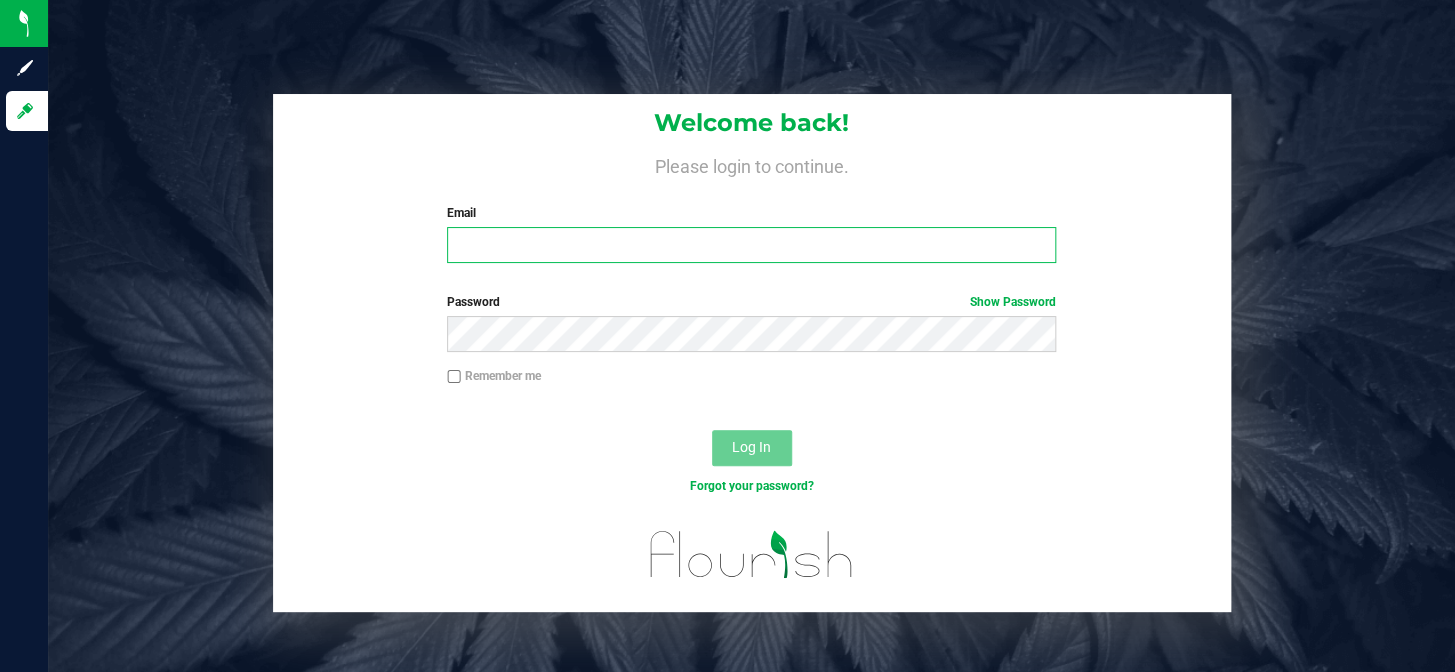 drag, startPoint x: 453, startPoint y: 239, endPoint x: 453, endPoint y: 215, distance: 24 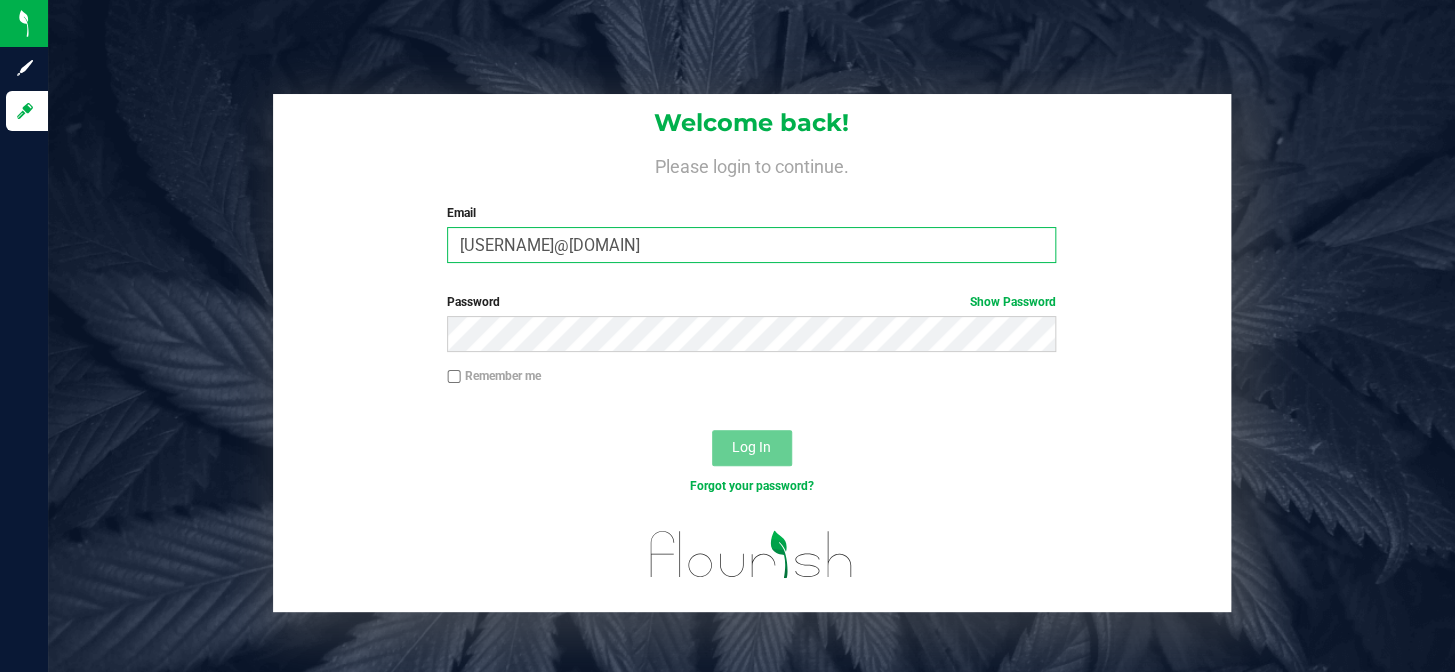 type on "[USERNAME]@[DOMAIN]" 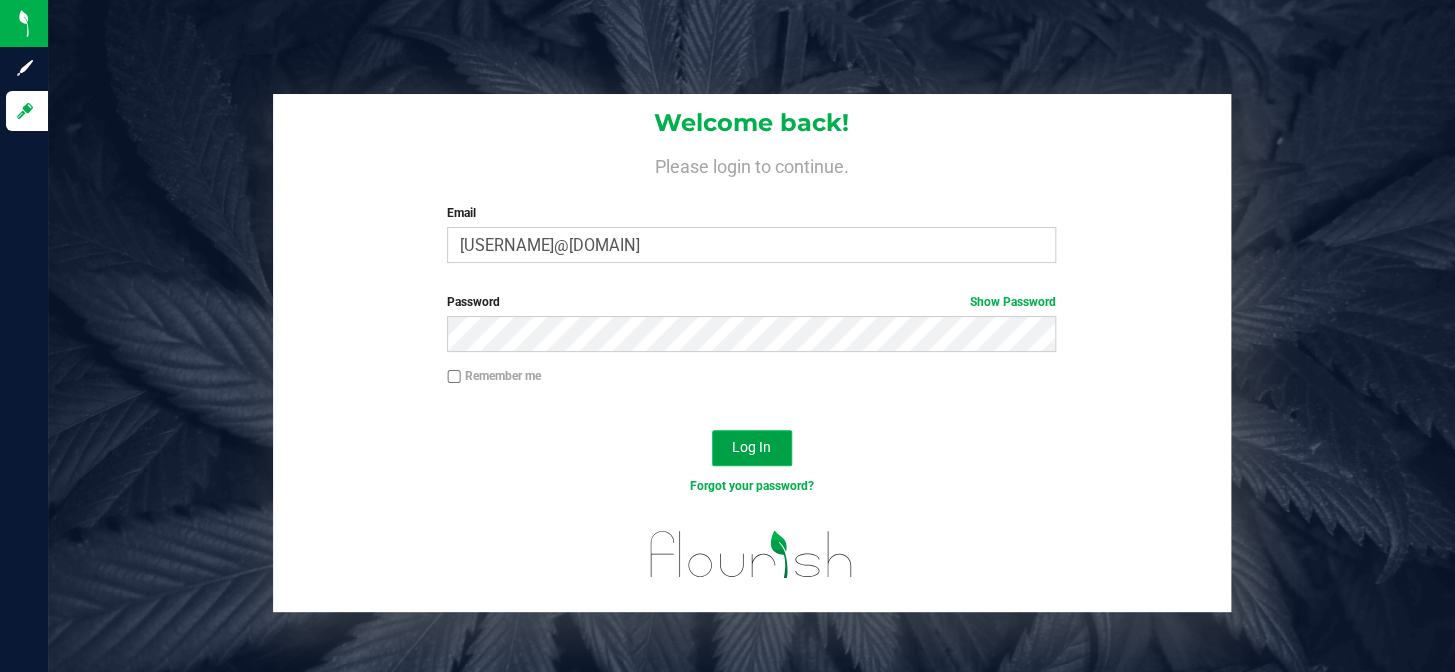 click on "Log In" at bounding box center (751, 447) 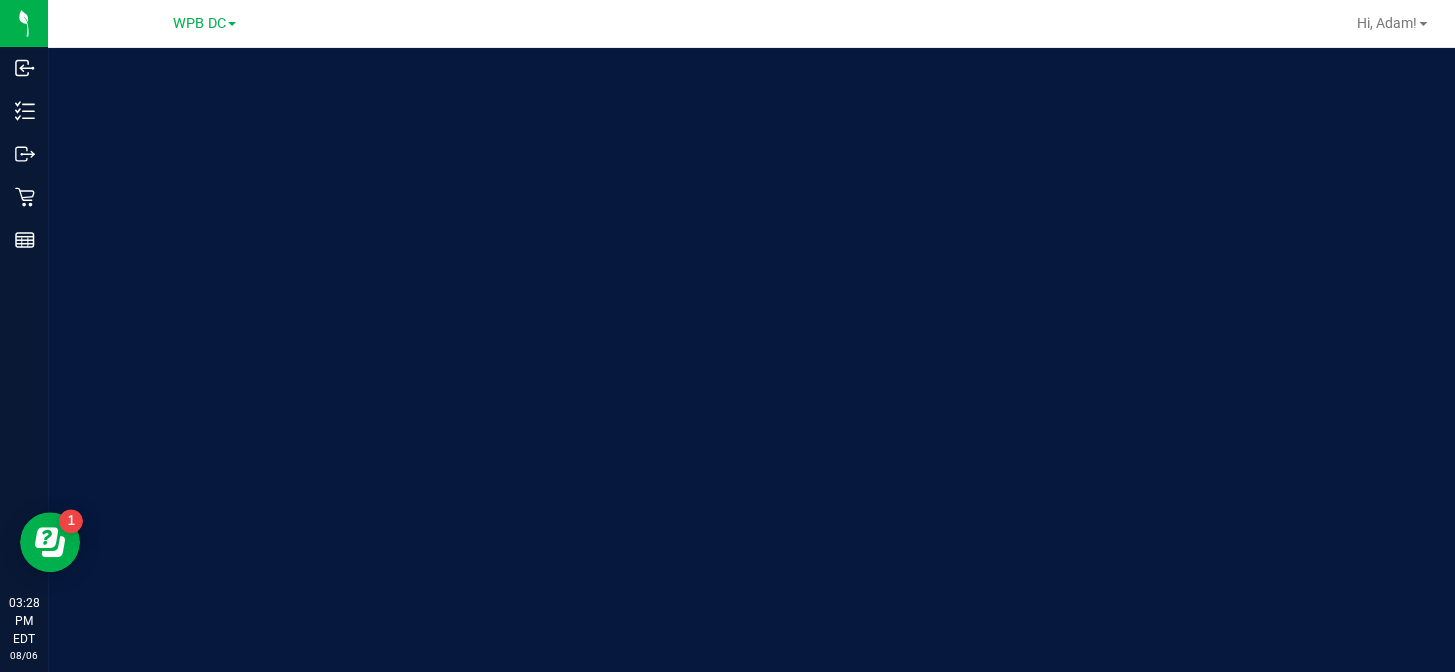 scroll, scrollTop: 0, scrollLeft: 0, axis: both 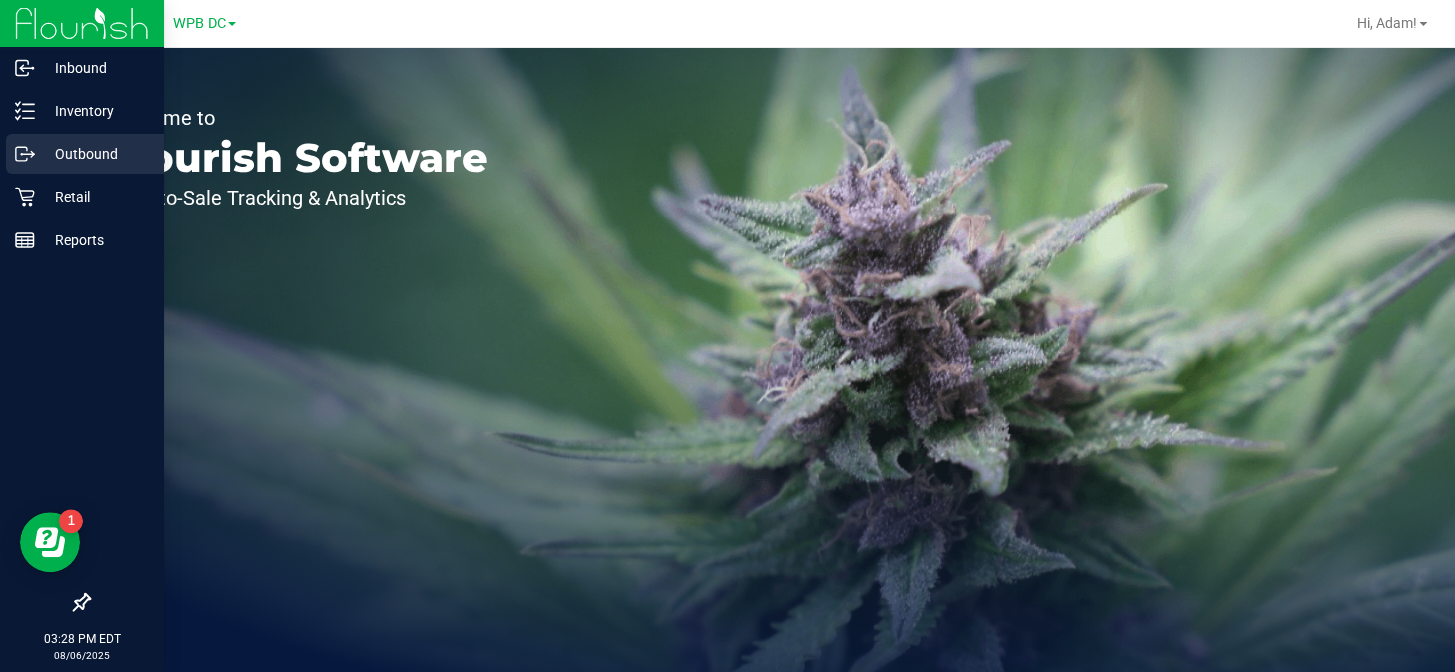 click on "Outbound" at bounding box center (95, 154) 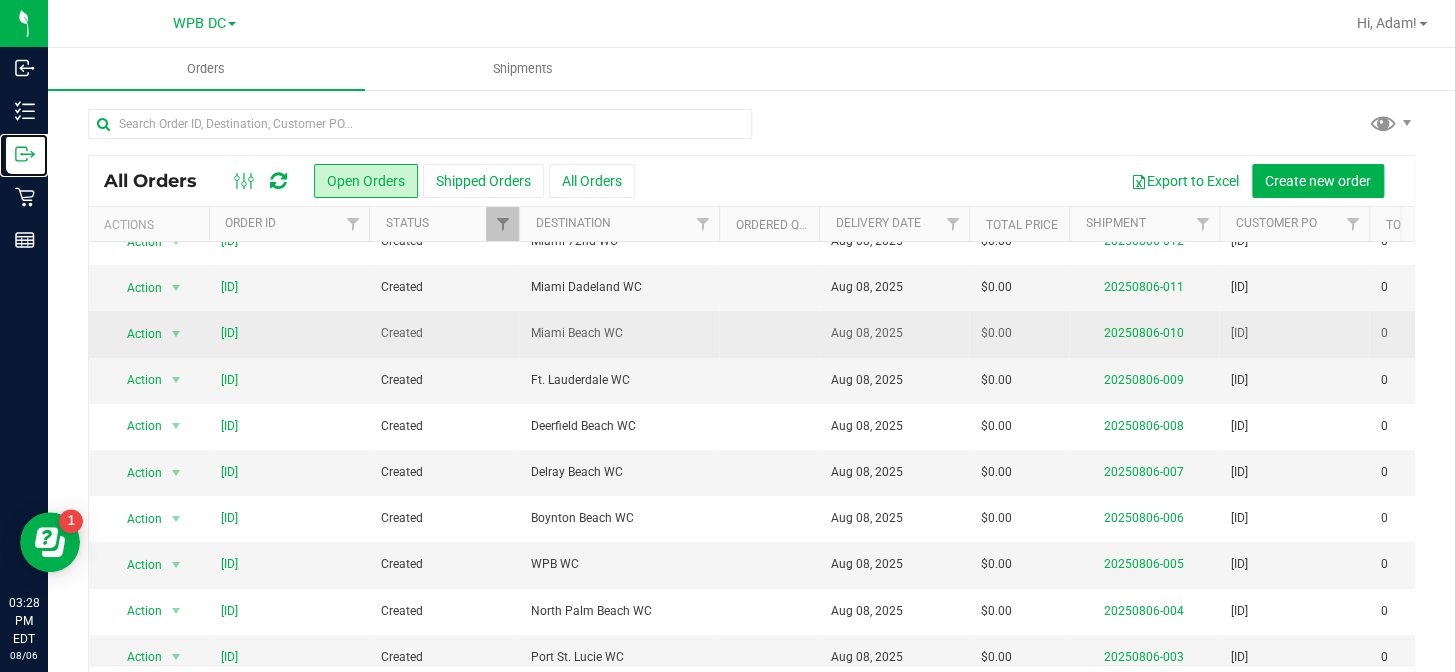 scroll, scrollTop: 0, scrollLeft: 0, axis: both 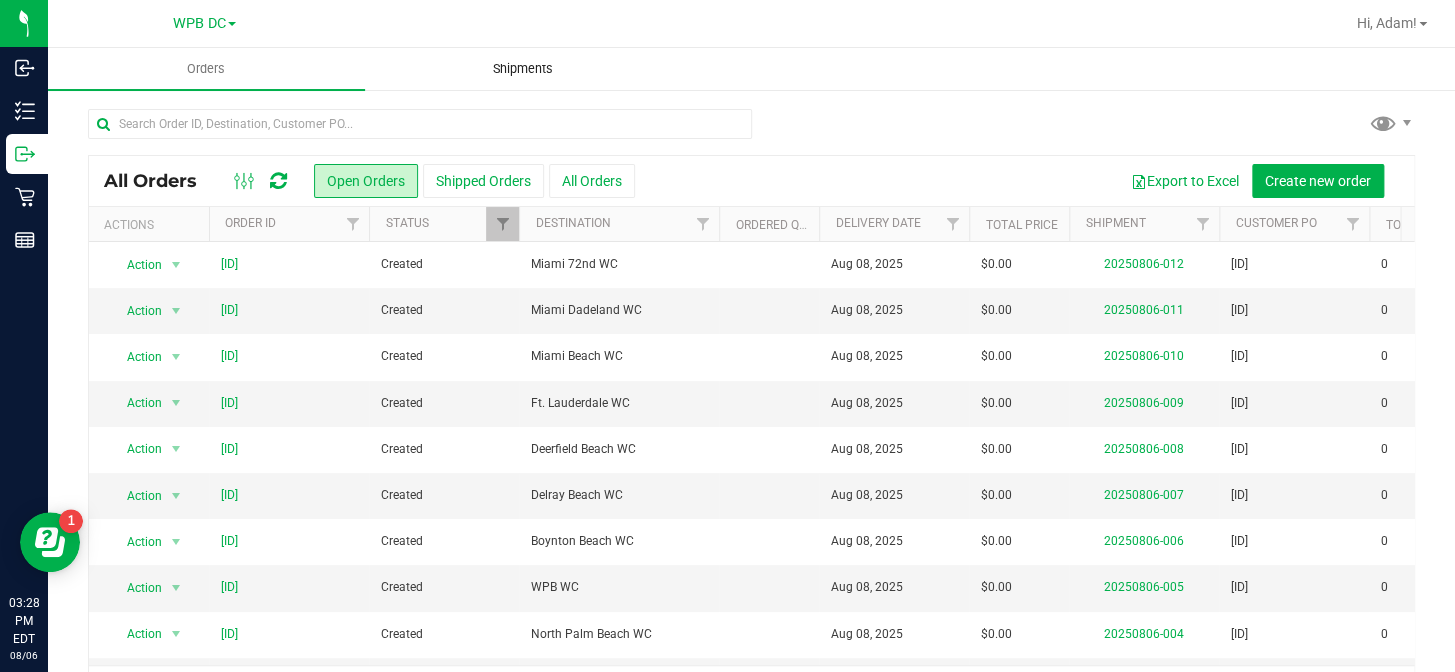 click on "Shipments" at bounding box center [523, 69] 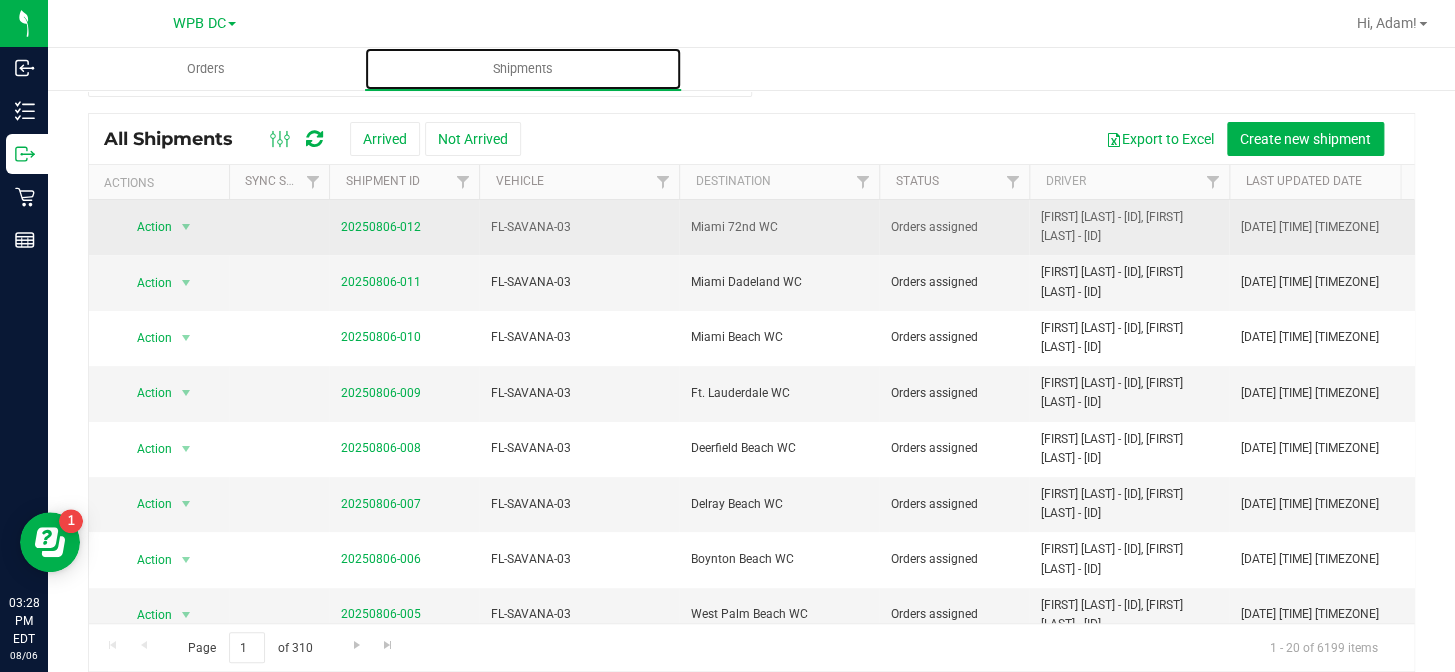 scroll, scrollTop: 61, scrollLeft: 0, axis: vertical 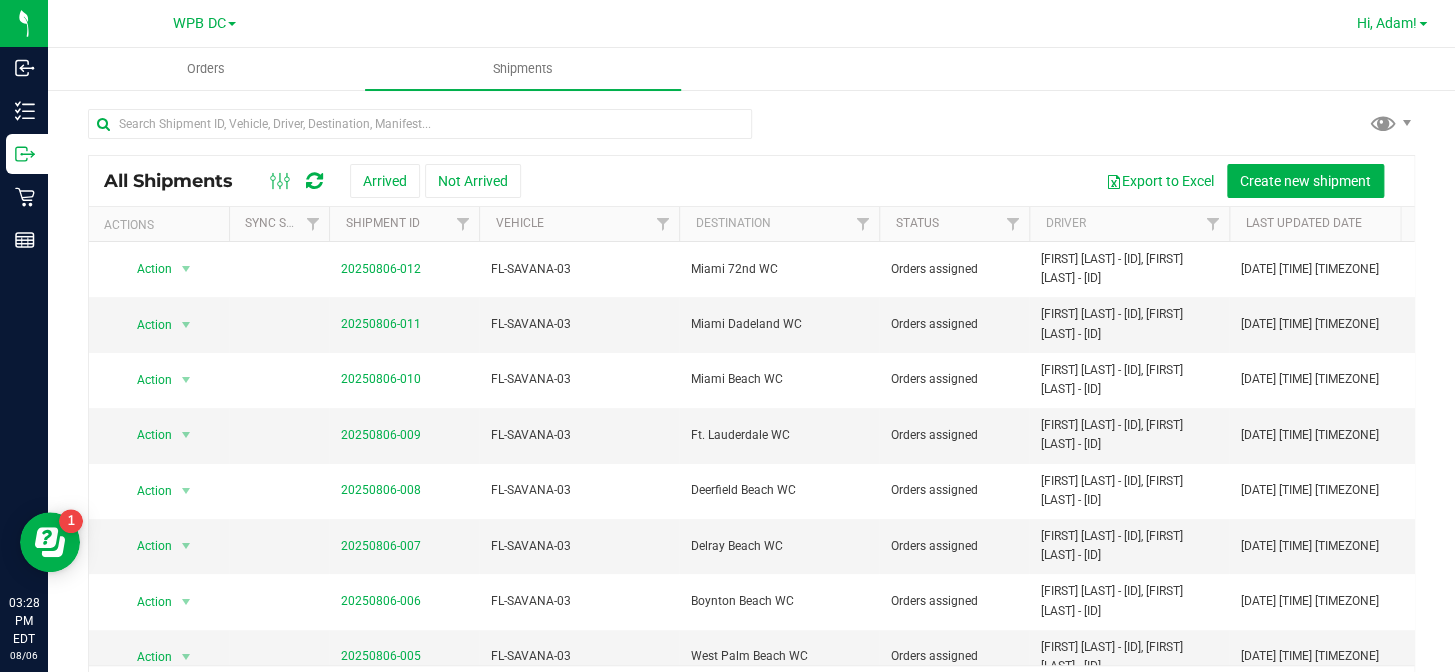 click at bounding box center [1423, 24] 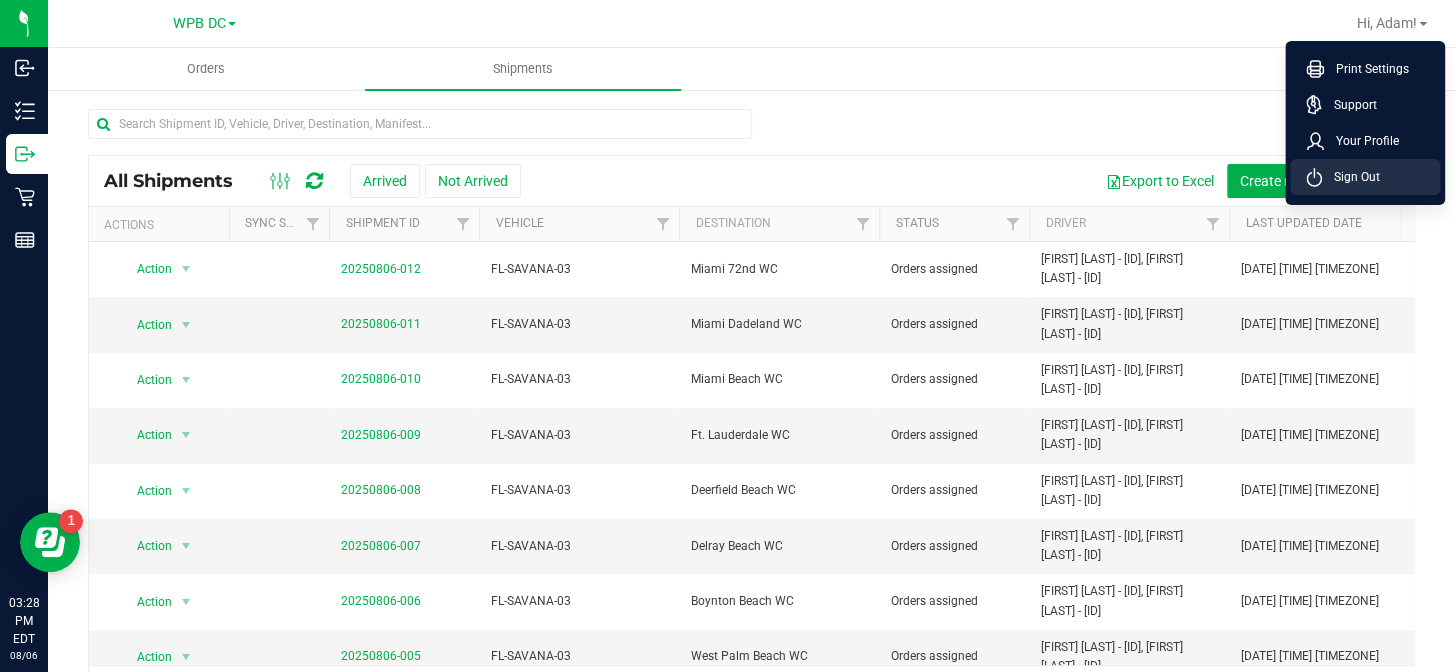 click on "Sign Out" at bounding box center [1351, 177] 